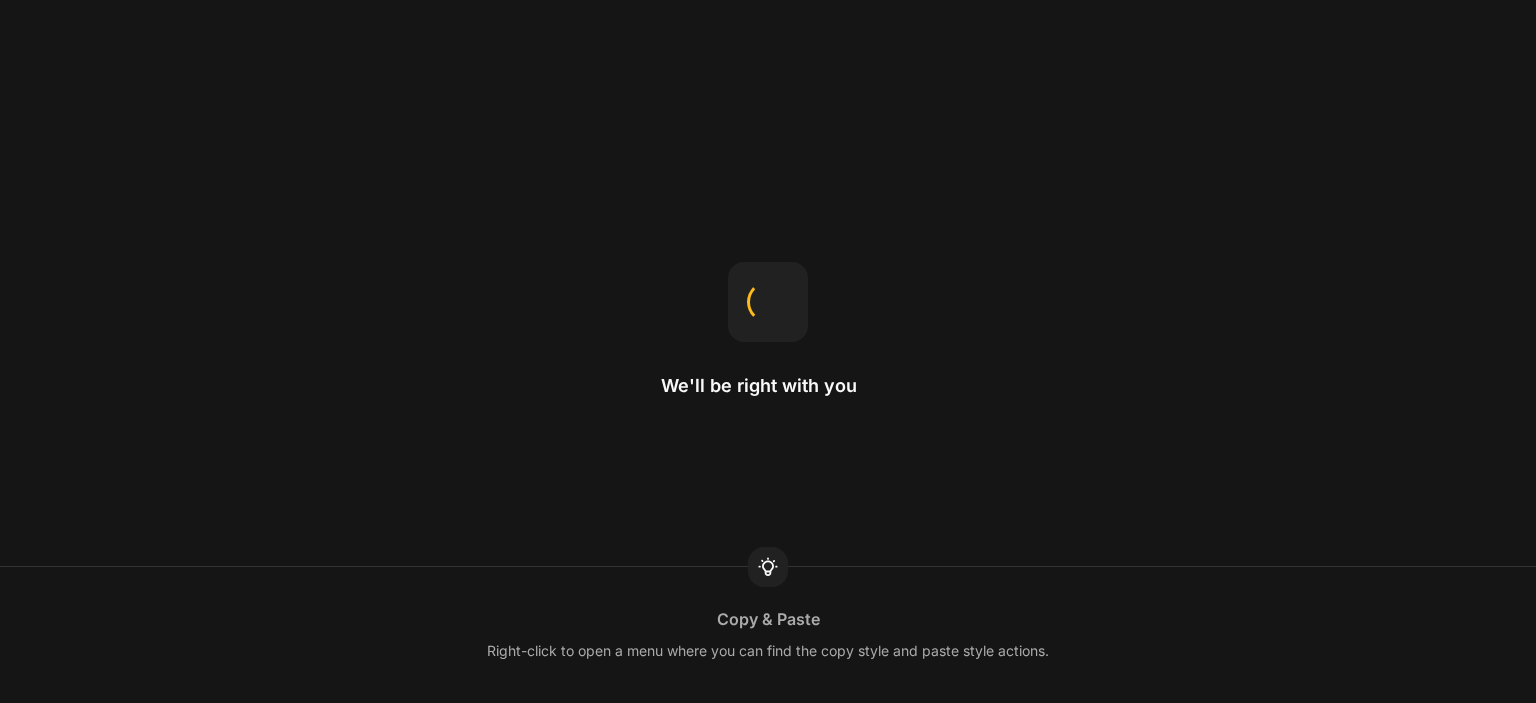scroll, scrollTop: 0, scrollLeft: 0, axis: both 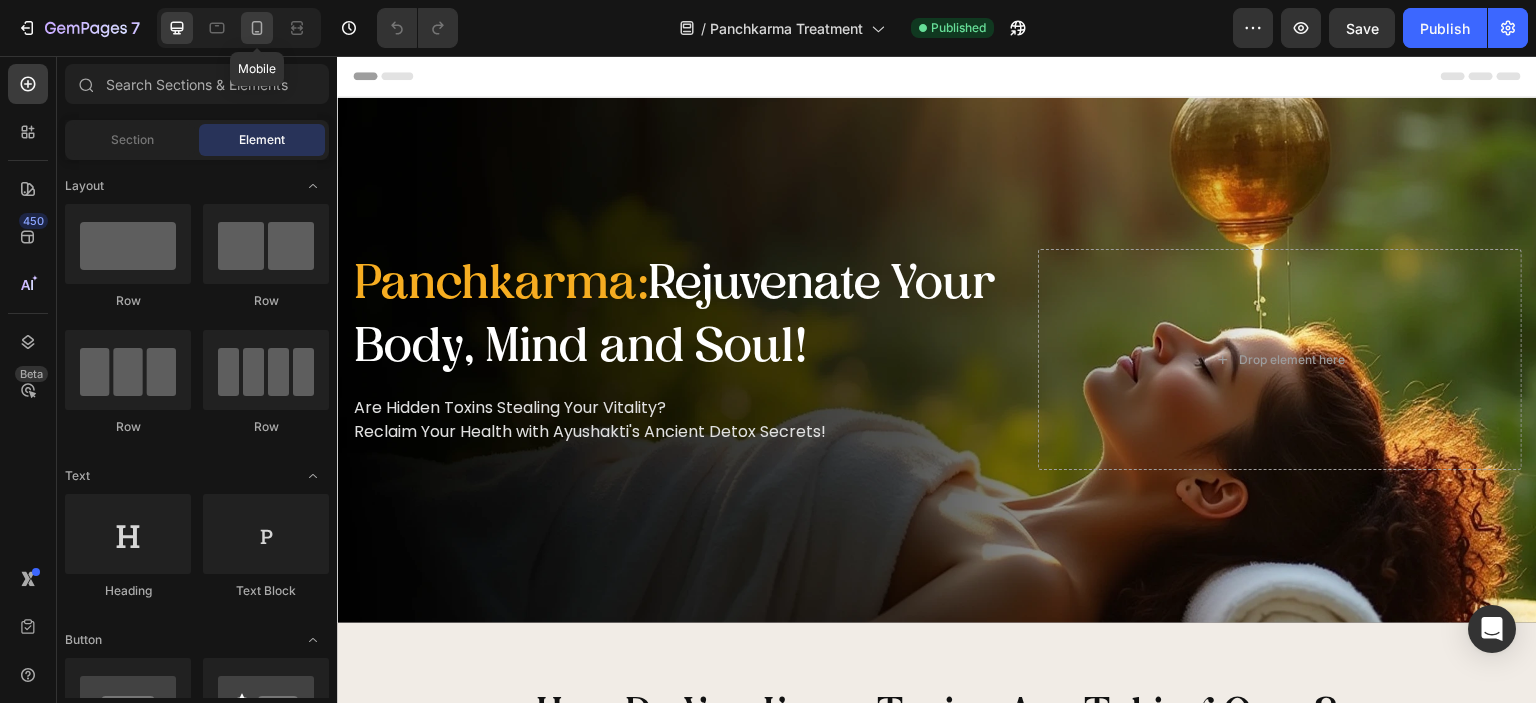 click 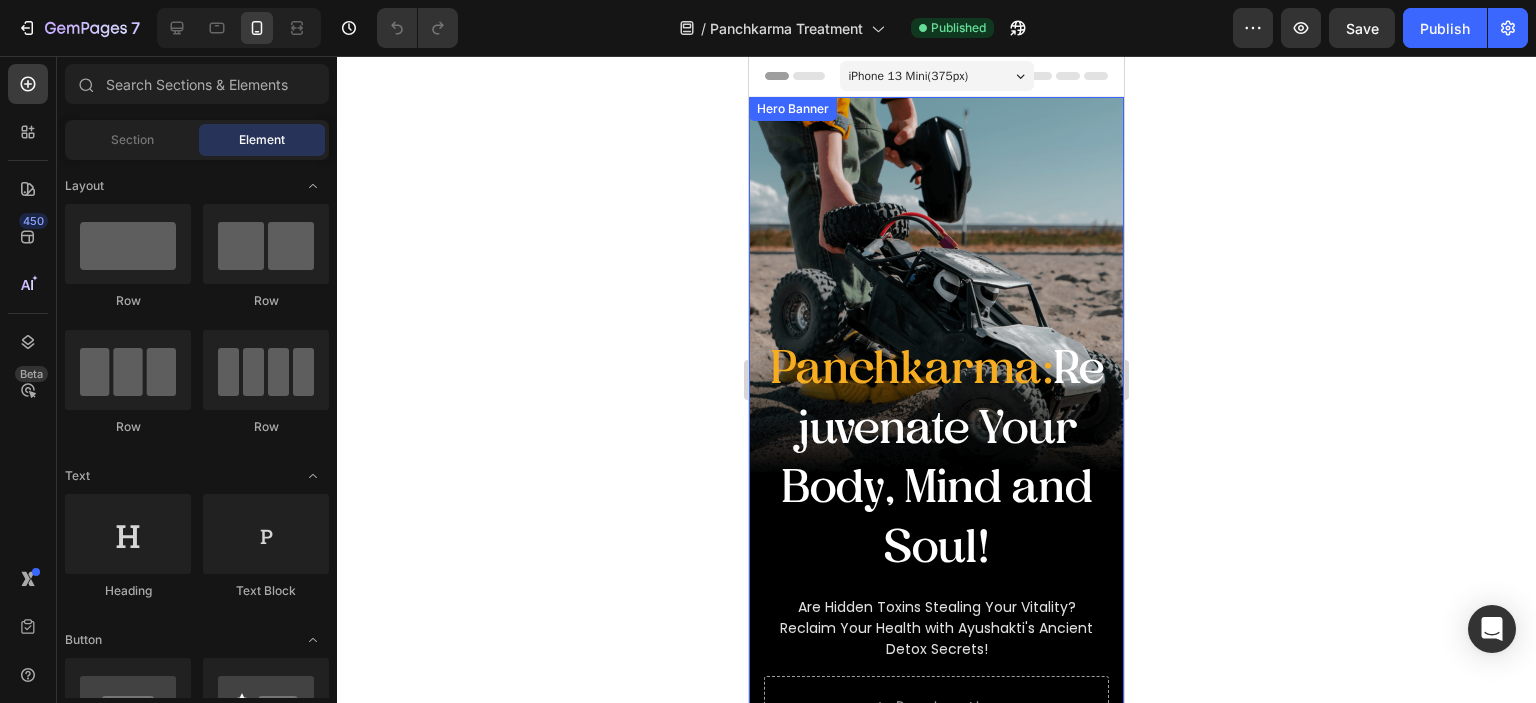 click at bounding box center [936, 430] 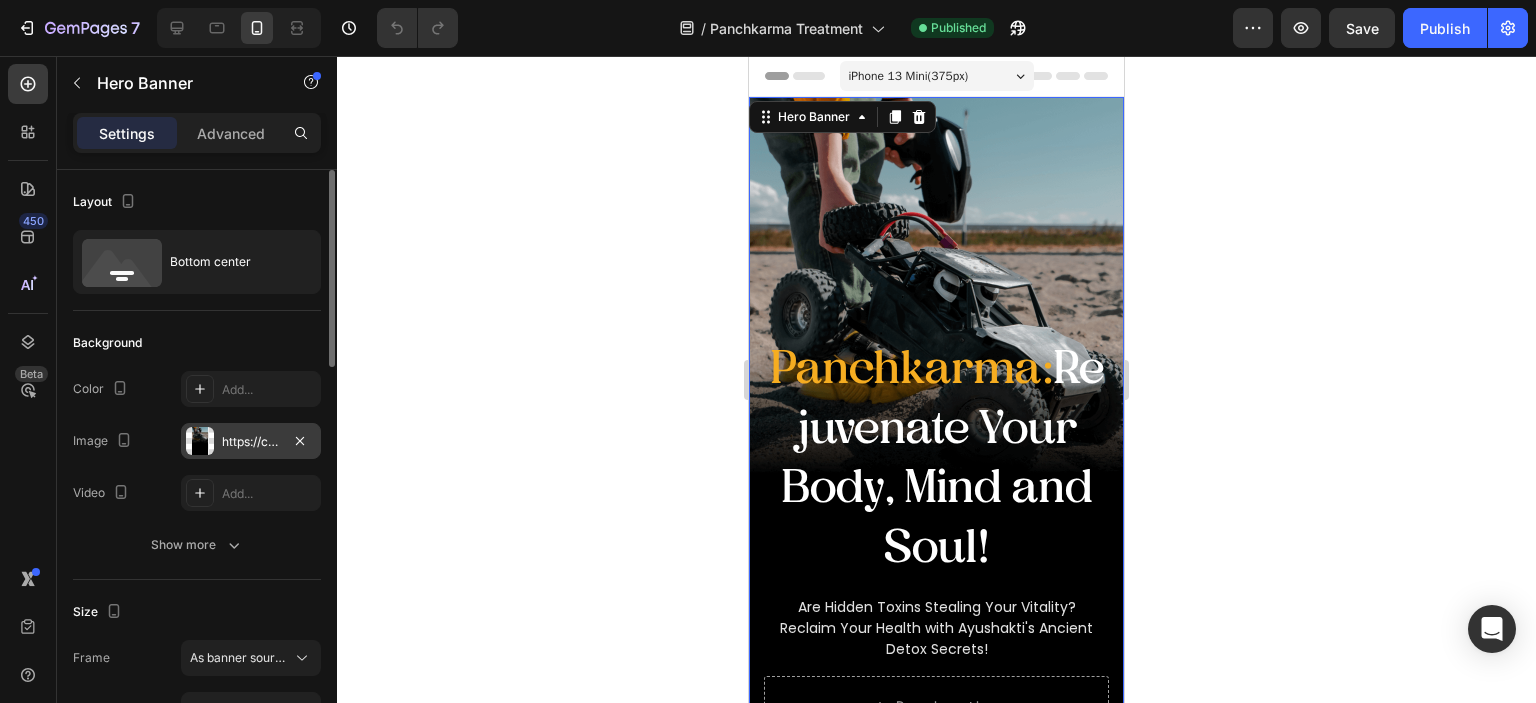 click at bounding box center [200, 441] 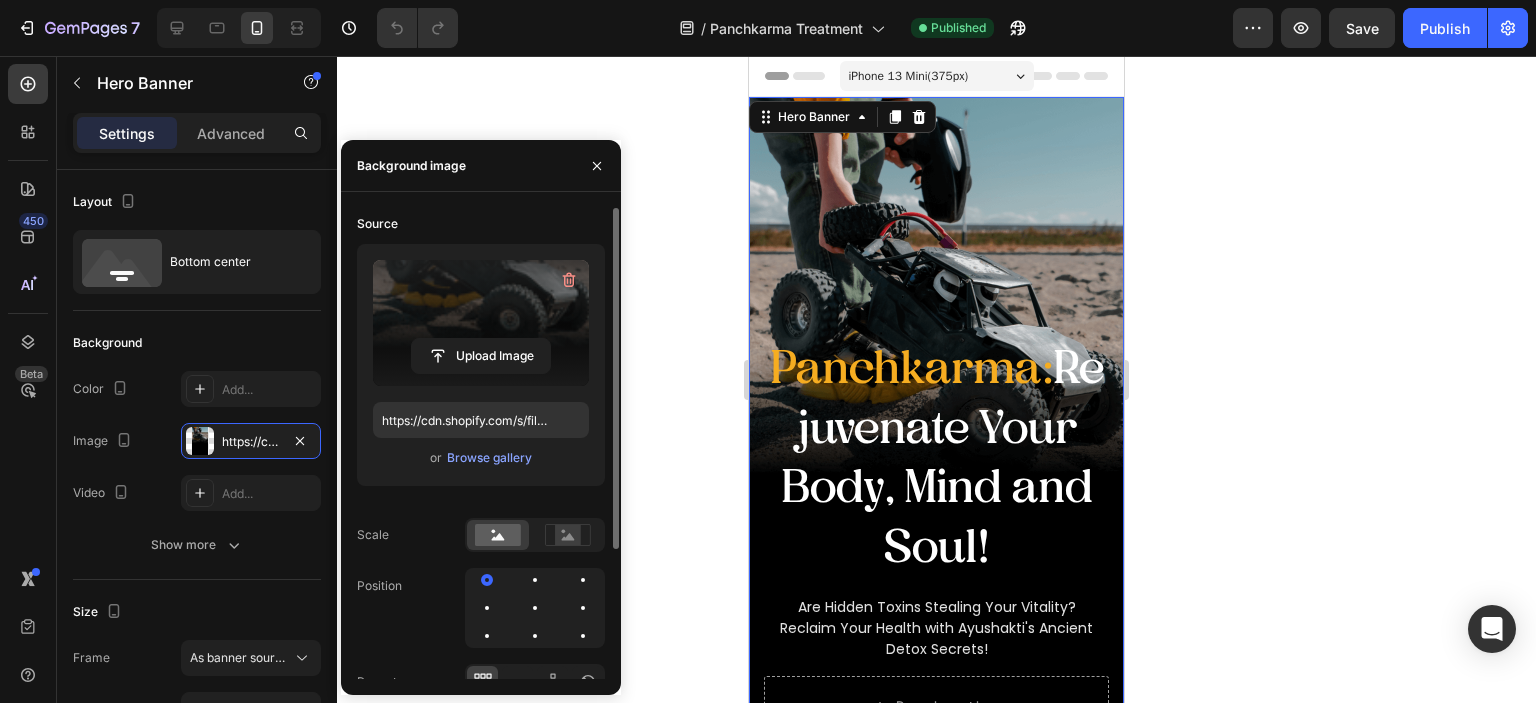 click at bounding box center (481, 323) 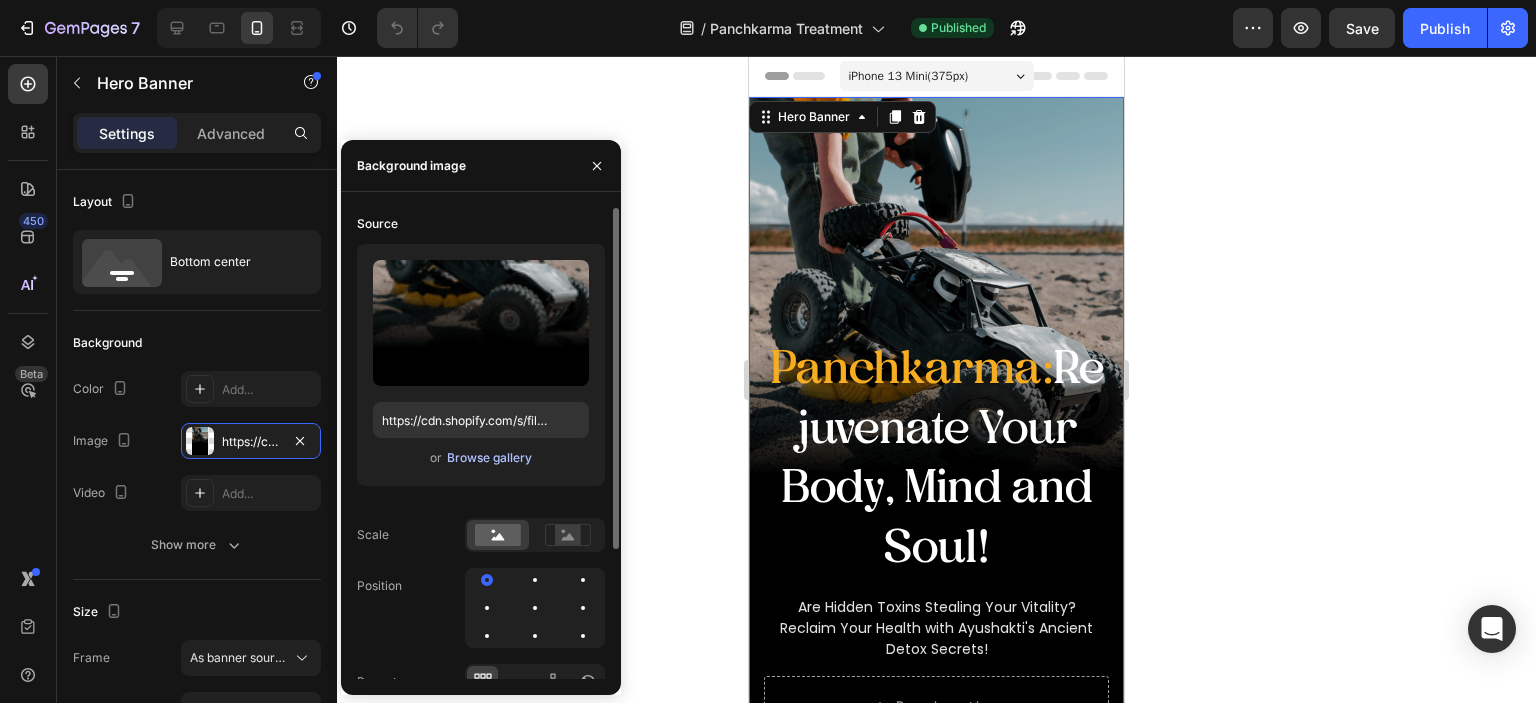 click on "Browse gallery" at bounding box center [489, 458] 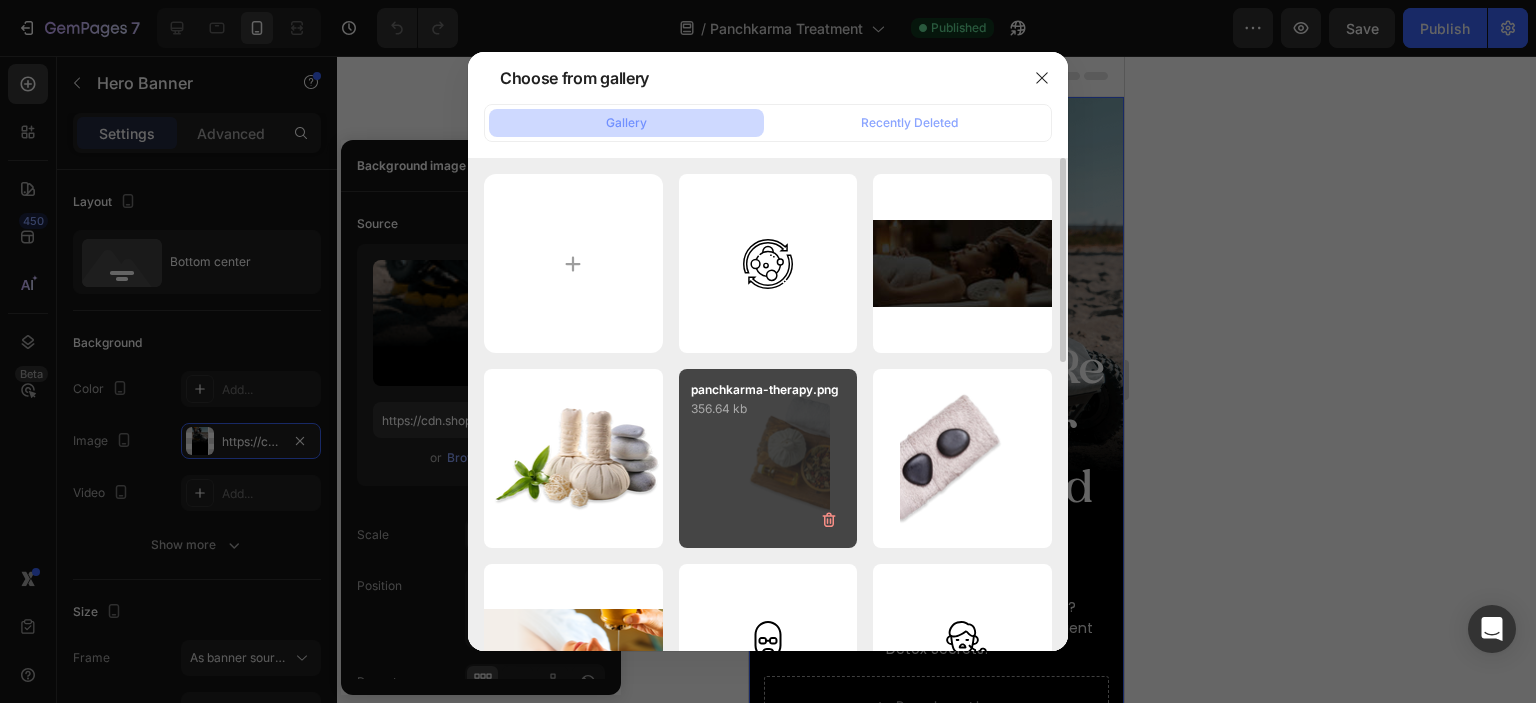 scroll, scrollTop: 200, scrollLeft: 0, axis: vertical 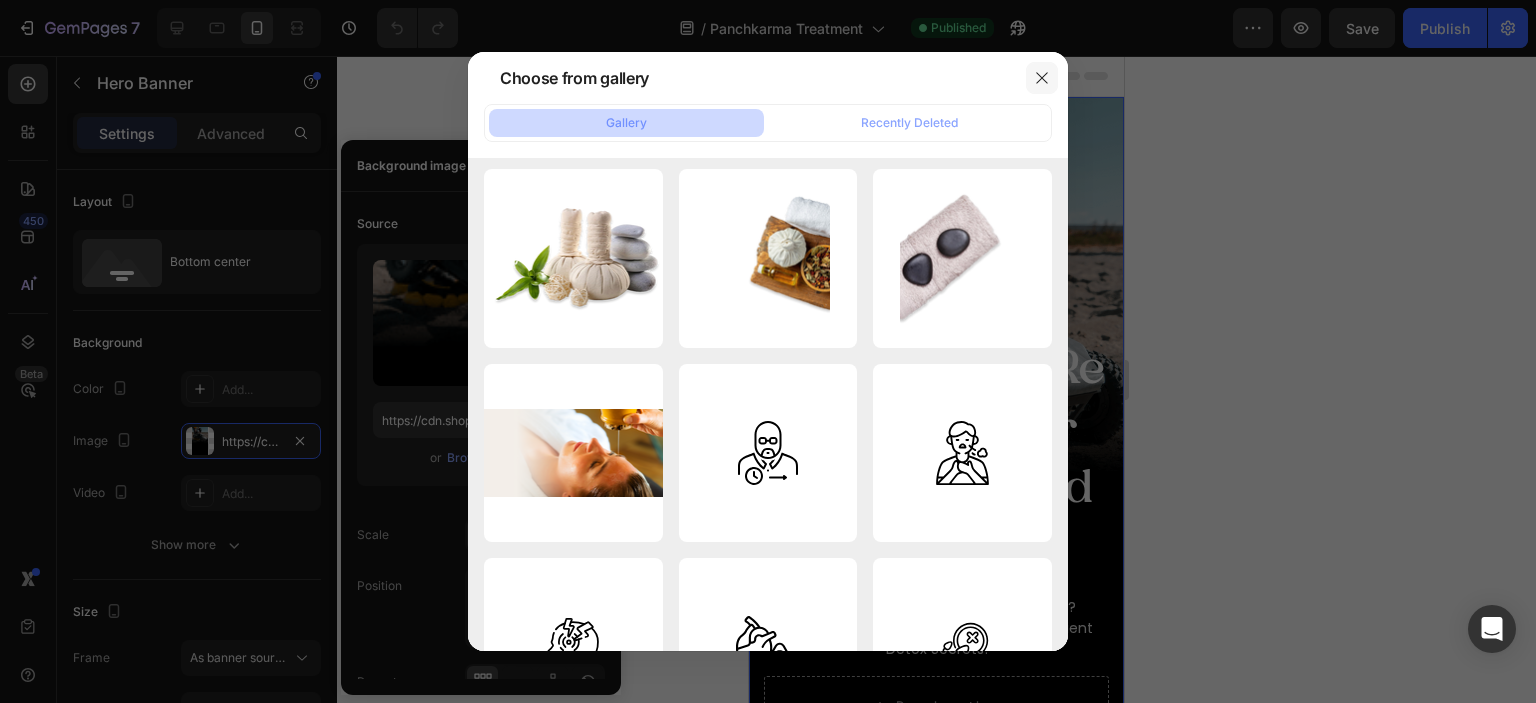click 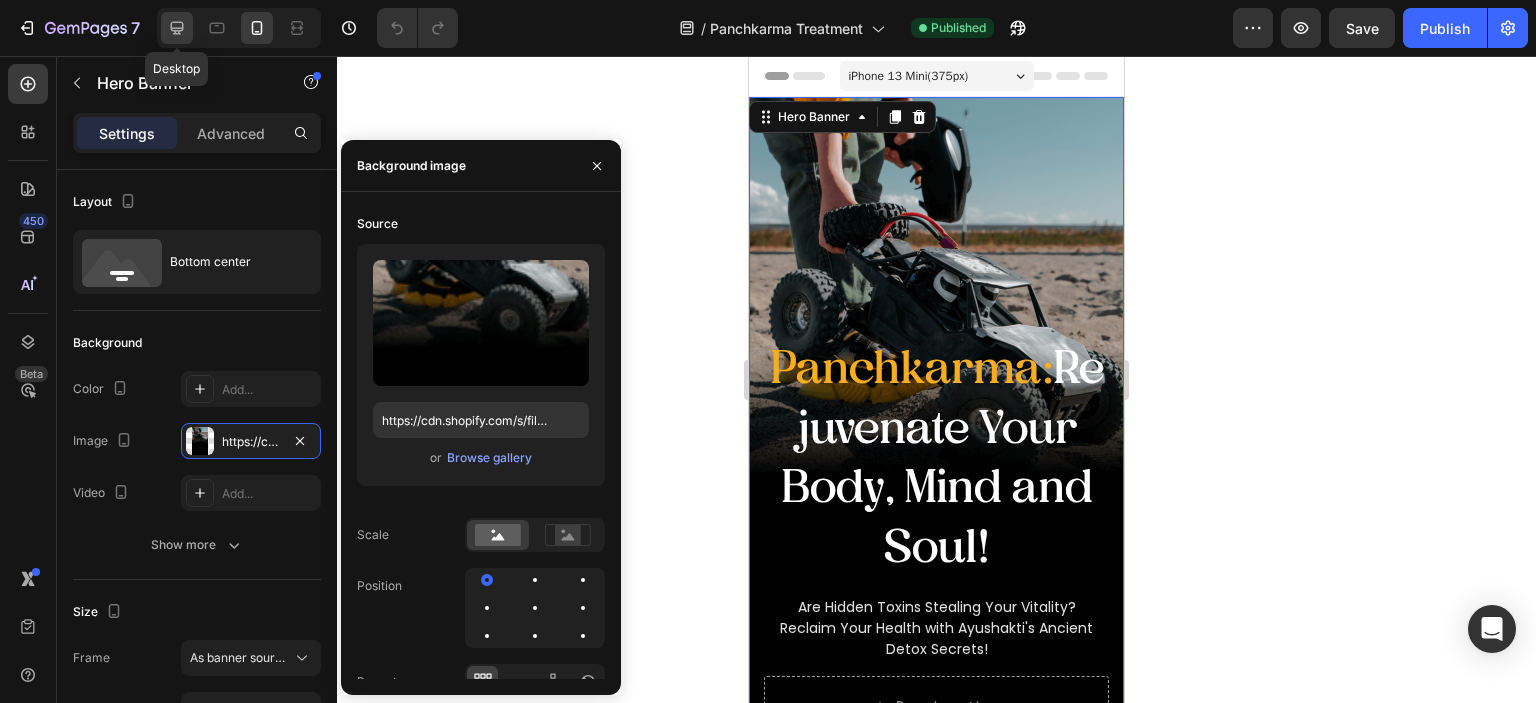 click 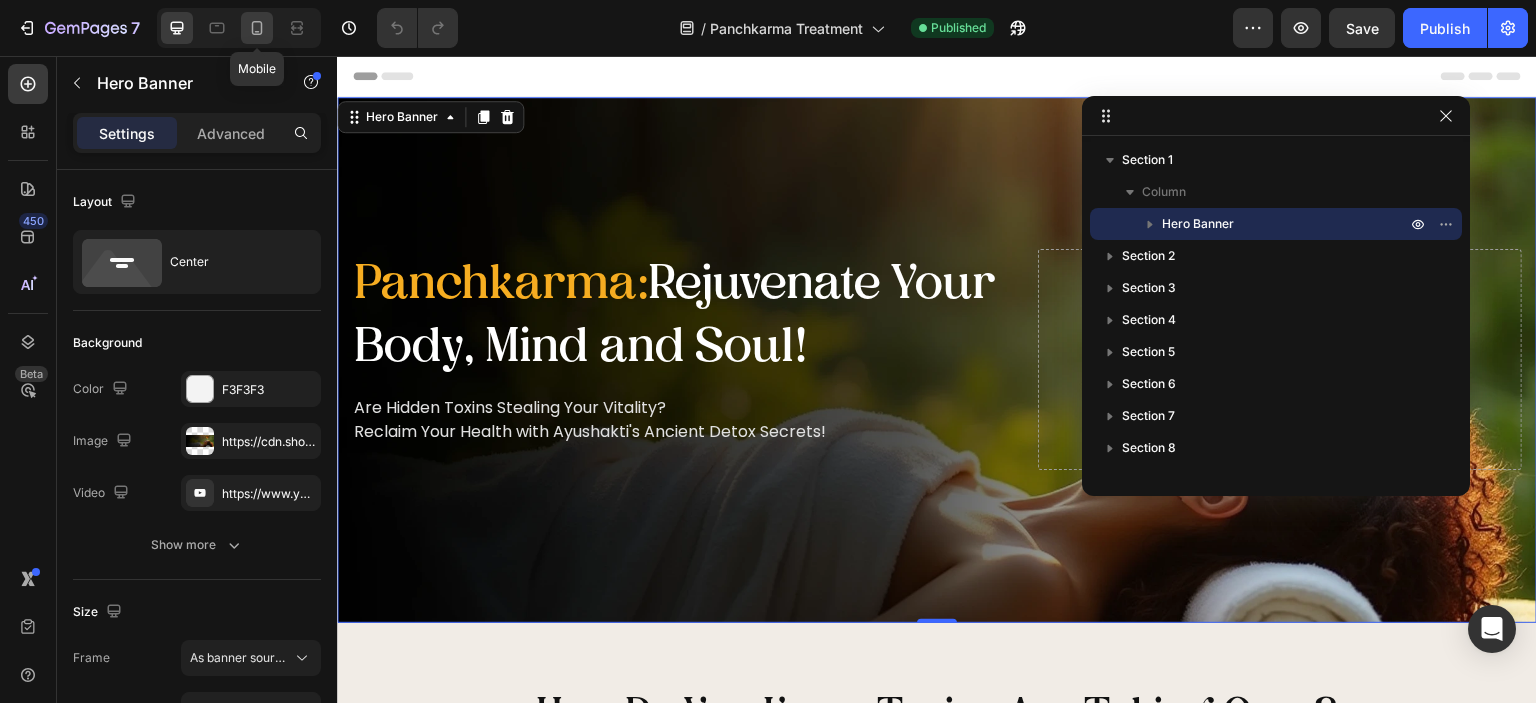 click 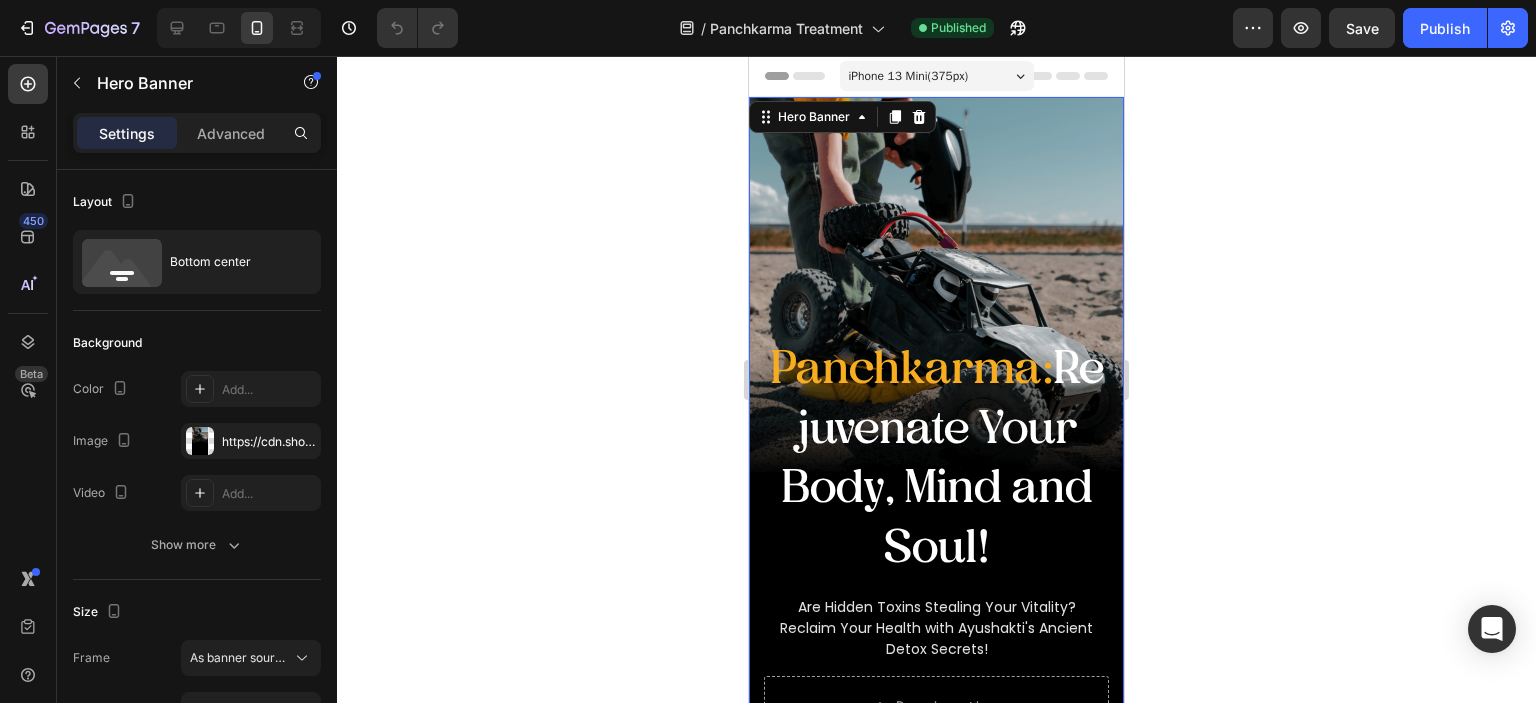 click at bounding box center [936, 430] 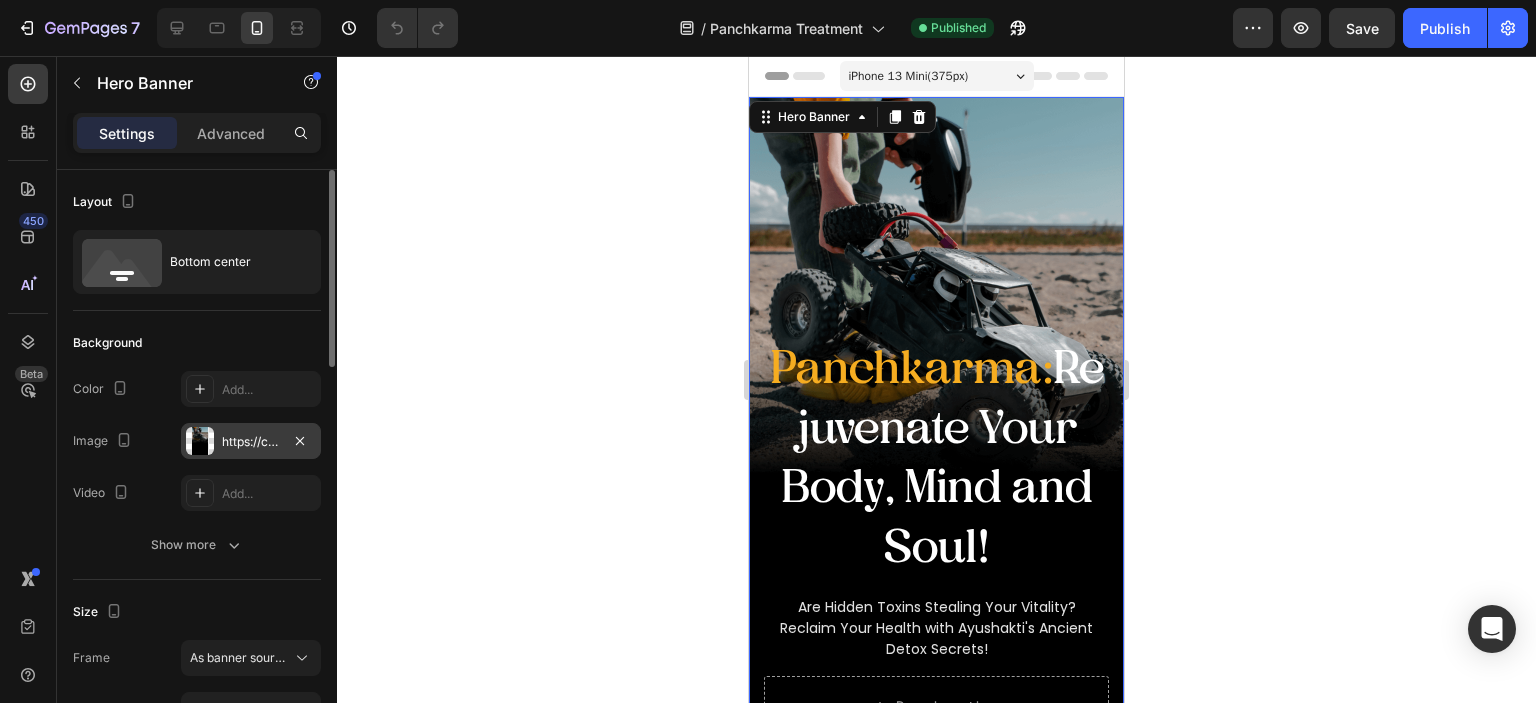 click on "https://cdn.shopify.com/s/files/1/0662/4981/8303/files/gempages_528723949530383382-4791fb30-d24b-4b6c-ac68-59fe67062d37.png" at bounding box center (251, 442) 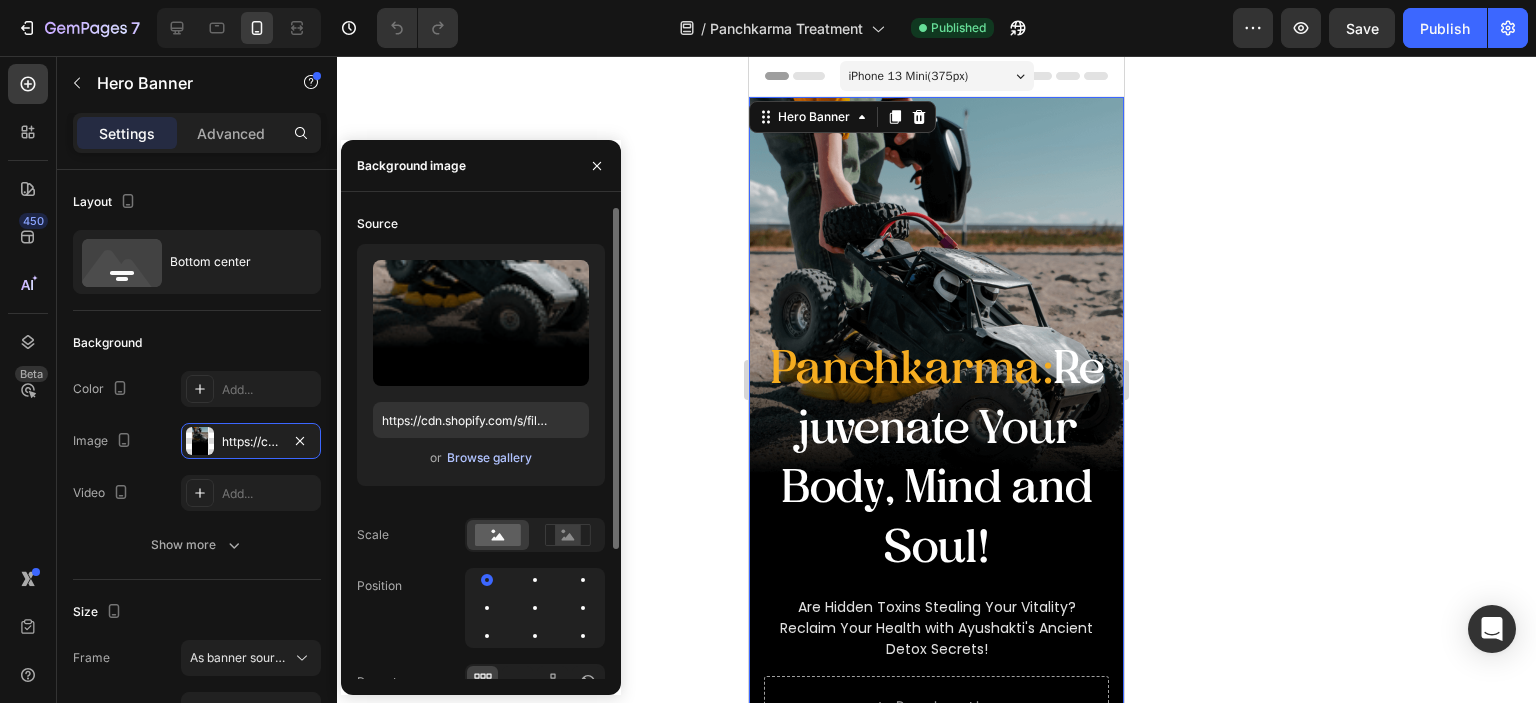 click on "Browse gallery" at bounding box center (489, 458) 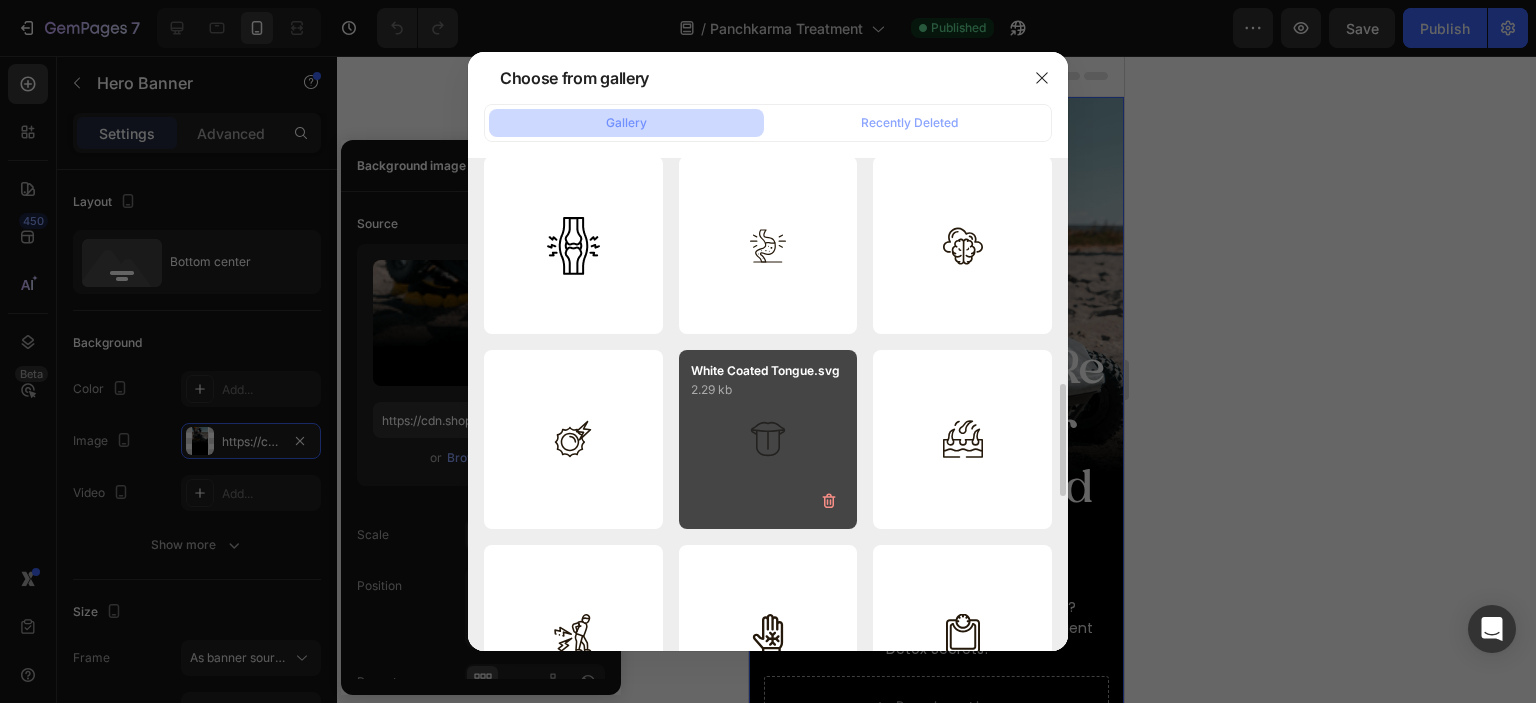 scroll, scrollTop: 1292, scrollLeft: 0, axis: vertical 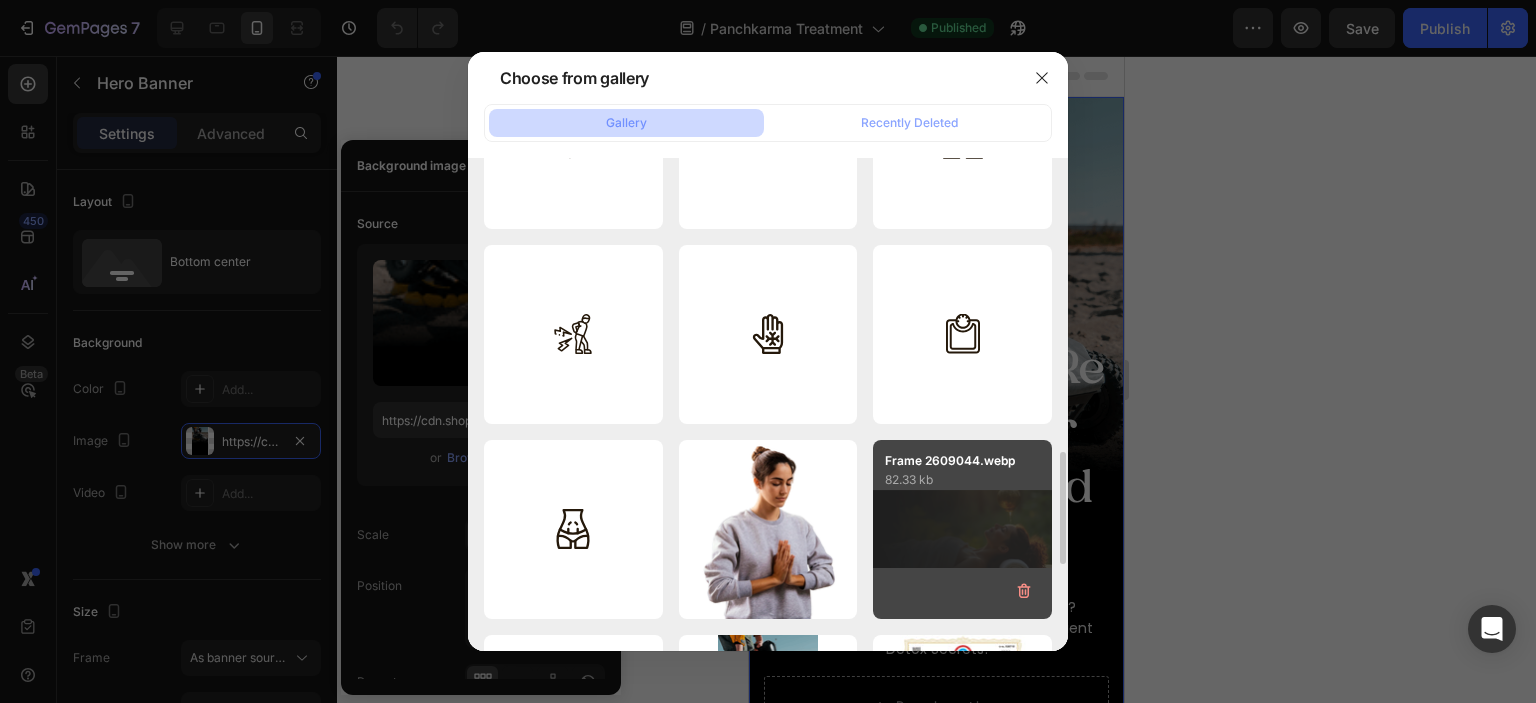click on "Frame 2609044.webp 82.33 kb" at bounding box center [962, 529] 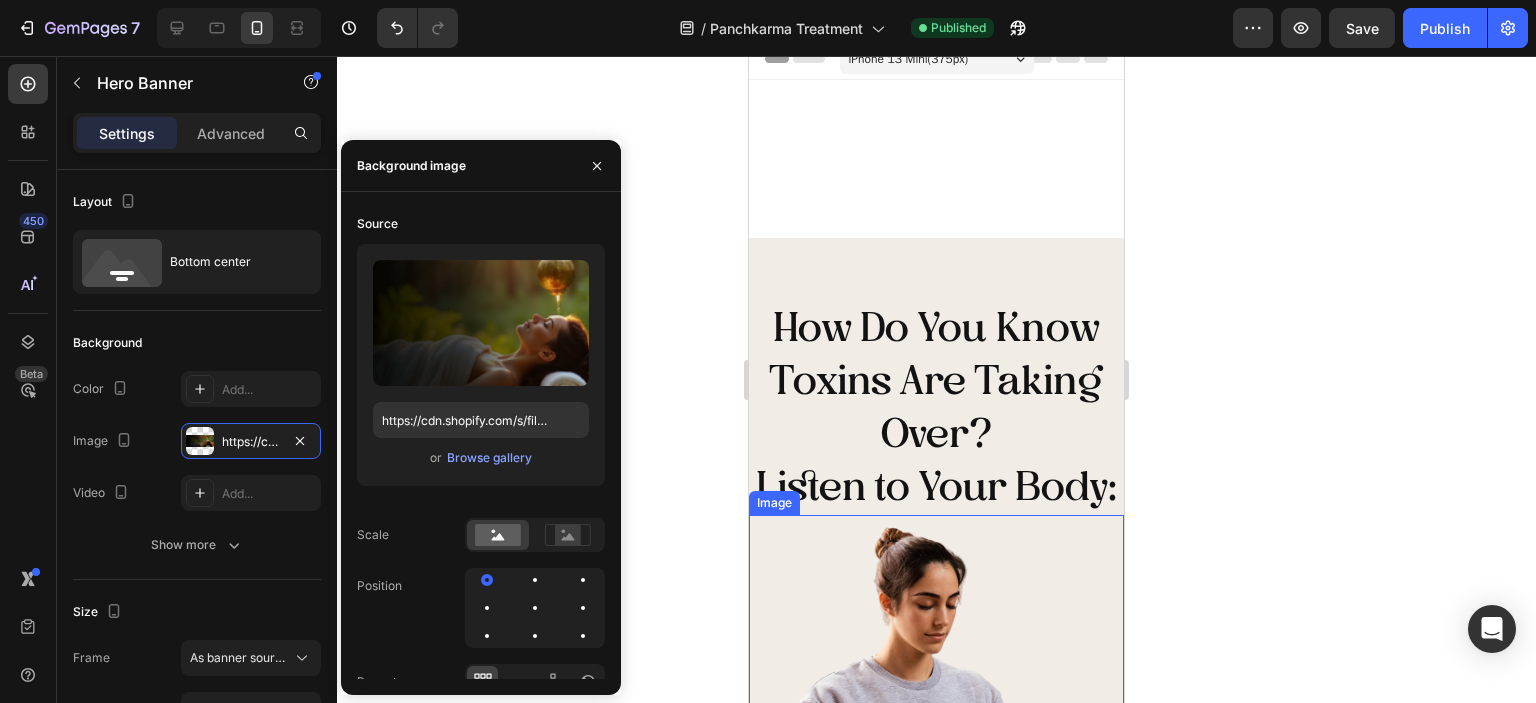 scroll, scrollTop: 0, scrollLeft: 0, axis: both 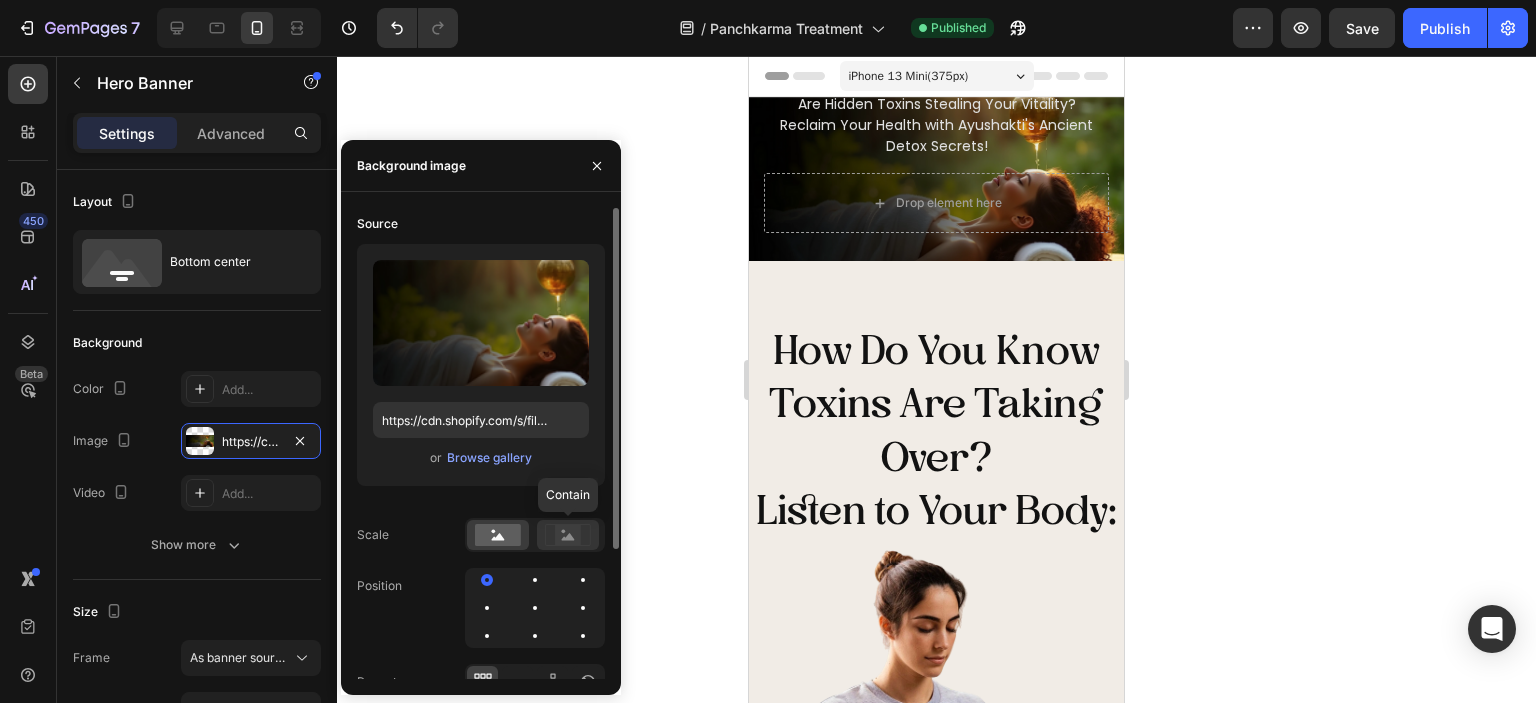 click 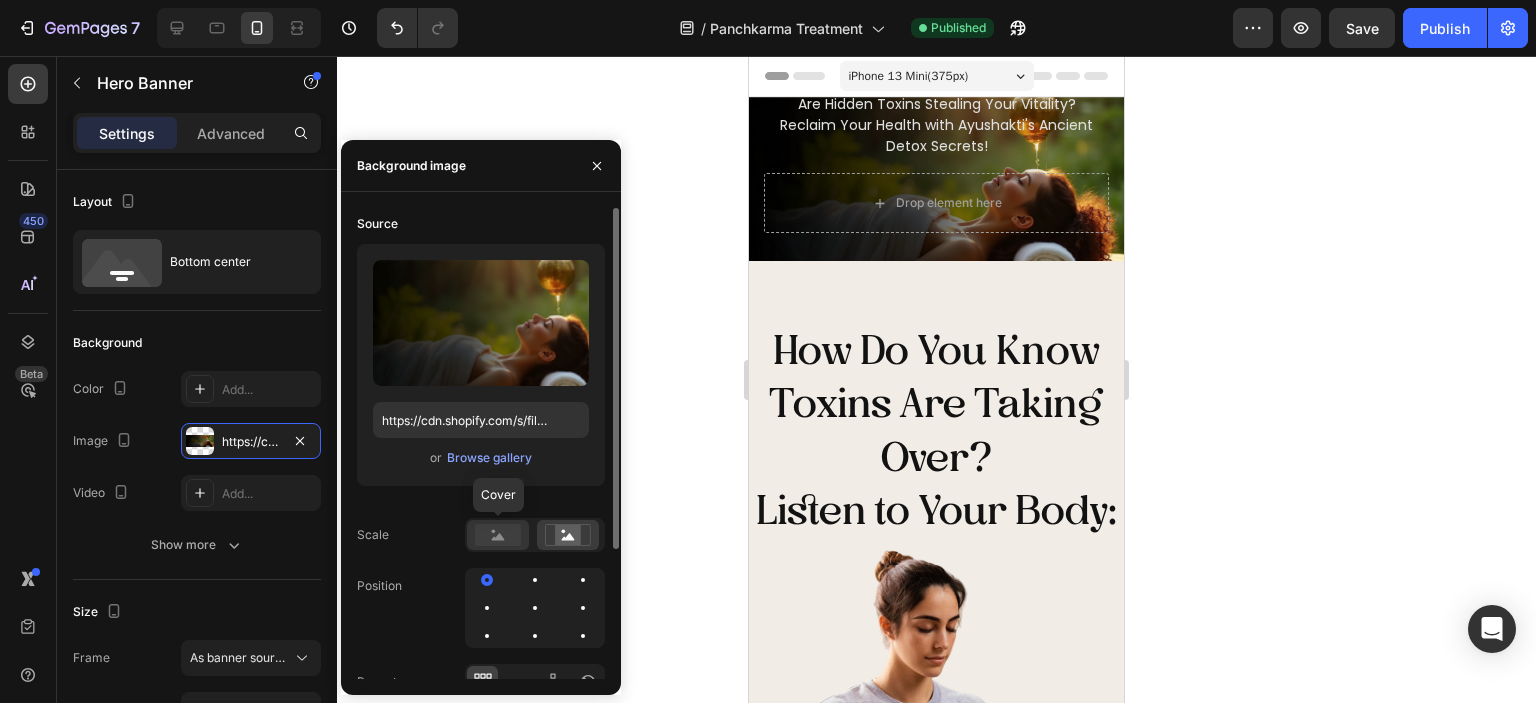 click 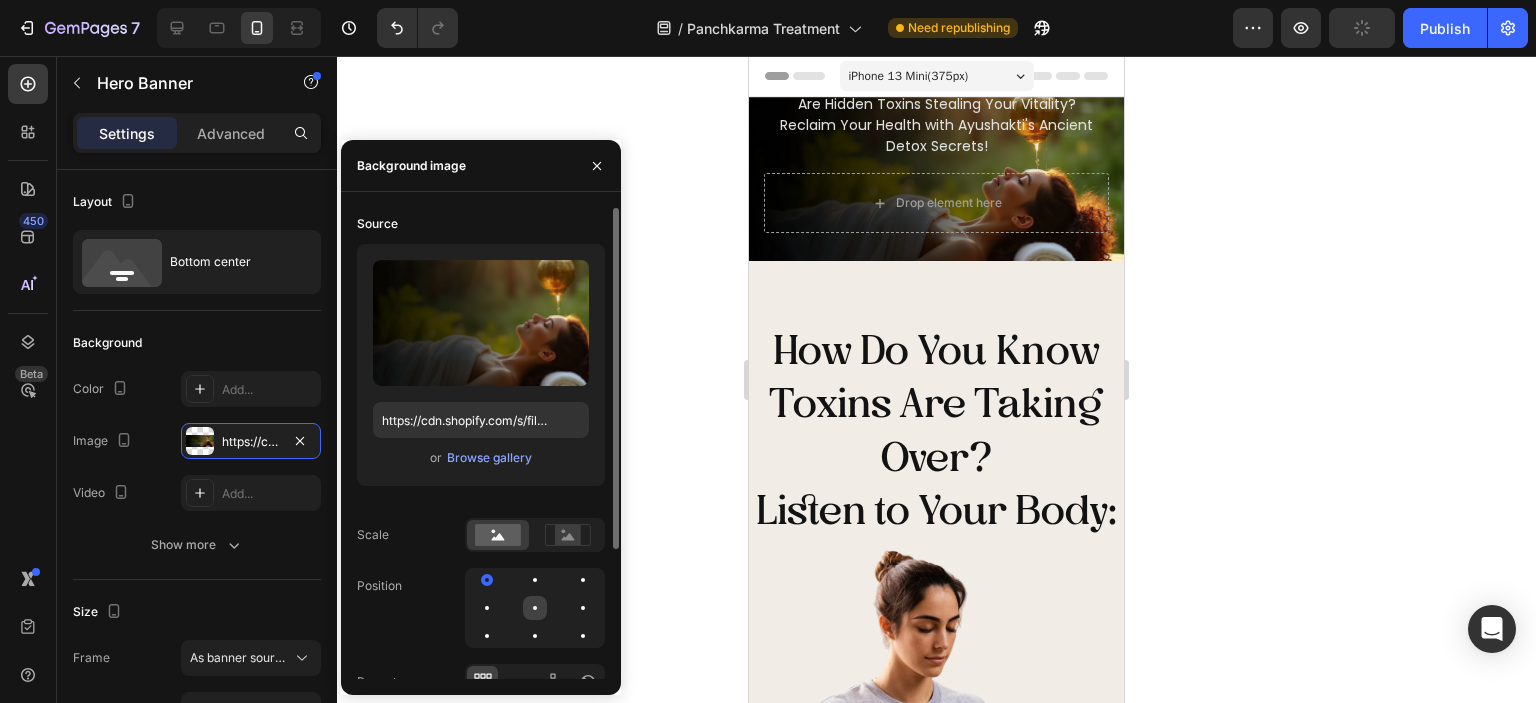 click 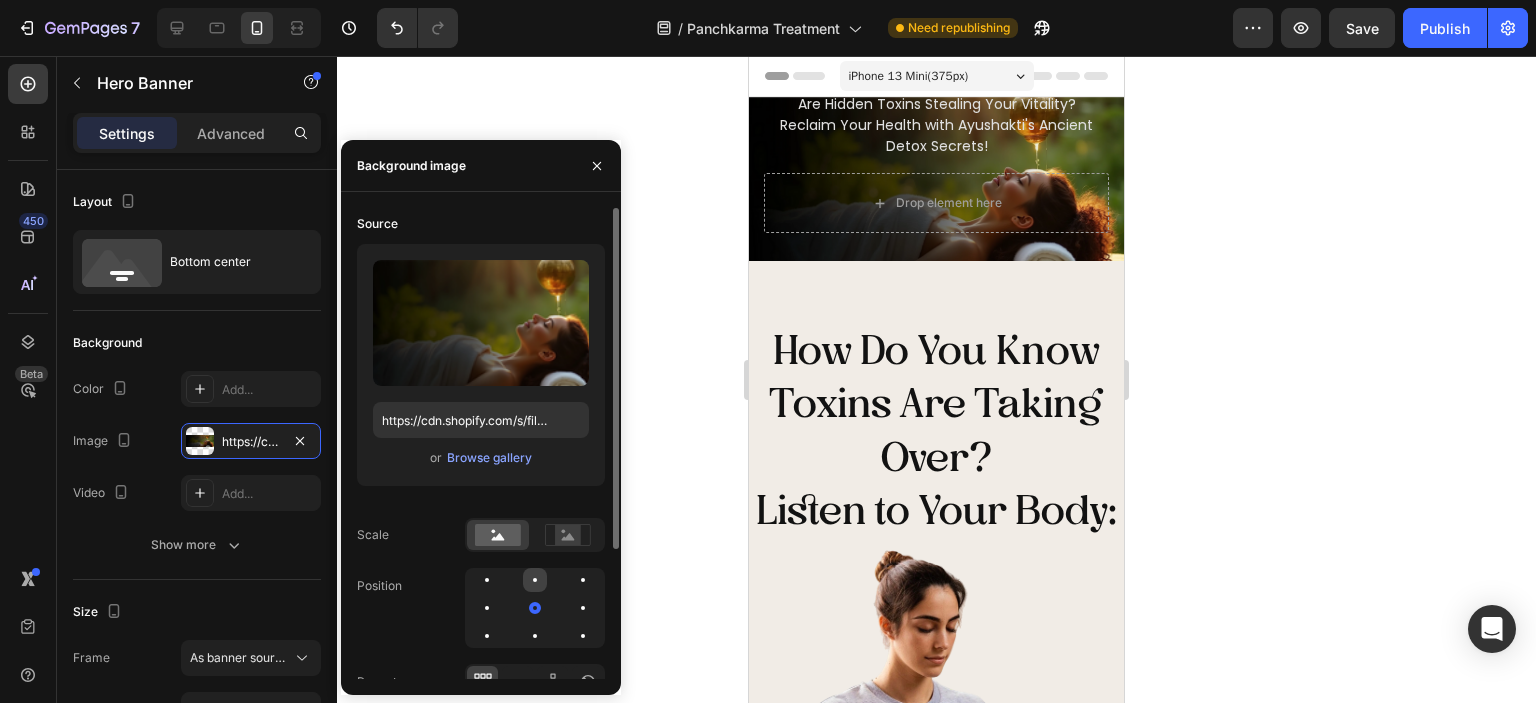 click 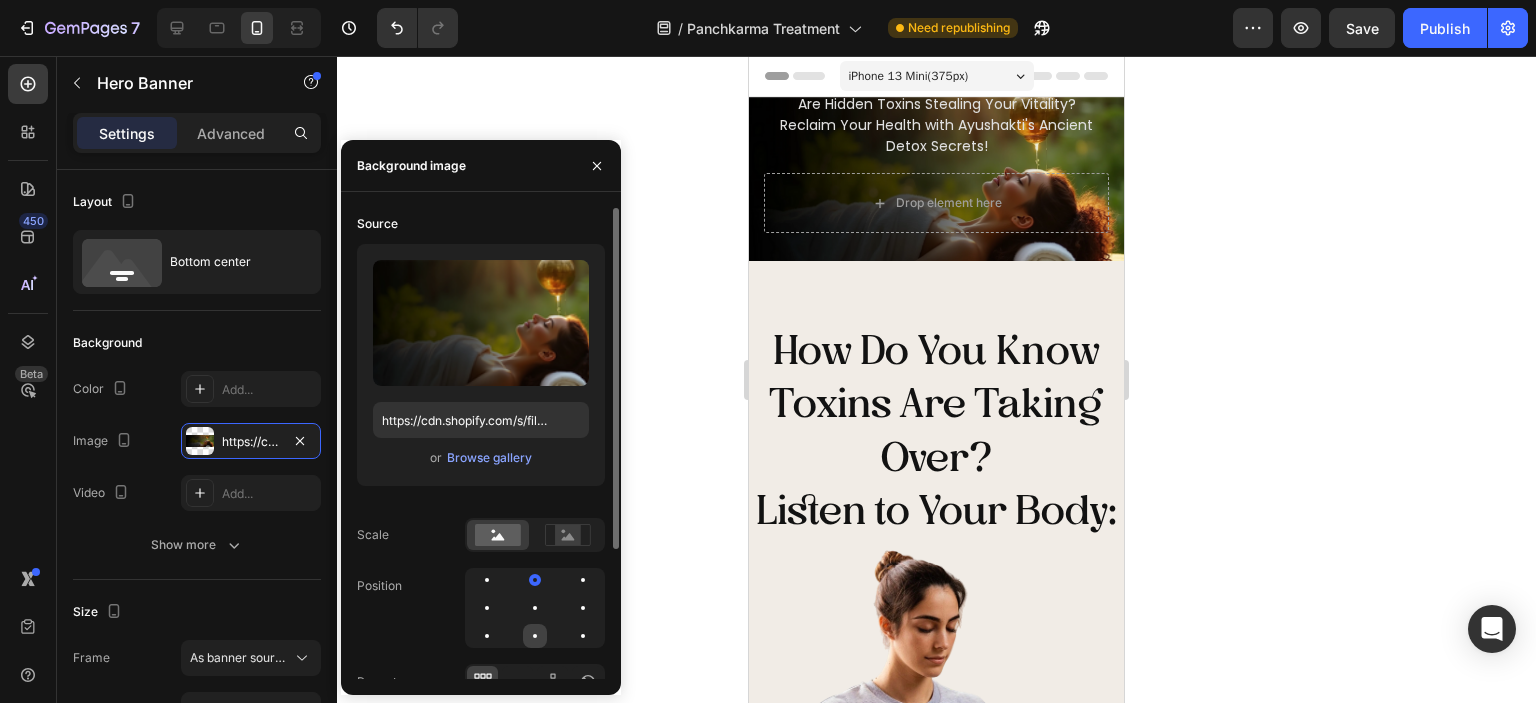 click 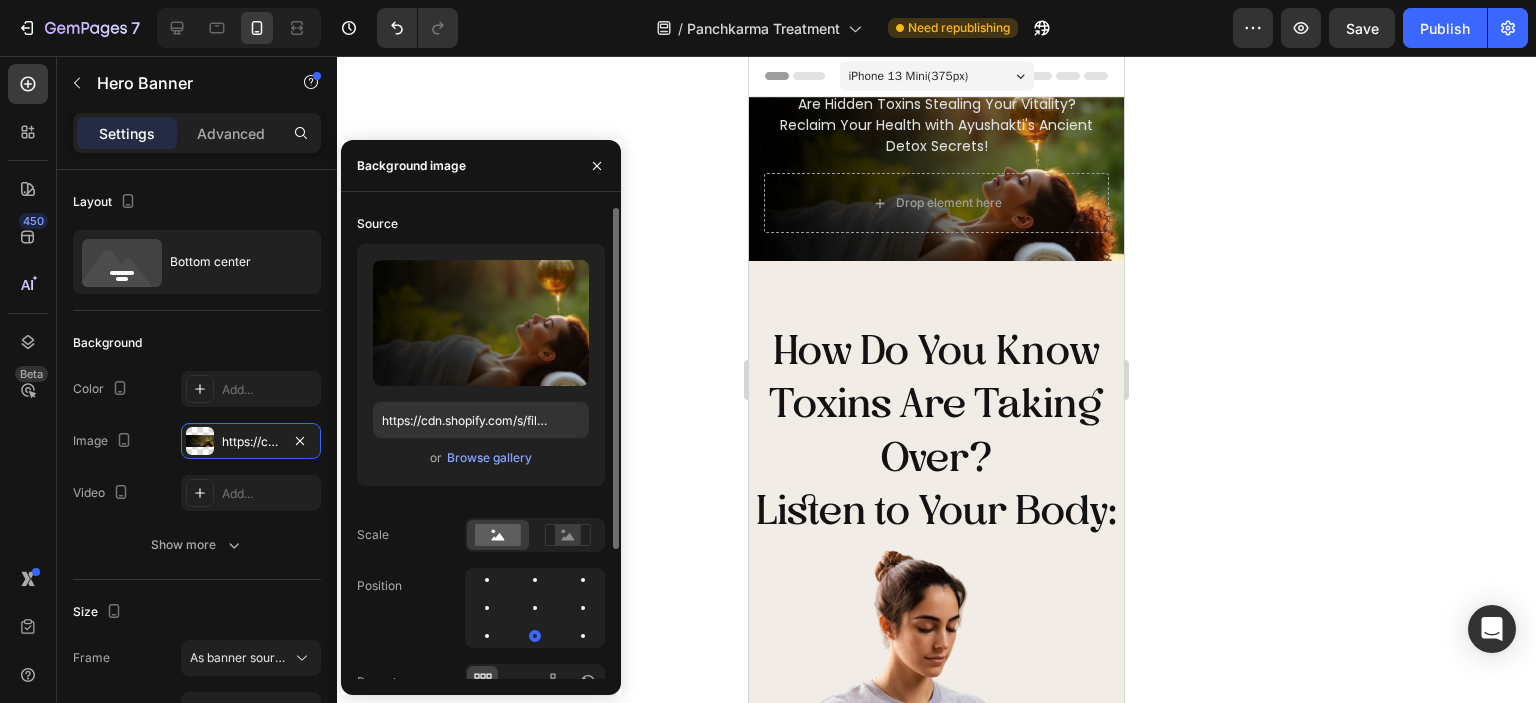 click at bounding box center (535, 608) 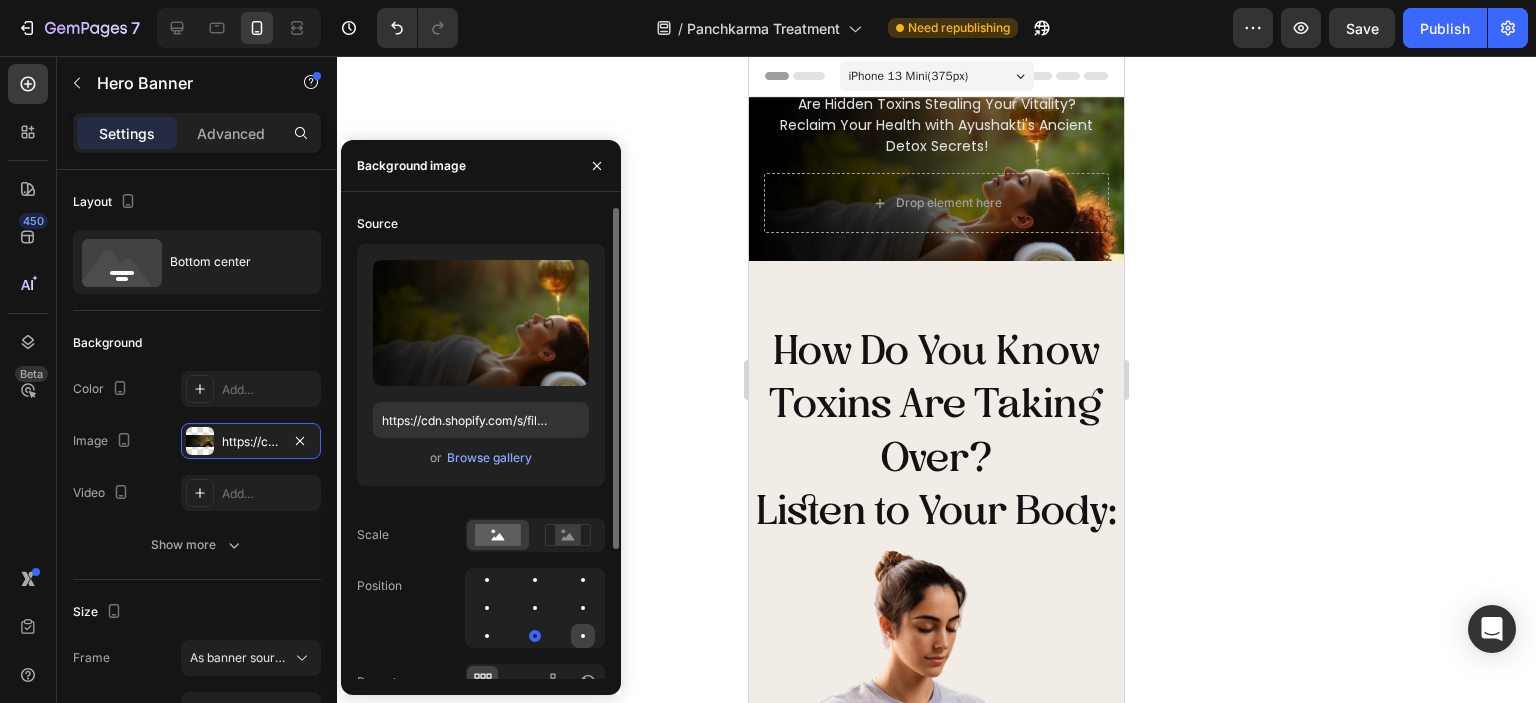 click at bounding box center [583, 636] 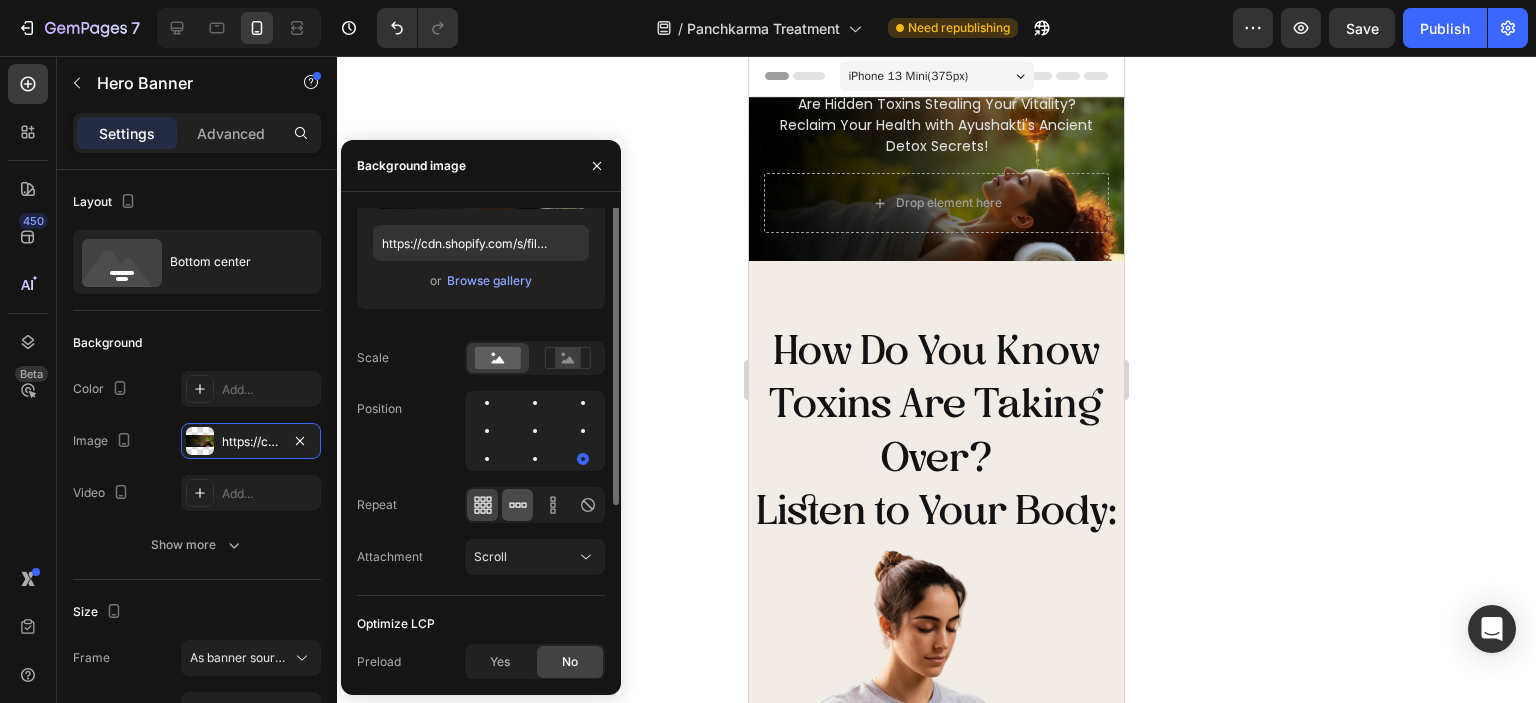 scroll, scrollTop: 0, scrollLeft: 0, axis: both 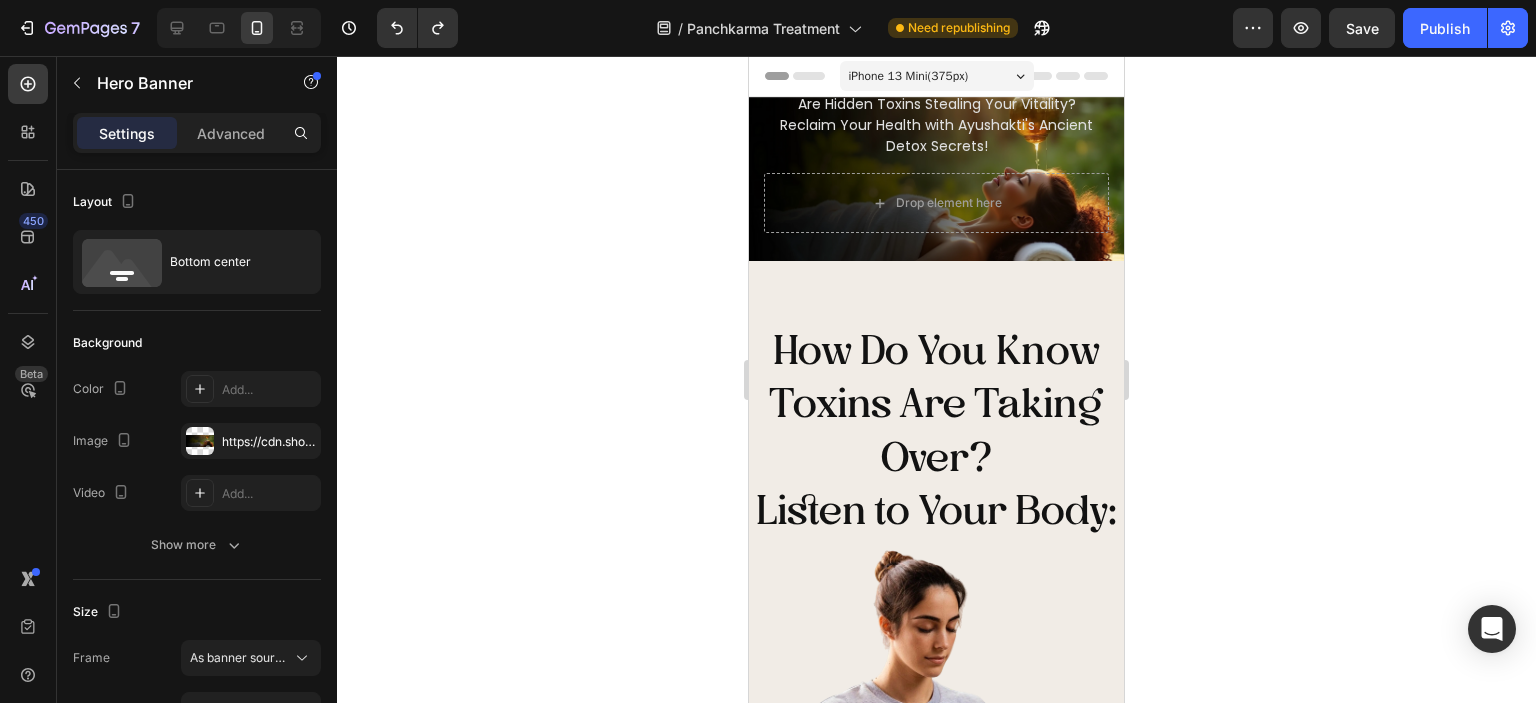click 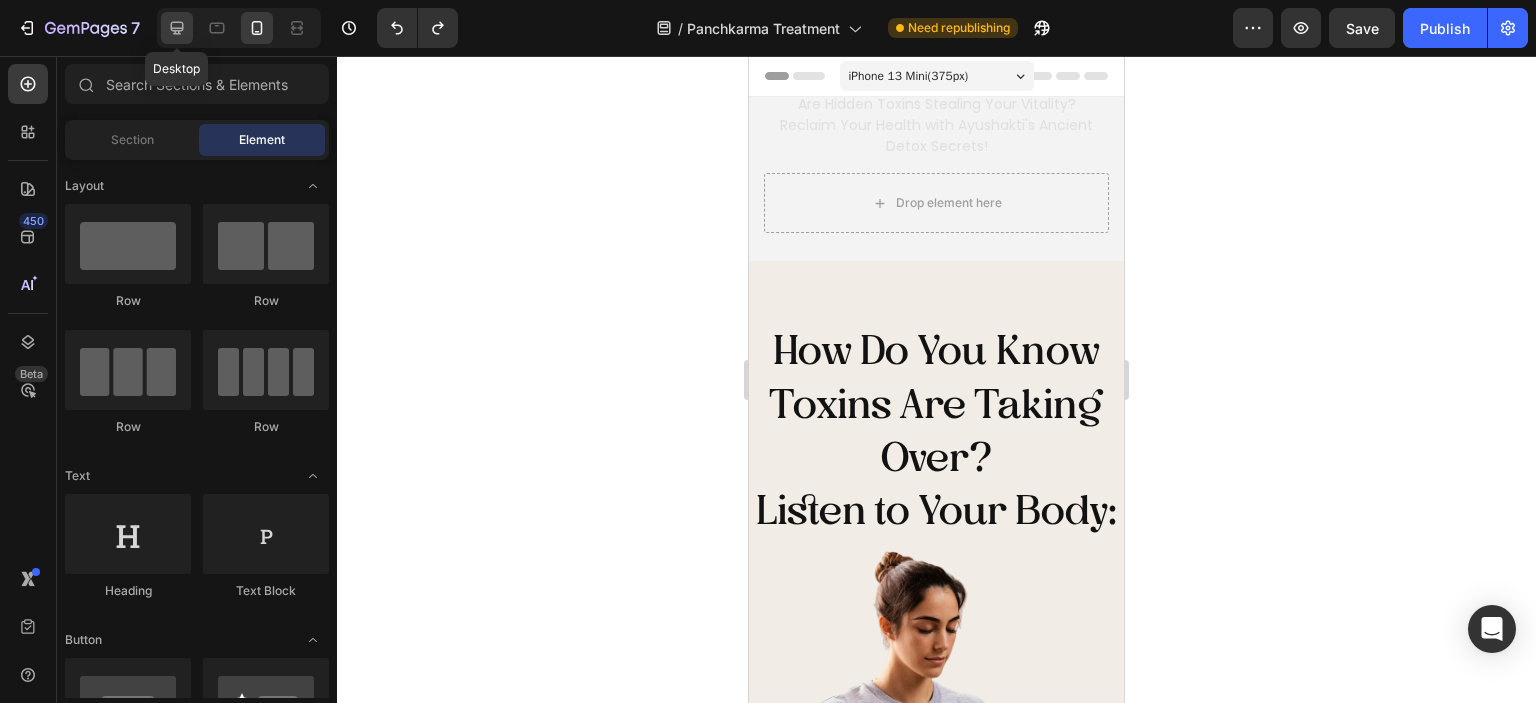 click 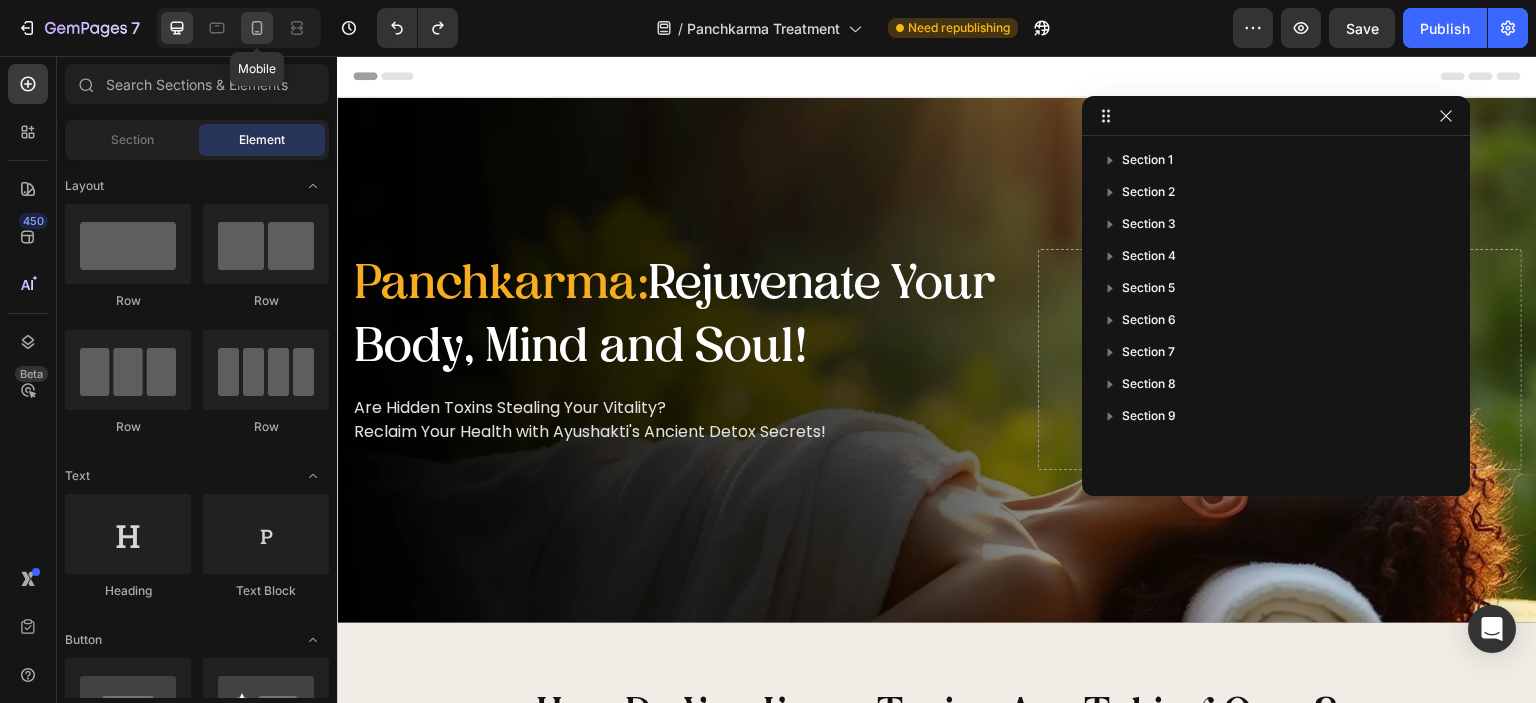 click 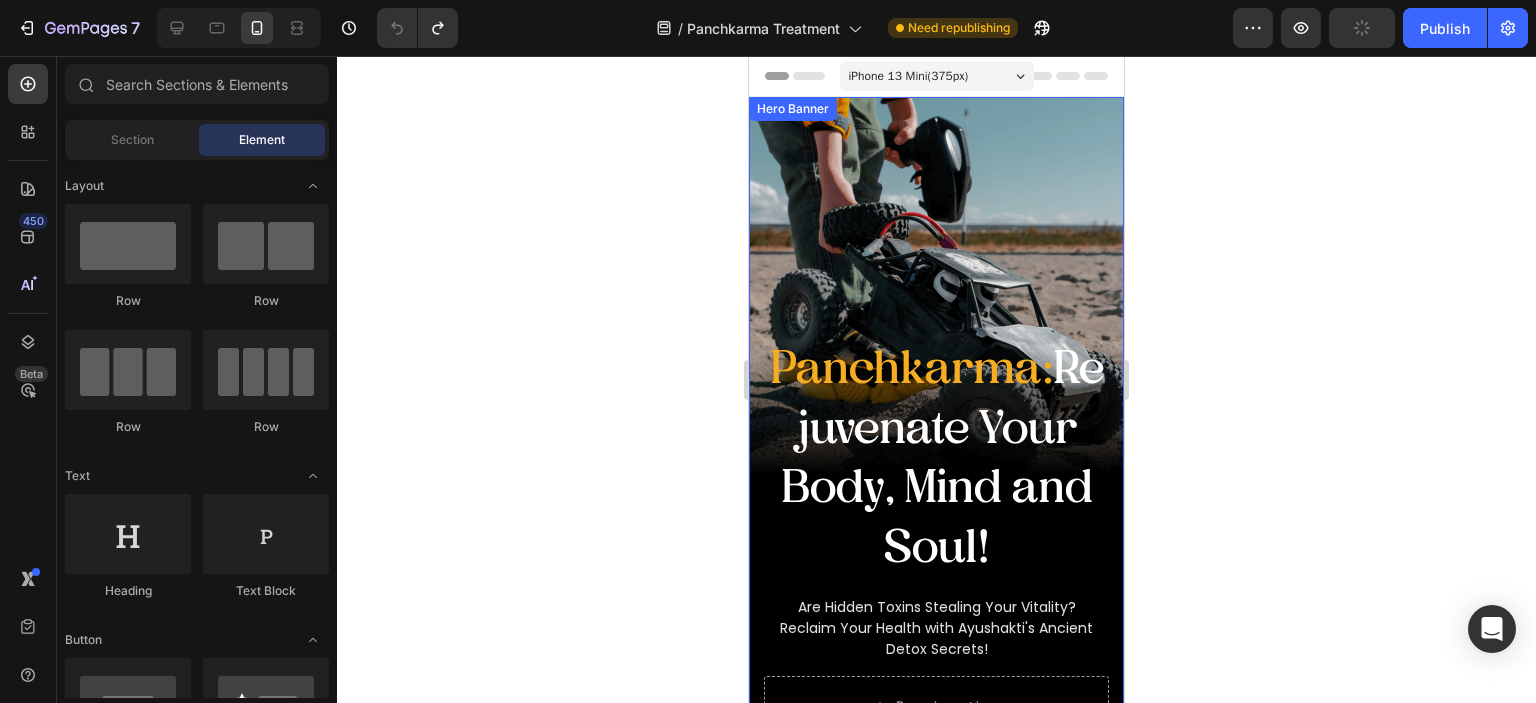 click at bounding box center (936, 430) 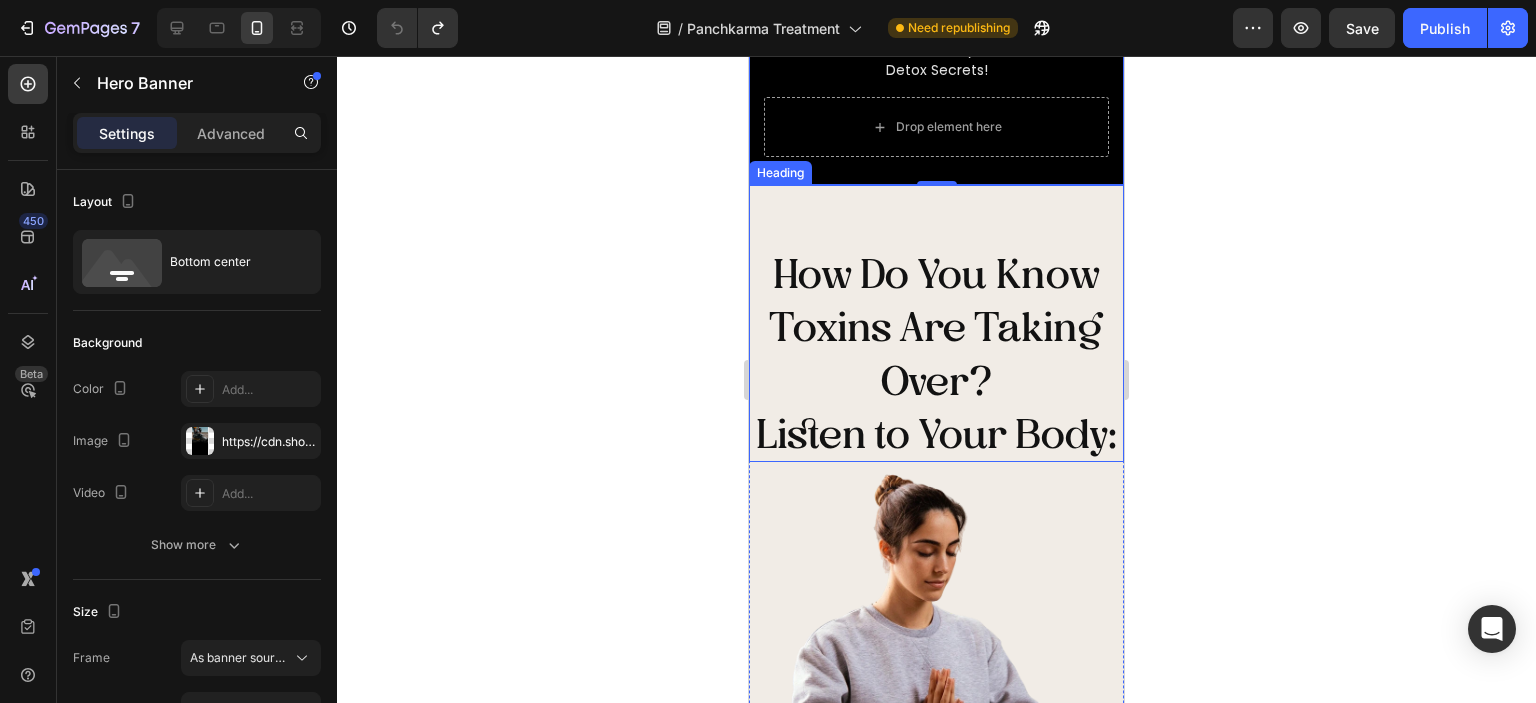 scroll, scrollTop: 600, scrollLeft: 0, axis: vertical 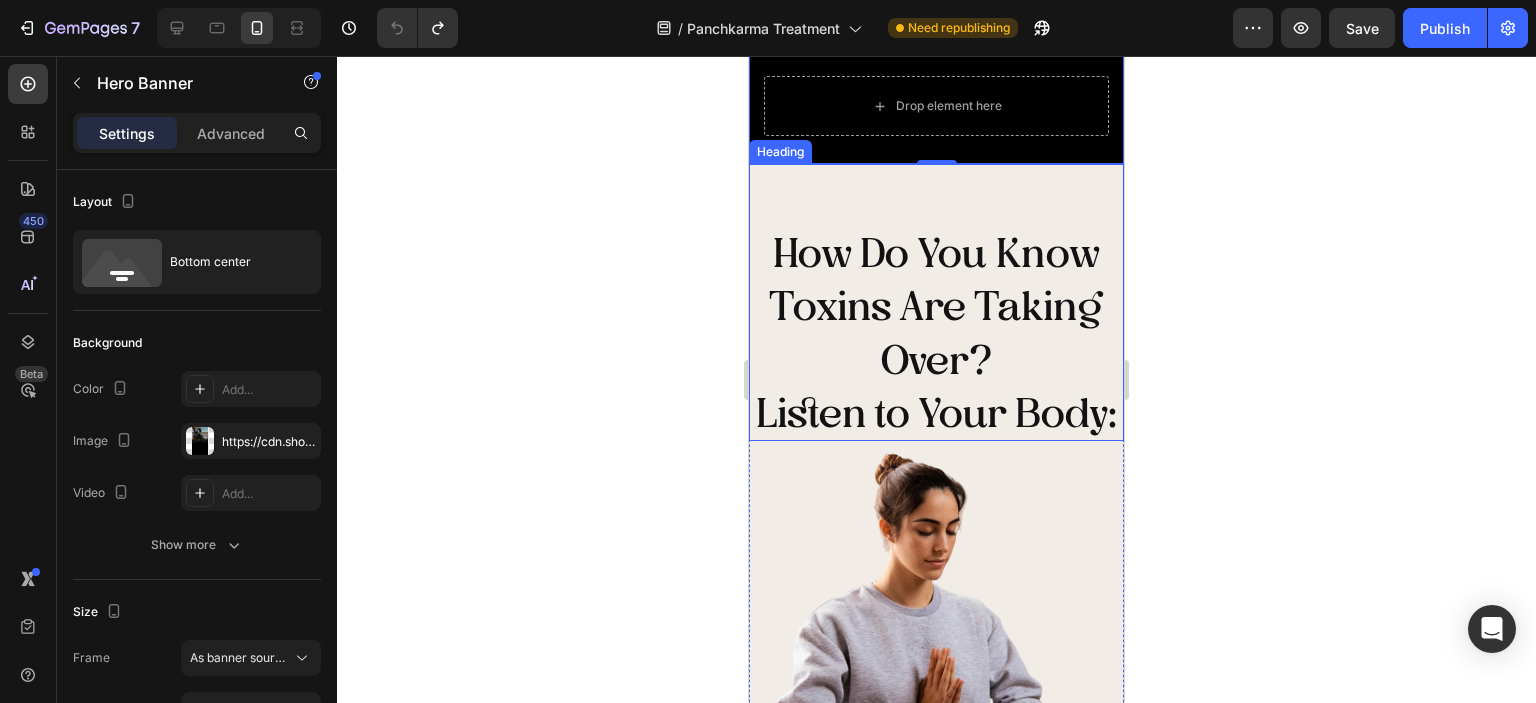 click on "How Do You Know Toxins Are Taking Over?  Listen to Your Body:" at bounding box center [936, 332] 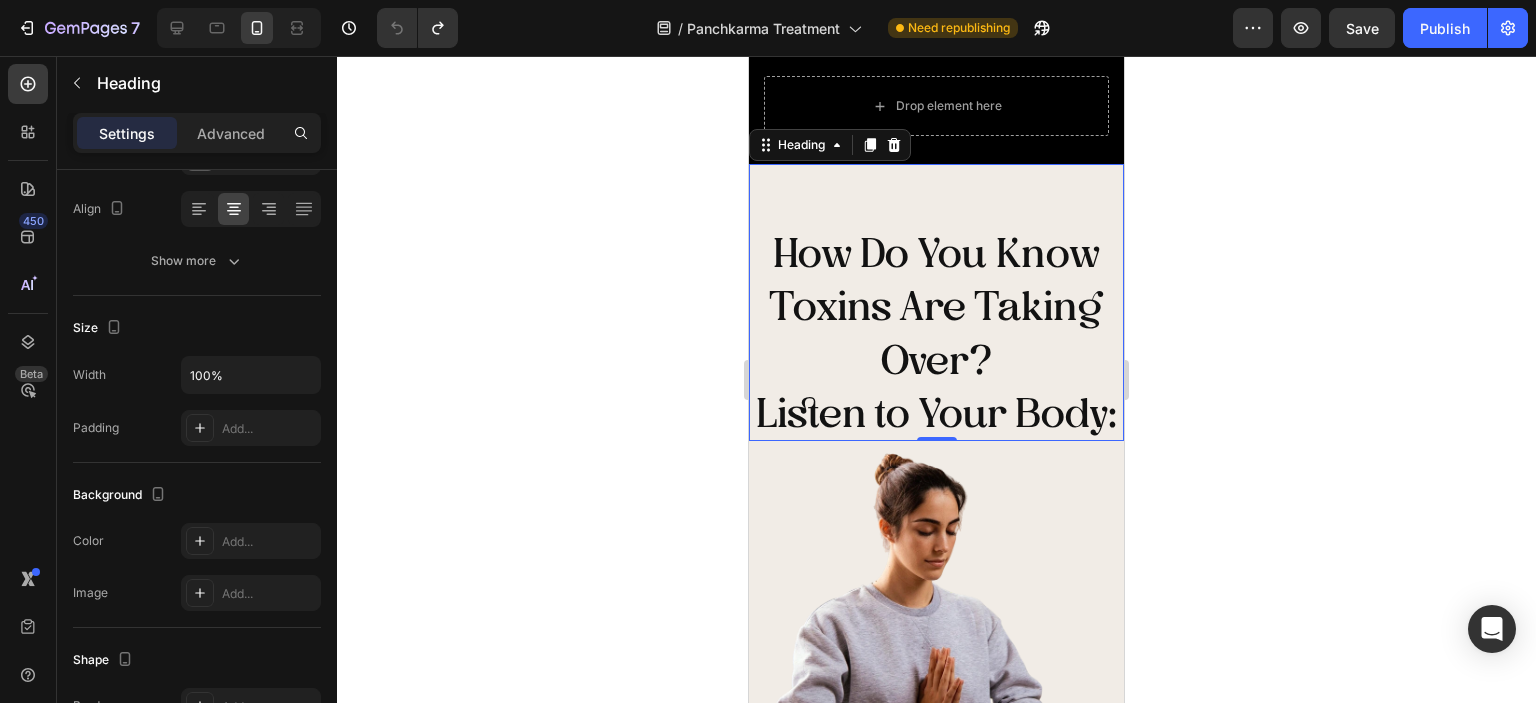 scroll, scrollTop: 0, scrollLeft: 0, axis: both 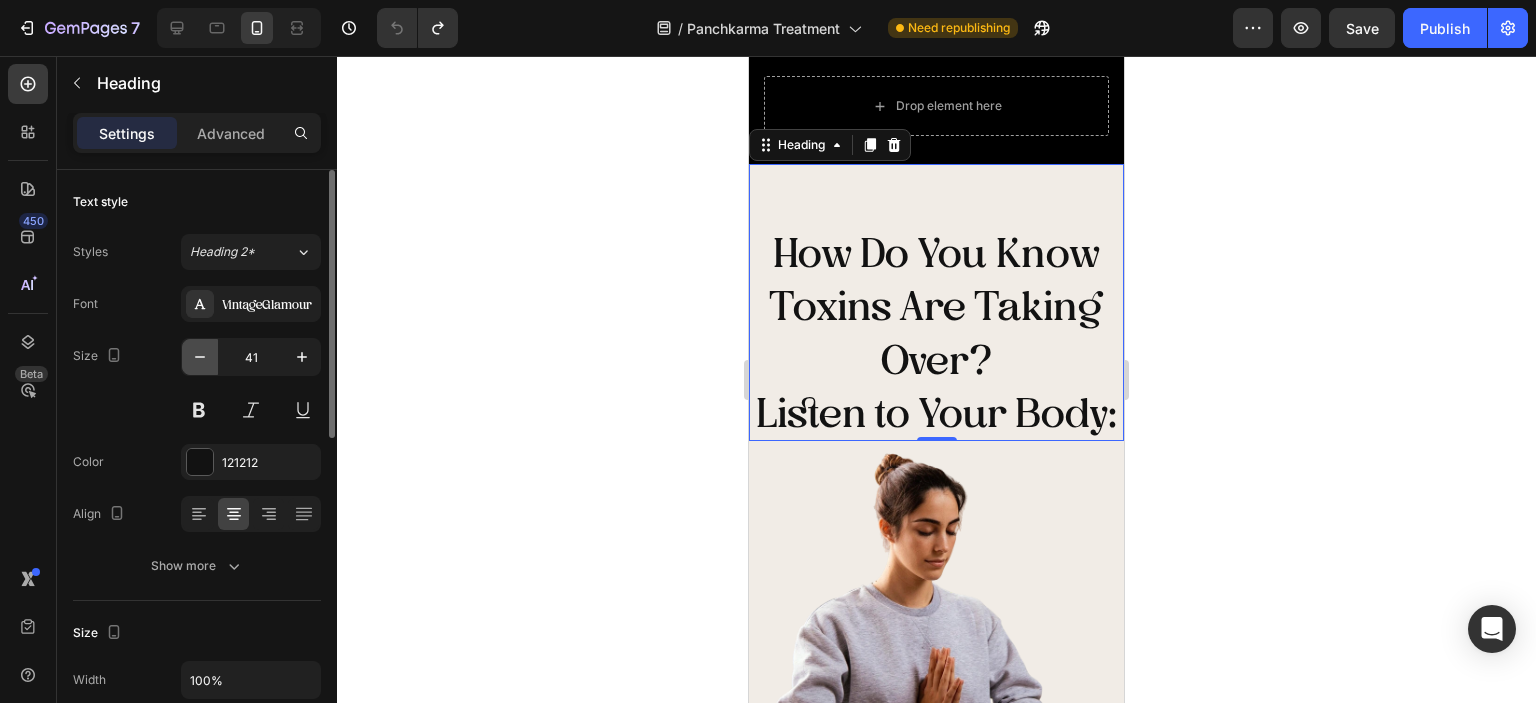 click 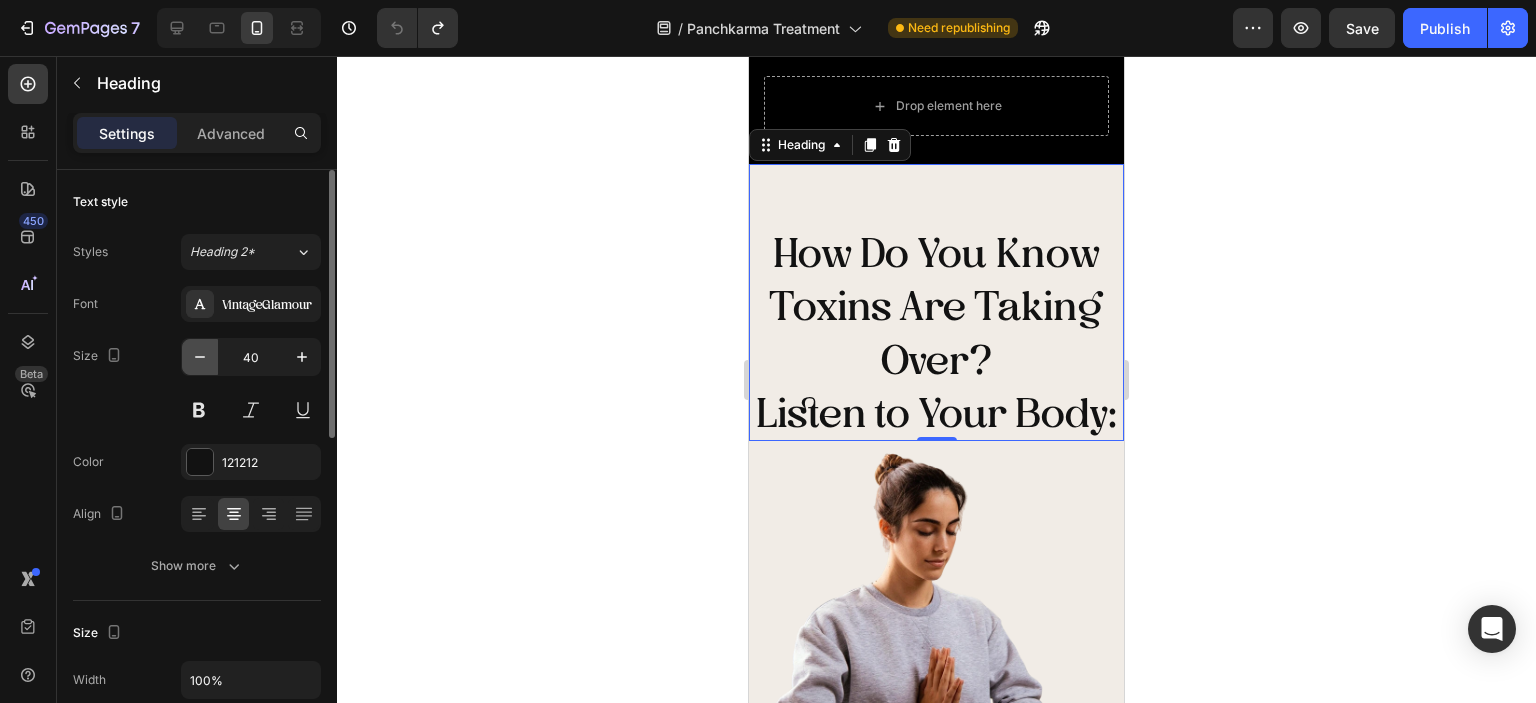 click 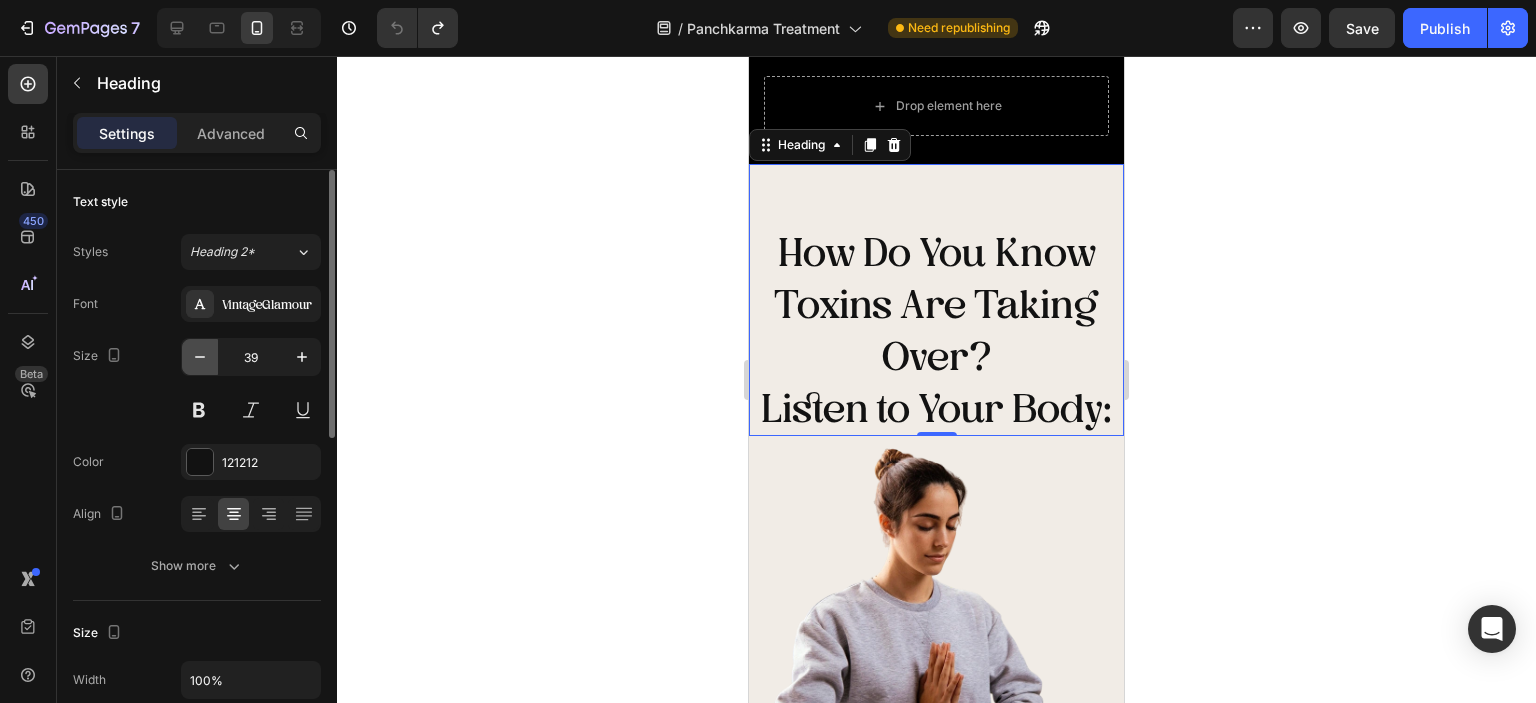 click 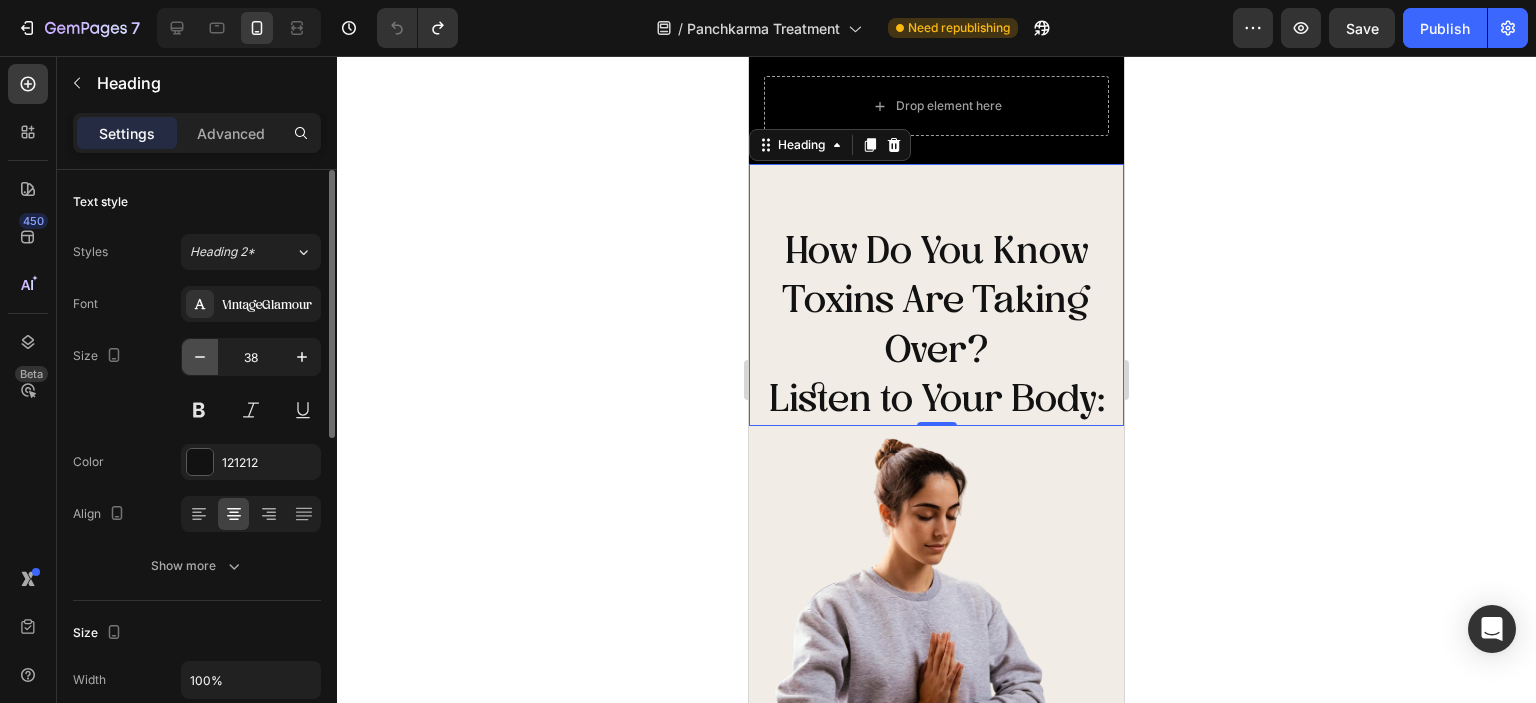 click 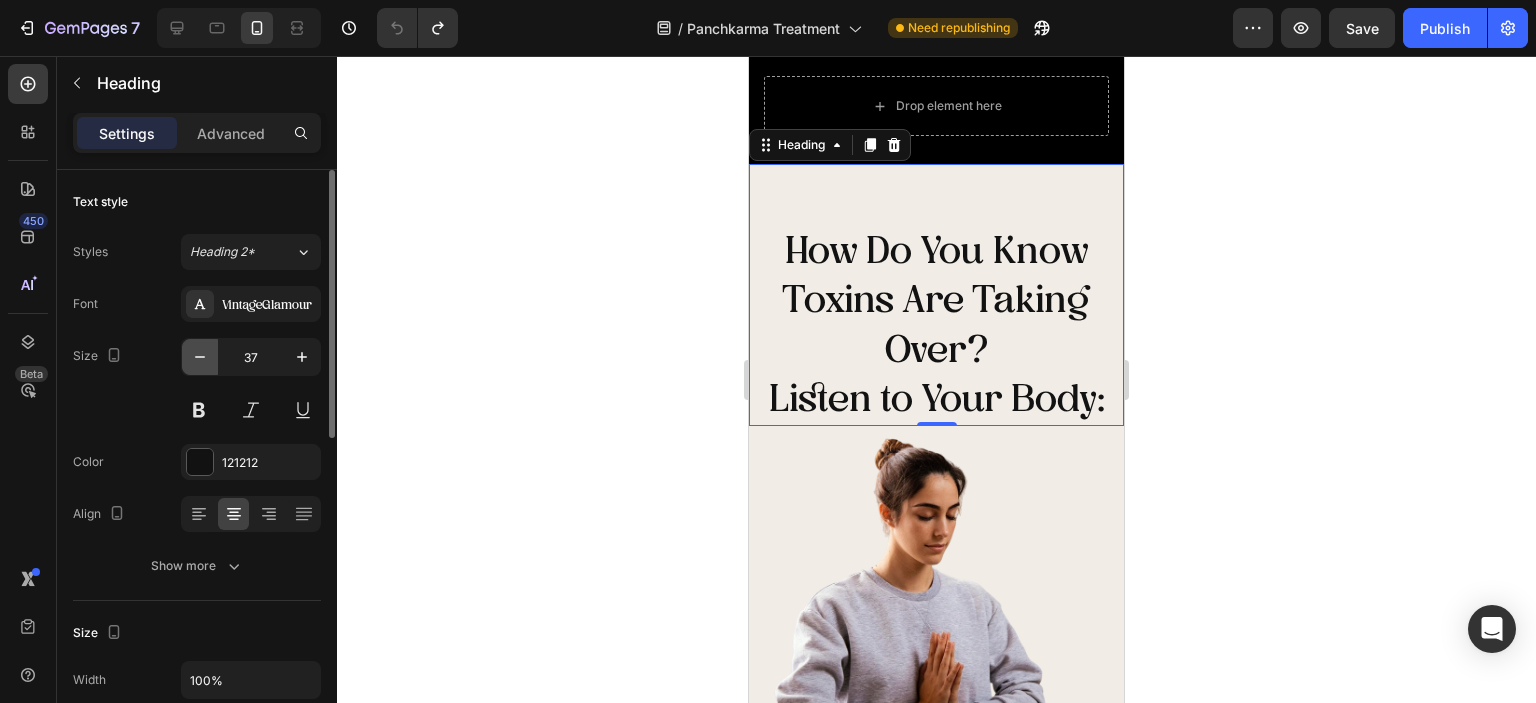 click 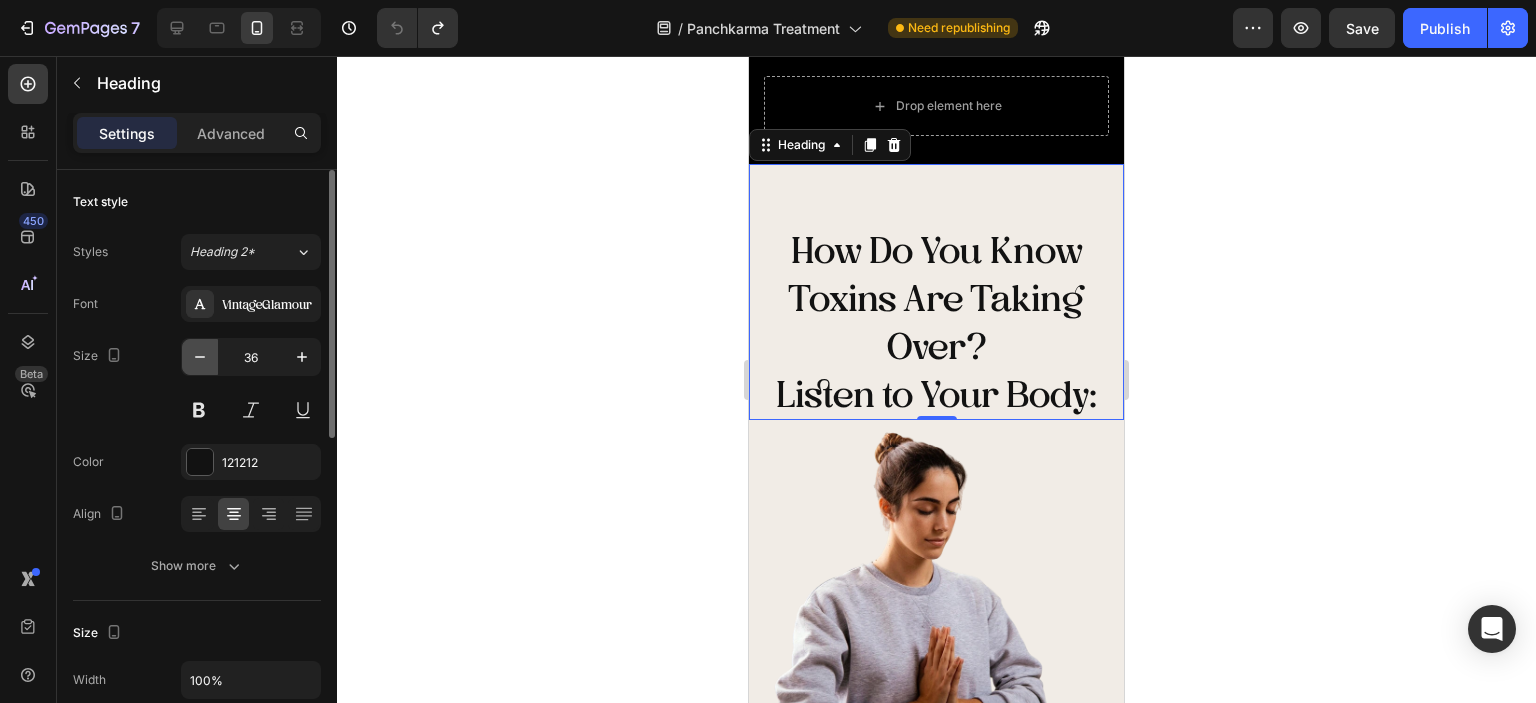 click 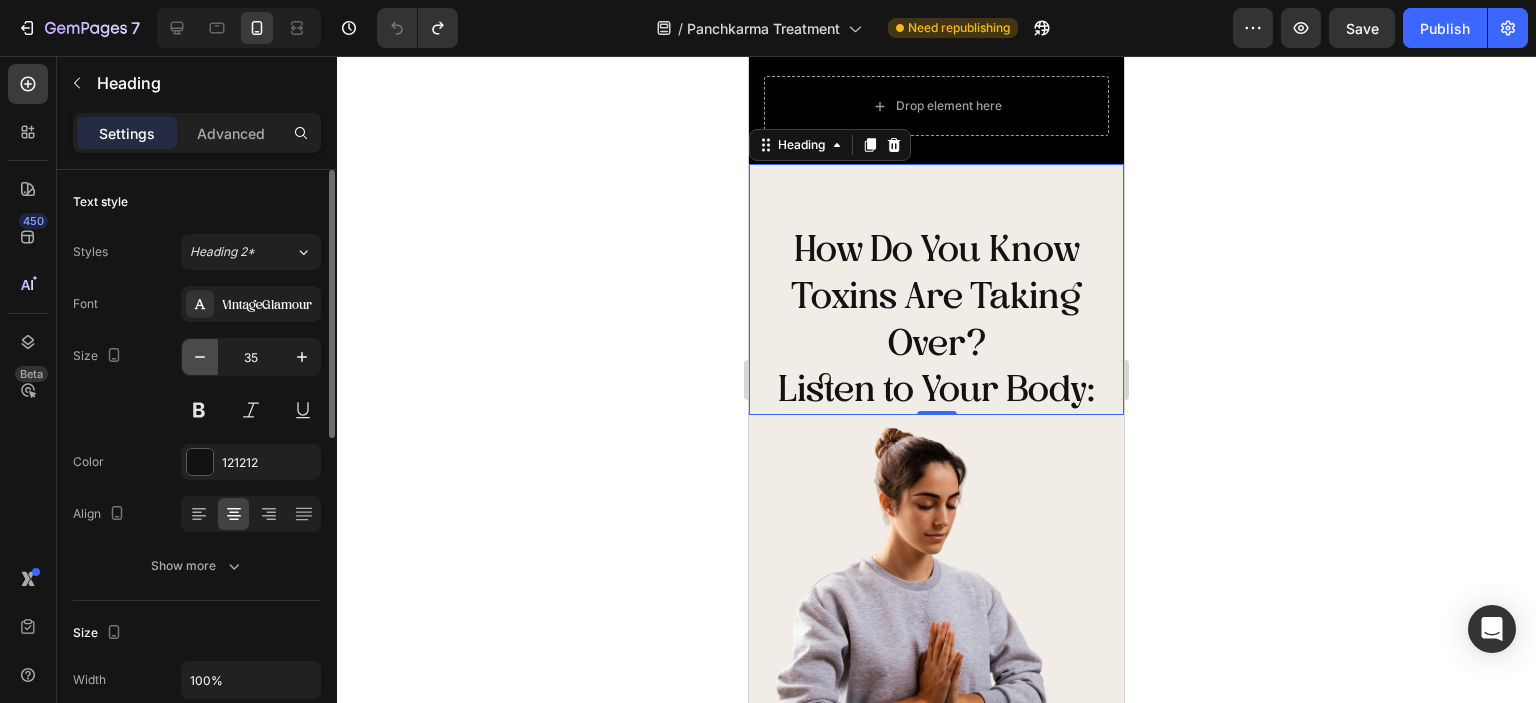 click 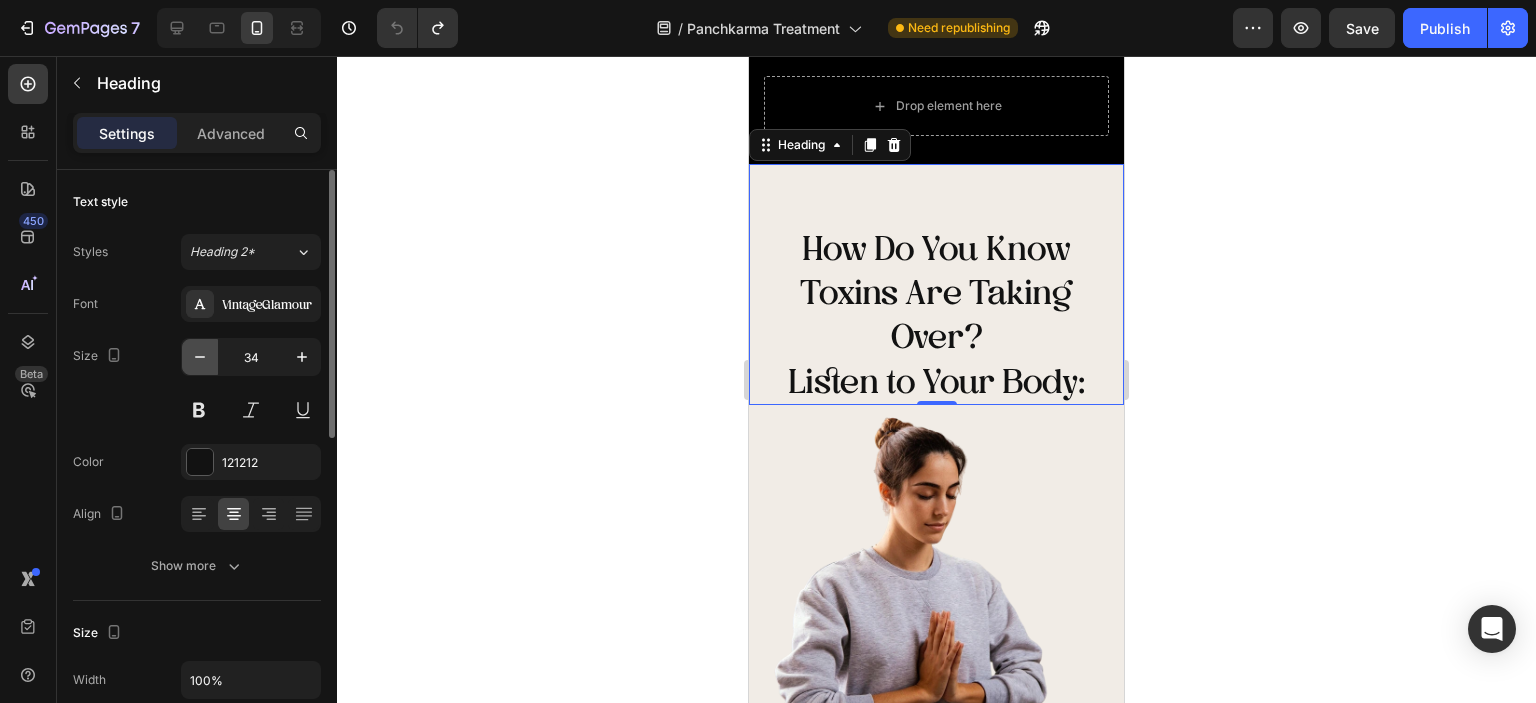click 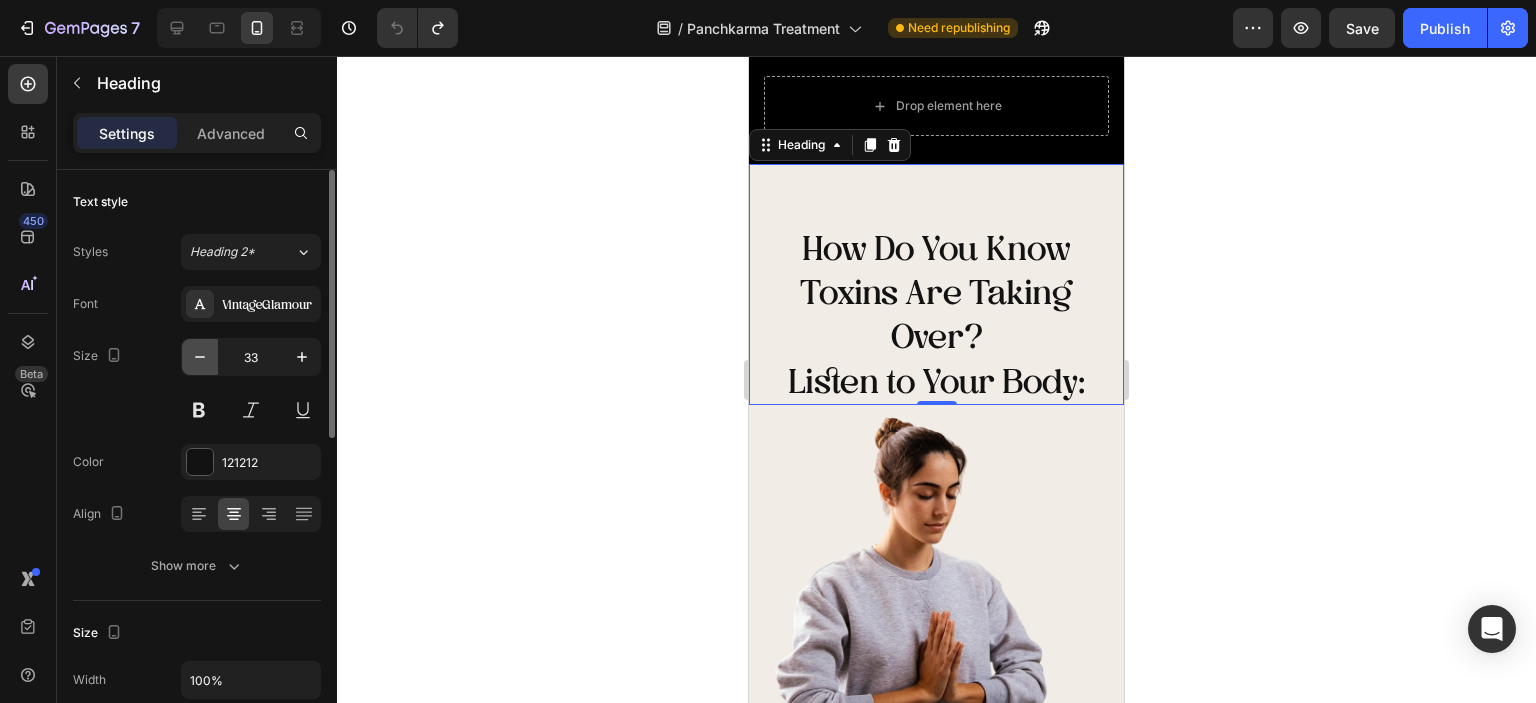 click 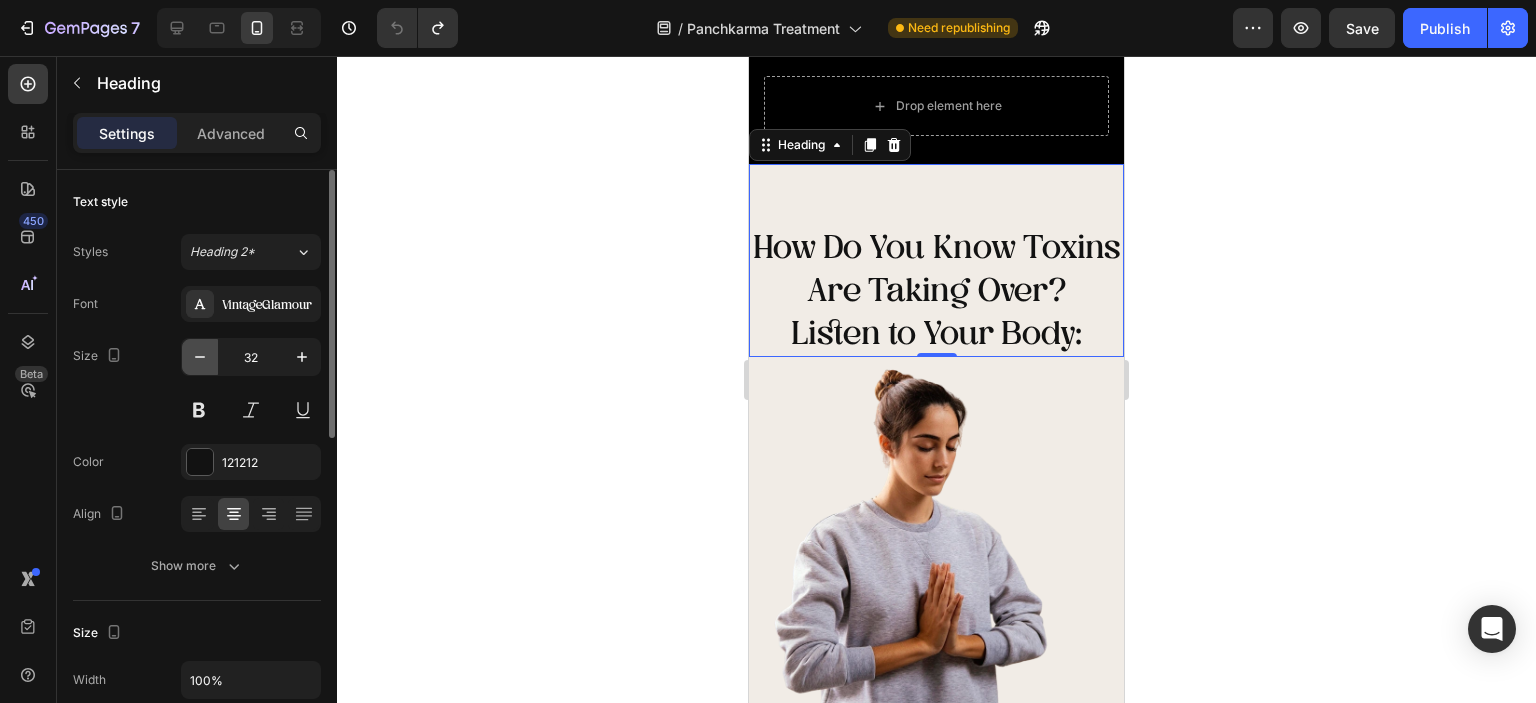 click 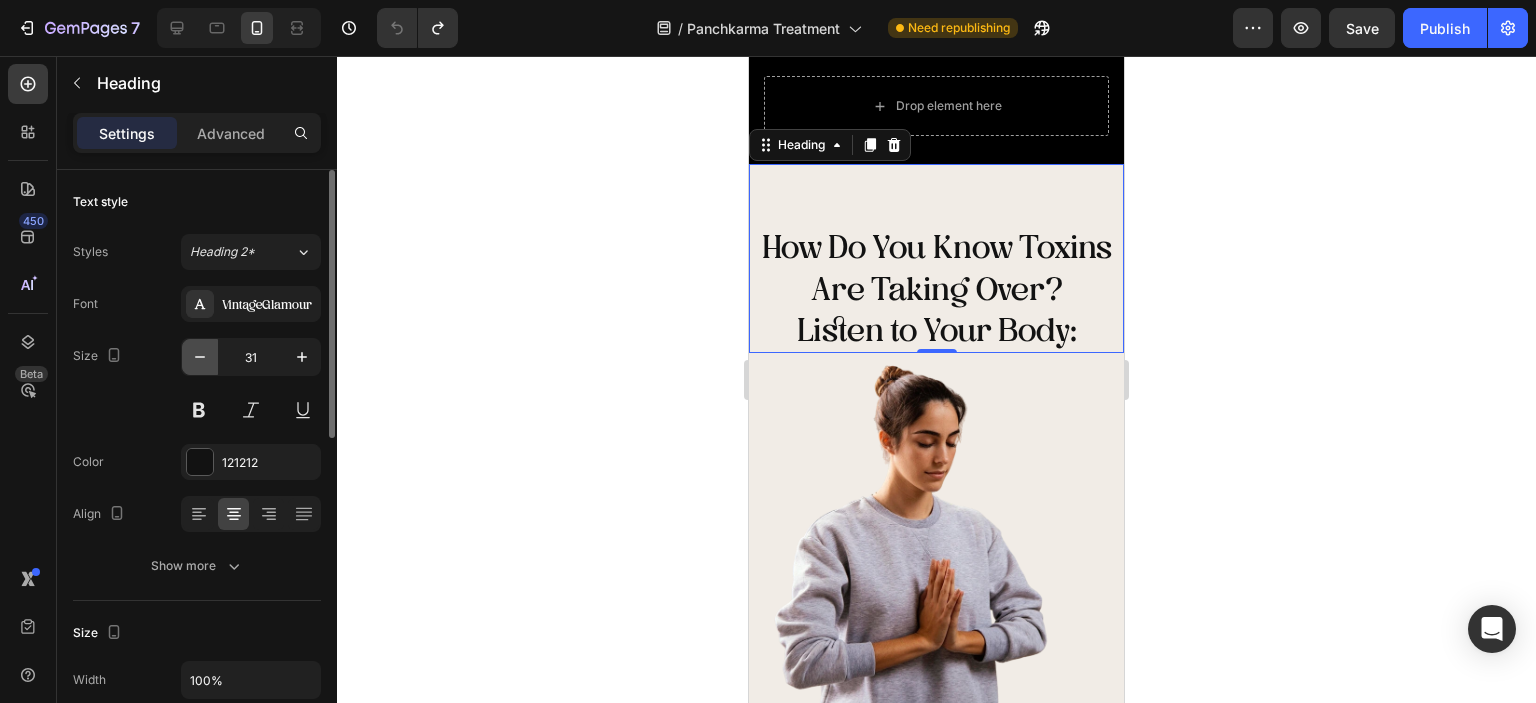 click 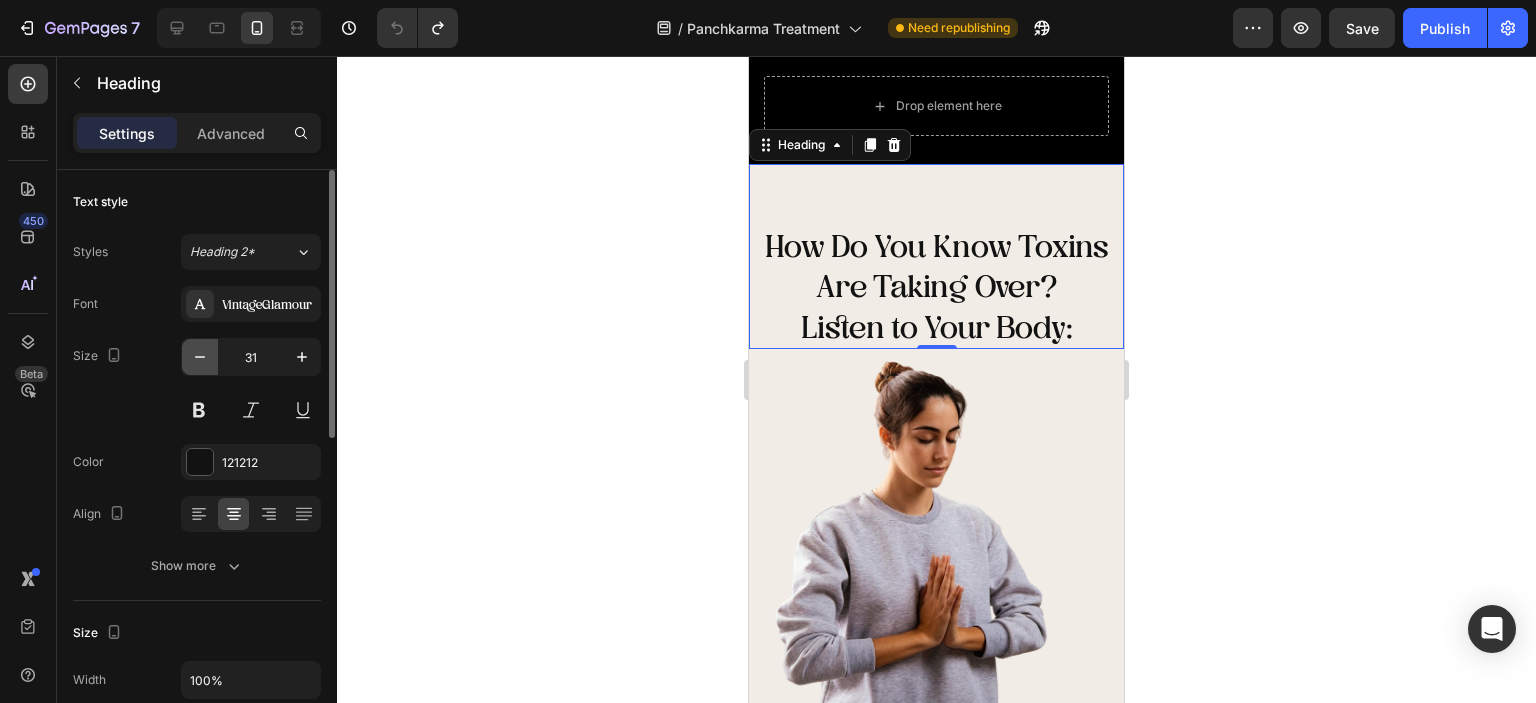 type on "30" 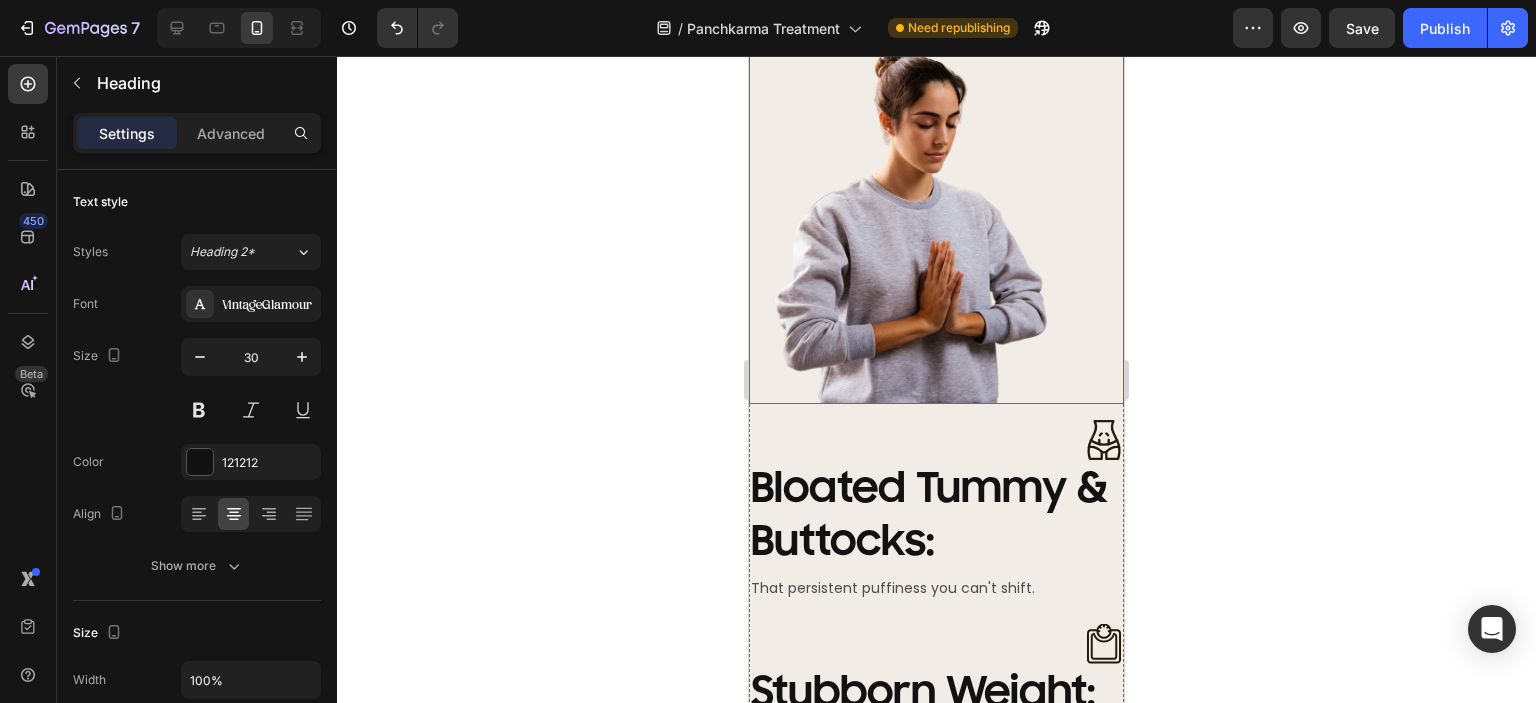 scroll, scrollTop: 900, scrollLeft: 0, axis: vertical 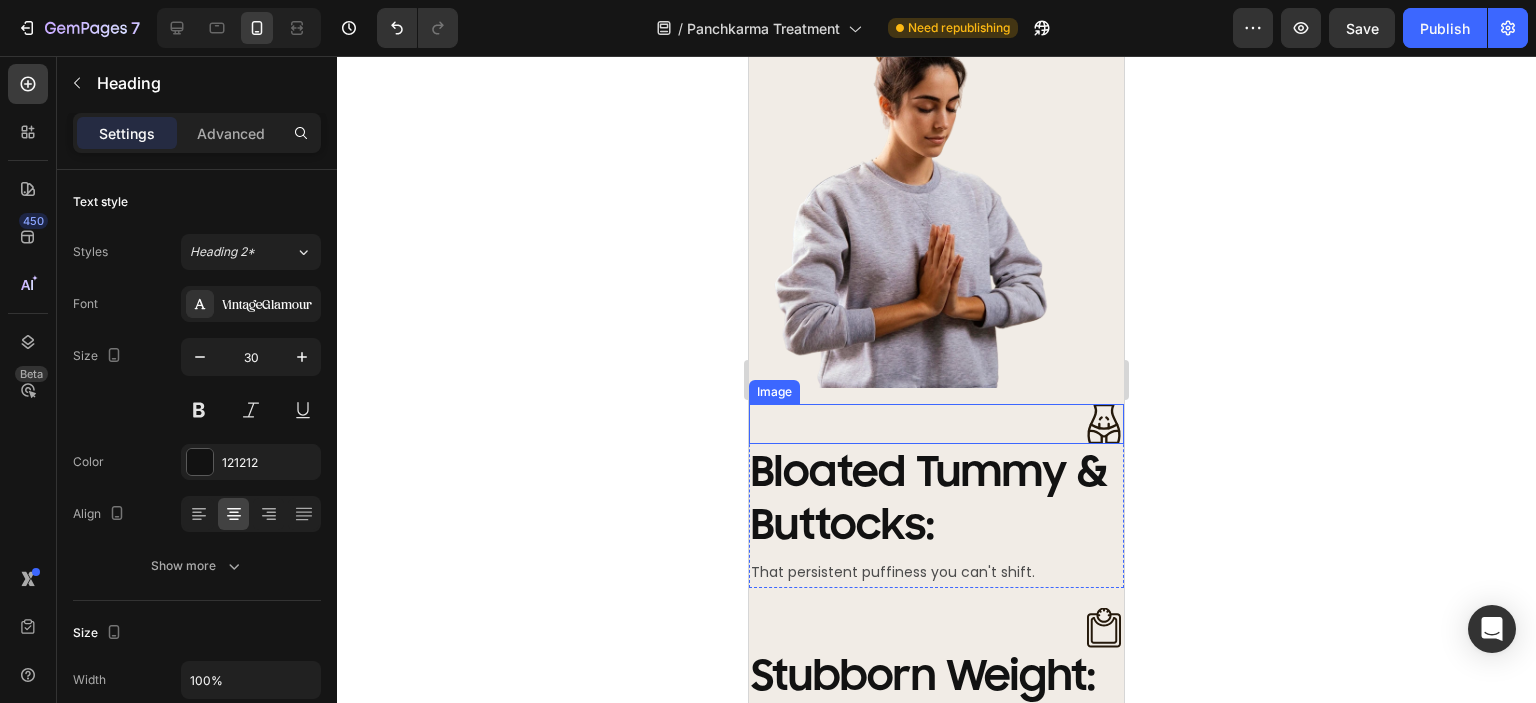 click at bounding box center [936, 424] 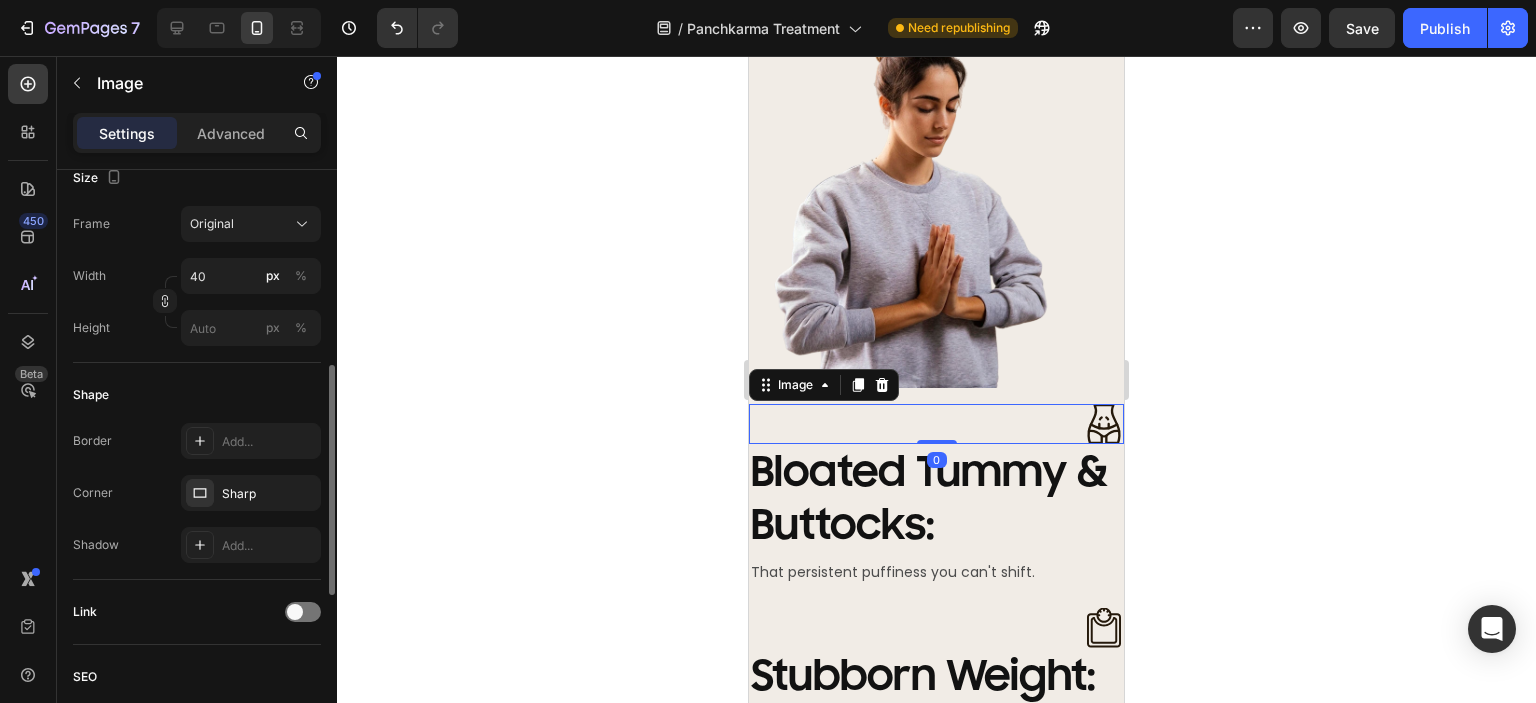 scroll, scrollTop: 900, scrollLeft: 0, axis: vertical 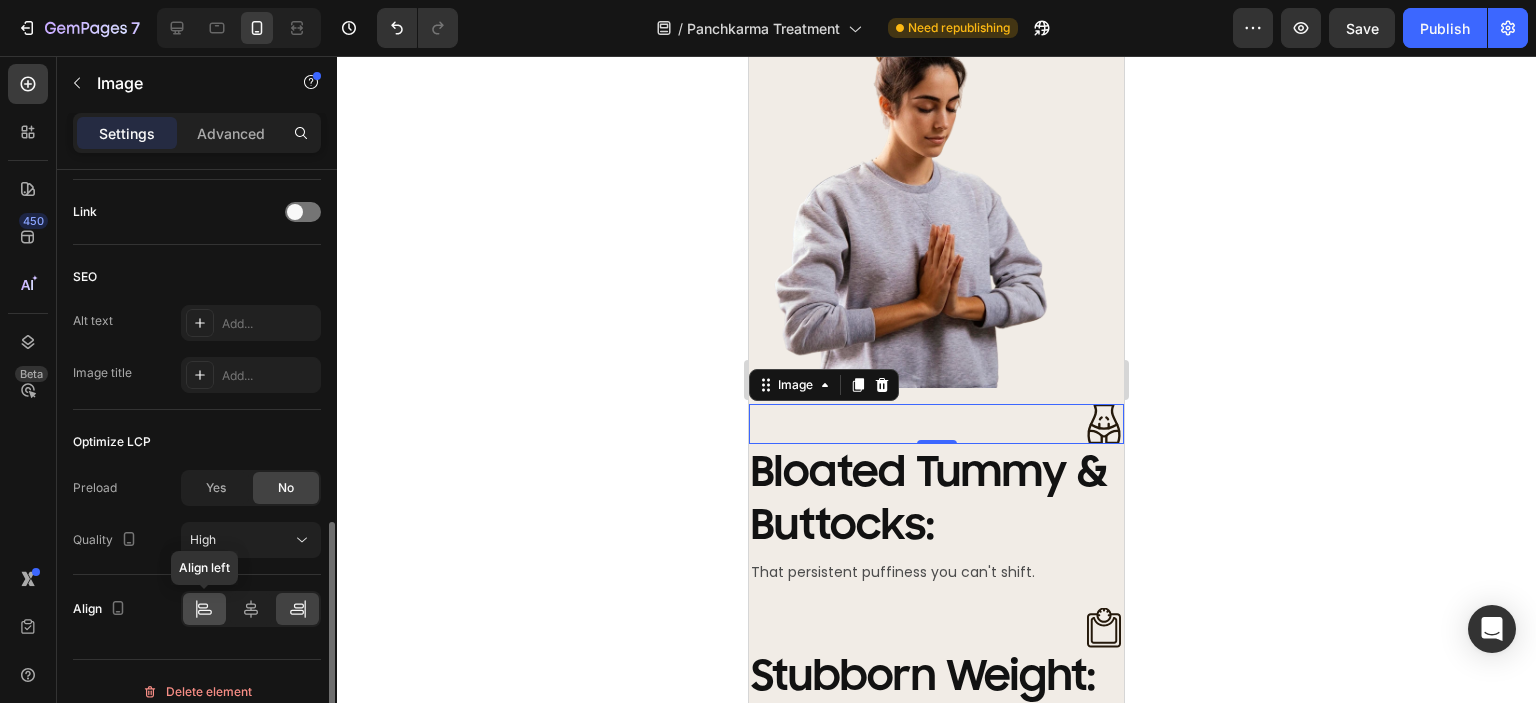 click 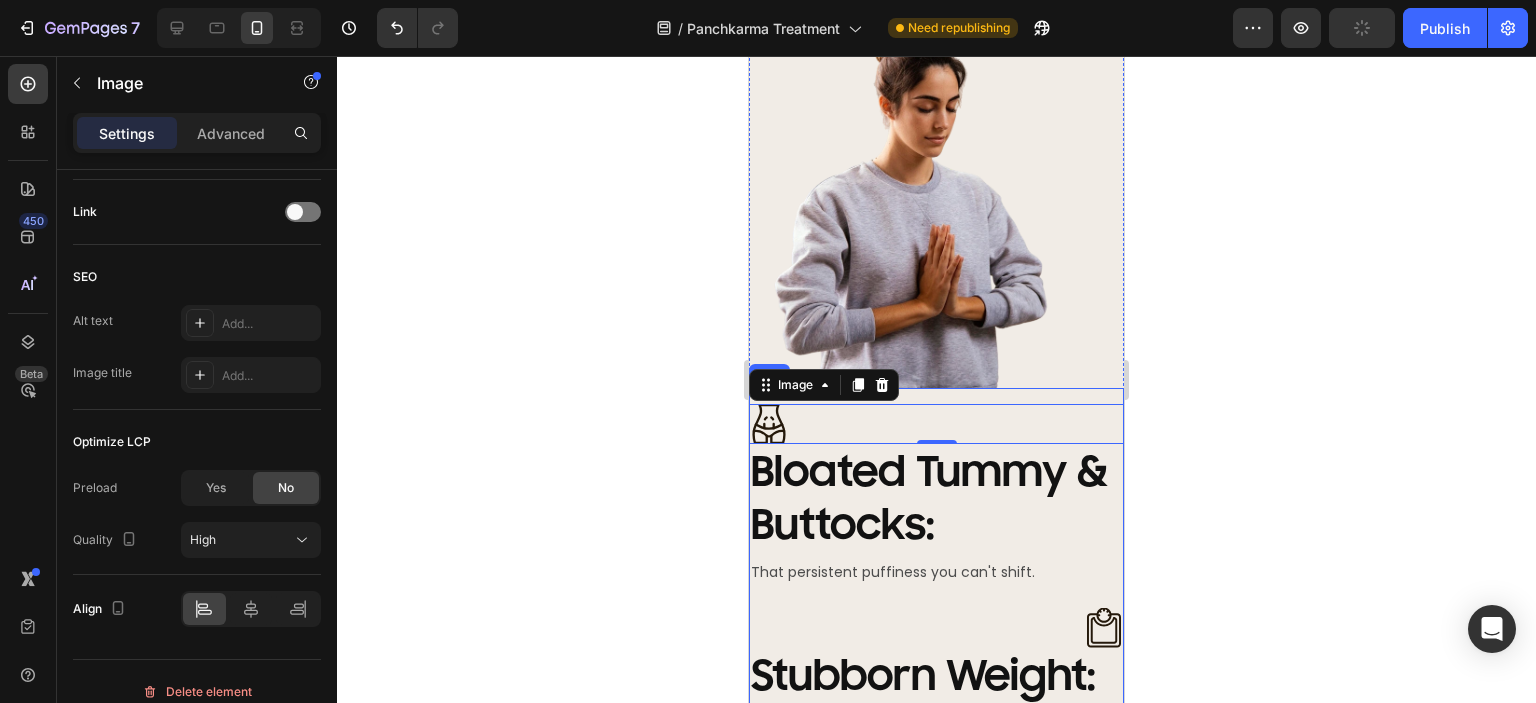 click on "Image   0 Bloated Tummy & Buttocks: Heading That persistent puffiness you can't shift. Text Block Row Row Image Stubborn Weight: Heading Diet and exercise aren't working like they used to. Text Block Row Row Image Cold Extremities & Numbness: Heading Fingers, knees, neck, back — feeling older than you are. Text Block Row Row Image Aches & Stiffness: Heading Fingers, knees, neck, back — feeling older than you are. Text Block Row Row Image Skin & Hair Woes: Heading Unexplained allergies, premature greying, dull complexion. Text Block Row Row Row Image White Coated Tongue: Heading A clear indicator of internal imbalance. Text Block Row Row Image Mid-Day Energy Crash: Heading Needing a nap after only a few hours of work. Text Block Row Row Image Post-Lunch Brain Fog: Heading Impossible to focus, just wanting to sleep. Text Block Row Row Image Digestive Distress: Heading Frequent constipation, burping, gas, acidity. Text Block Row Row Row Row" at bounding box center [936, 1232] 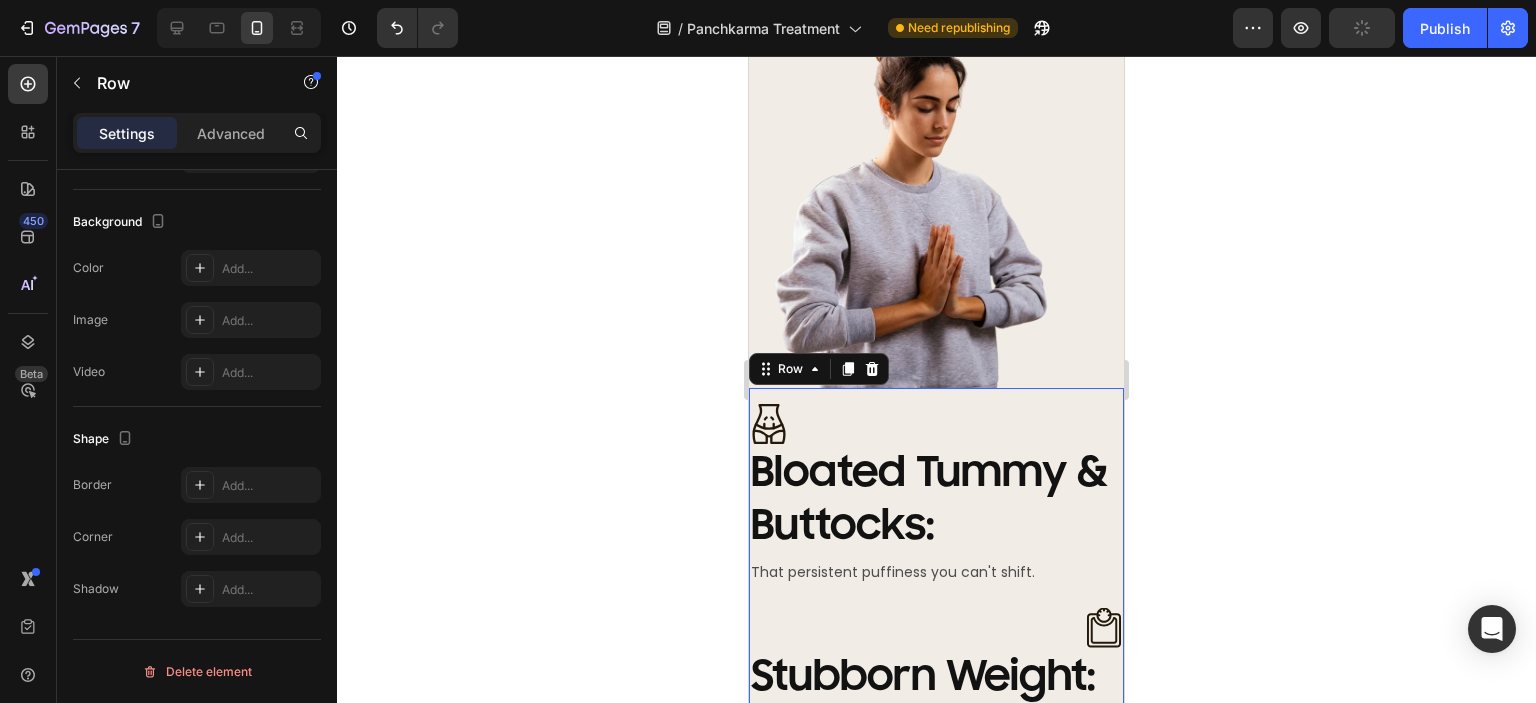 scroll, scrollTop: 0, scrollLeft: 0, axis: both 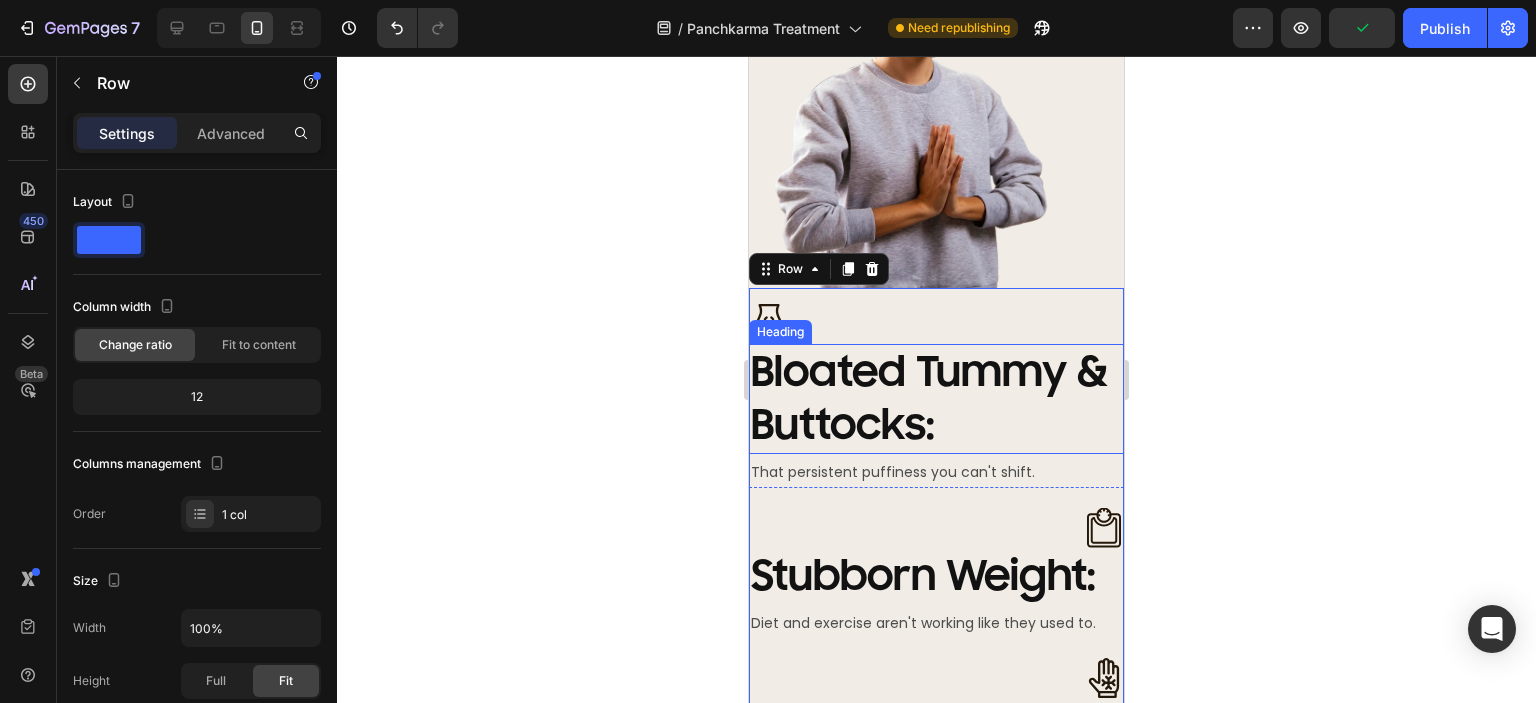click on "Bloated Tummy & Buttocks:" at bounding box center [929, 399] 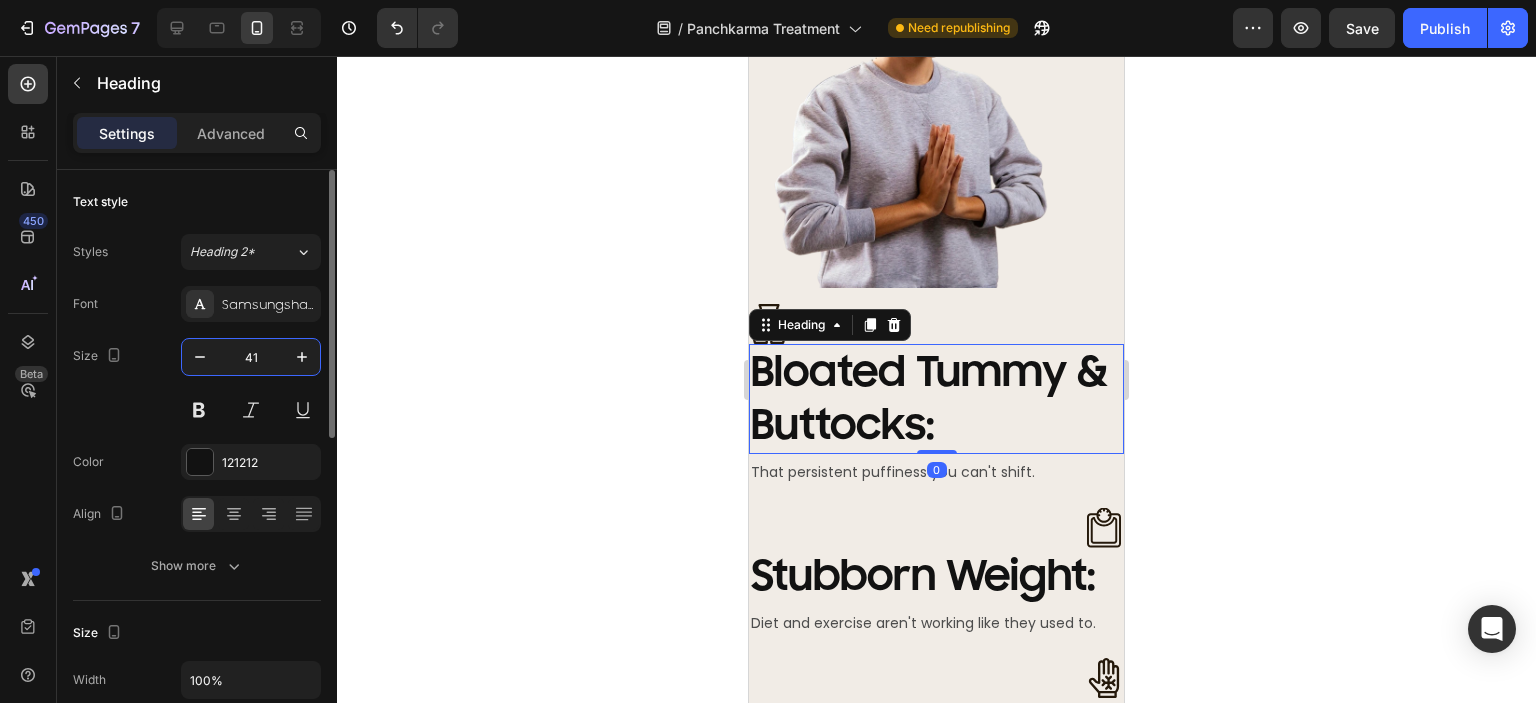 click on "41" at bounding box center [251, 357] 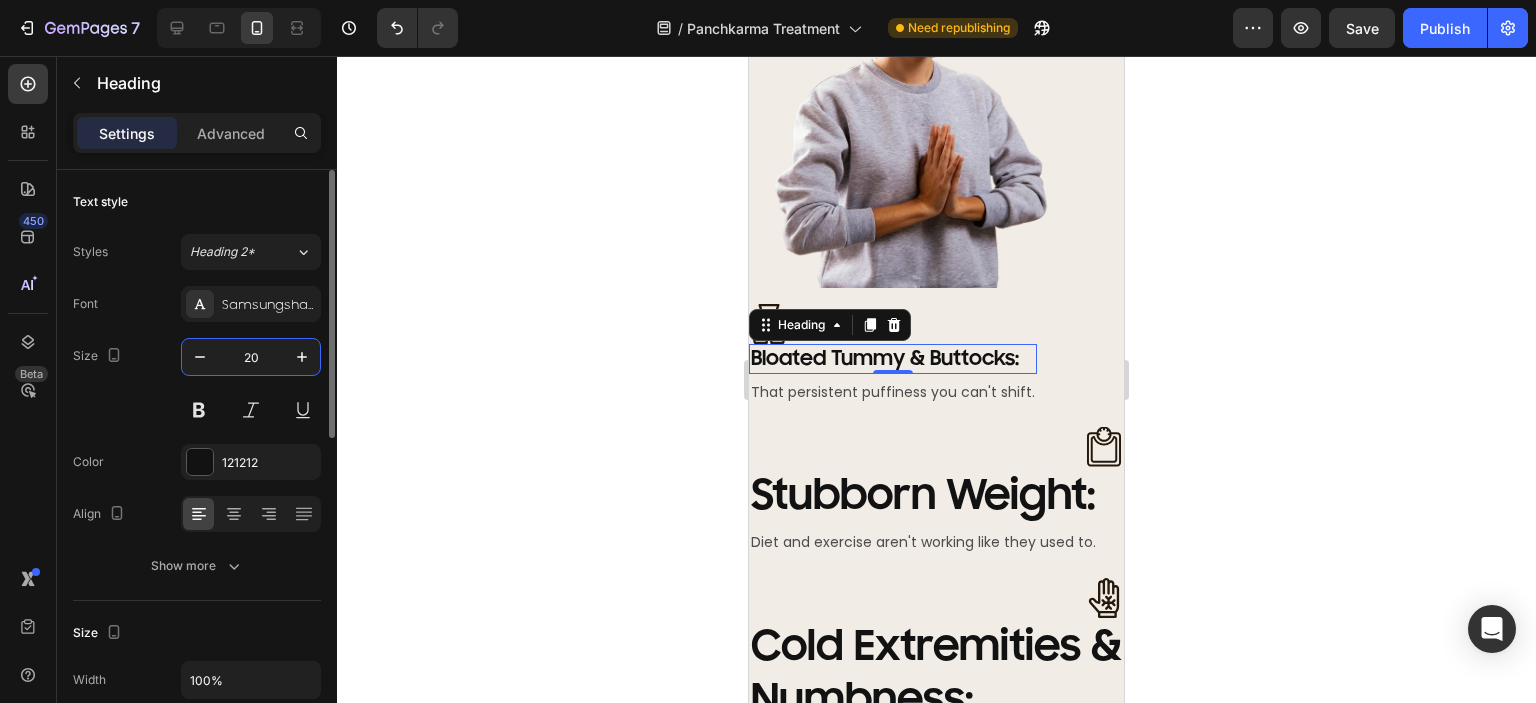 type on "20" 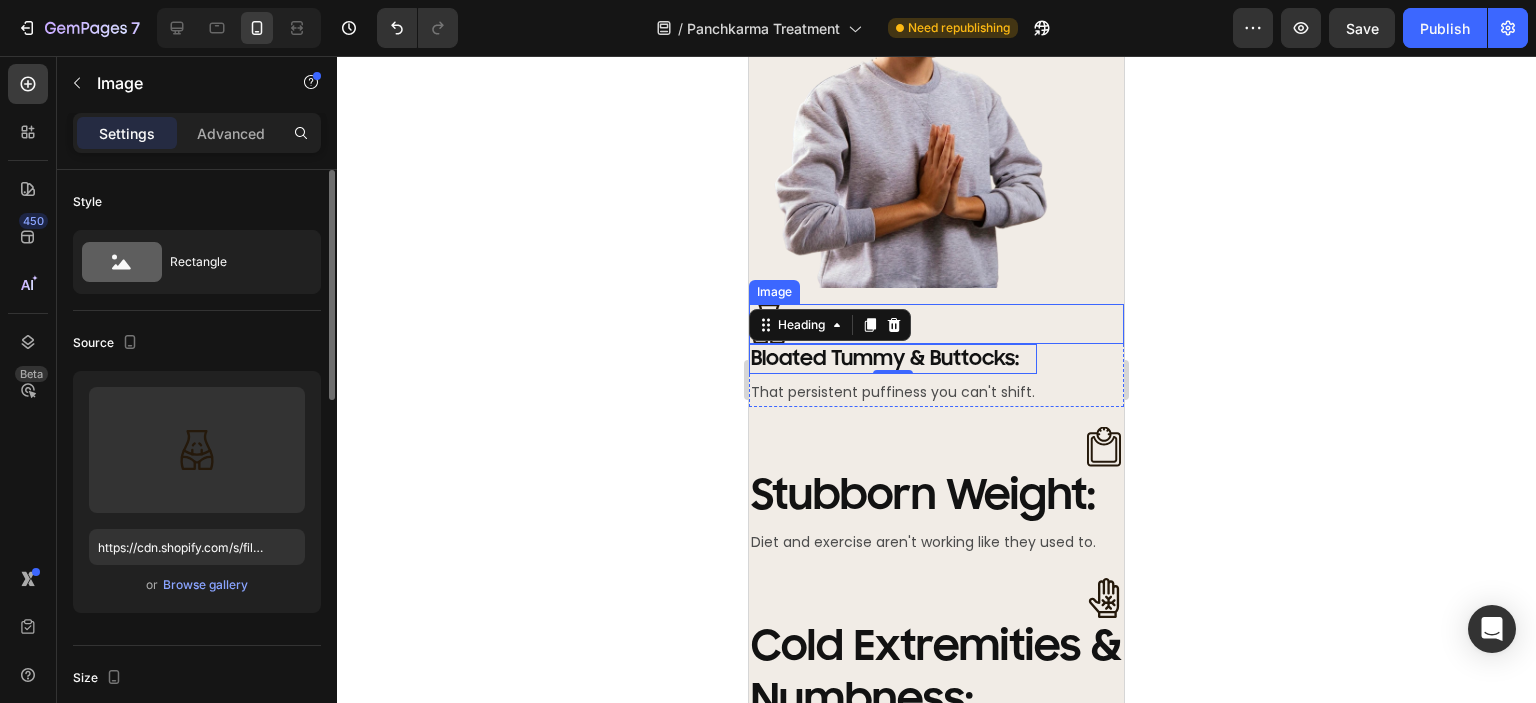 click at bounding box center [936, 324] 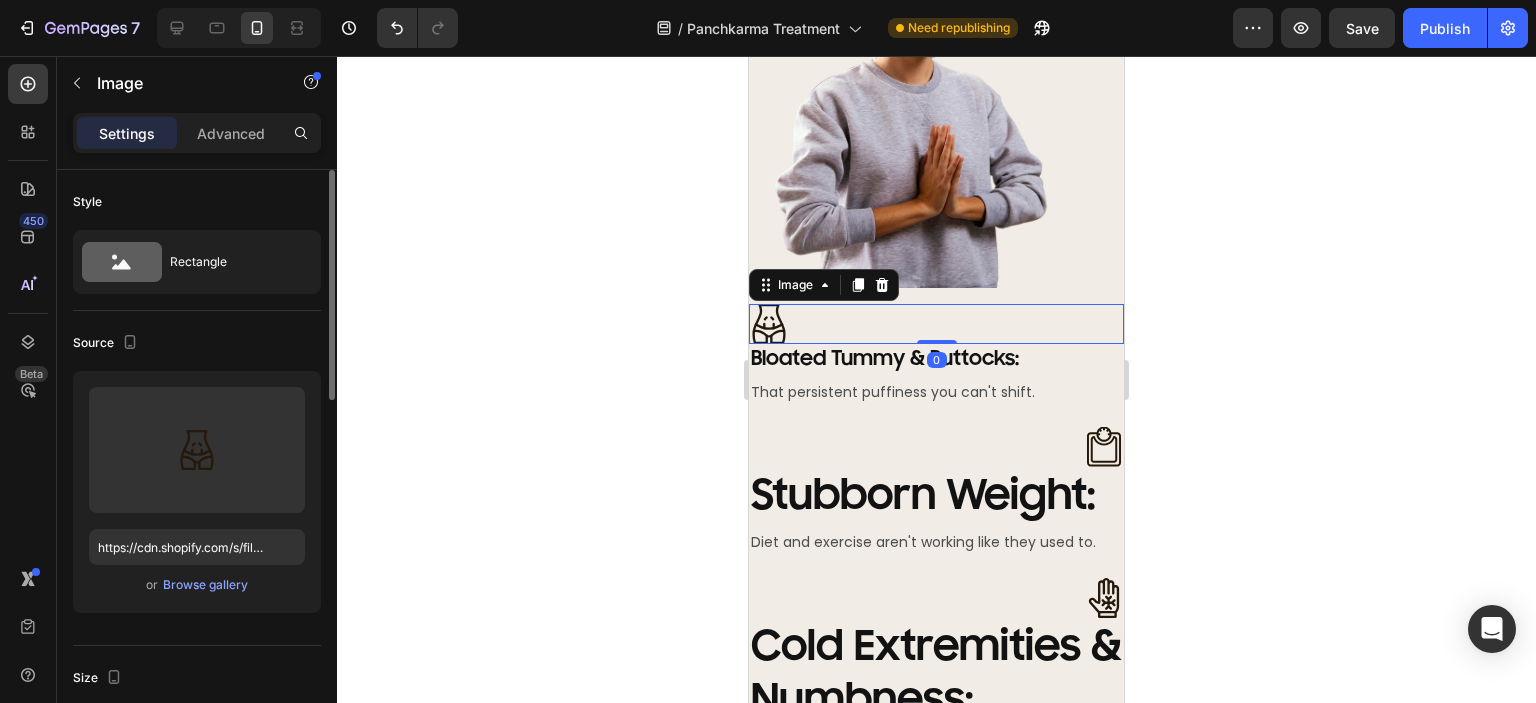 scroll, scrollTop: 400, scrollLeft: 0, axis: vertical 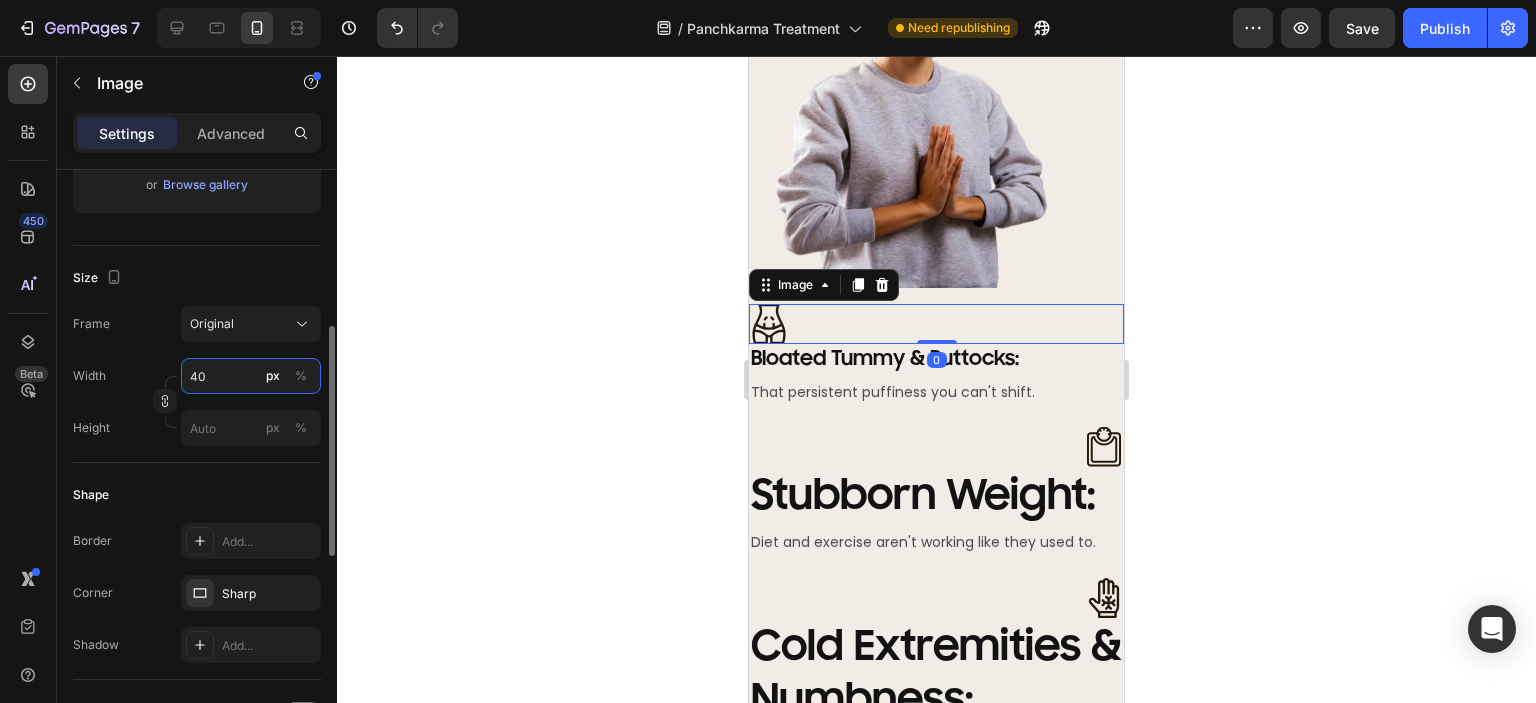 click on "40" at bounding box center [251, 376] 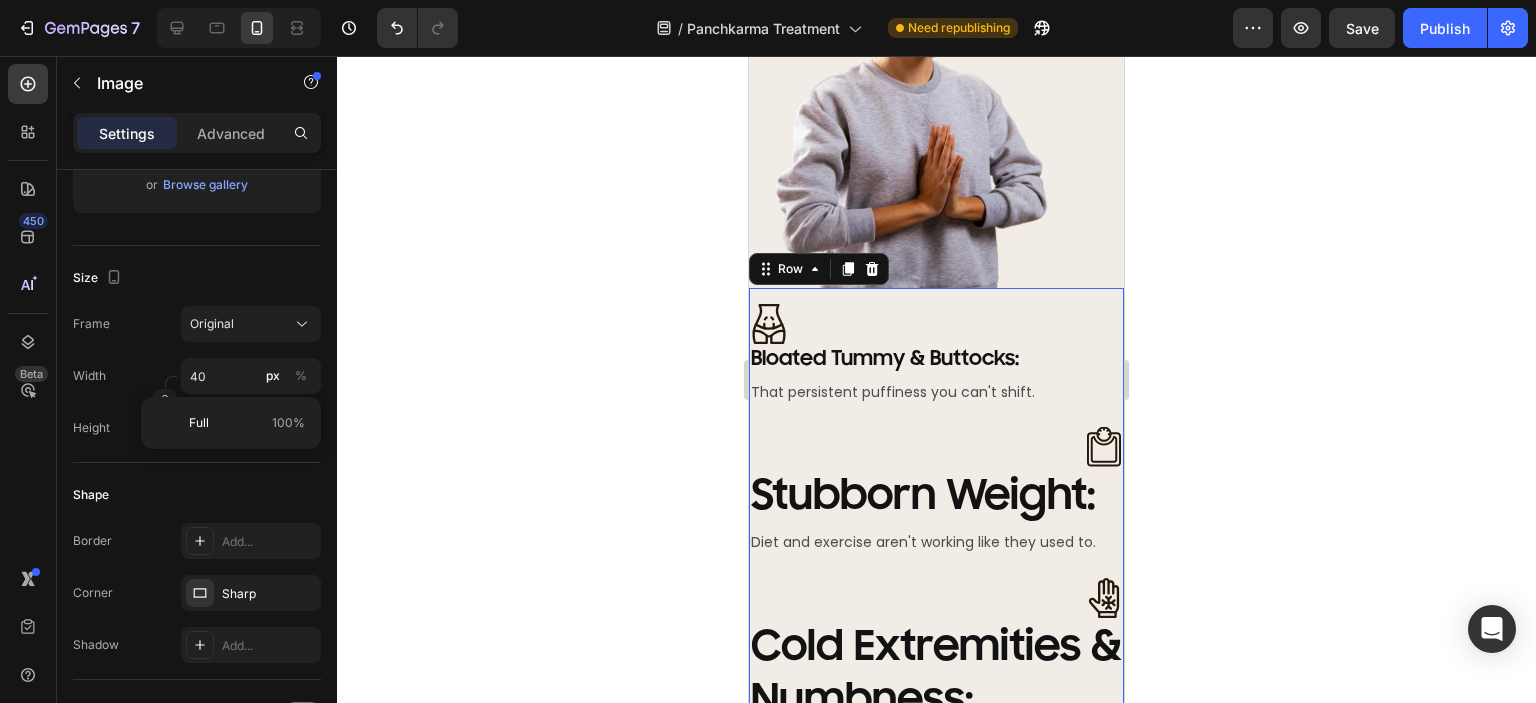 click on "Image Bloated Tummy & Buttocks: Heading That persistent puffiness you can't shift. Text Block Row Row Image Stubborn Weight: Heading Diet and exercise aren't working like they used to. Text Block Row Row Image Cold Extremities & Numbness: Heading Fingers, knees, neck, back — feeling older than you are. Text Block Row Row Image Aches & Stiffness: Heading Fingers, knees, neck, back — feeling older than you are. Text Block Row Row Image Skin & Hair Woes: Heading Unexplained allergies, premature greying, dull complexion. Text Block Row Row Row Image White Coated Tongue: Heading A clear indicator of internal imbalance. Text Block Row Row Image Mid-Day Energy Crash: Heading Needing a nap after only a few hours of work. Text Block Row Row Image Post-Lunch Brain Fog: Heading Impossible to focus, just wanting to sleep. Text Block Row Row Image Digestive Distress: Heading Frequent constipation, burping, gas, acidity. Text Block Row Row Row Row   0" at bounding box center (936, 1092) 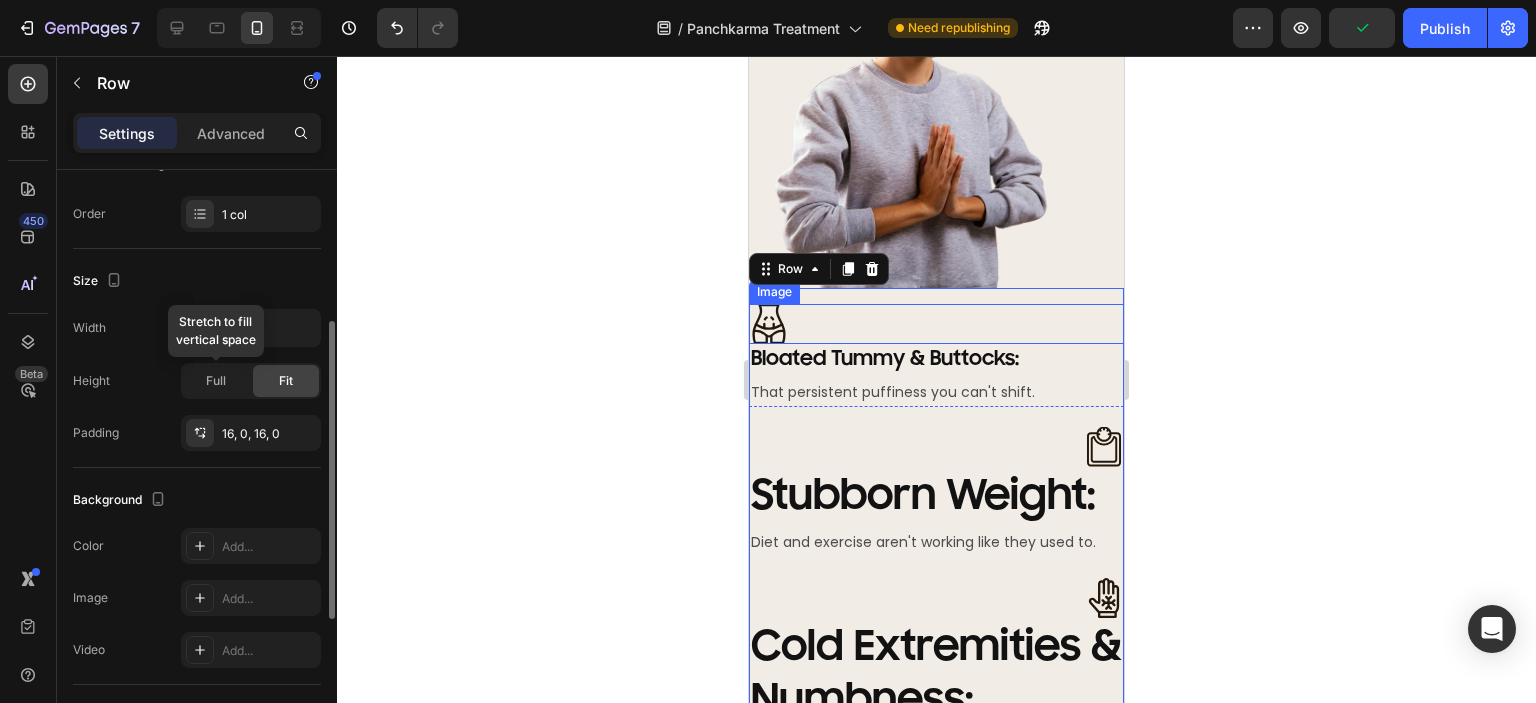 scroll, scrollTop: 400, scrollLeft: 0, axis: vertical 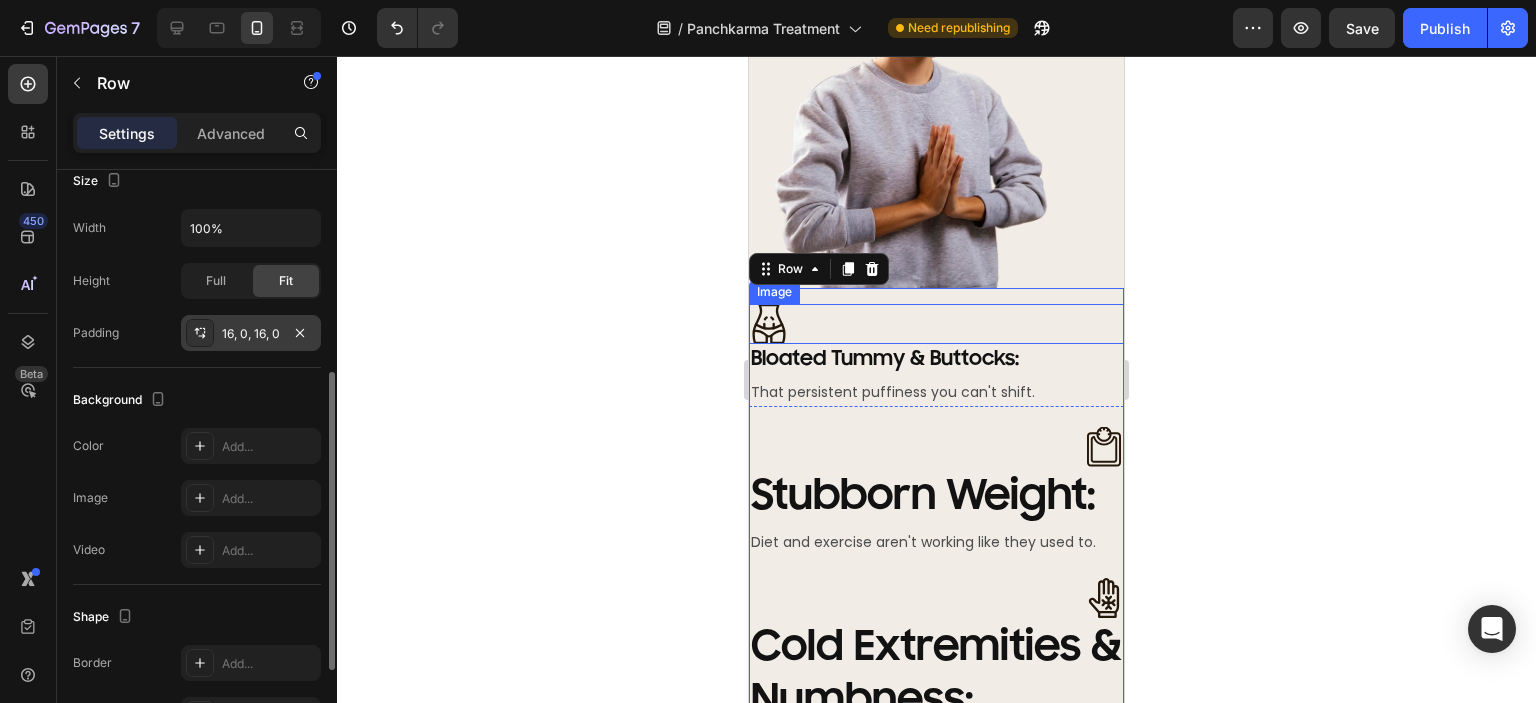 click on "16, 0, 16, 0" at bounding box center [251, 334] 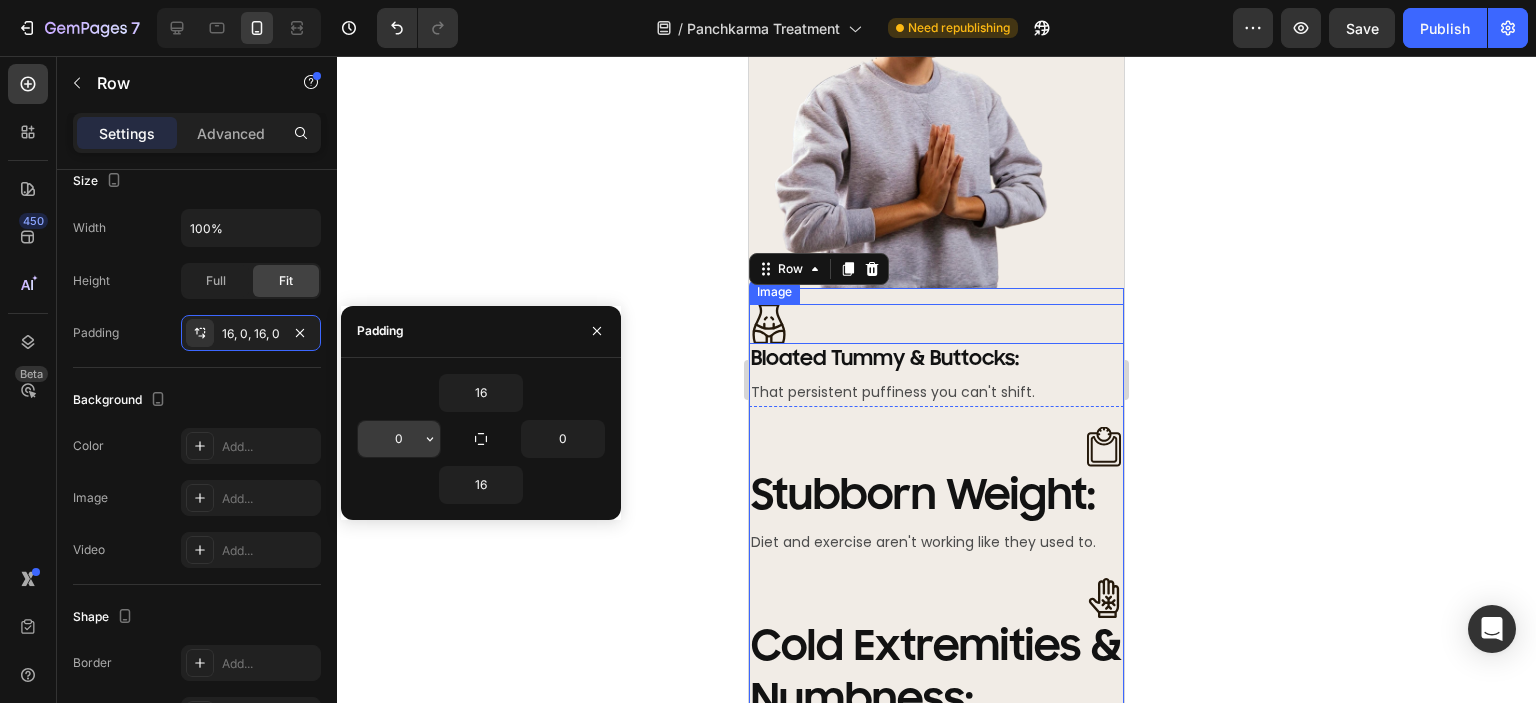 click on "0" at bounding box center [399, 439] 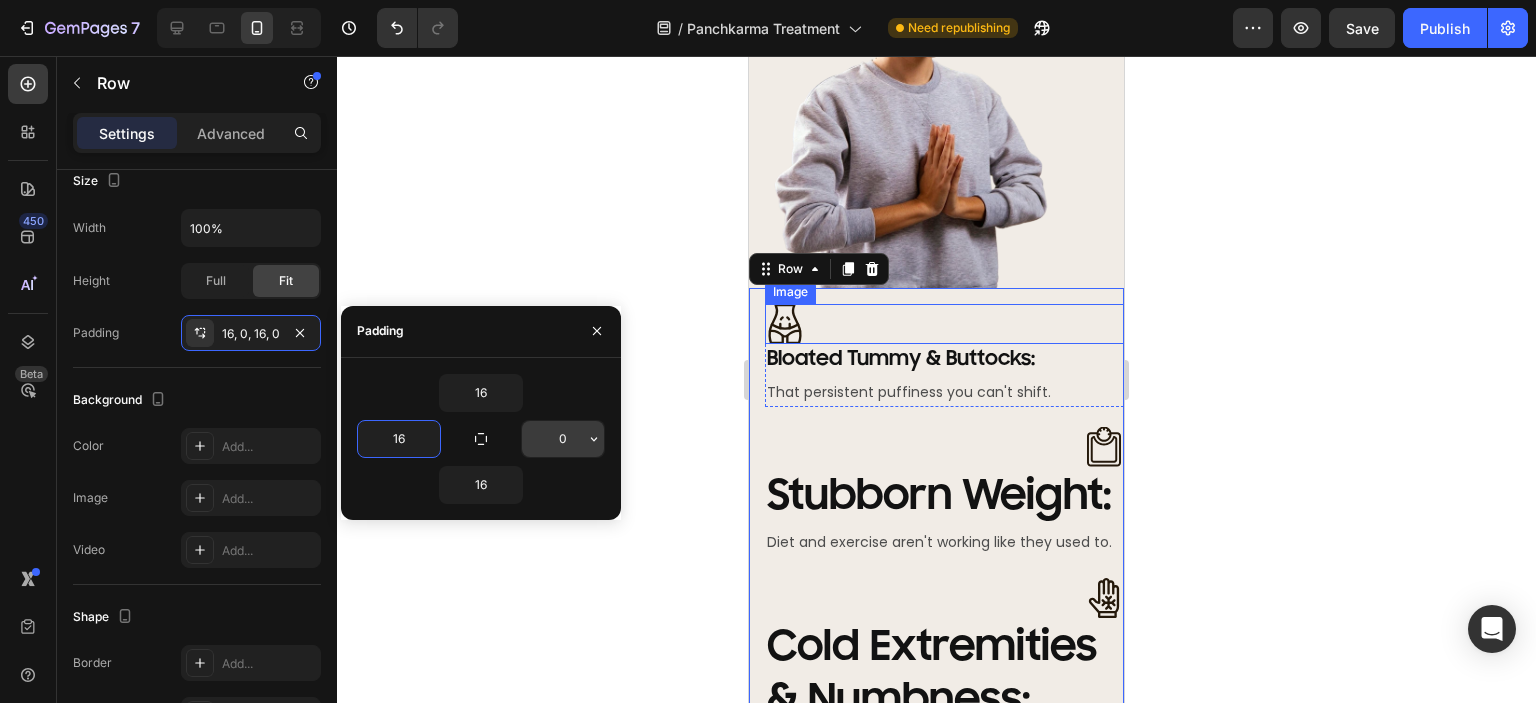 type on "16" 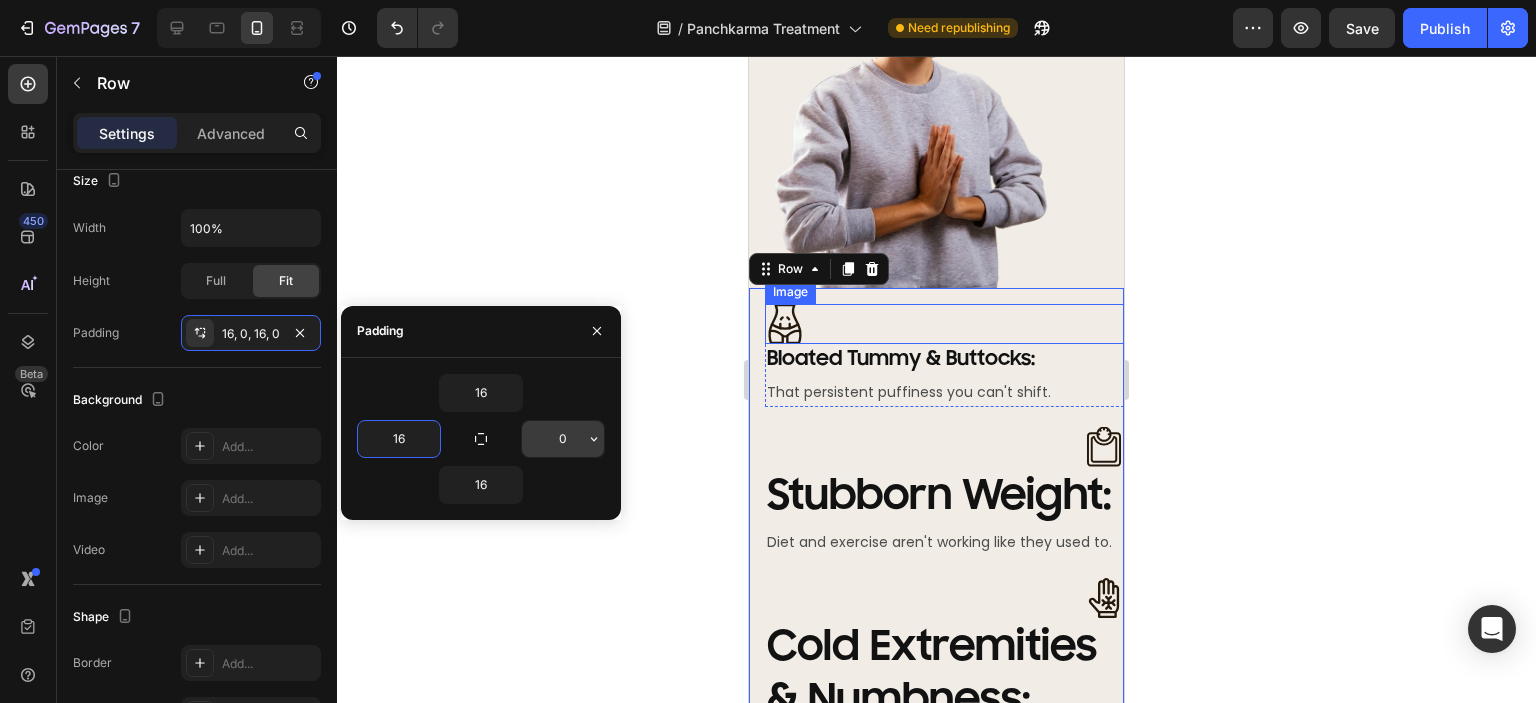 click on "0" at bounding box center [563, 439] 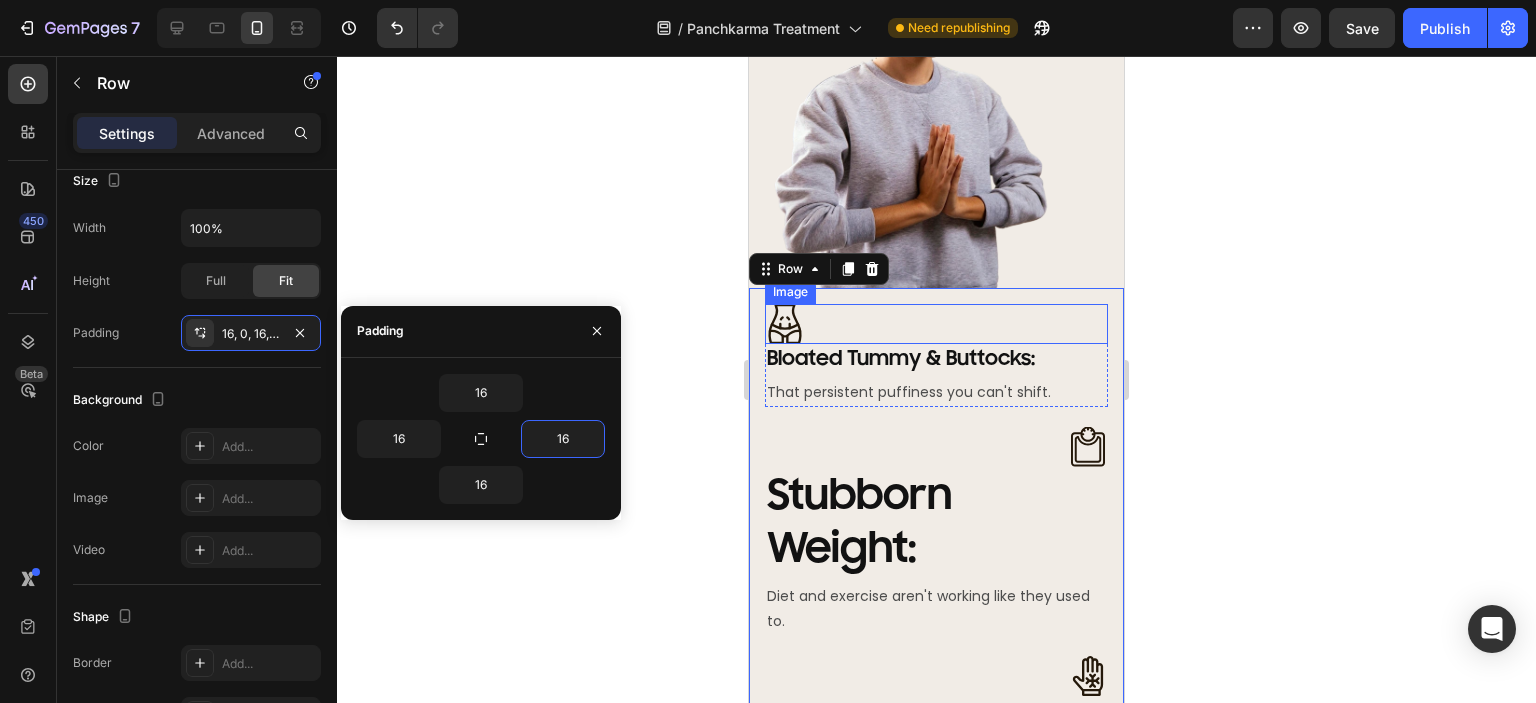 type on "16" 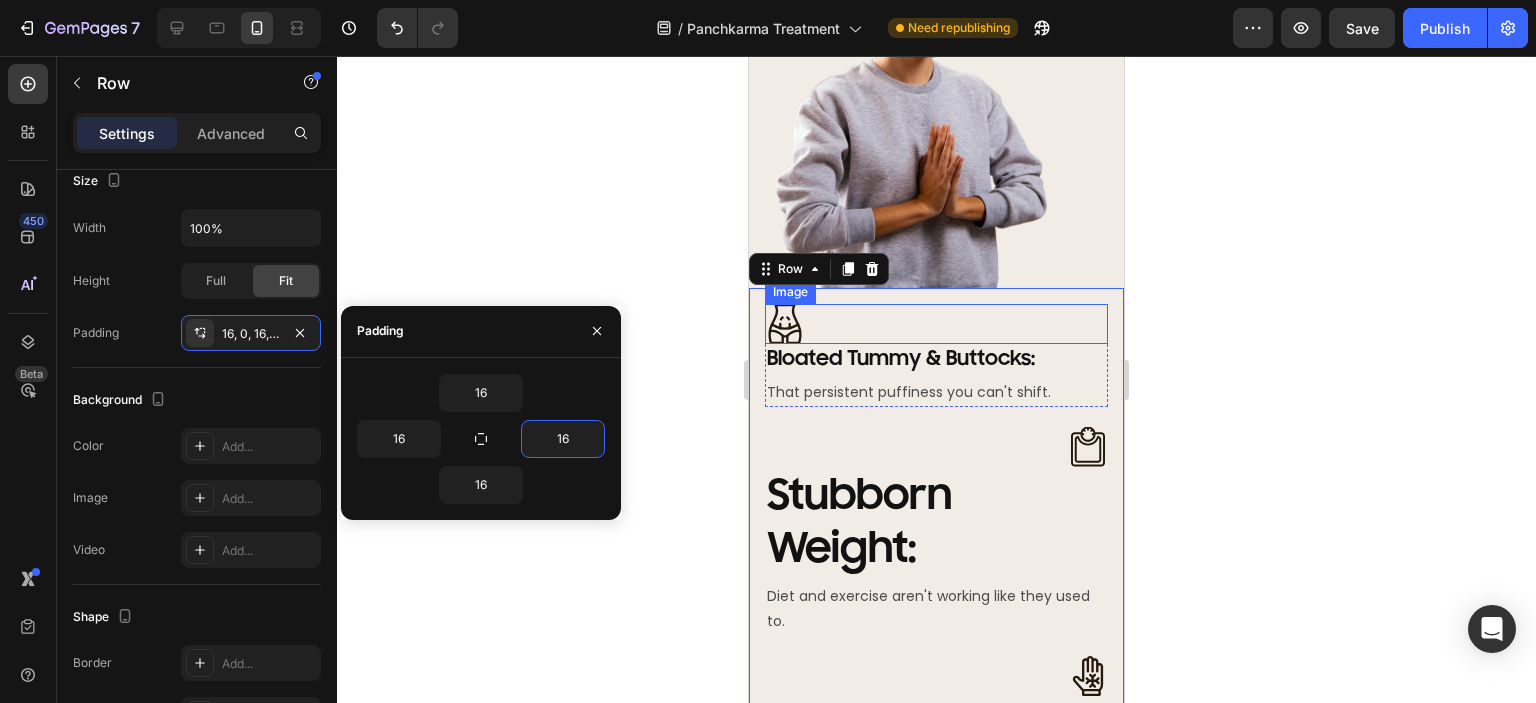 click on "16" at bounding box center (481, 485) 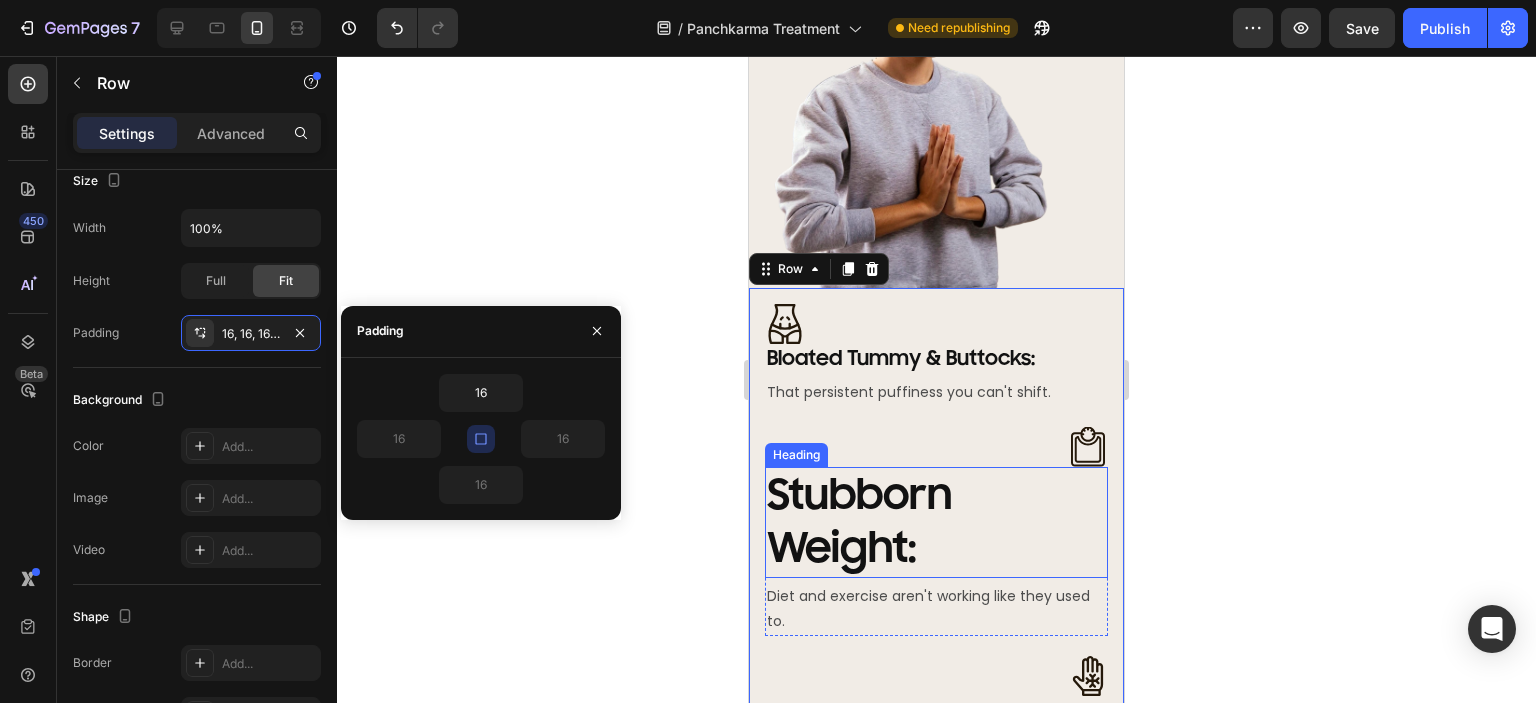 click on "Stubborn Weight:" at bounding box center (859, 522) 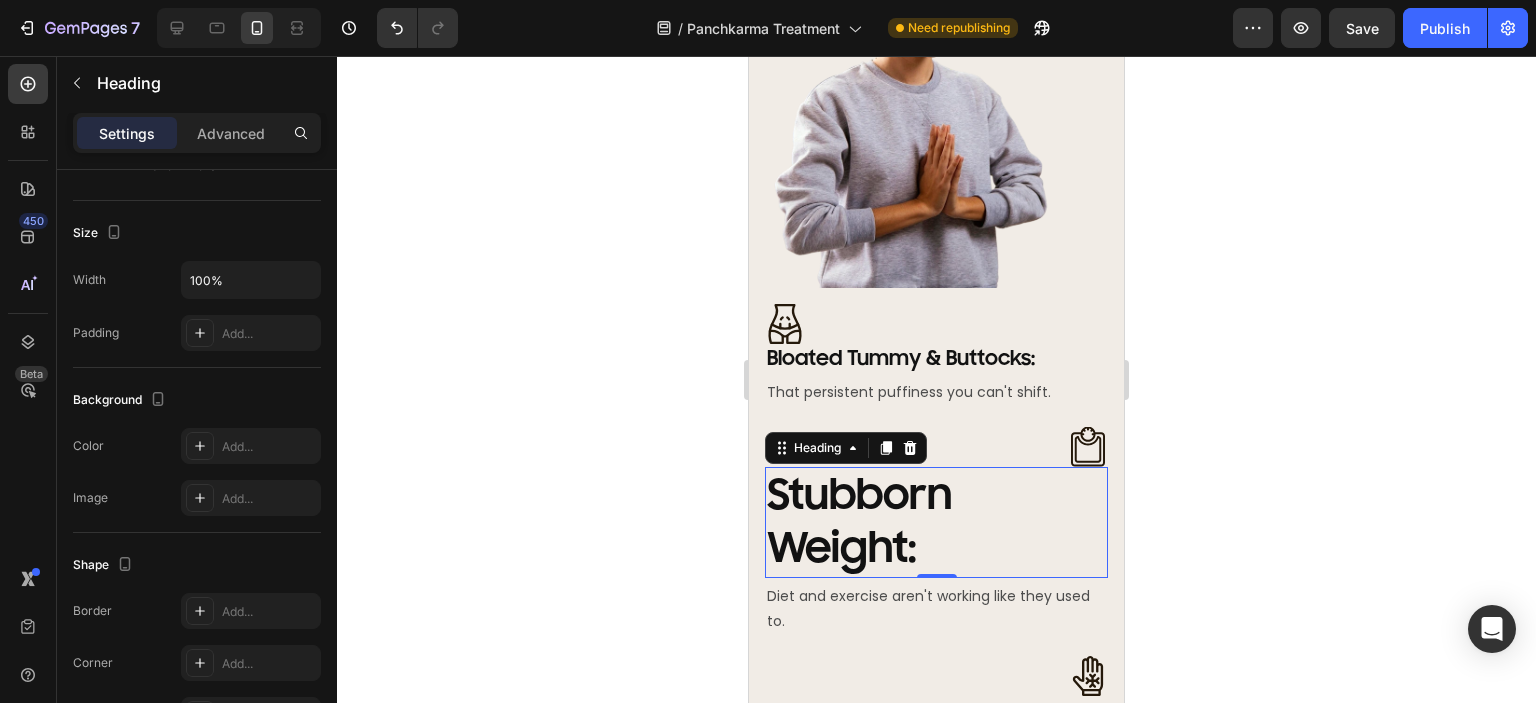 scroll, scrollTop: 0, scrollLeft: 0, axis: both 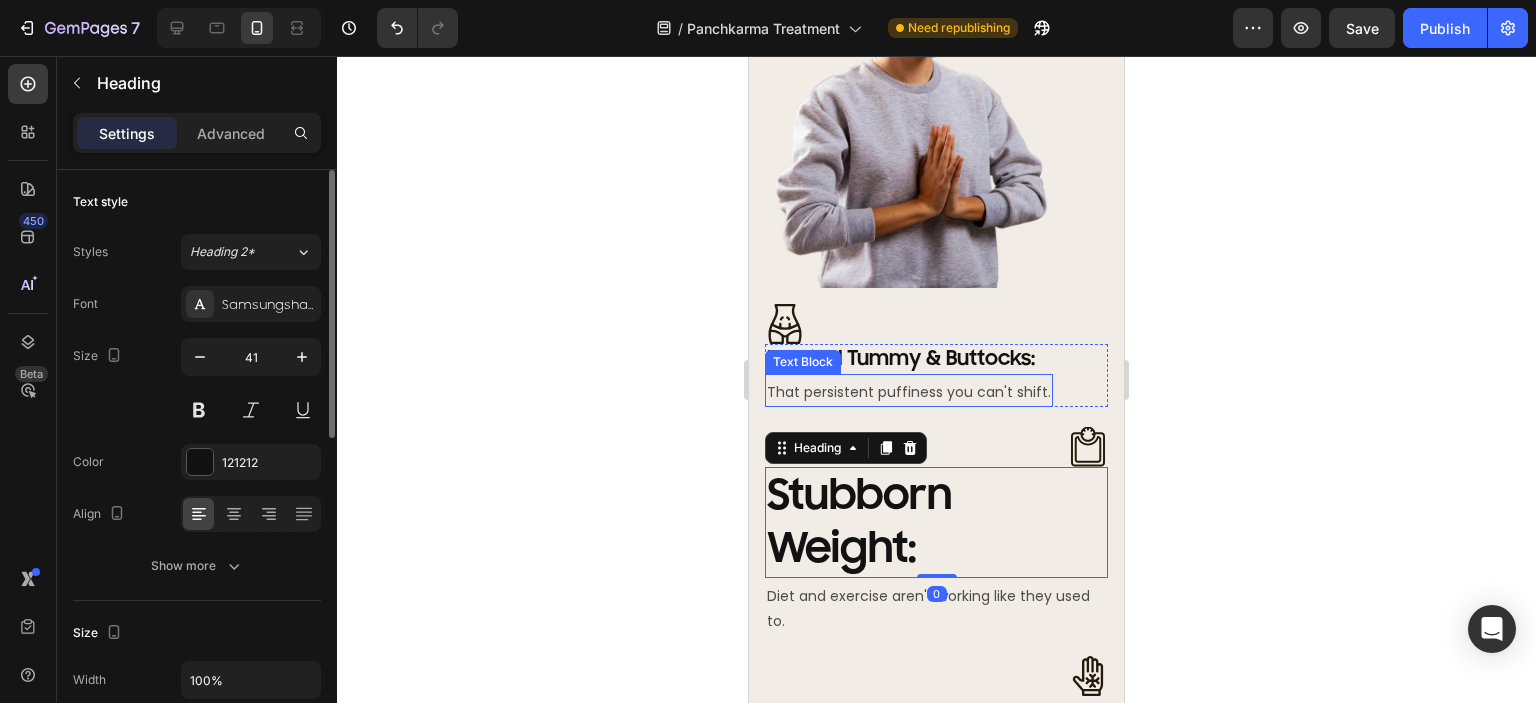 click on "Text Block" at bounding box center [803, 362] 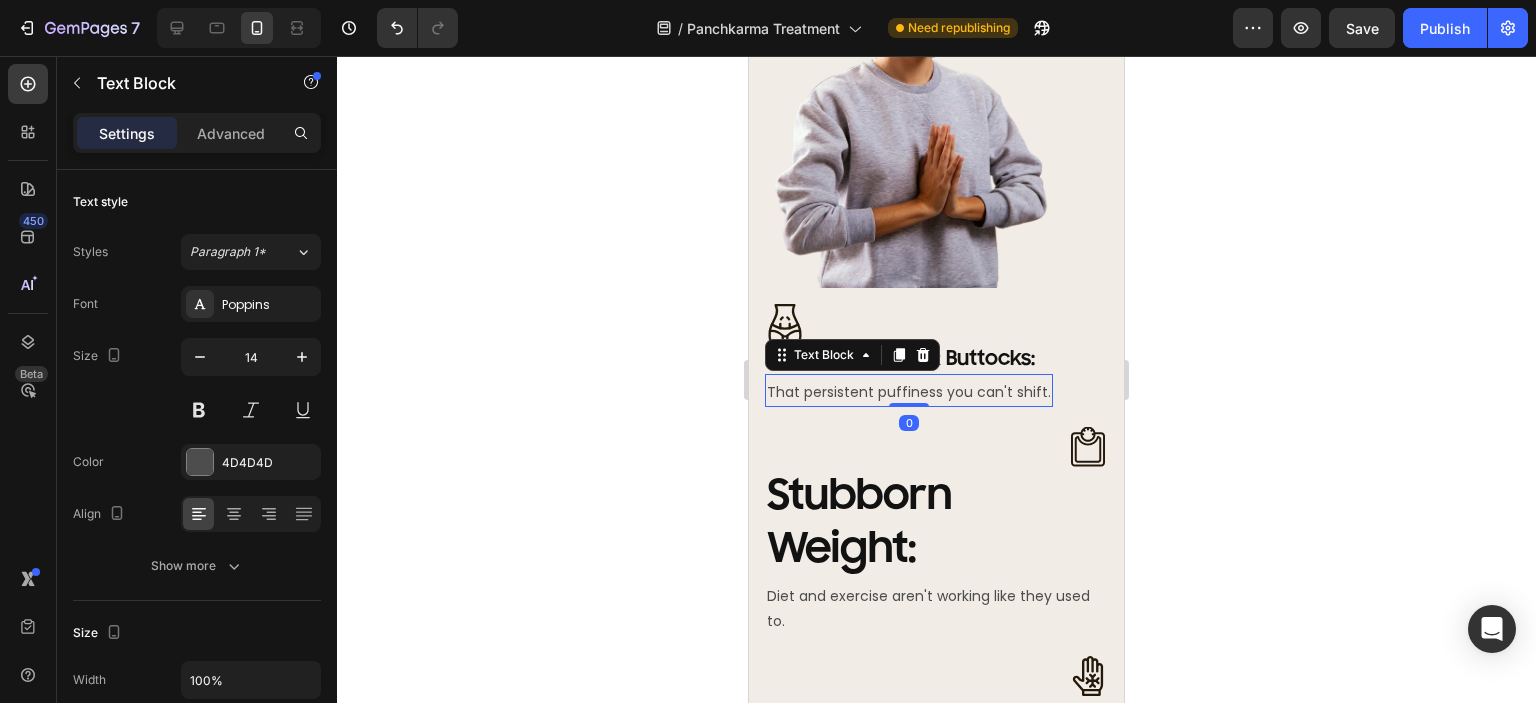 click on "Bloated Tummy & Buttocks:" at bounding box center (901, 358) 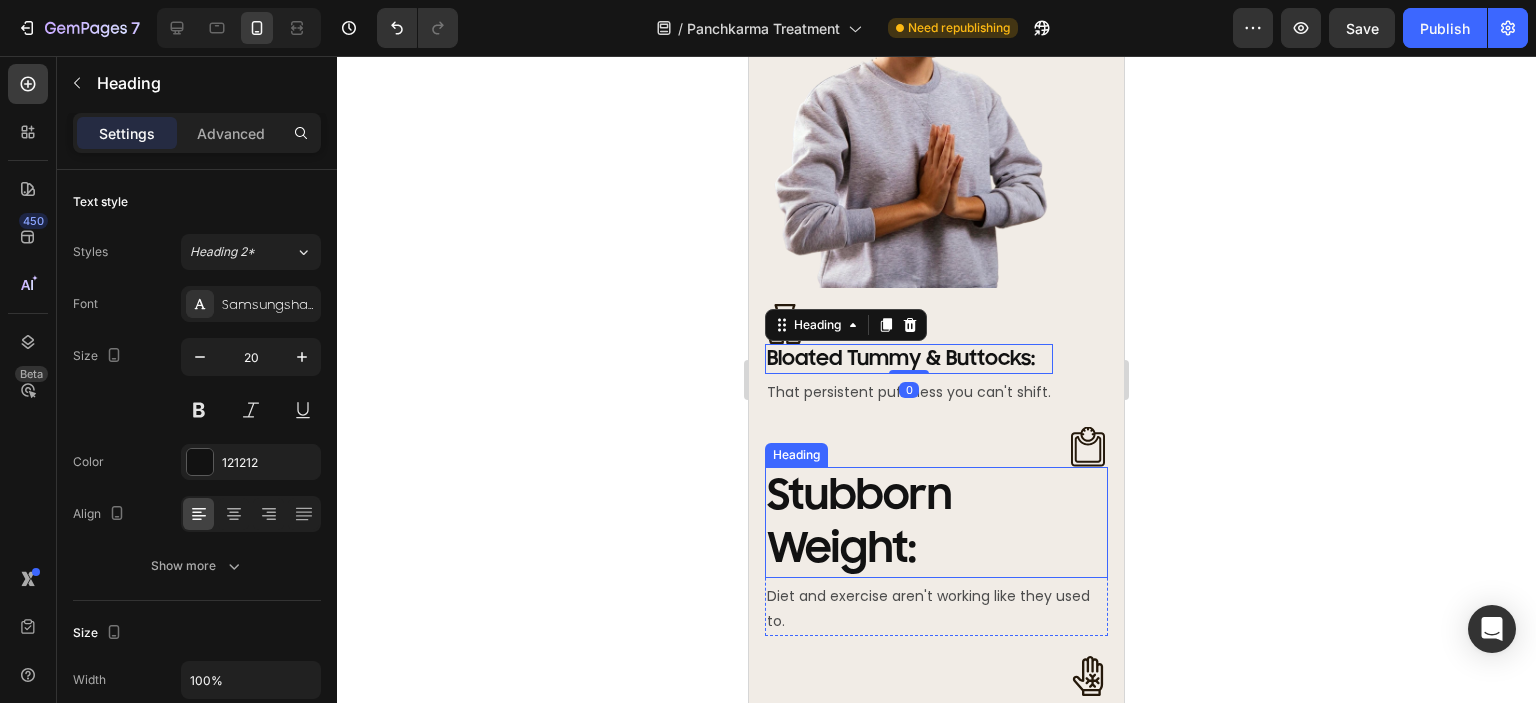 click on "Stubborn Weight:" at bounding box center [859, 522] 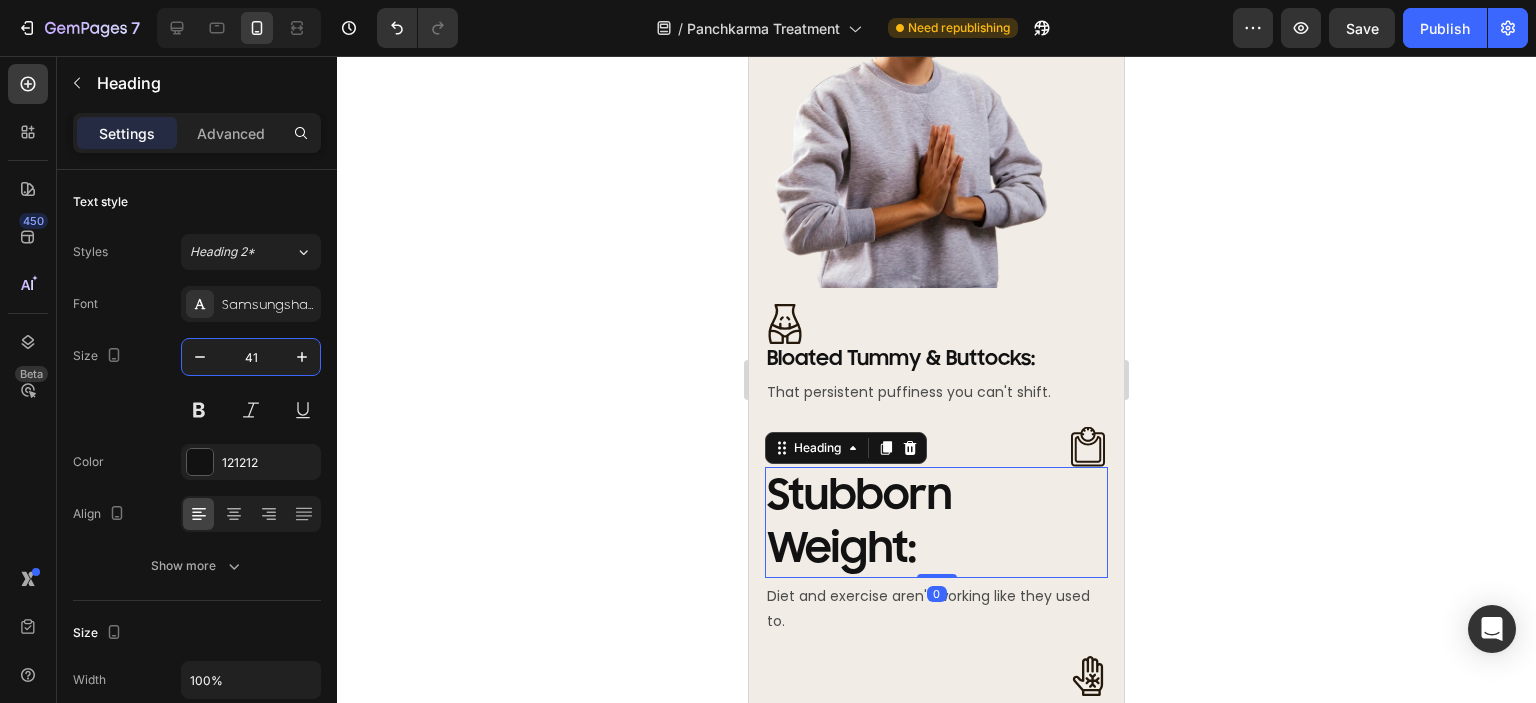 click on "41" at bounding box center [251, 357] 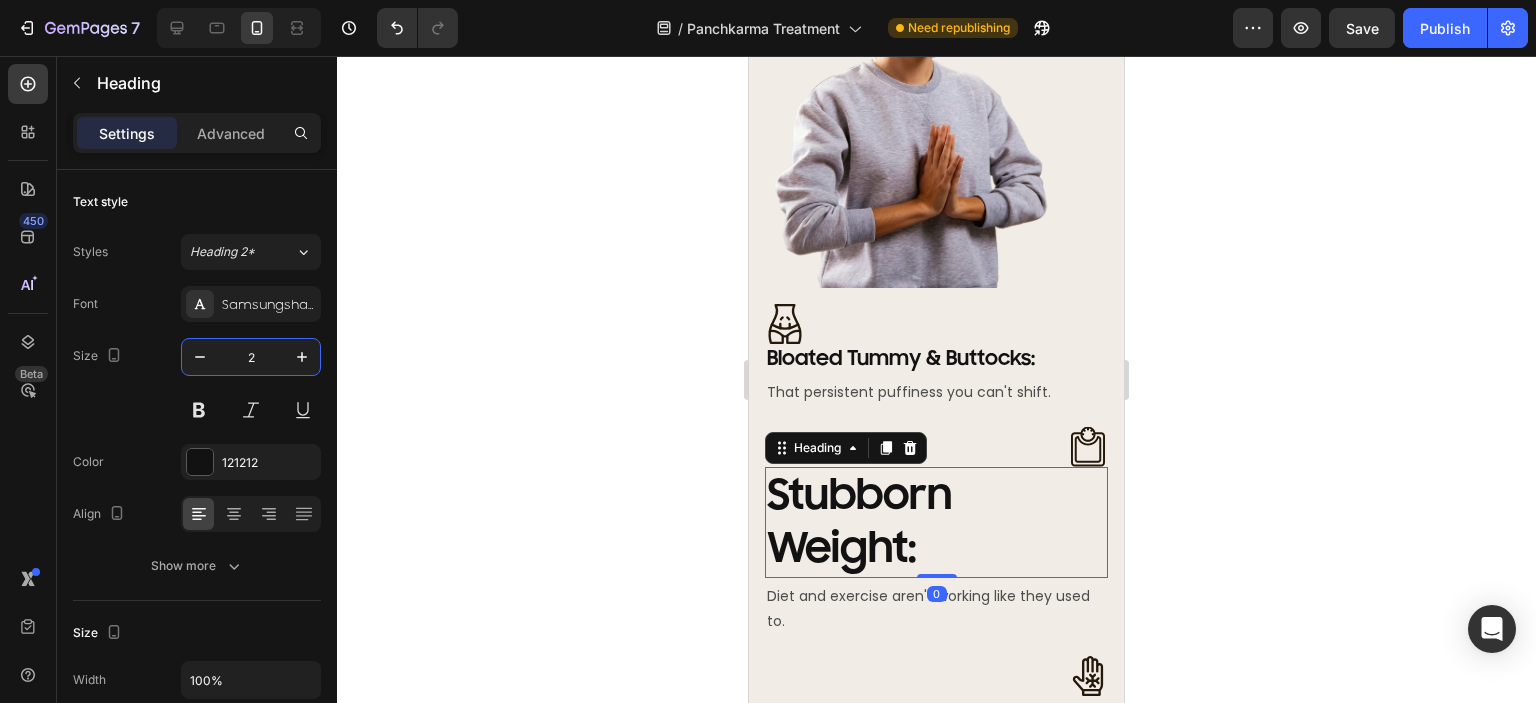 type on "20" 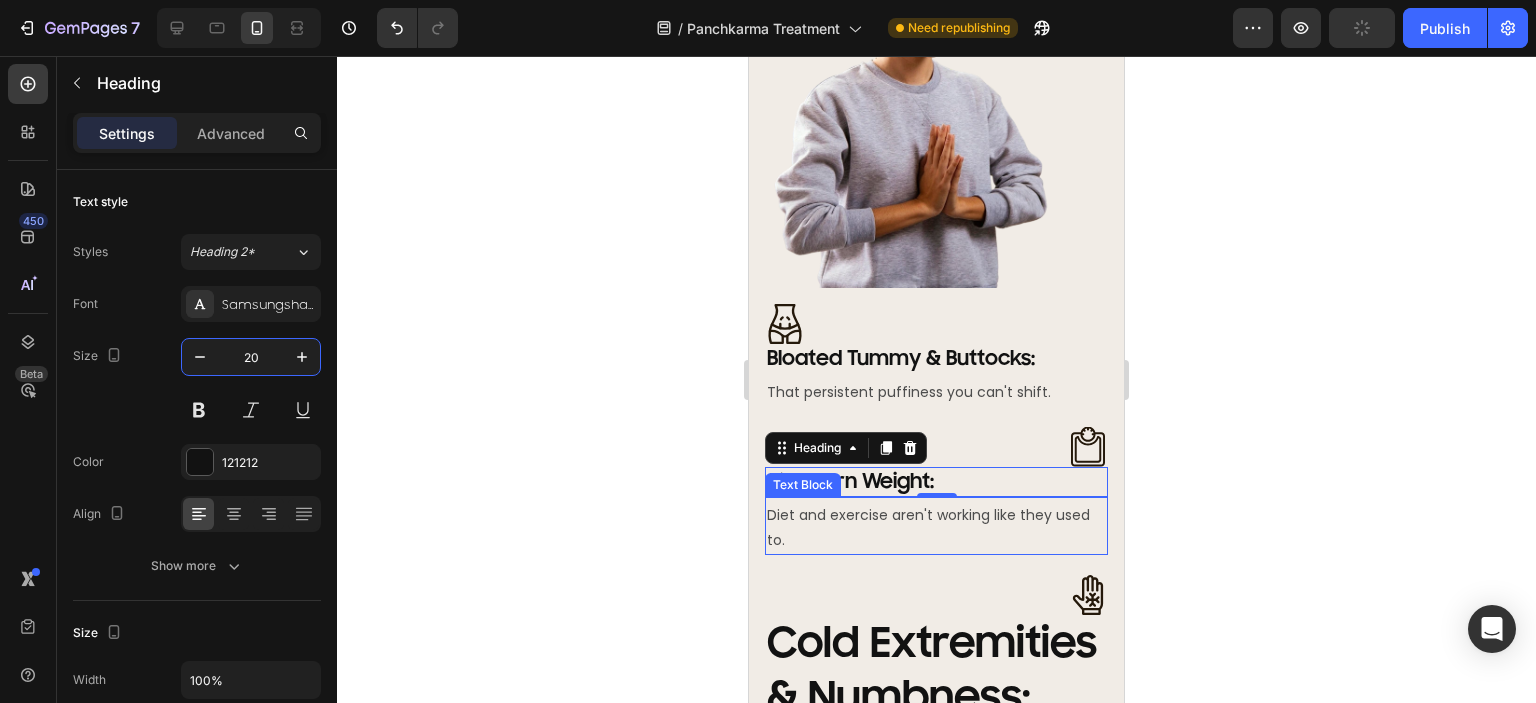 click on "Diet and exercise aren't working like they used to." at bounding box center (936, 528) 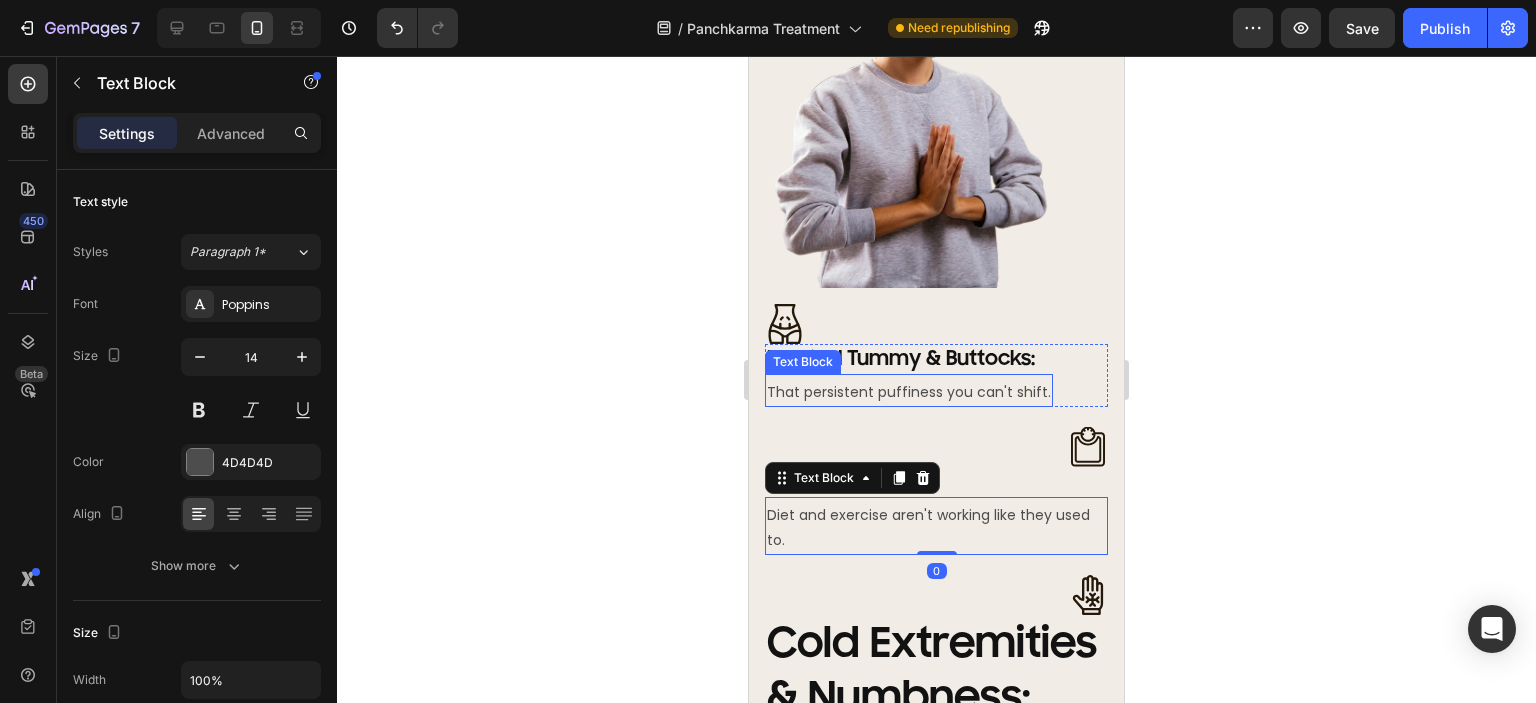 click on "That persistent puffiness you can't shift." at bounding box center (909, 392) 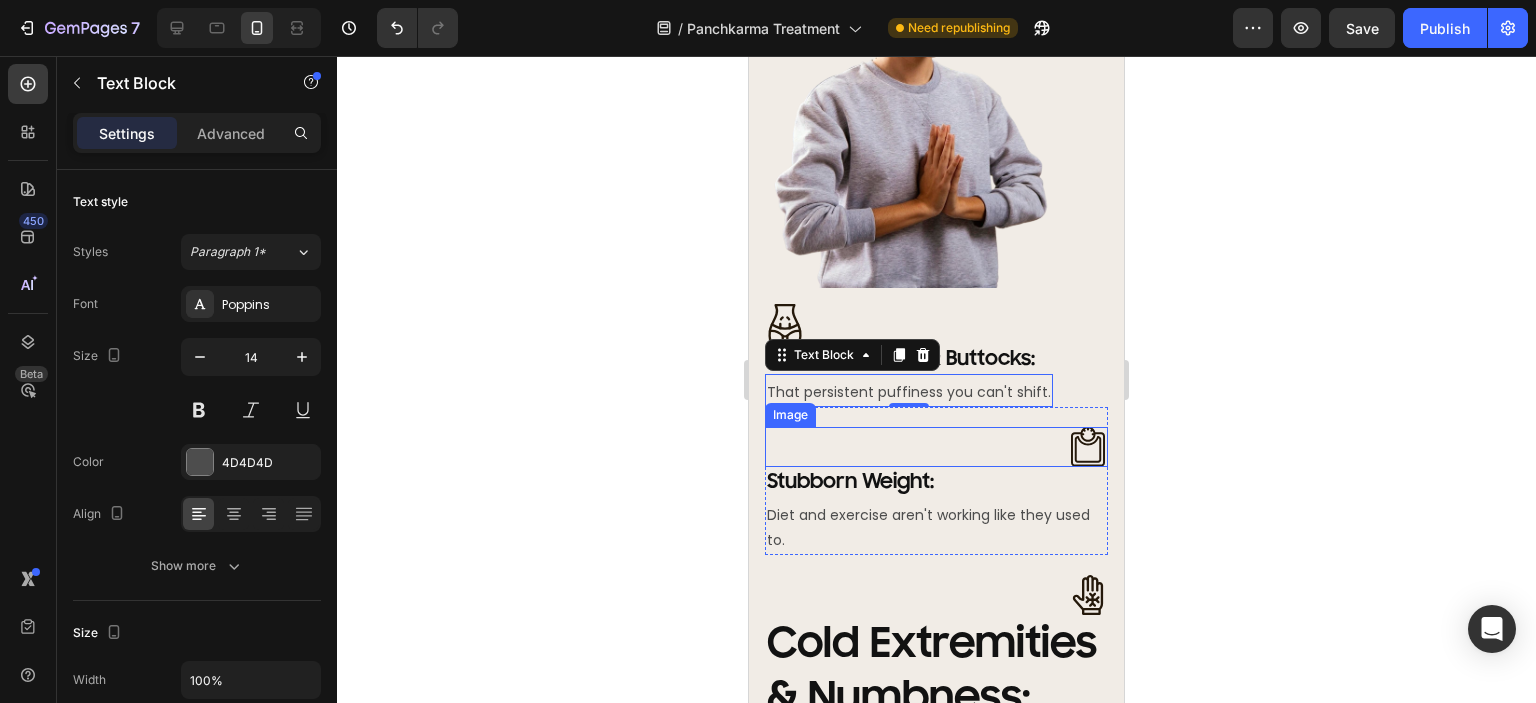 click at bounding box center [1088, 447] 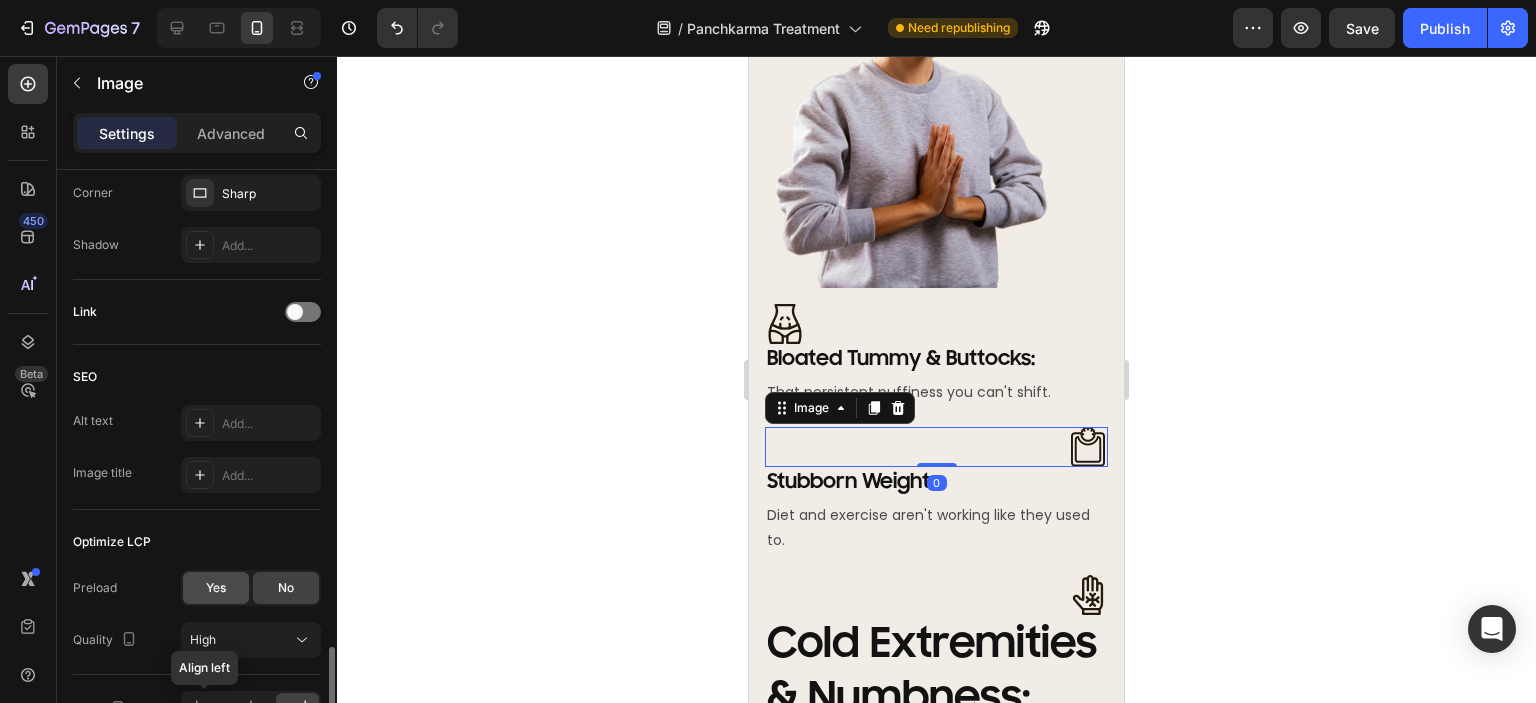 scroll, scrollTop: 918, scrollLeft: 0, axis: vertical 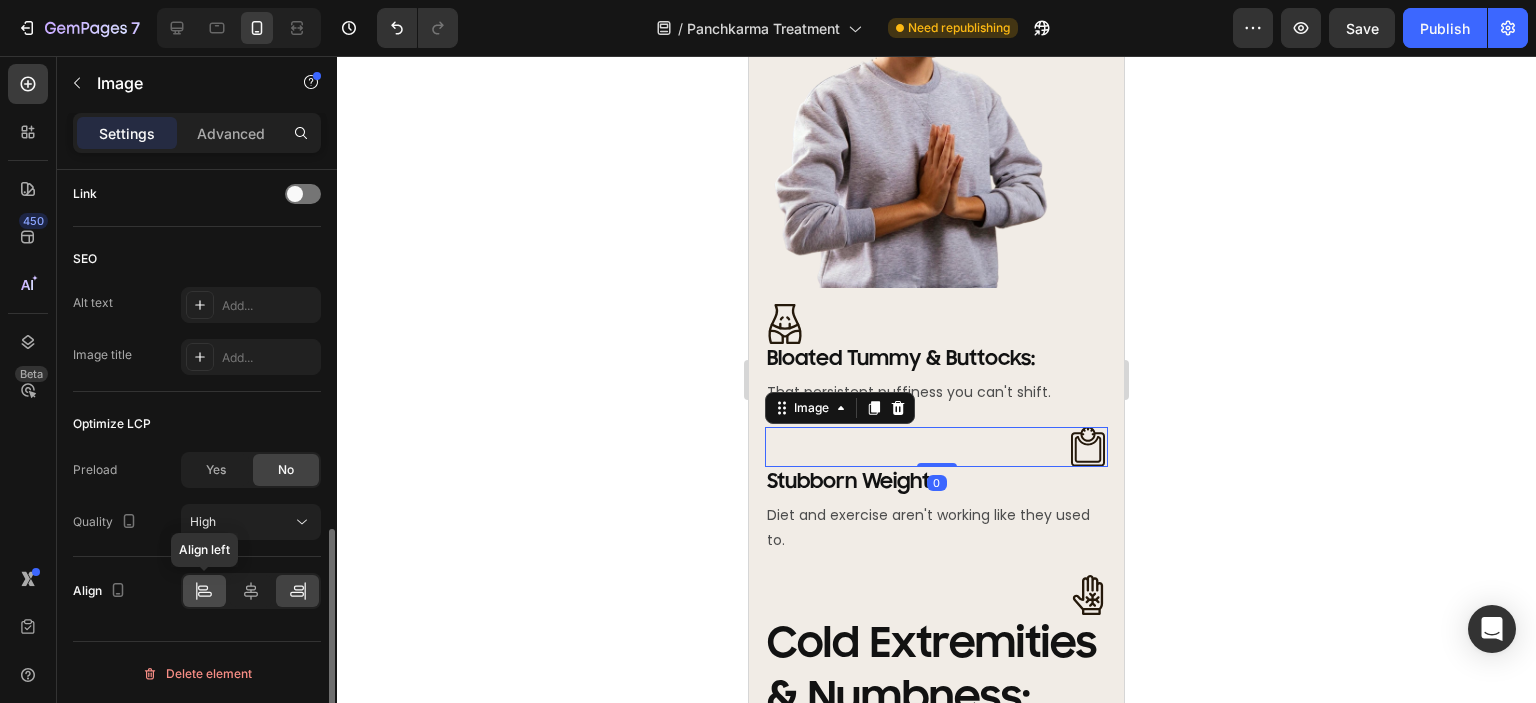 click 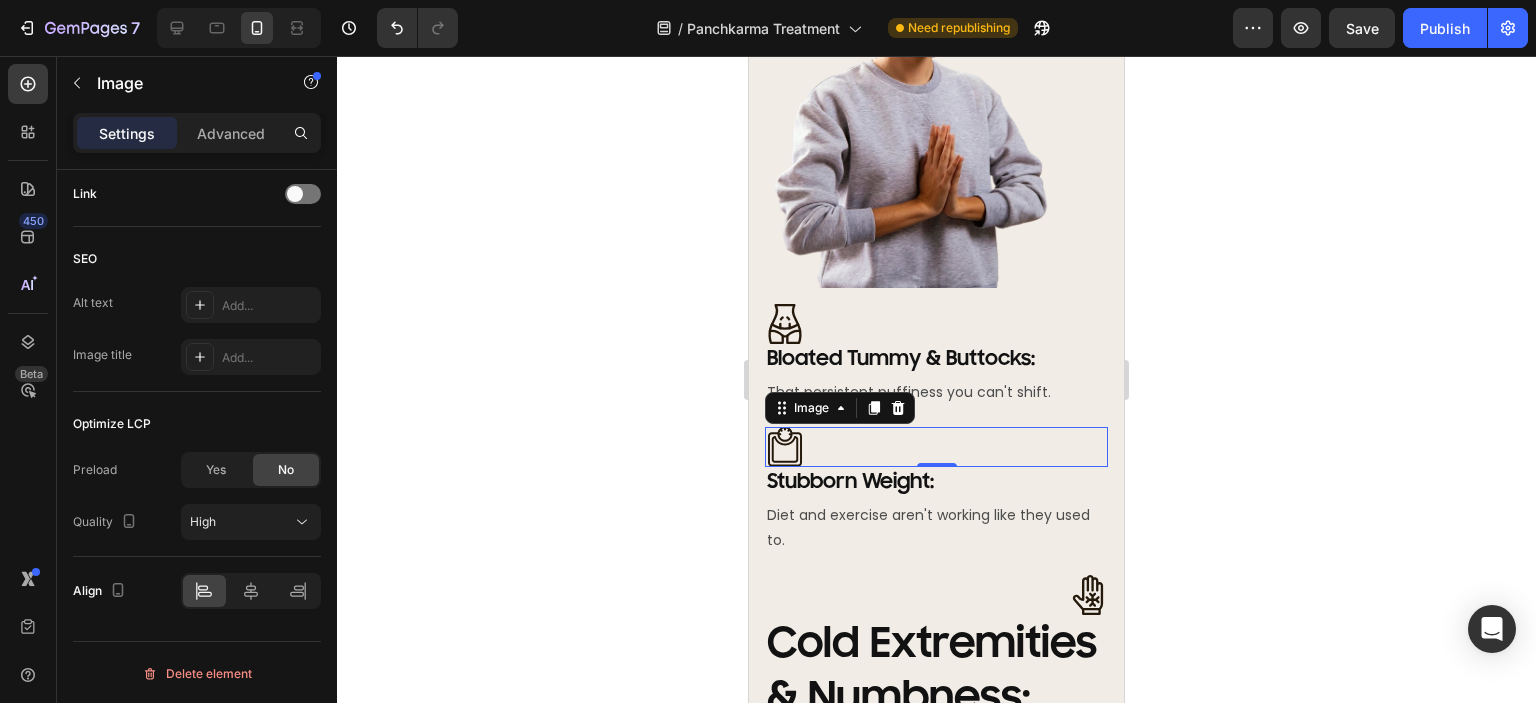 click 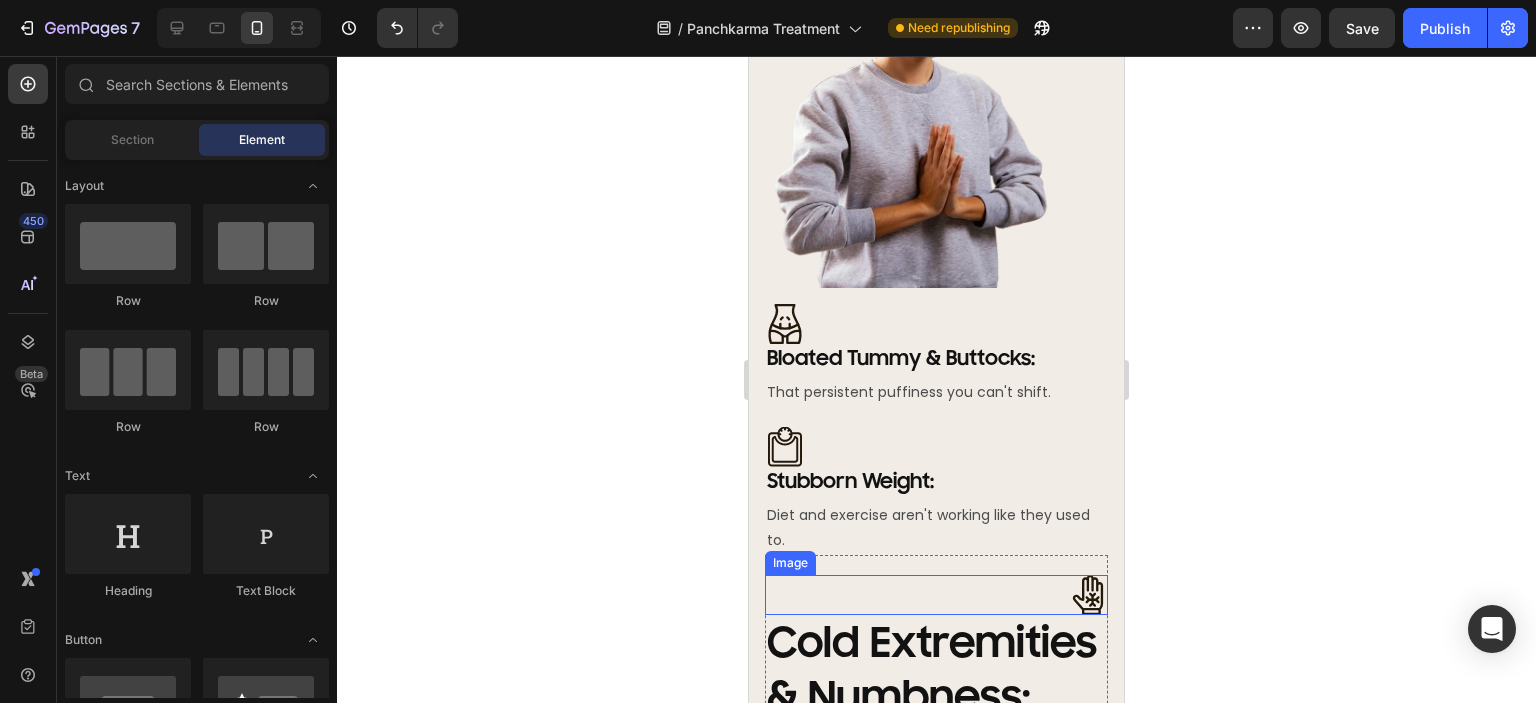 click at bounding box center [1088, 595] 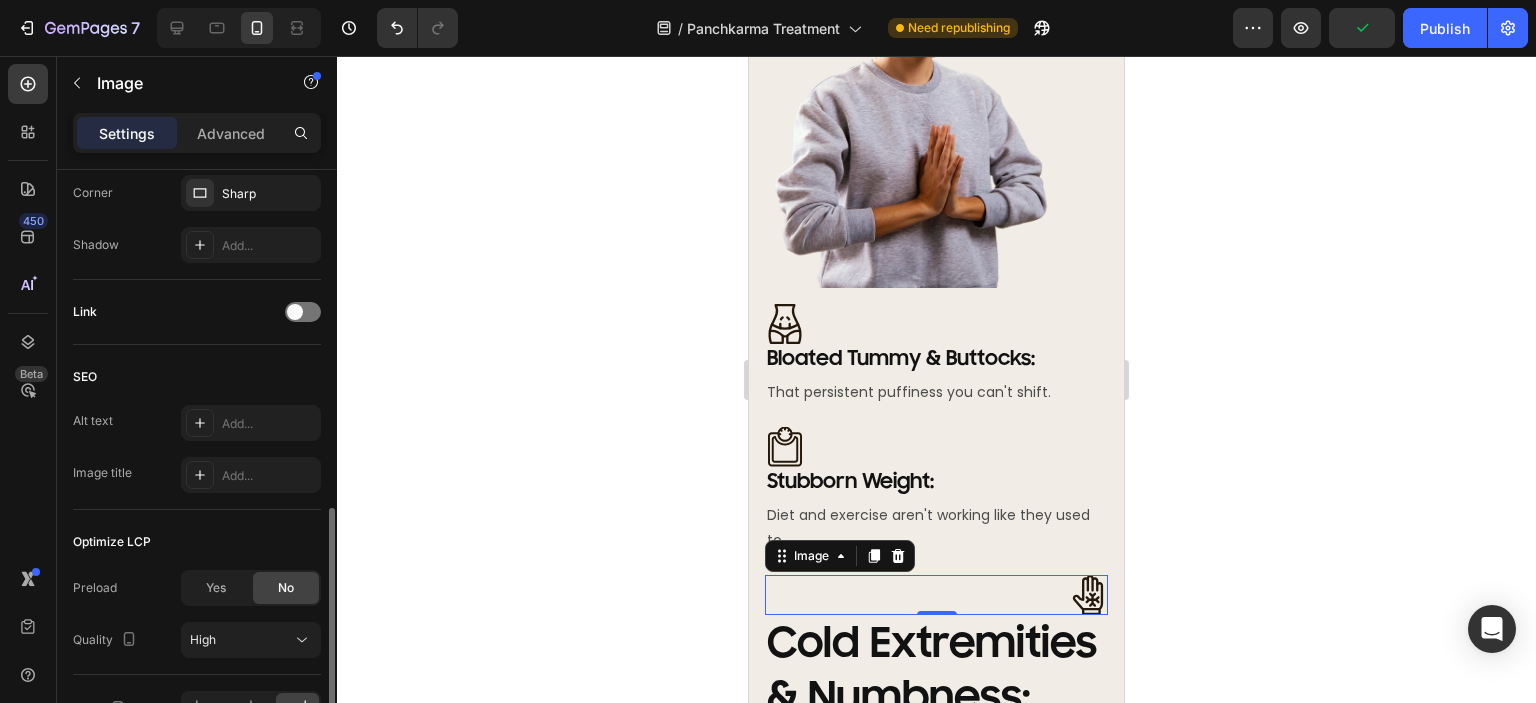 scroll, scrollTop: 918, scrollLeft: 0, axis: vertical 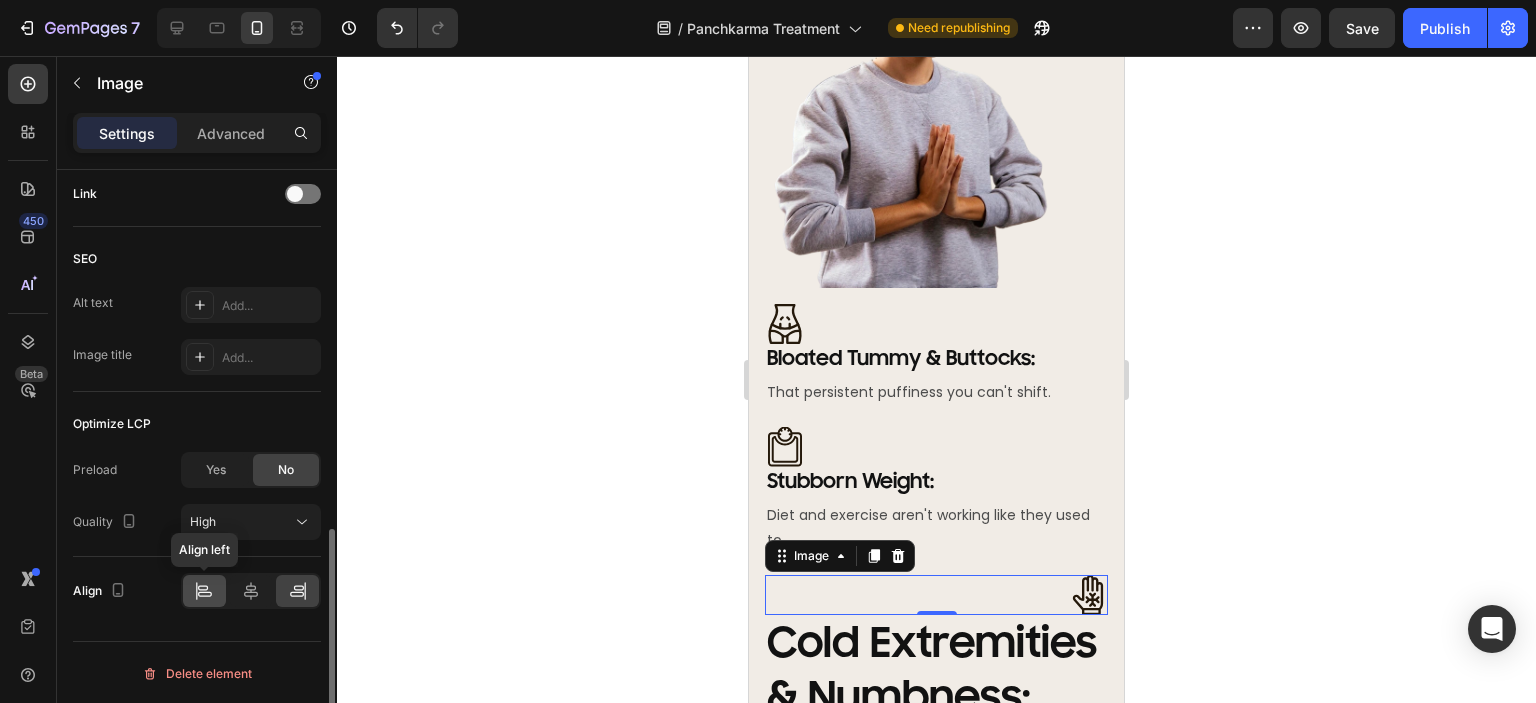 click 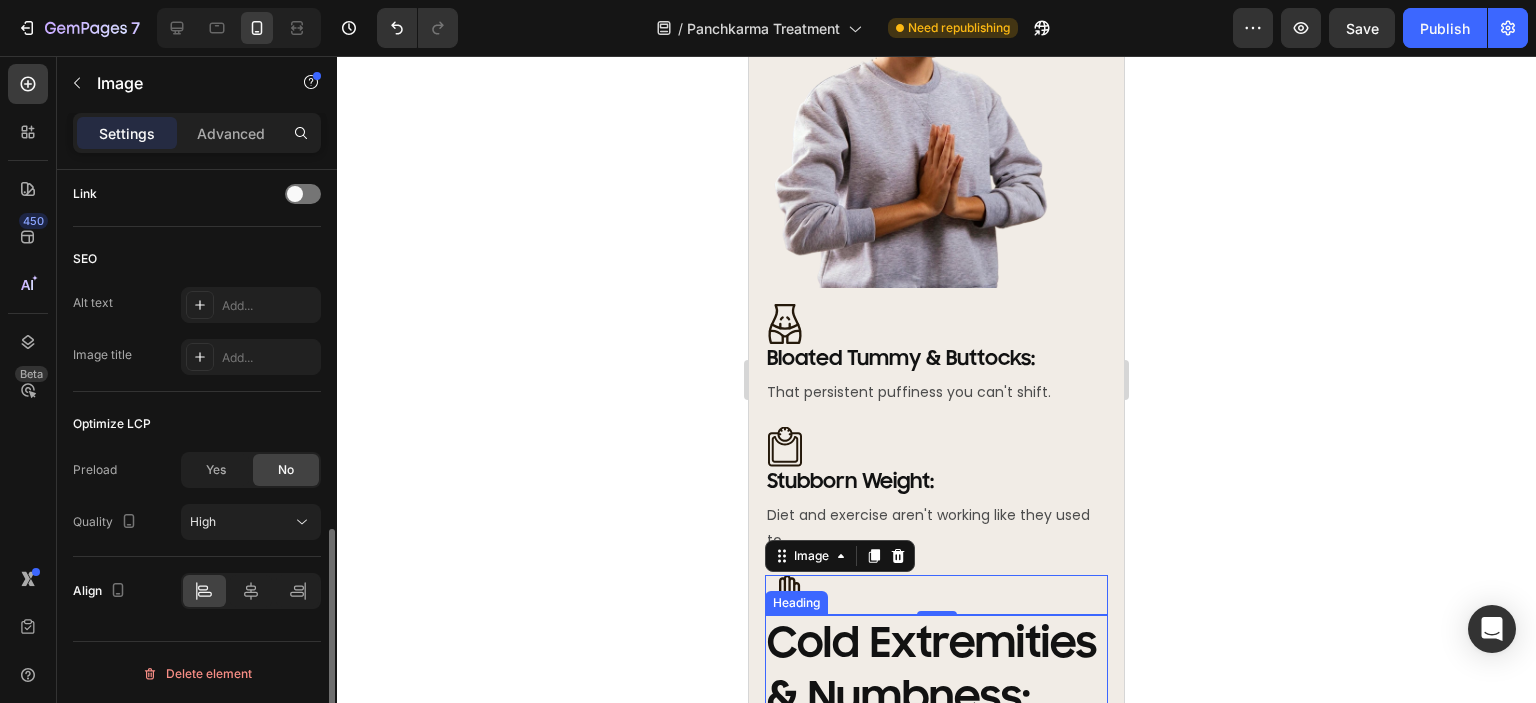 drag, startPoint x: 934, startPoint y: 650, endPoint x: 907, endPoint y: 649, distance: 27.018513 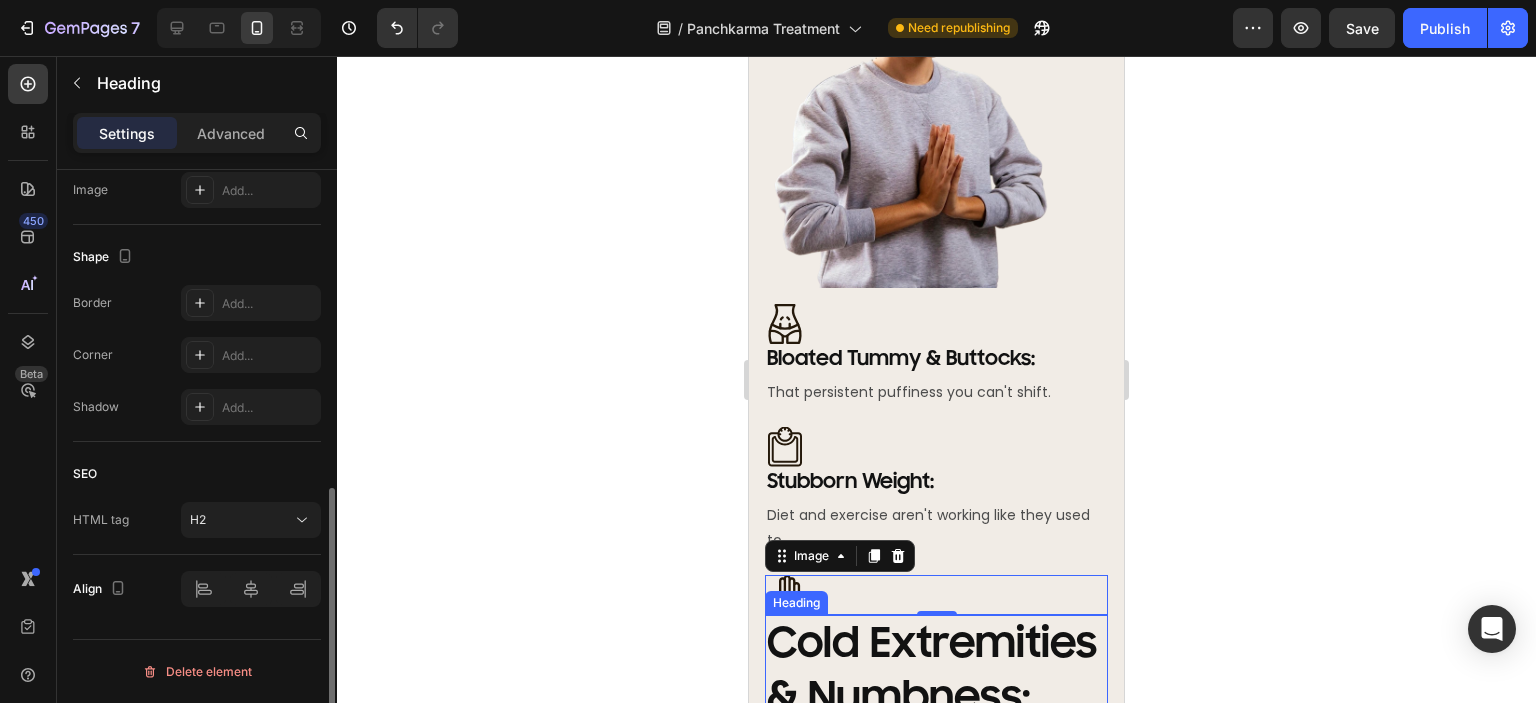 scroll, scrollTop: 0, scrollLeft: 0, axis: both 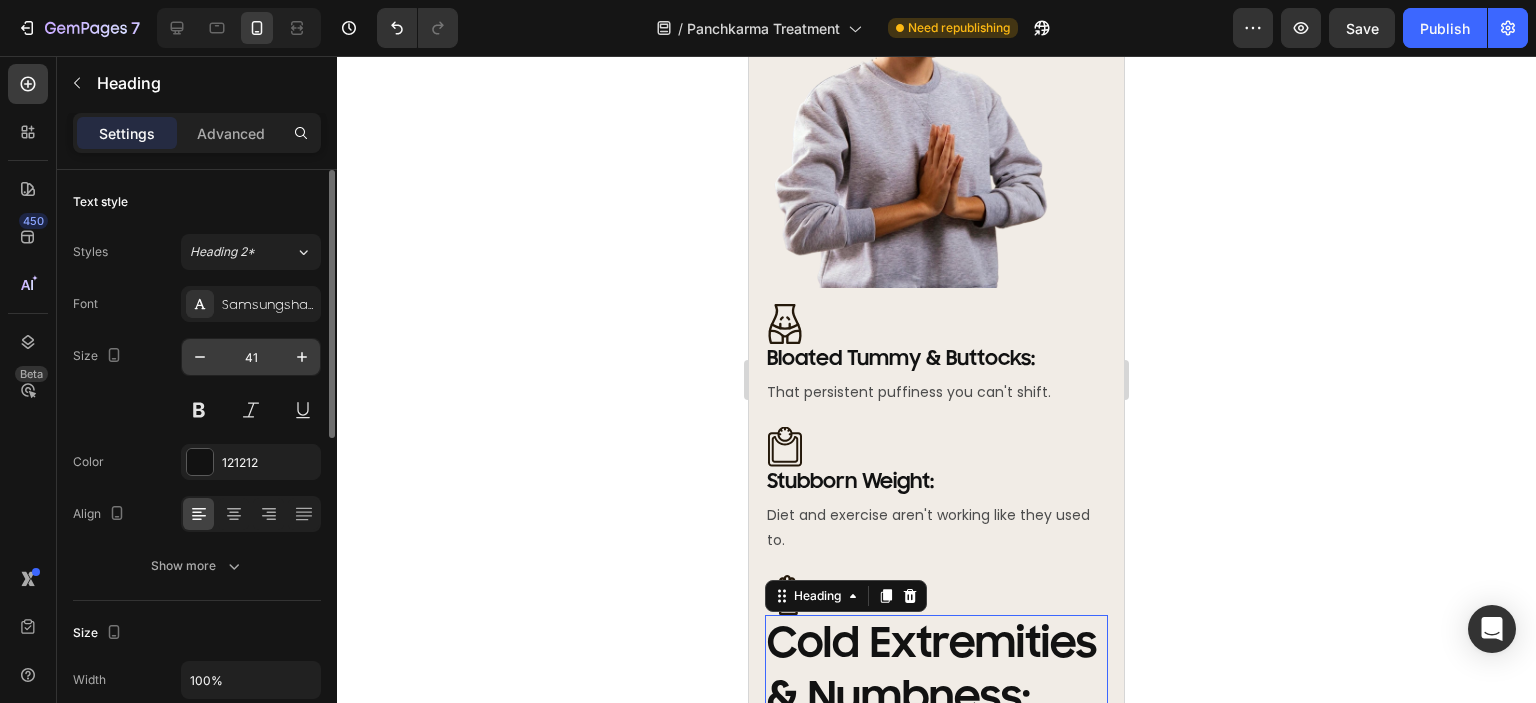 click on "41" at bounding box center (251, 357) 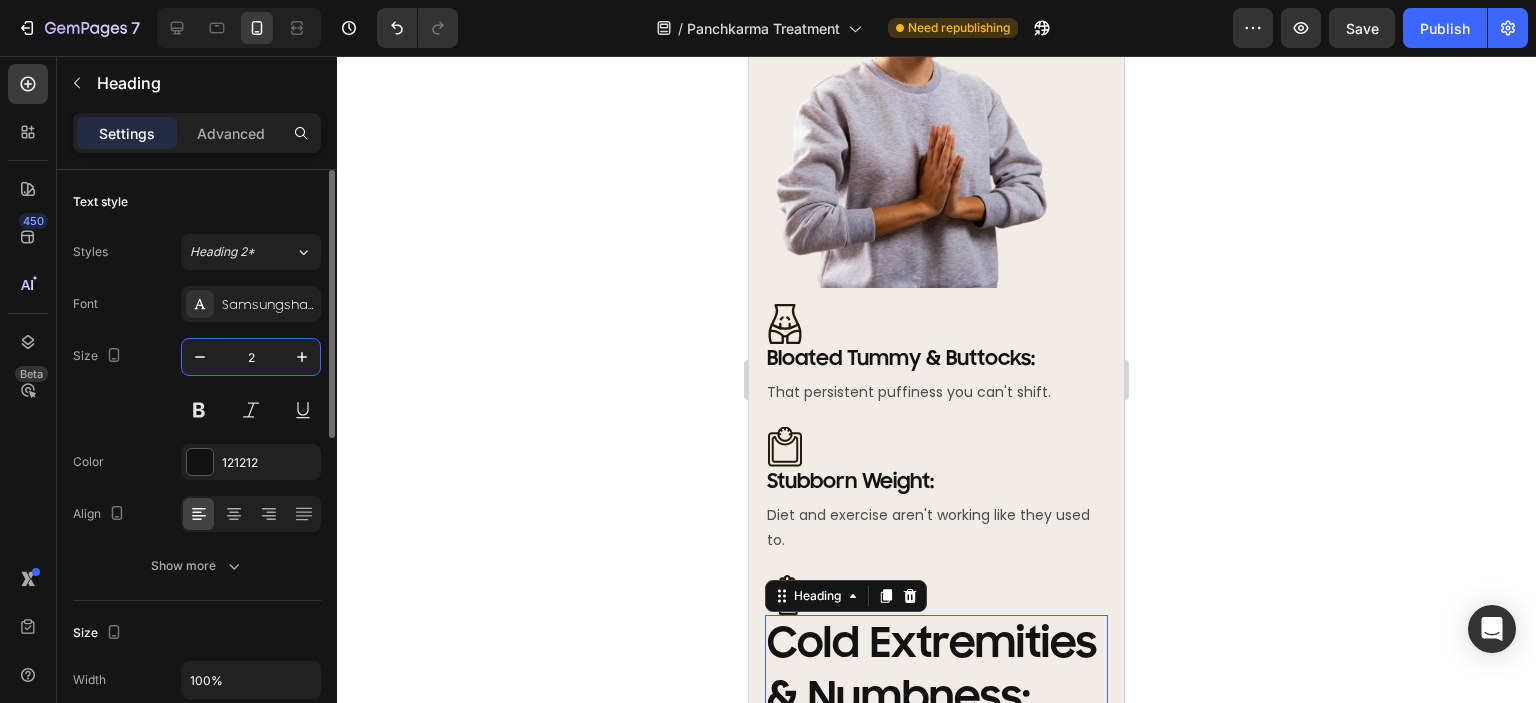 type on "20" 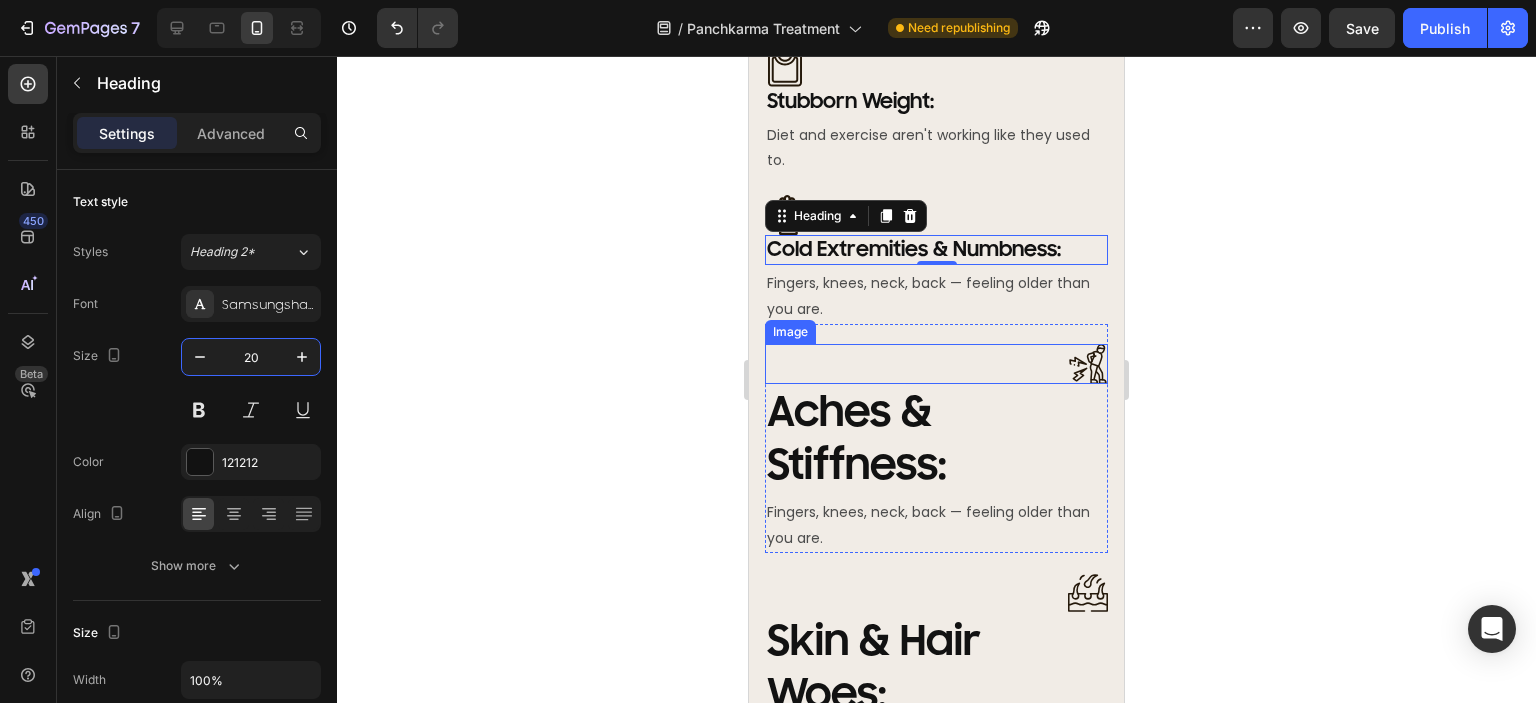scroll, scrollTop: 1400, scrollLeft: 0, axis: vertical 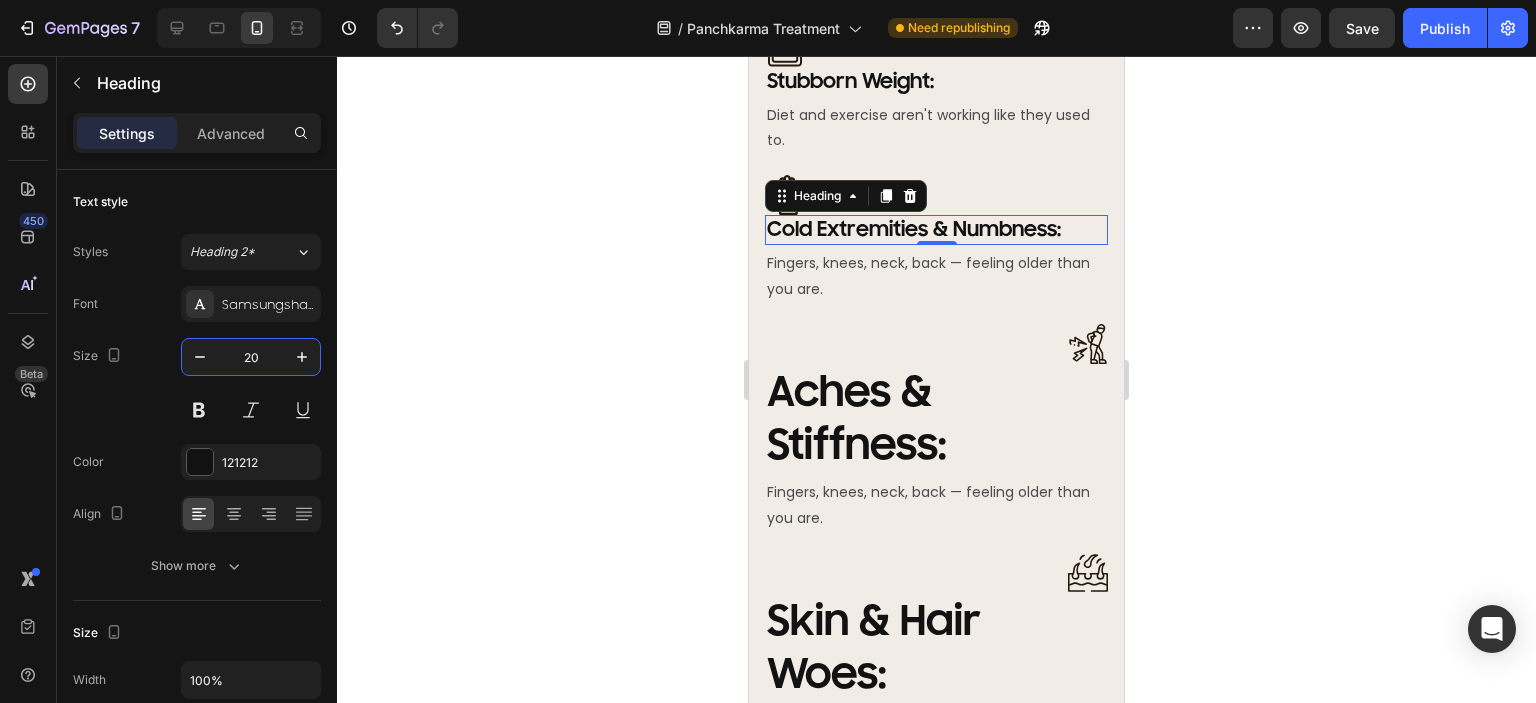 click 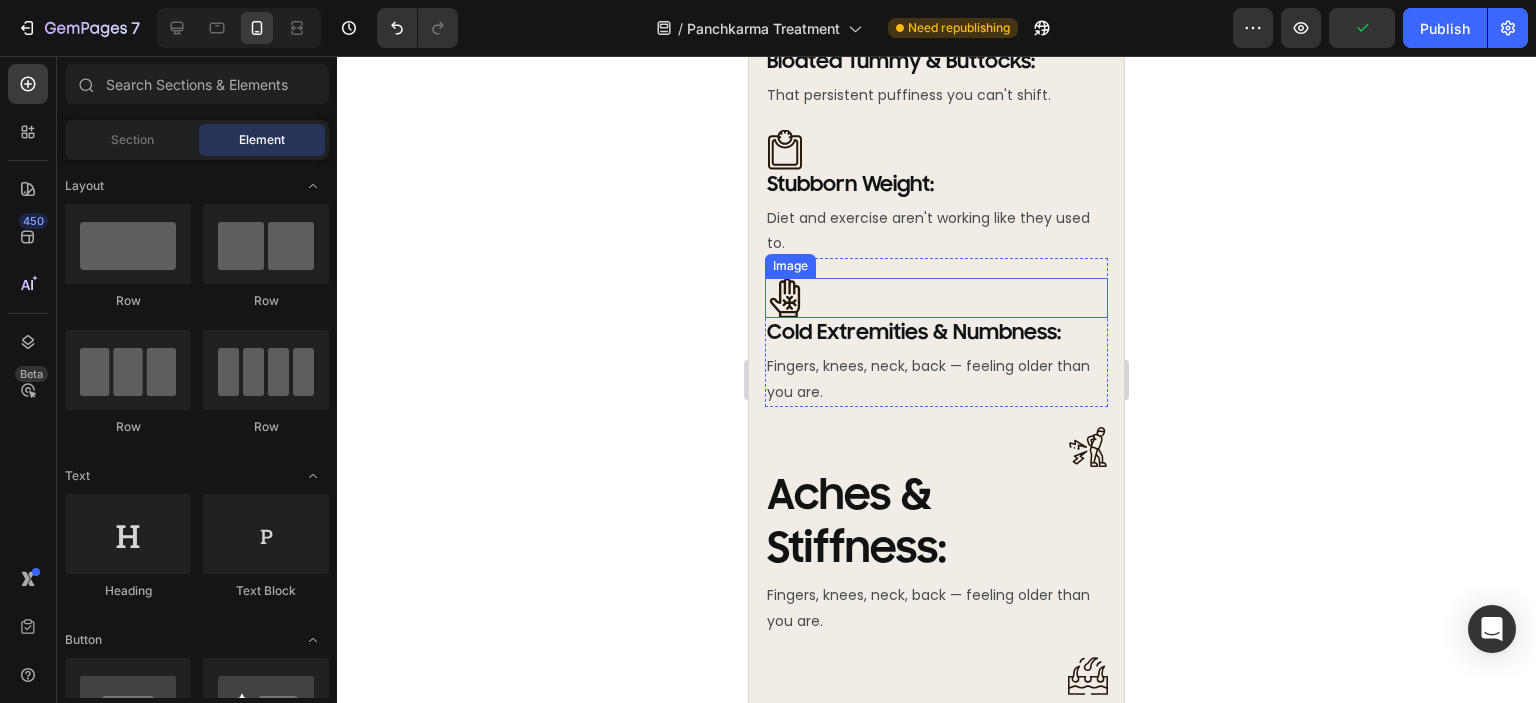scroll, scrollTop: 1300, scrollLeft: 0, axis: vertical 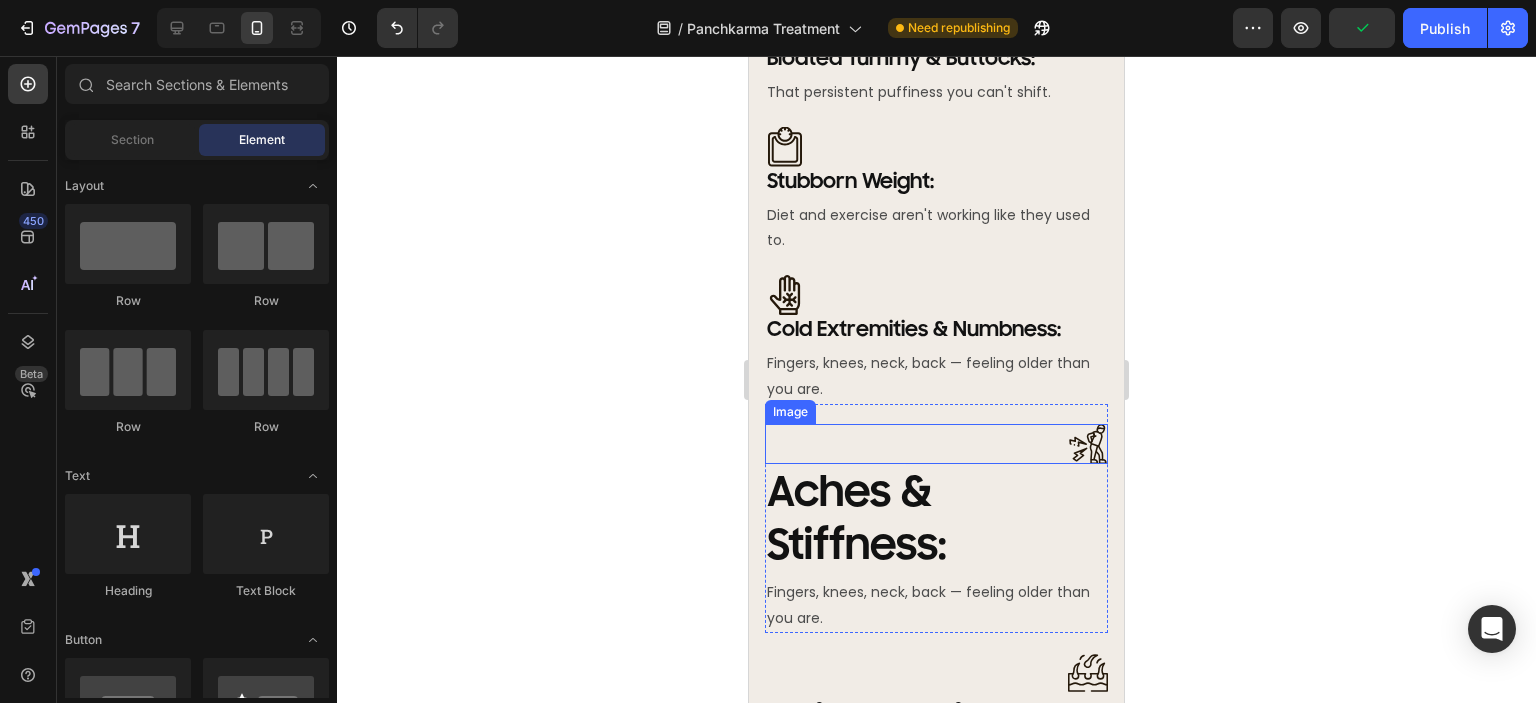 click at bounding box center [936, 444] 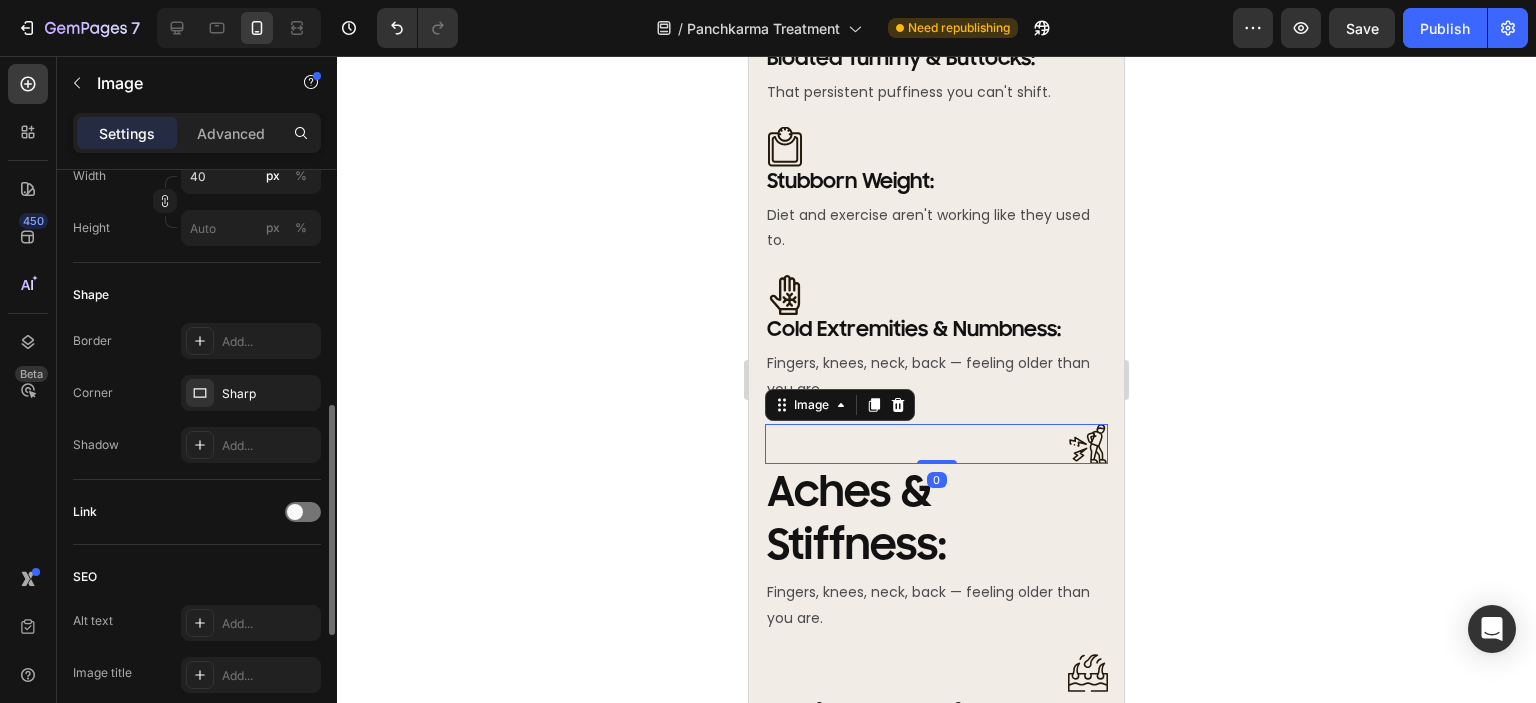 scroll, scrollTop: 918, scrollLeft: 0, axis: vertical 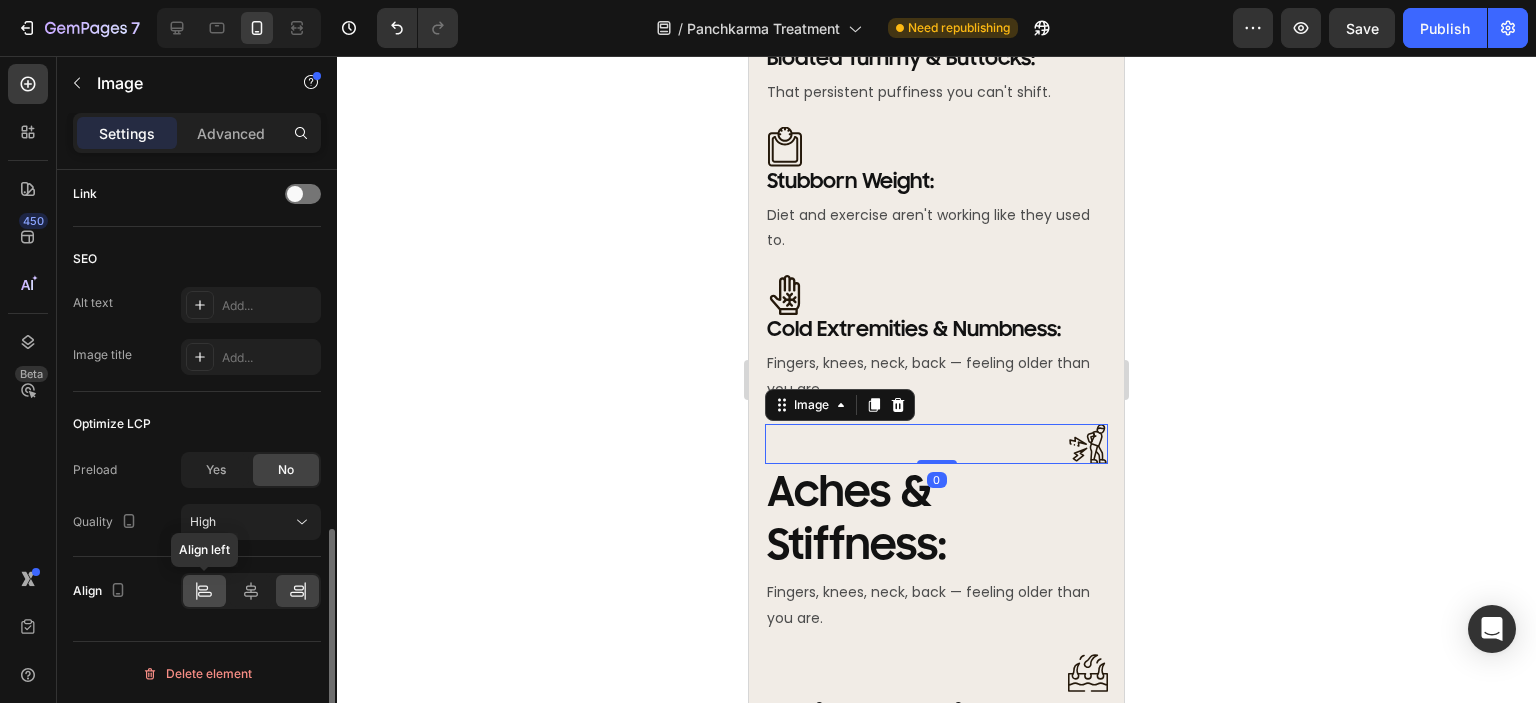 click 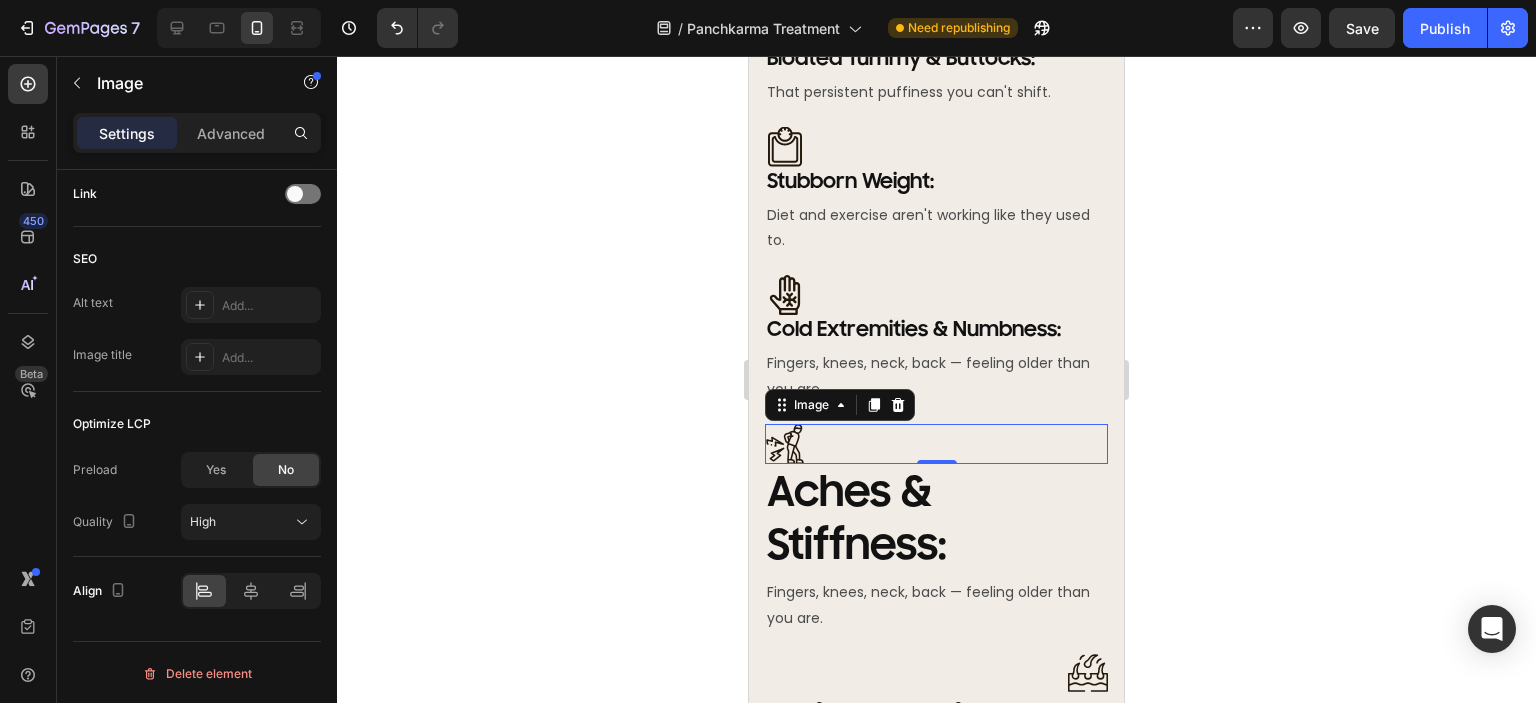 click on "Aches & Stiffness:" at bounding box center [856, 519] 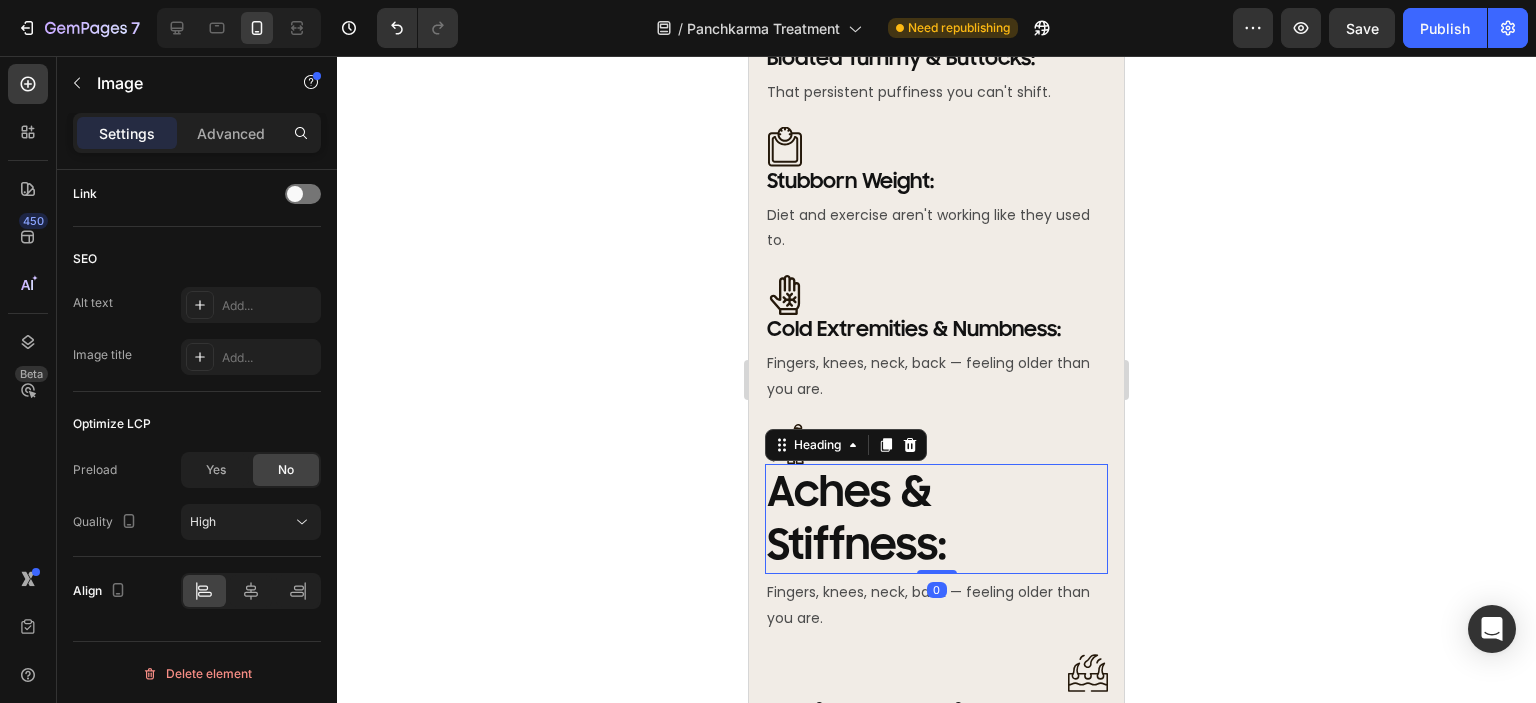 scroll, scrollTop: 0, scrollLeft: 0, axis: both 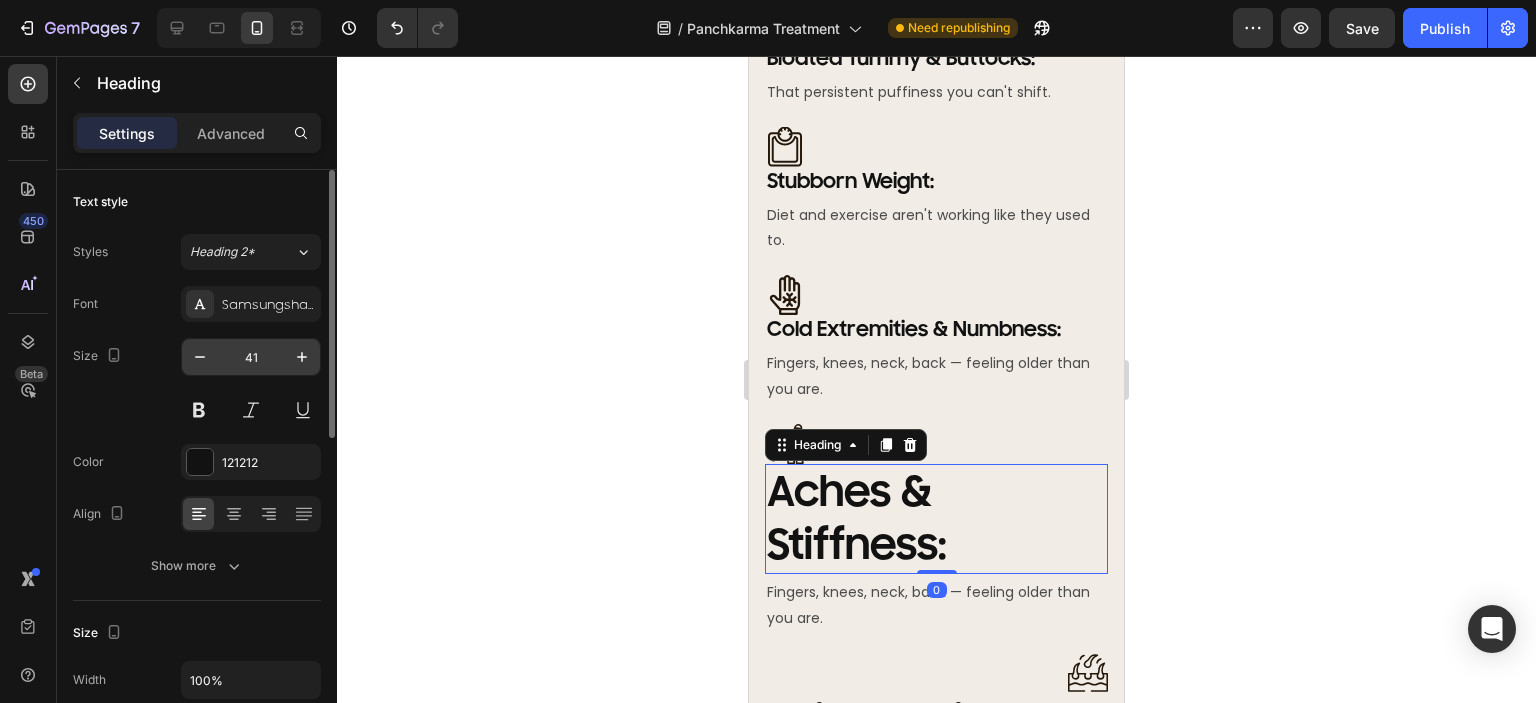 click on "41" at bounding box center (251, 357) 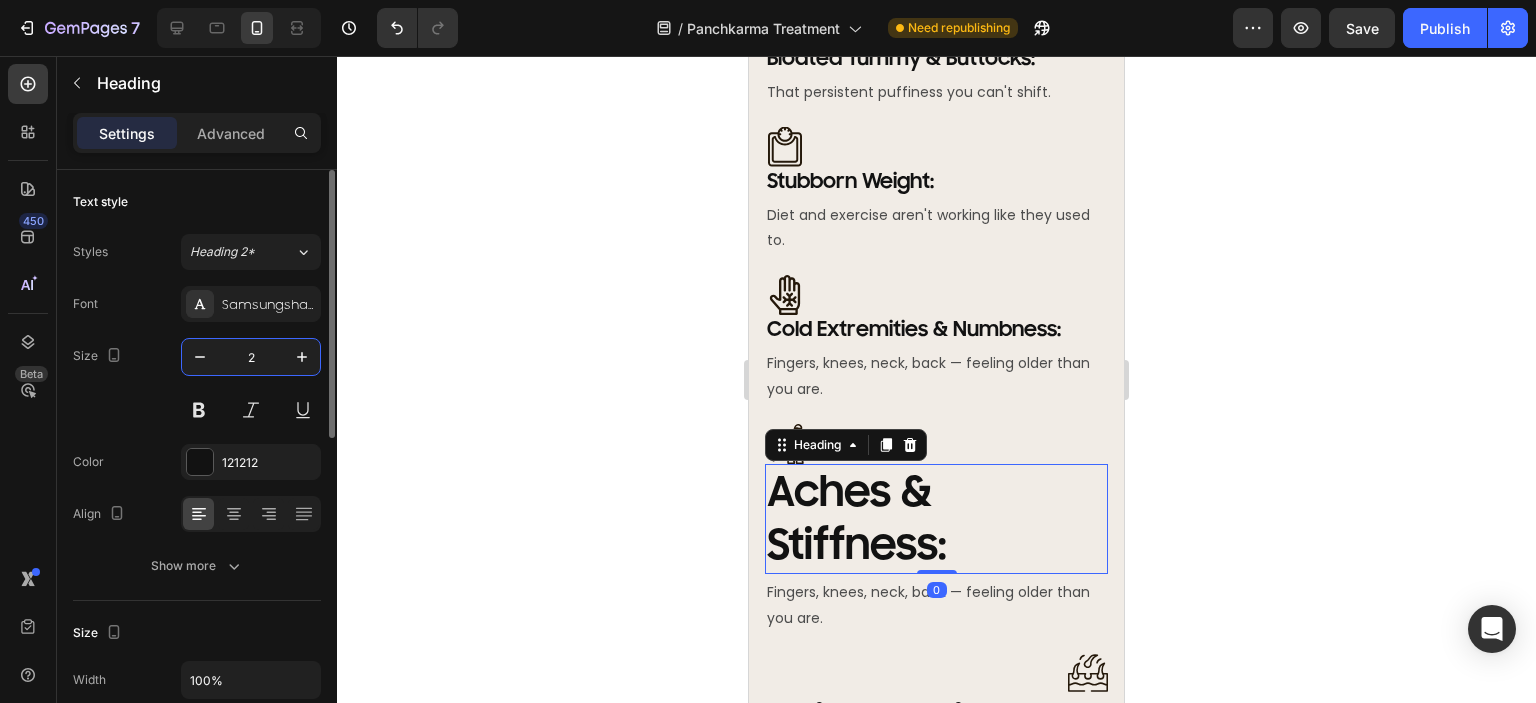 type on "20" 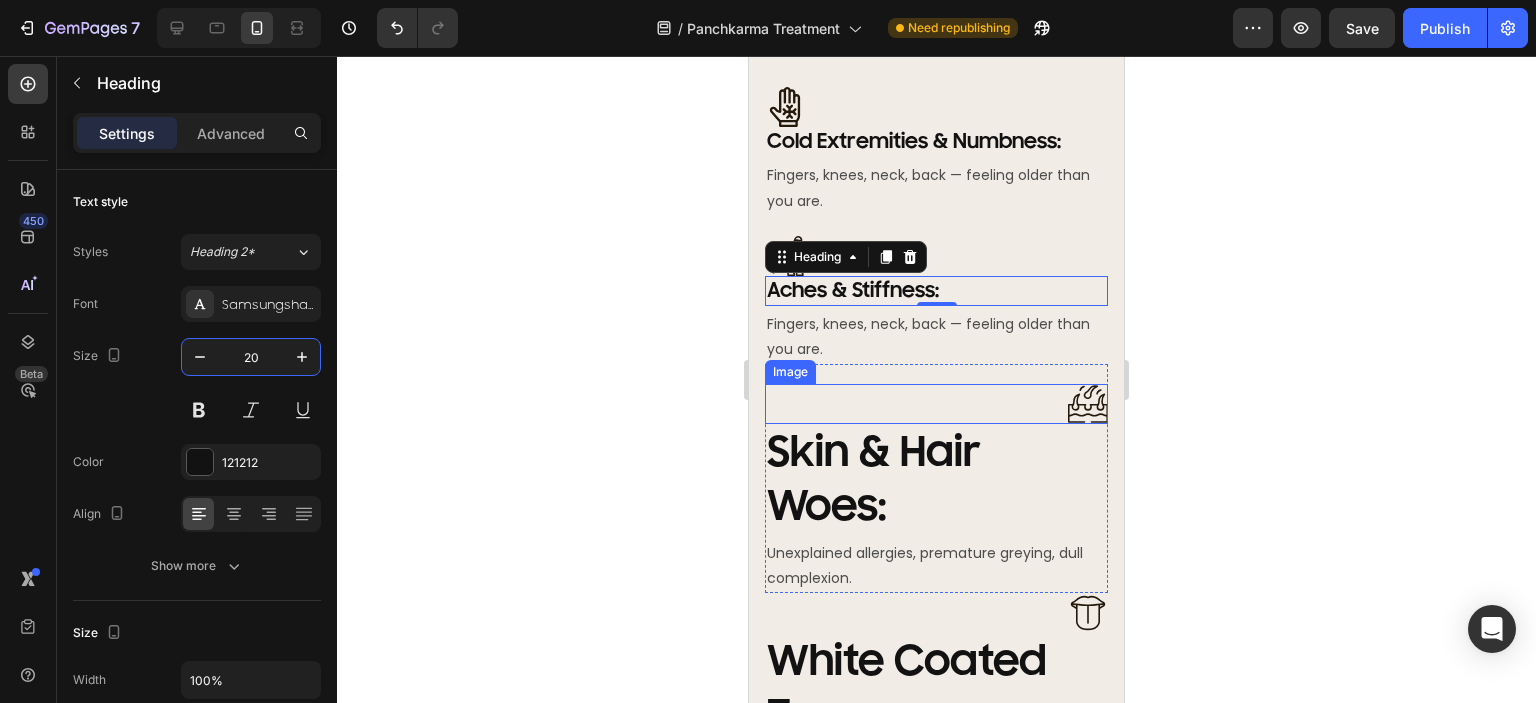 scroll, scrollTop: 1500, scrollLeft: 0, axis: vertical 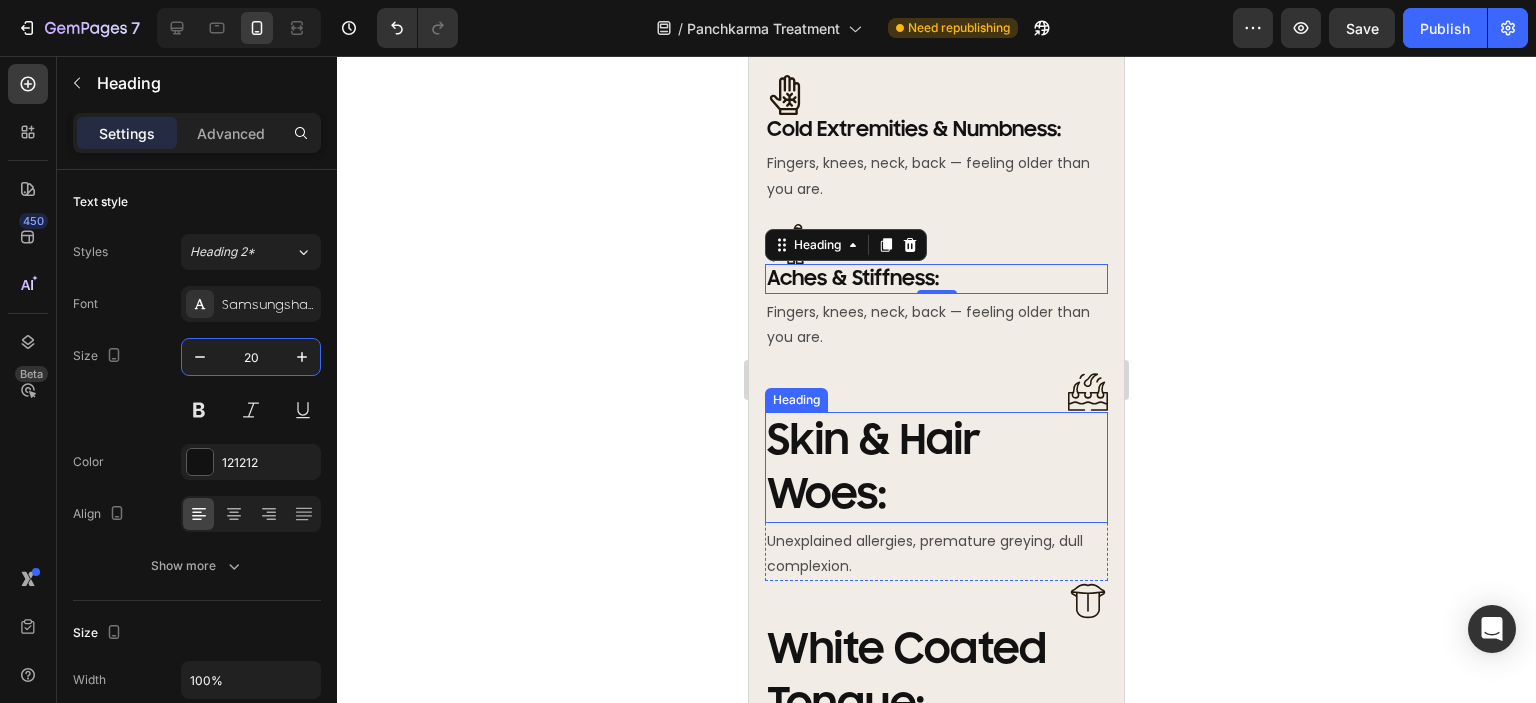 click at bounding box center [936, 392] 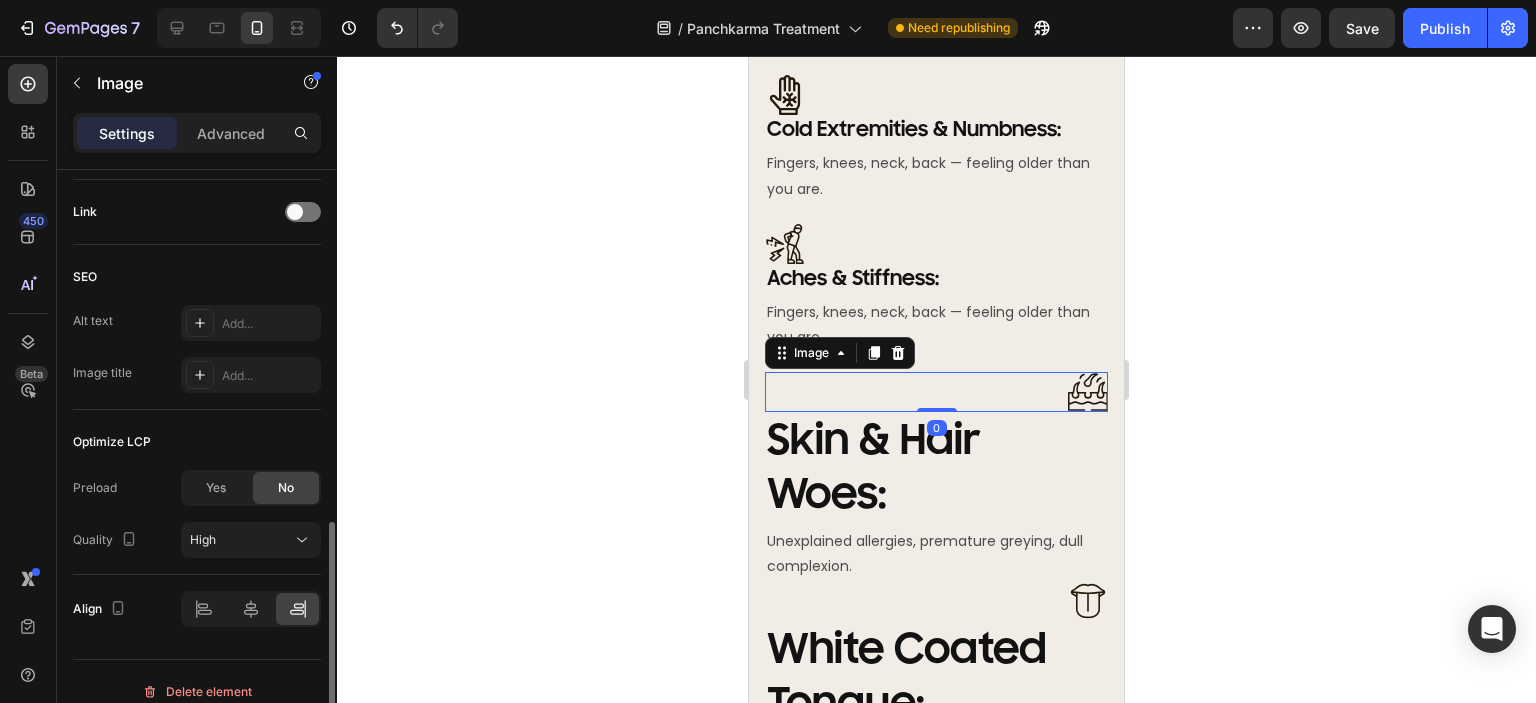 scroll, scrollTop: 918, scrollLeft: 0, axis: vertical 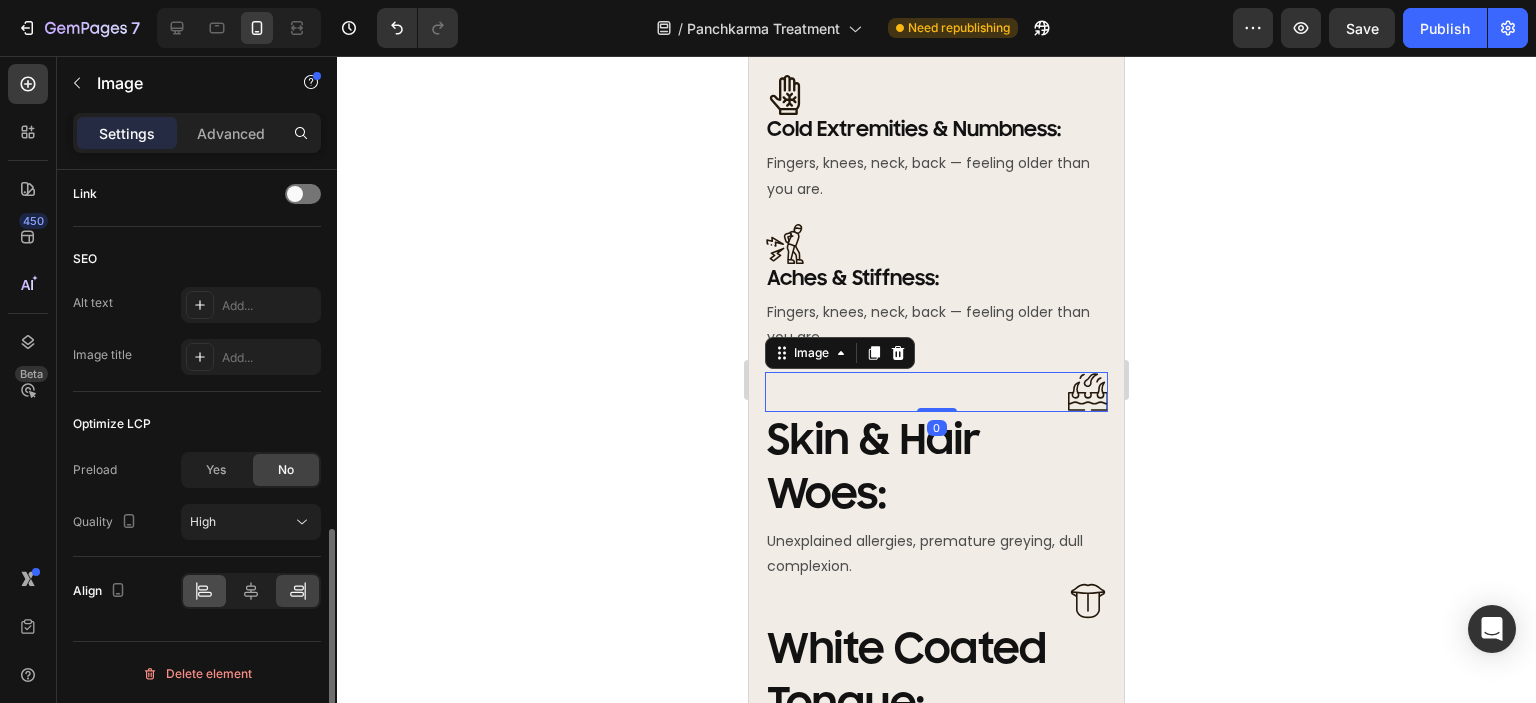 click 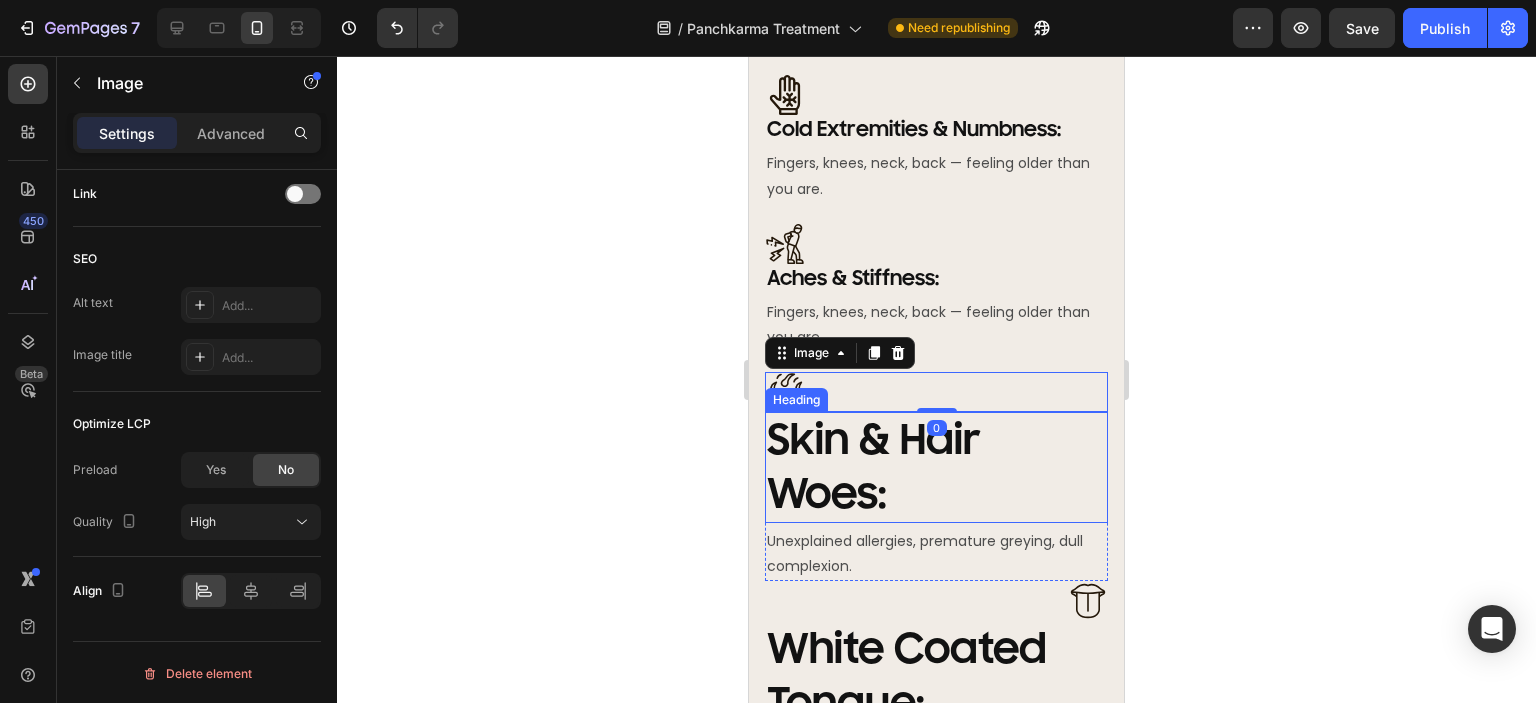 click on "Skin & Hair Woes:" at bounding box center [874, 467] 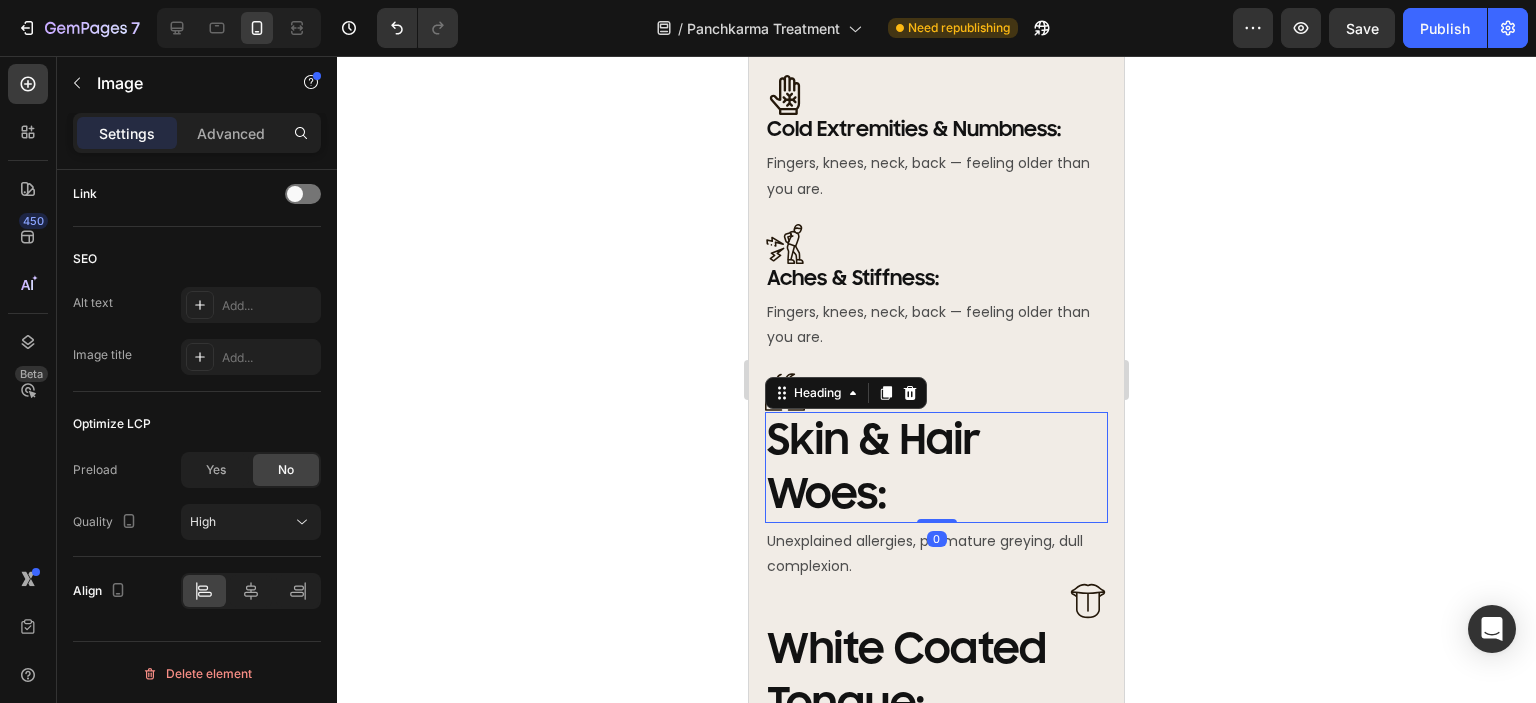 scroll, scrollTop: 0, scrollLeft: 0, axis: both 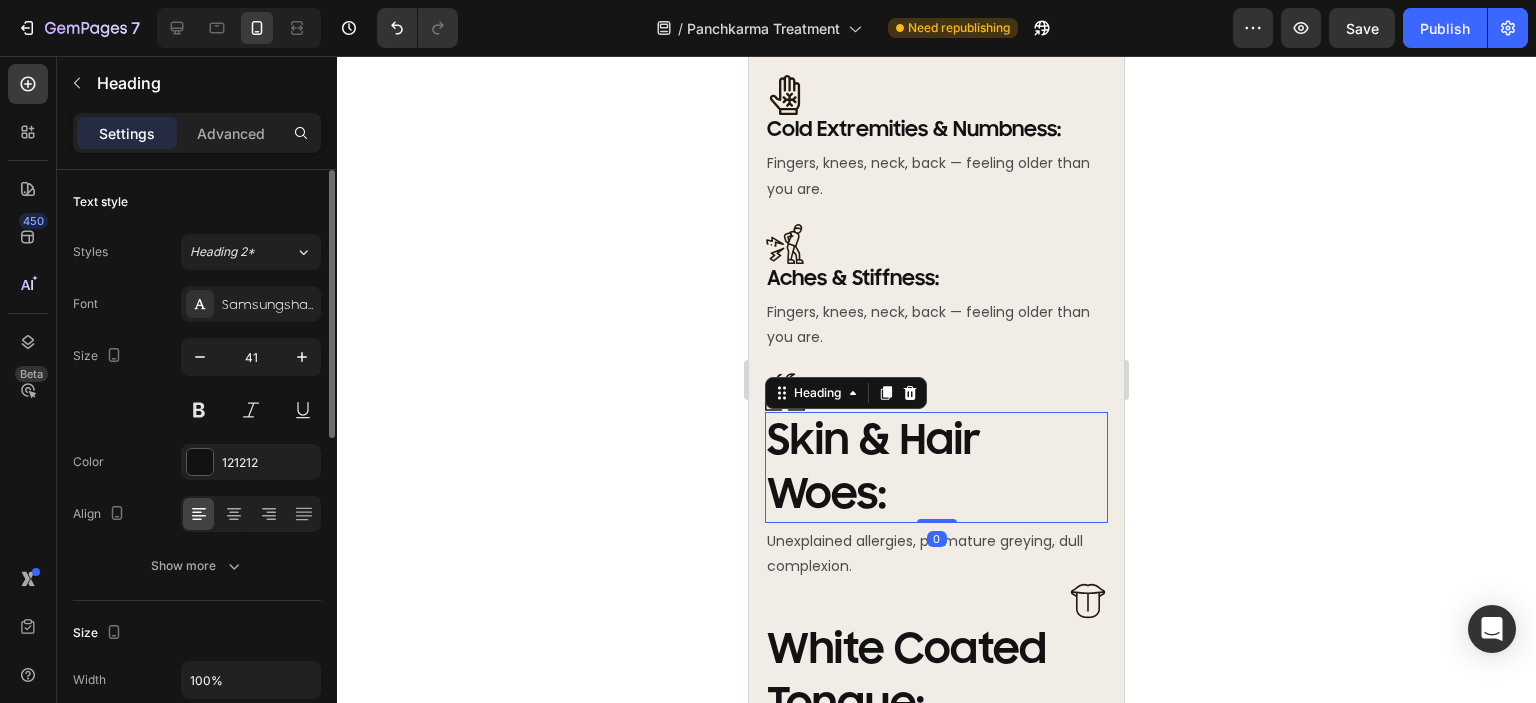click on "Font Samsungsharpsans Size 41 Color 121212 Align Show more" at bounding box center [197, 435] 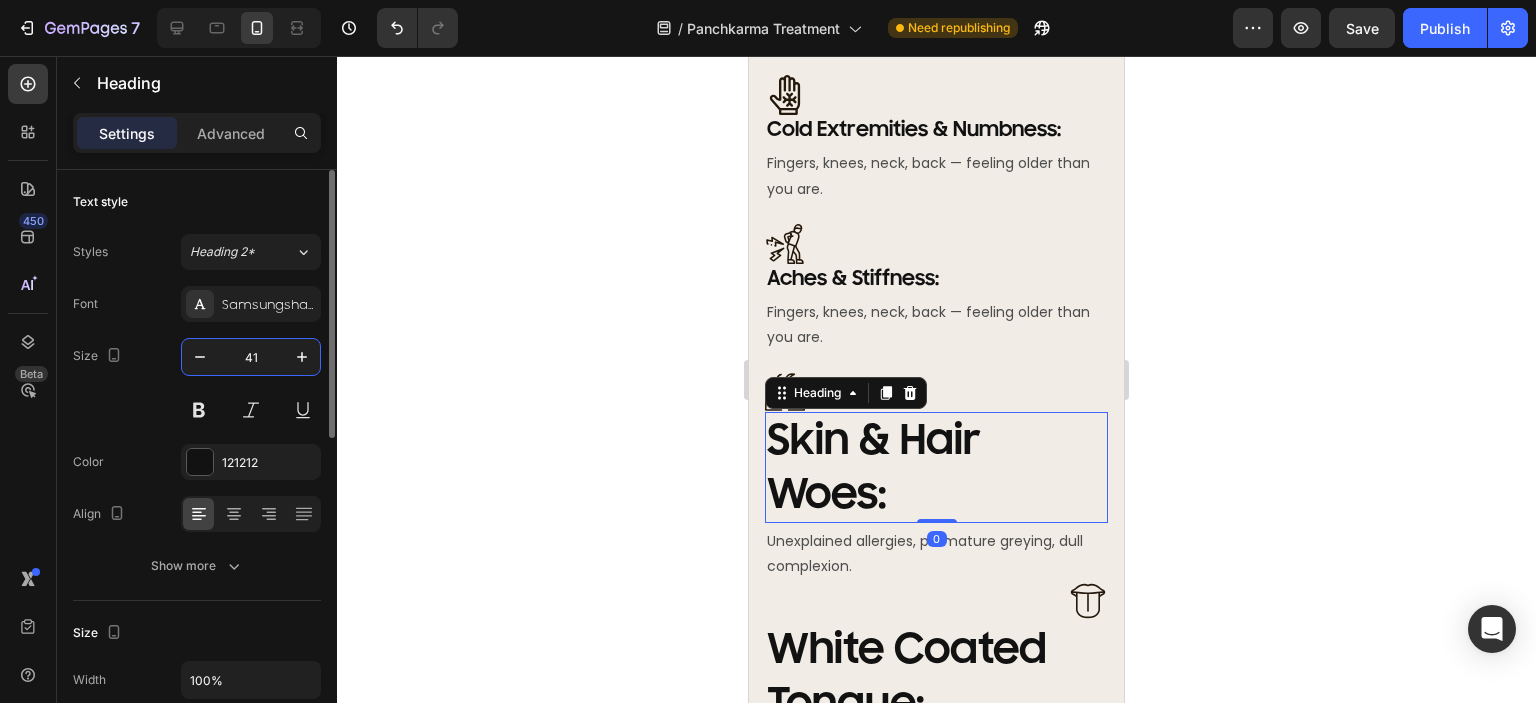 click on "41" at bounding box center (251, 357) 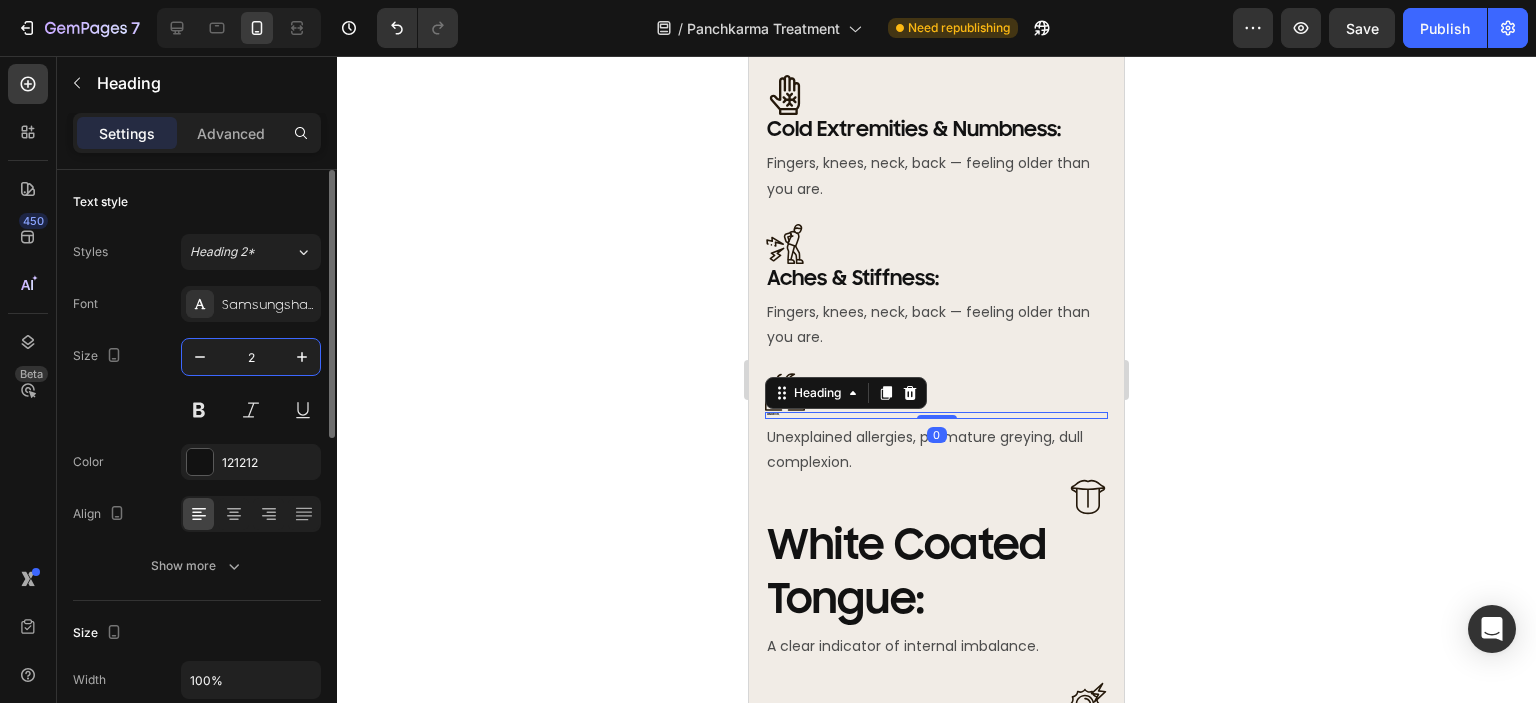 type on "20" 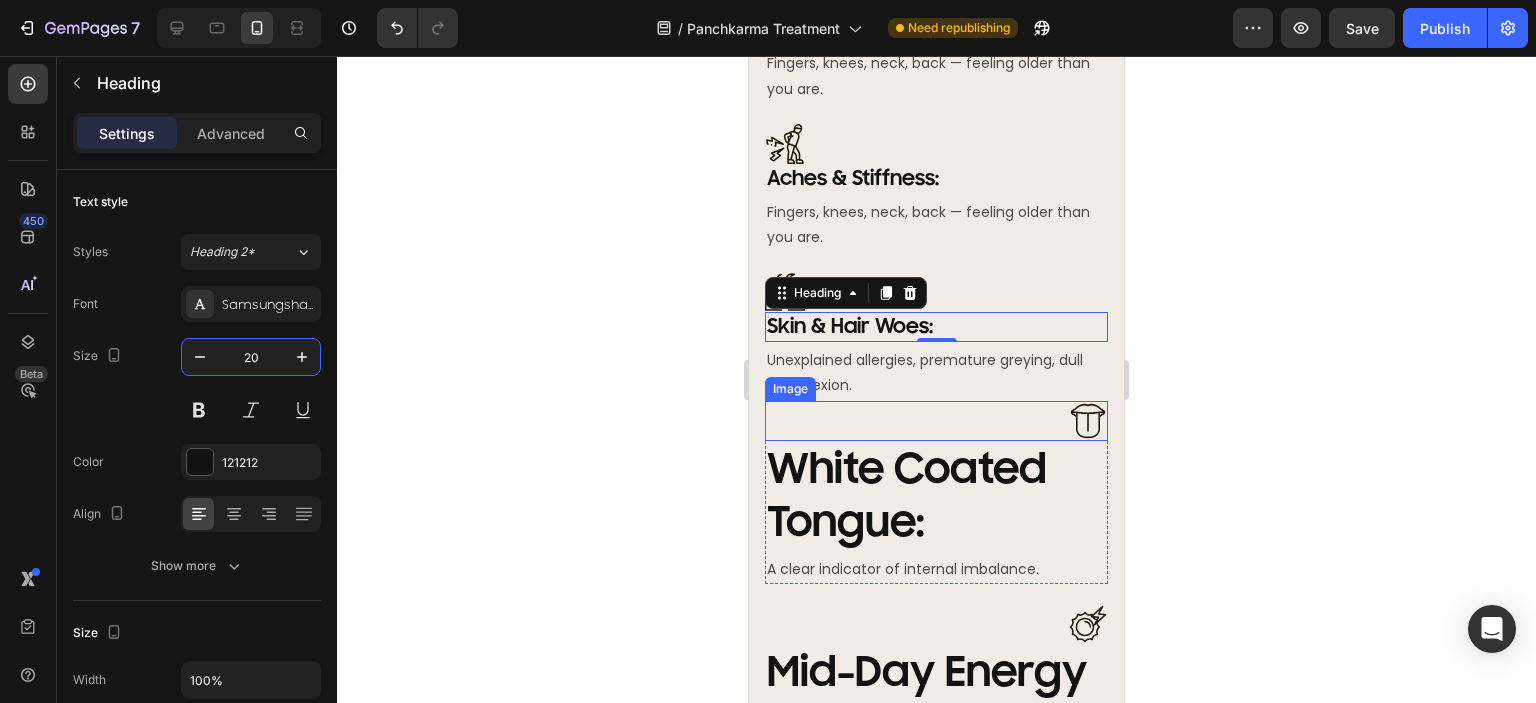 scroll, scrollTop: 1800, scrollLeft: 0, axis: vertical 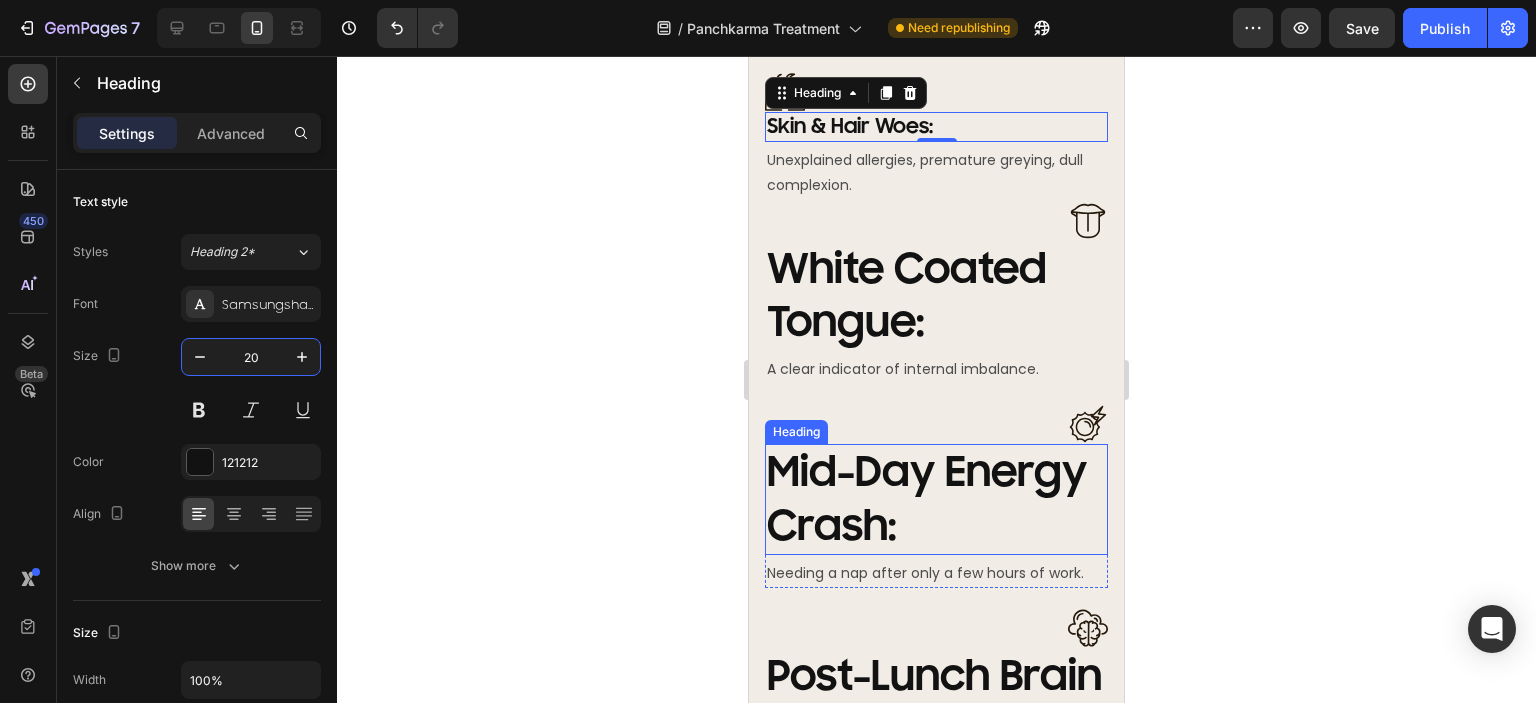 click on "White Coated Tongue:" at bounding box center (907, 296) 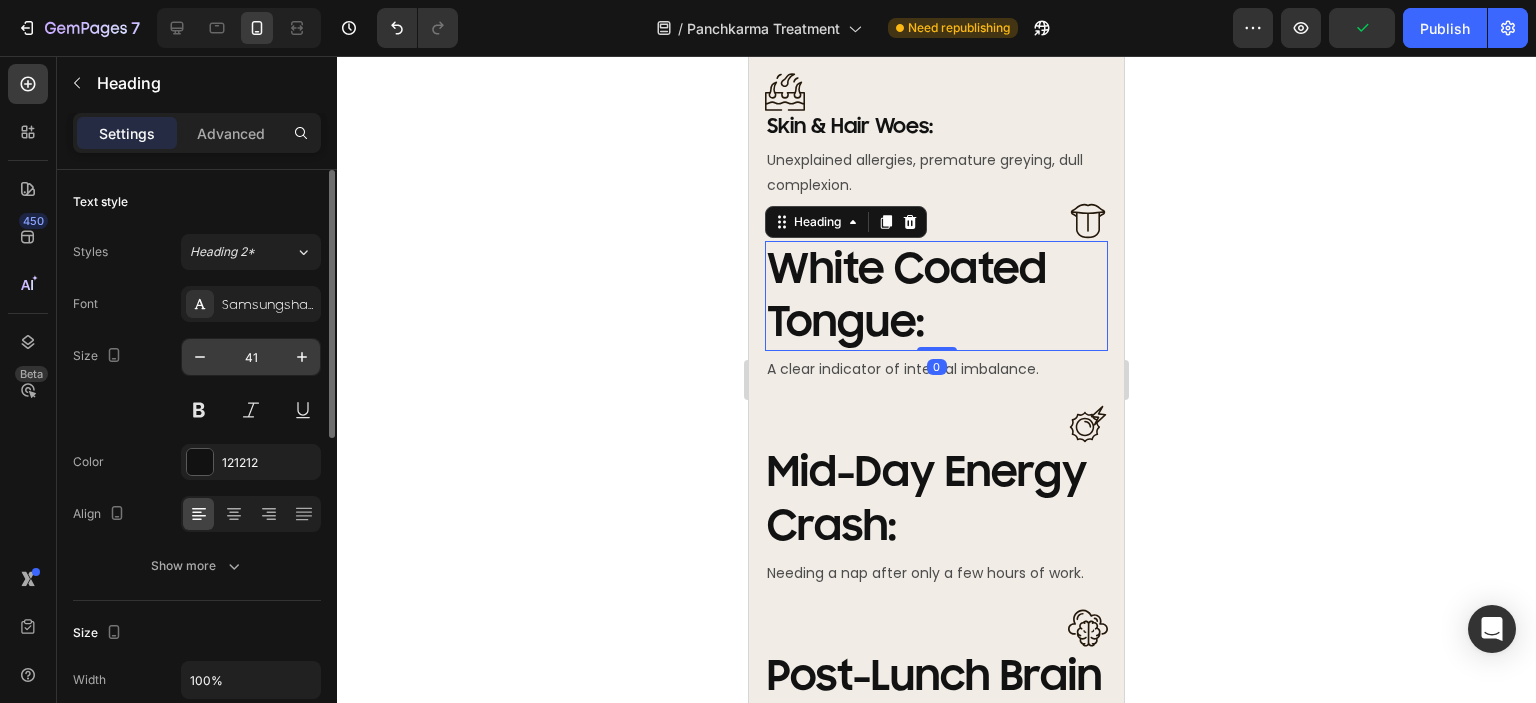 click on "41" at bounding box center (251, 357) 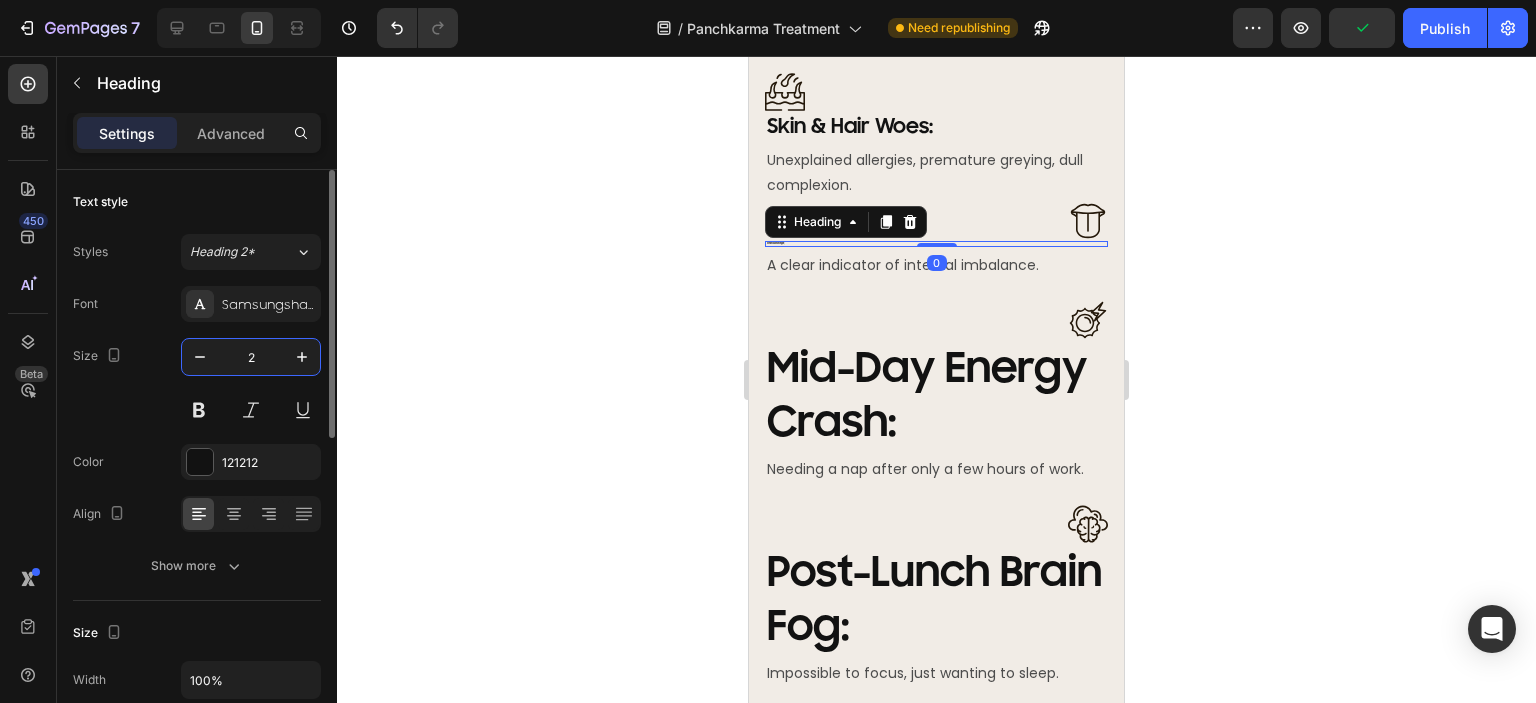 type on "20" 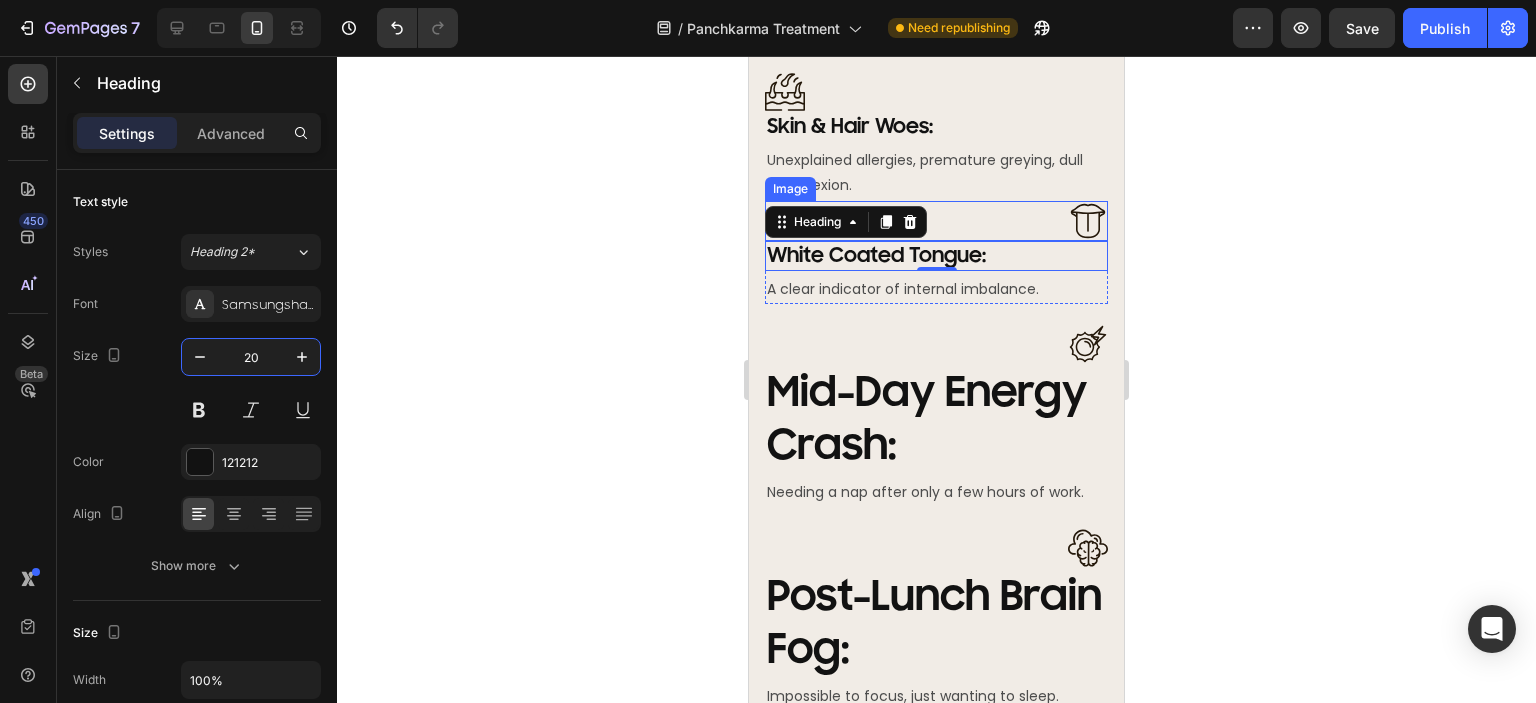 click at bounding box center (1088, 221) 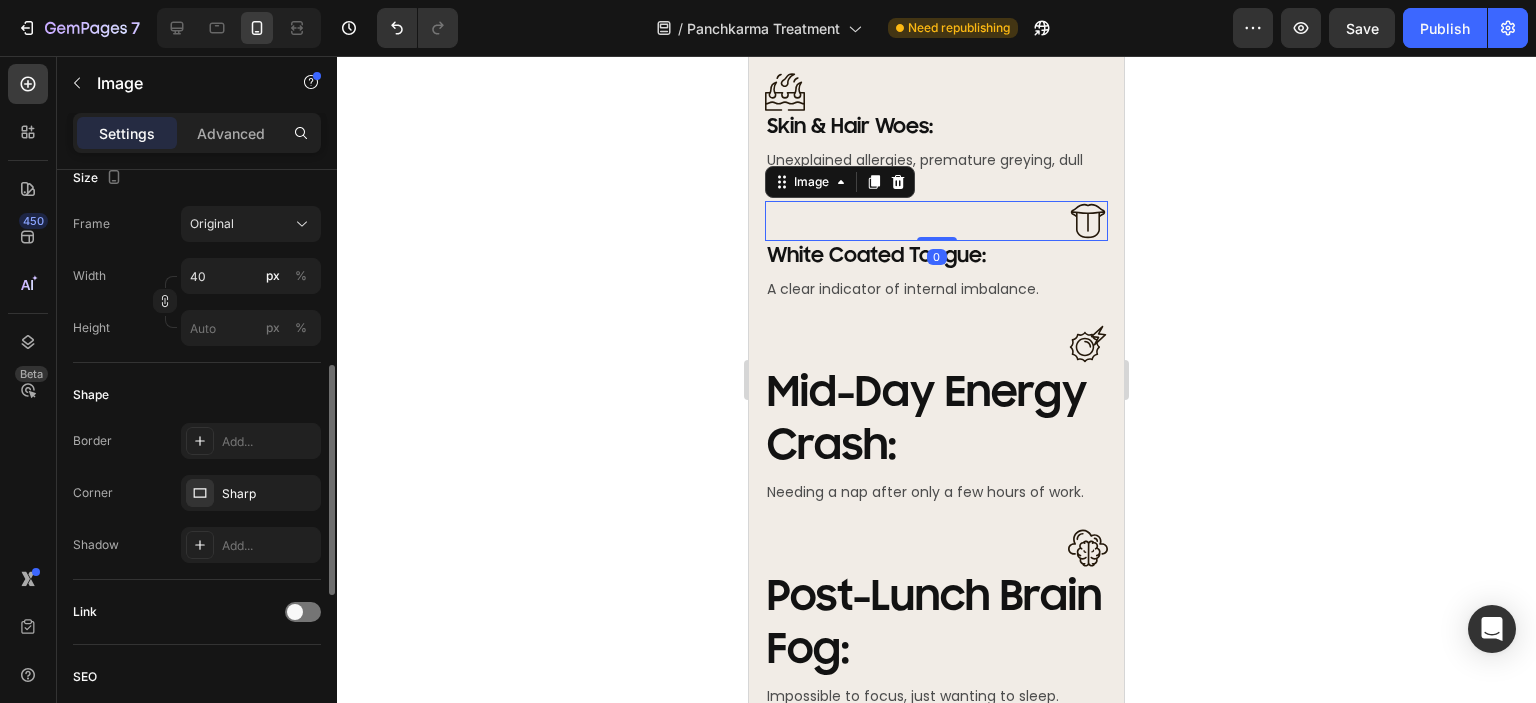 scroll, scrollTop: 918, scrollLeft: 0, axis: vertical 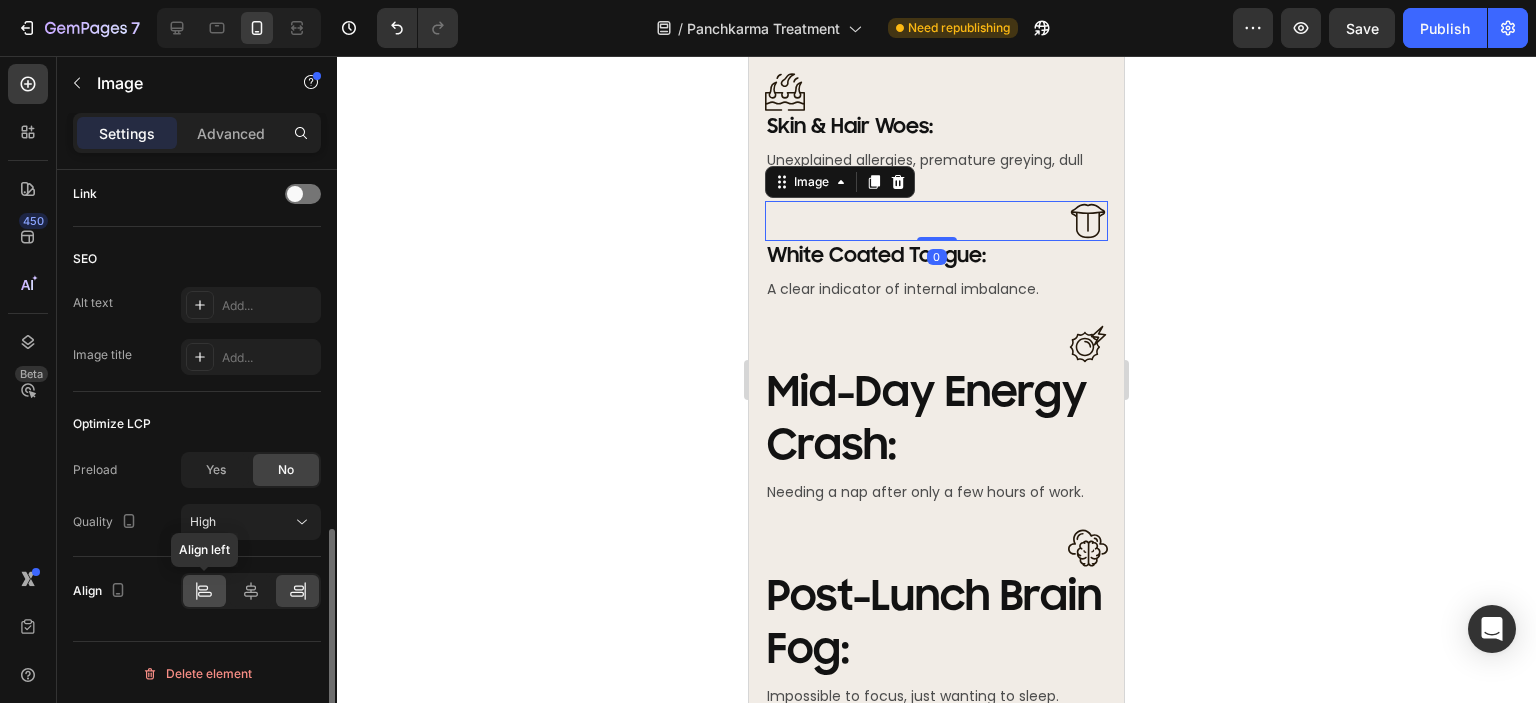 click 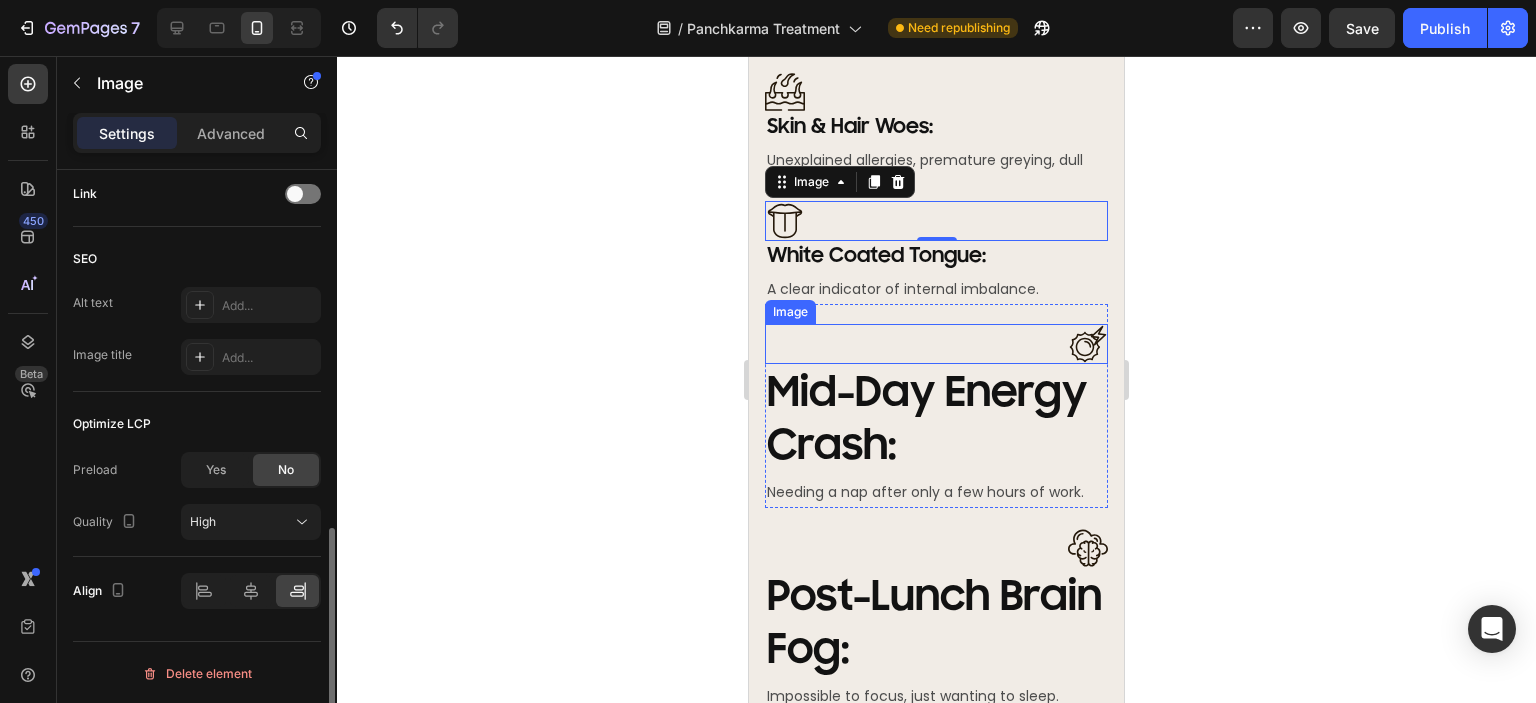 click at bounding box center [936, 344] 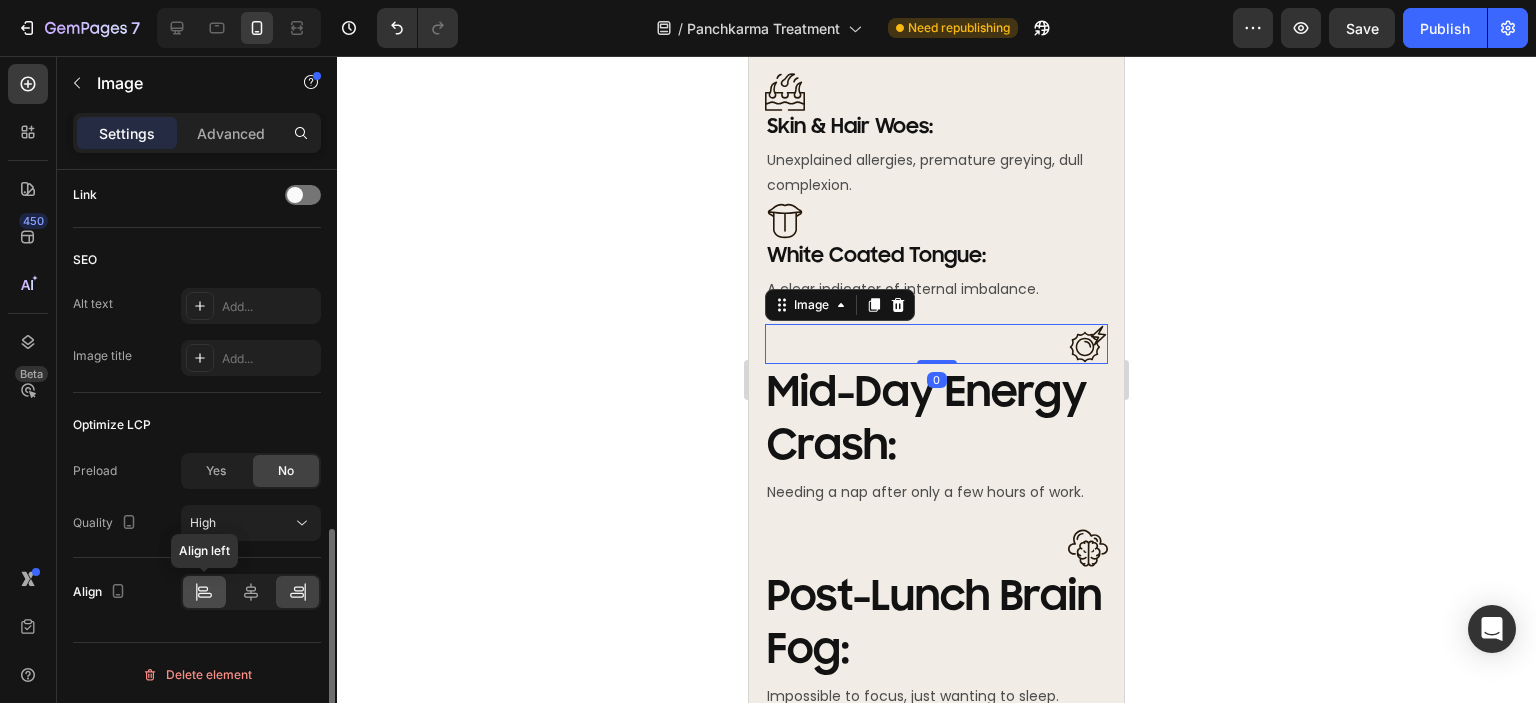 click 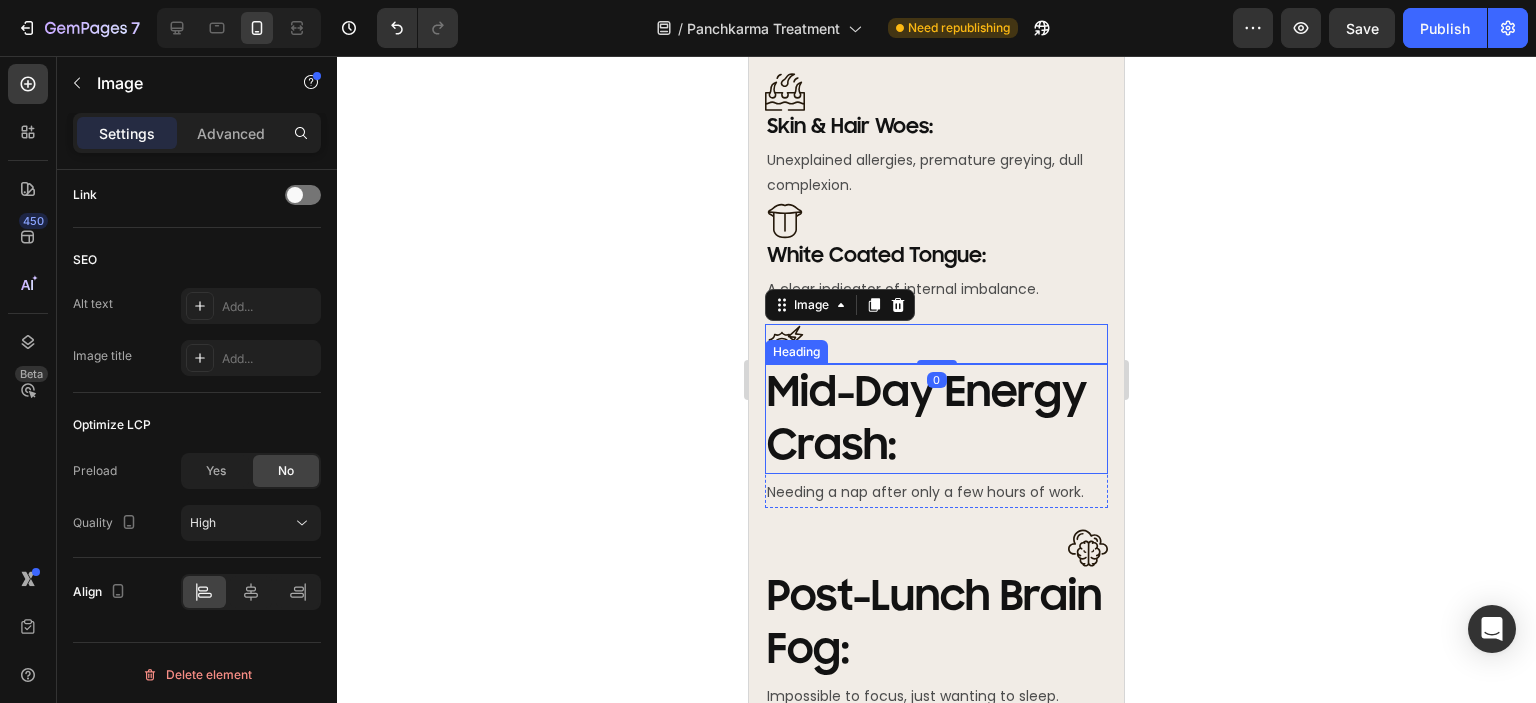 click on "Mid-Day Energy Crash:" at bounding box center [927, 419] 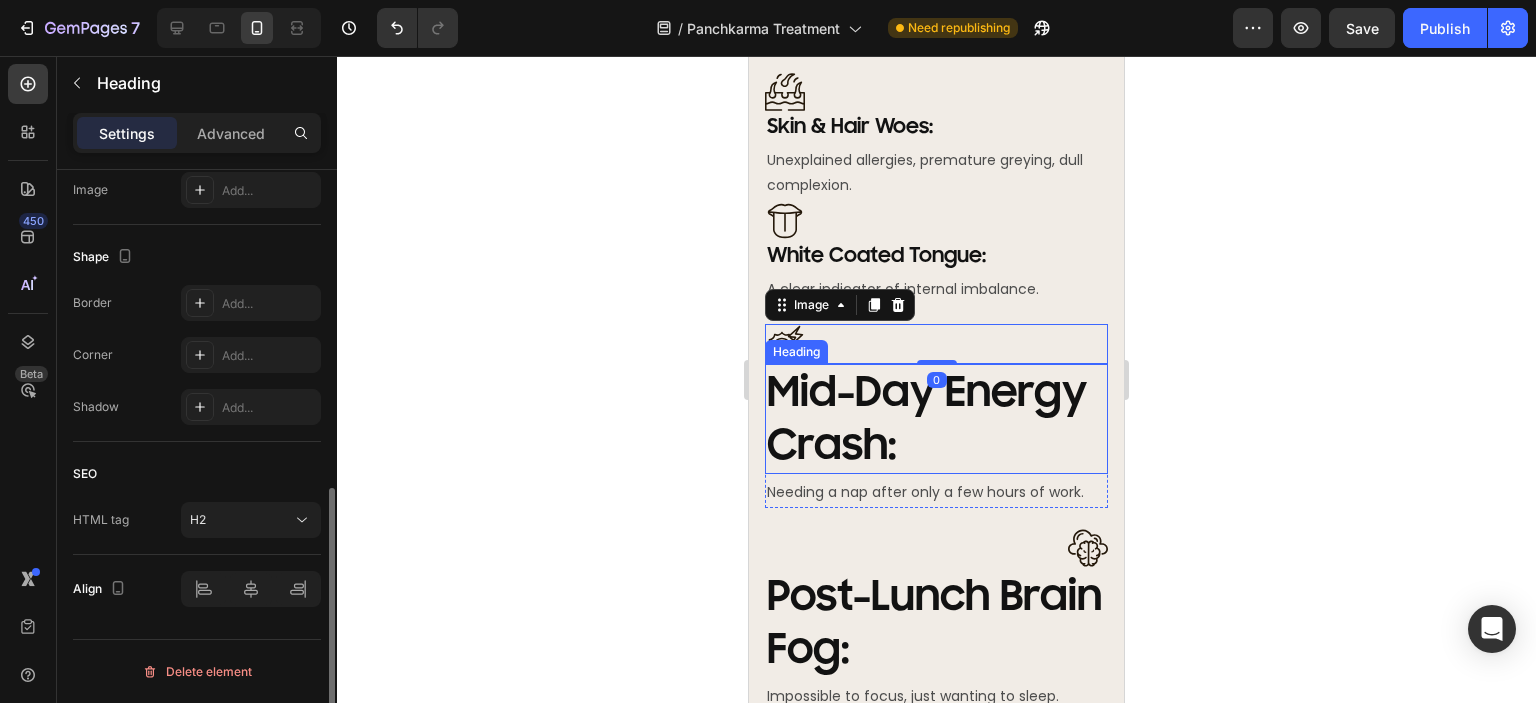 scroll, scrollTop: 0, scrollLeft: 0, axis: both 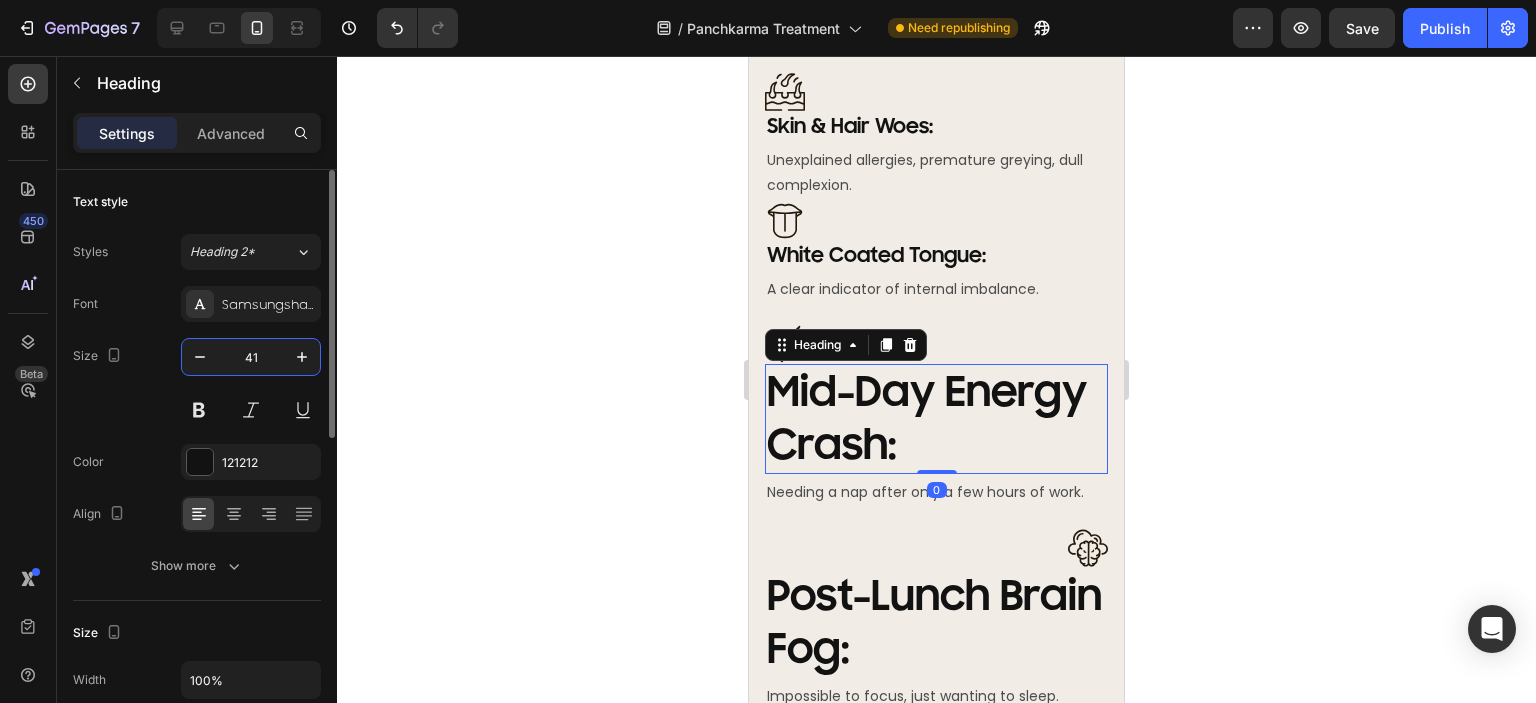 click on "41" at bounding box center (251, 357) 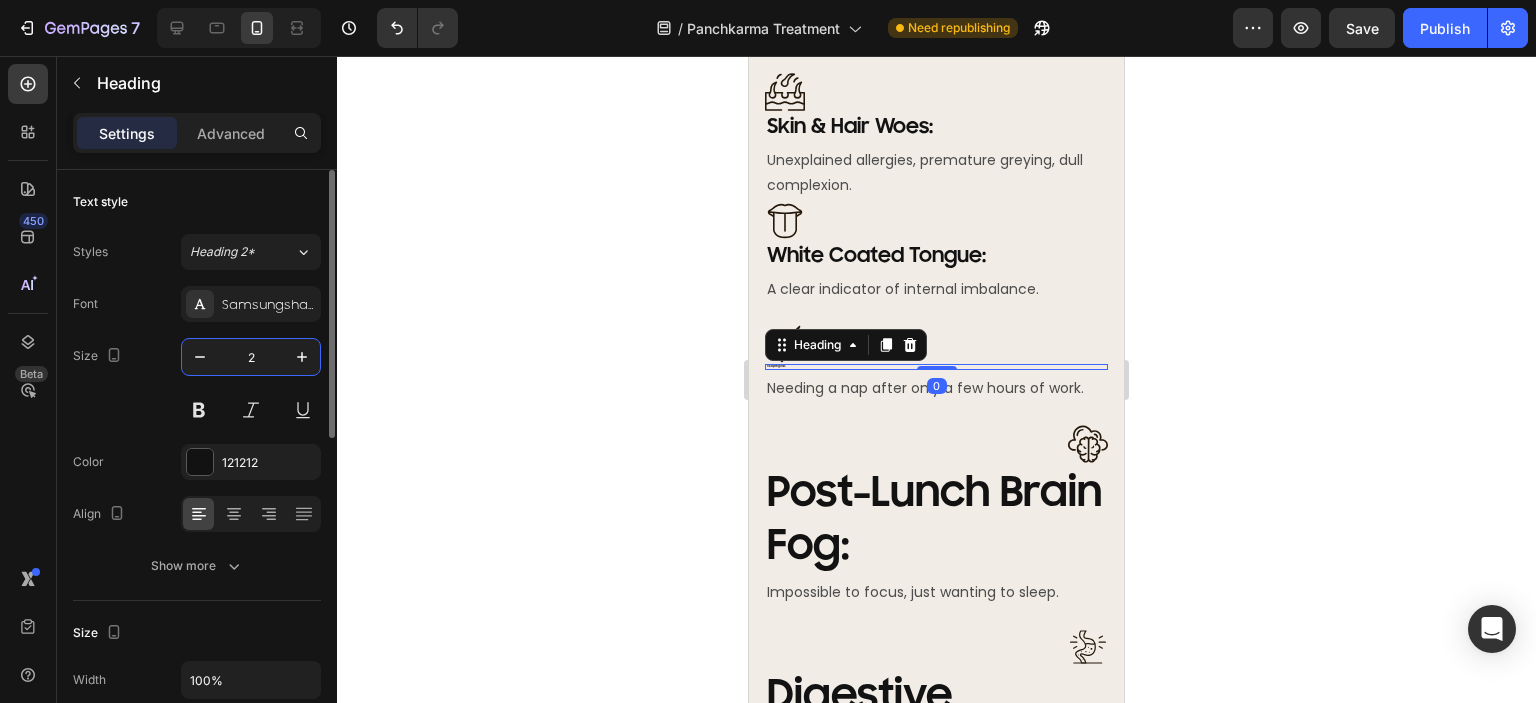 type on "20" 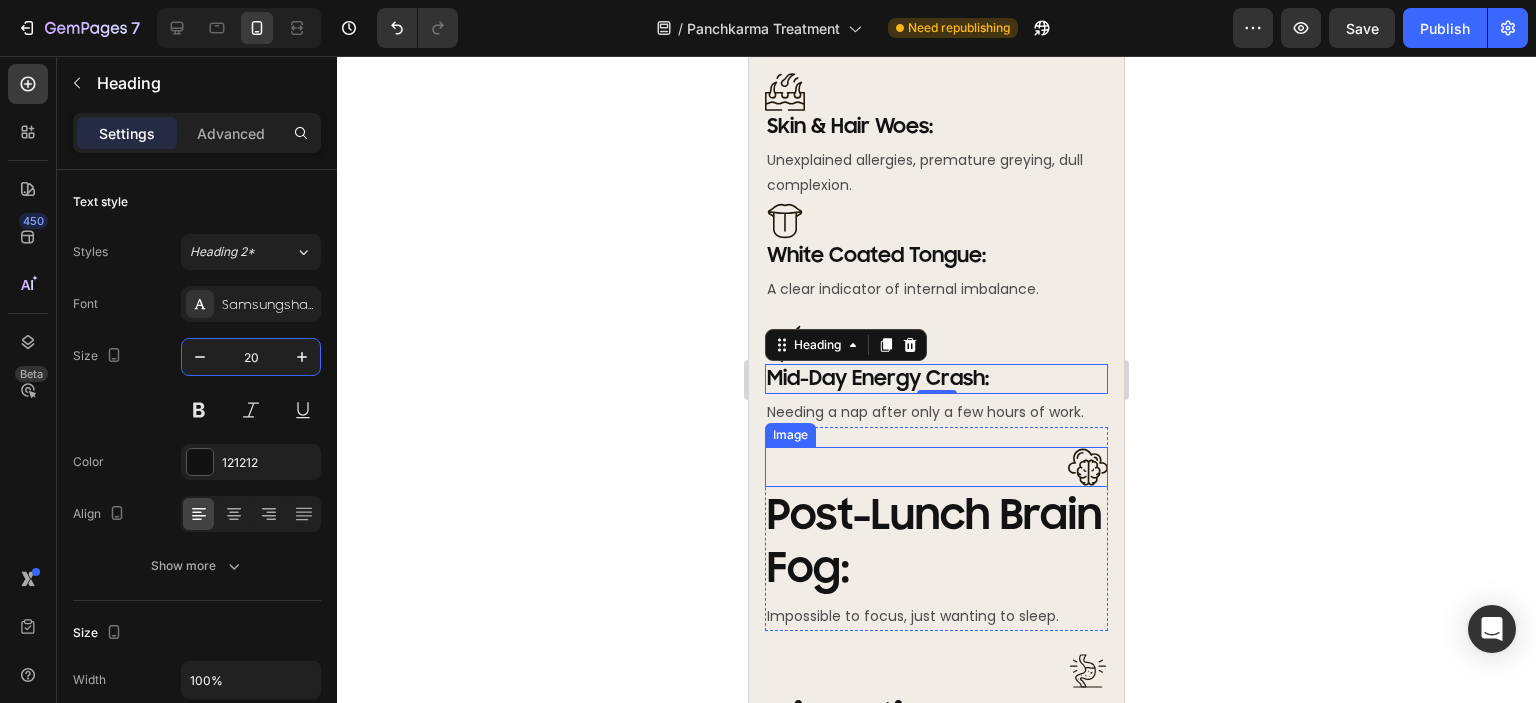 click at bounding box center [1088, 467] 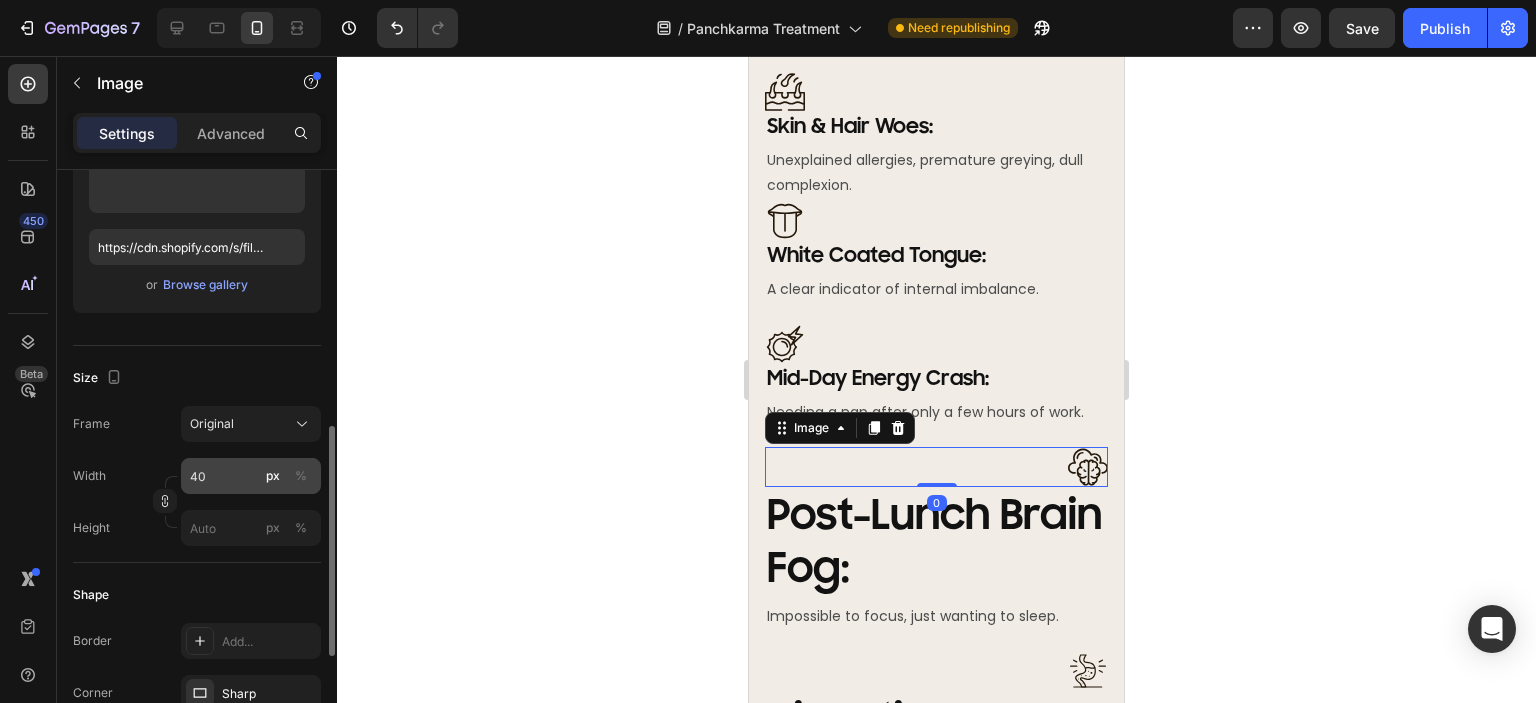 scroll, scrollTop: 400, scrollLeft: 0, axis: vertical 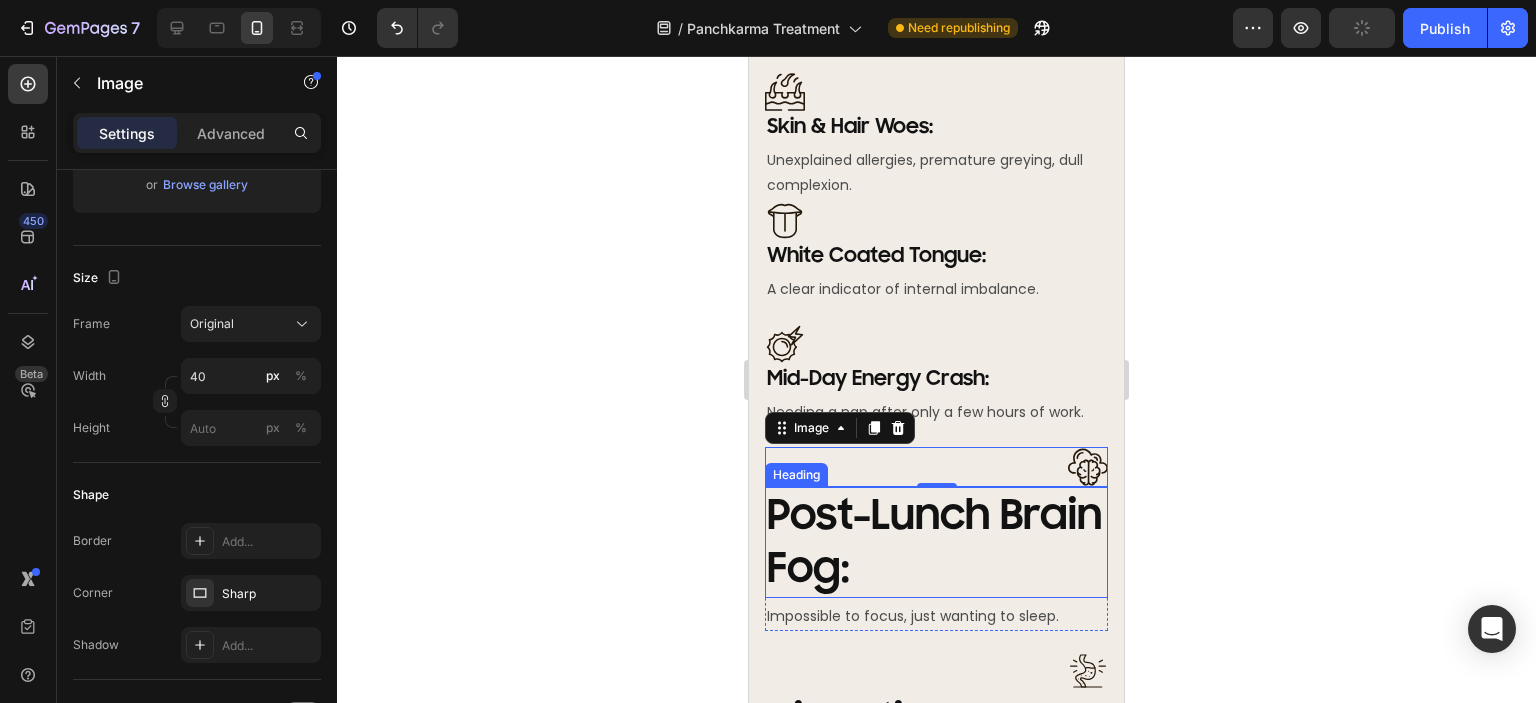 click on "Post-Lunch Brain Fog:" at bounding box center [934, 542] 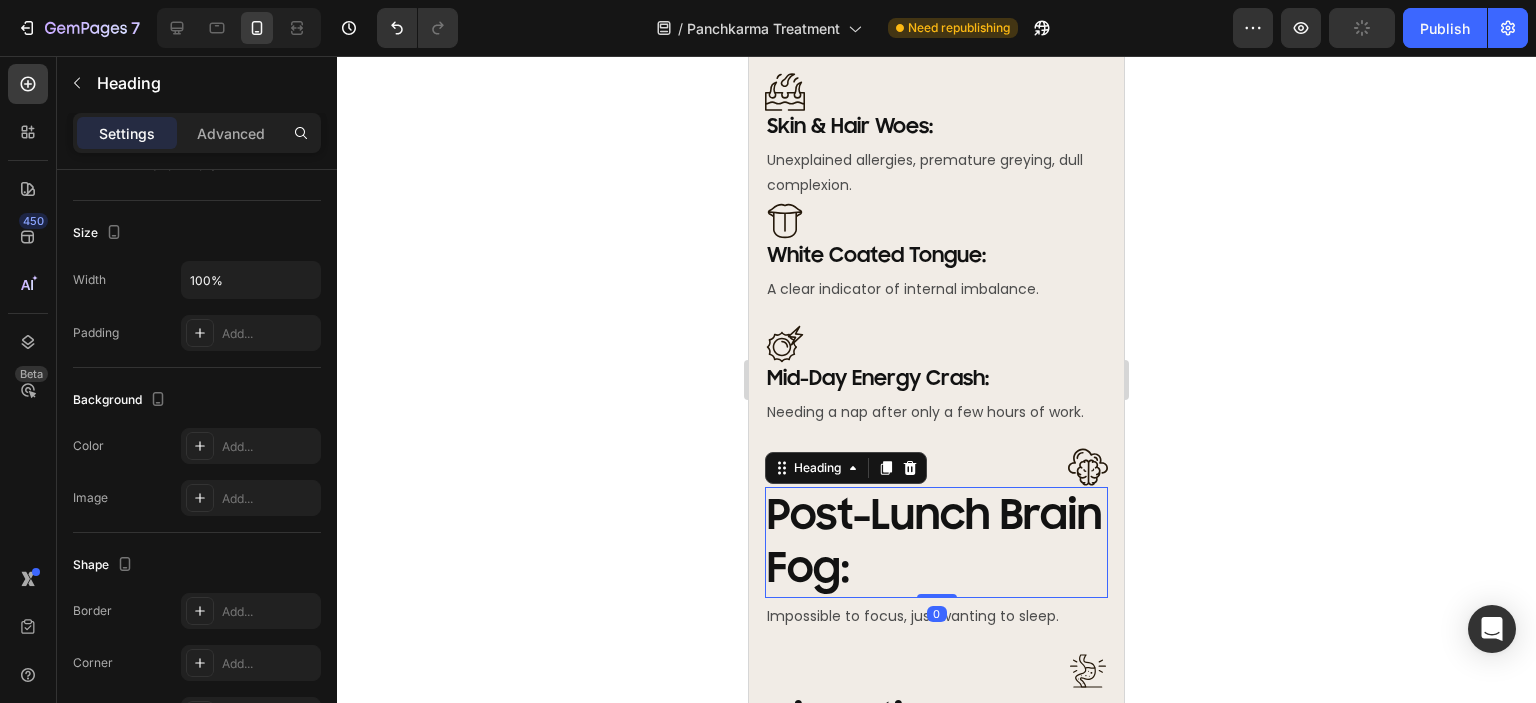 scroll, scrollTop: 0, scrollLeft: 0, axis: both 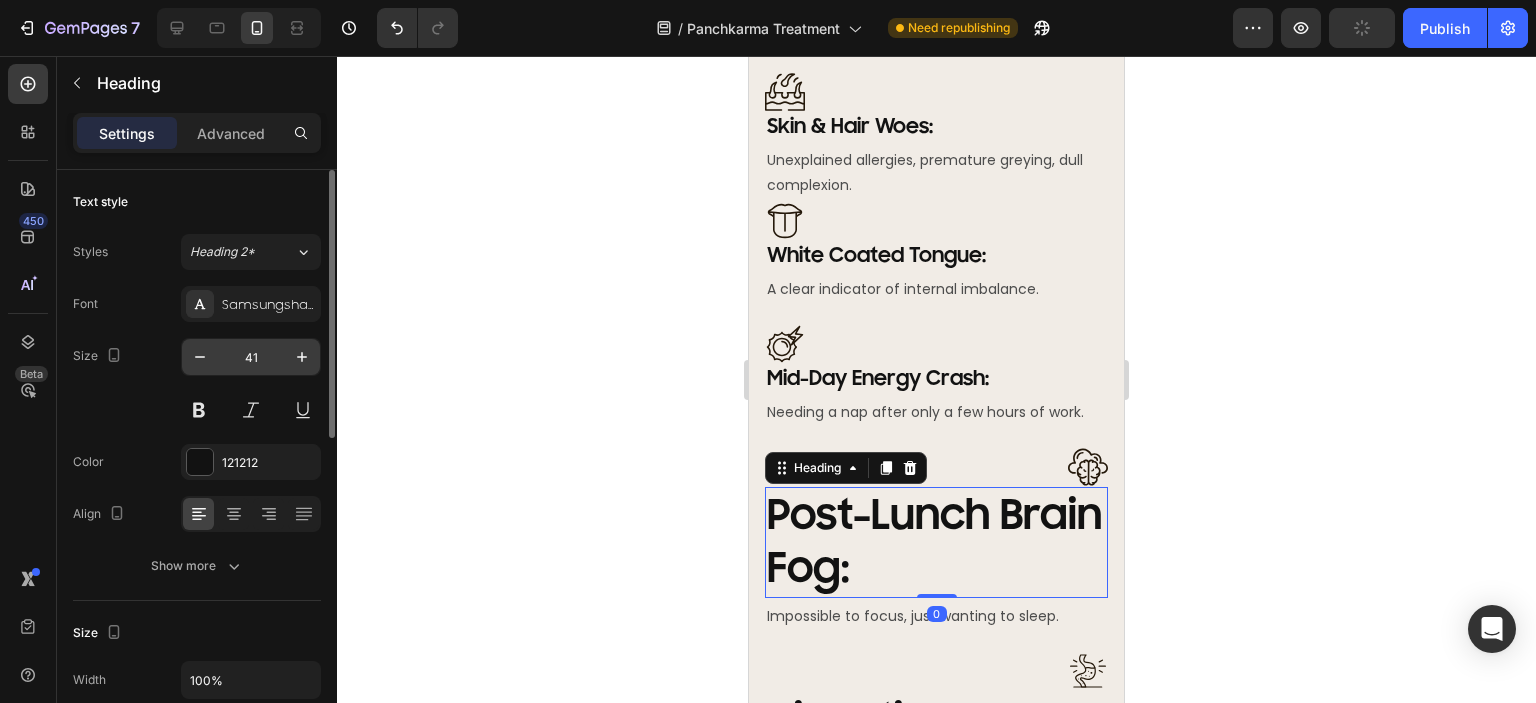click on "41" at bounding box center (251, 357) 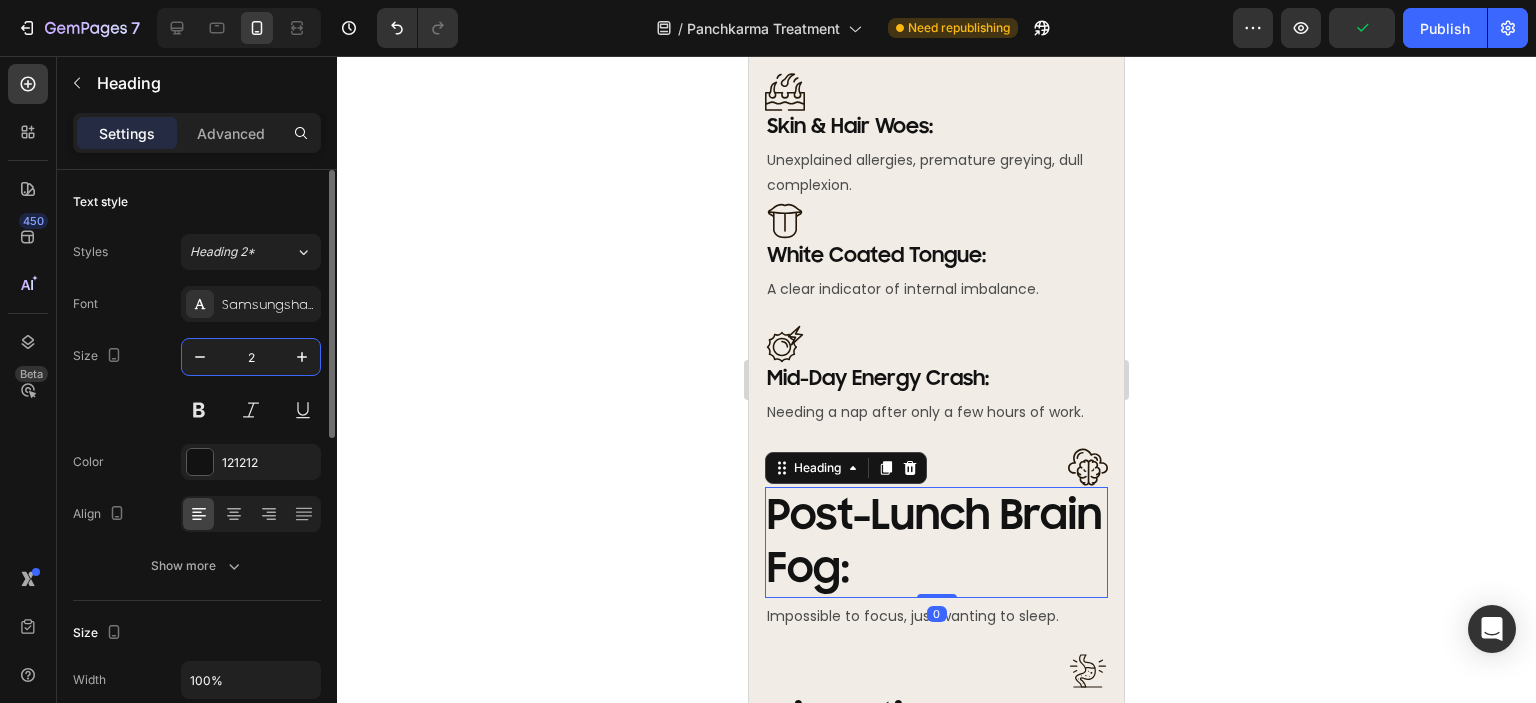 type on "20" 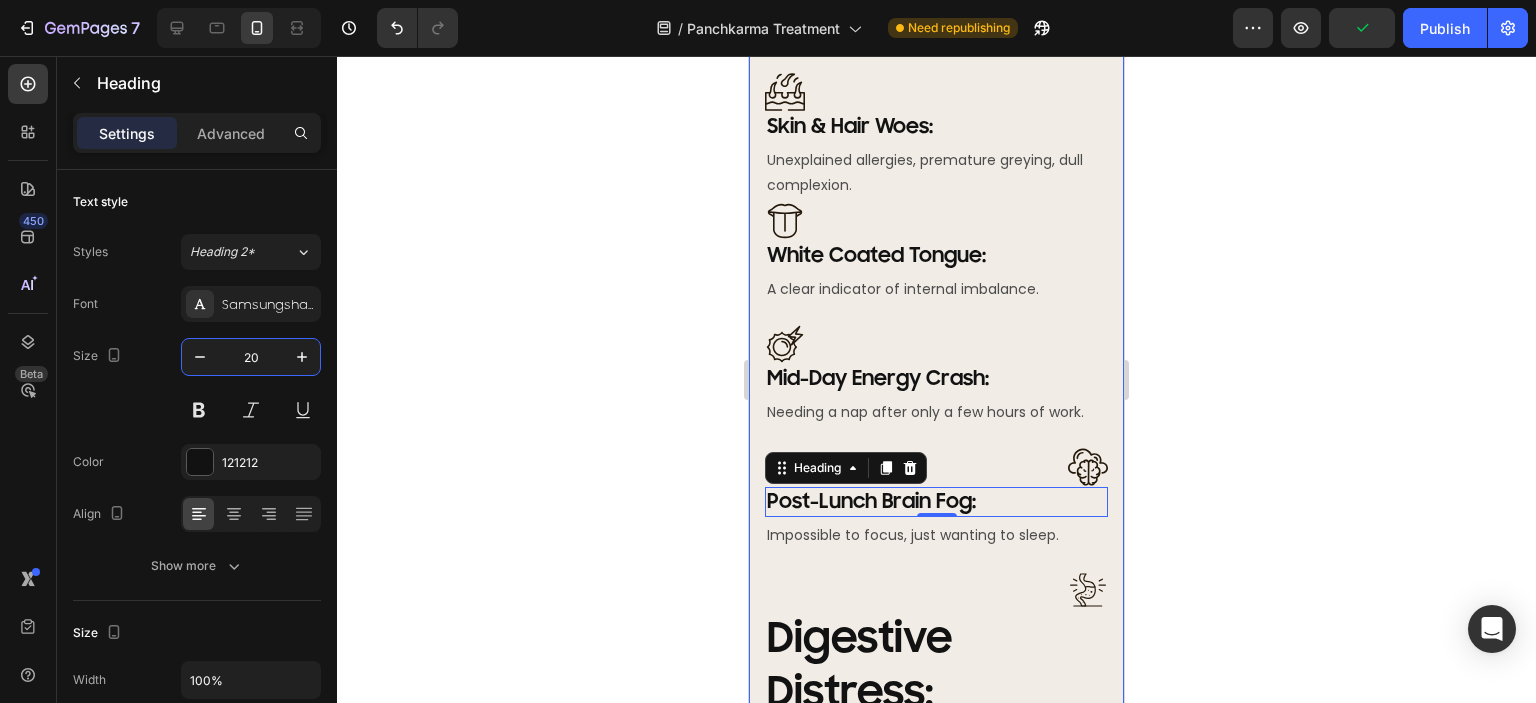 click at bounding box center [1088, 590] 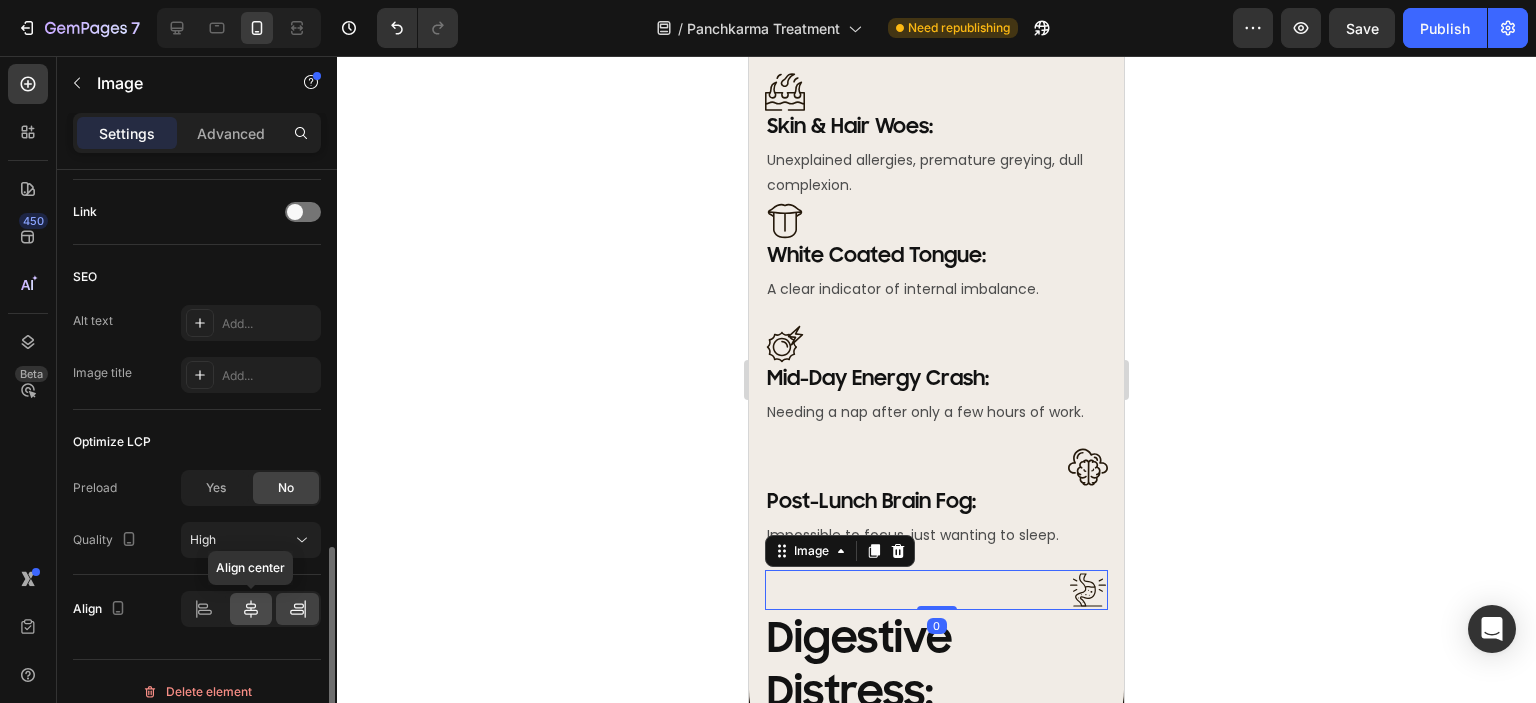 scroll, scrollTop: 918, scrollLeft: 0, axis: vertical 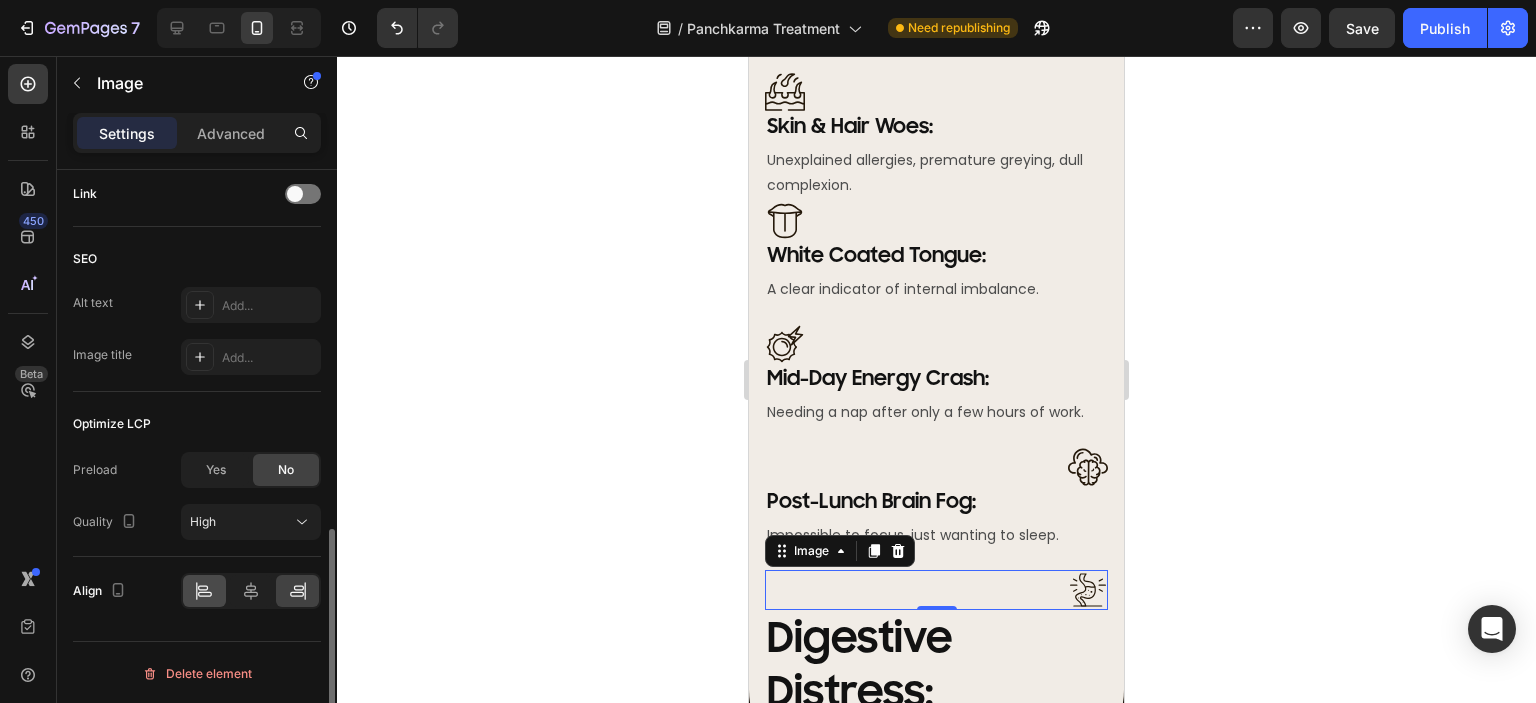 click 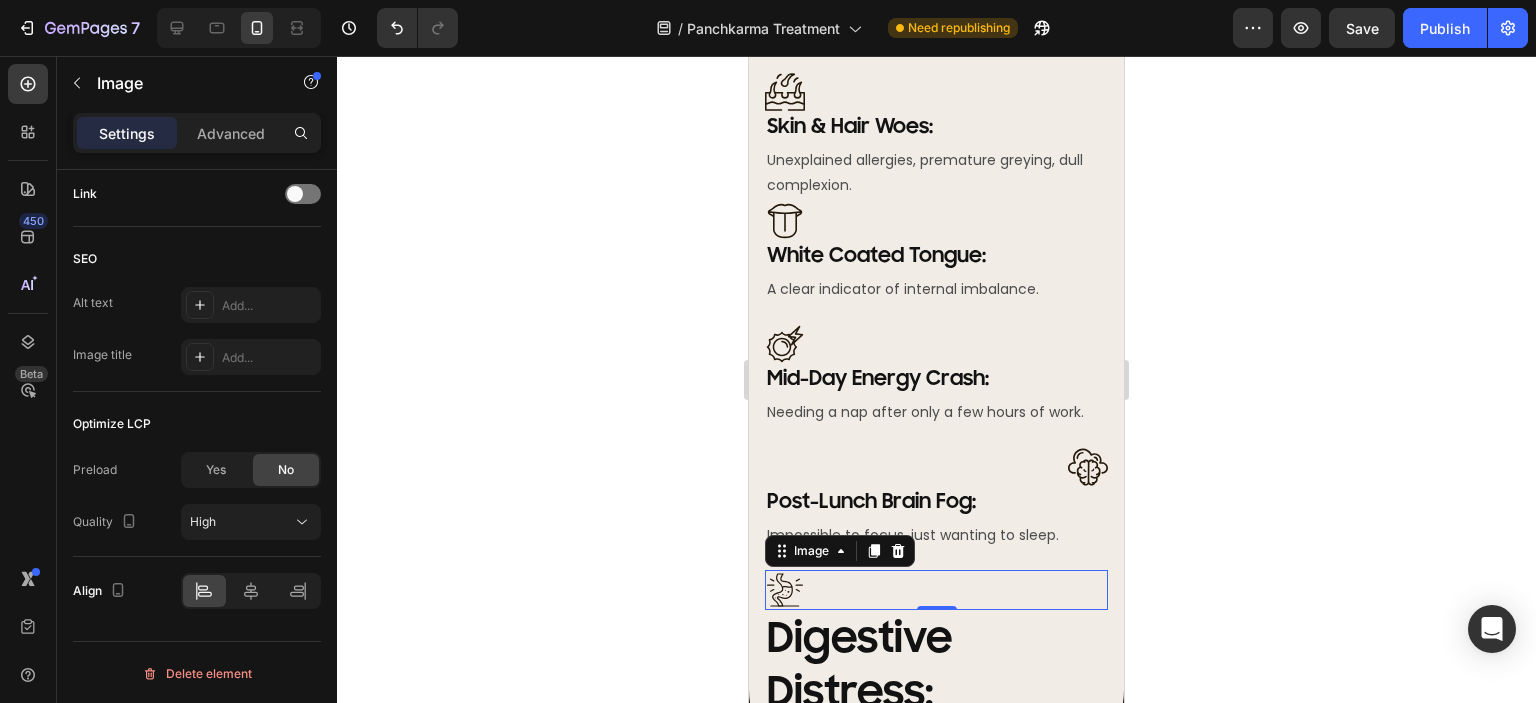 click on "Digestive Distress:" at bounding box center (859, 665) 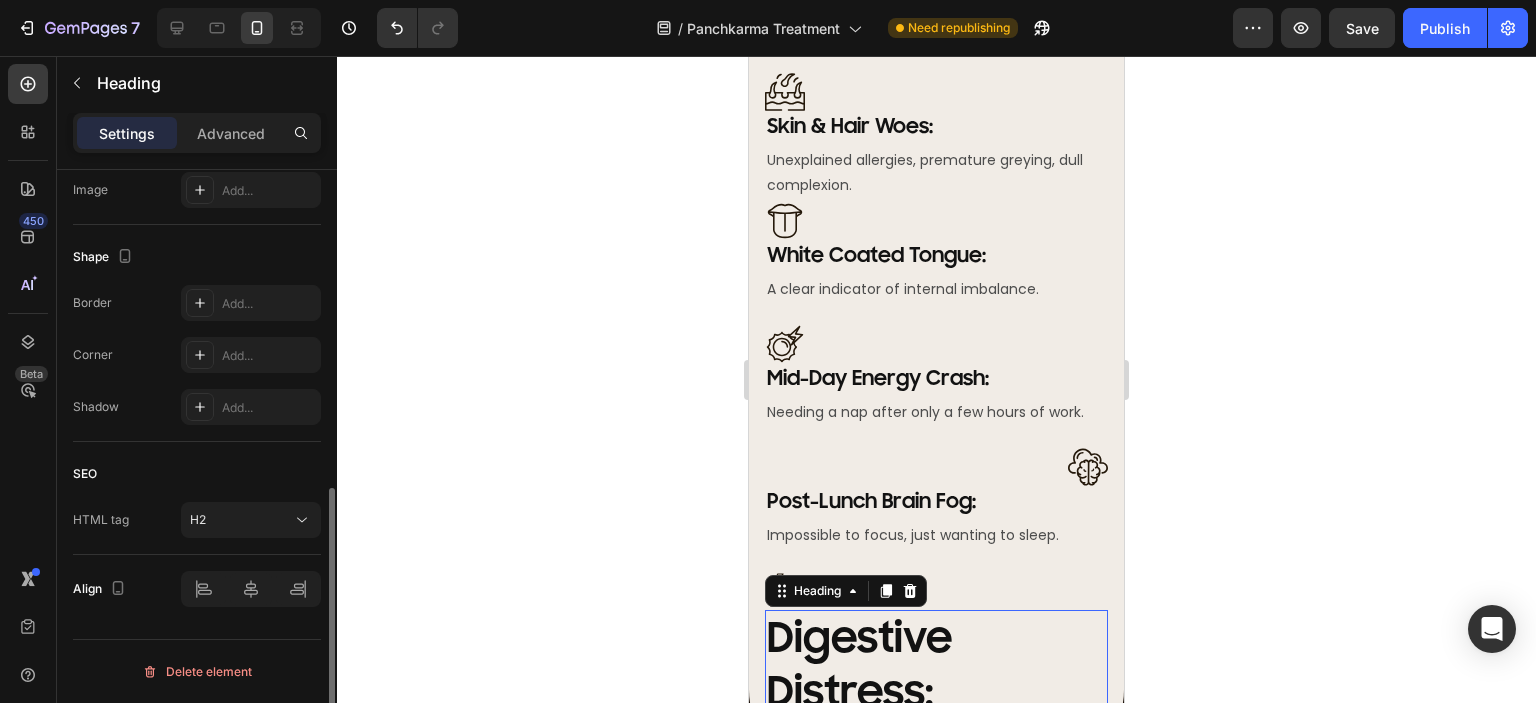 scroll, scrollTop: 0, scrollLeft: 0, axis: both 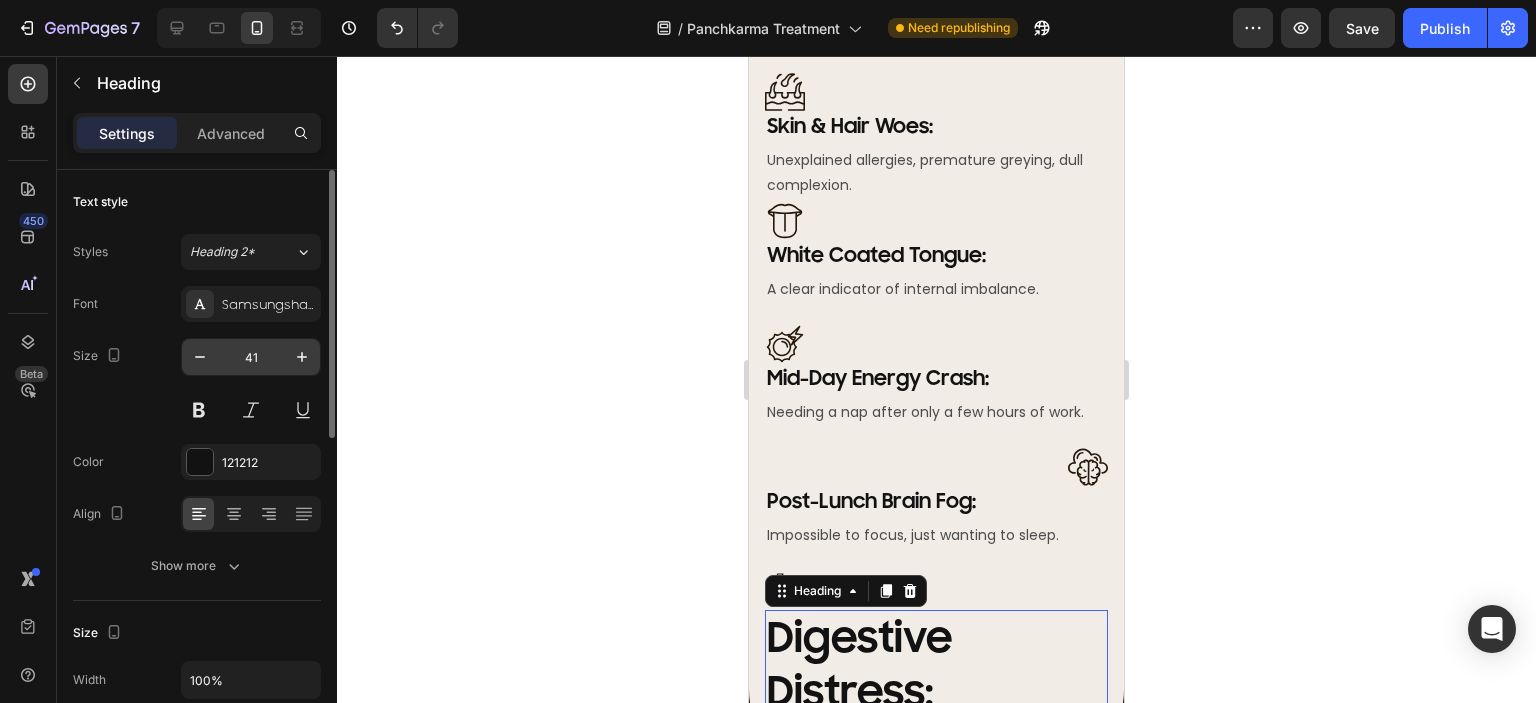 click on "41" at bounding box center [251, 357] 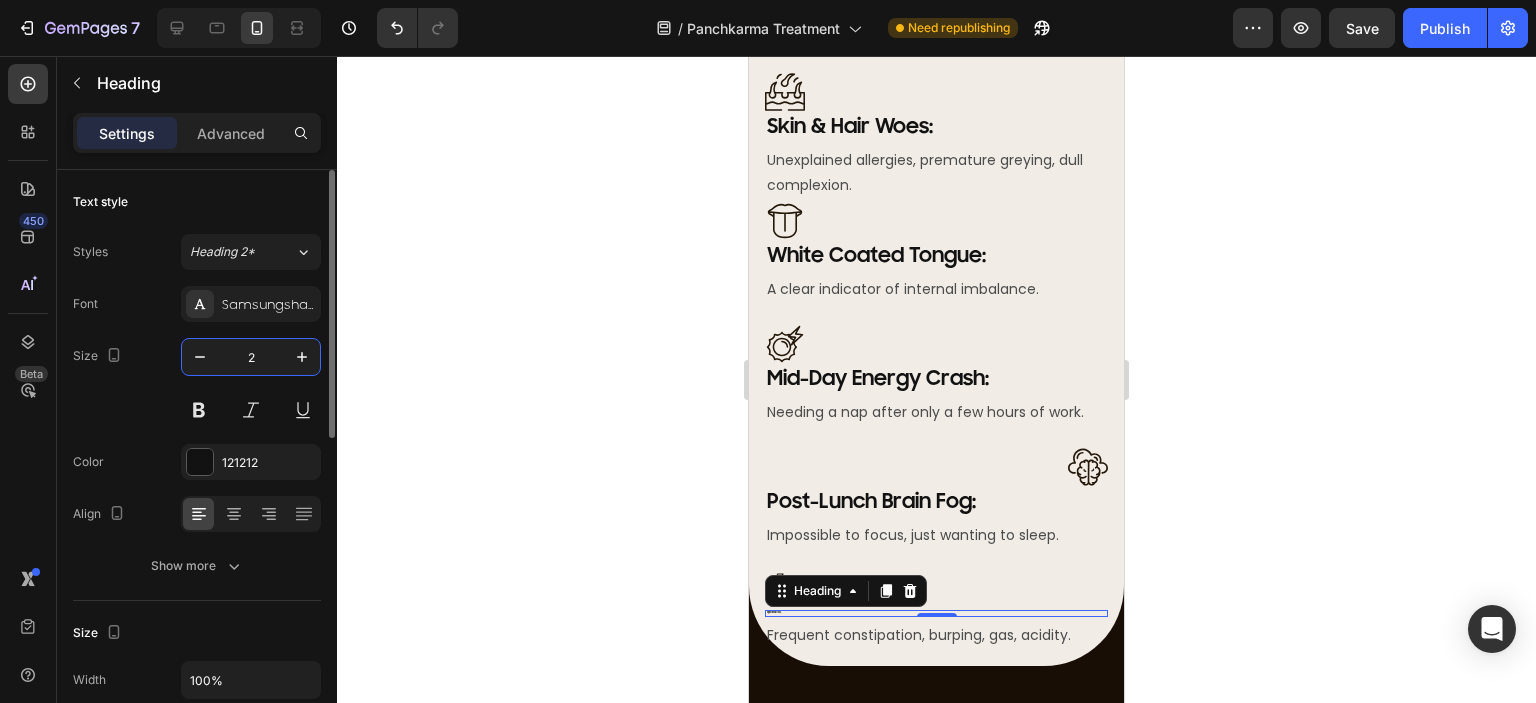 type on "20" 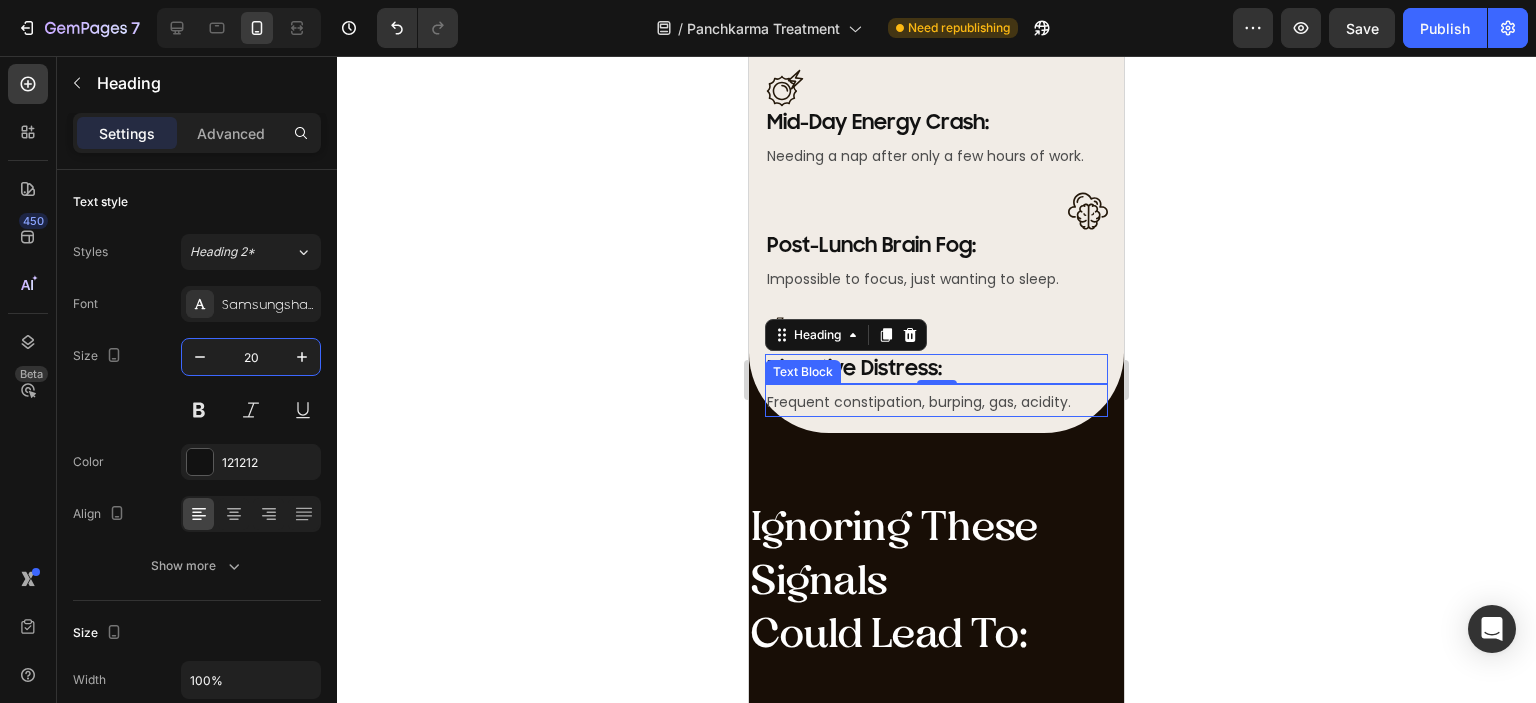 scroll, scrollTop: 2100, scrollLeft: 0, axis: vertical 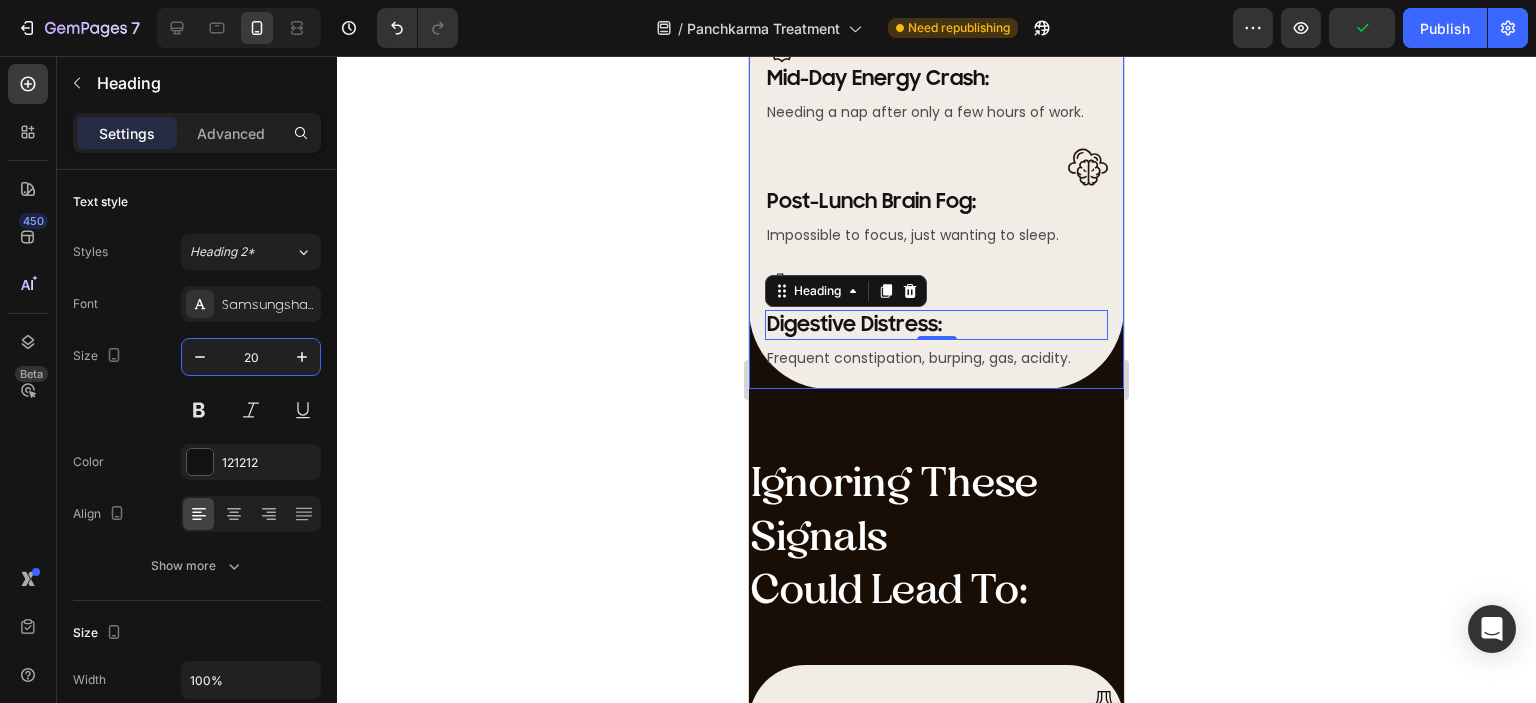 click on "Image Bloated Tummy & Buttocks: Heading That persistent puffiness you can't shift. Text Block Row Row Image Stubborn Weight: Heading Diet and exercise aren't working like they used to. Text Block Row Row Image Cold Extremities & Numbness: Heading Fingers, knees, neck, back — feeling older than you are. Text Block Row Row Image Aches & Stiffness: Heading Fingers, knees, neck, back — feeling older than you are. Text Block Row Row Image Skin & Hair Woes: Heading Unexplained allergies, premature greying, dull complexion. Text Block Row Row Row Image White Coated Tongue: Heading A clear indicator of internal imbalance. Text Block Row Row Image Mid-Day Energy Crash: Heading Needing a nap after only a few hours of work. Text Block Row Row Image Post-Lunch Brain Fog: Heading Impossible to focus, just wanting to sleep. Text Block Row Row Image Digestive Distress: Heading   0 Frequent constipation, burping, gas, acidity. Text Block Row Row Row Row" at bounding box center [936, -211] 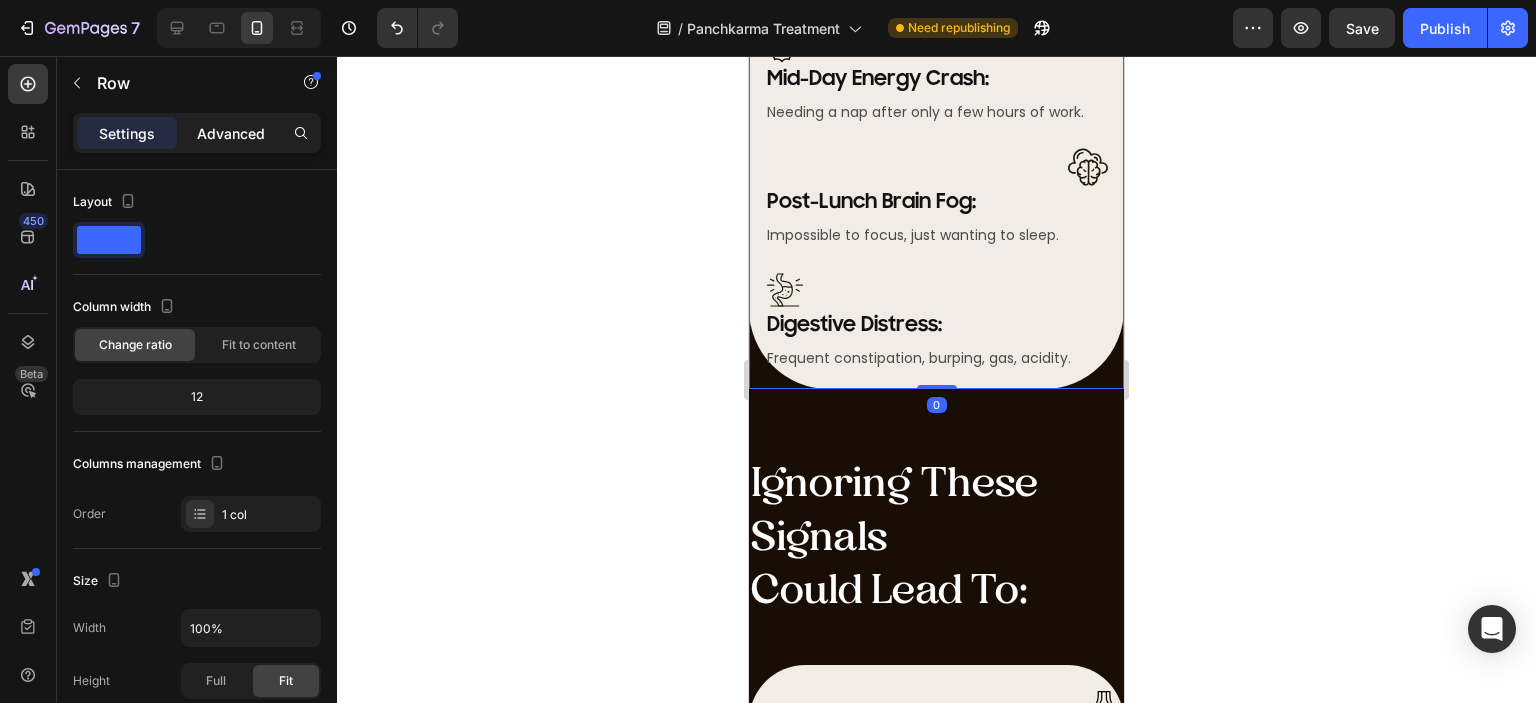 click on "Advanced" at bounding box center [231, 133] 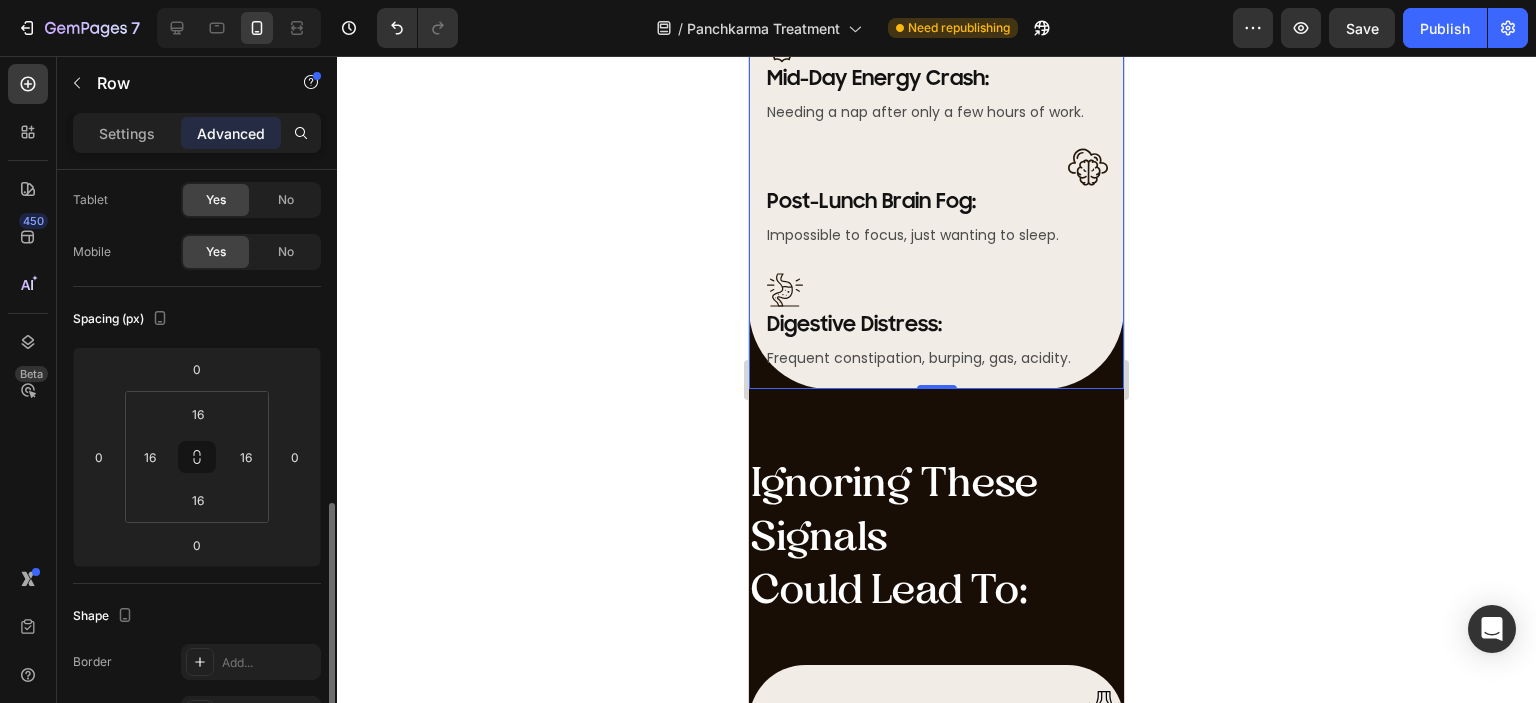 scroll, scrollTop: 0, scrollLeft: 0, axis: both 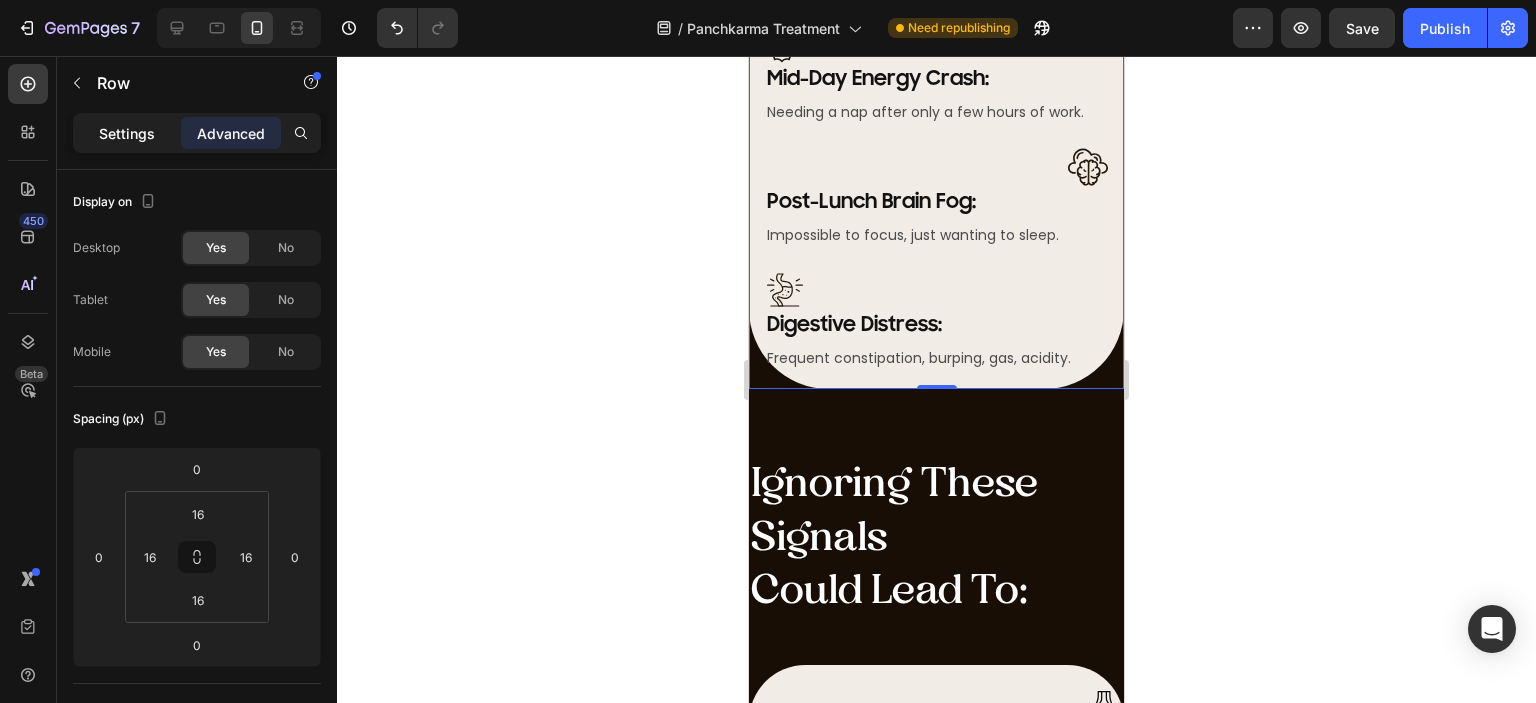 click on "Settings" at bounding box center [127, 133] 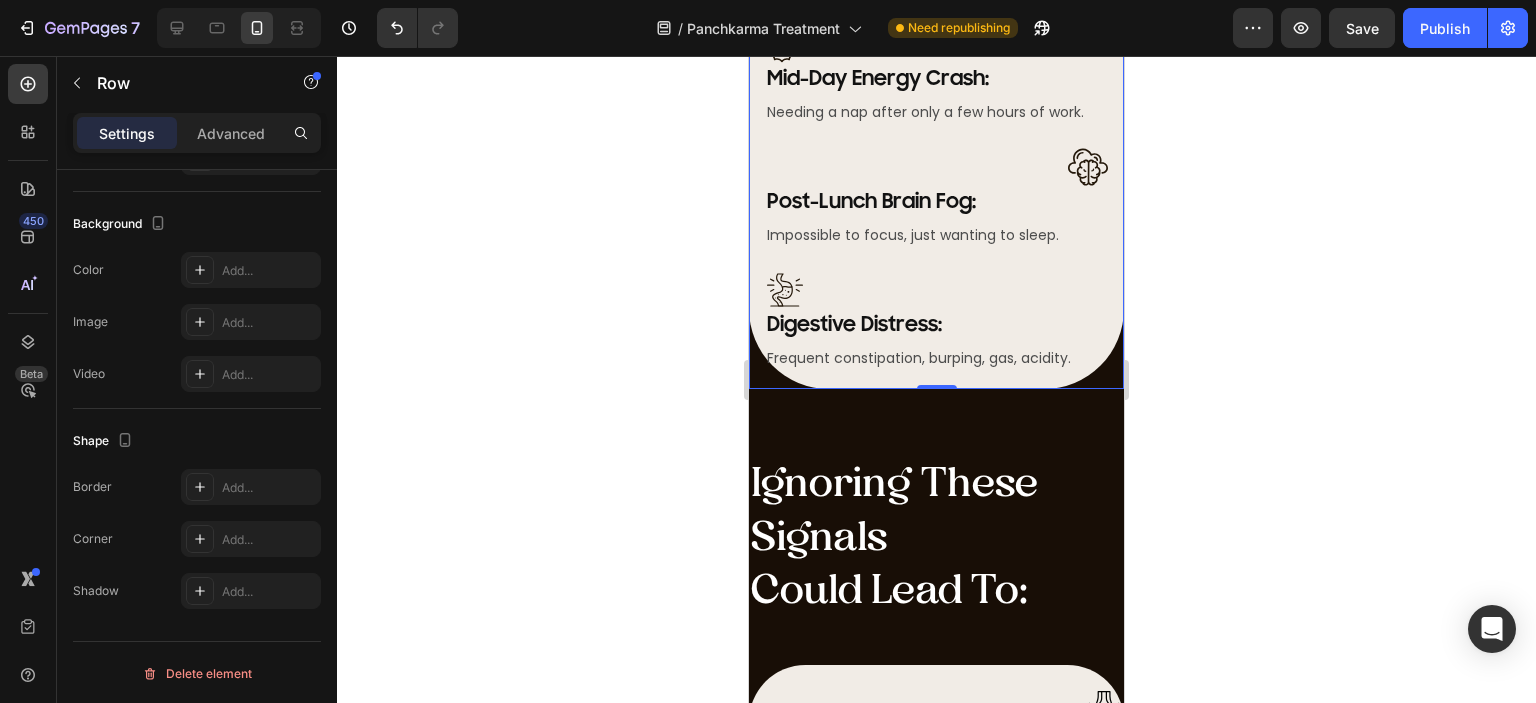 scroll, scrollTop: 0, scrollLeft: 0, axis: both 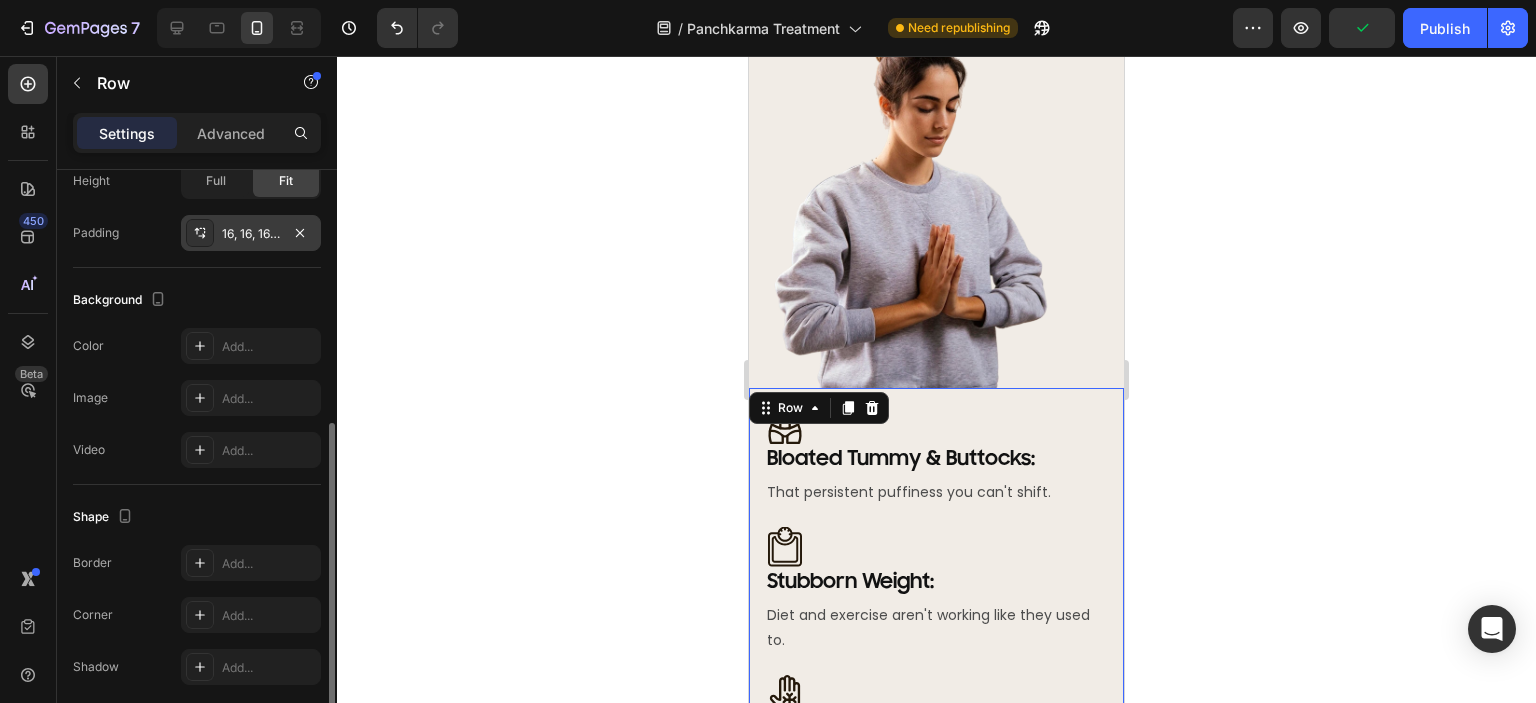 click on "16, 16, 16, 16" at bounding box center [251, 234] 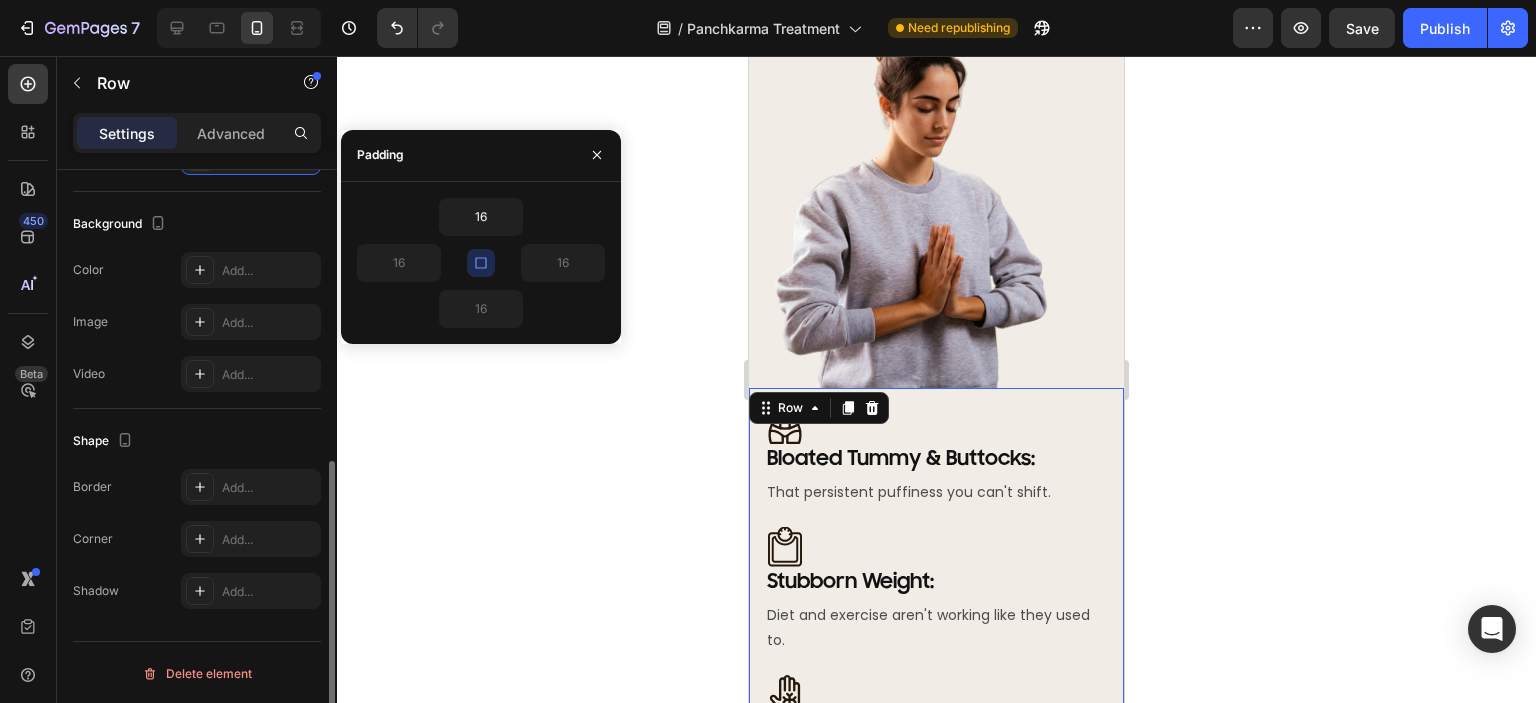 scroll, scrollTop: 176, scrollLeft: 0, axis: vertical 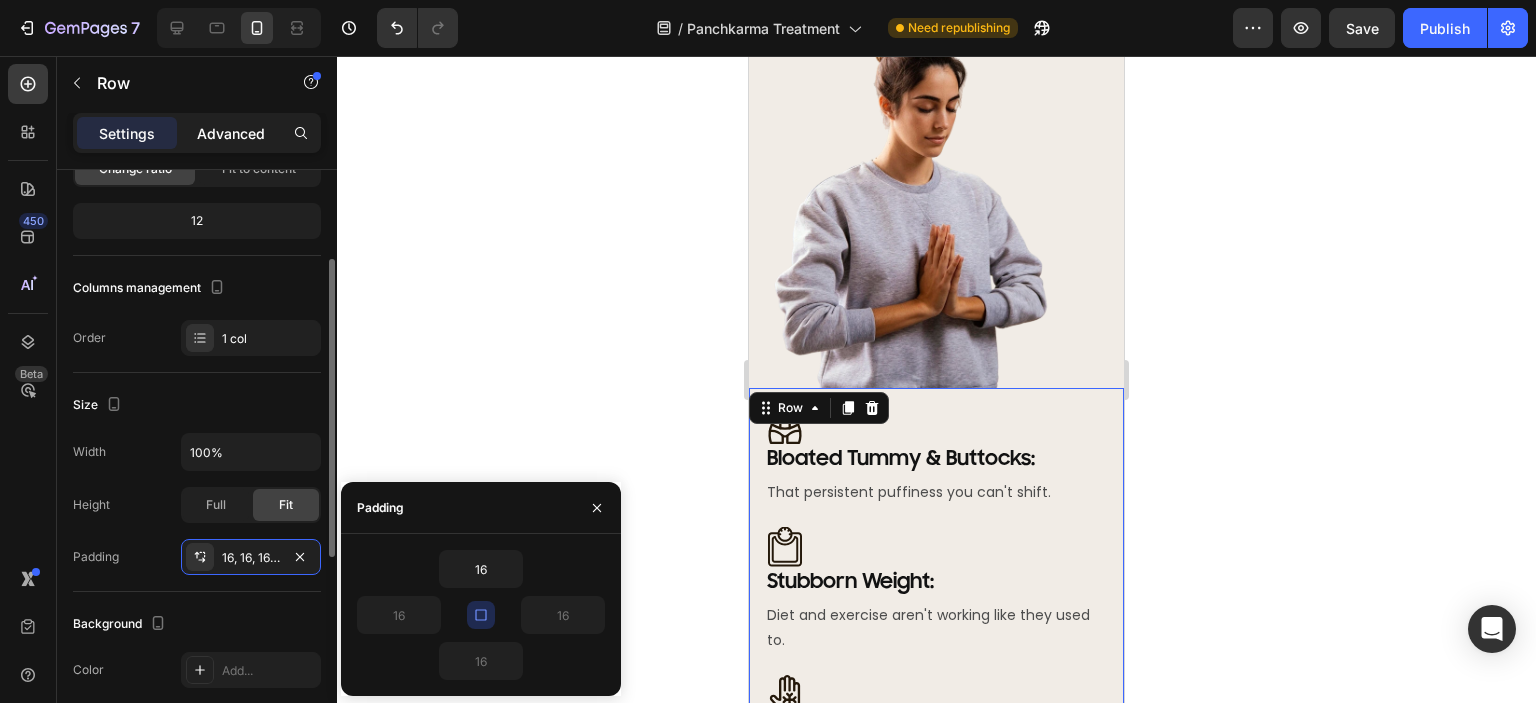 click on "Advanced" 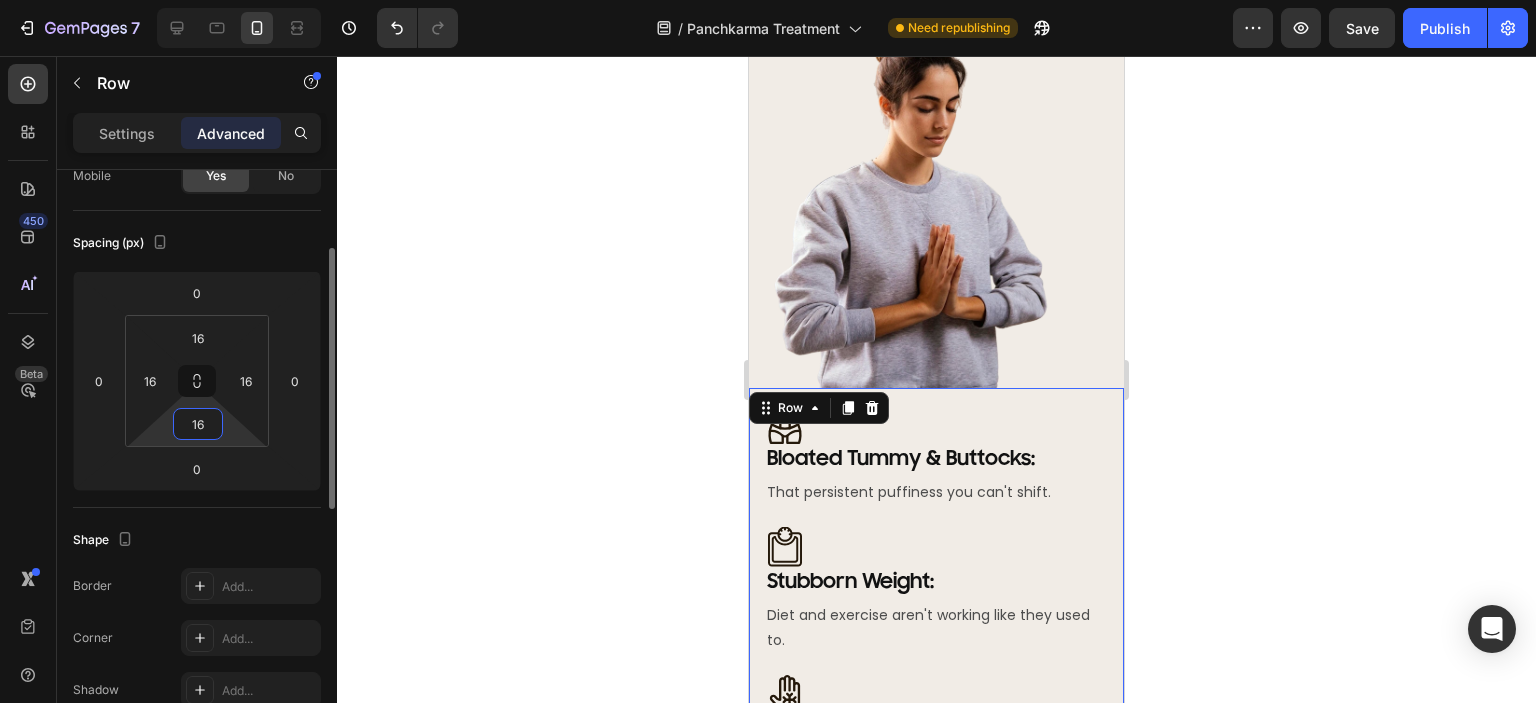 click on "16" at bounding box center [198, 424] 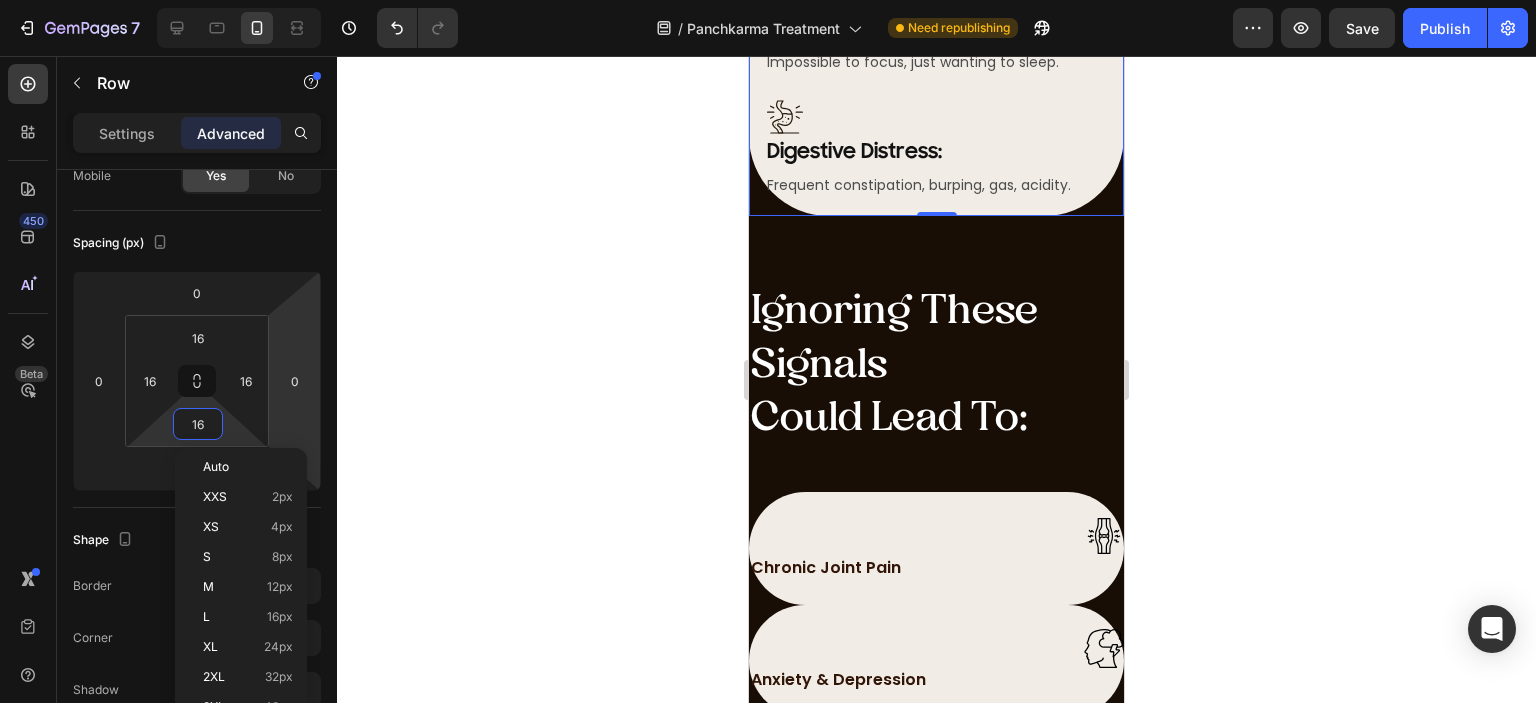 scroll, scrollTop: 2300, scrollLeft: 0, axis: vertical 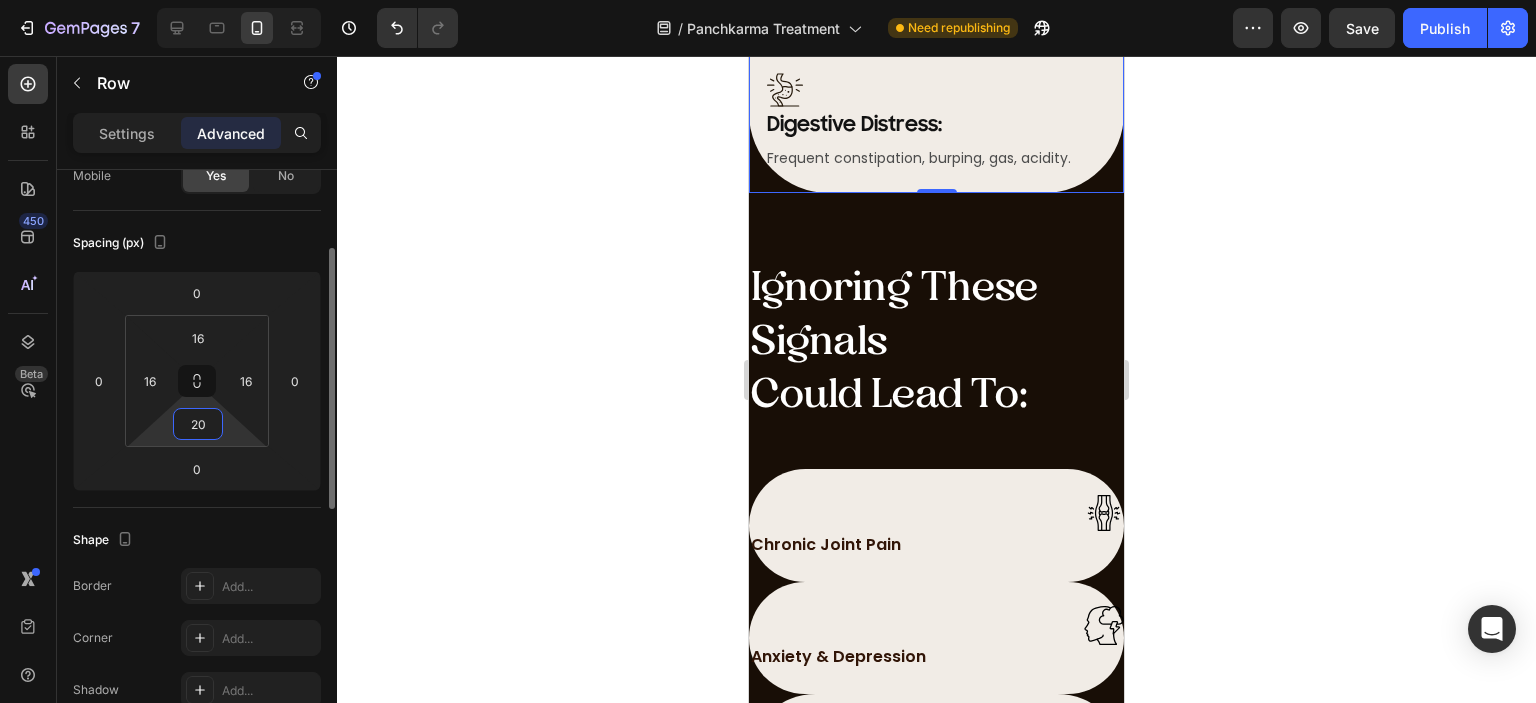 type on "2" 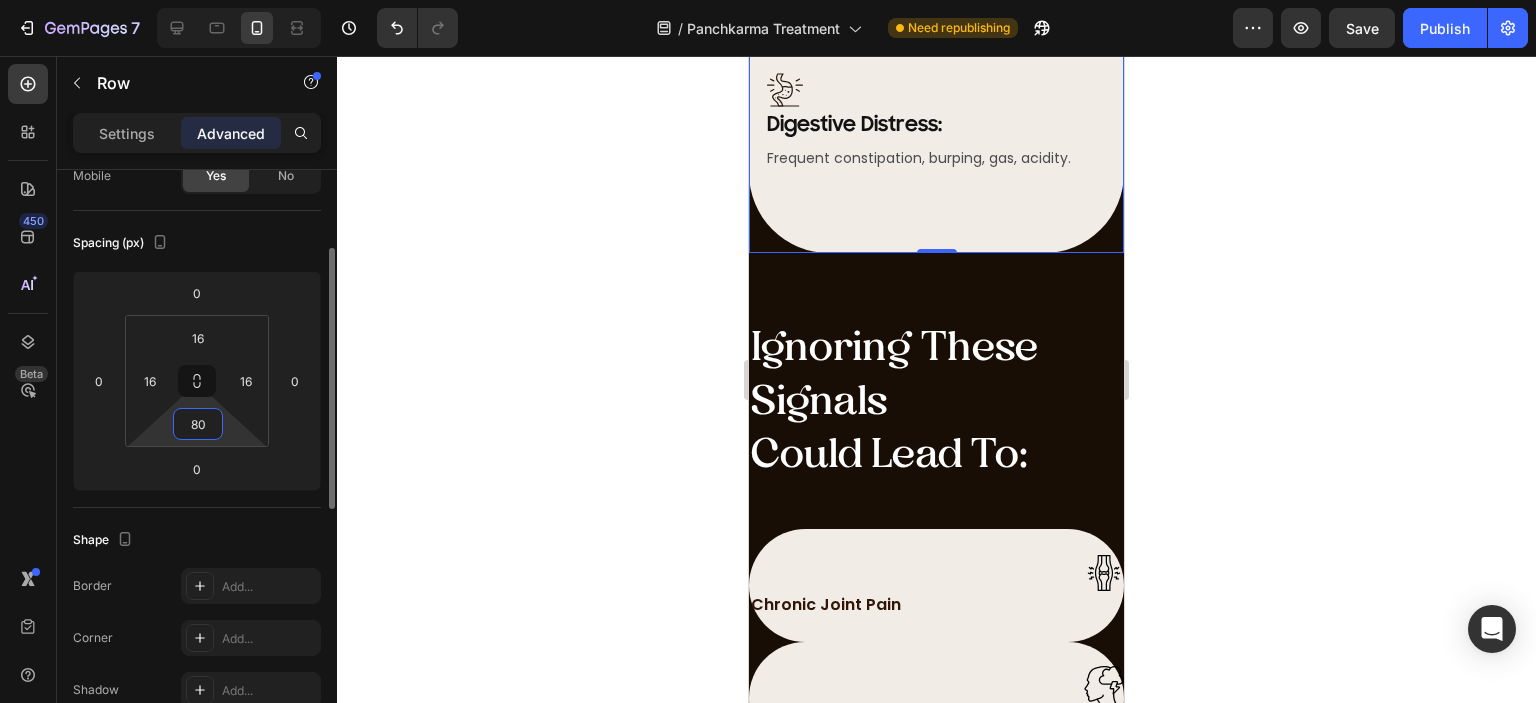 type on "8" 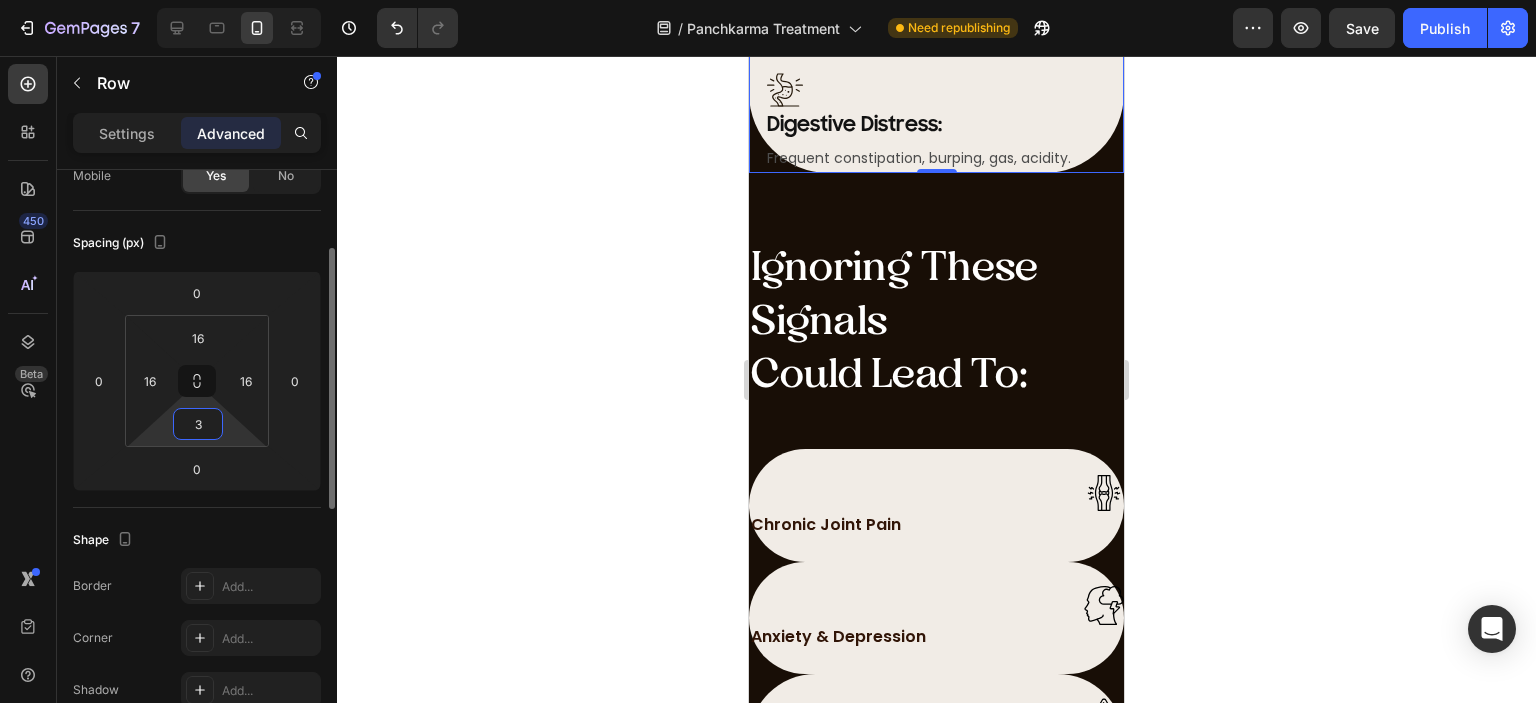 type on "32" 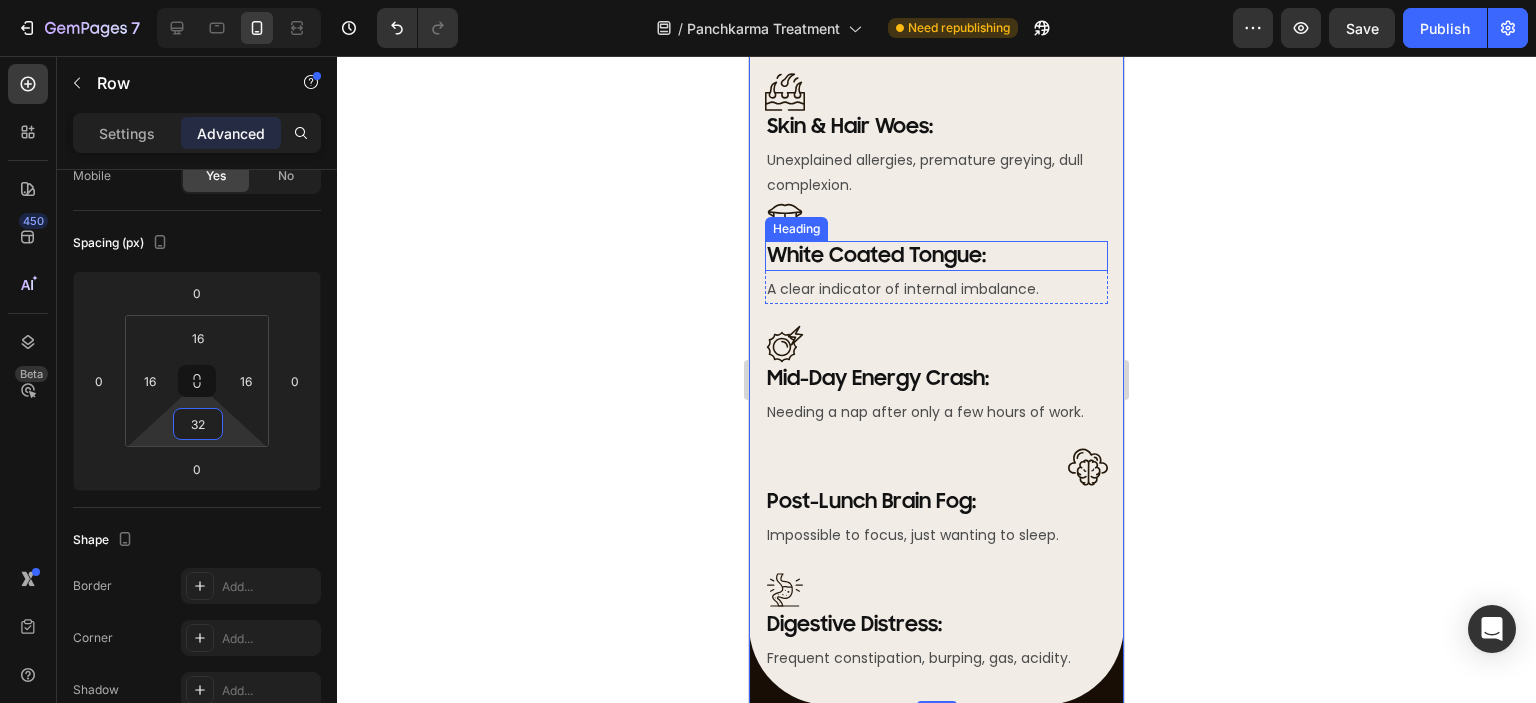 scroll, scrollTop: 1700, scrollLeft: 0, axis: vertical 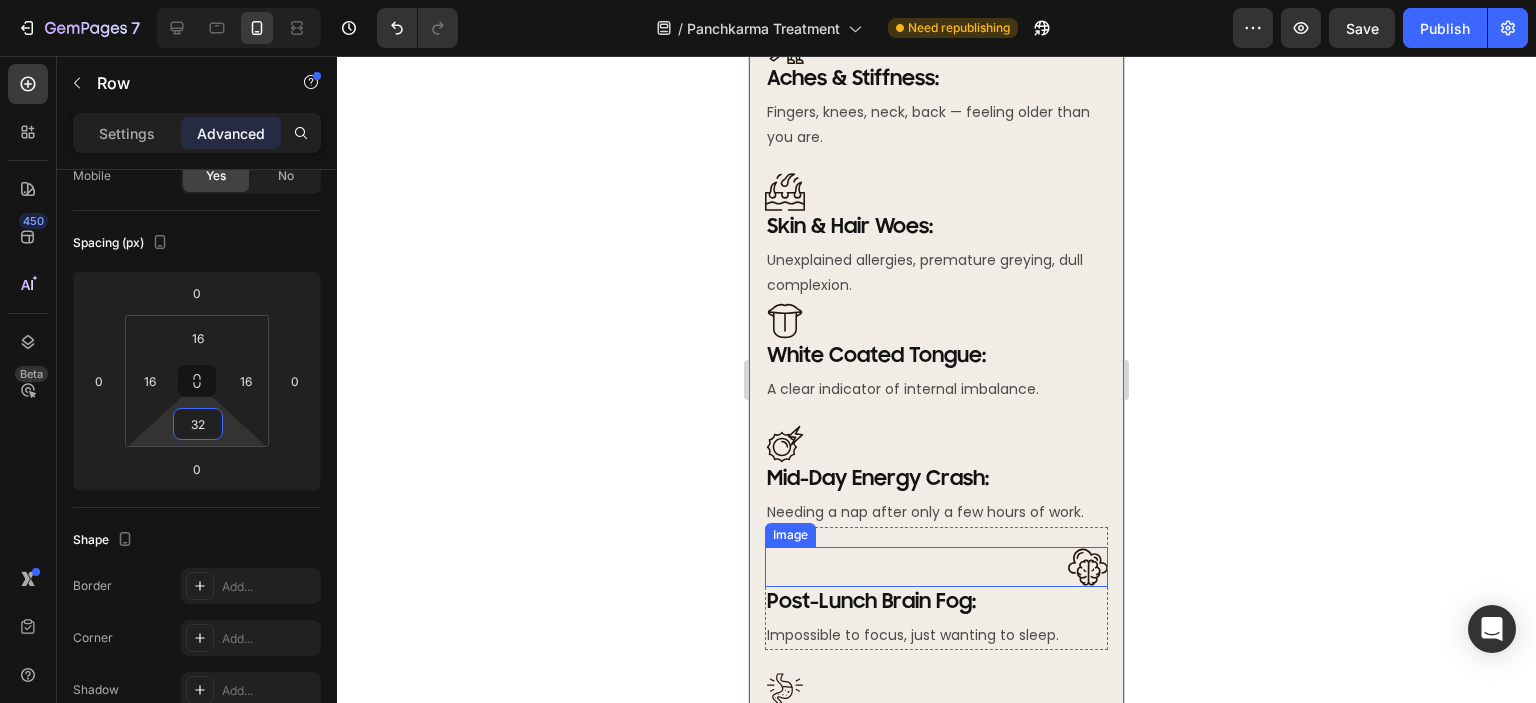 click at bounding box center [1088, 567] 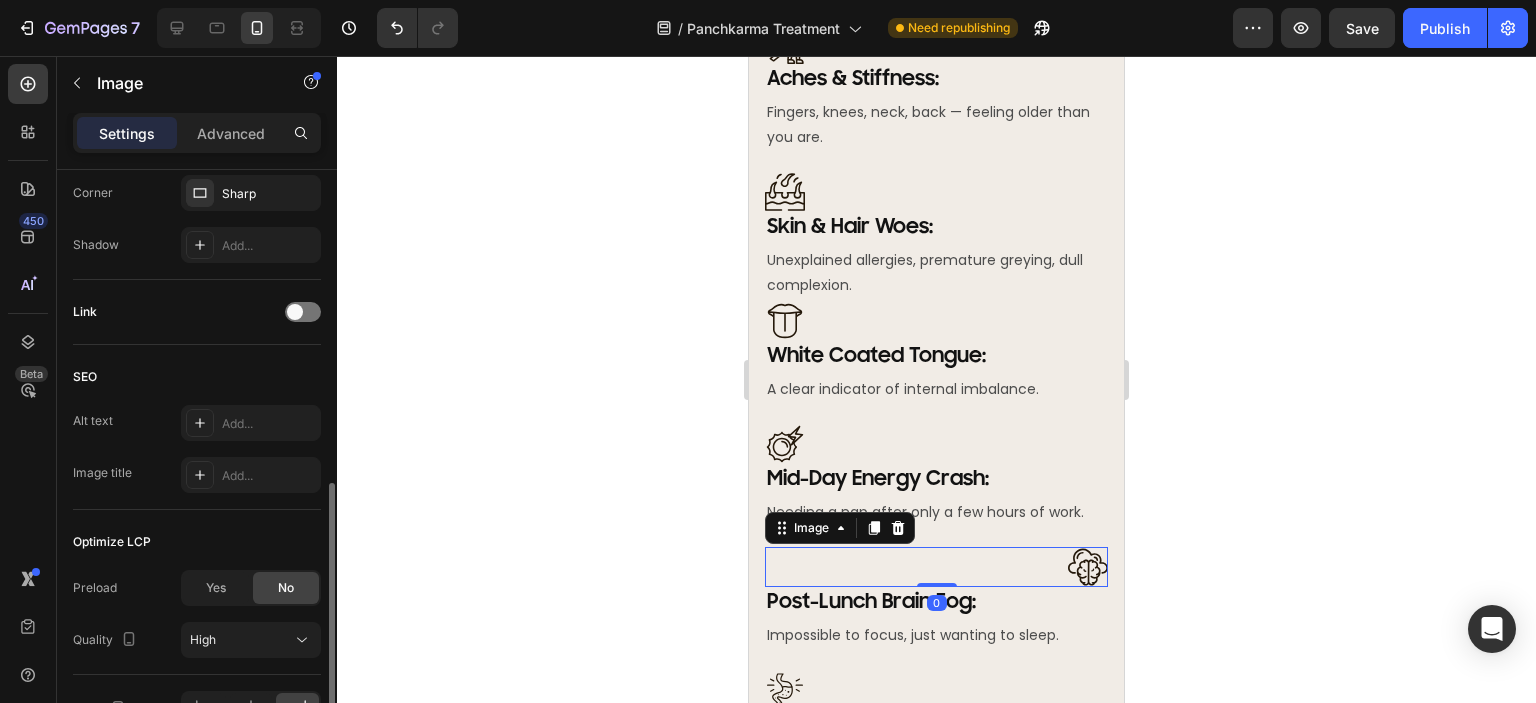 scroll, scrollTop: 918, scrollLeft: 0, axis: vertical 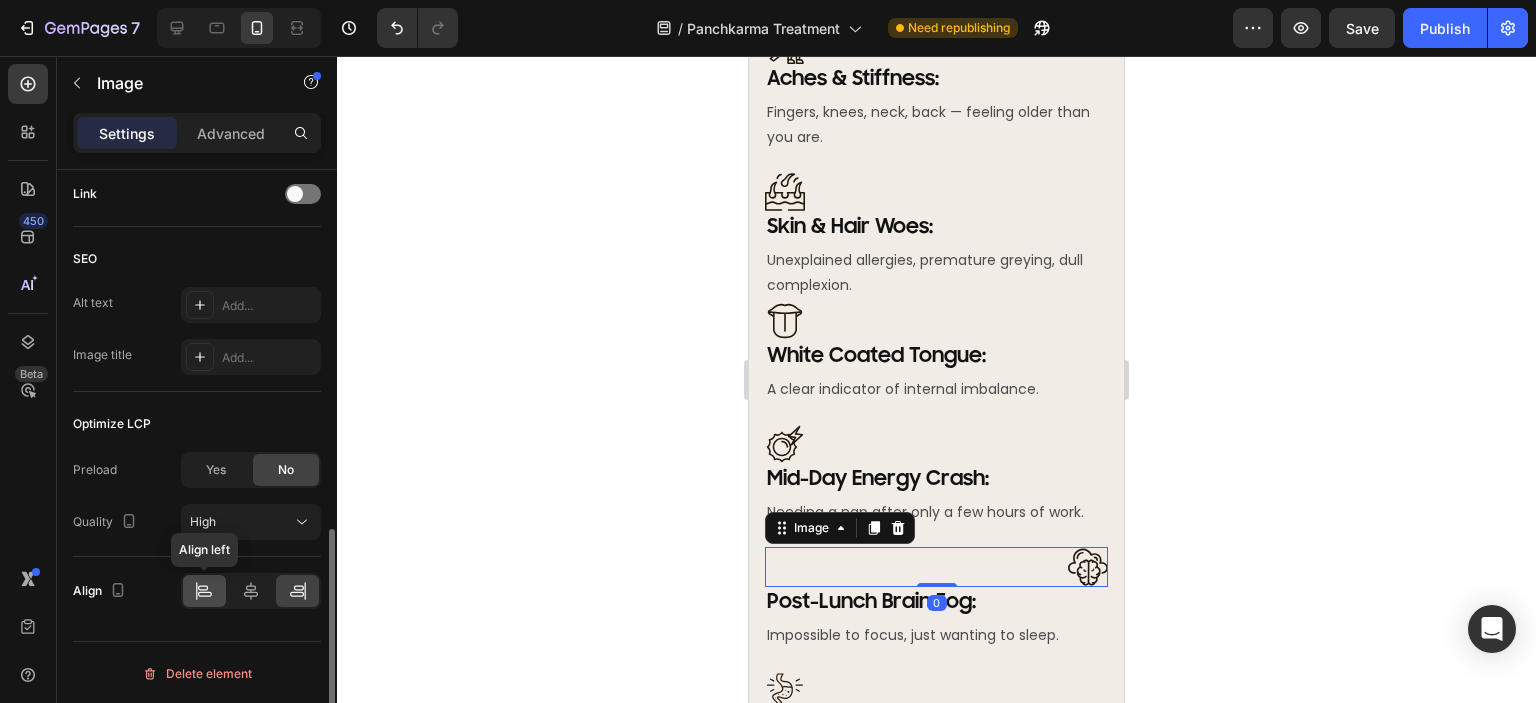 click 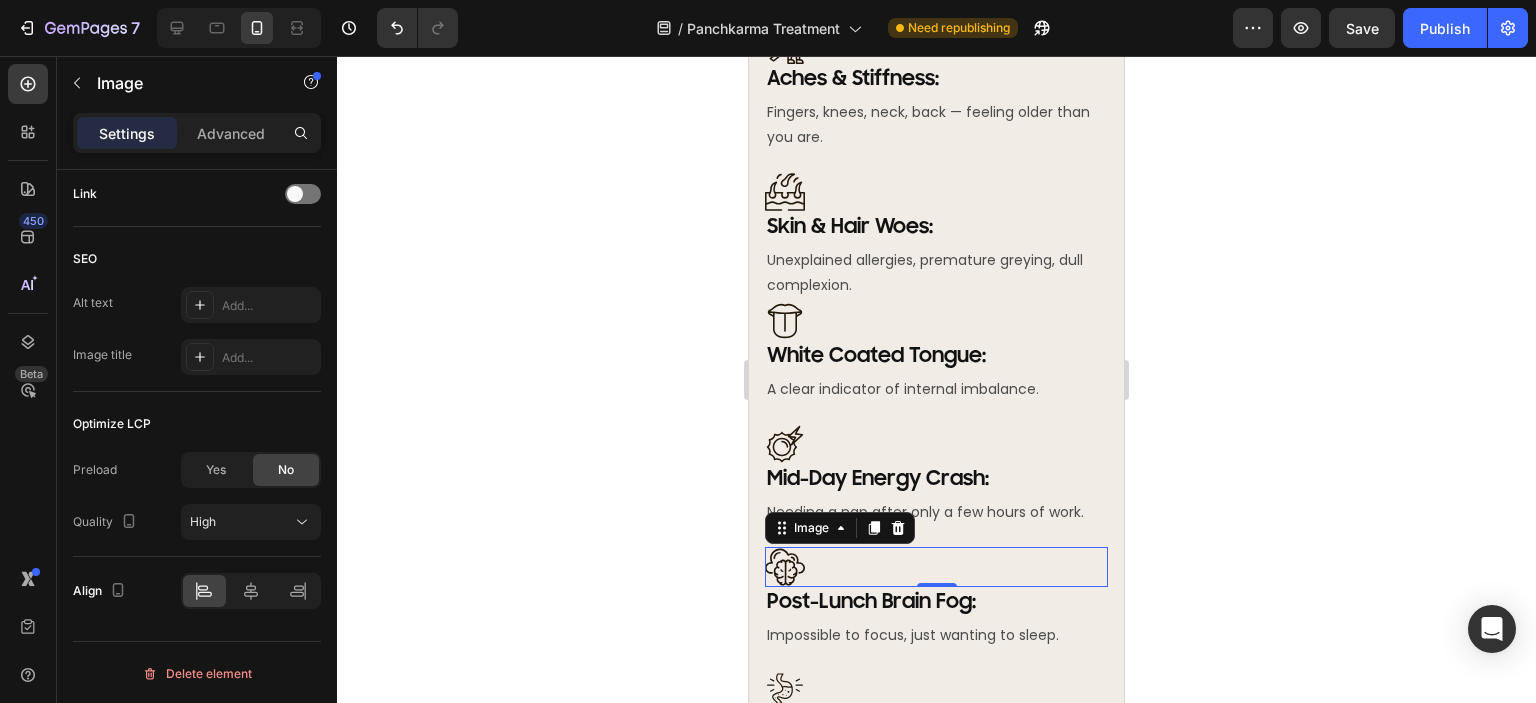click 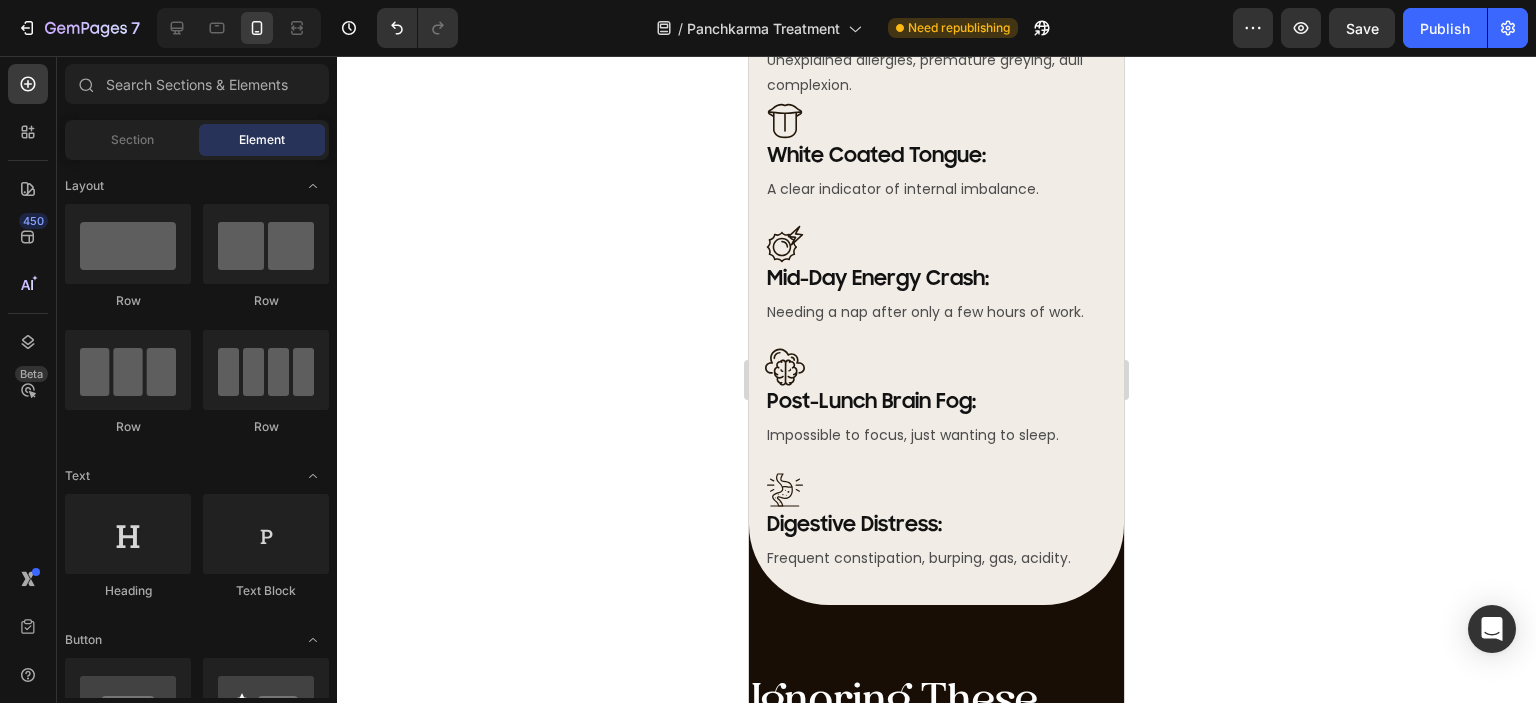 click 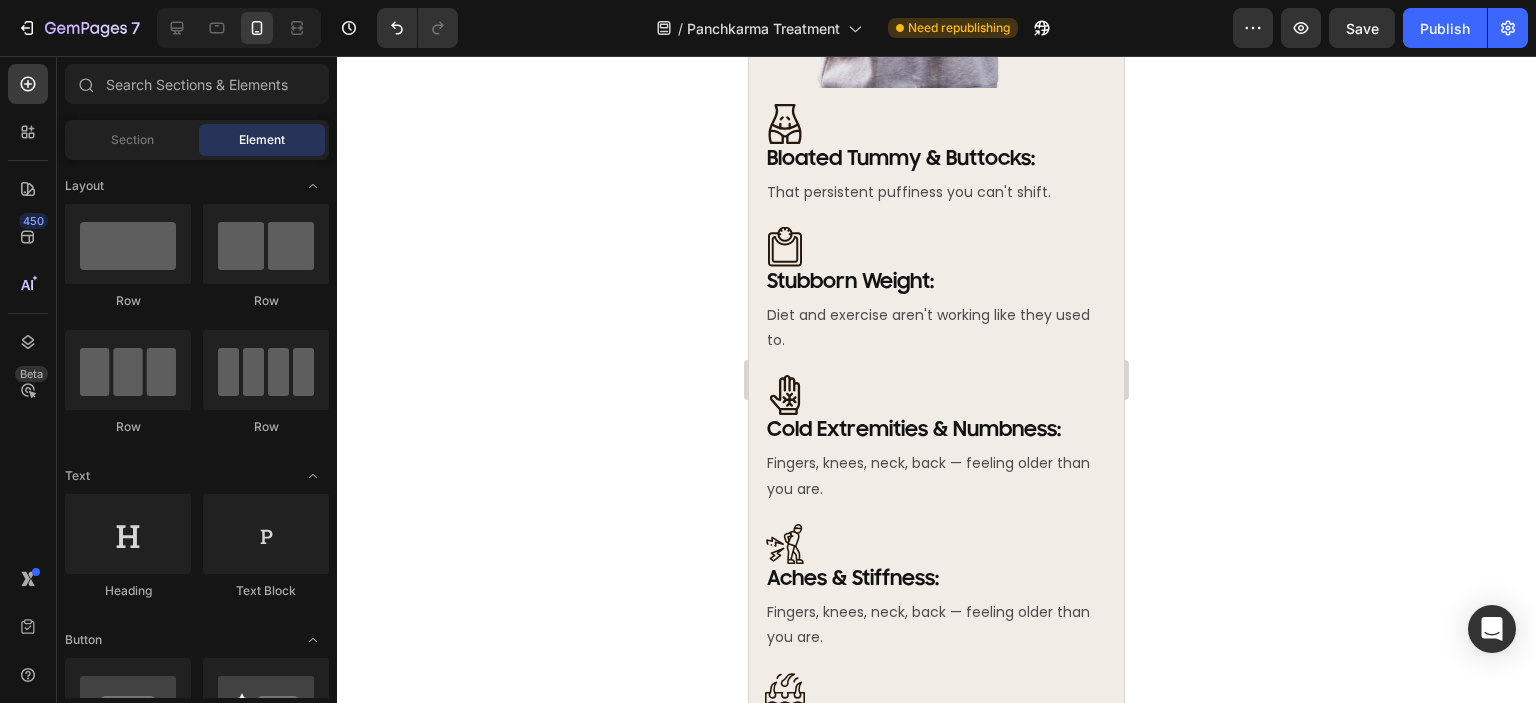 click 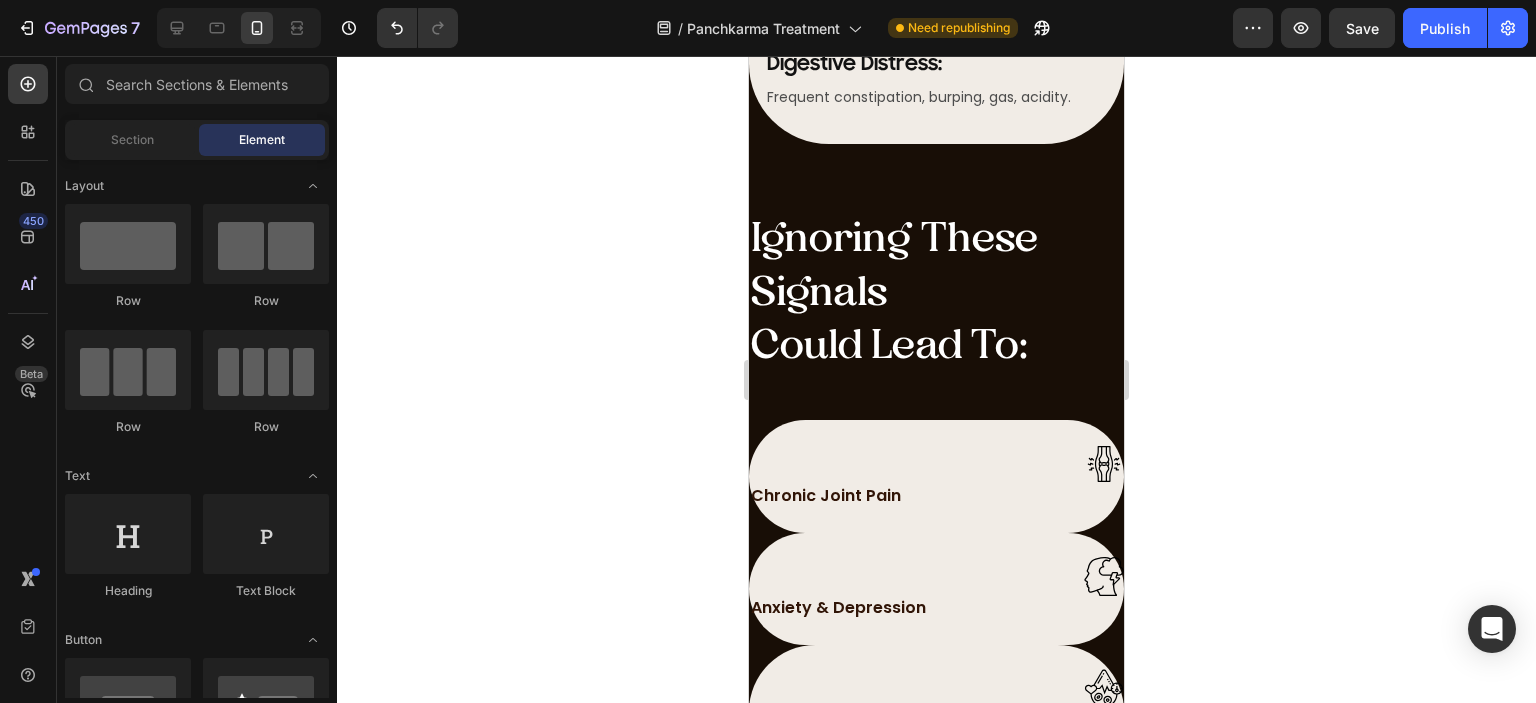 scroll, scrollTop: 2400, scrollLeft: 0, axis: vertical 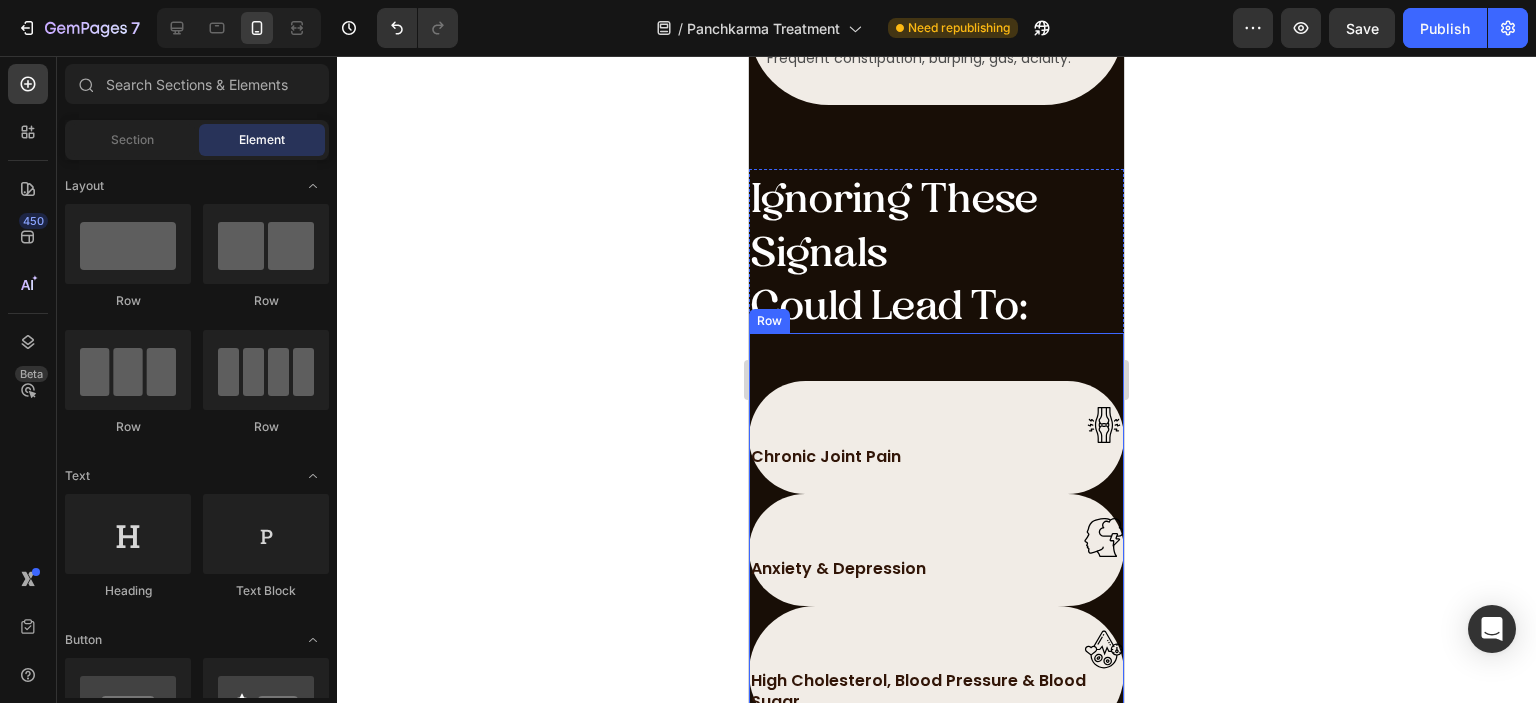 click on "Ignoring These Signals" at bounding box center [936, 251] 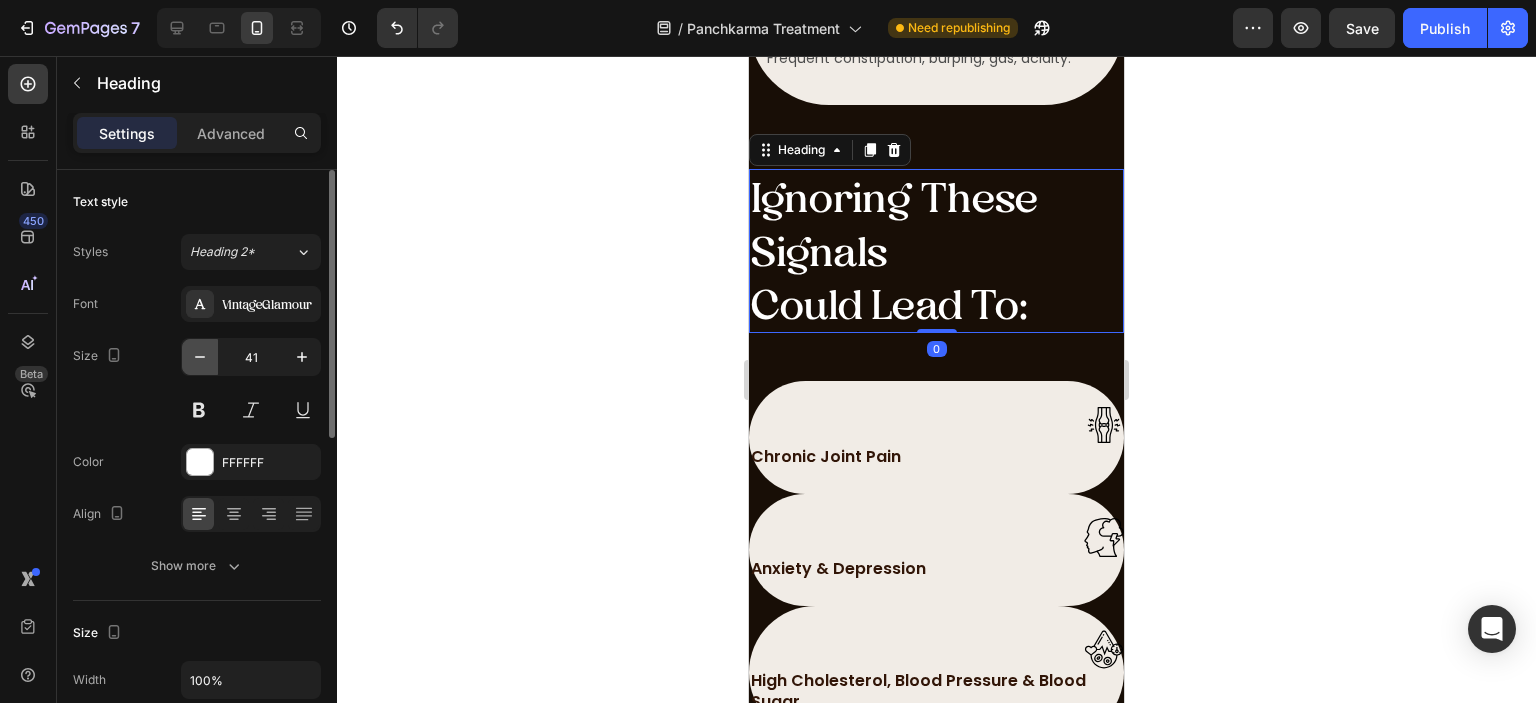 click at bounding box center (200, 357) 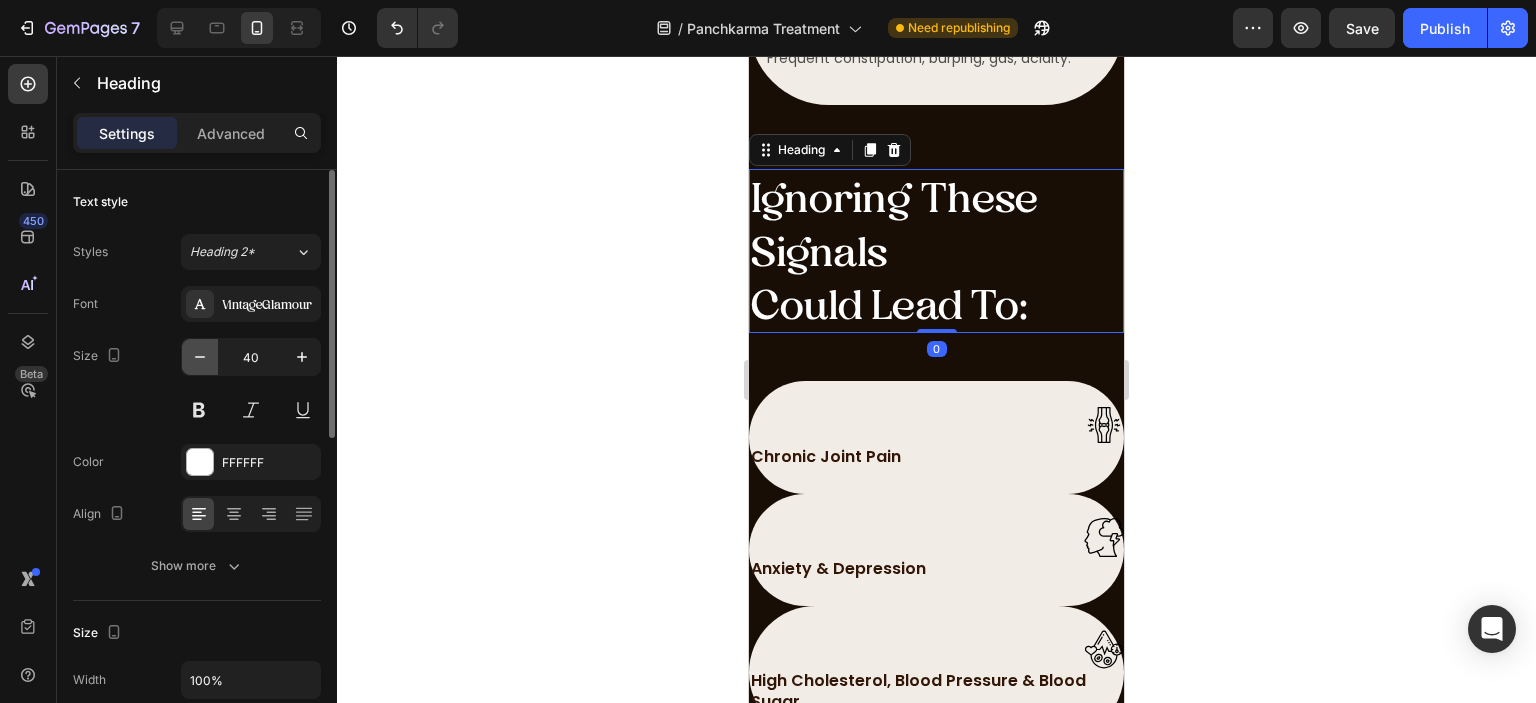 click at bounding box center (200, 357) 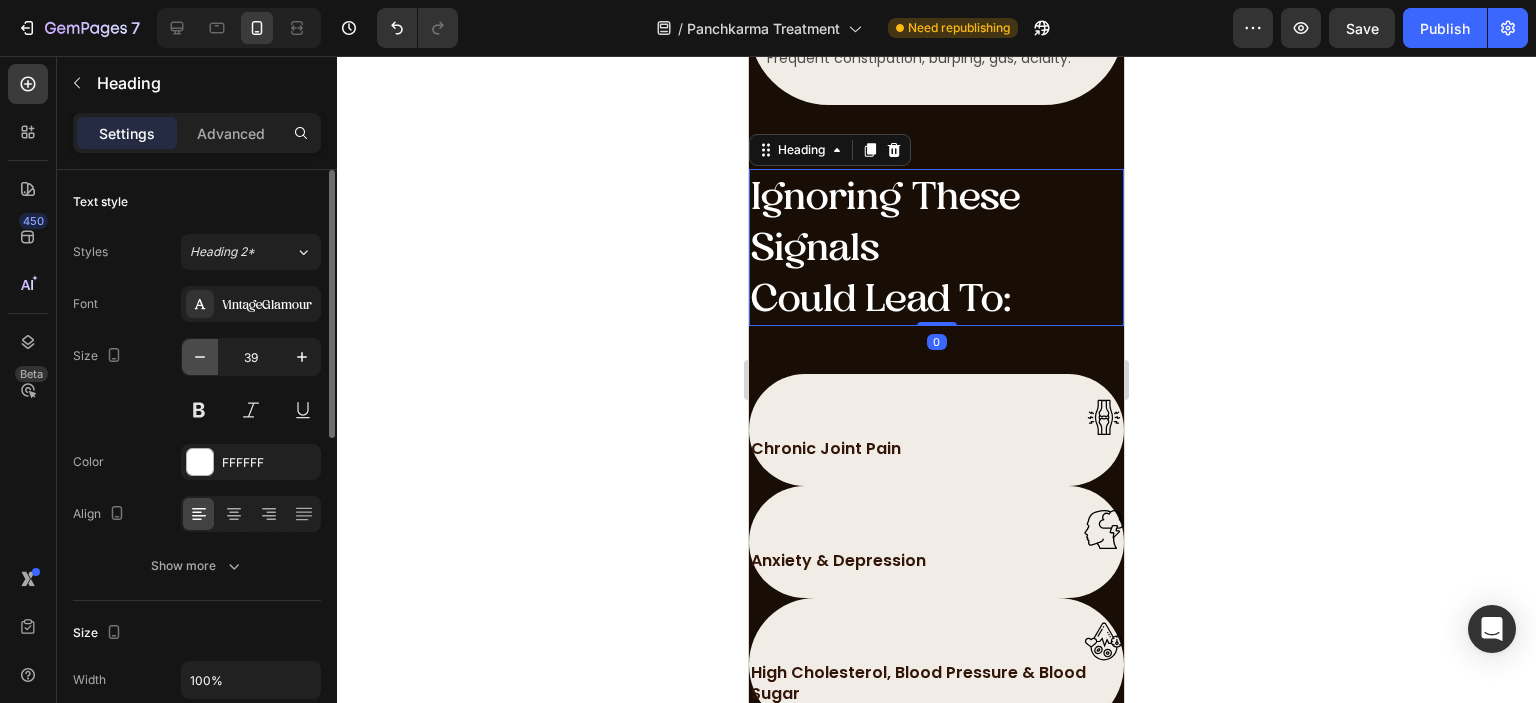 click at bounding box center (200, 357) 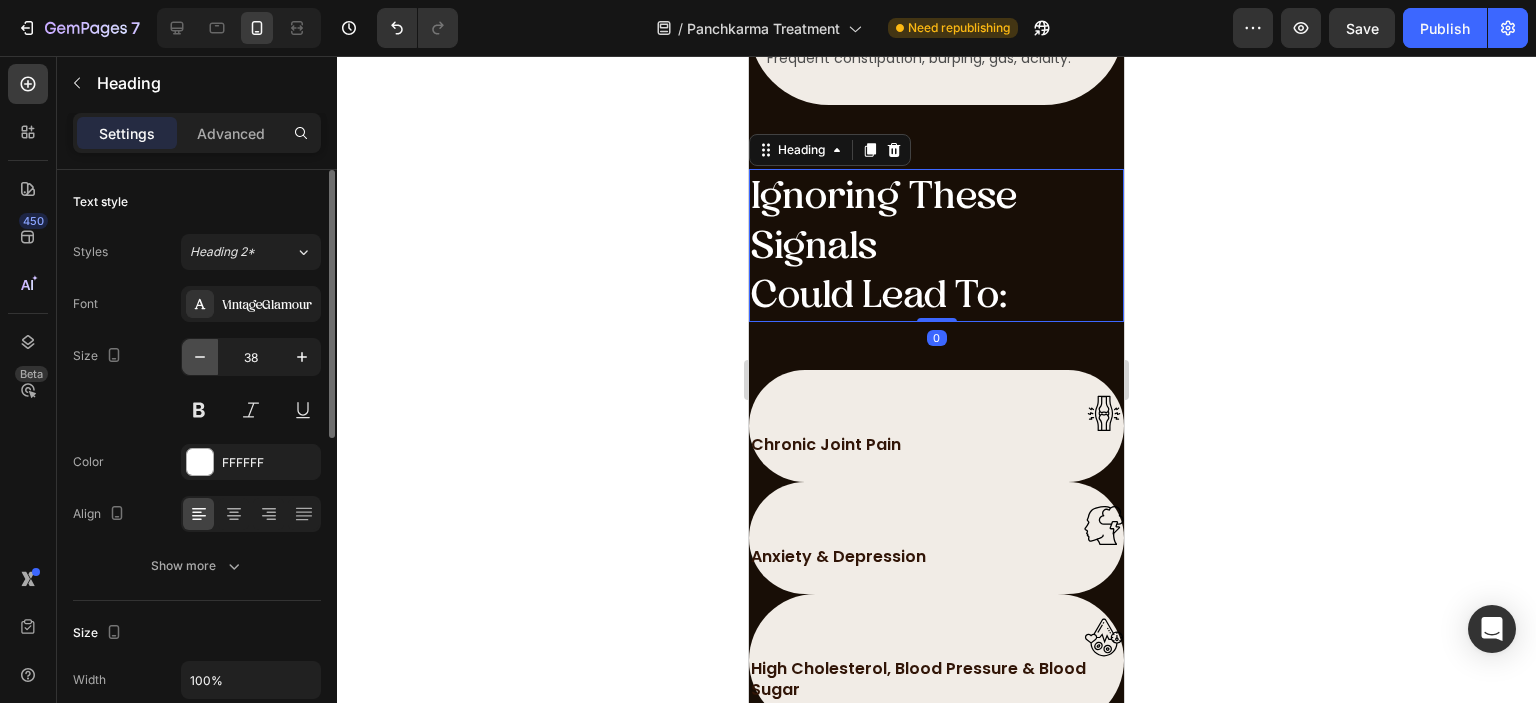 click at bounding box center [200, 357] 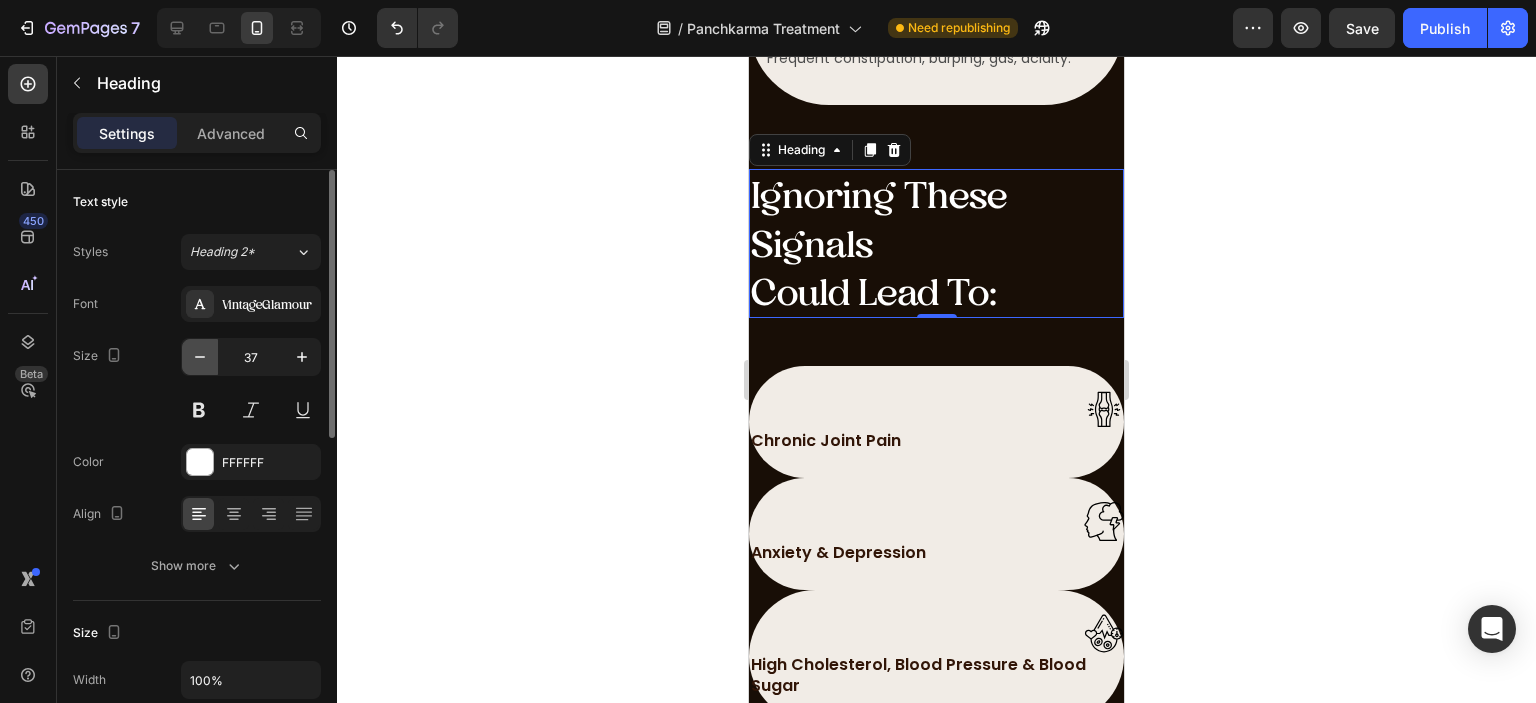 click at bounding box center (200, 357) 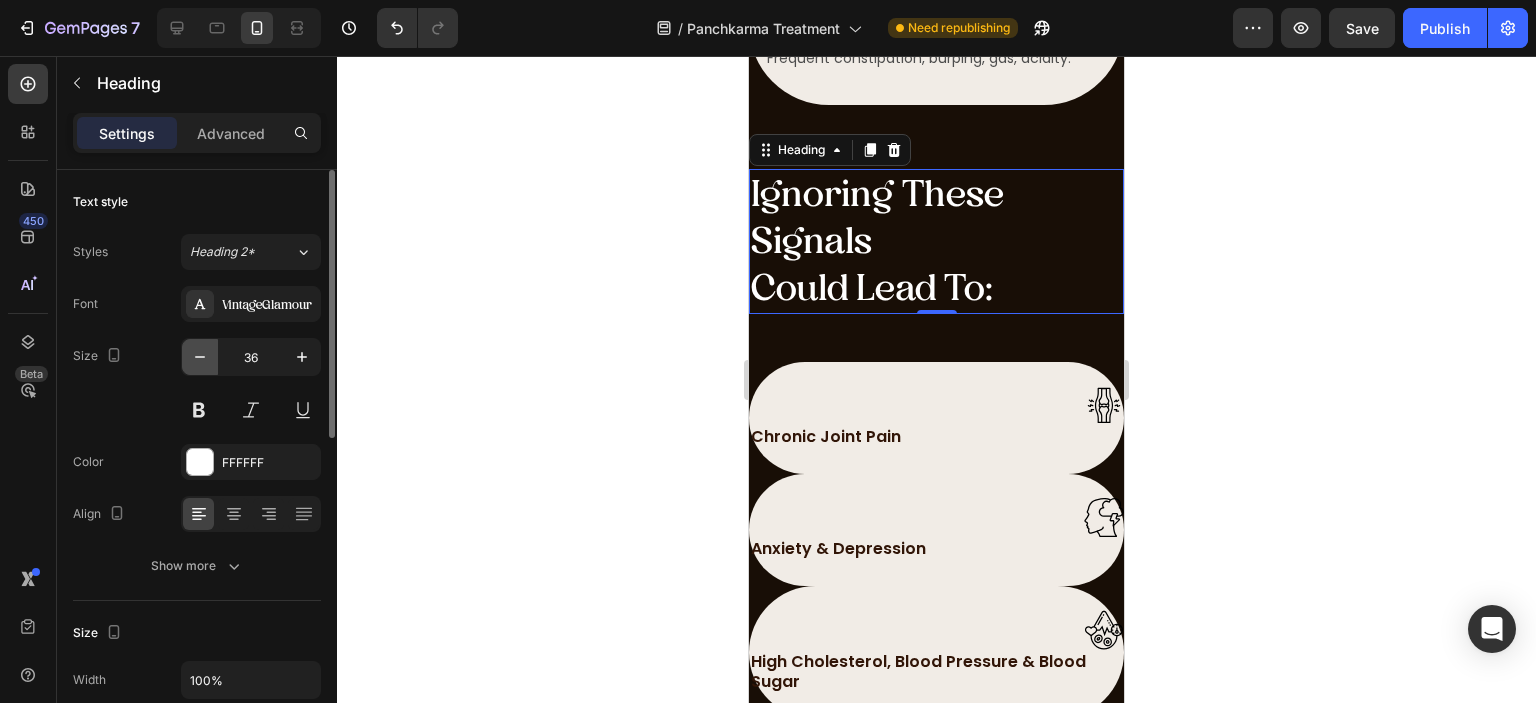 click at bounding box center [200, 357] 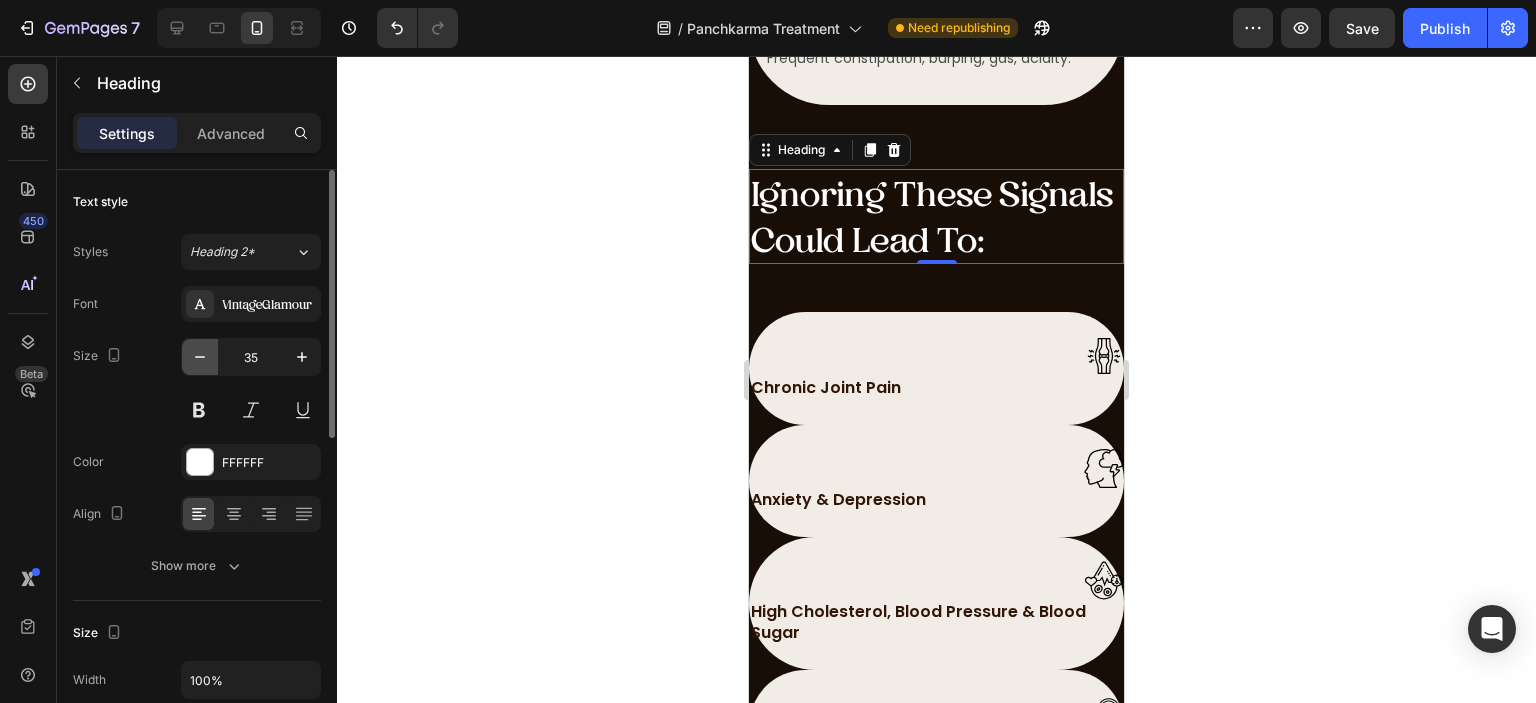 click at bounding box center (200, 357) 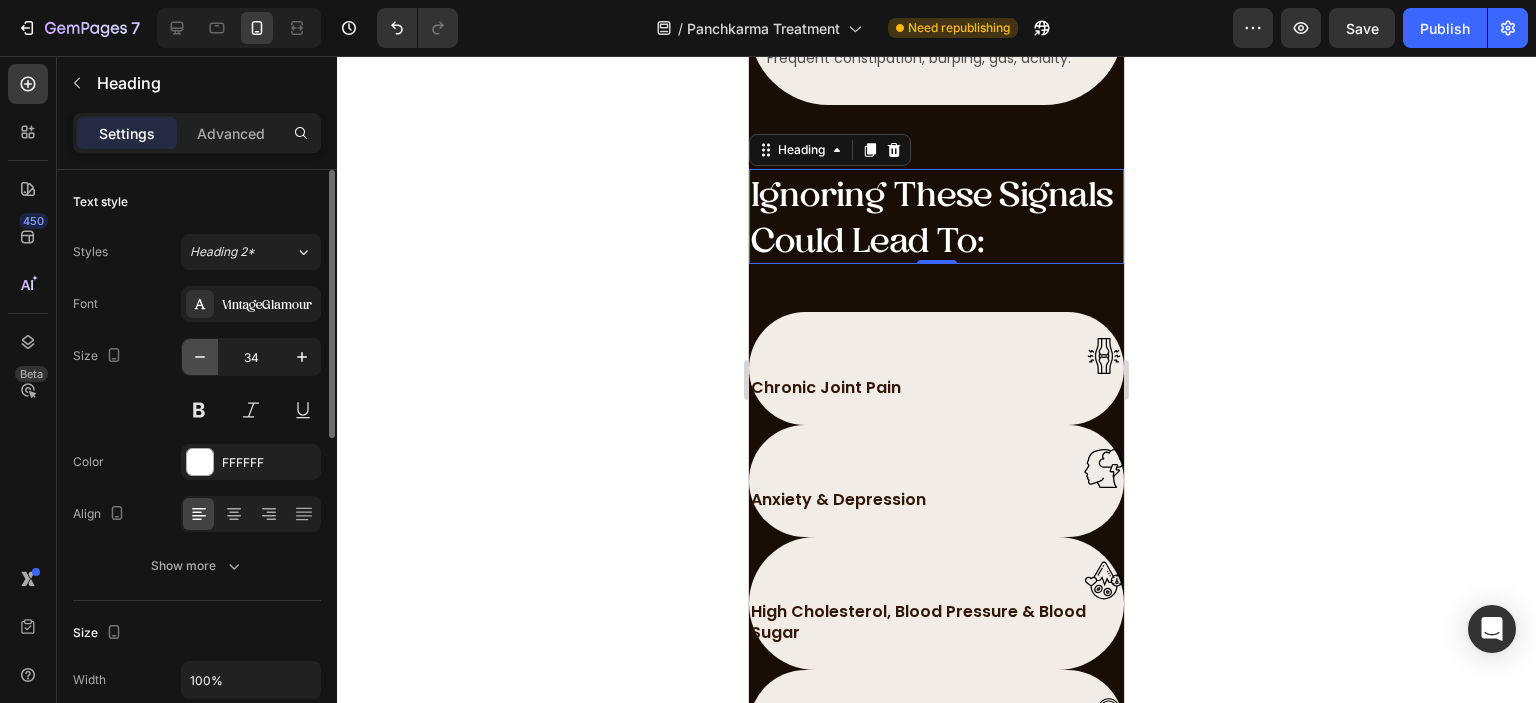 click at bounding box center (200, 357) 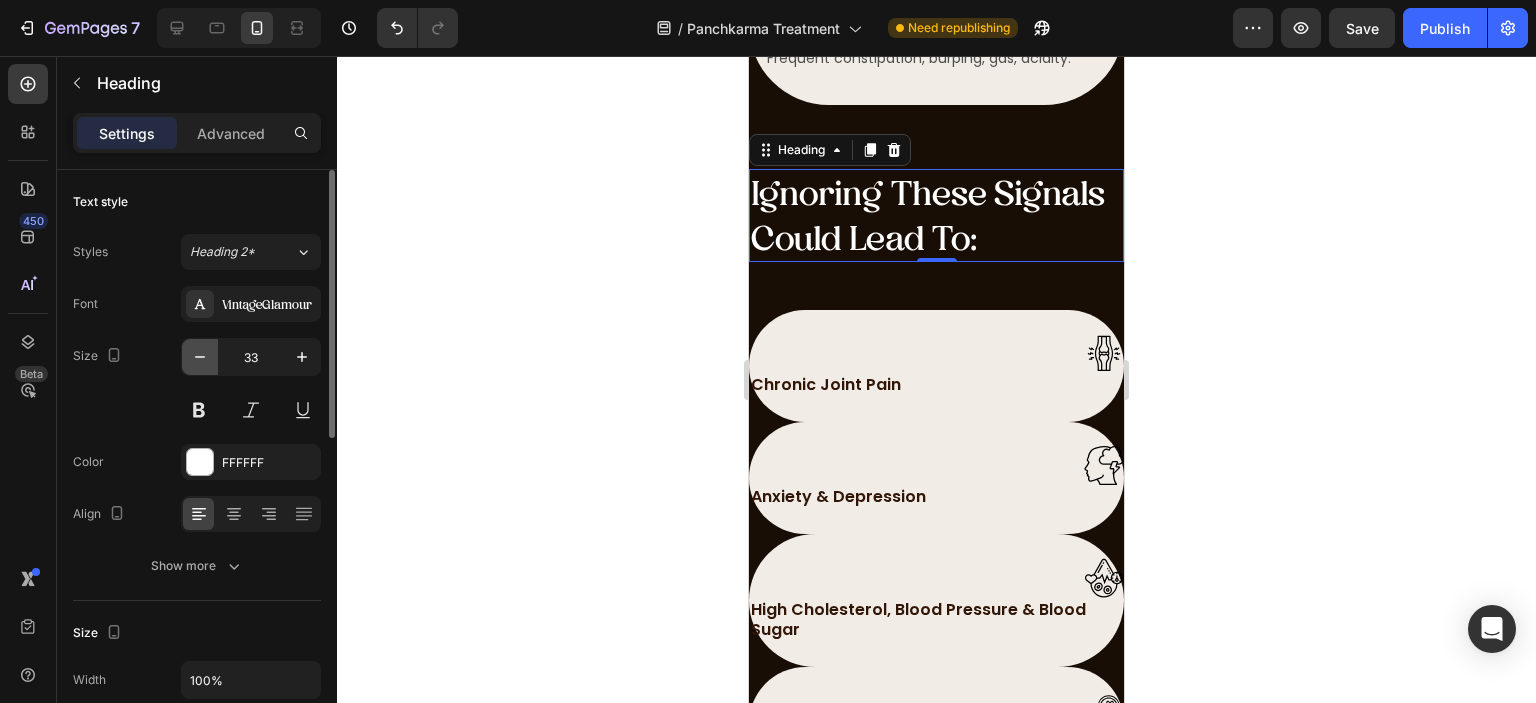 click at bounding box center (200, 357) 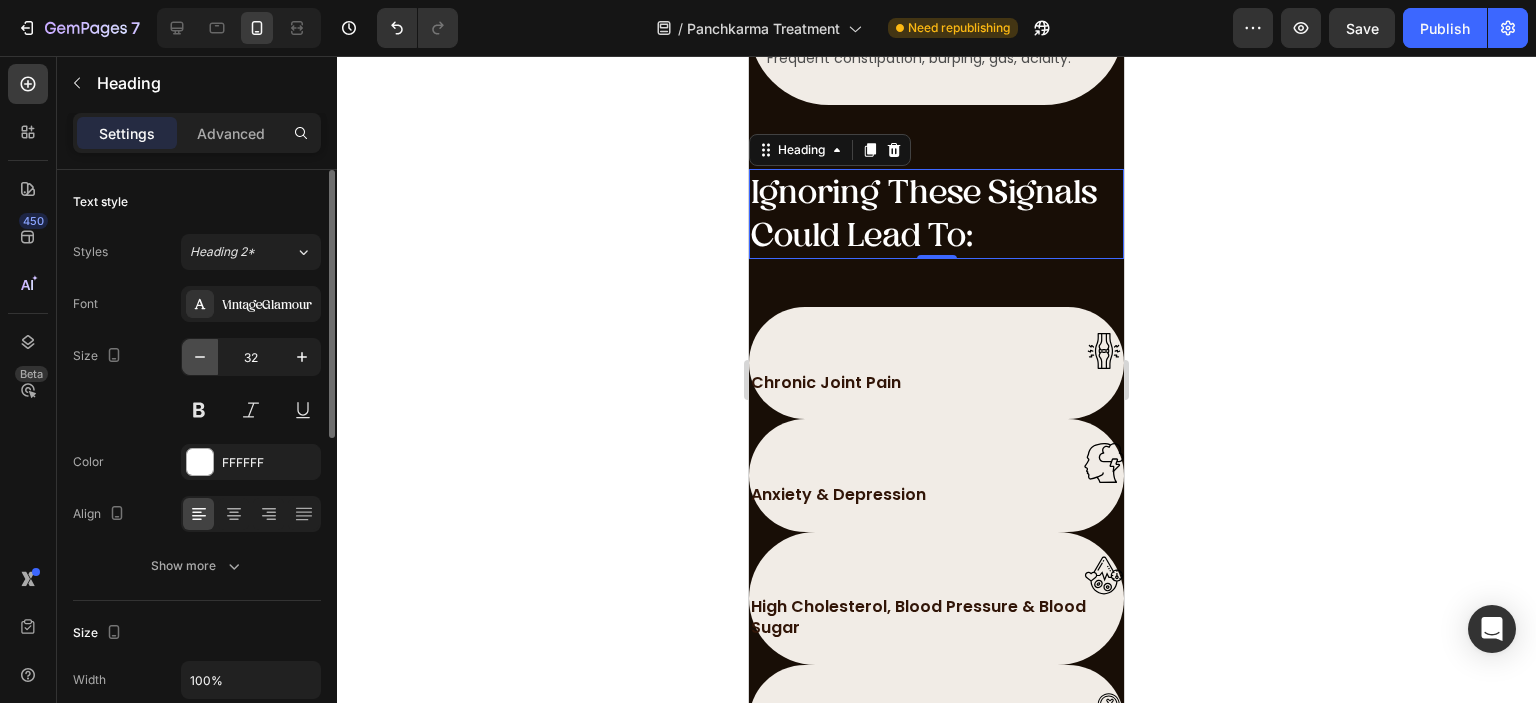 click at bounding box center [200, 357] 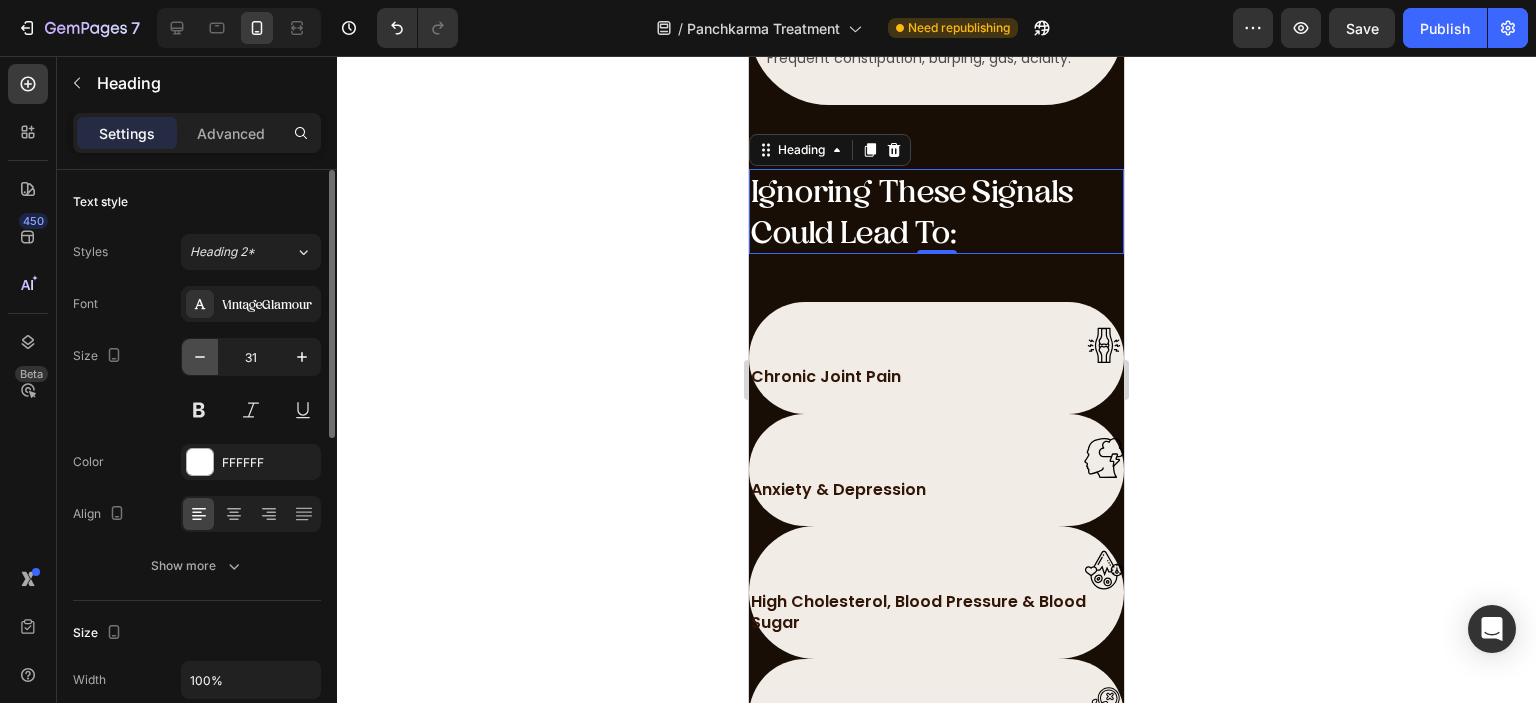 click 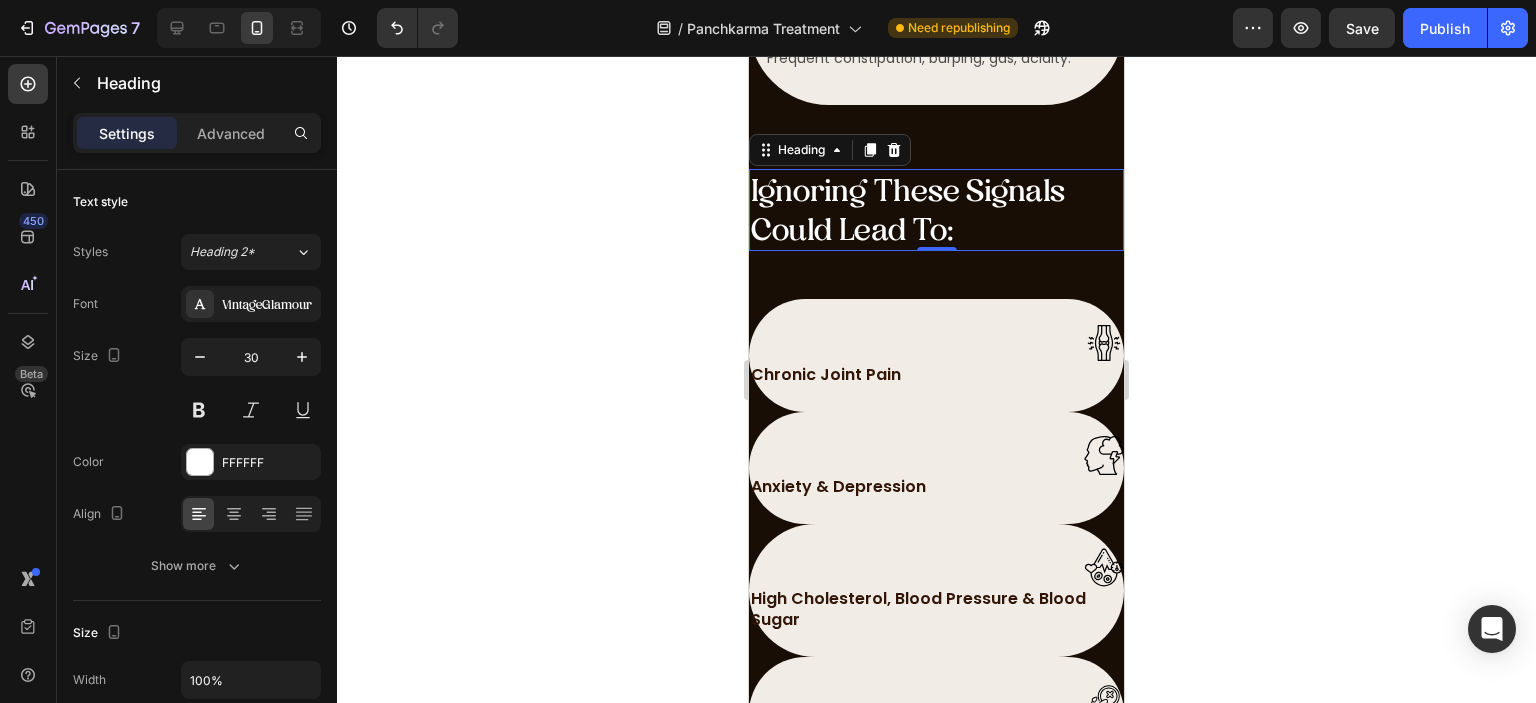 click 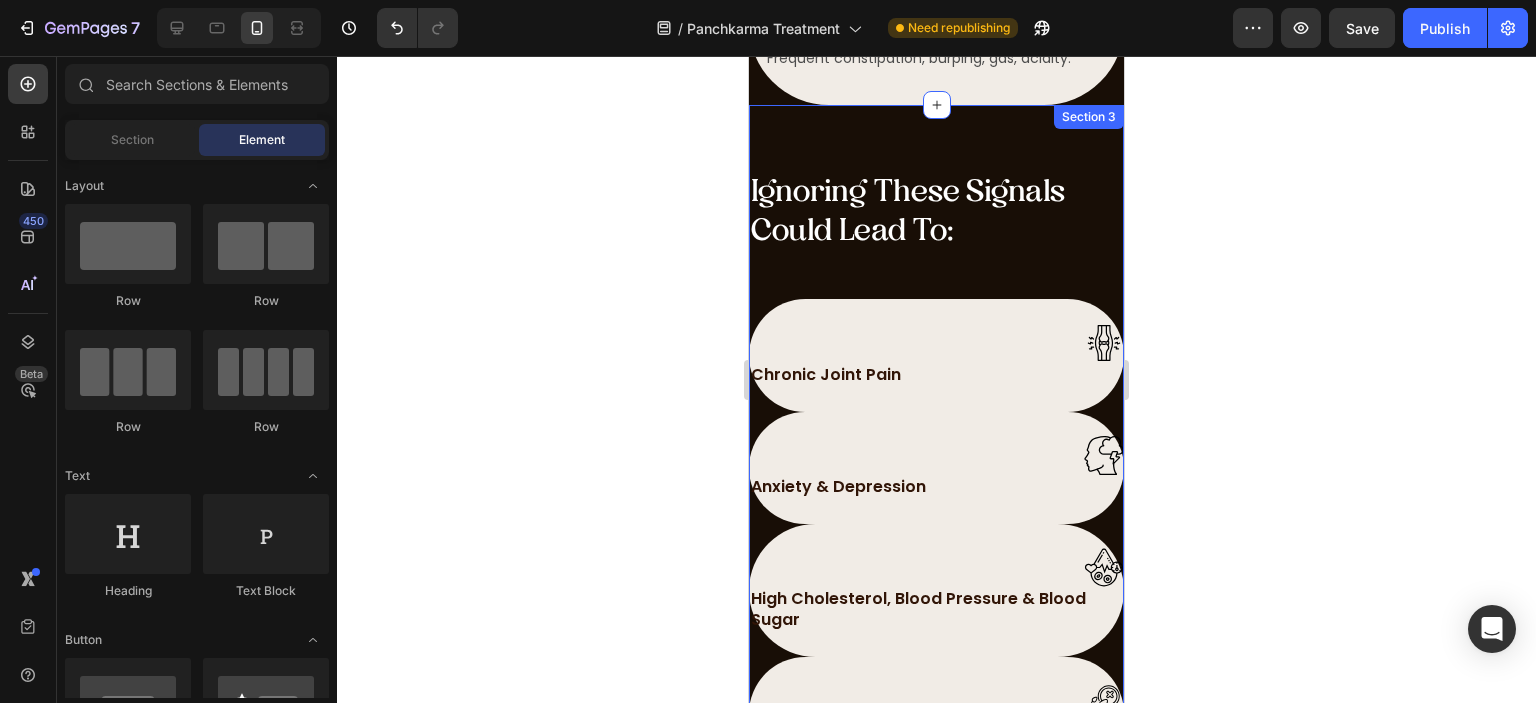 click on "Ignoring These Signals  Could Lead To: Heading Image Chronic Joint Pain Heading Row Row Image Anxiety & Depression Heading Row Row Image High Cholesterol, Blood Pressure & Blood Sugar Heading Row Row Image Infertility Challenges Heading Row Row Row Image Heart Problems Heading Row Row Image Migraine Headaches Heading Row Row Image Severe Breathlessness Heading Row Row Image Accelerated Aging – Looking Older Than Your Years! Heading Row Row Row Row Row Section 3" at bounding box center (936, 724) 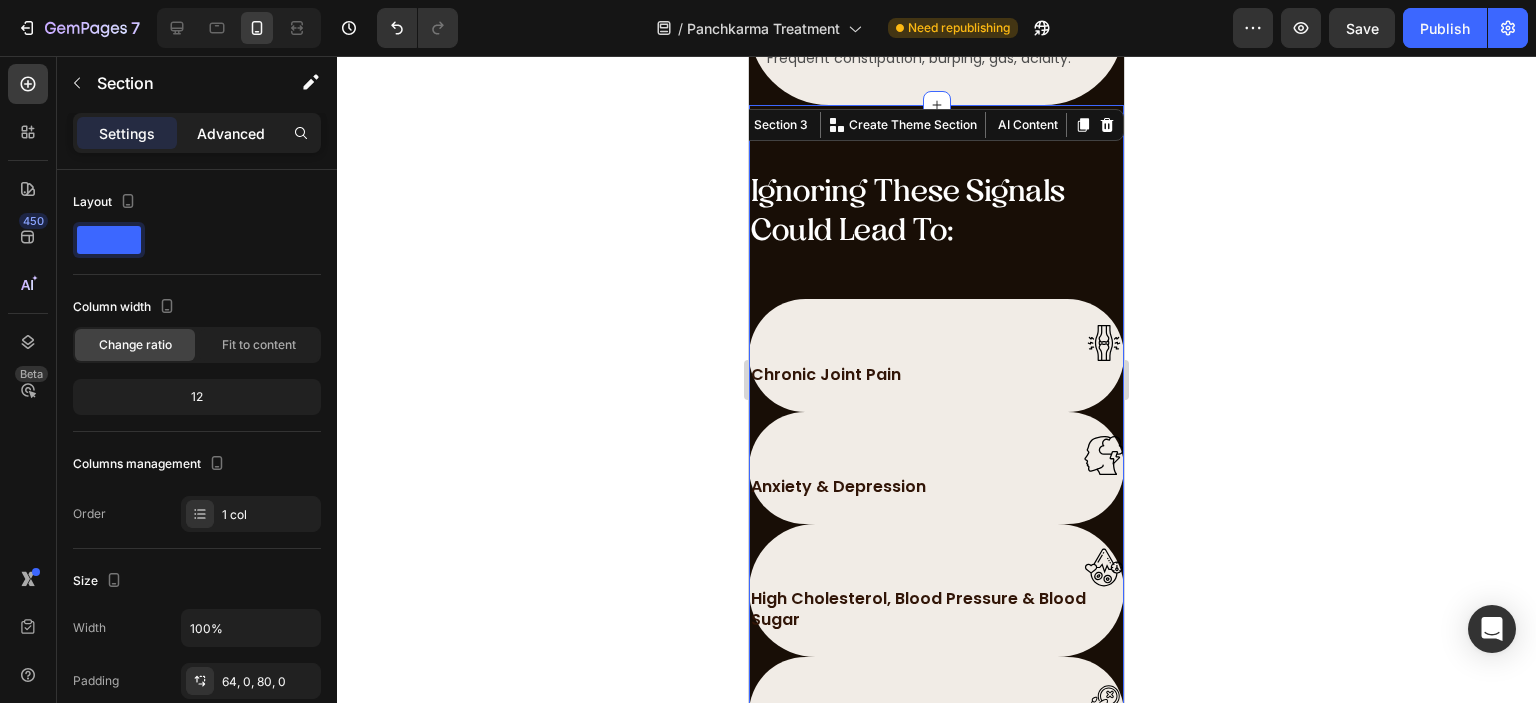 click on "Advanced" at bounding box center (231, 133) 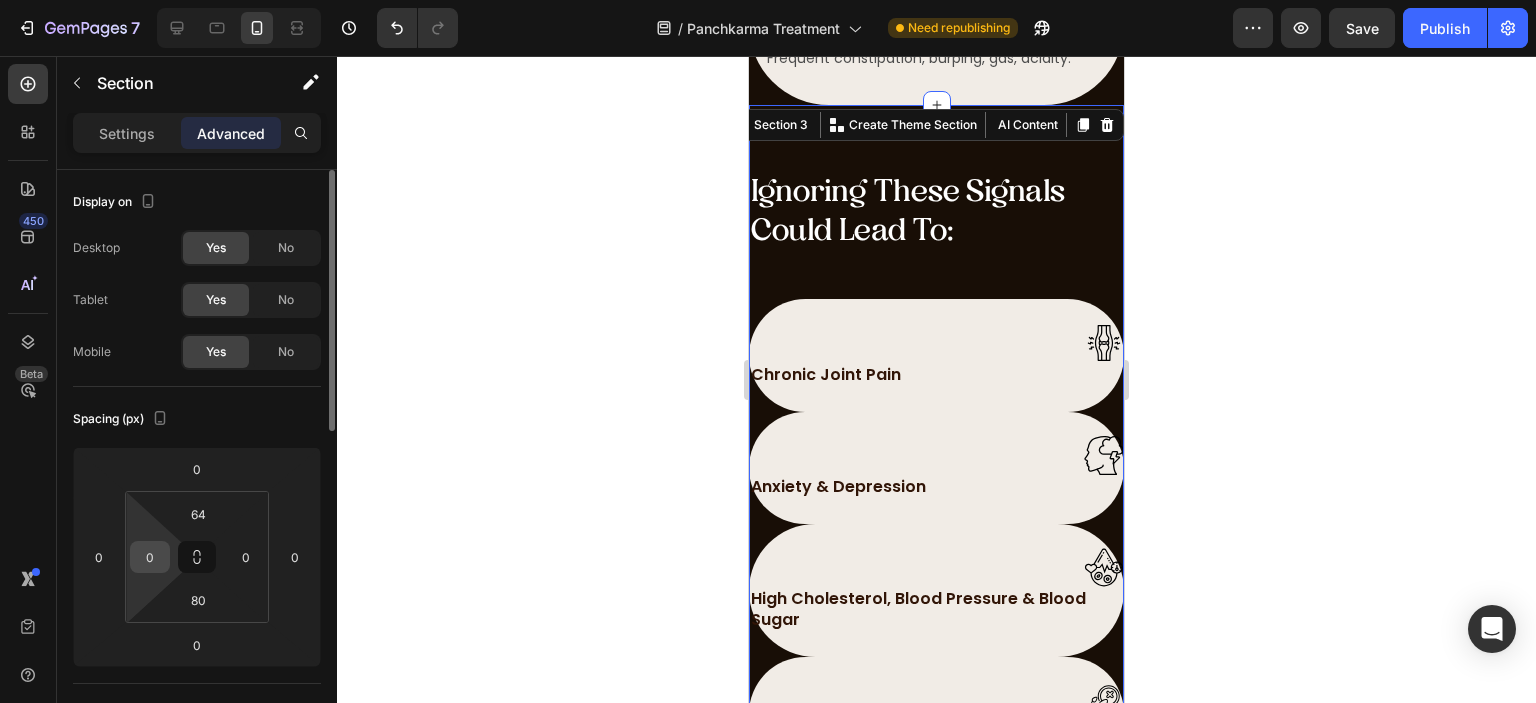click on "0" at bounding box center (150, 557) 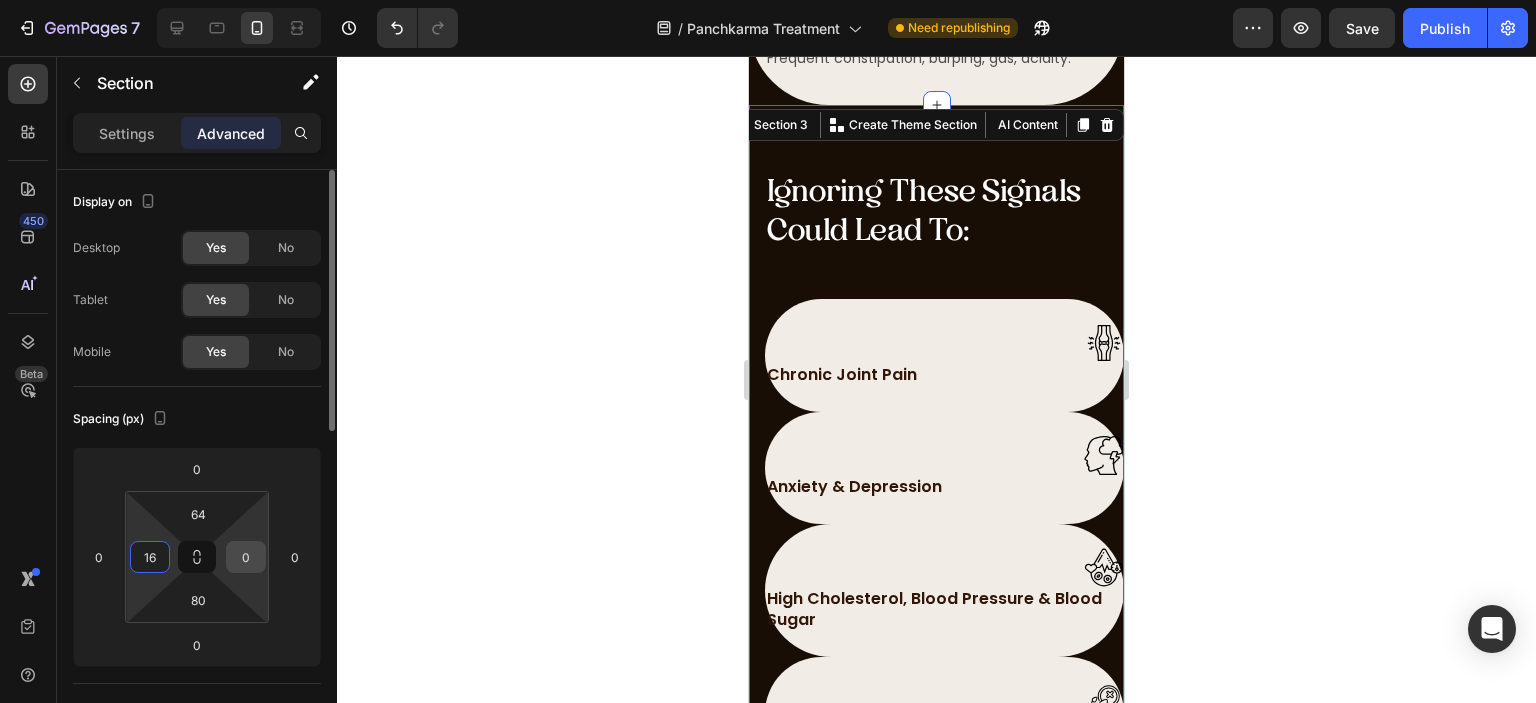 type on "16" 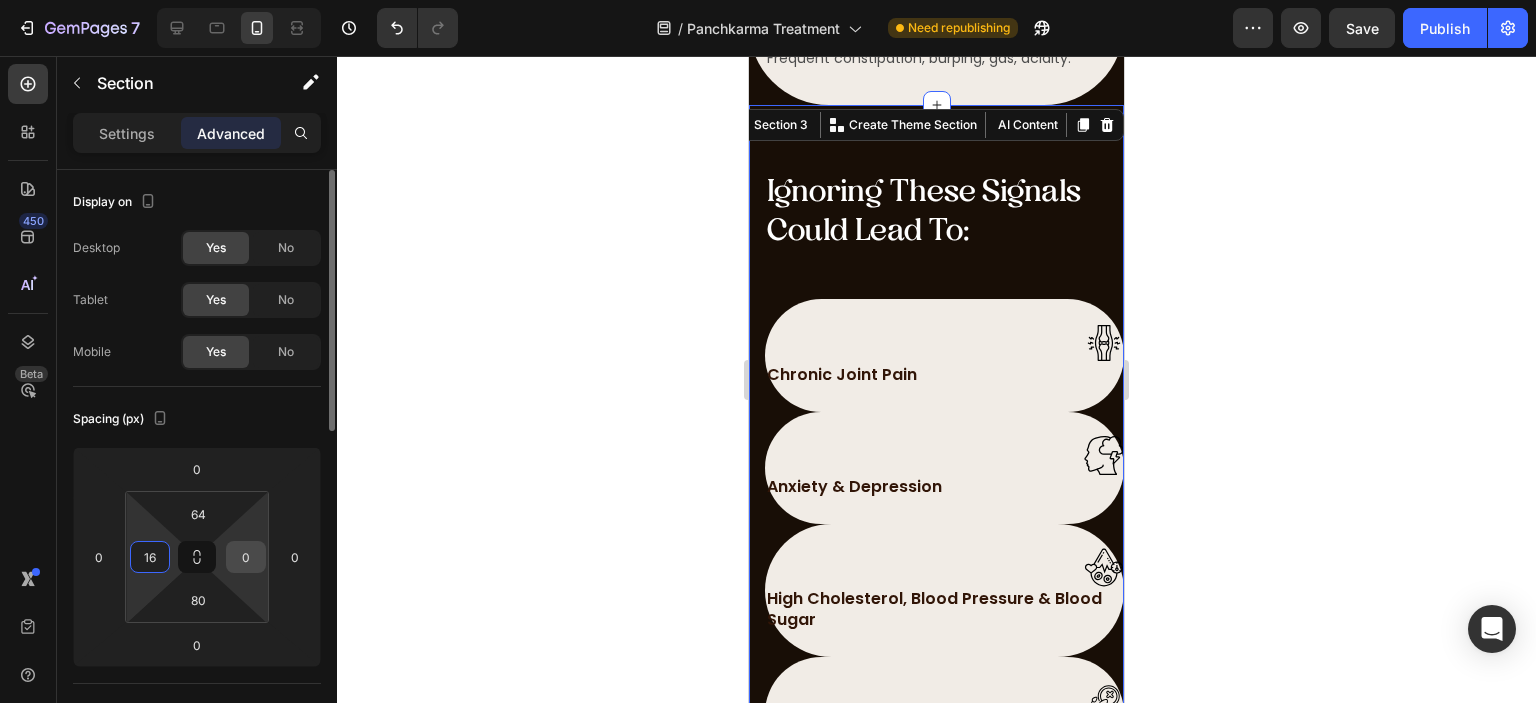 click on "0" at bounding box center [246, 557] 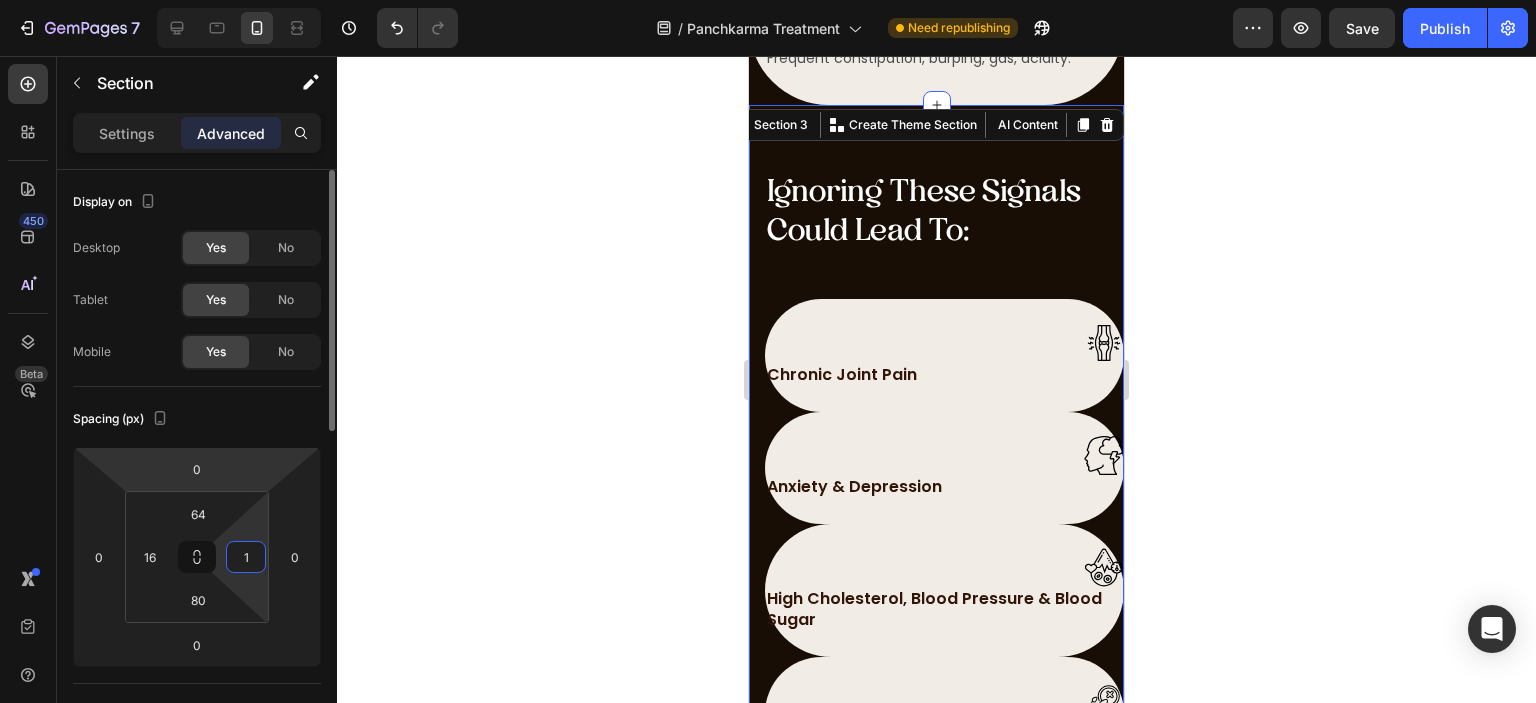 type on "16" 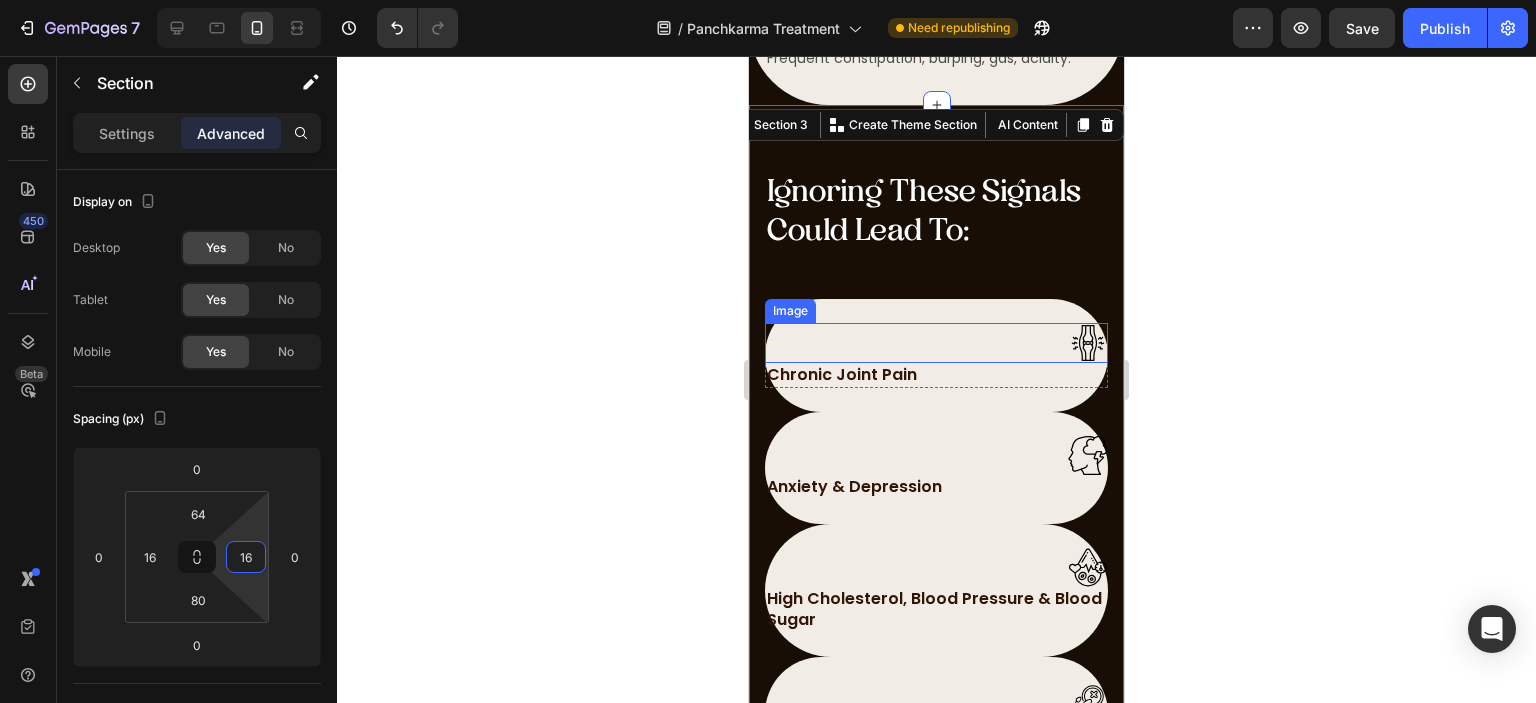 click at bounding box center [936, 342] 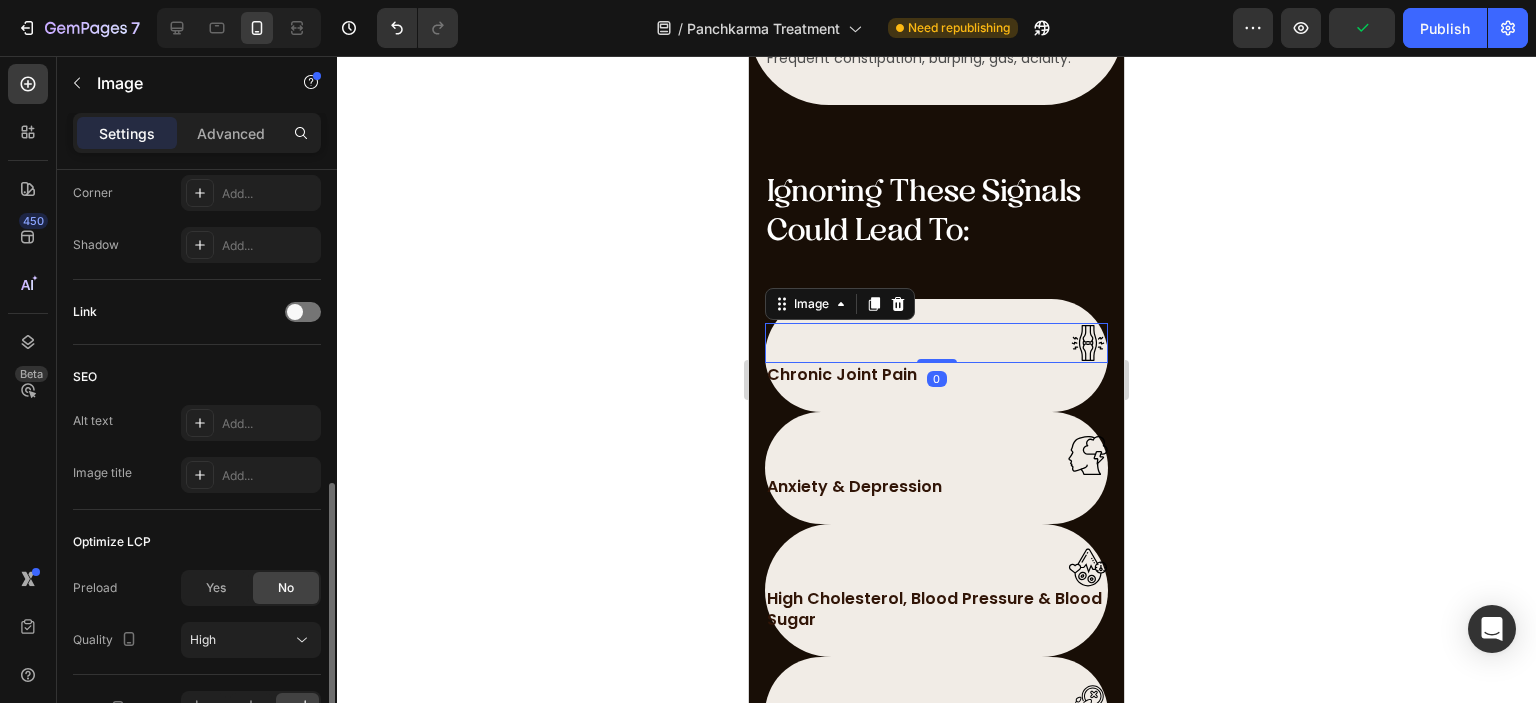 scroll, scrollTop: 918, scrollLeft: 0, axis: vertical 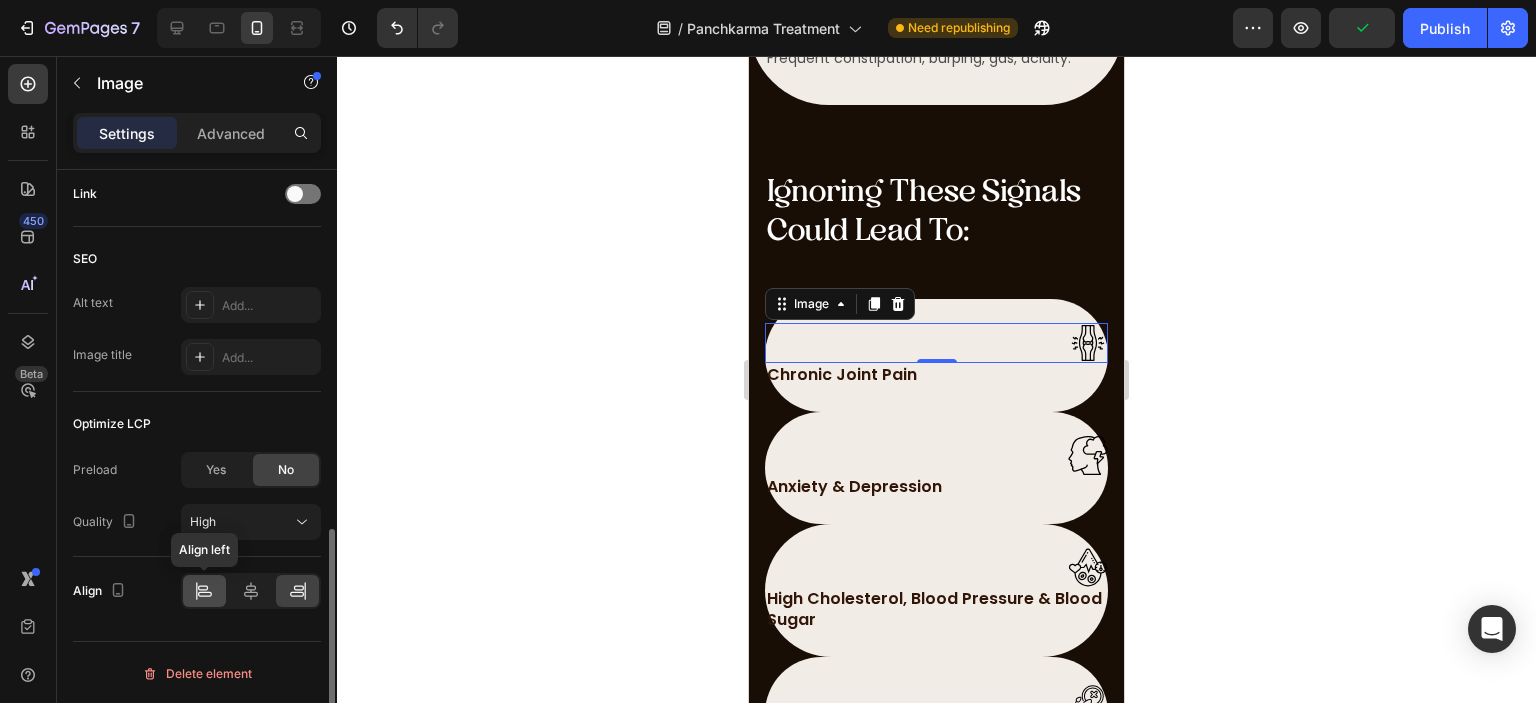 click 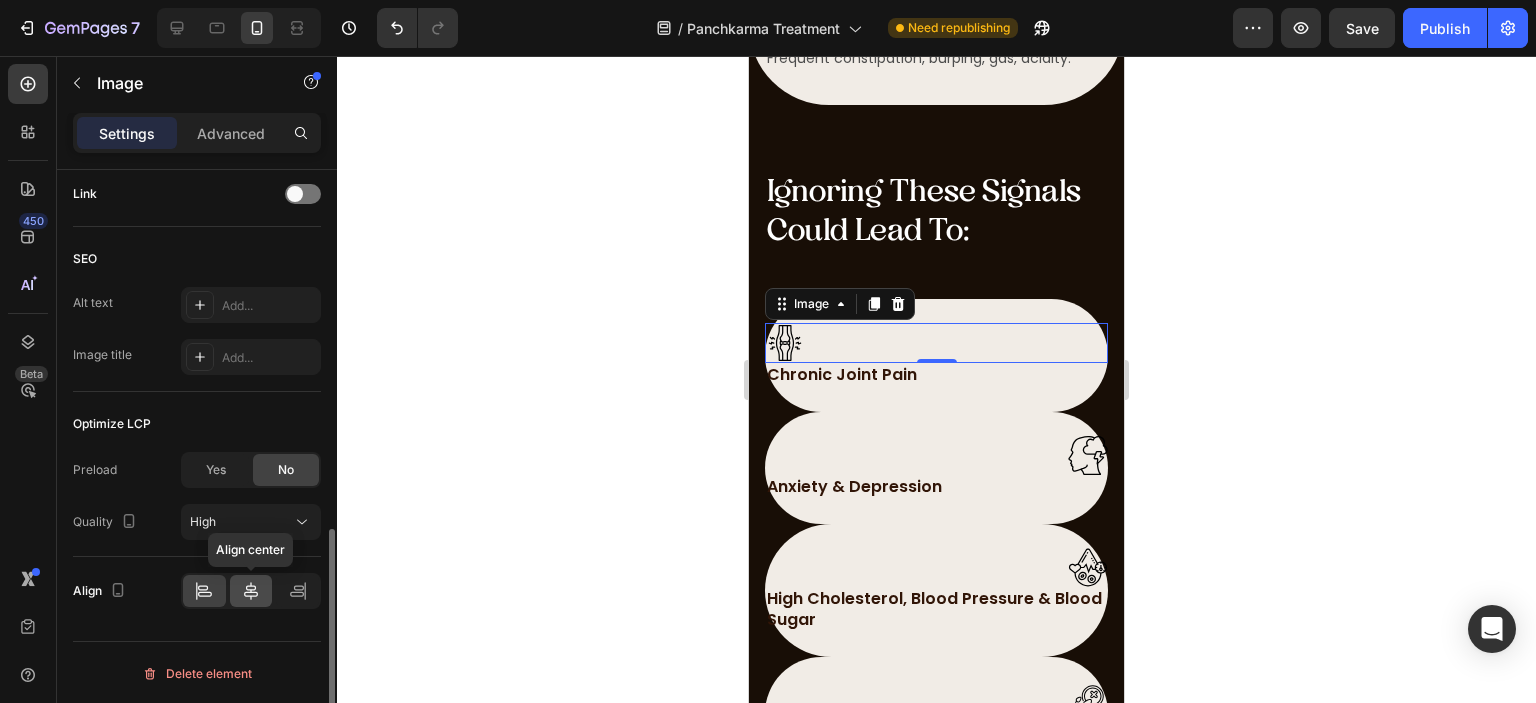click 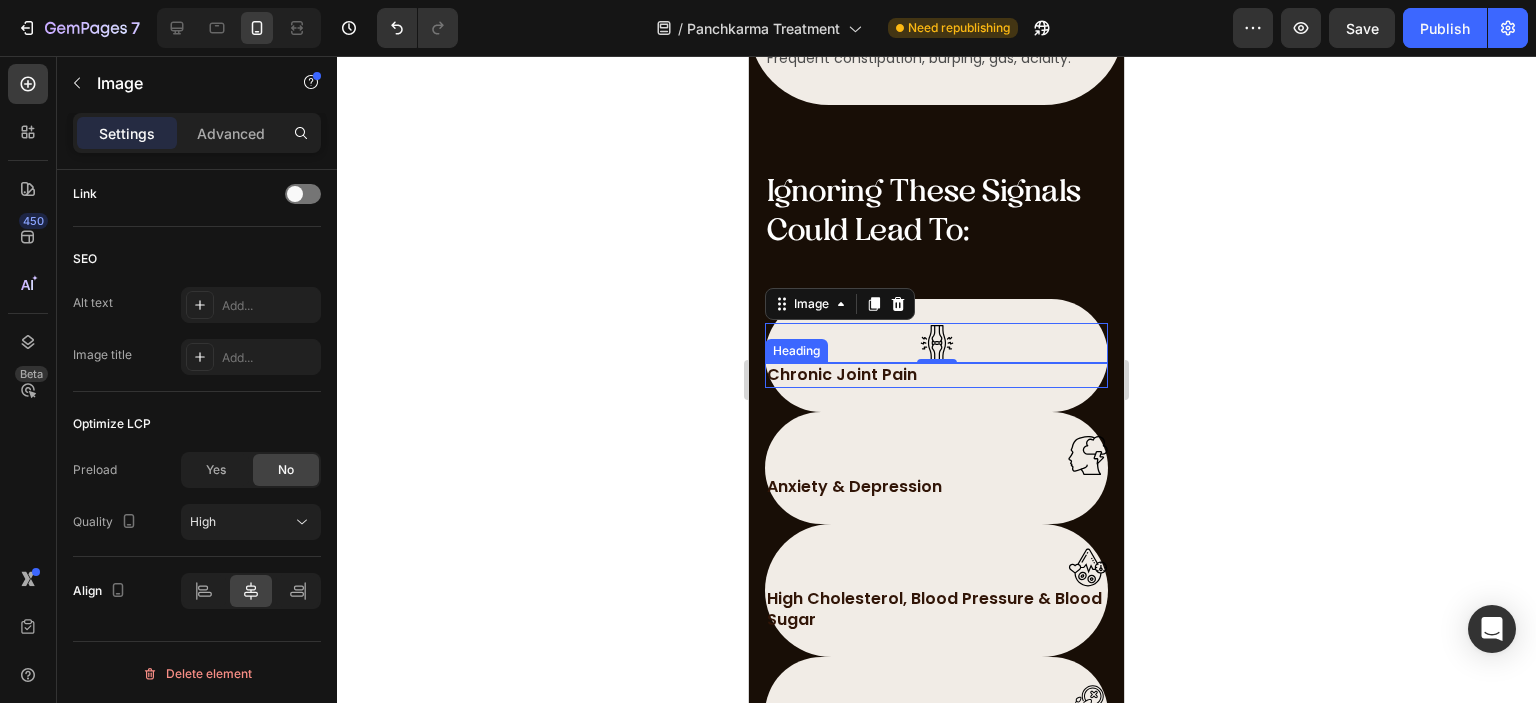 click on "Chronic Joint Pain" at bounding box center [936, 375] 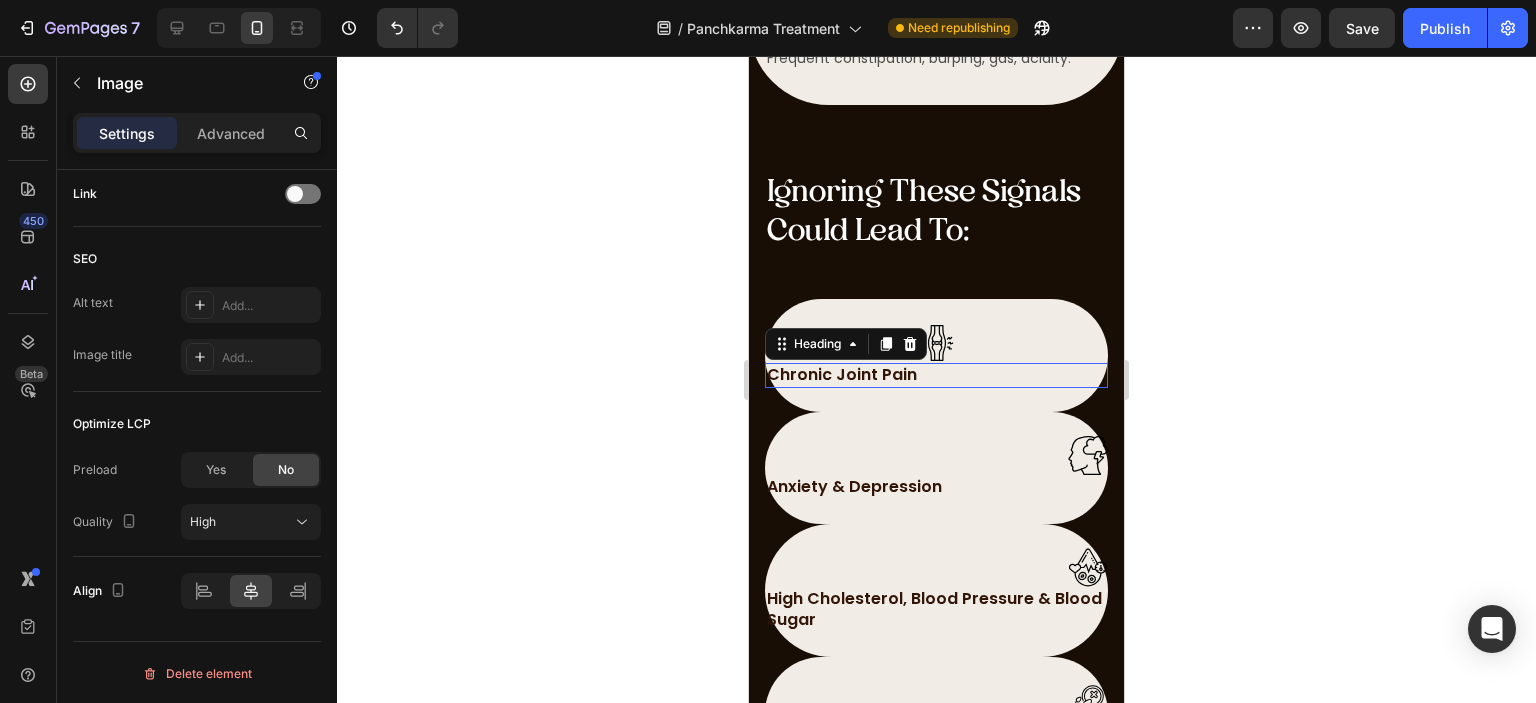 scroll, scrollTop: 0, scrollLeft: 0, axis: both 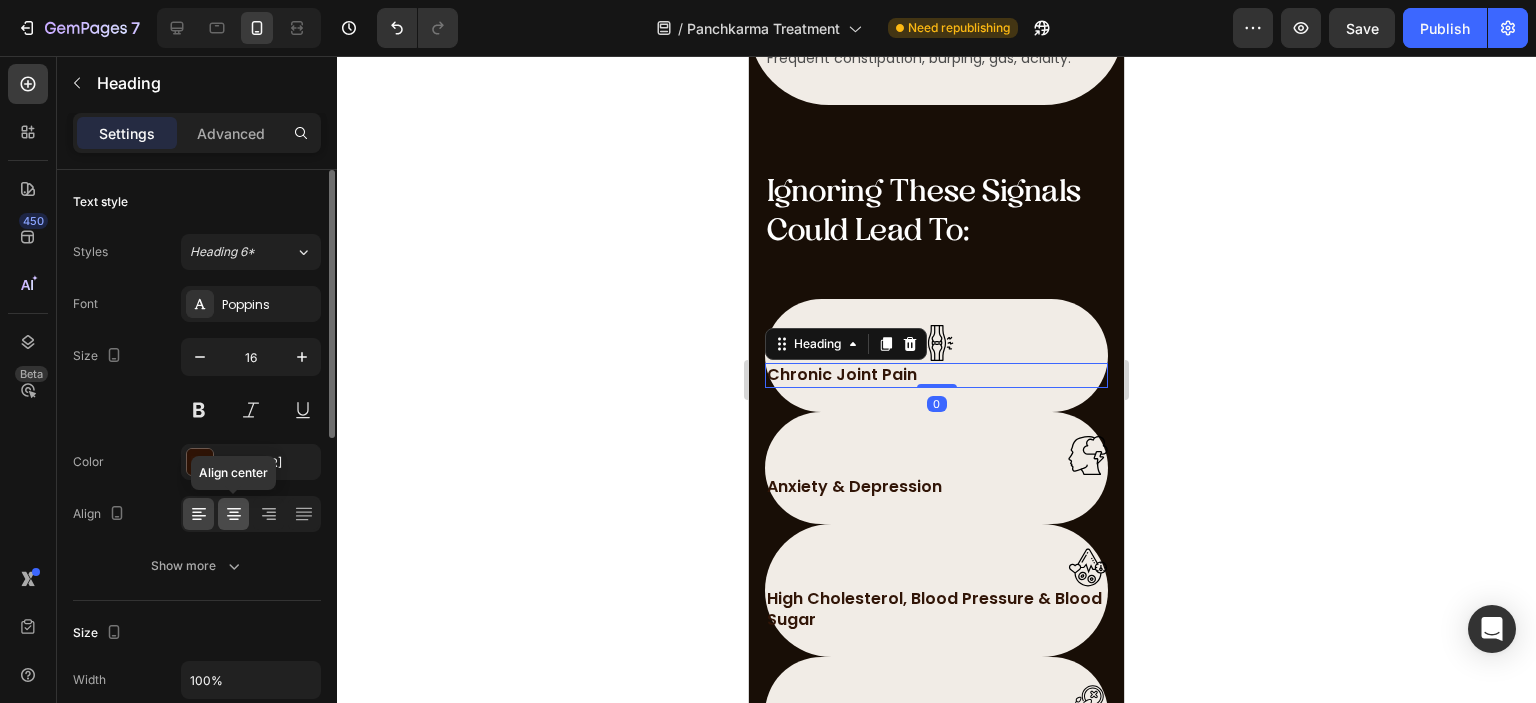 click 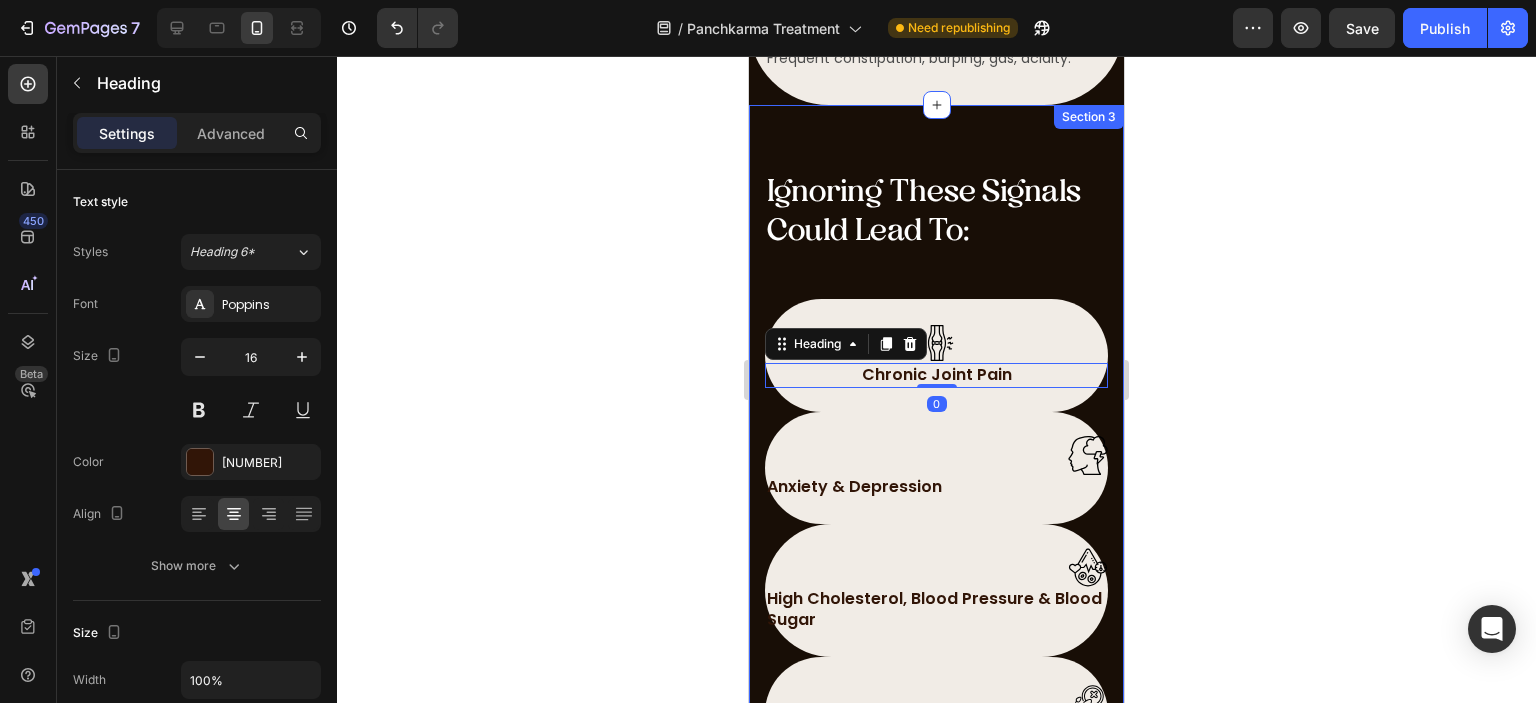 click 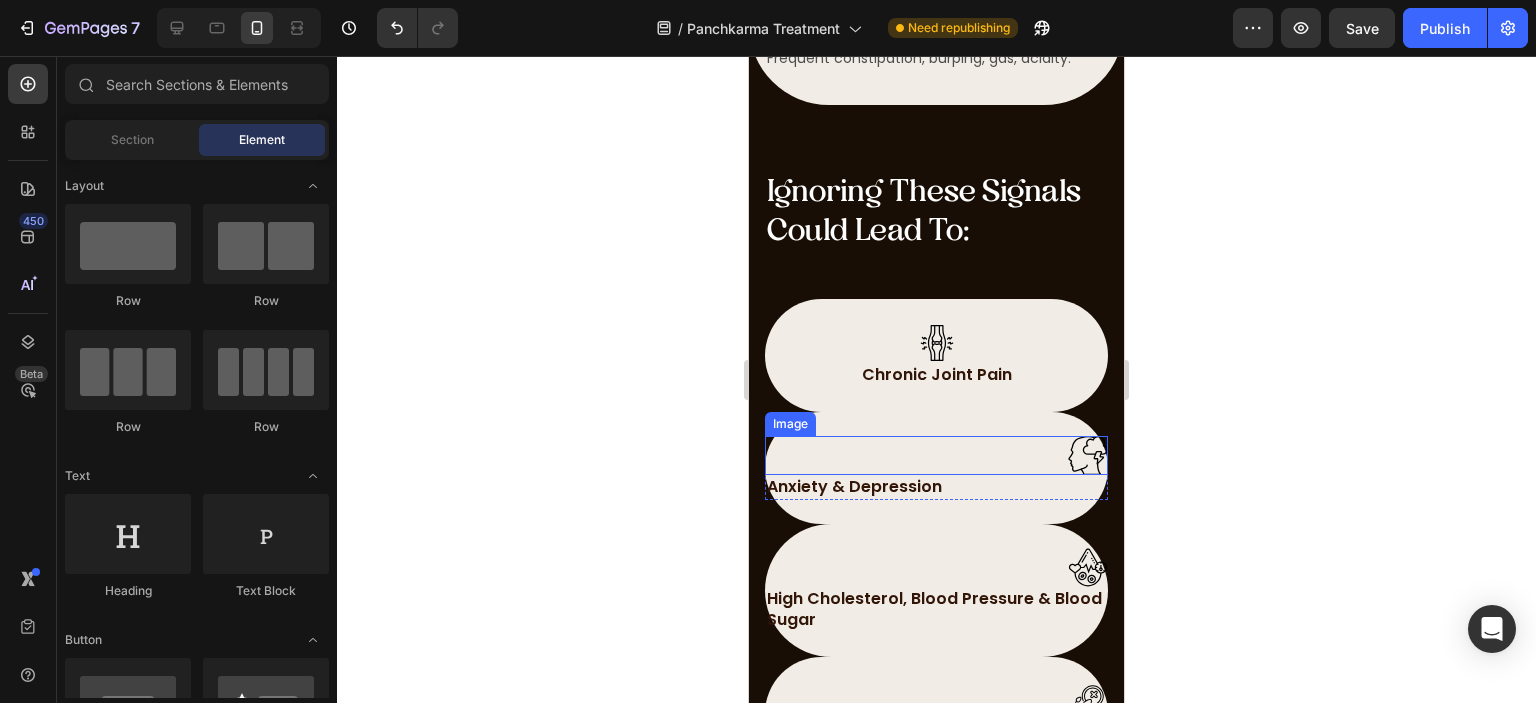 click at bounding box center (936, 455) 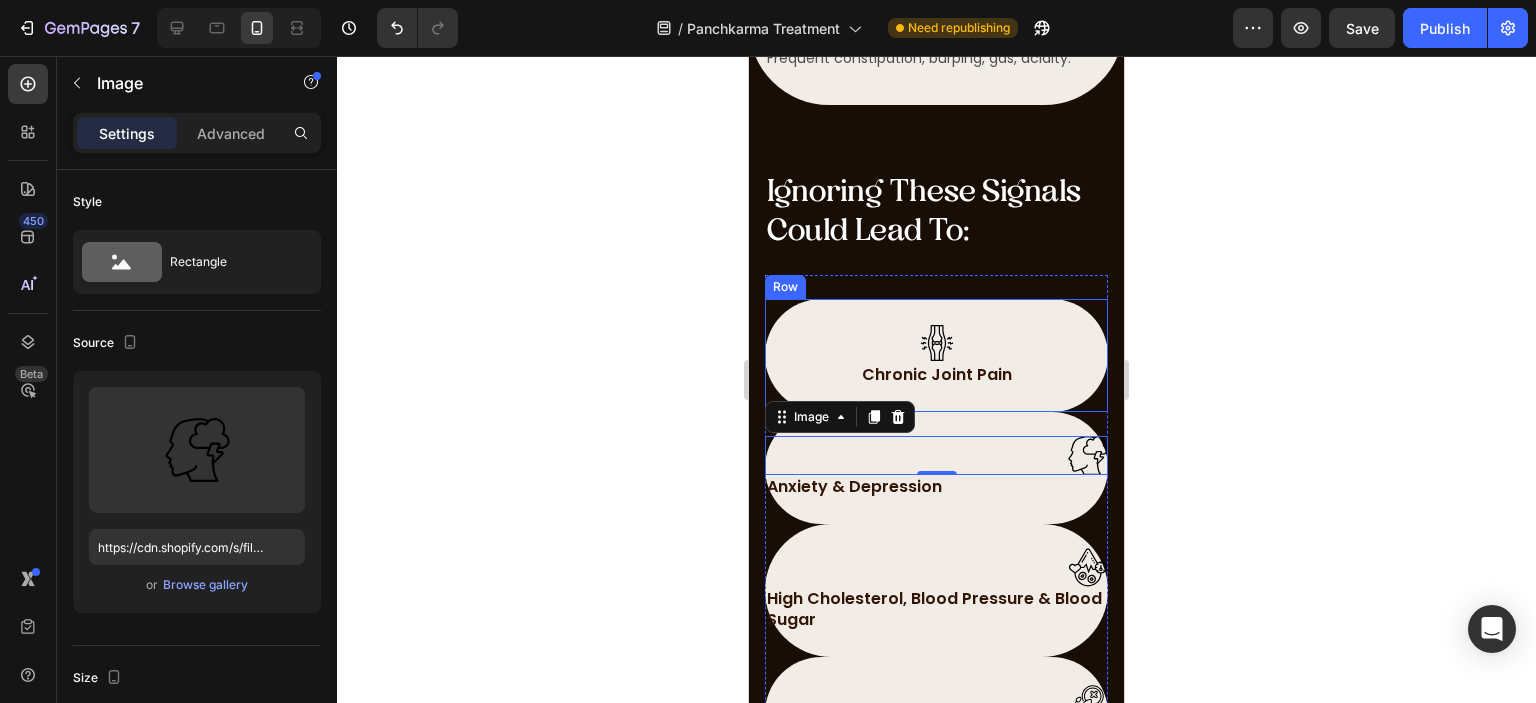 click on "Image Chronic Joint Pain Heading Row Row" at bounding box center (936, 355) 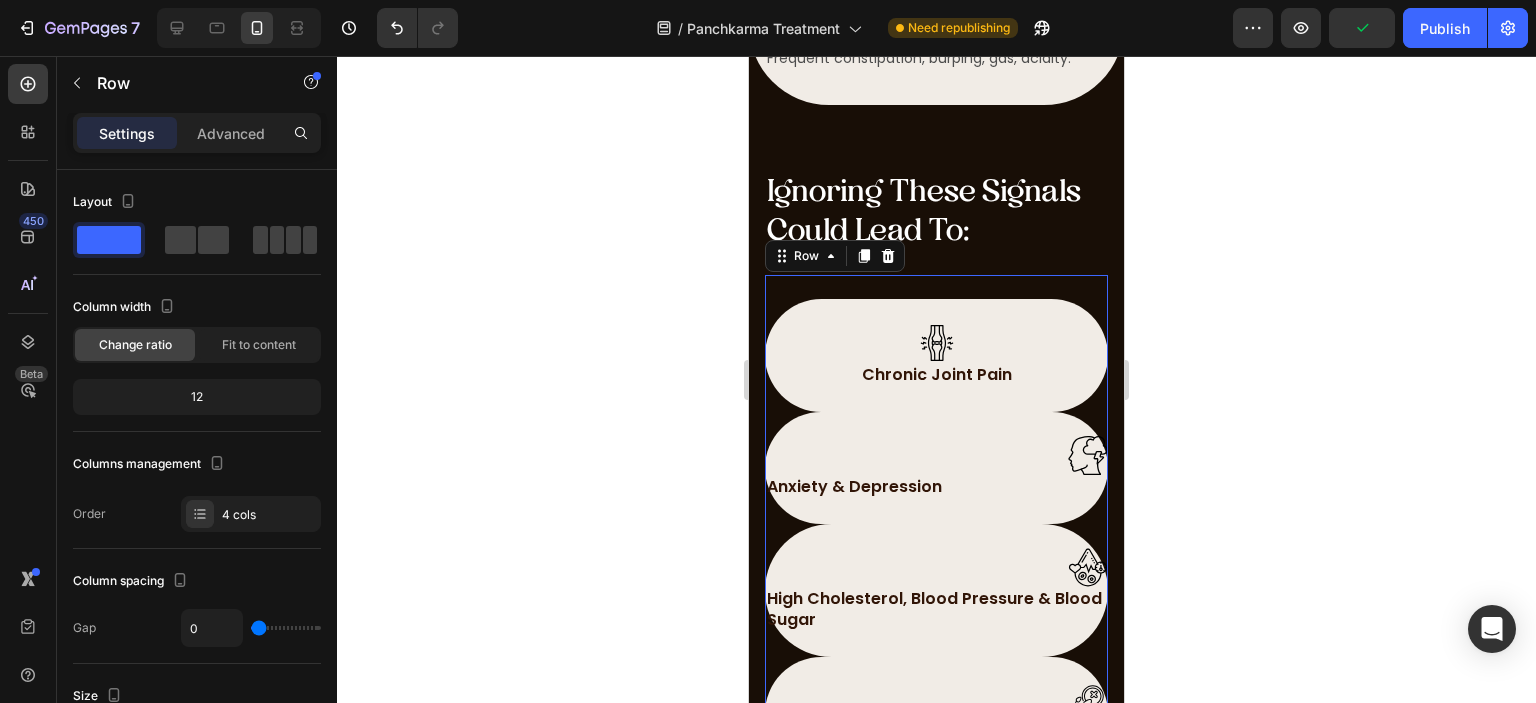 click on "Image Chronic Joint Pain Heading Row Row Image Anxiety & Depression Heading Row Row Image High Cholesterol, Blood Pressure & Blood Sugar Heading Row Row Image Infertility Challenges Heading Row Row Row   0" at bounding box center [936, 522] 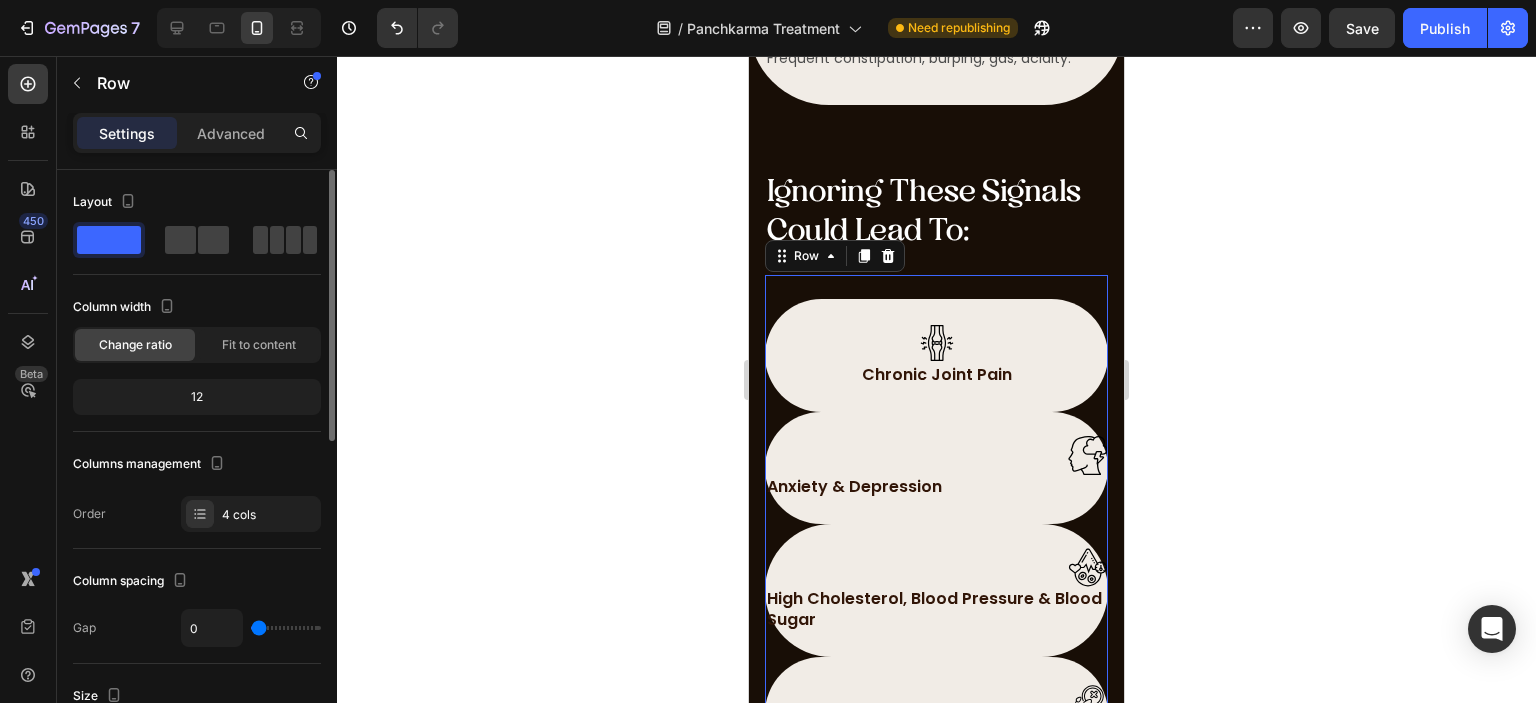 scroll, scrollTop: 200, scrollLeft: 0, axis: vertical 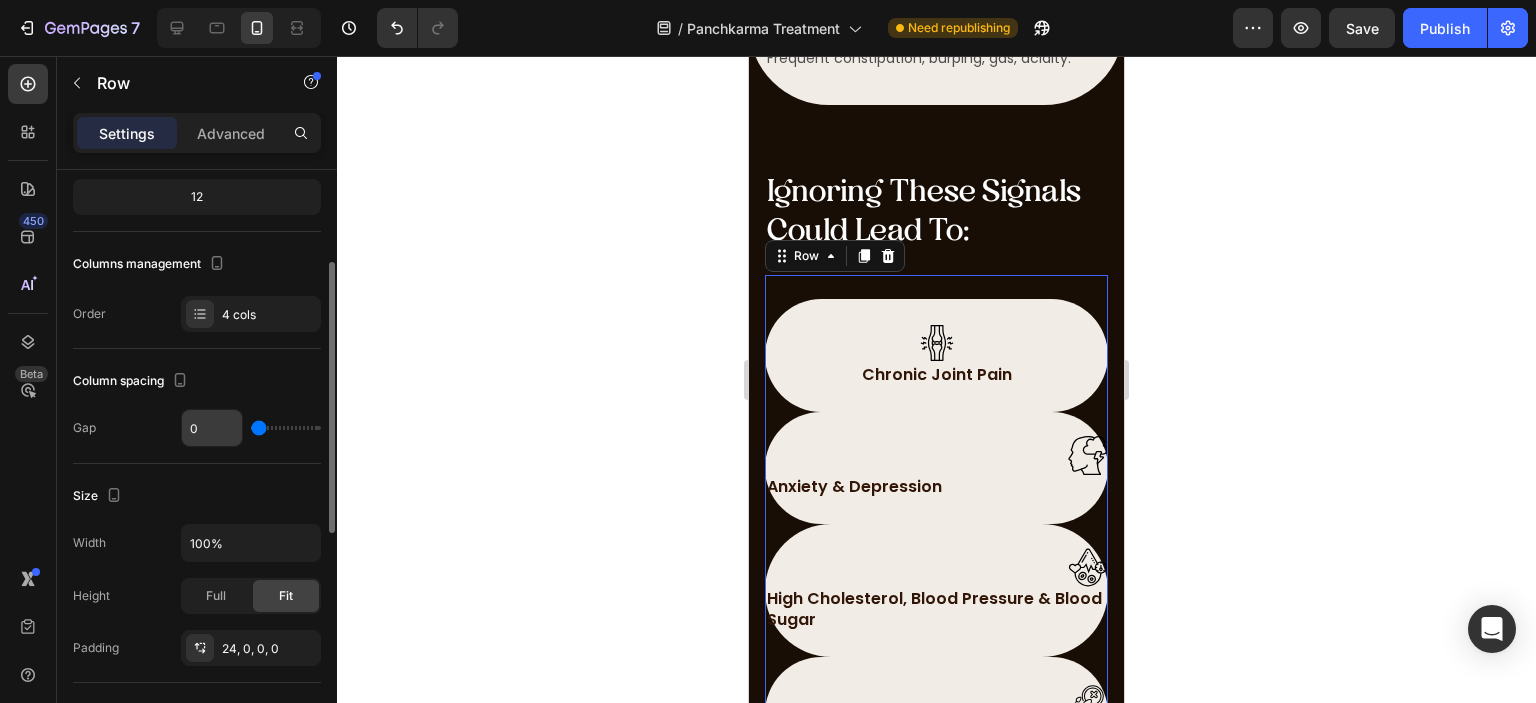 click on "0" at bounding box center [212, 428] 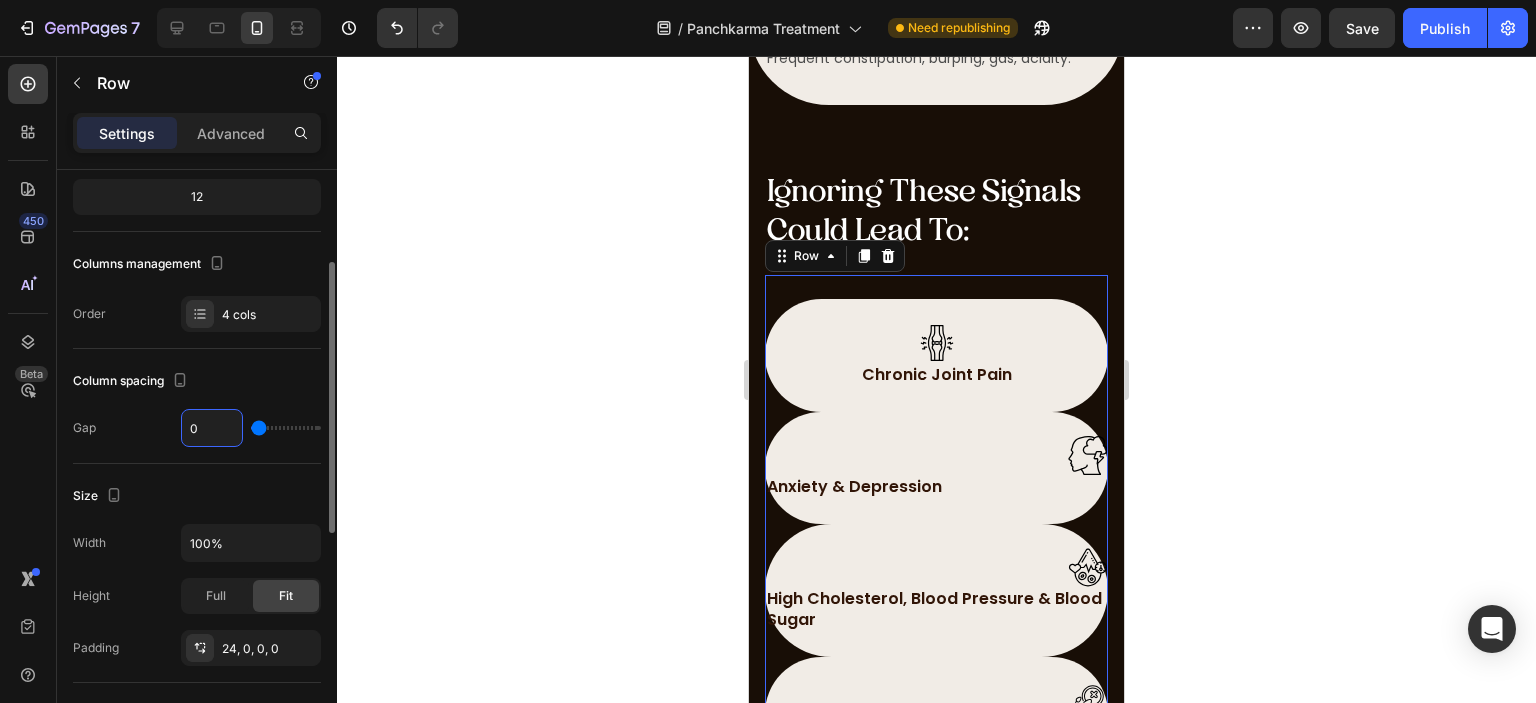 type on "8" 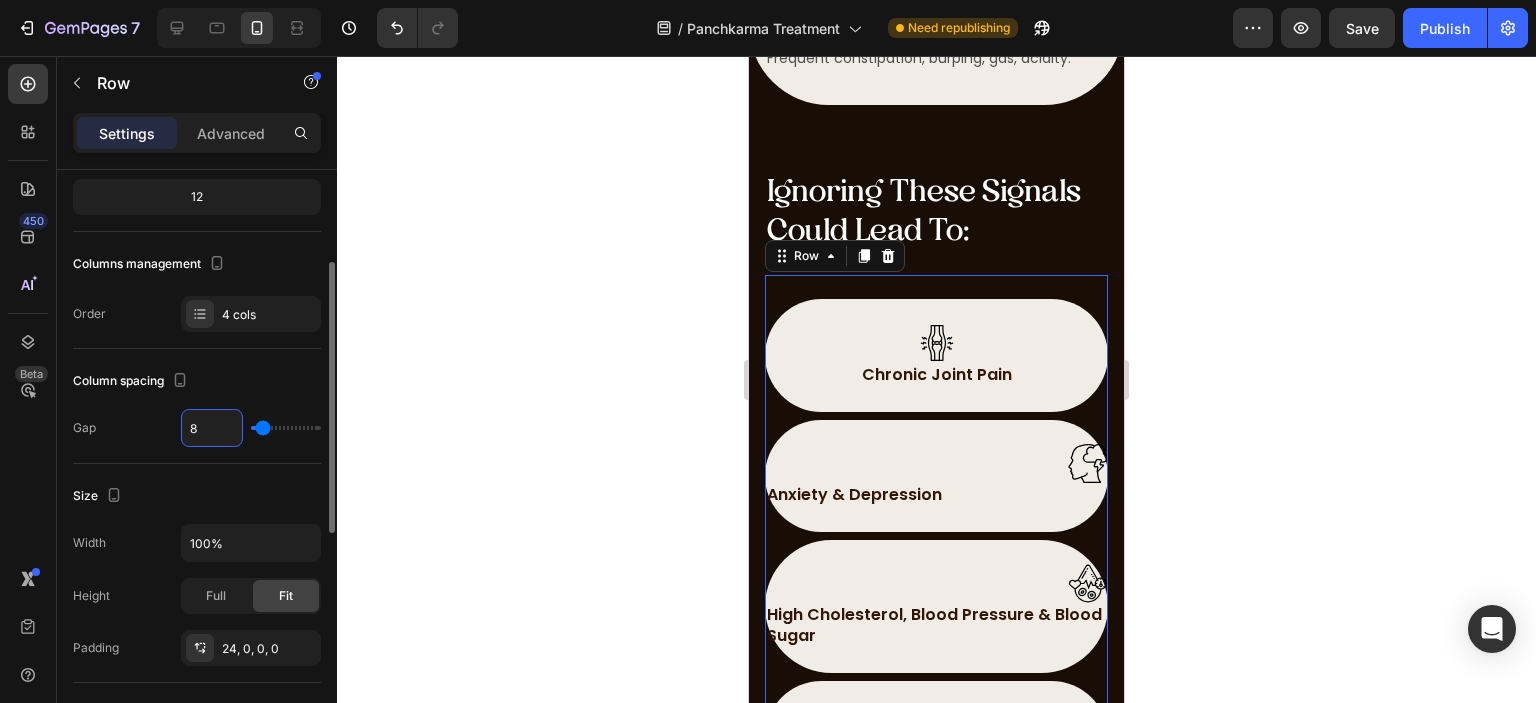type 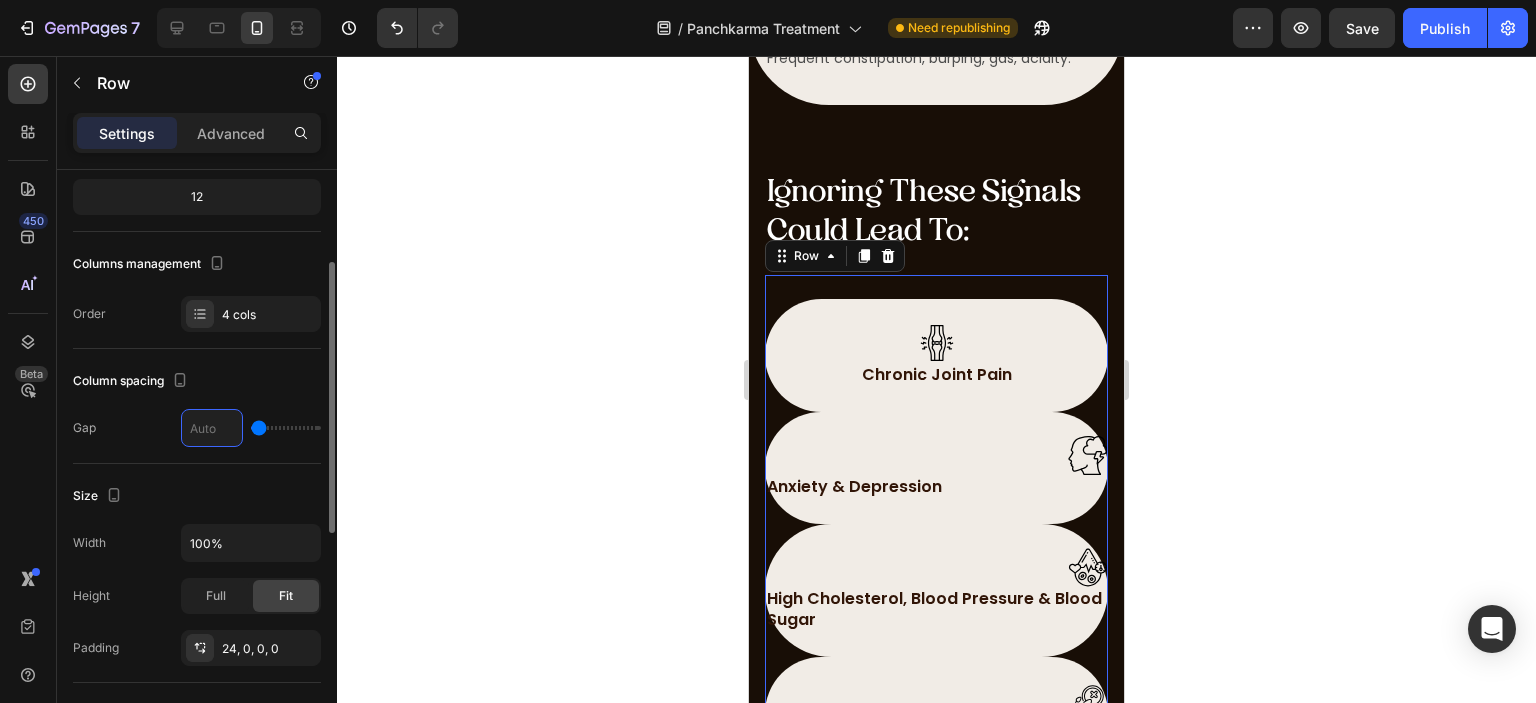 type on "1" 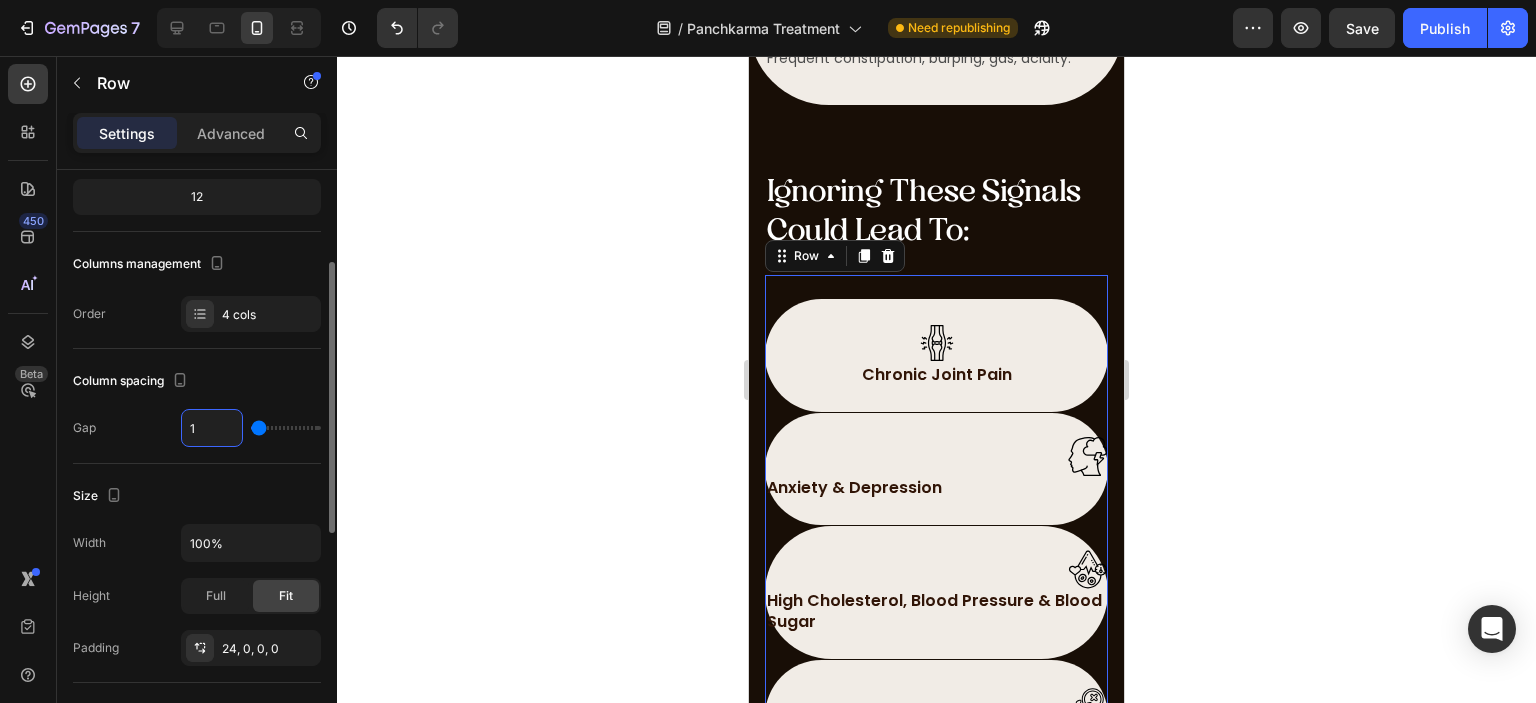 type on "16" 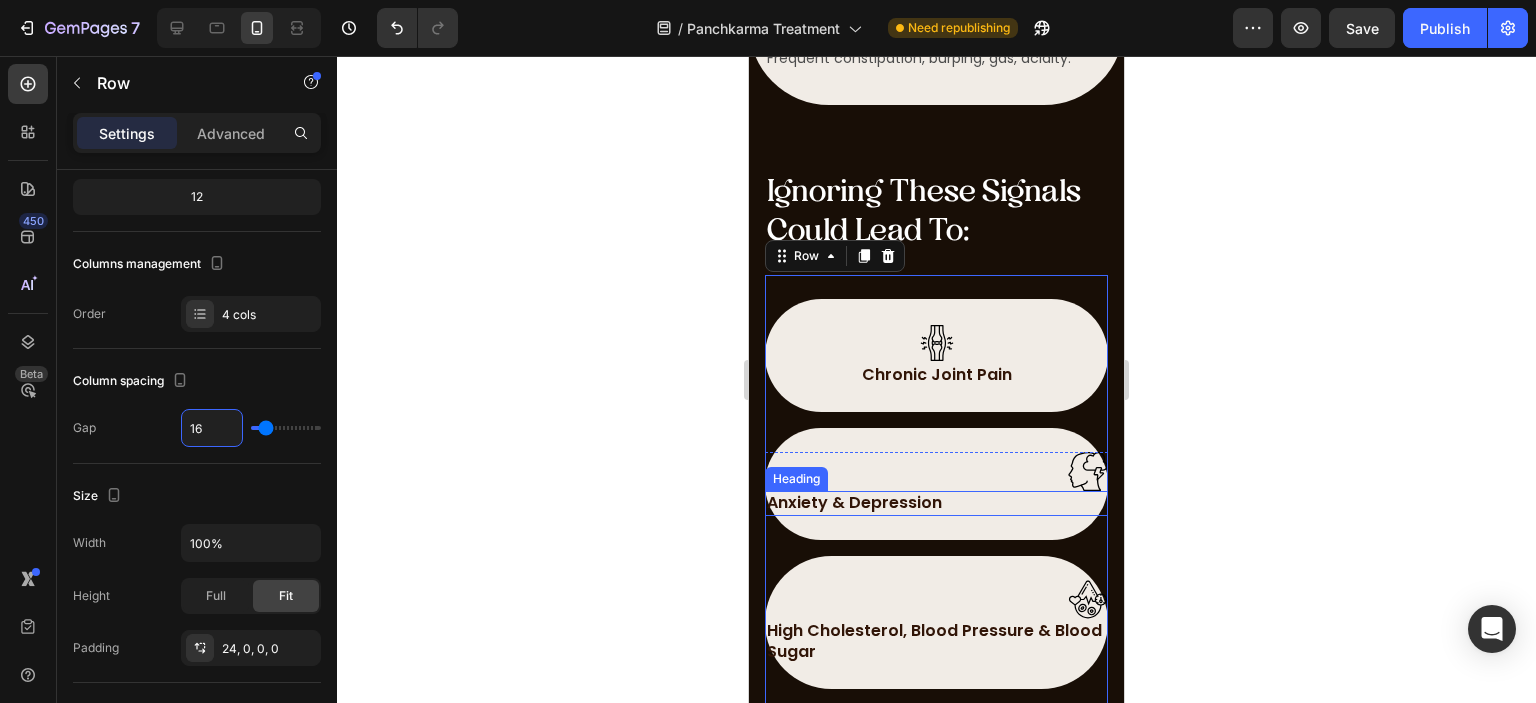 click at bounding box center [1088, 471] 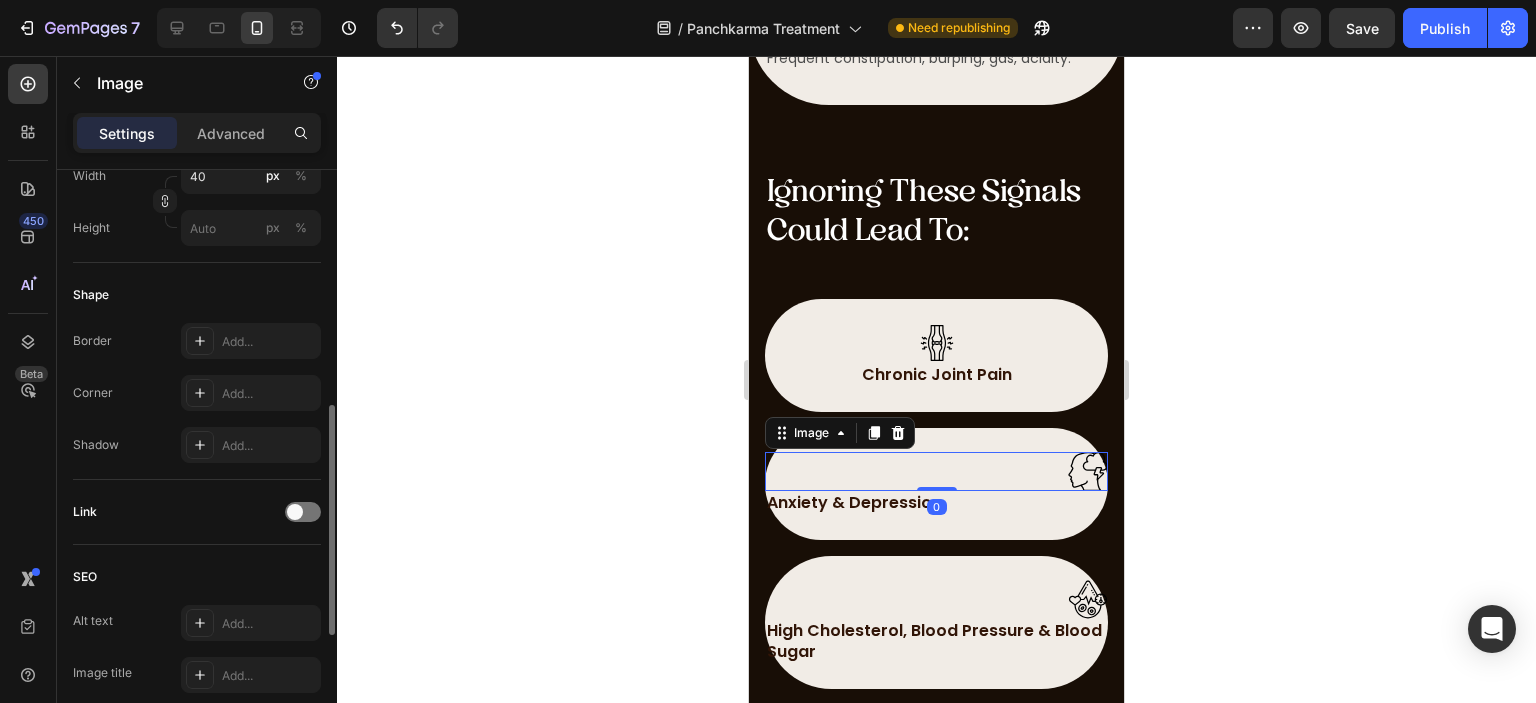 scroll, scrollTop: 918, scrollLeft: 0, axis: vertical 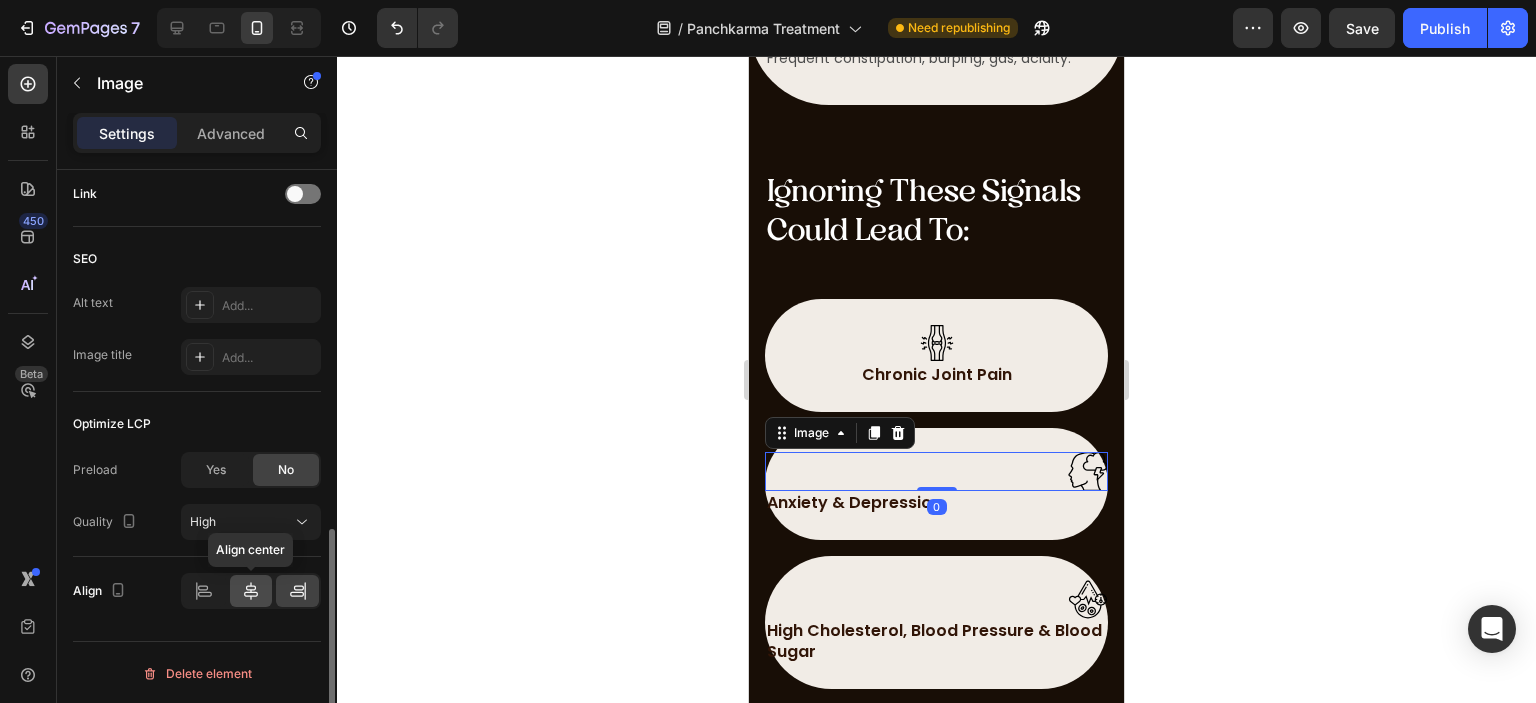 click 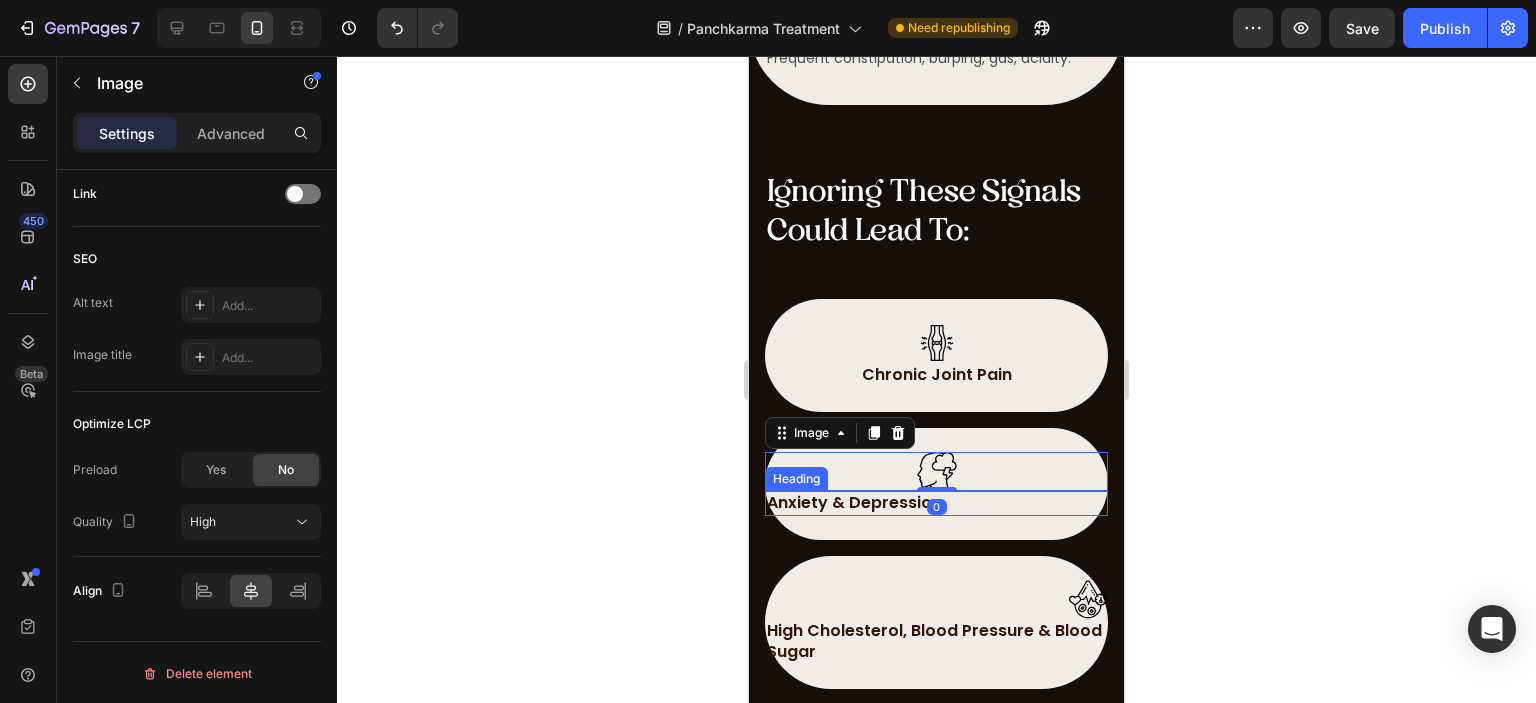 click on "Anxiety & Depression" at bounding box center (936, 503) 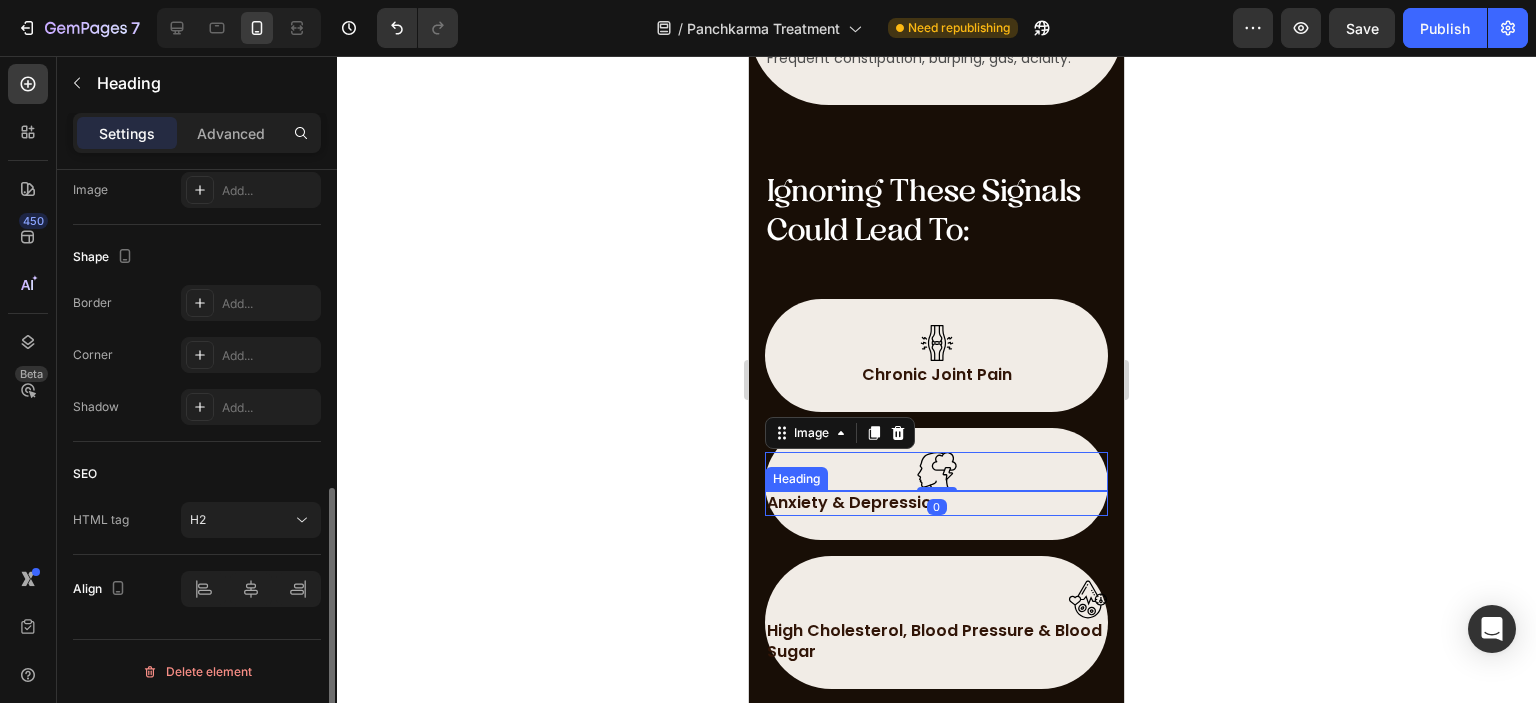 scroll, scrollTop: 0, scrollLeft: 0, axis: both 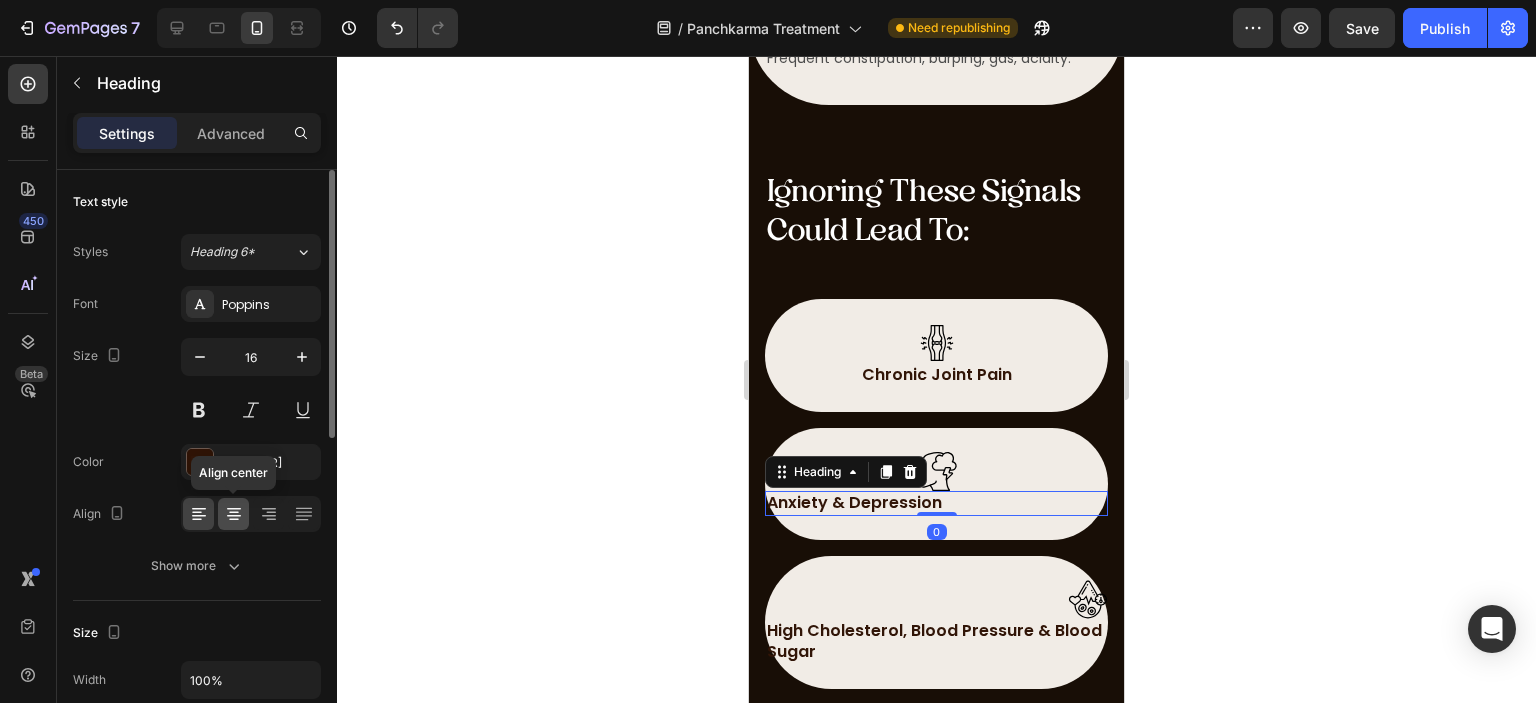 click 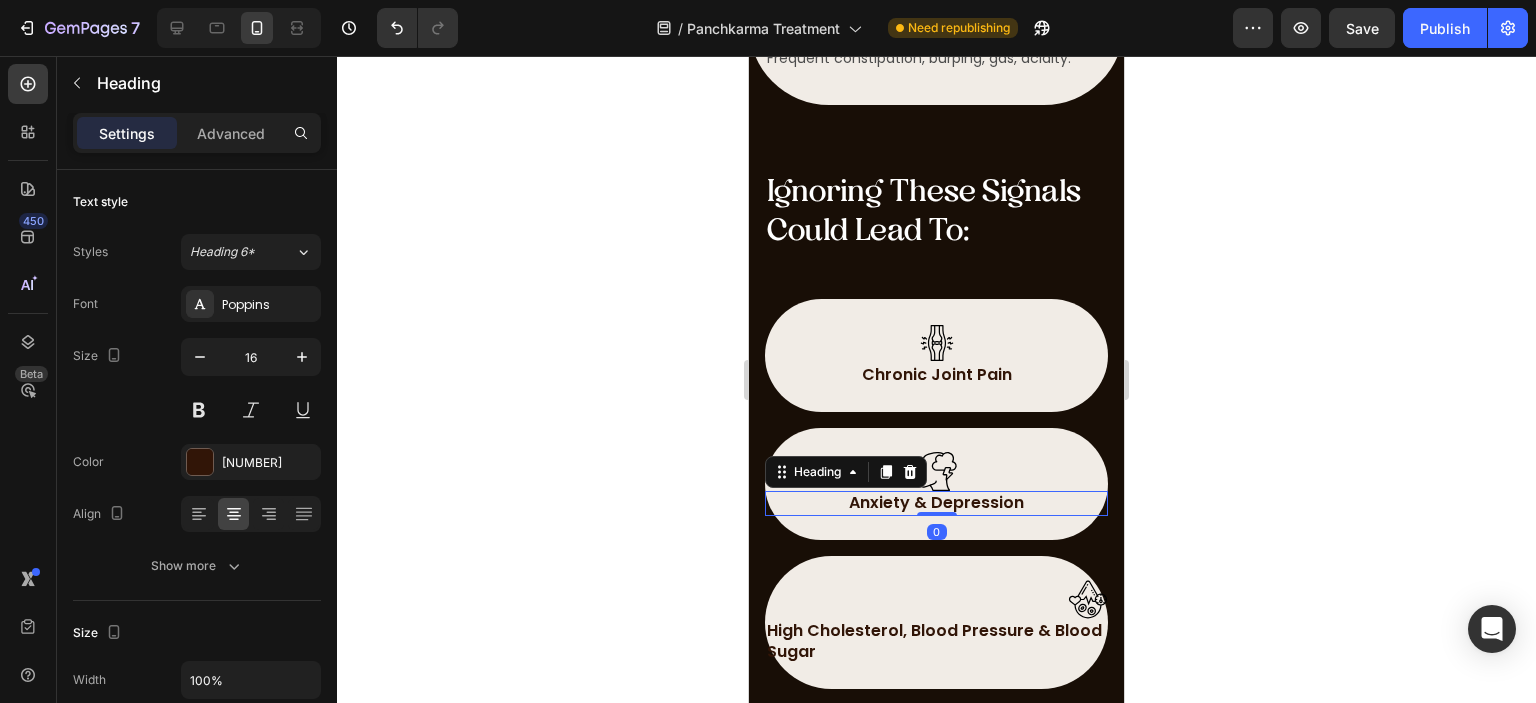 click 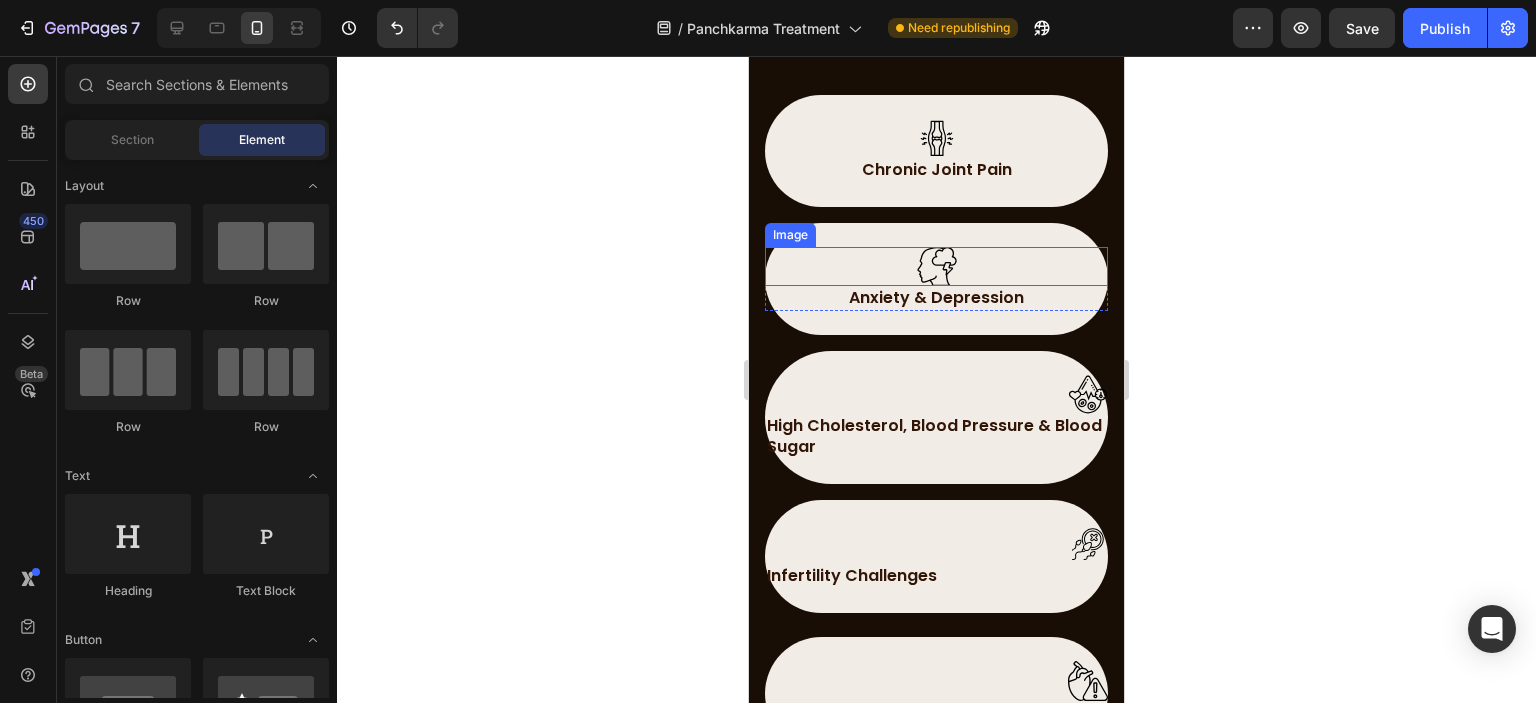 scroll, scrollTop: 2600, scrollLeft: 0, axis: vertical 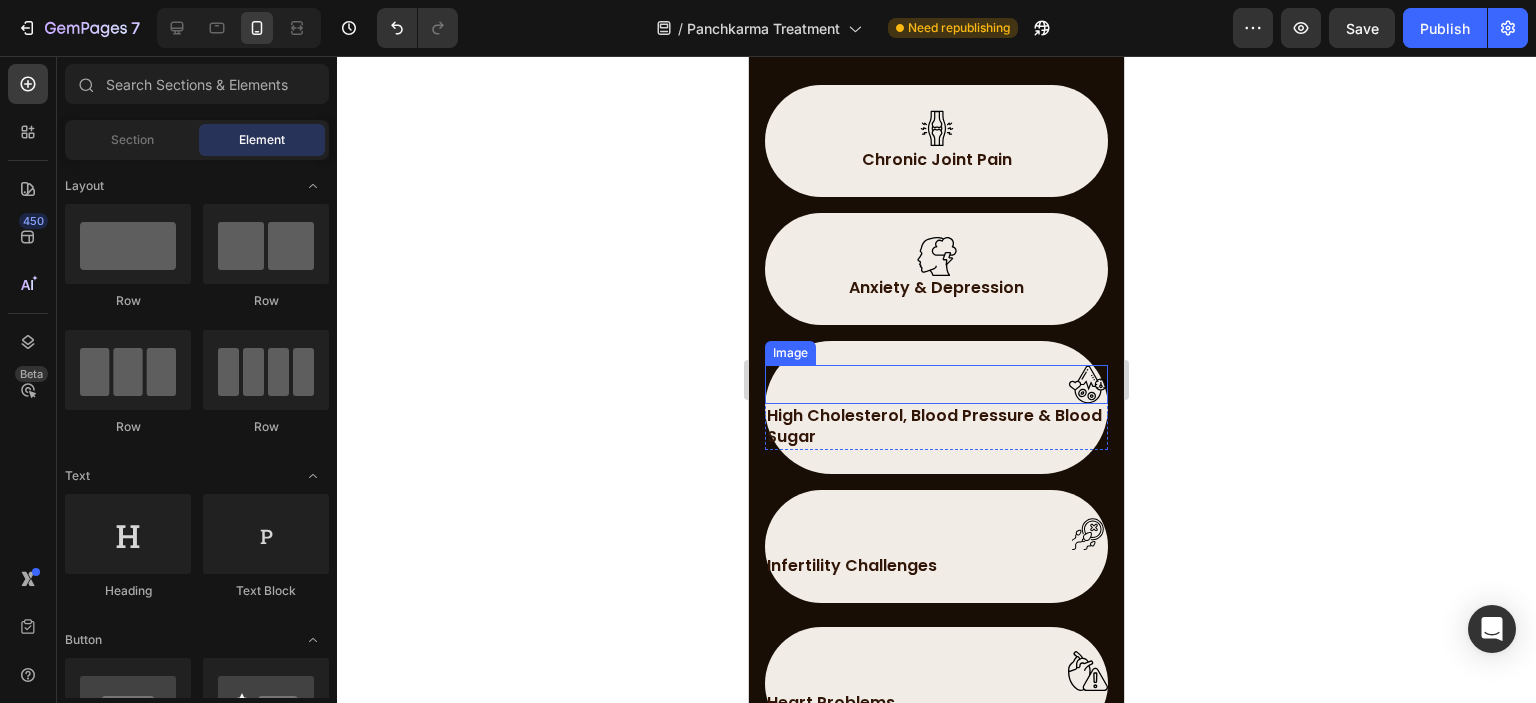 click at bounding box center (1088, 384) 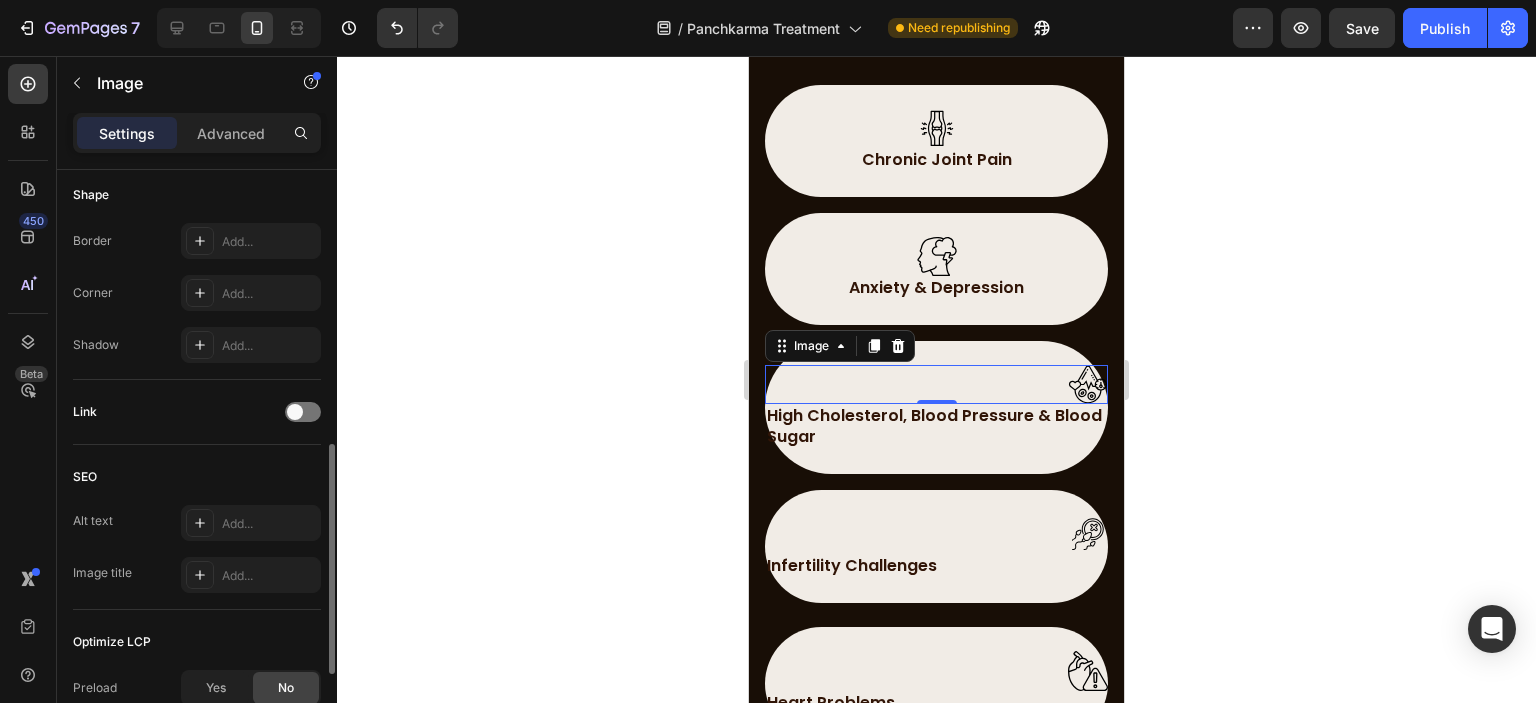 scroll, scrollTop: 918, scrollLeft: 0, axis: vertical 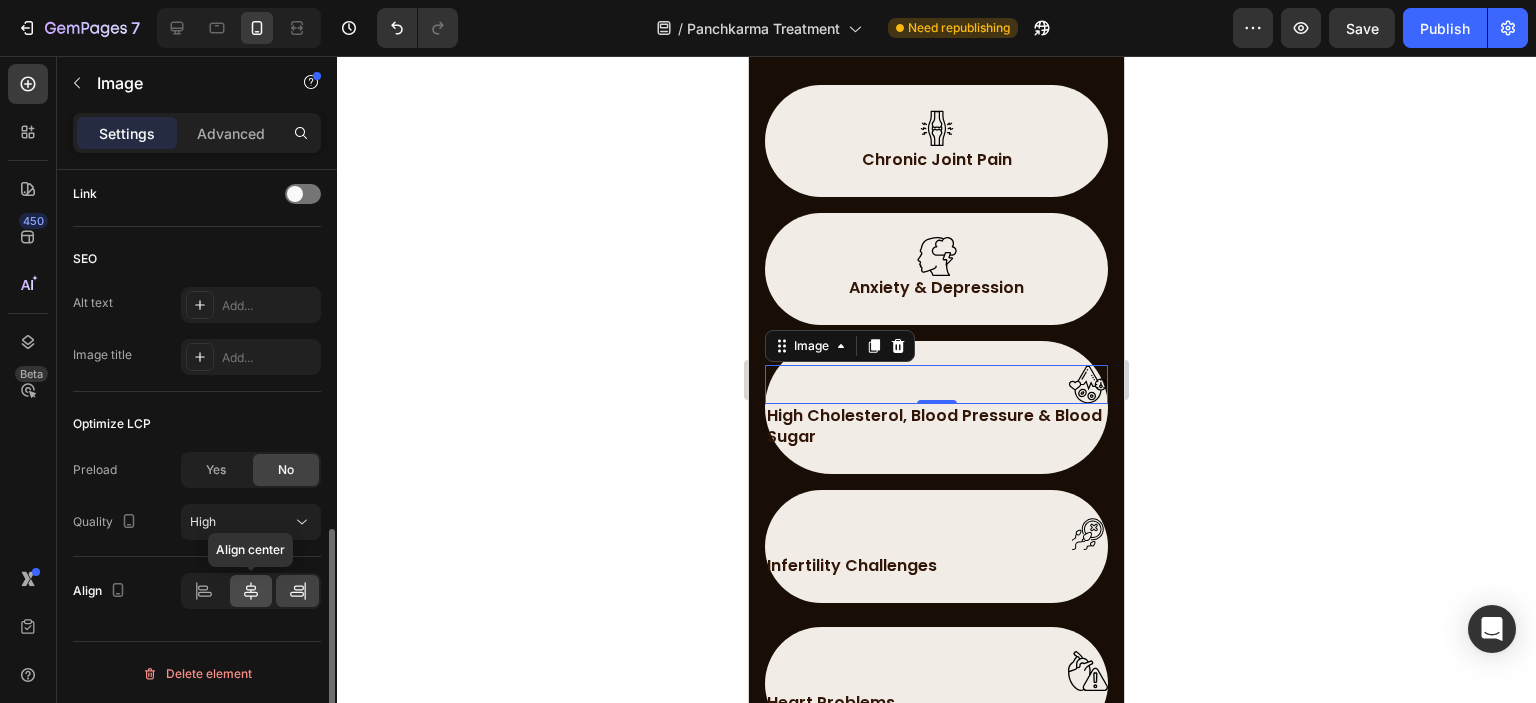 click 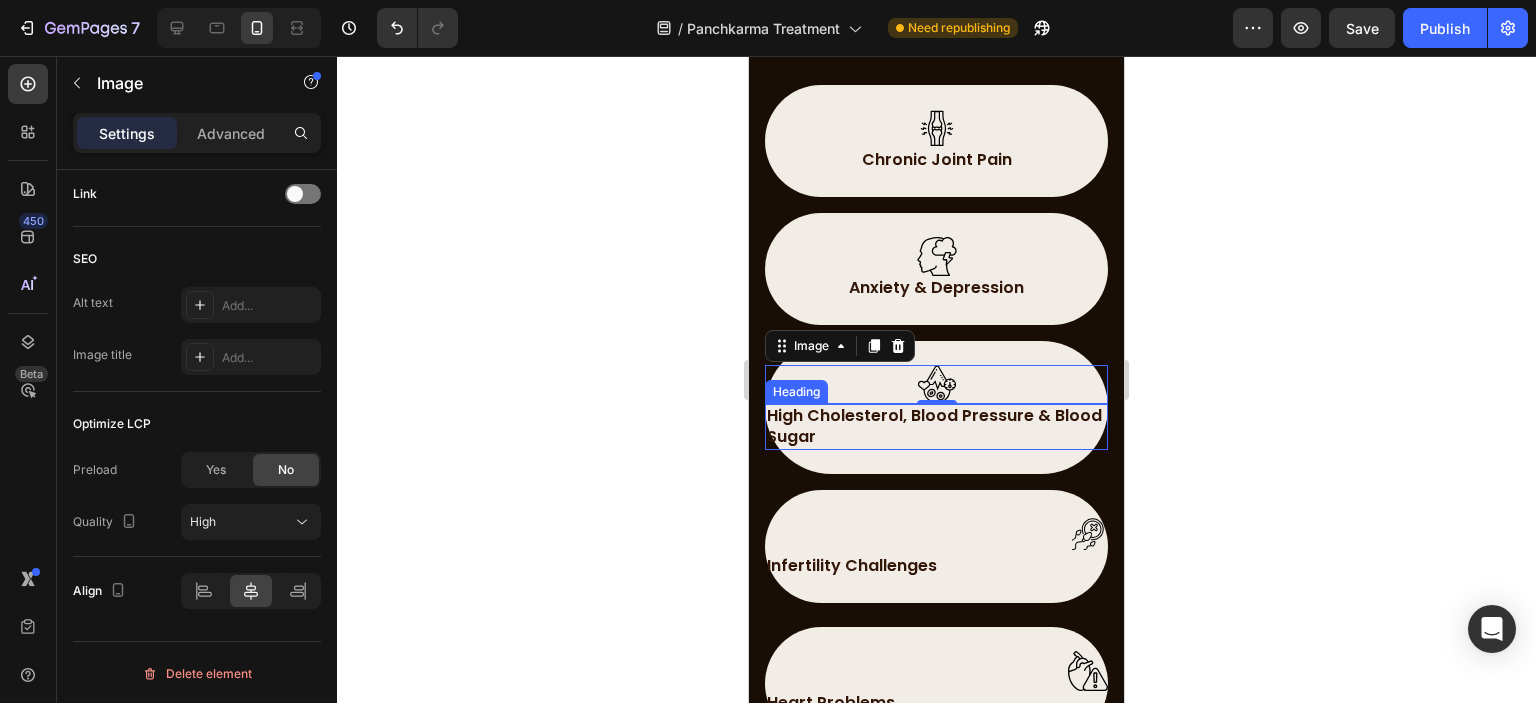 click on "High Cholesterol, Blood Pressure & Blood Sugar" at bounding box center (936, 427) 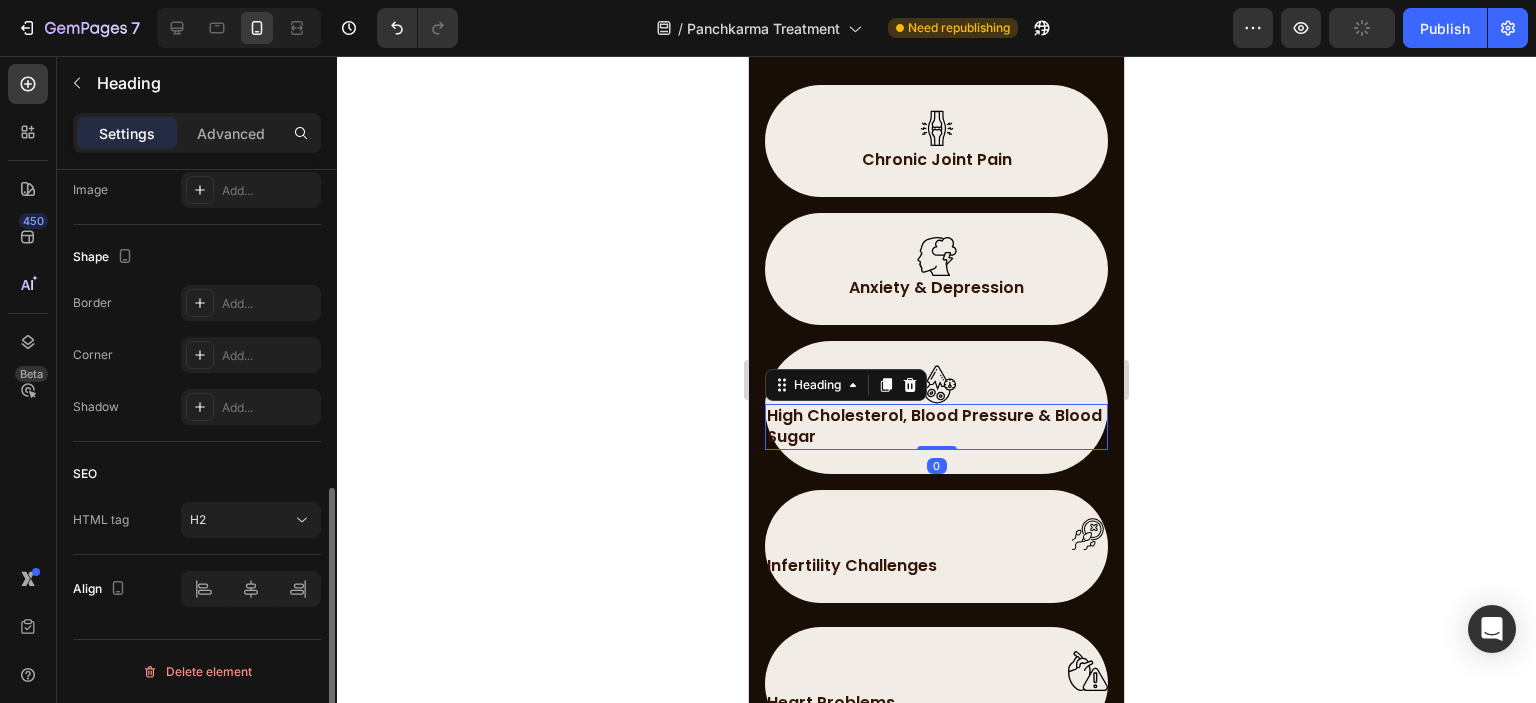scroll, scrollTop: 0, scrollLeft: 0, axis: both 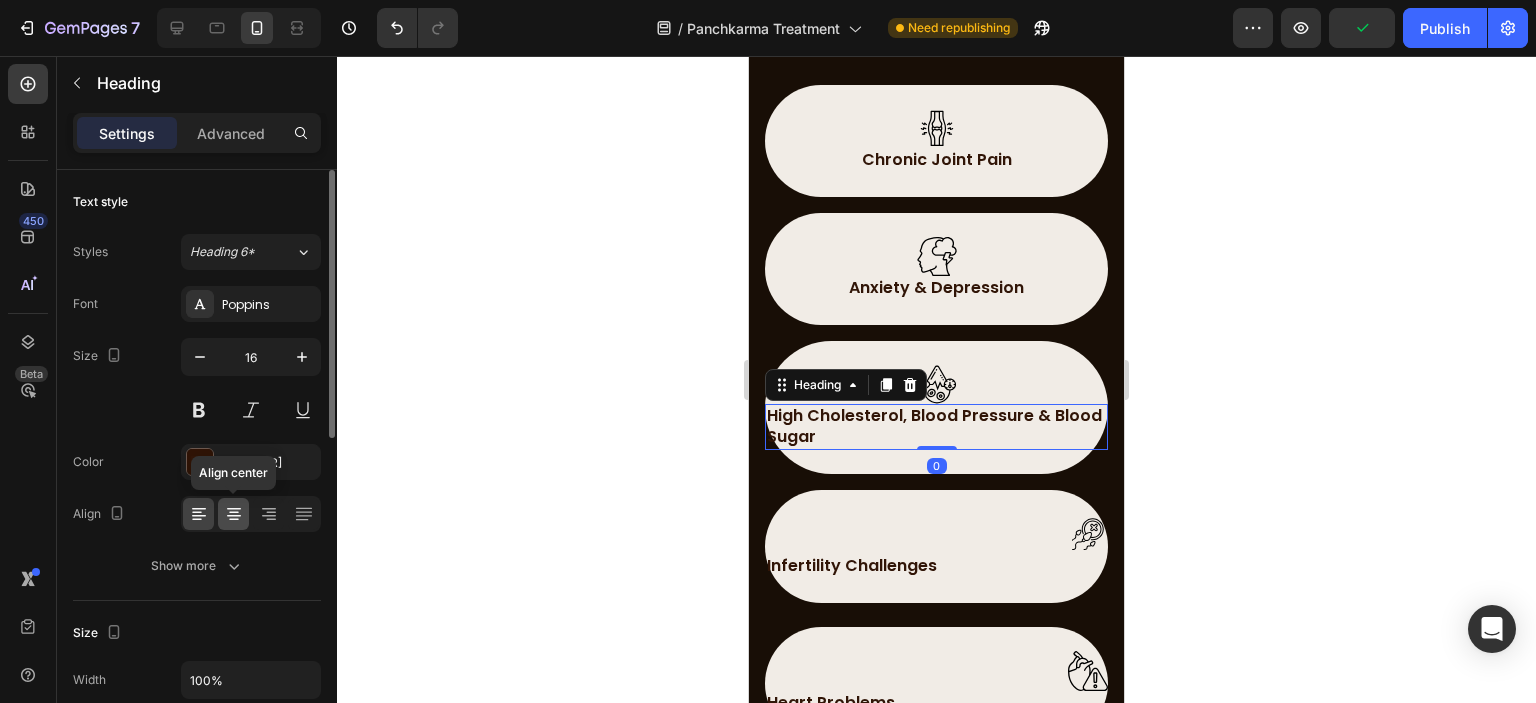 click 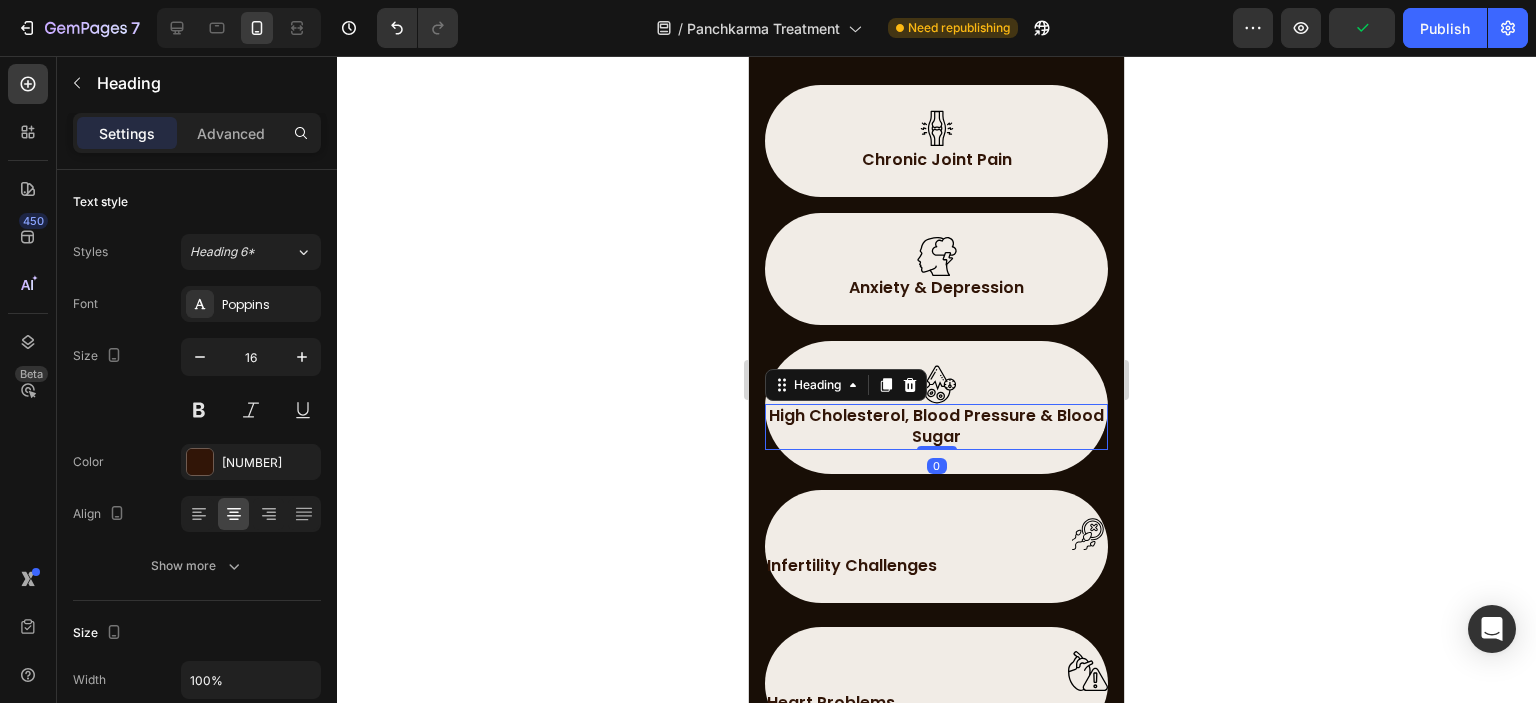 drag, startPoint x: 1320, startPoint y: 457, endPoint x: 1134, endPoint y: 486, distance: 188.24718 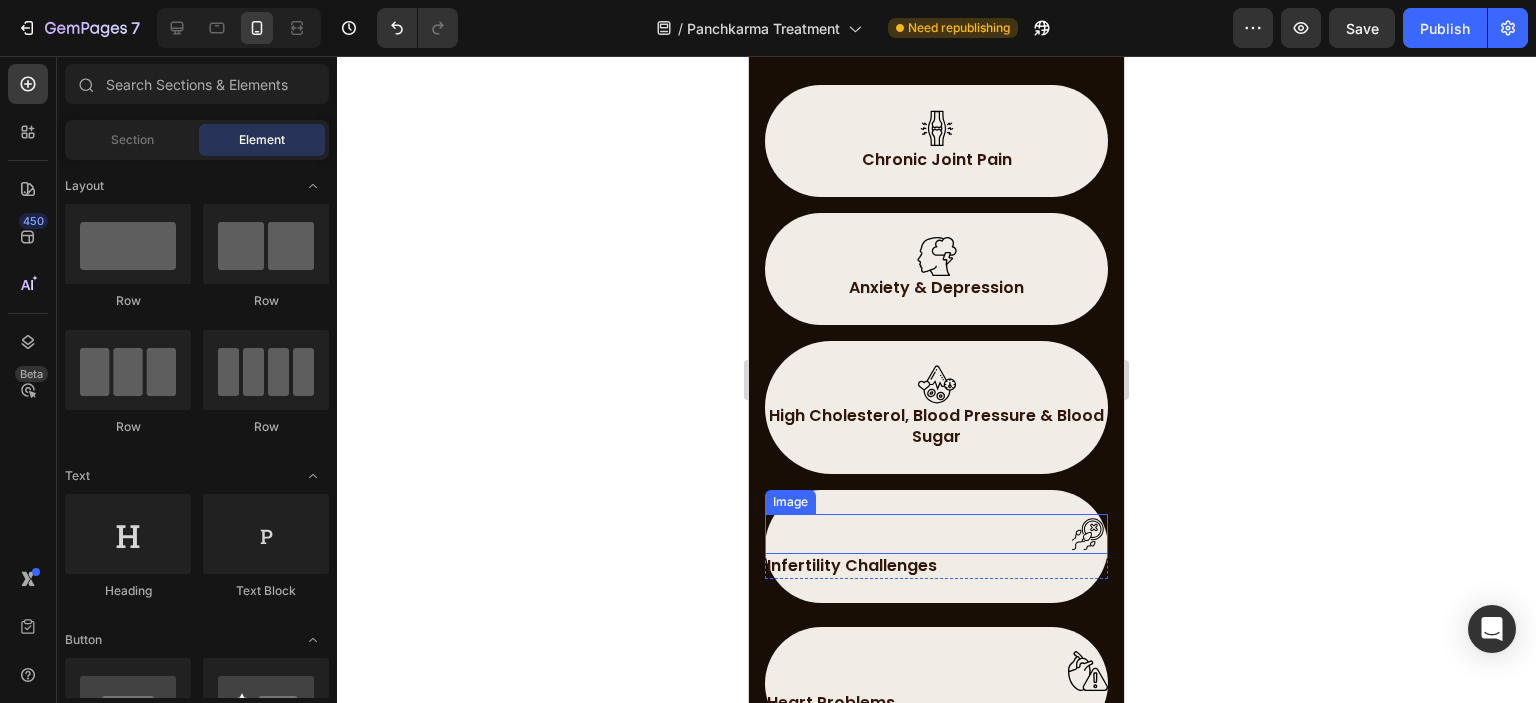 click at bounding box center [1088, 534] 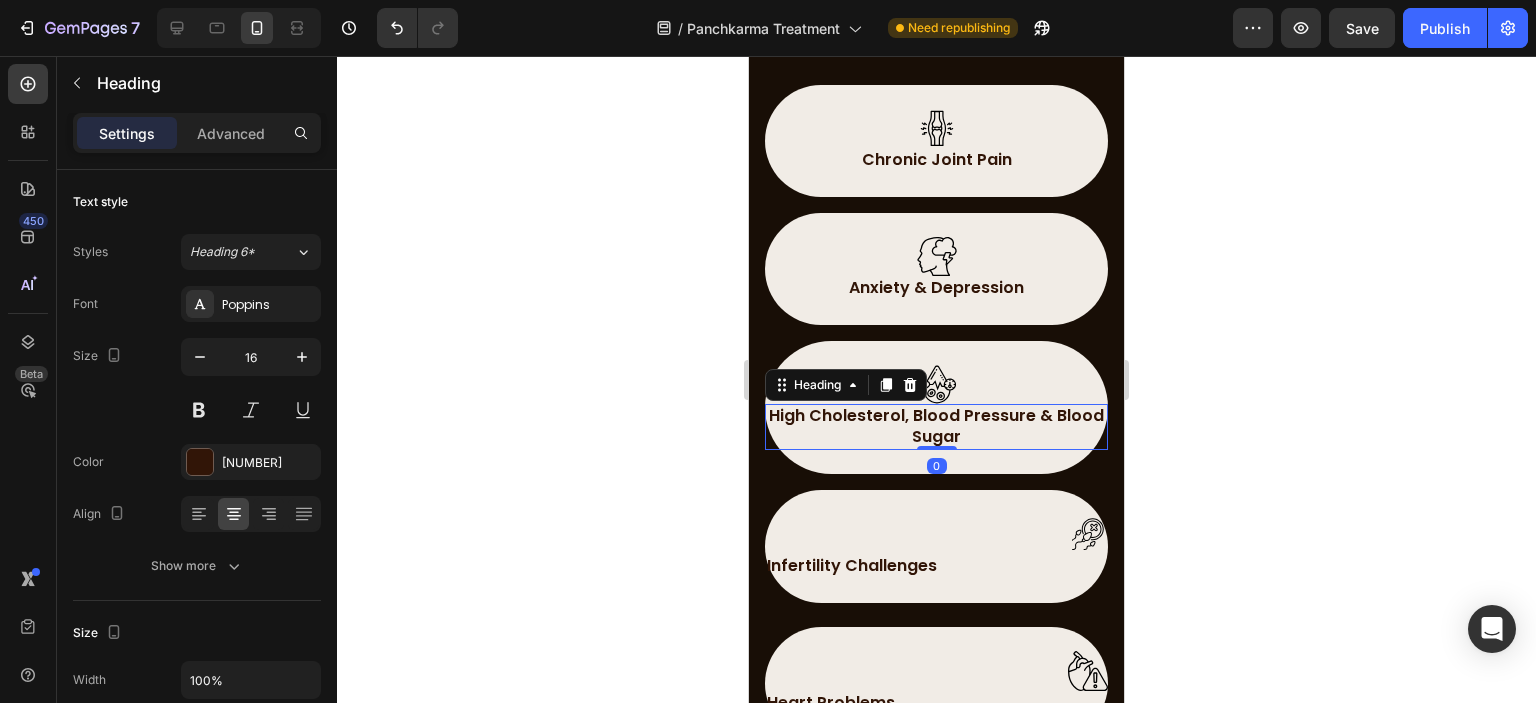 click on "High Cholesterol, Blood Pressure & Blood Sugar" at bounding box center (936, 427) 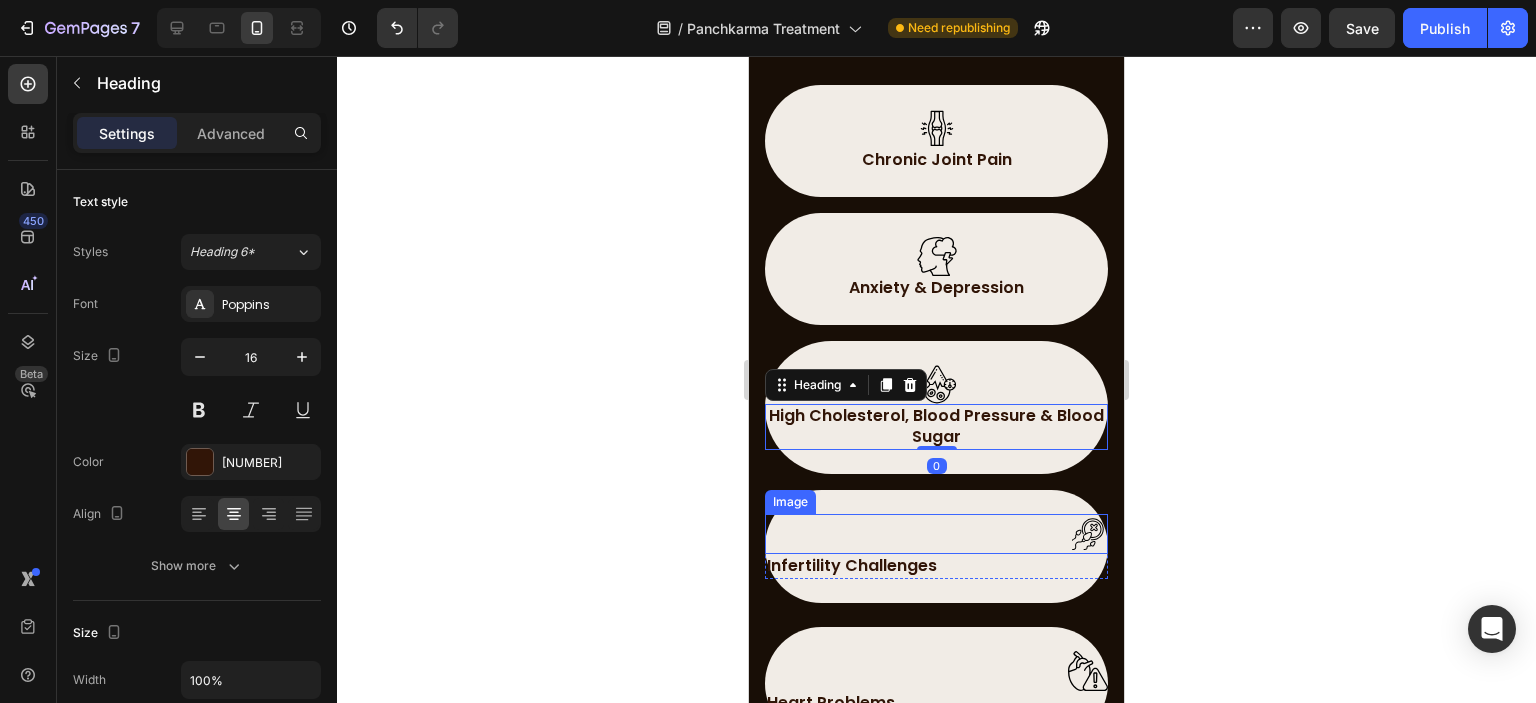 click at bounding box center [936, 534] 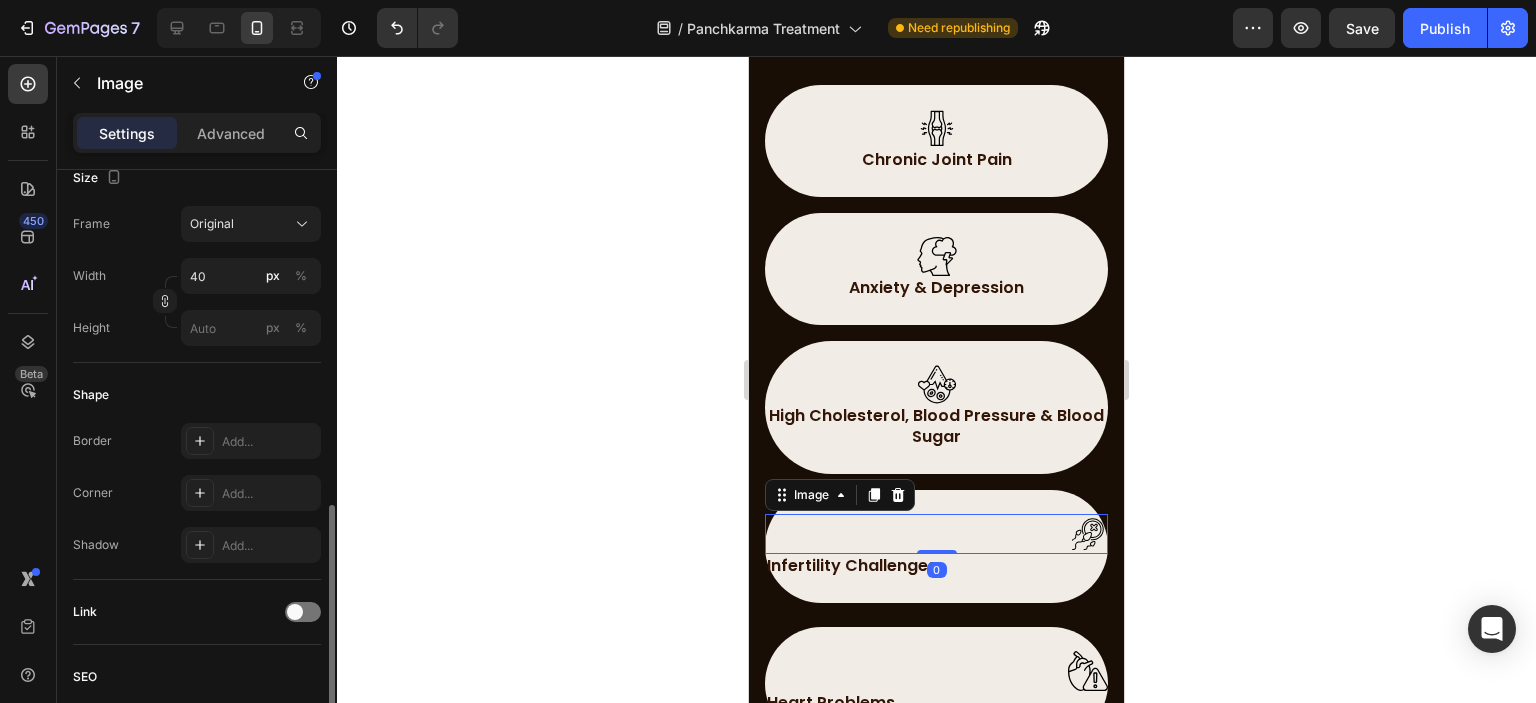 scroll, scrollTop: 918, scrollLeft: 0, axis: vertical 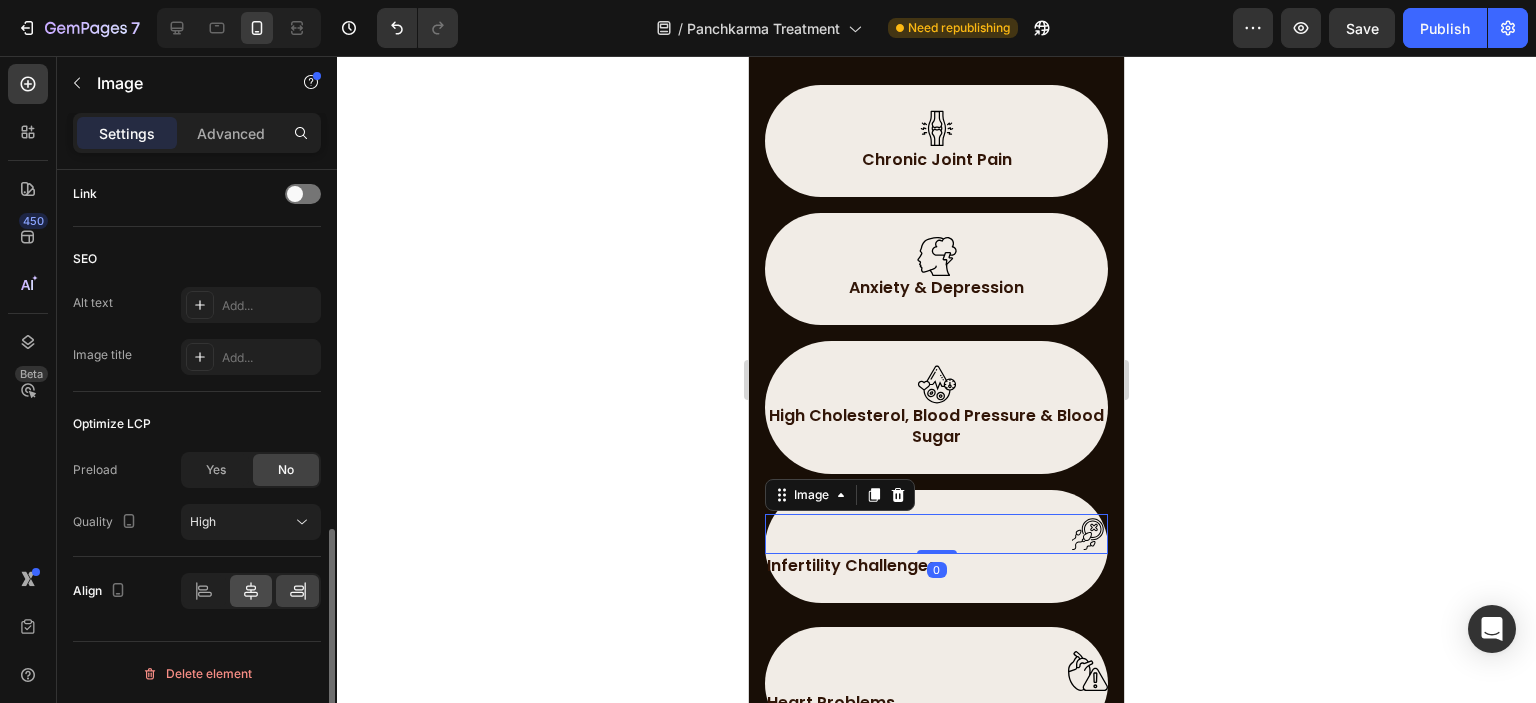 click 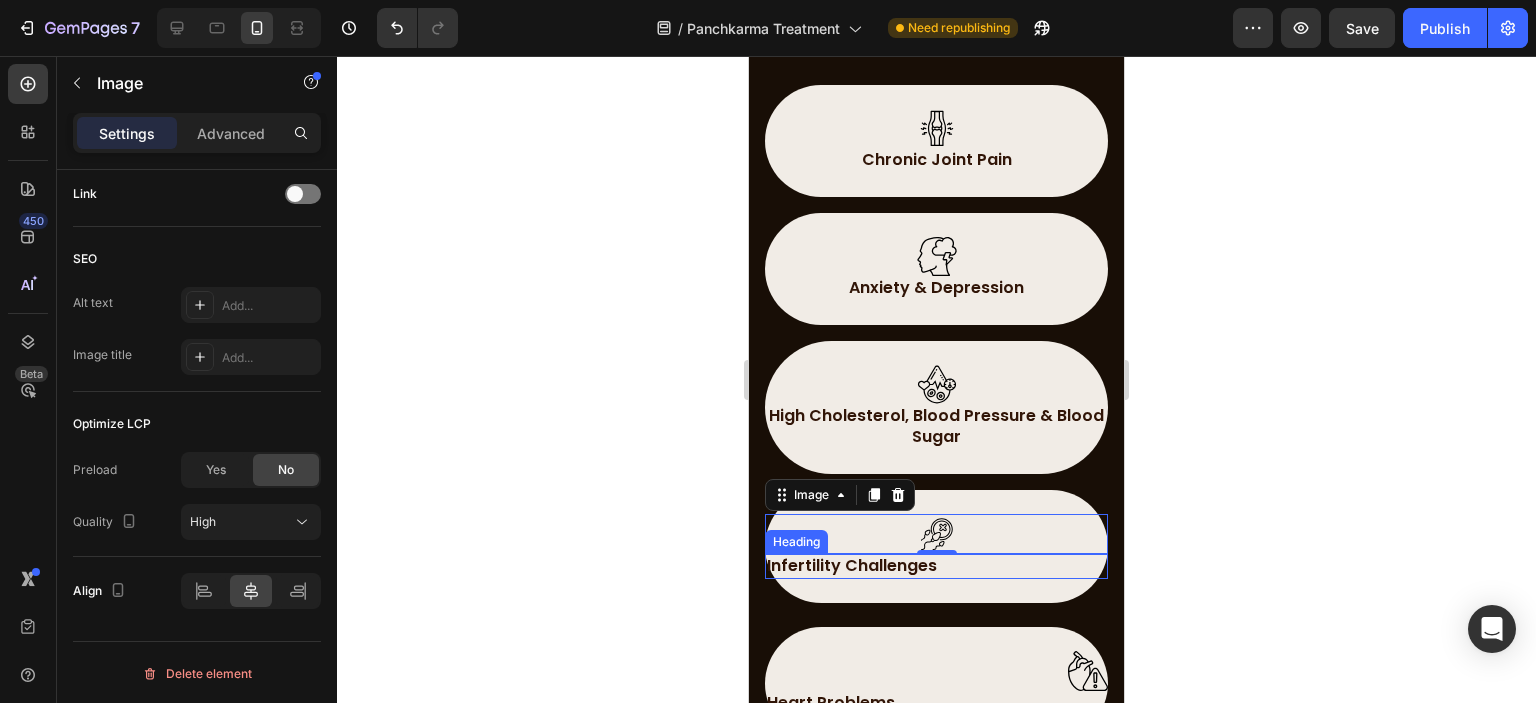 click on "Infertility Challenges" at bounding box center (936, 566) 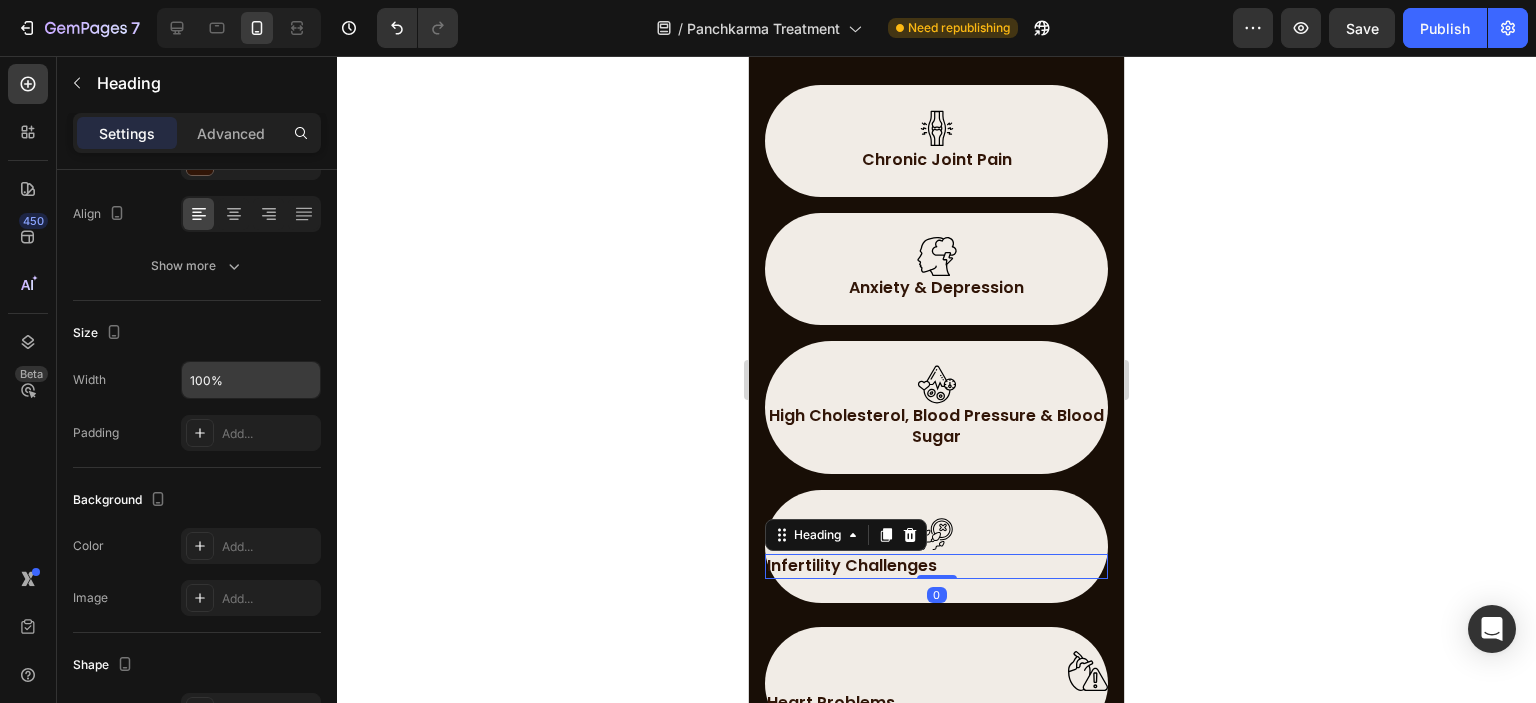 scroll, scrollTop: 200, scrollLeft: 0, axis: vertical 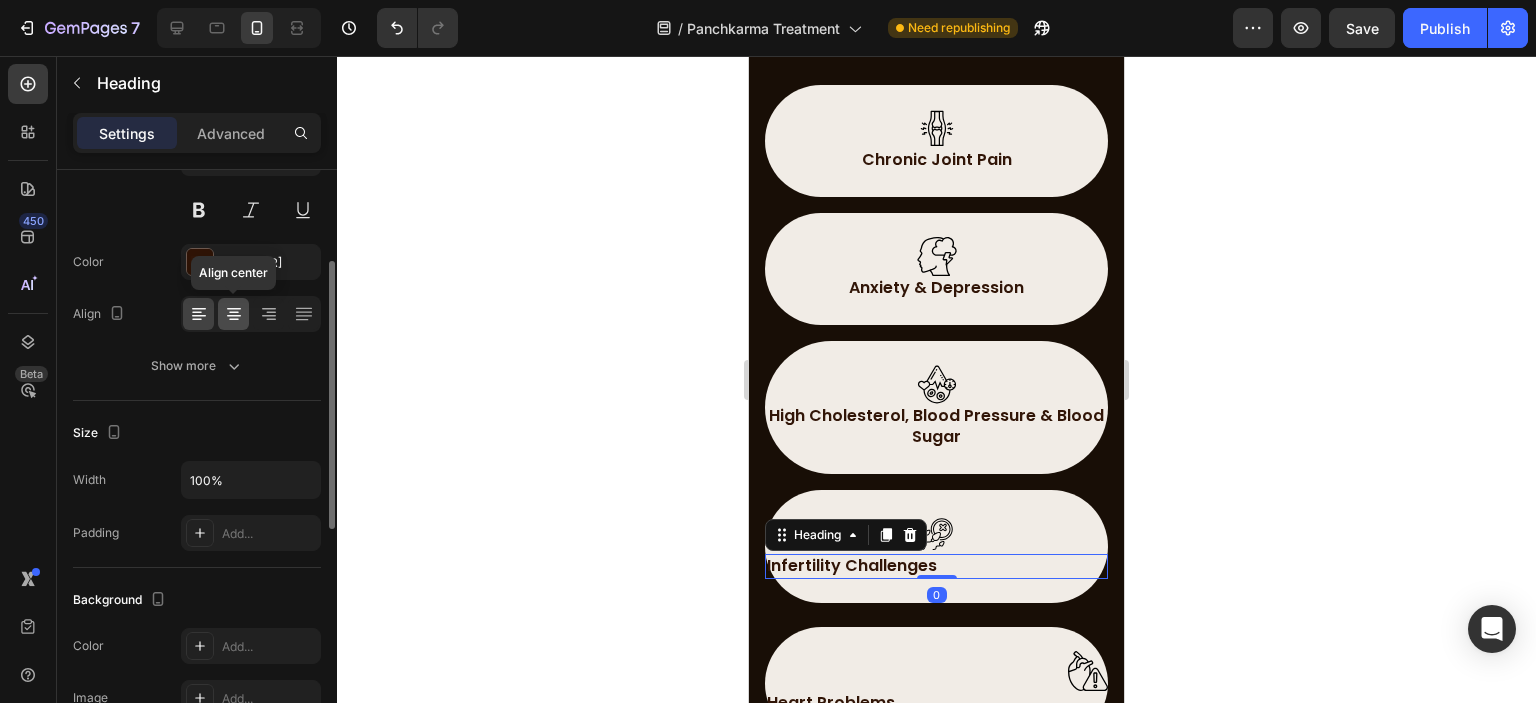 click 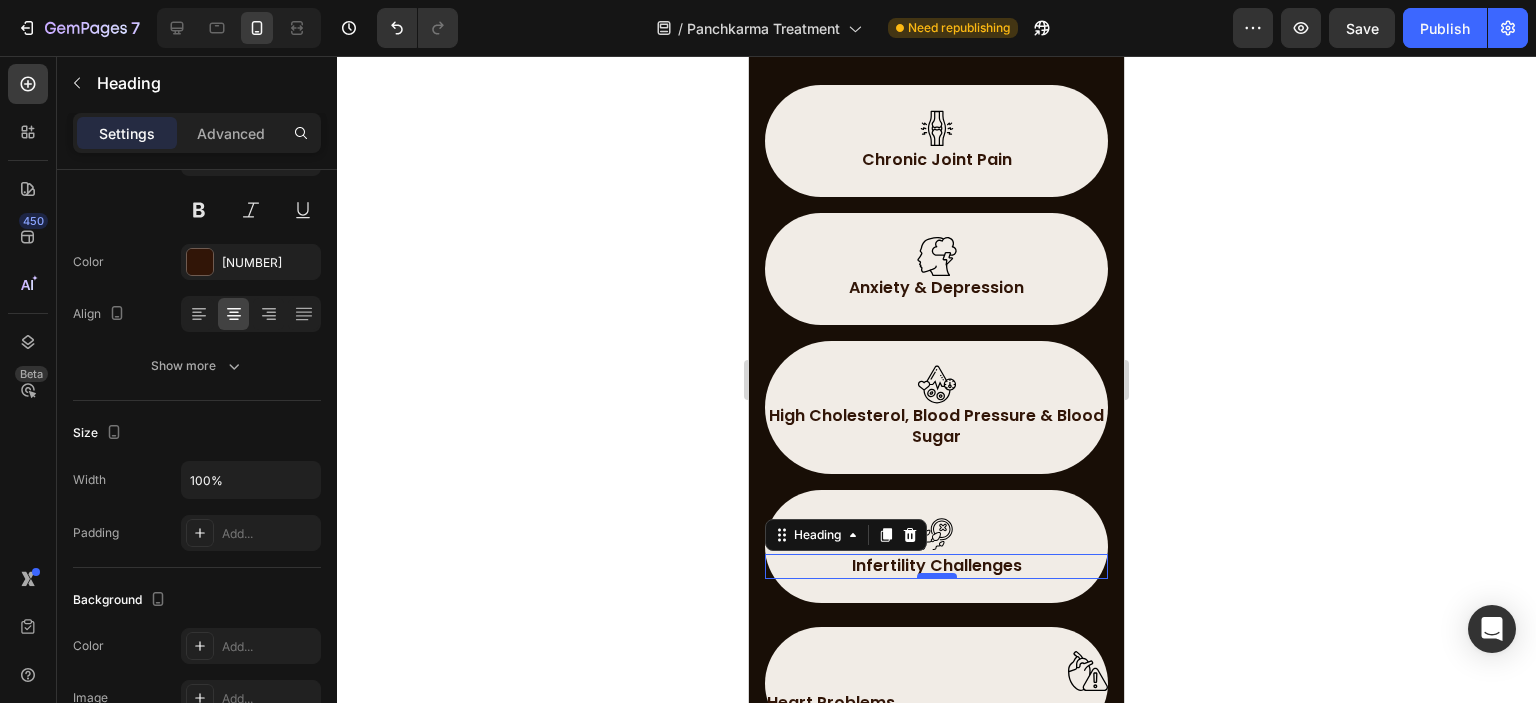 scroll, scrollTop: 2900, scrollLeft: 0, axis: vertical 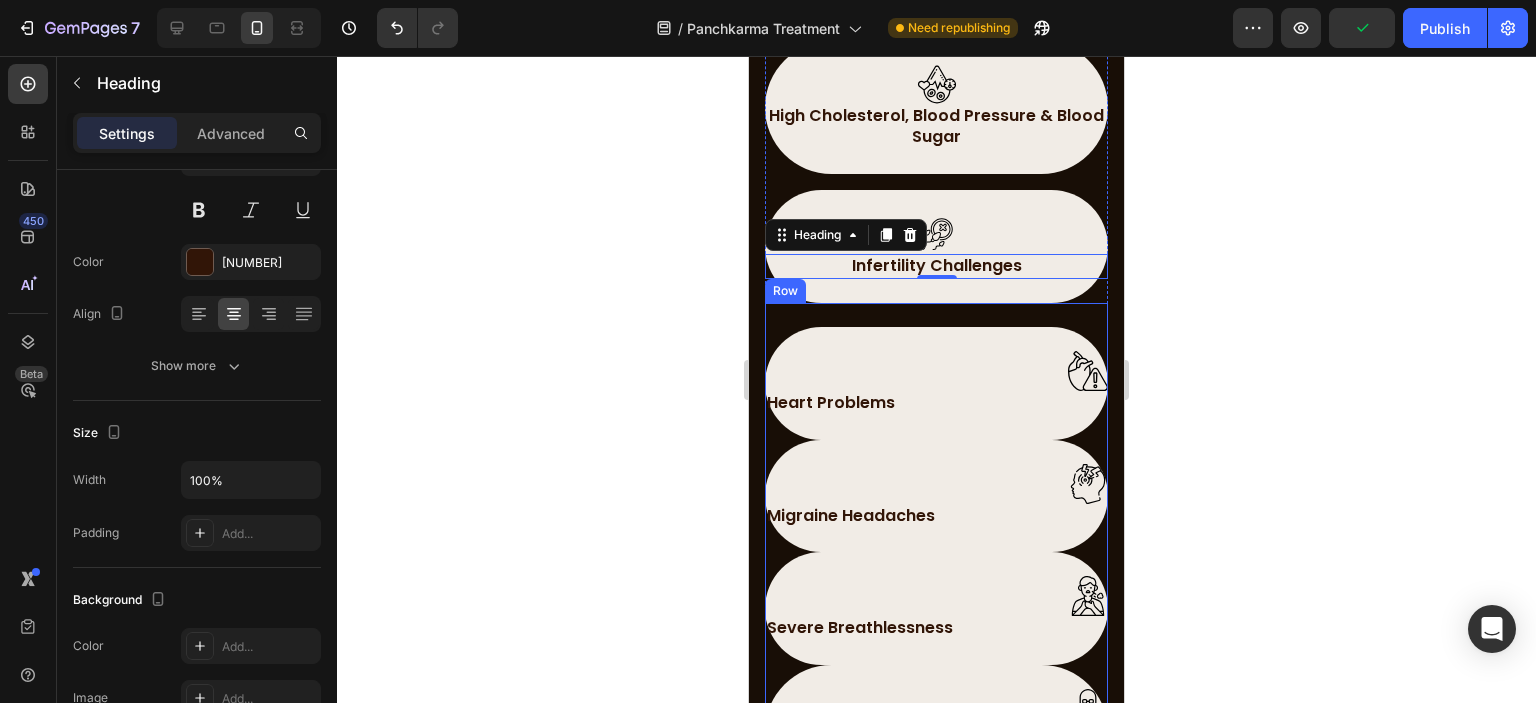 click on "Image Heart Problems Heading Row Row Image Migraine Headaches Heading Row Row Image Severe Breathlessness Heading Row Row Image Accelerated Aging – Looking Older Than Your Years! Heading Row Row Row" at bounding box center [936, 550] 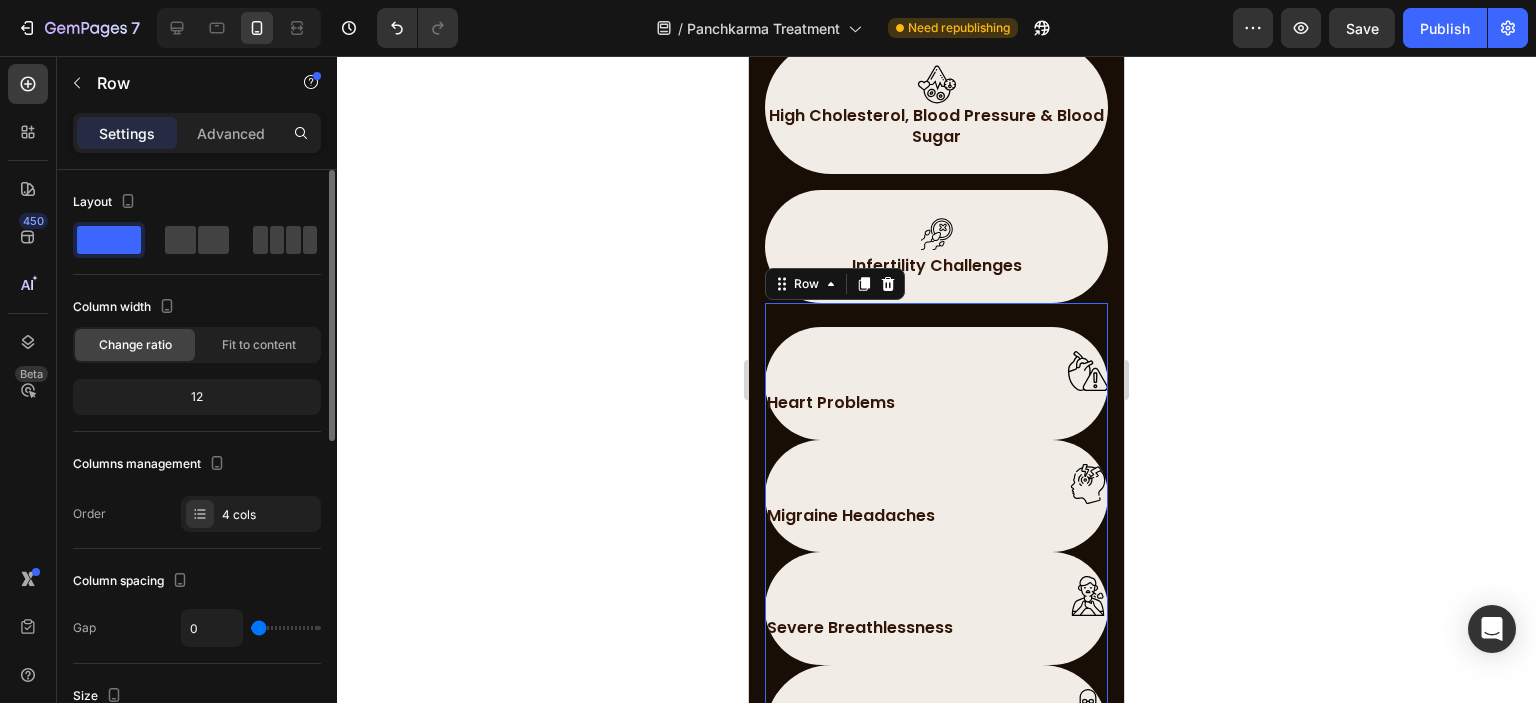 scroll, scrollTop: 400, scrollLeft: 0, axis: vertical 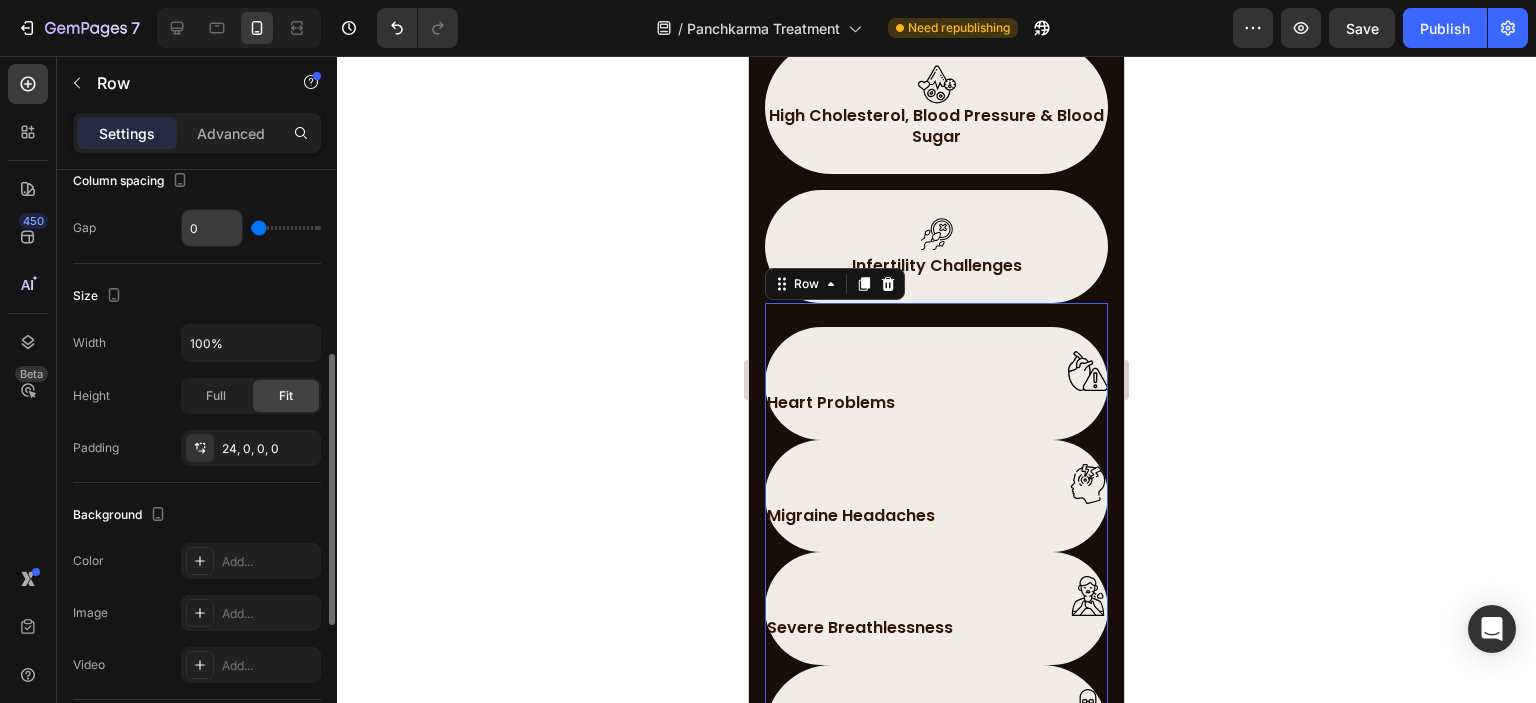 click on "0" at bounding box center [212, 228] 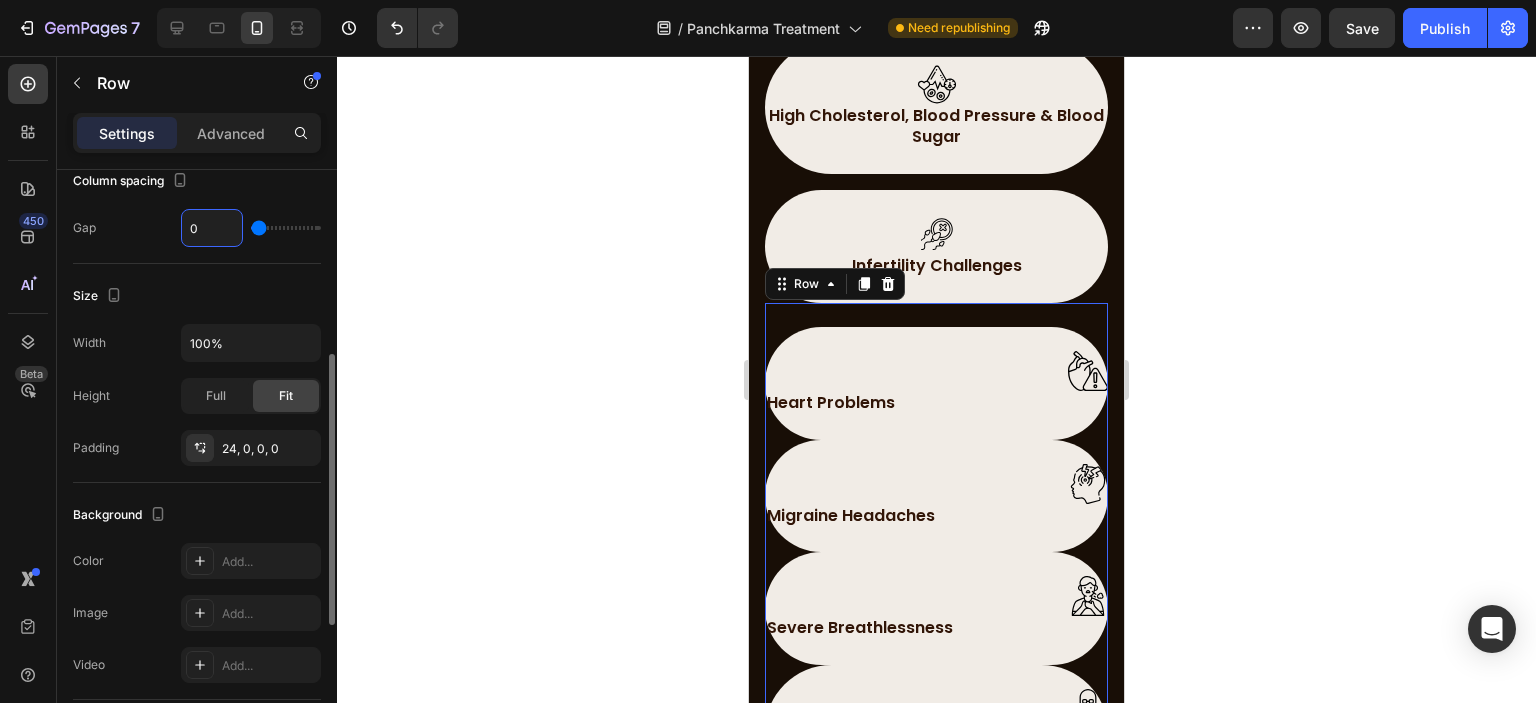 type on "1" 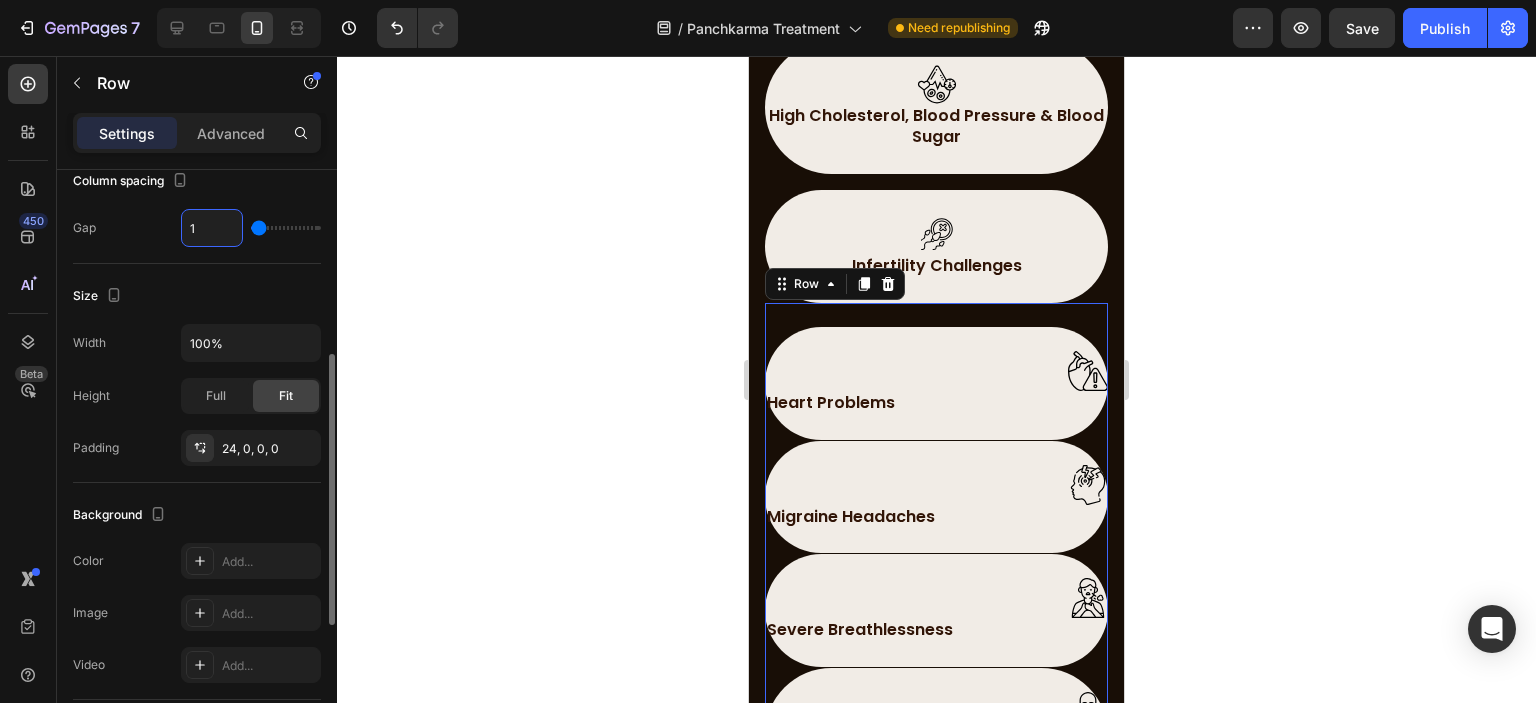 type on "16" 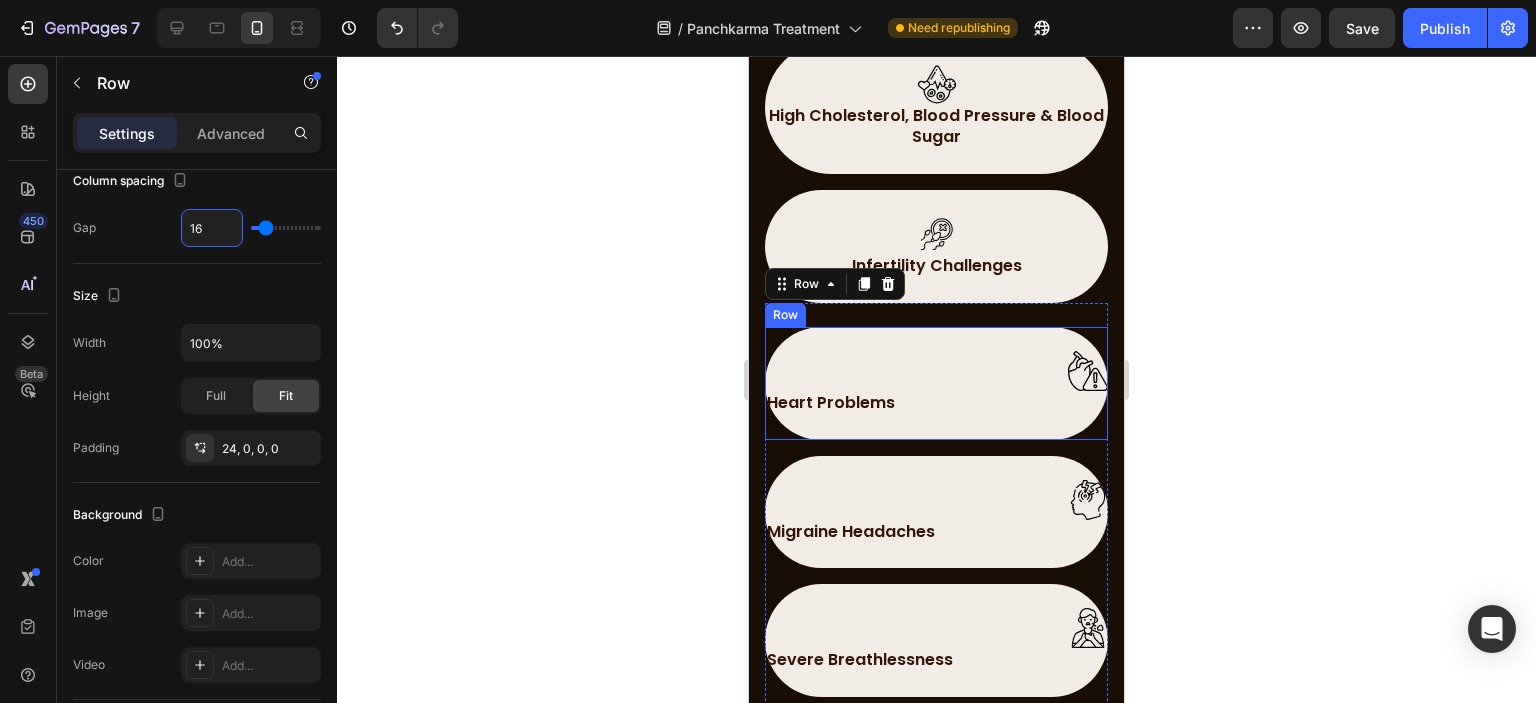 click at bounding box center [936, 371] 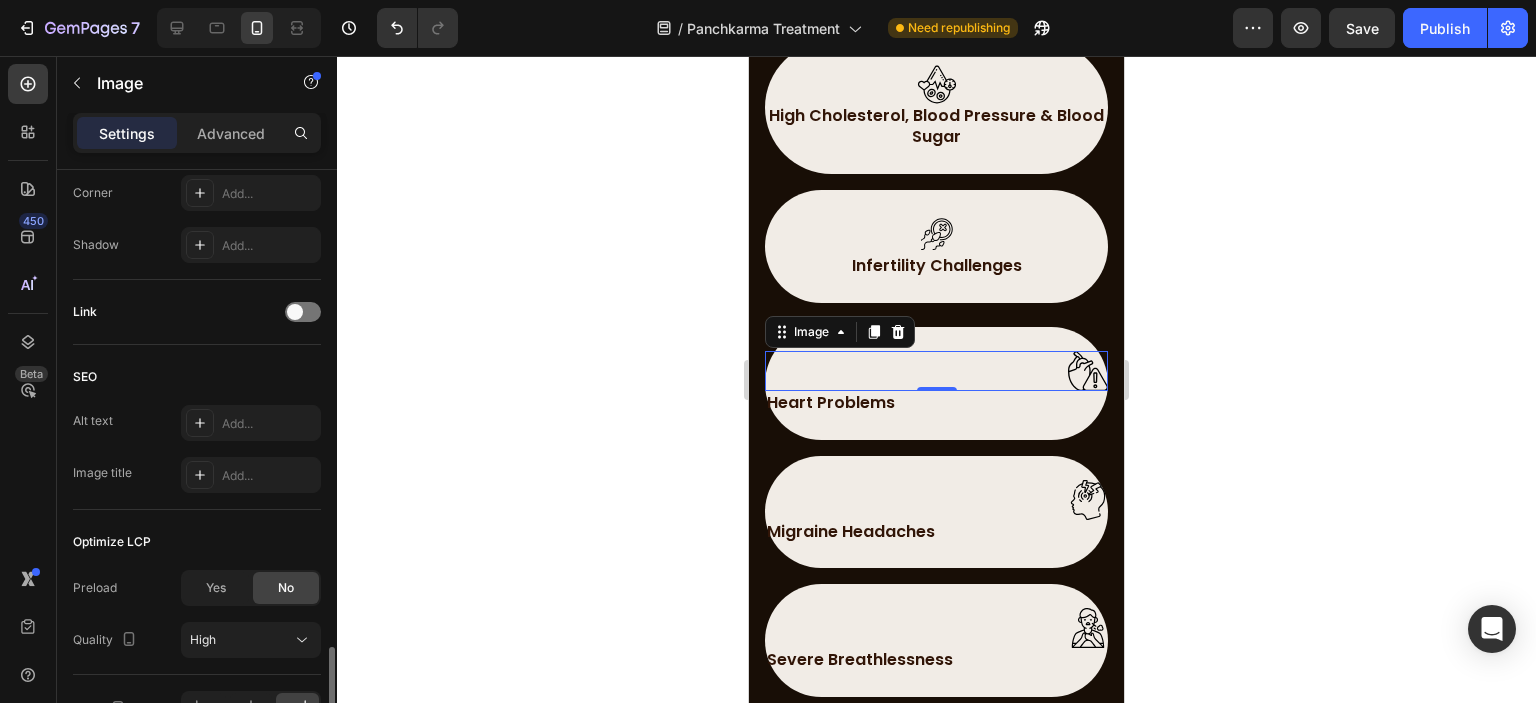 scroll, scrollTop: 918, scrollLeft: 0, axis: vertical 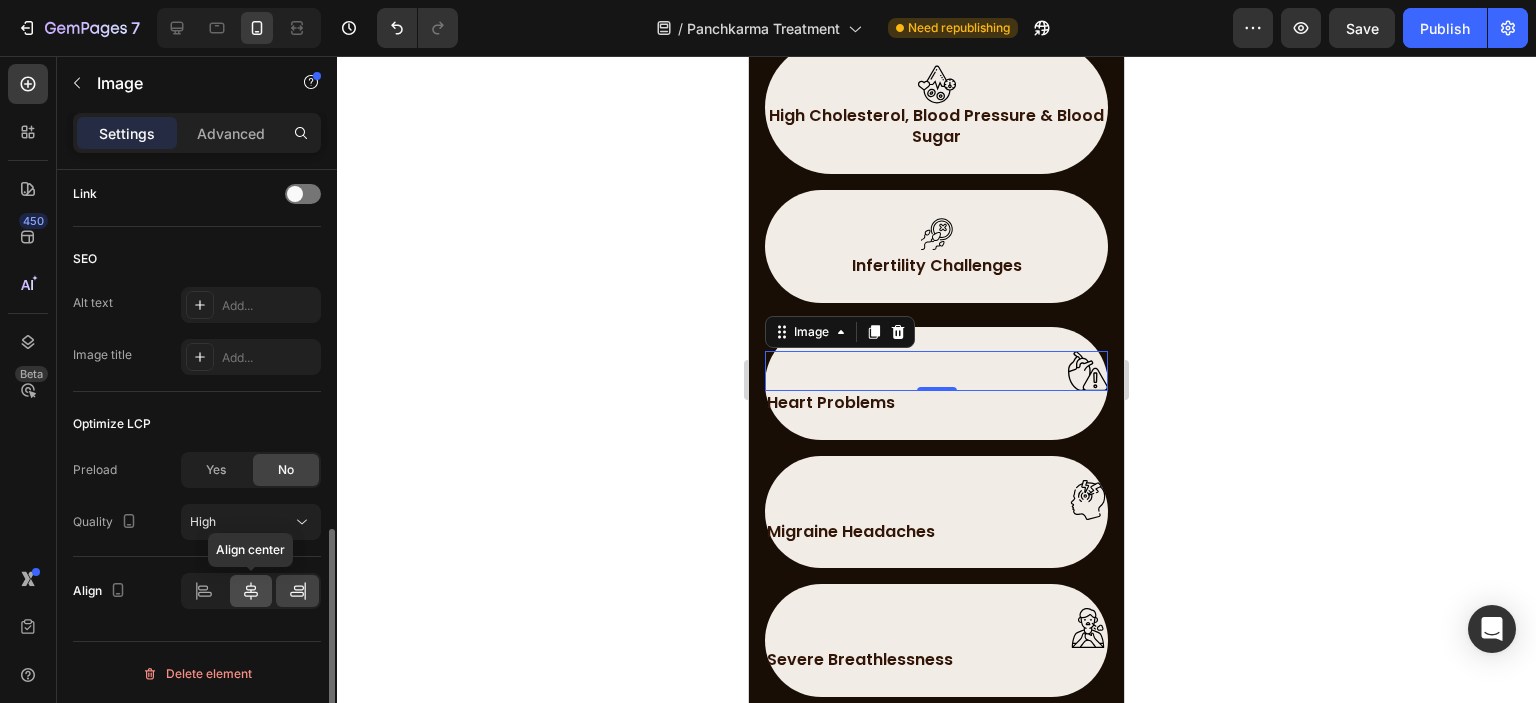click 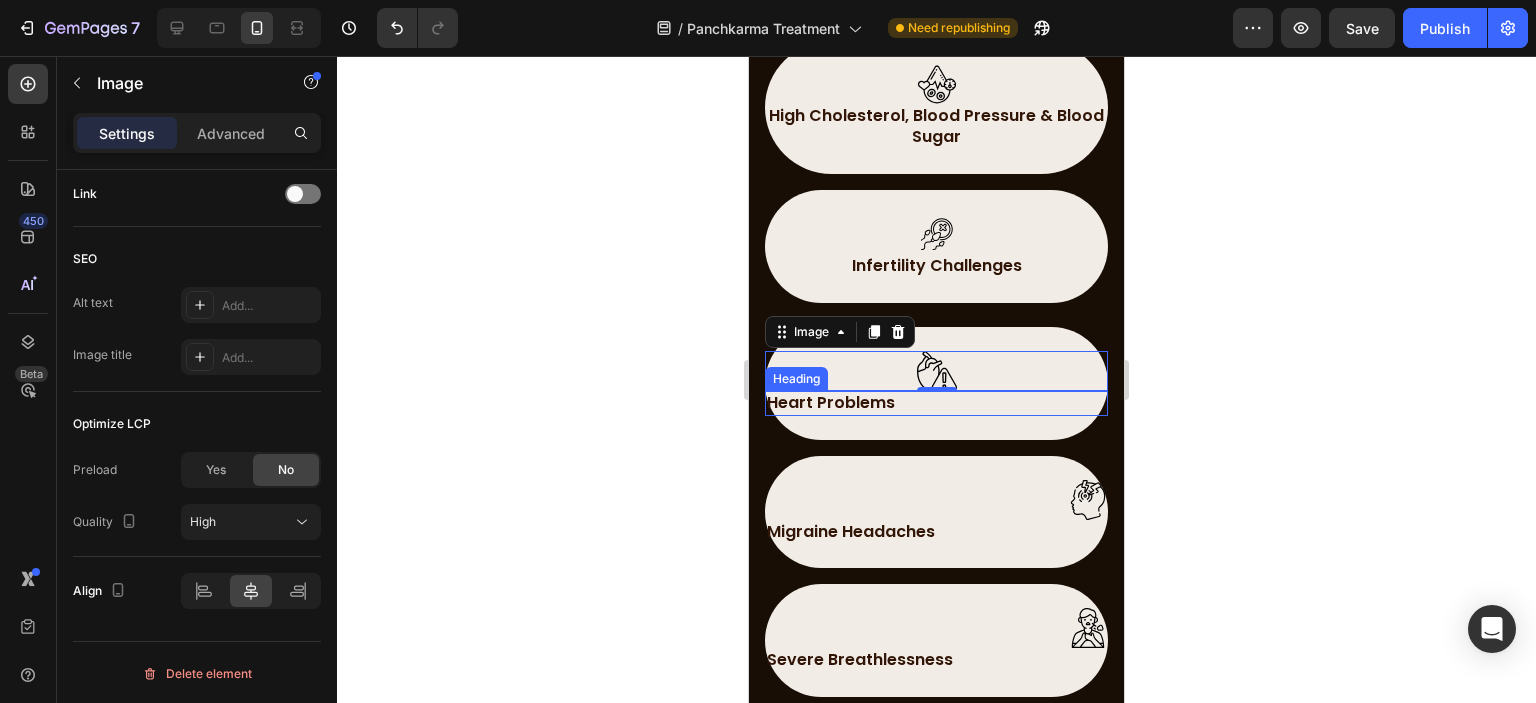 click on "Heart Problems" at bounding box center (936, 403) 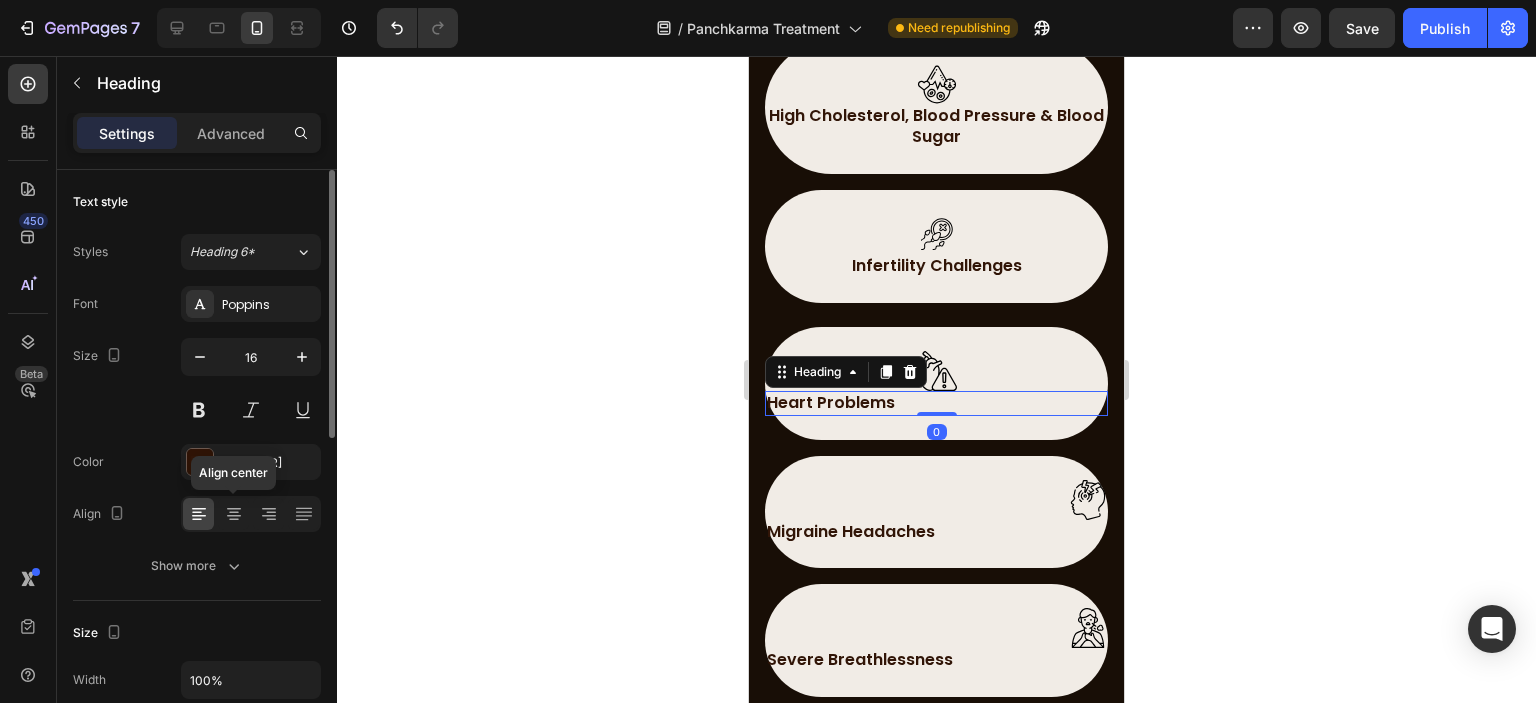 scroll, scrollTop: 100, scrollLeft: 0, axis: vertical 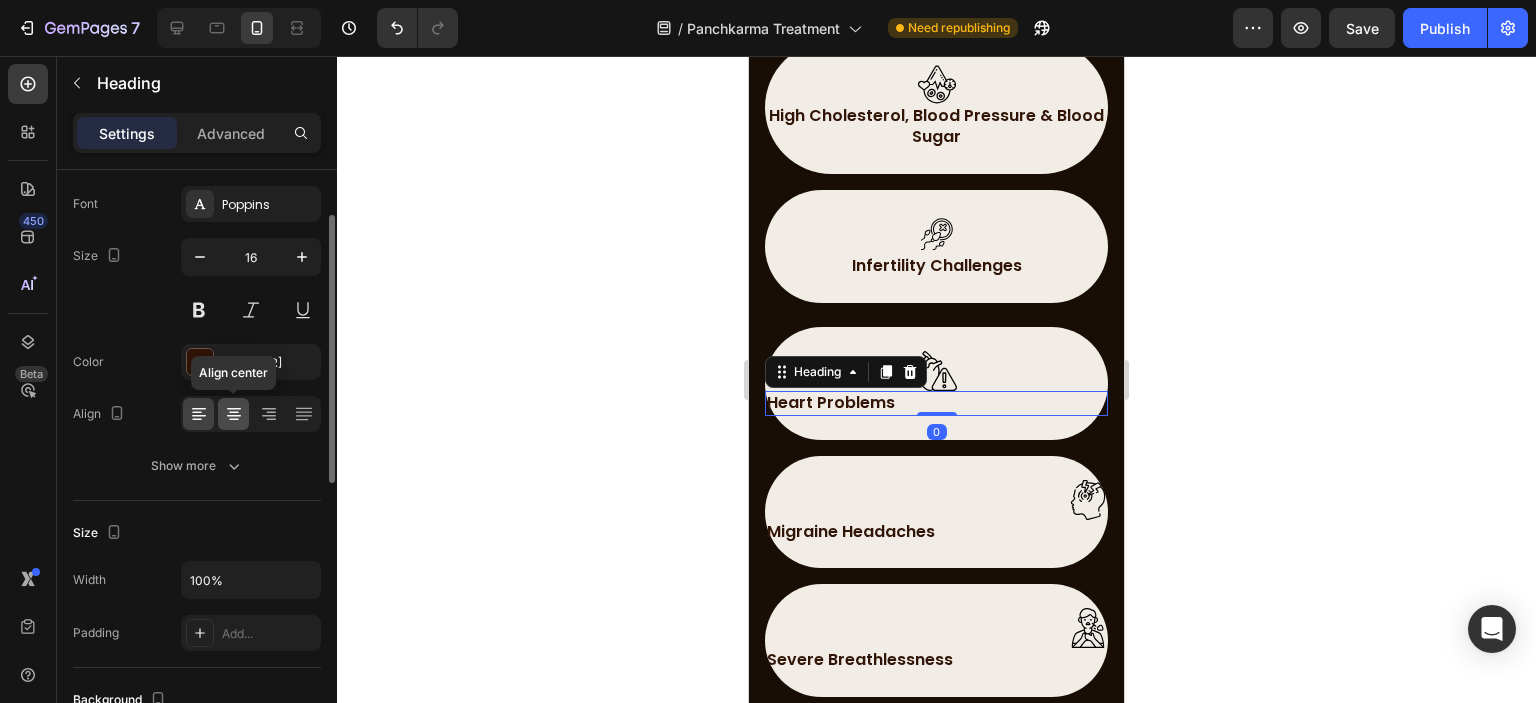 click 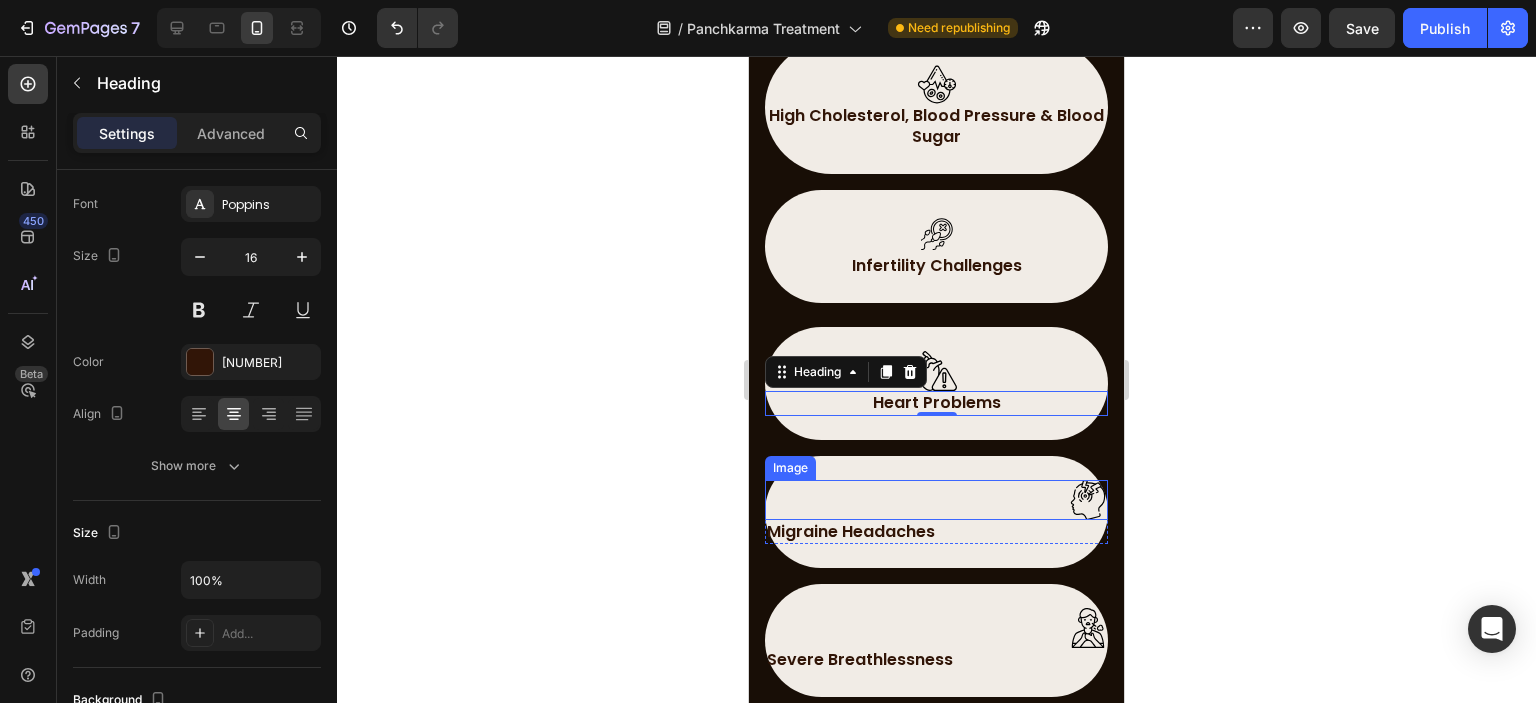 click at bounding box center (936, 500) 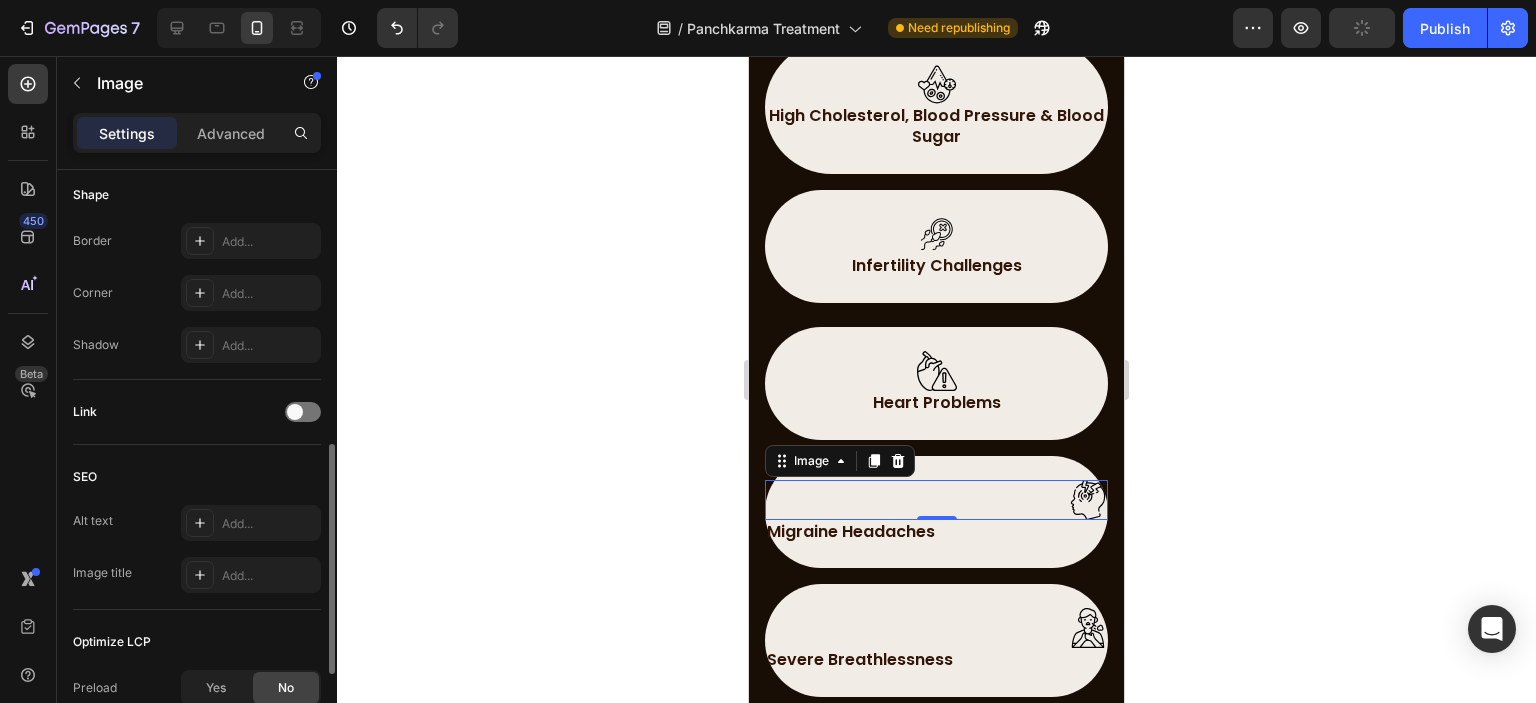 scroll, scrollTop: 918, scrollLeft: 0, axis: vertical 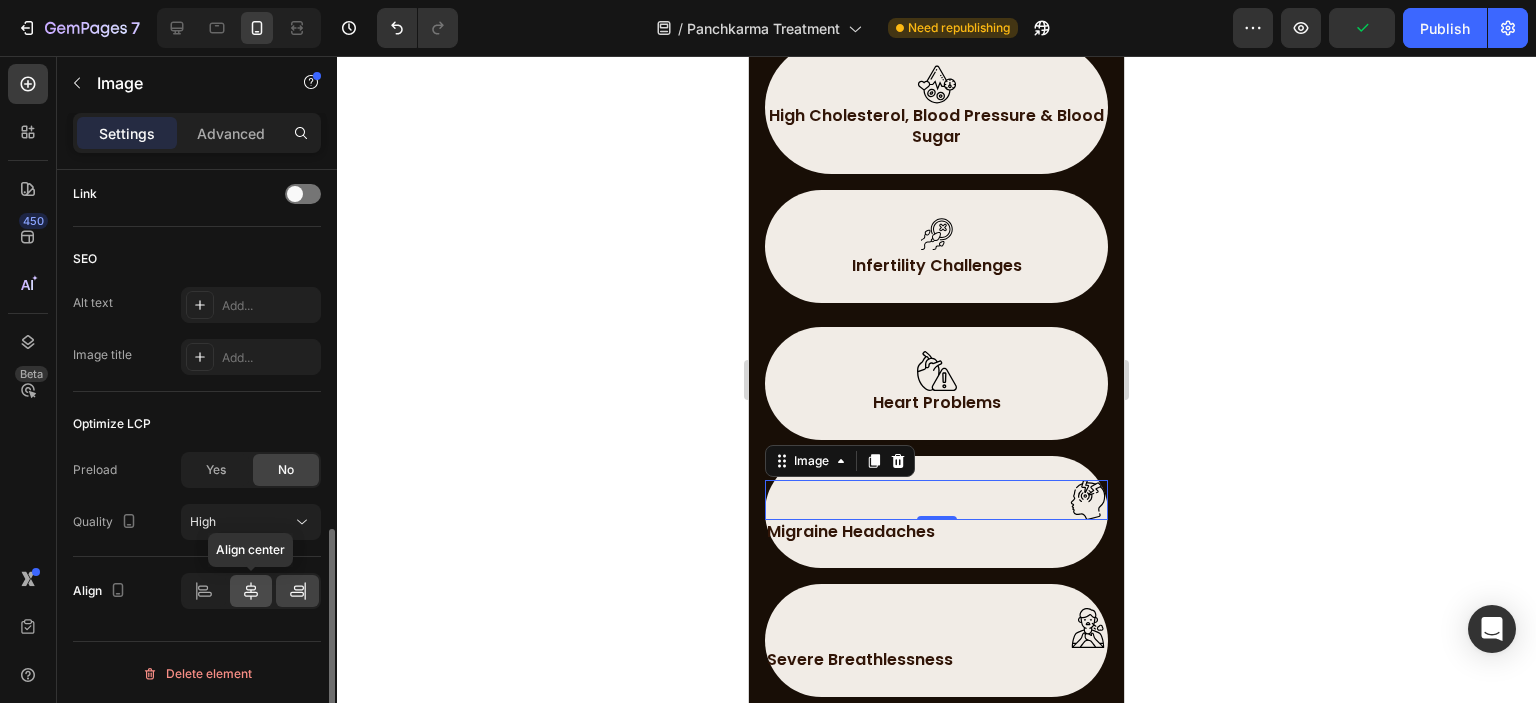 click 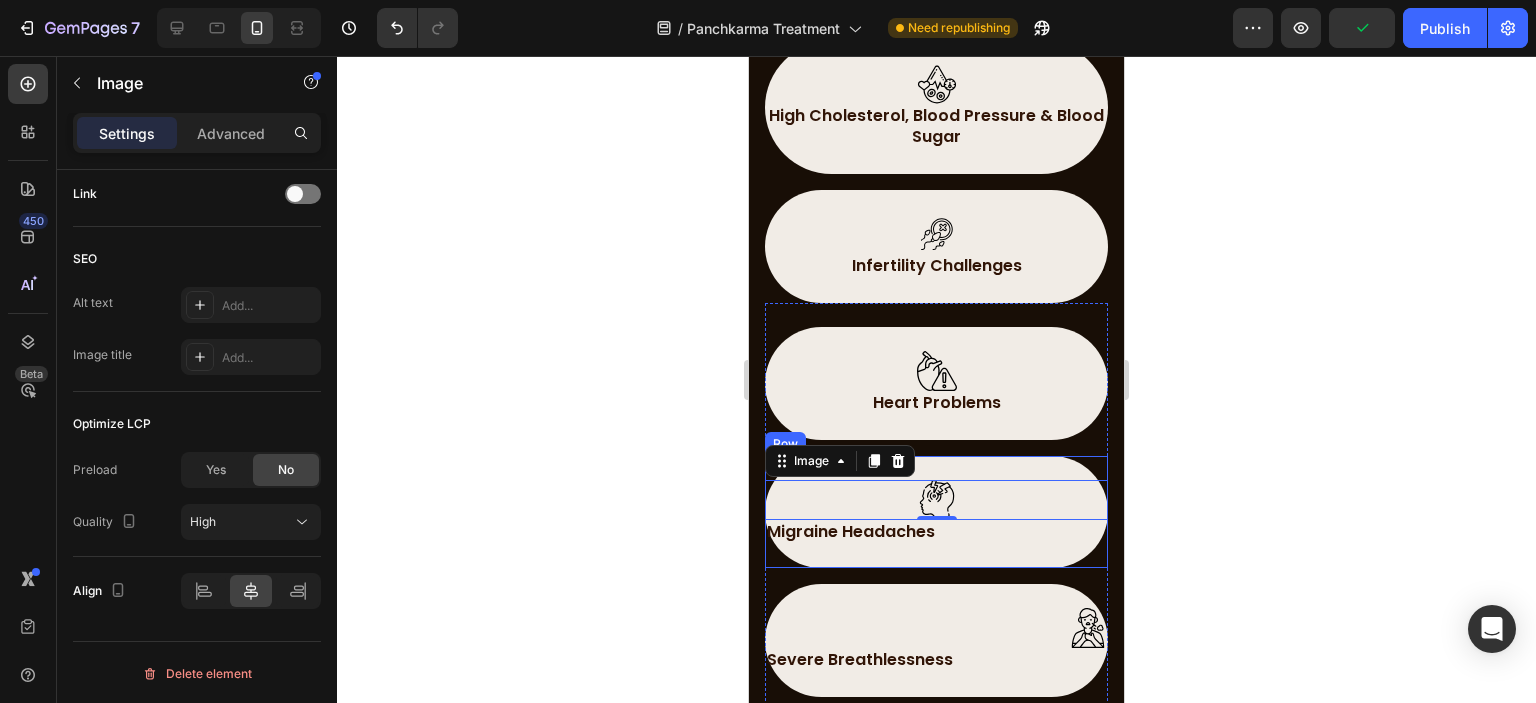 click on "Migraine Headaches" at bounding box center (936, 532) 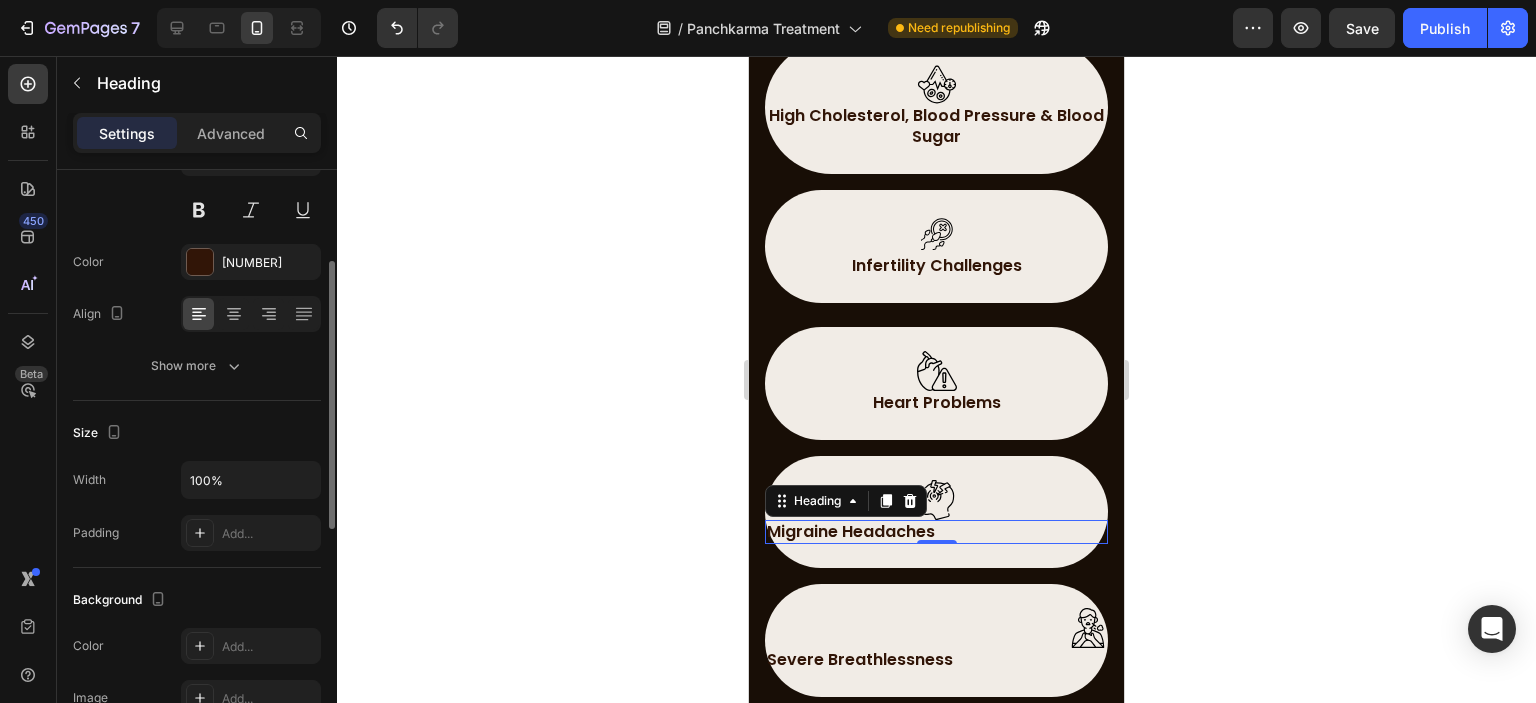 scroll, scrollTop: 400, scrollLeft: 0, axis: vertical 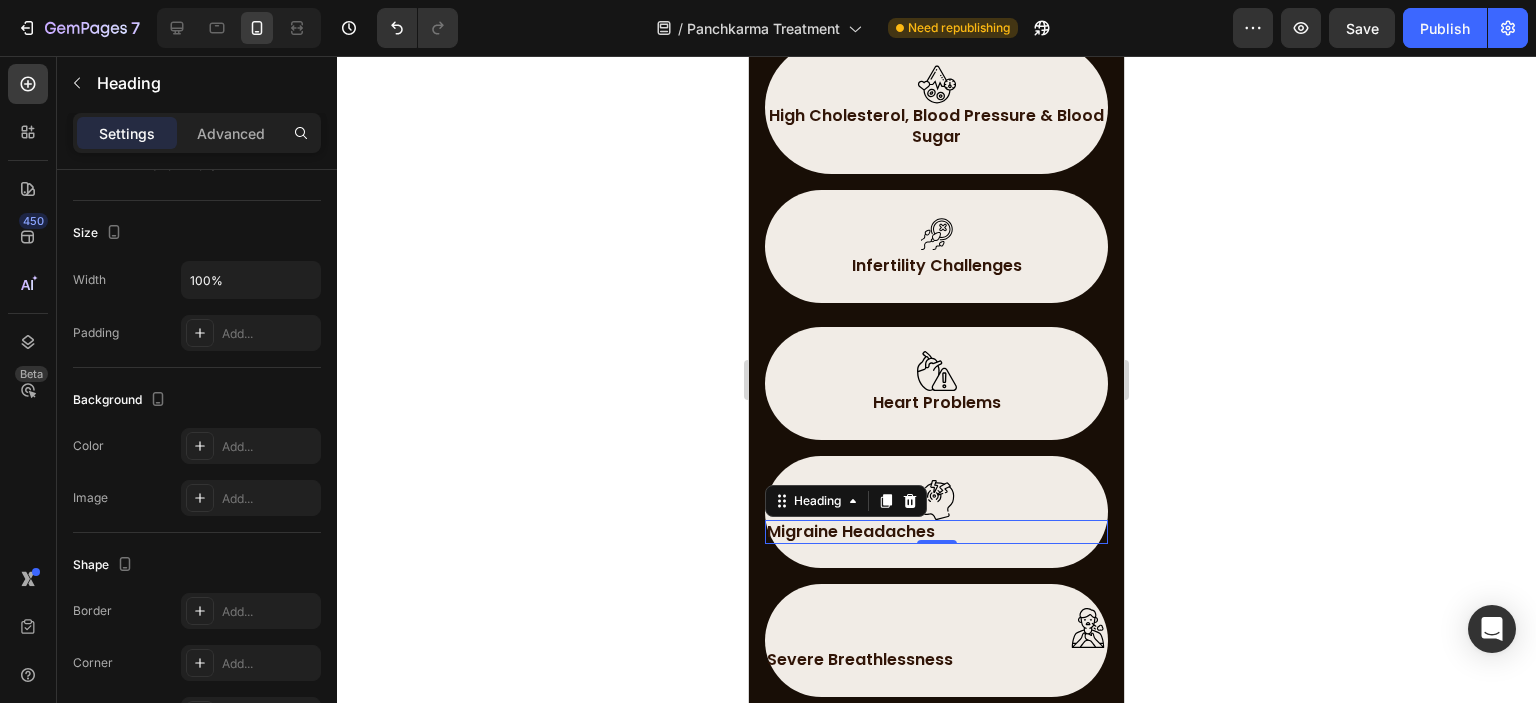click on "Migraine Headaches" at bounding box center (936, 532) 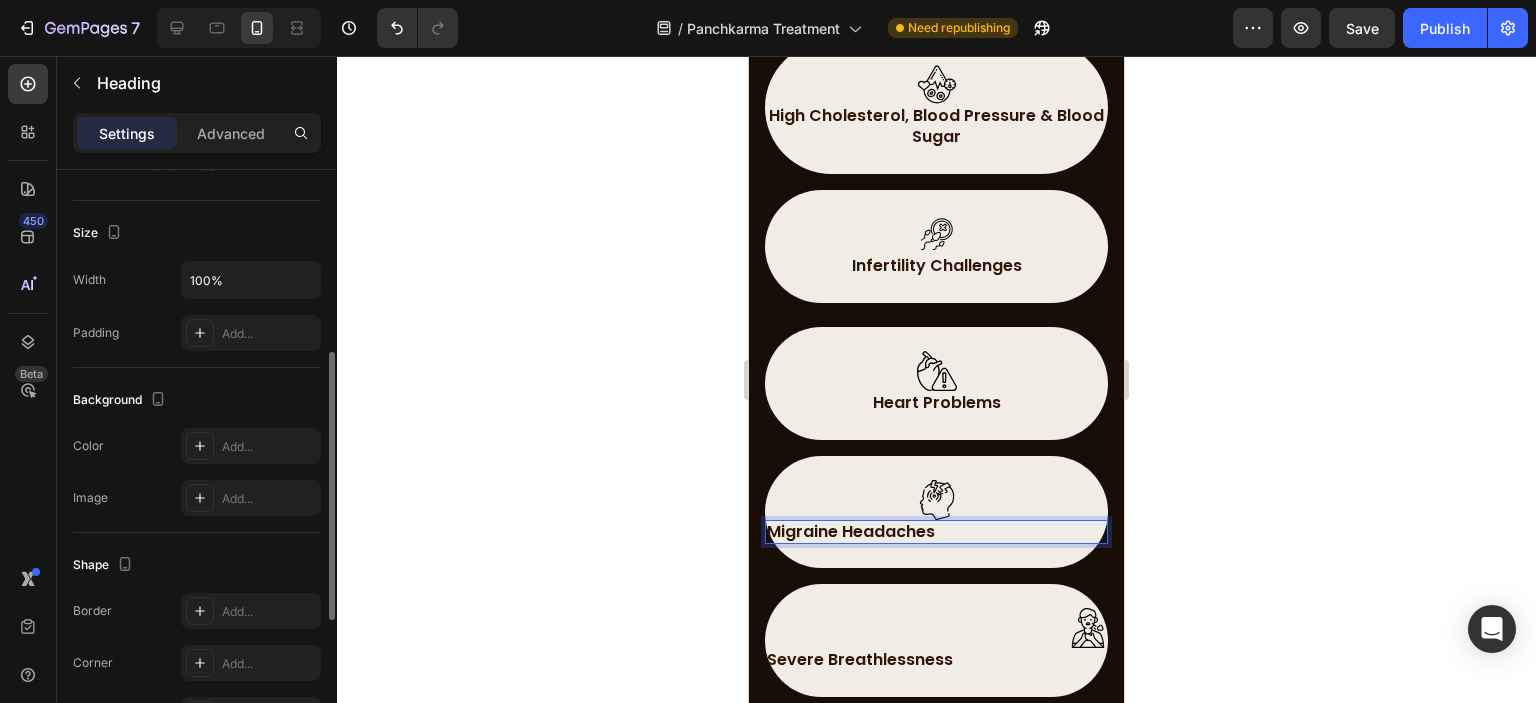 scroll, scrollTop: 705, scrollLeft: 0, axis: vertical 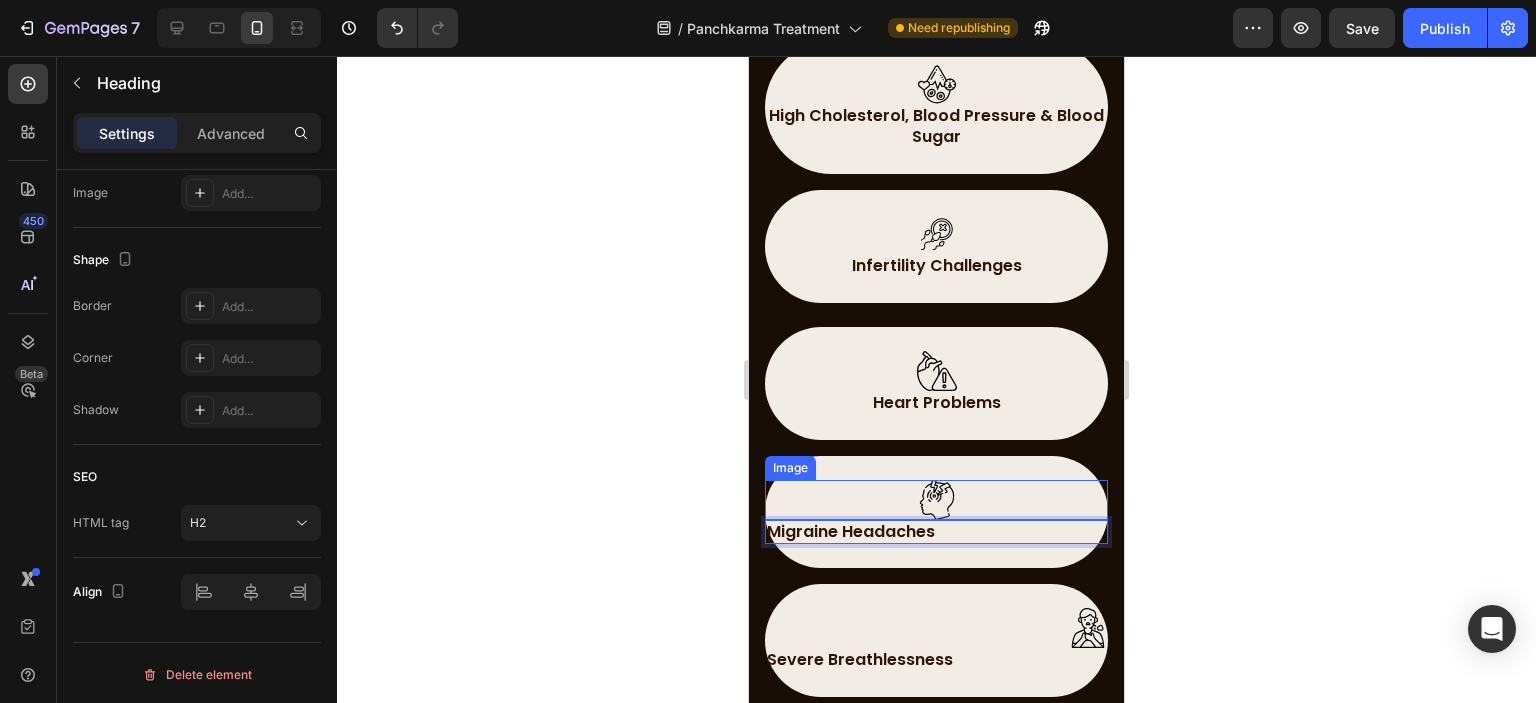 click at bounding box center (936, 500) 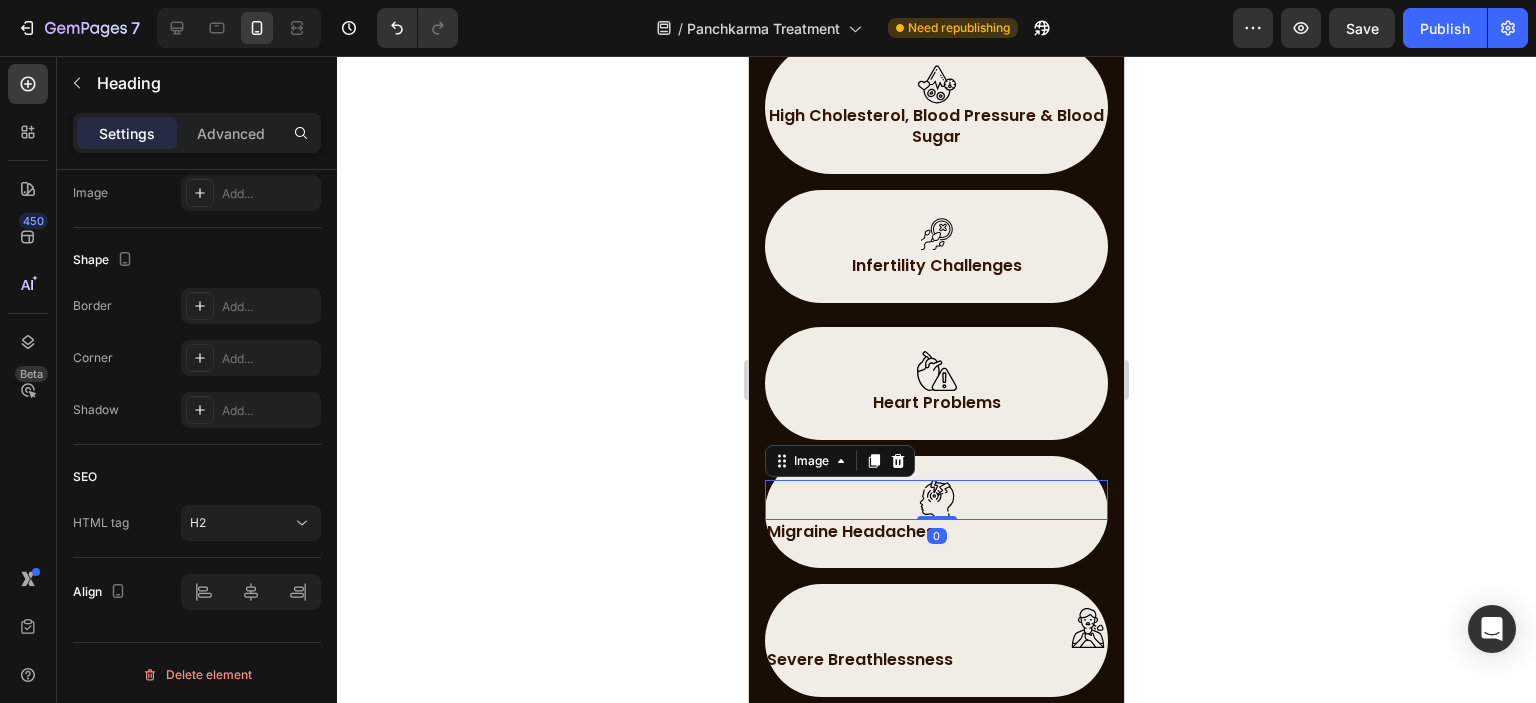 scroll, scrollTop: 0, scrollLeft: 0, axis: both 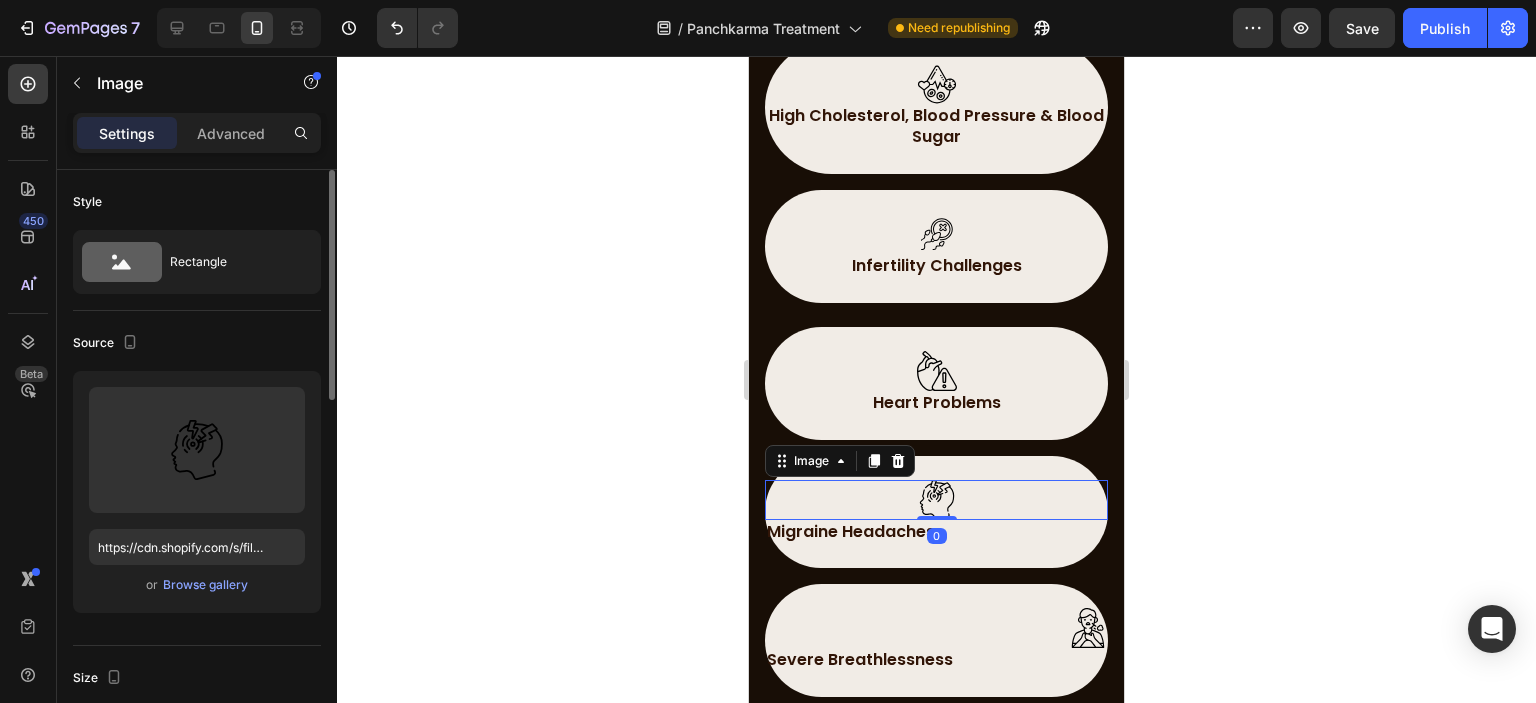 click on "0" at bounding box center (937, 536) 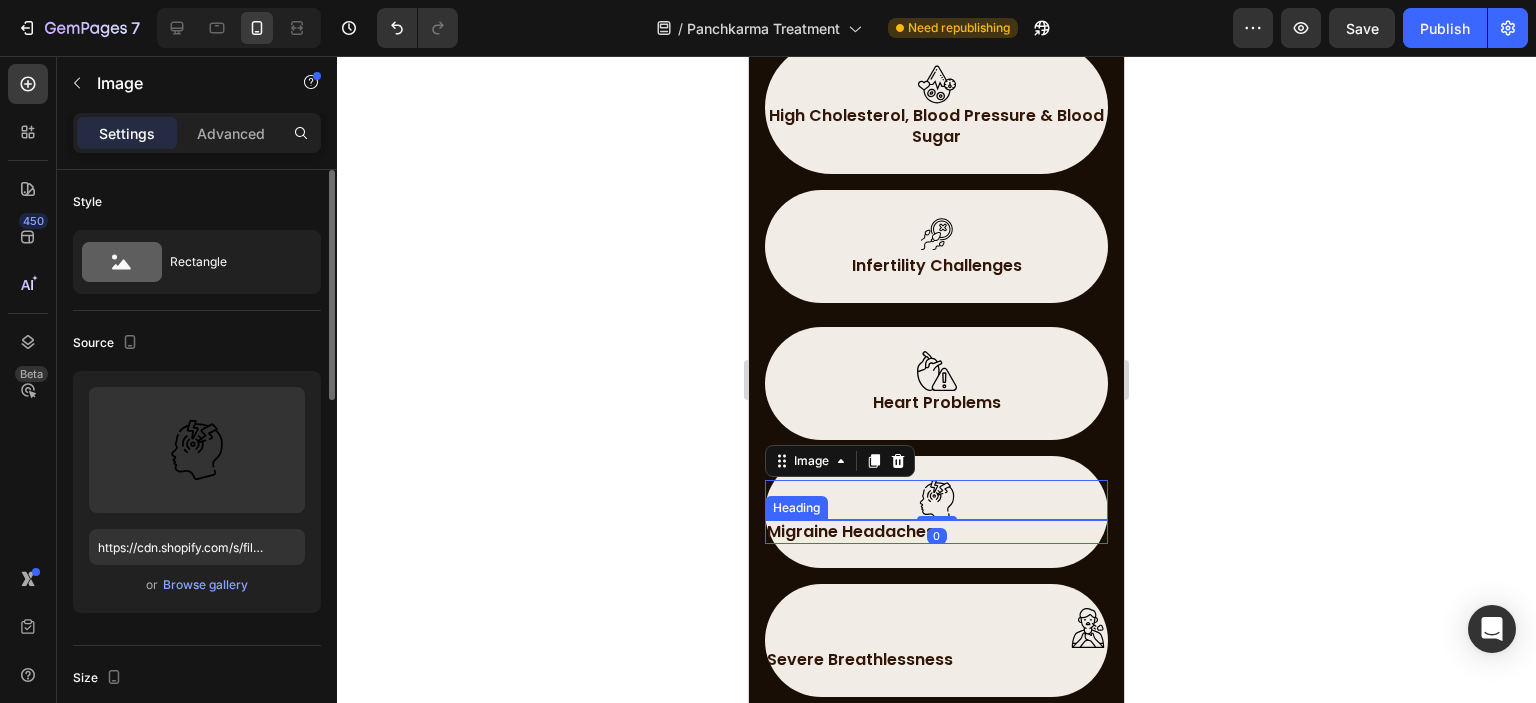 click on "Migraine Headaches" at bounding box center (936, 532) 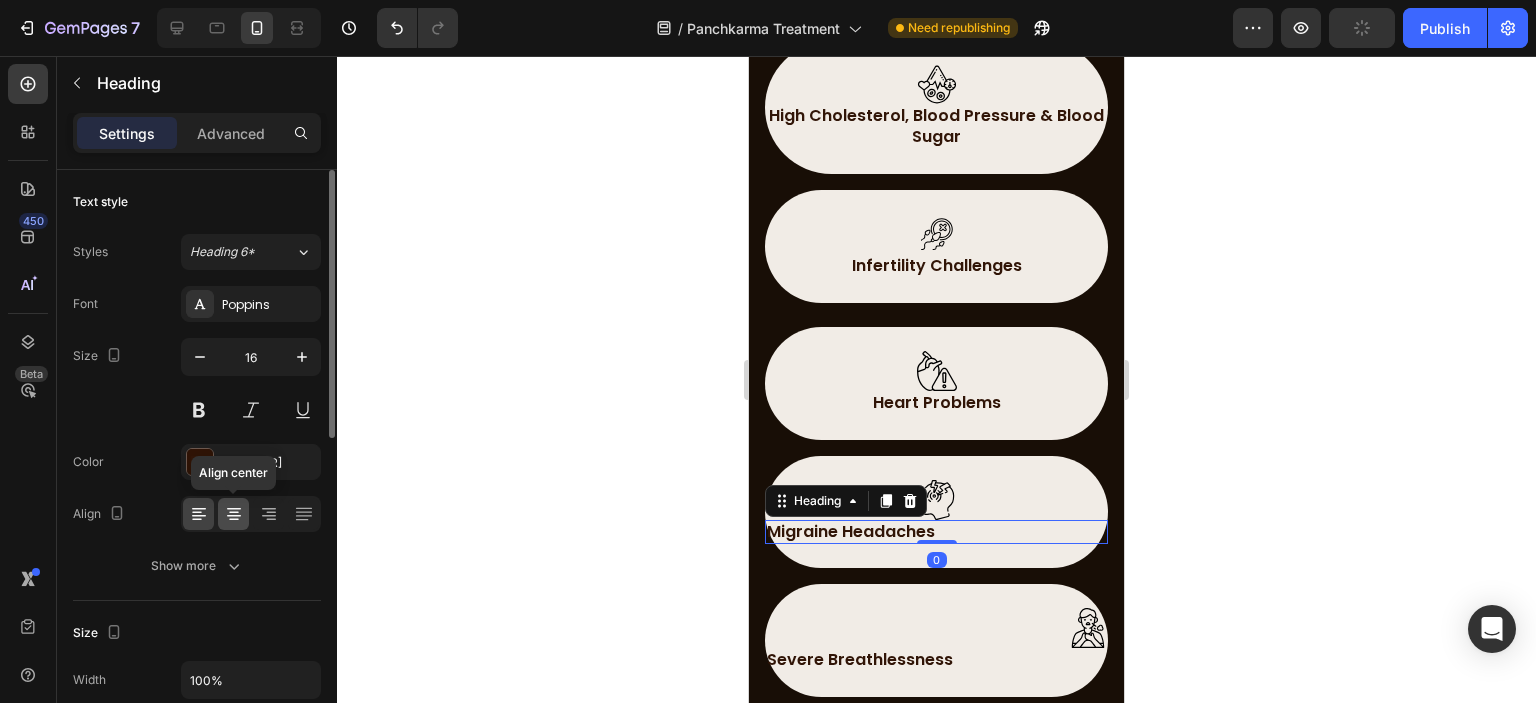 click 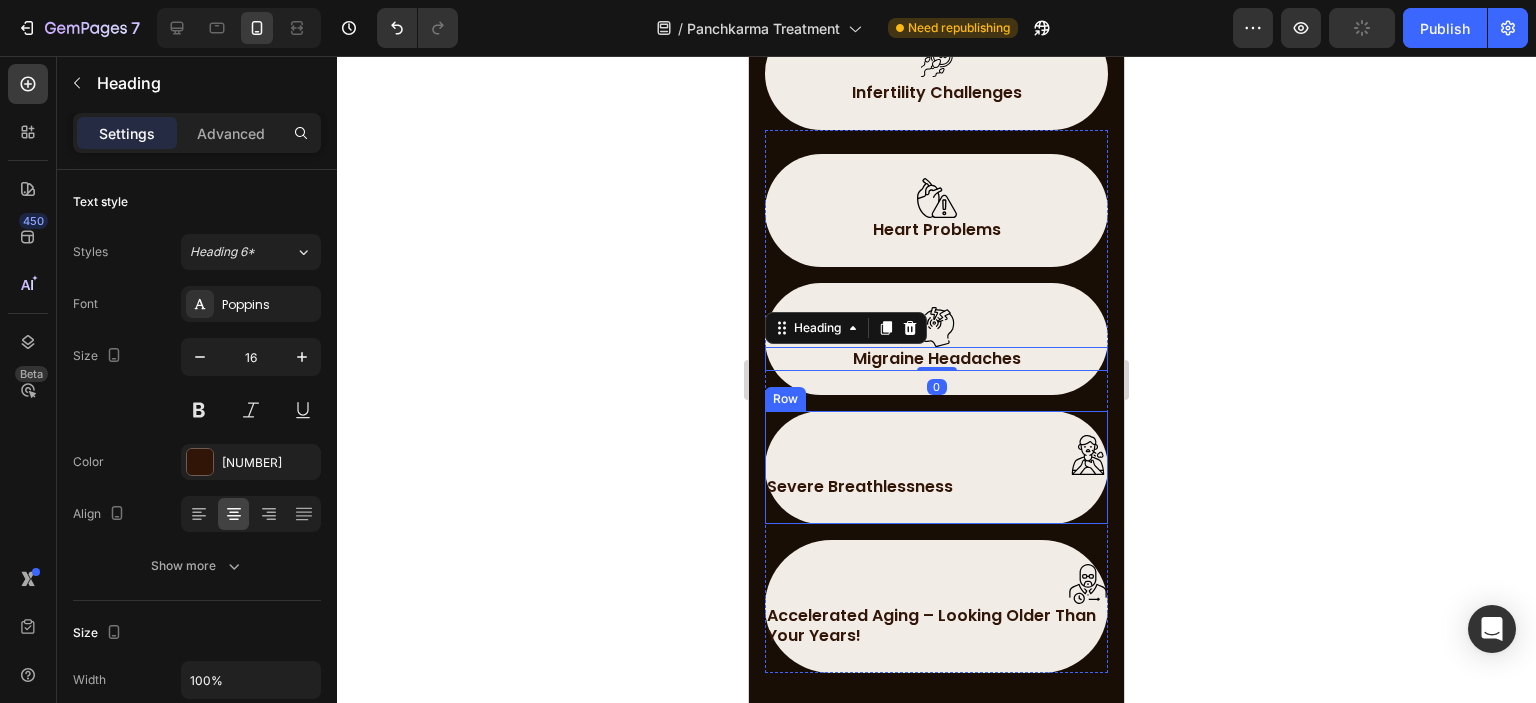 scroll, scrollTop: 3100, scrollLeft: 0, axis: vertical 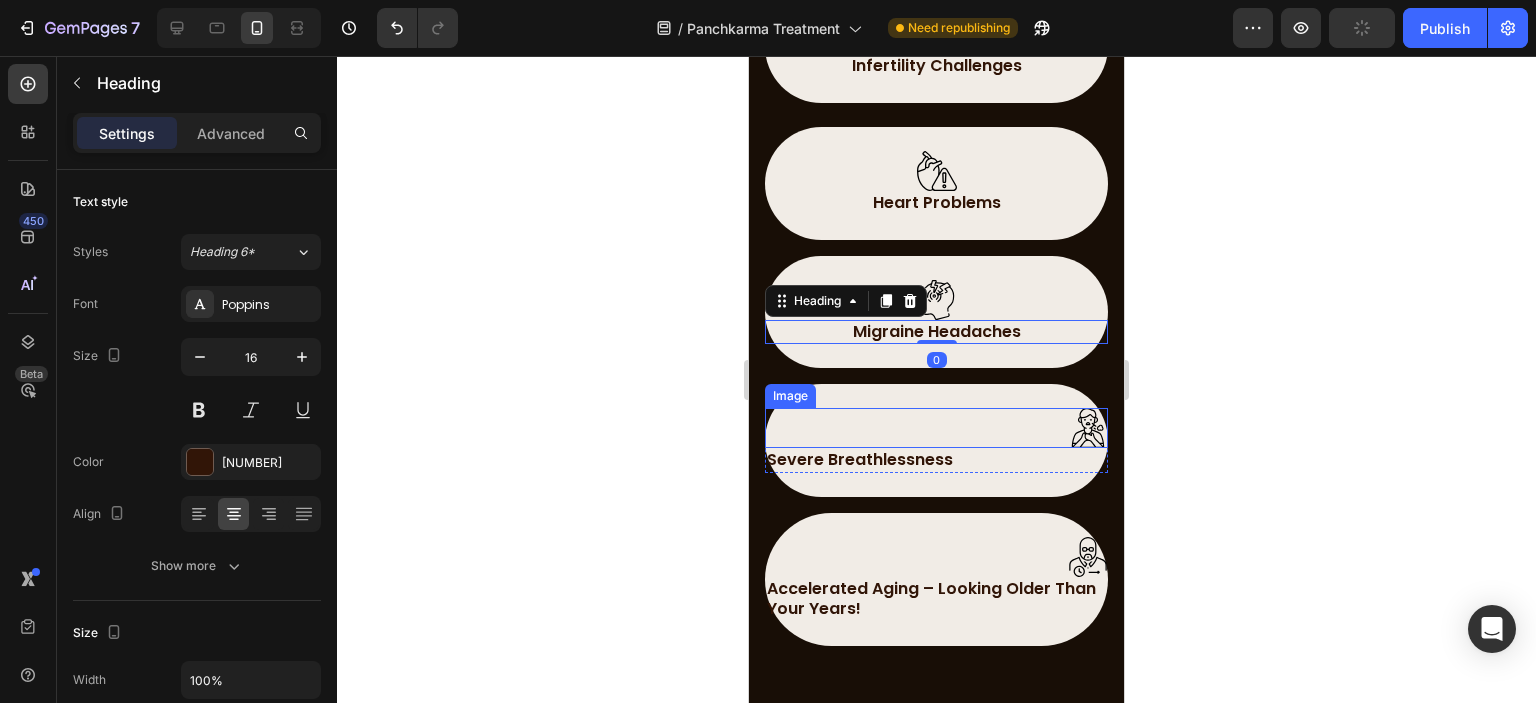 click at bounding box center [1088, 427] 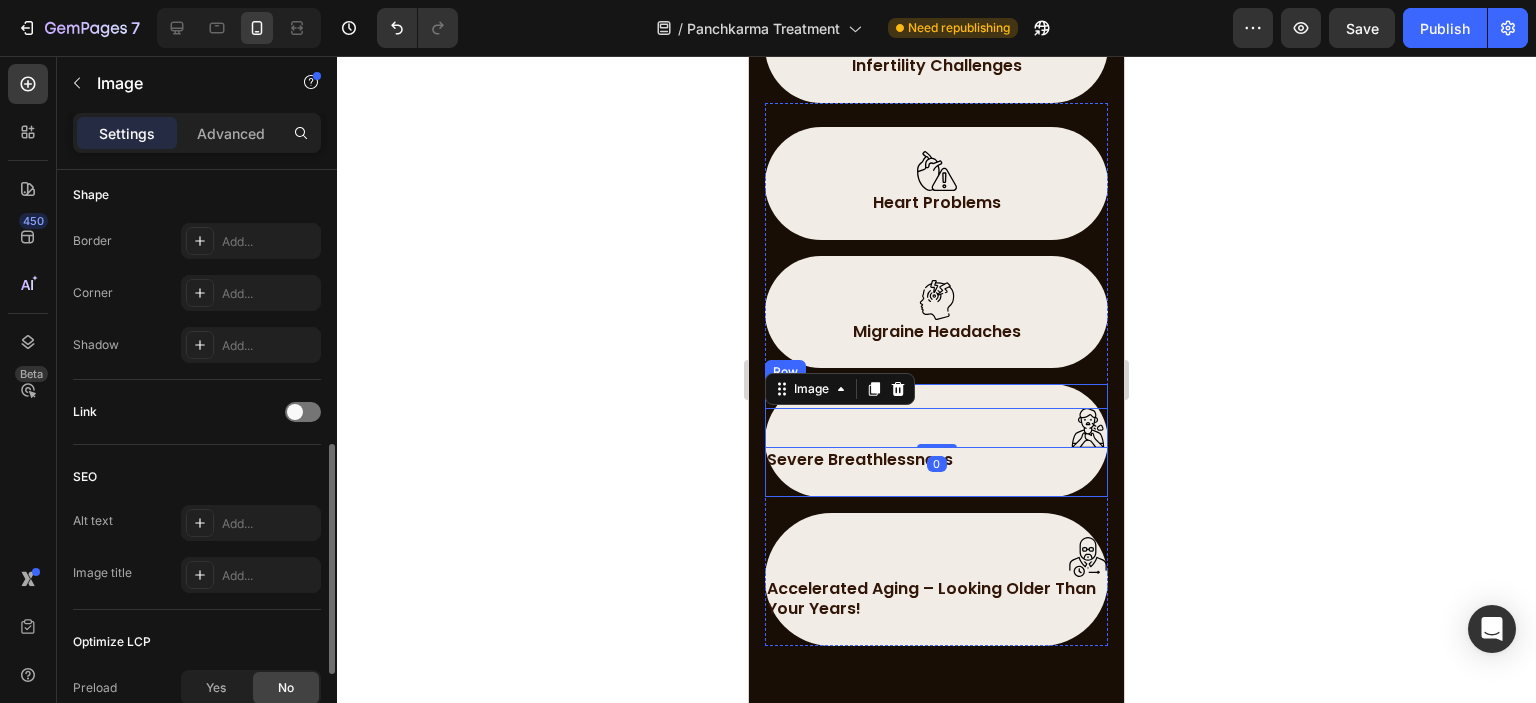 scroll, scrollTop: 918, scrollLeft: 0, axis: vertical 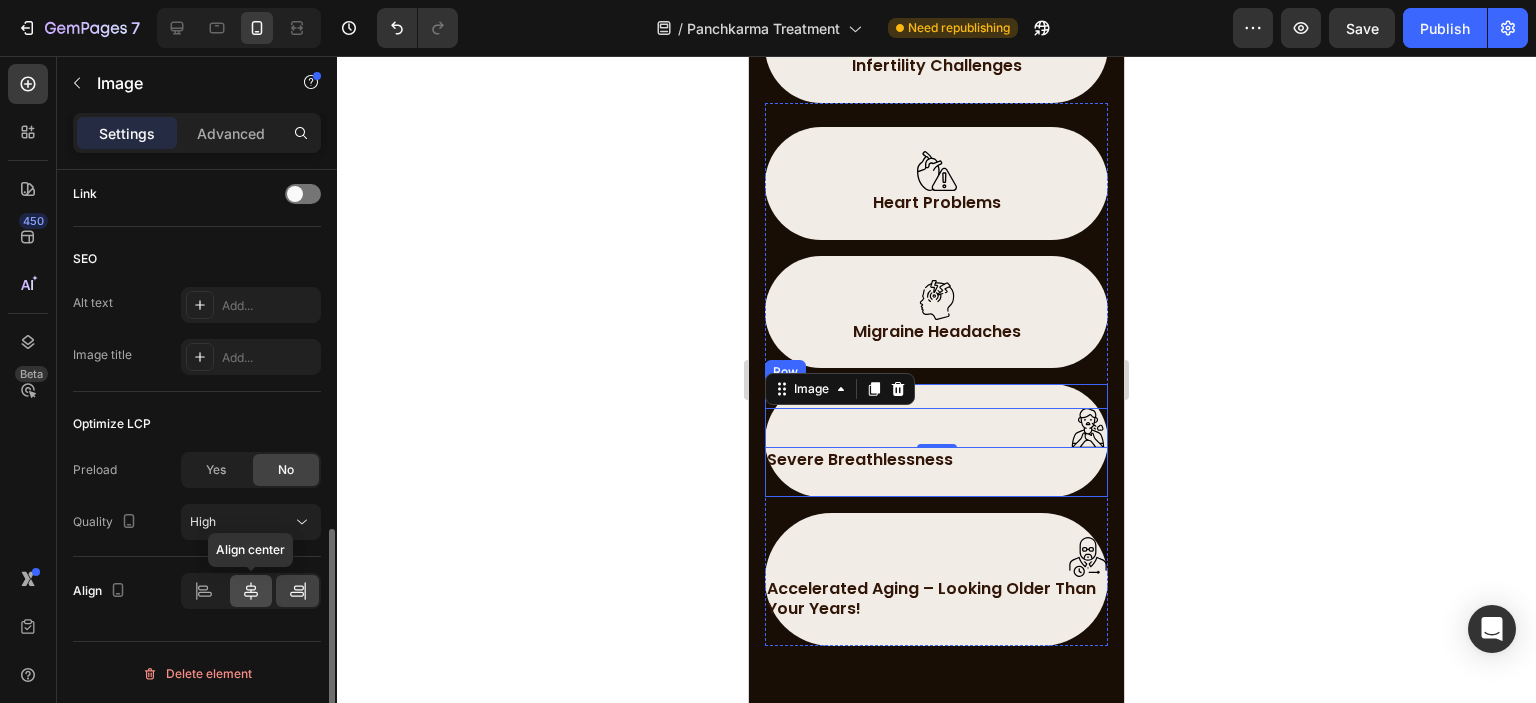 click 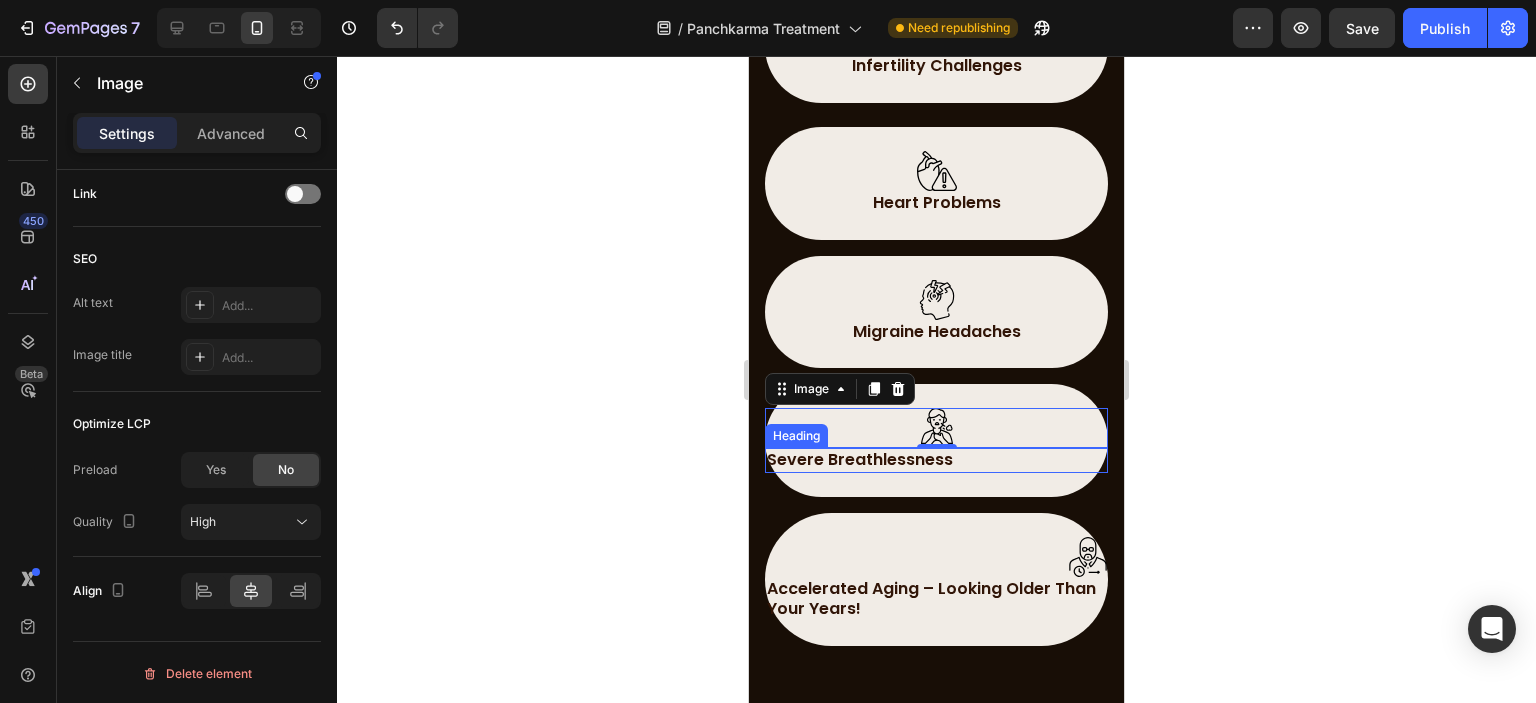 click on "Severe Breathlessness" at bounding box center (936, 460) 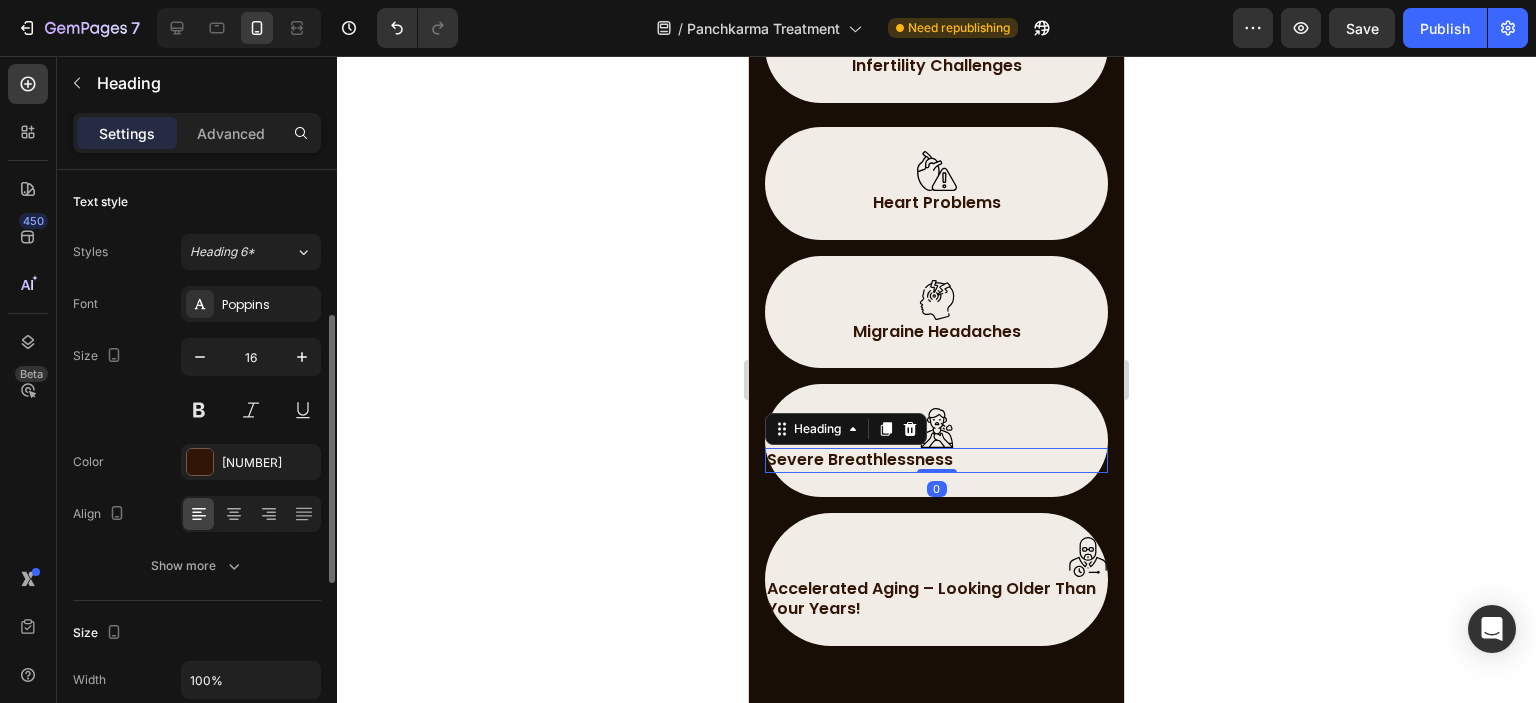 scroll, scrollTop: 200, scrollLeft: 0, axis: vertical 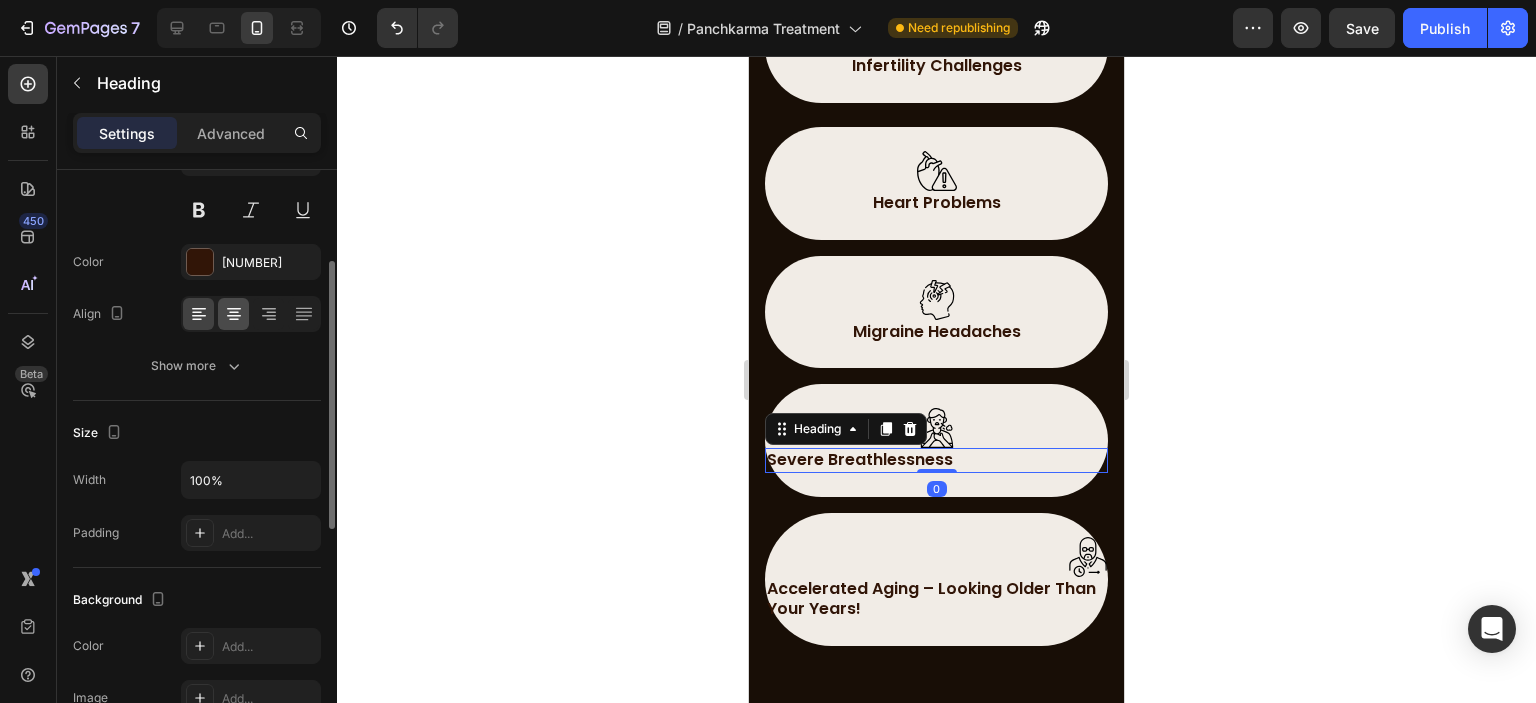 click 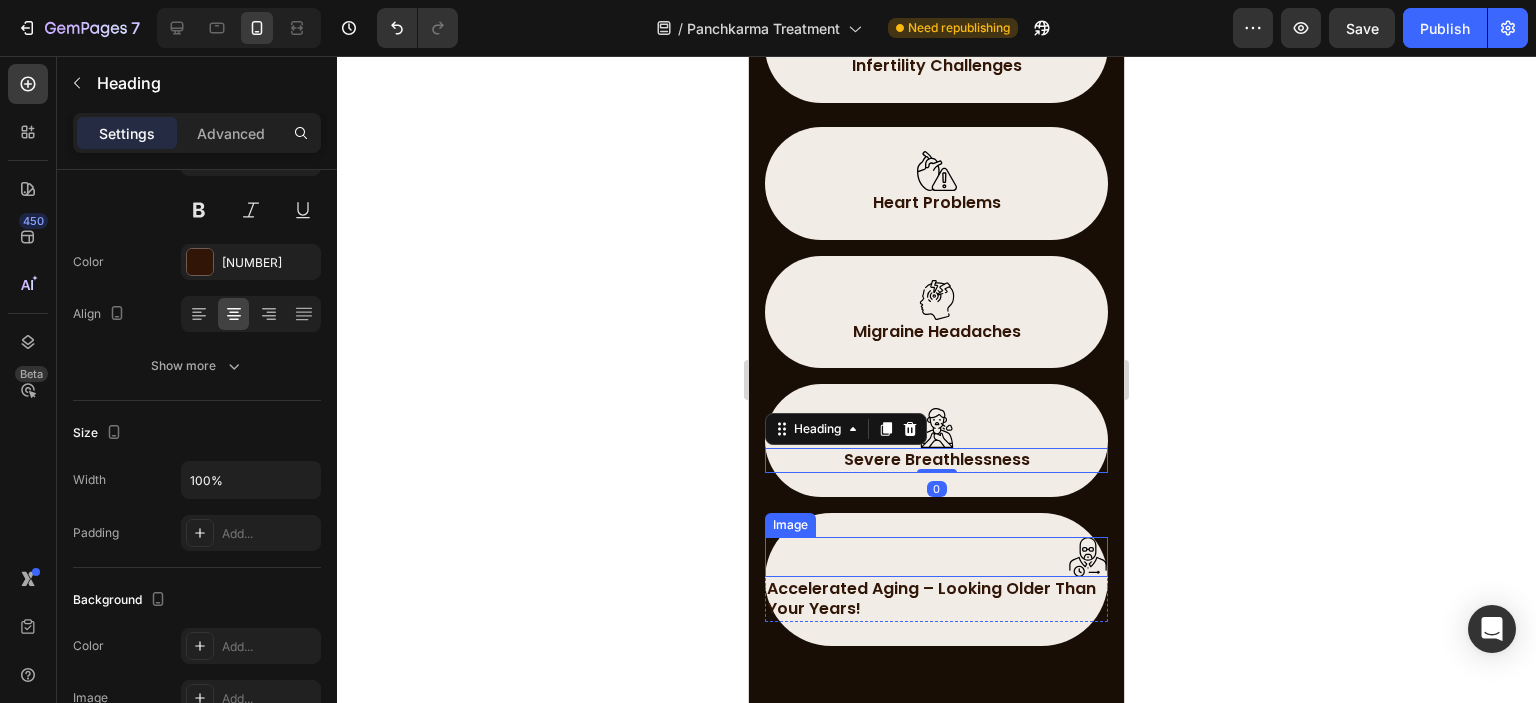 scroll, scrollTop: 3200, scrollLeft: 0, axis: vertical 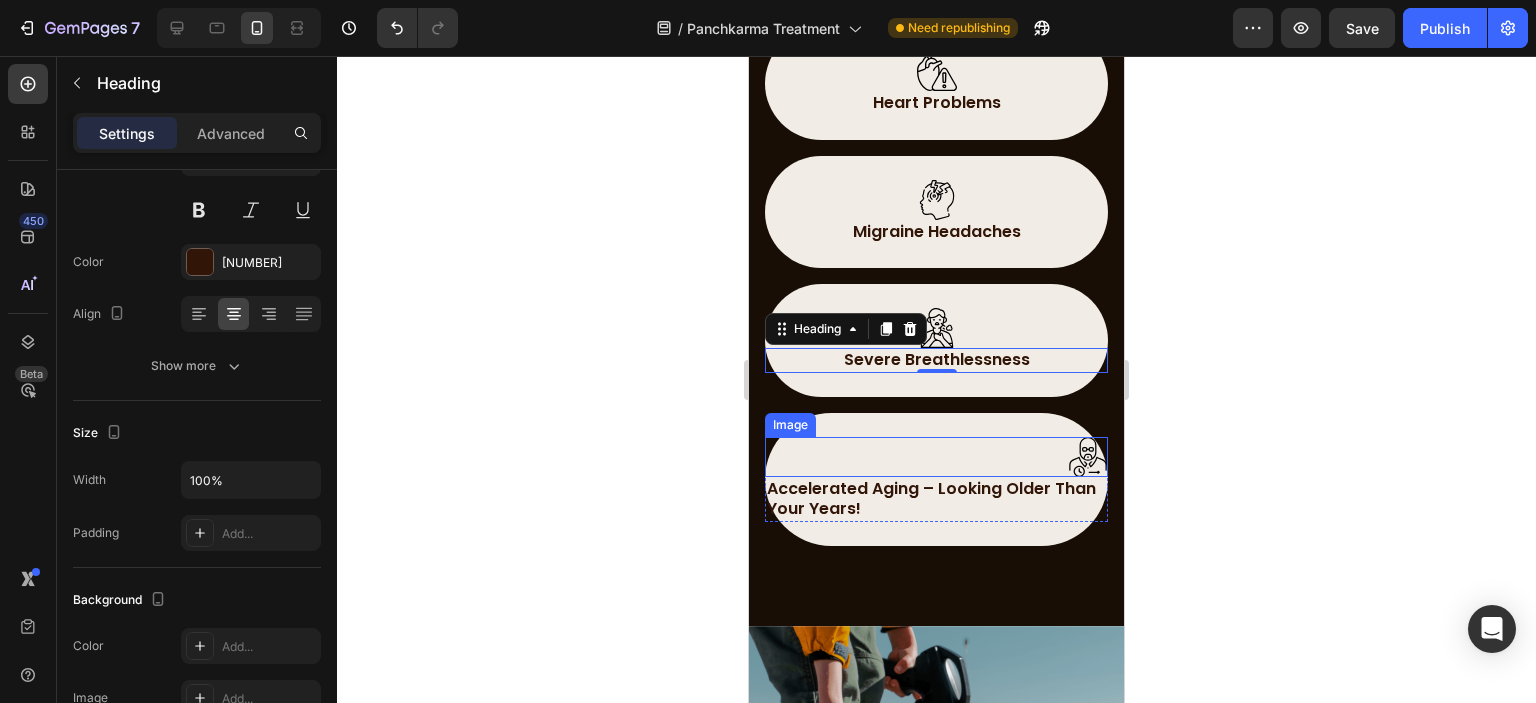 click at bounding box center [1088, 457] 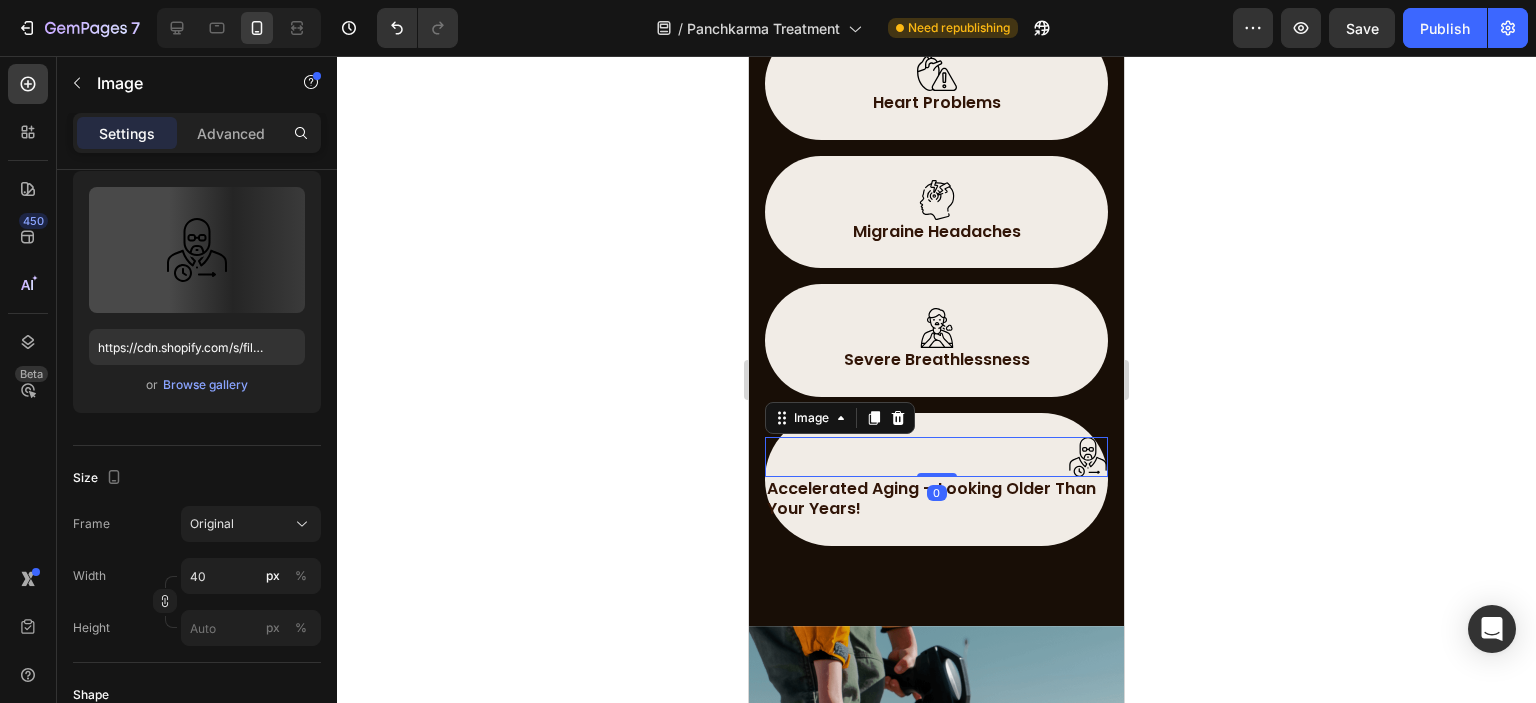 scroll 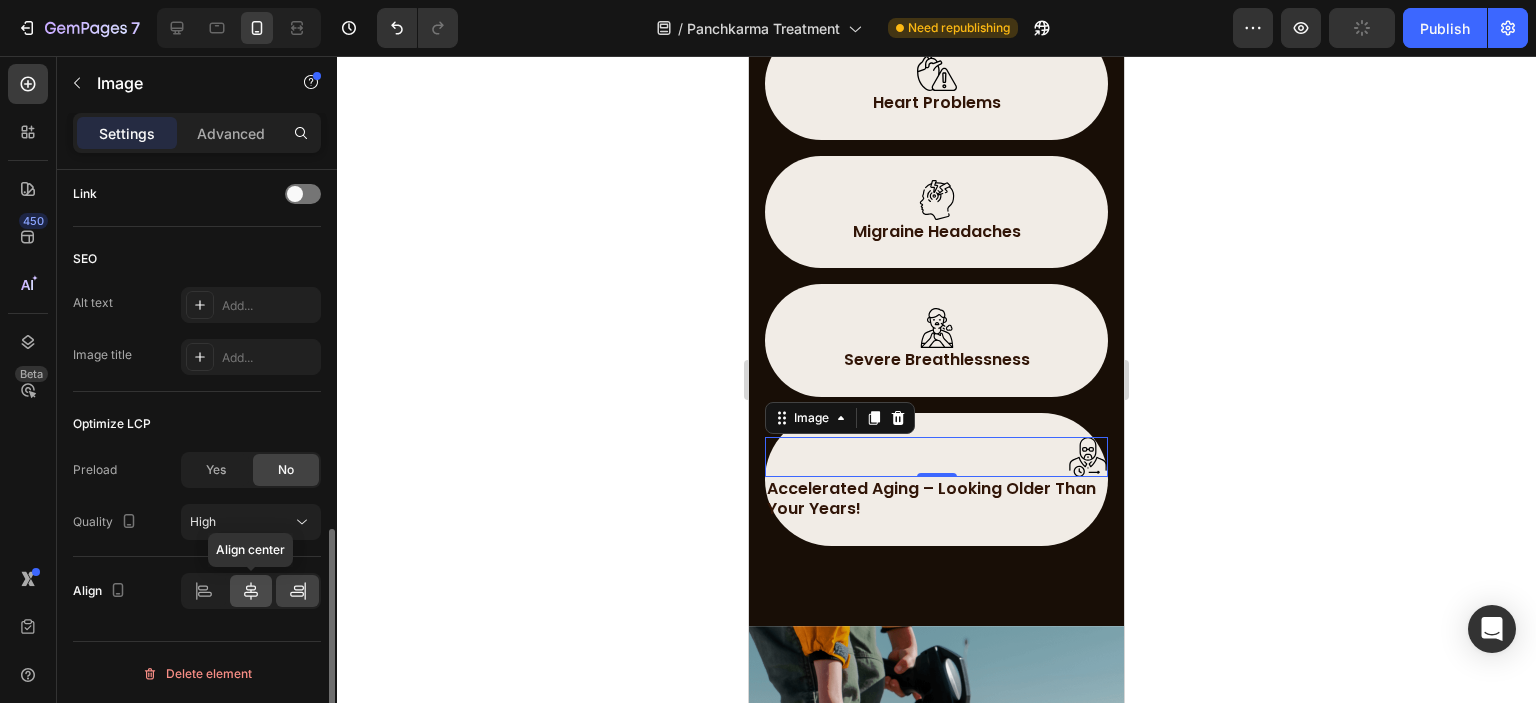 click 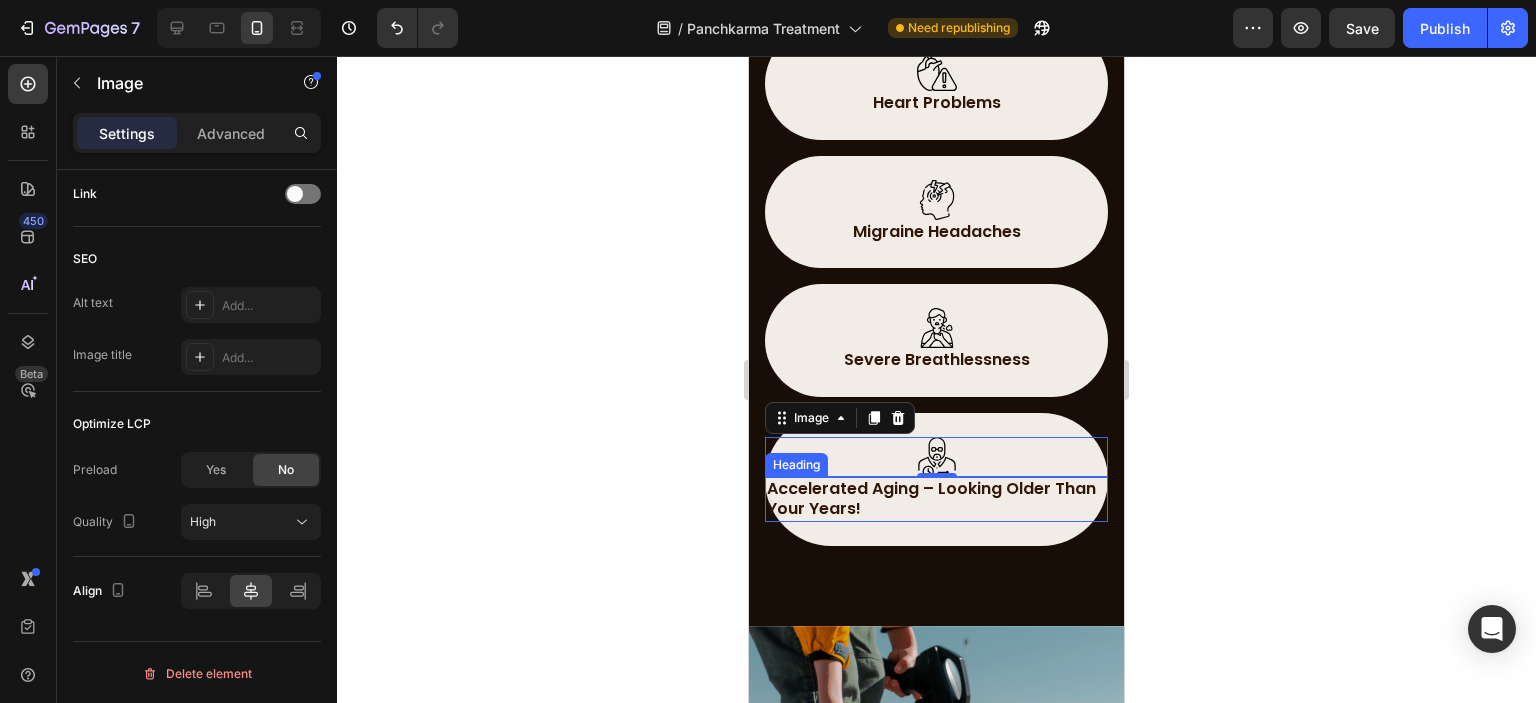 click on "Accelerated Aging – Looking Older Than Your Years!" at bounding box center [936, 500] 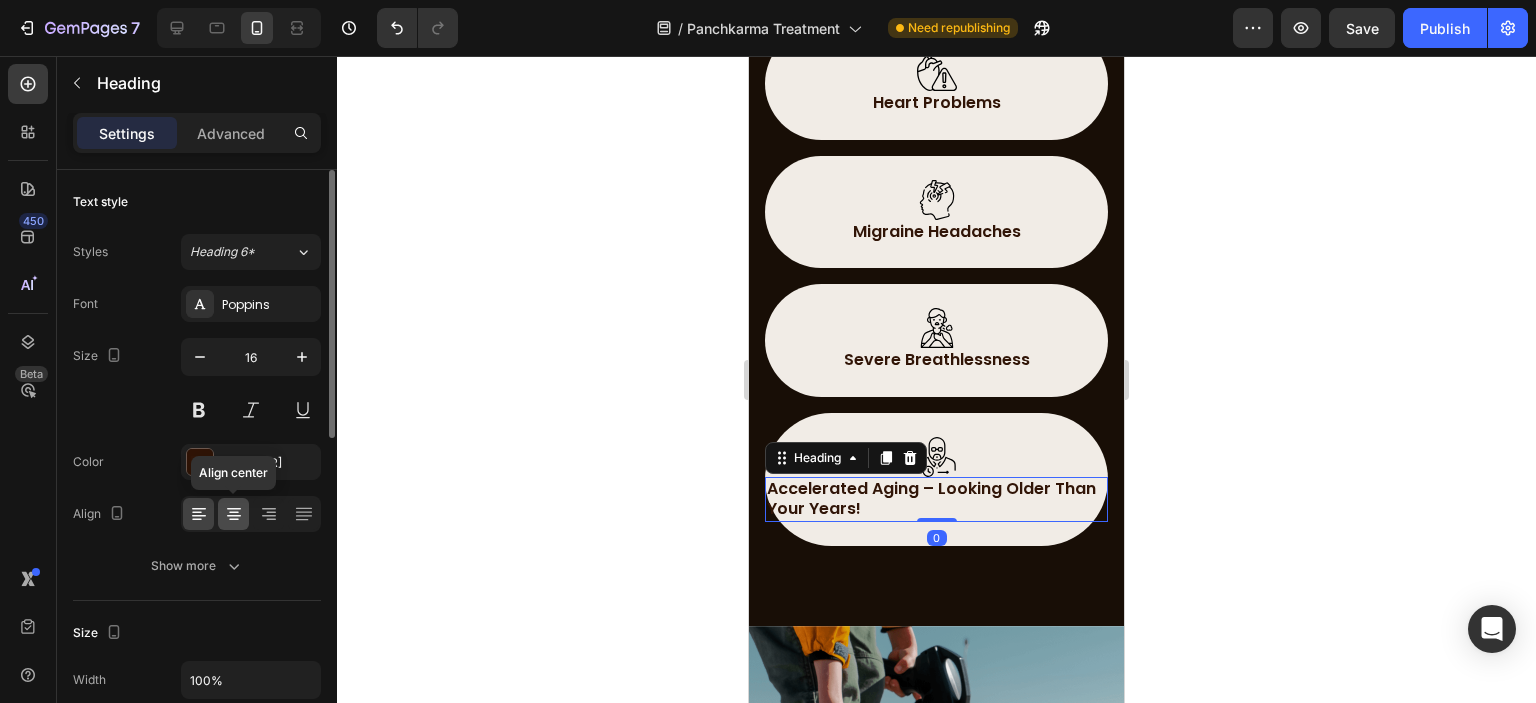 click 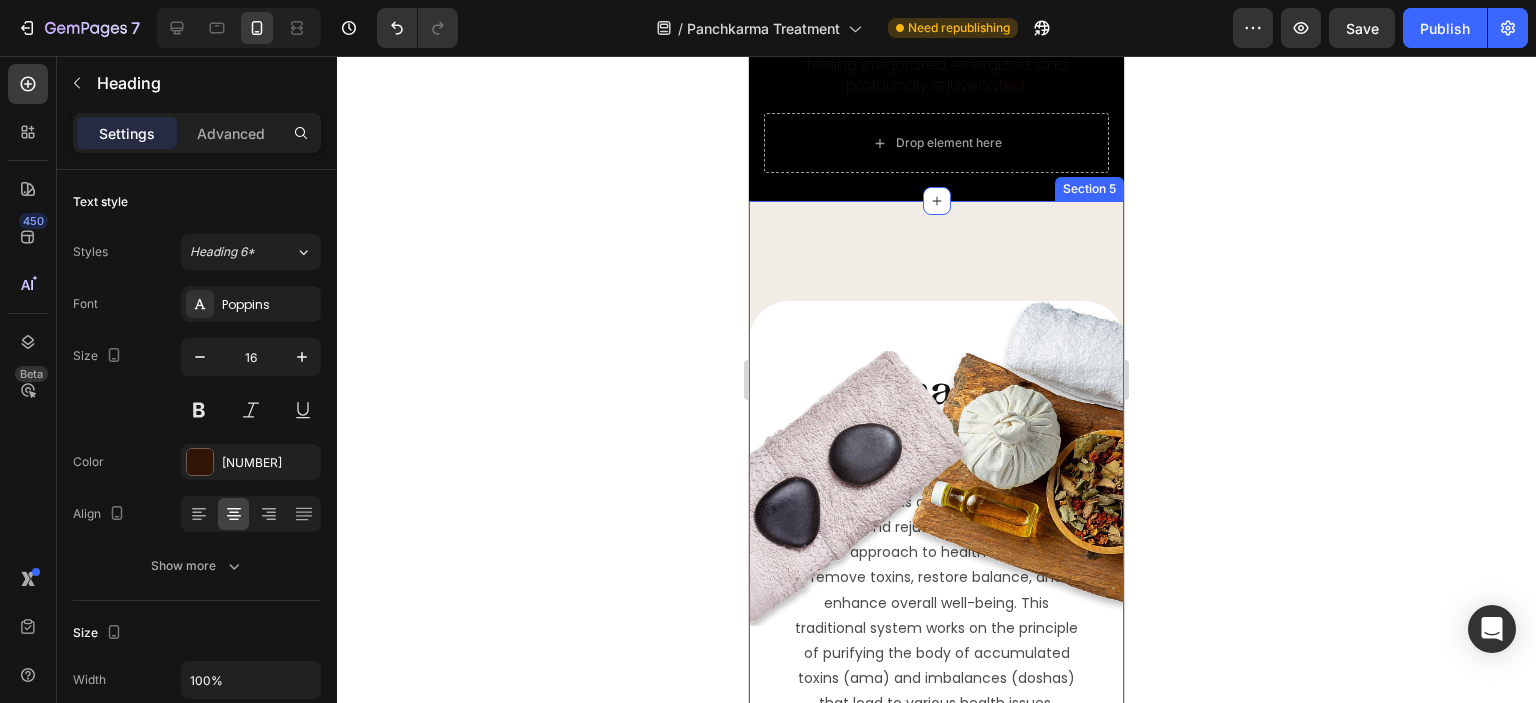scroll, scrollTop: 4500, scrollLeft: 0, axis: vertical 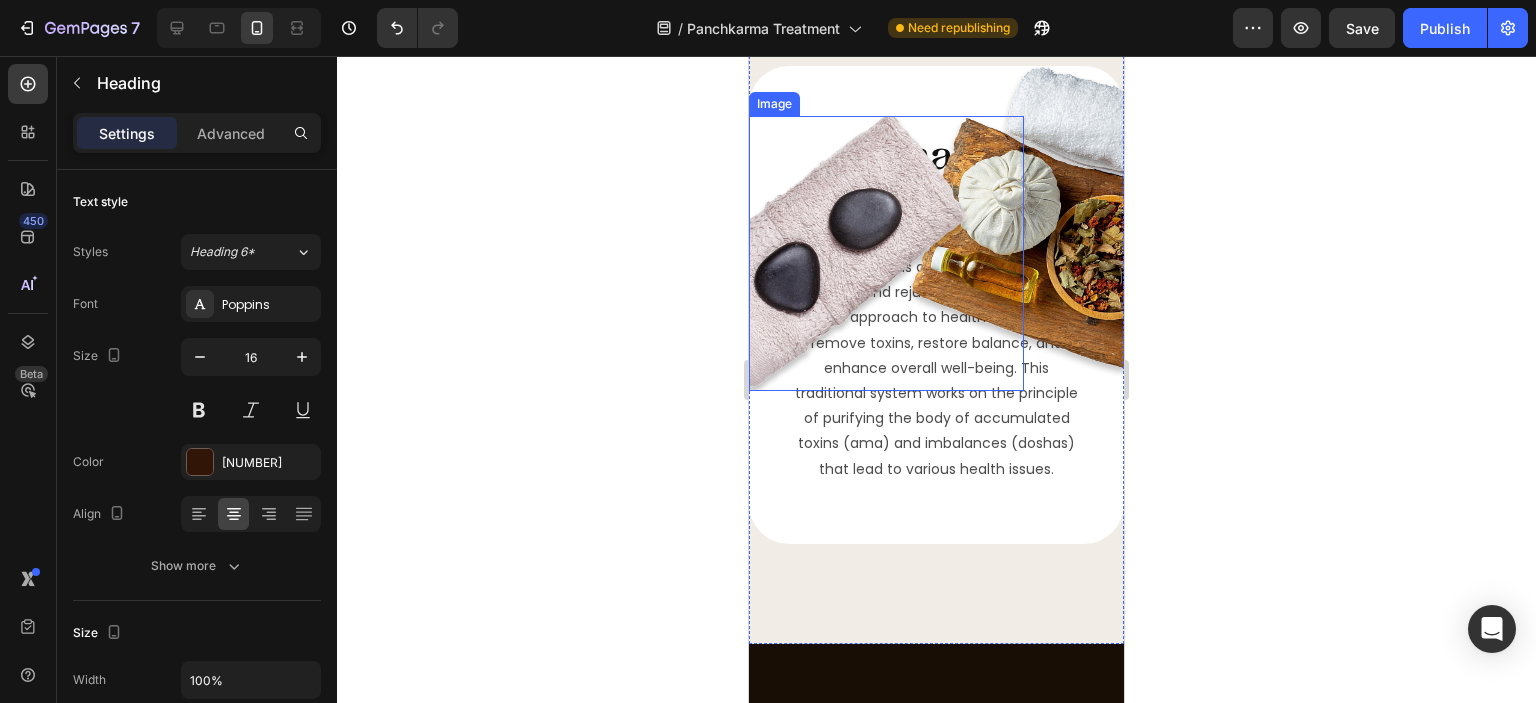 click at bounding box center [886, 253] 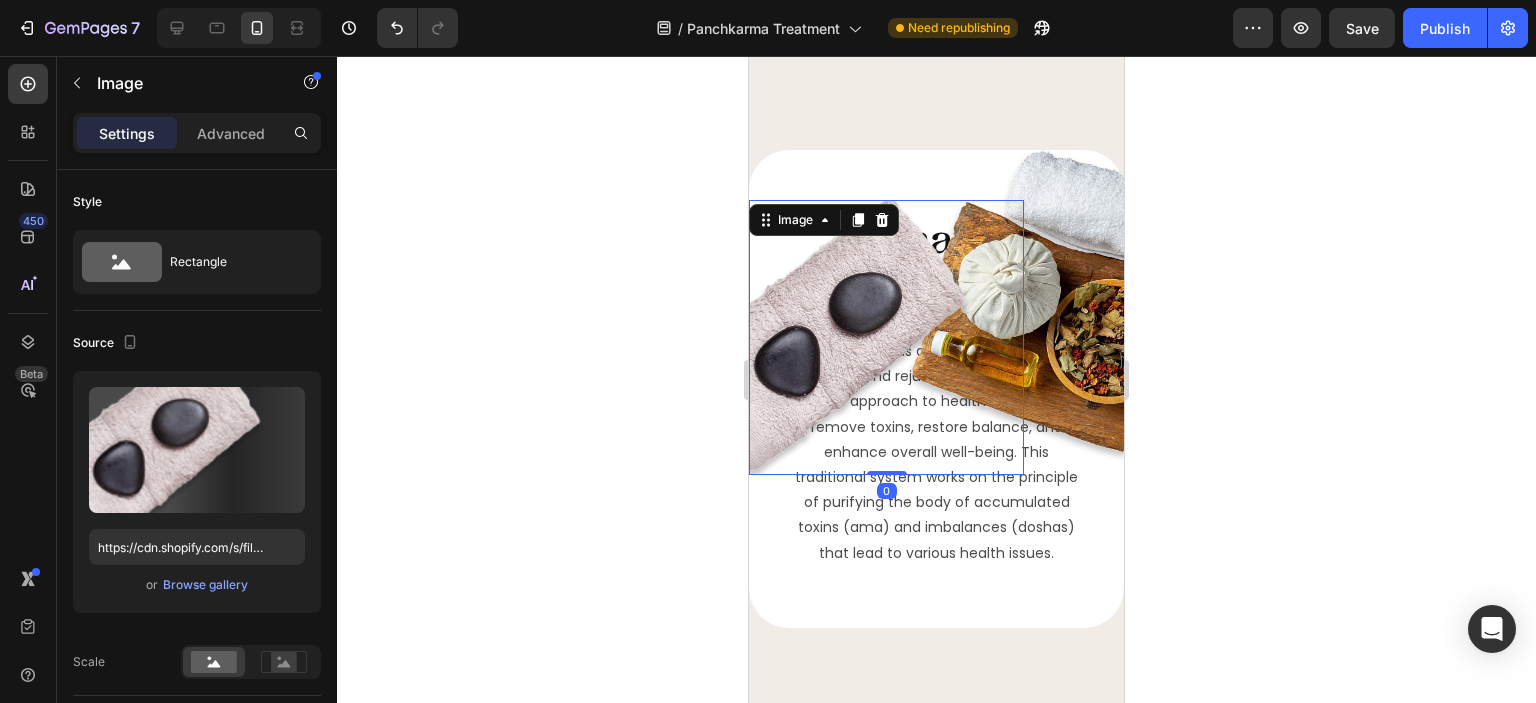 scroll, scrollTop: 4300, scrollLeft: 0, axis: vertical 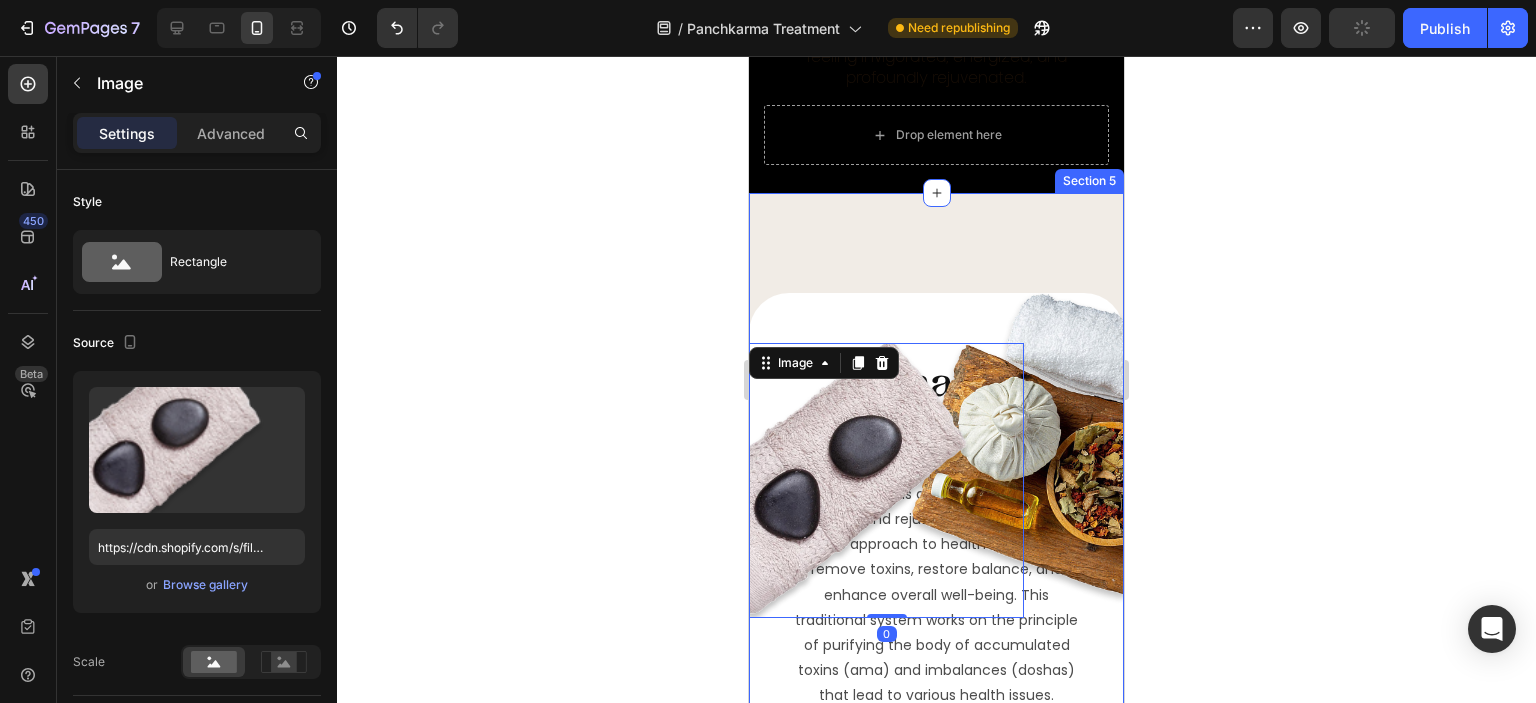 click on "What is Panchkarma? Heading Panchkarma is an ancient Ayurvedic cleansing and rejuvenation therapy. It's a holistic approach to health that aims to remove toxins, restore balance, and enhance overall well-being. This traditional system works on the principle of purifying the body of accumulated toxins (ama) and imbalances (doshas) that lead to various health issues. Text Block Row Image Image   0 Section 5" at bounding box center [936, 531] 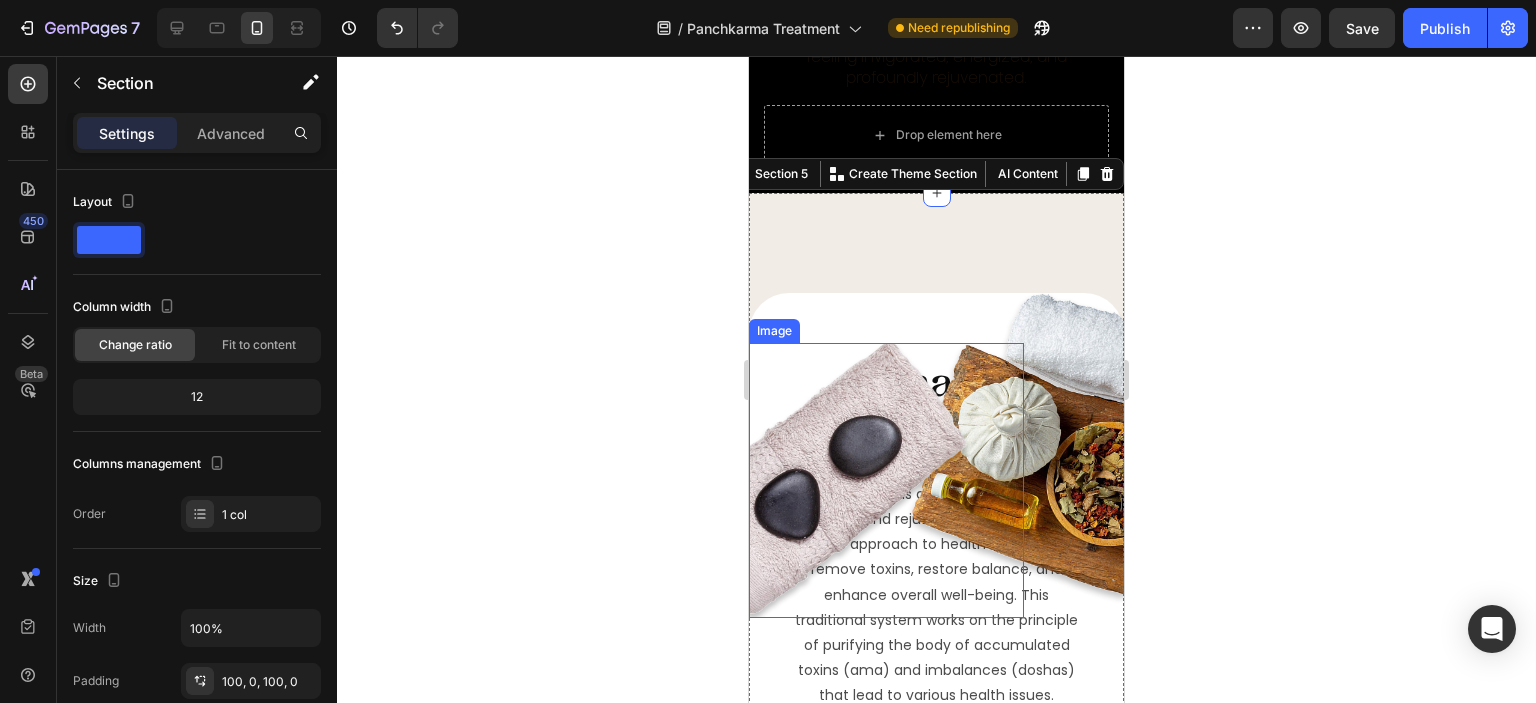 click at bounding box center [886, 480] 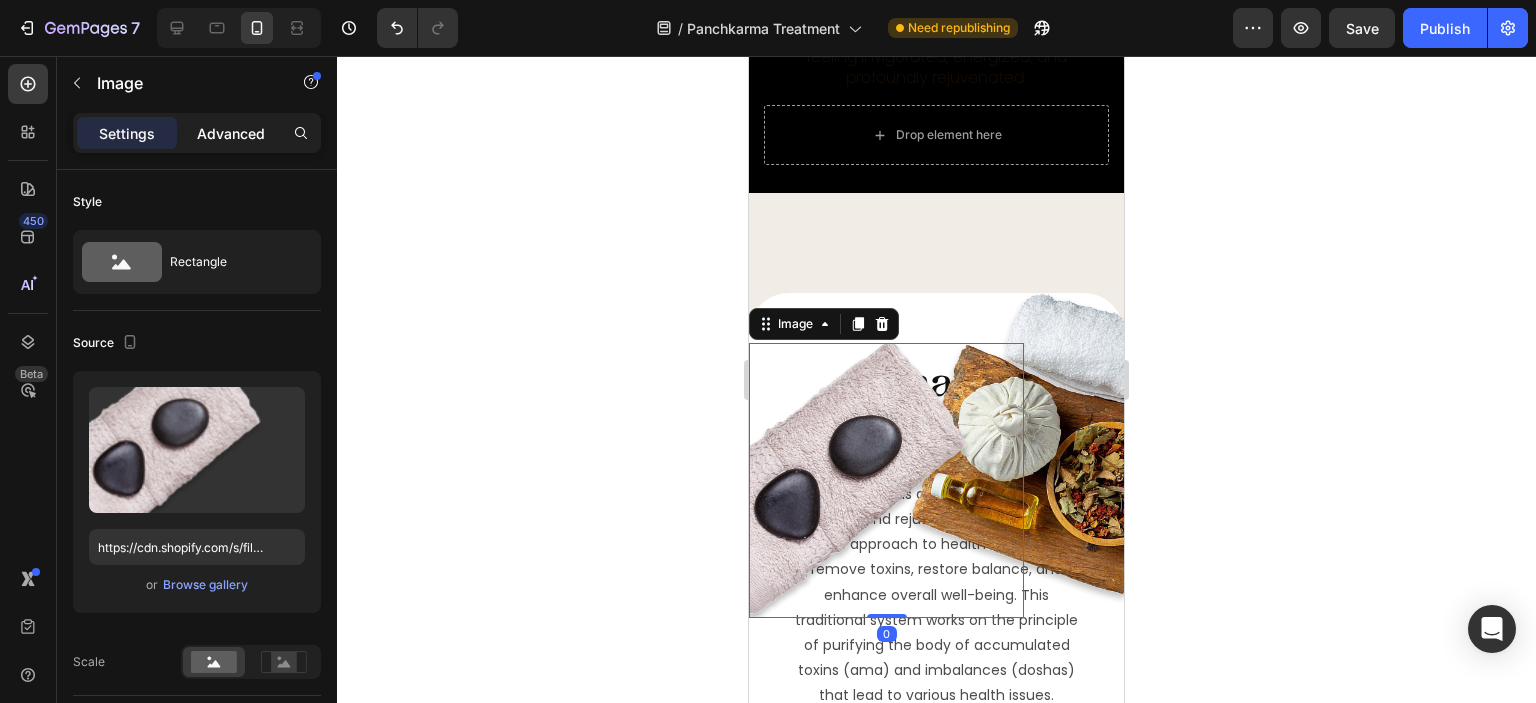 click on "Advanced" at bounding box center (231, 133) 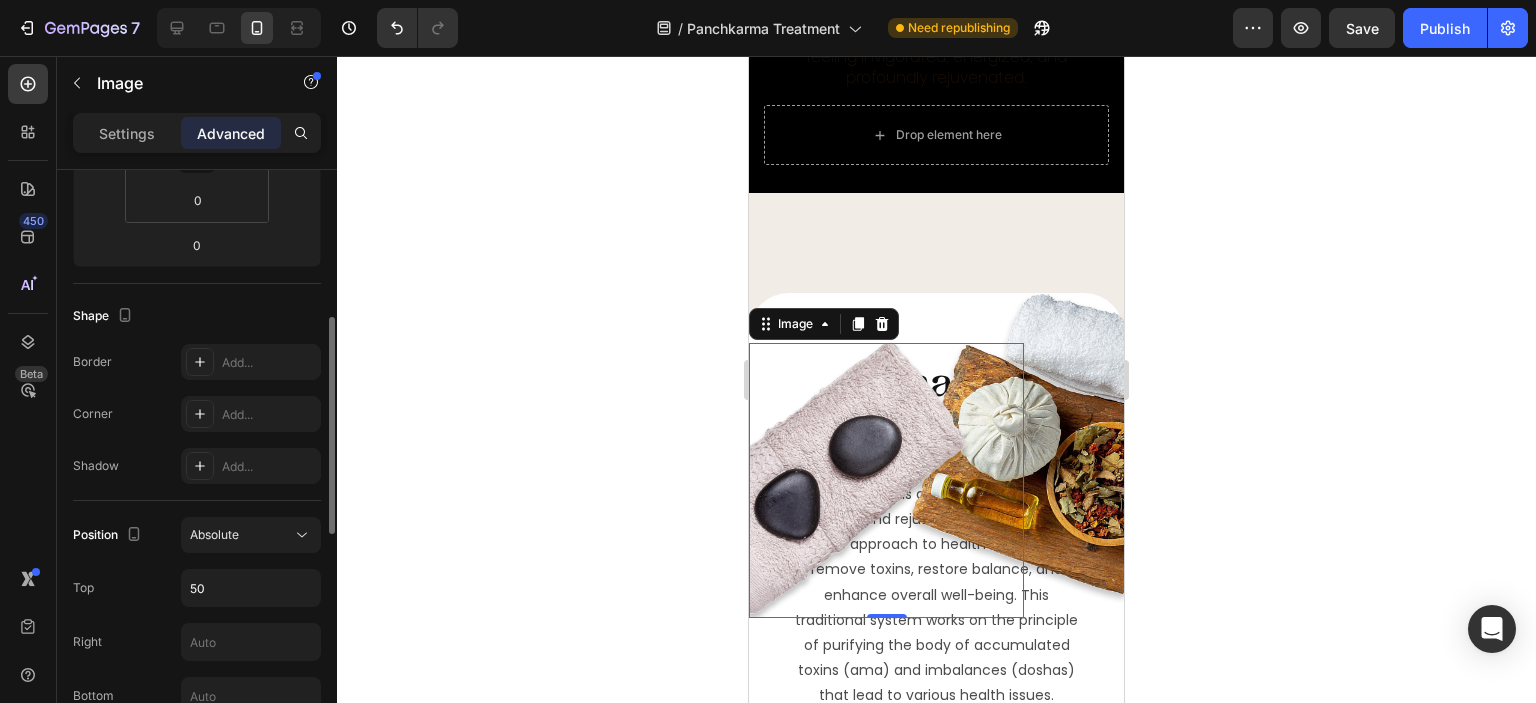 scroll, scrollTop: 600, scrollLeft: 0, axis: vertical 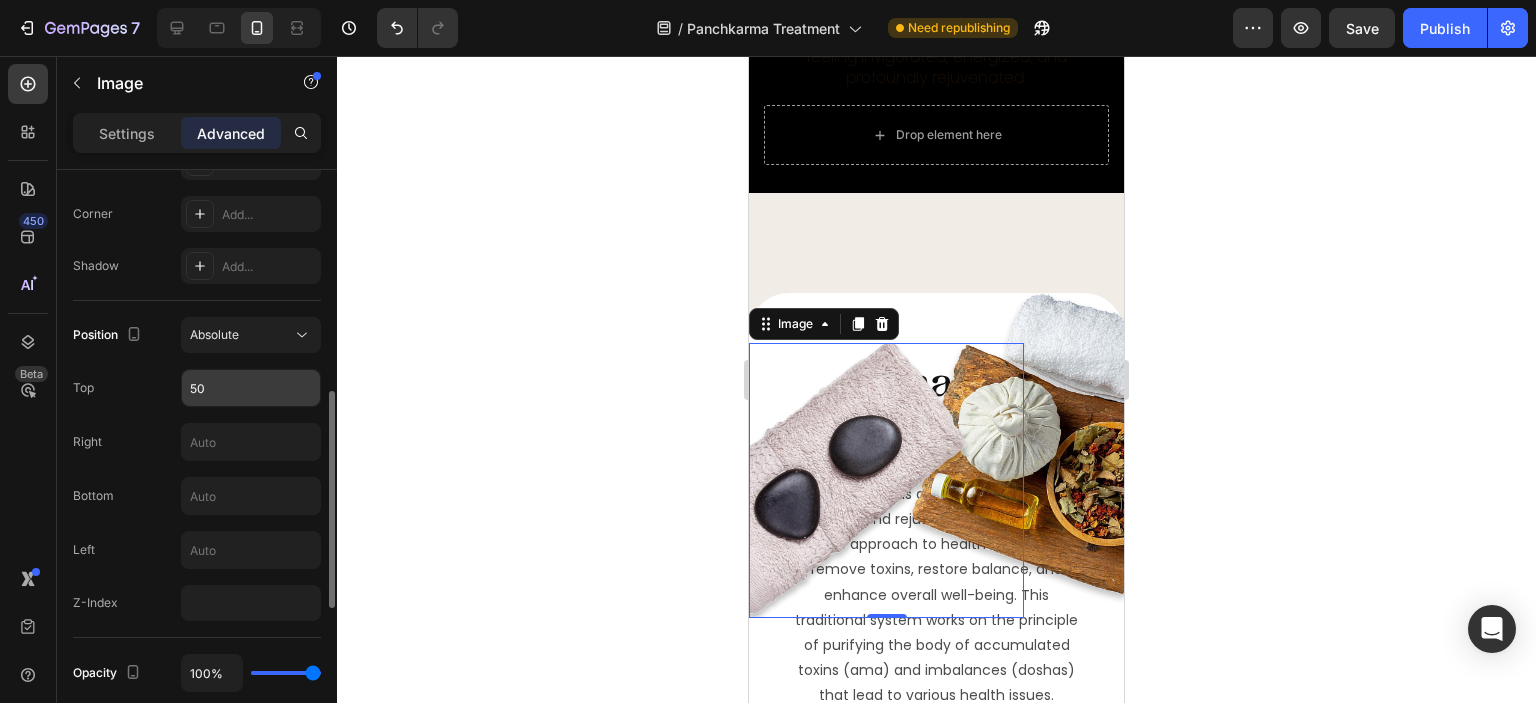 click on "50" at bounding box center [251, 388] 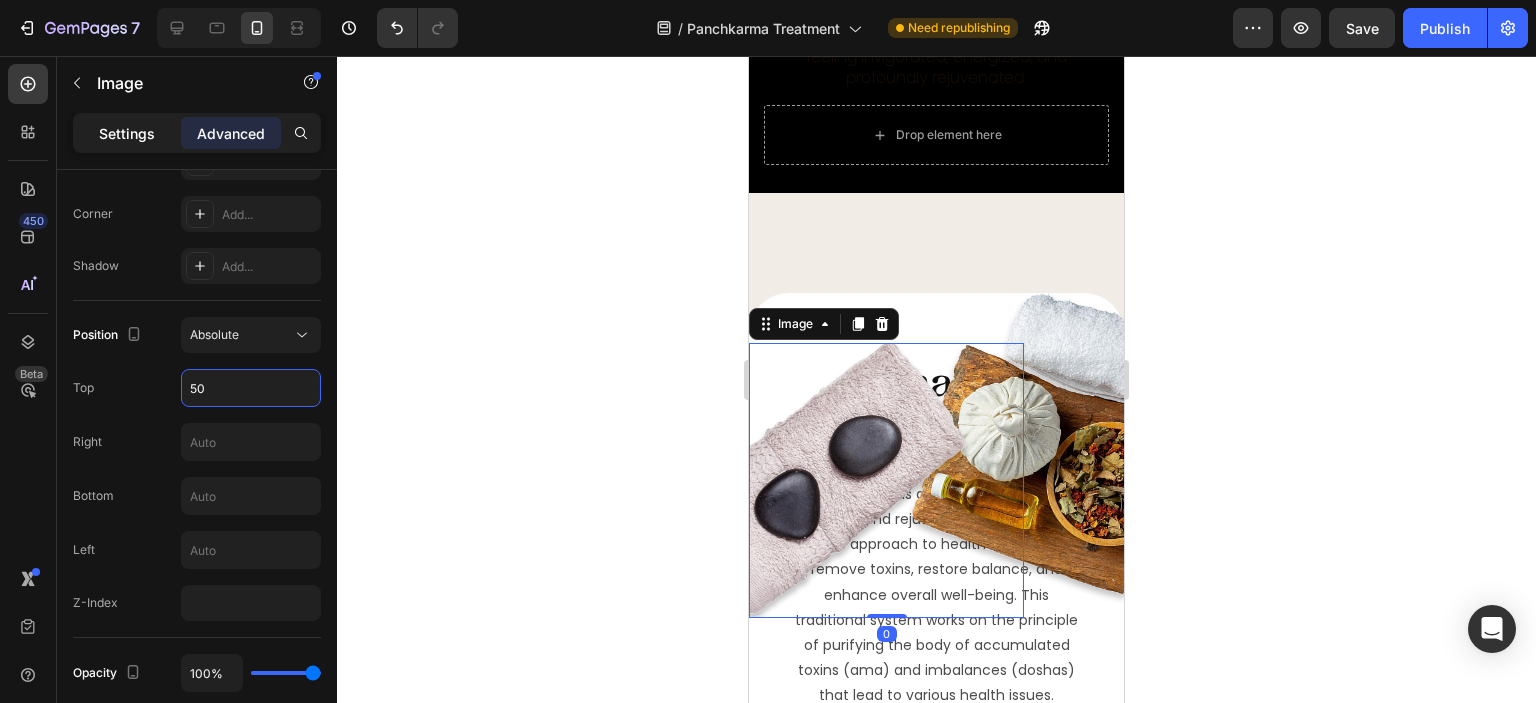 click on "Settings" at bounding box center (127, 133) 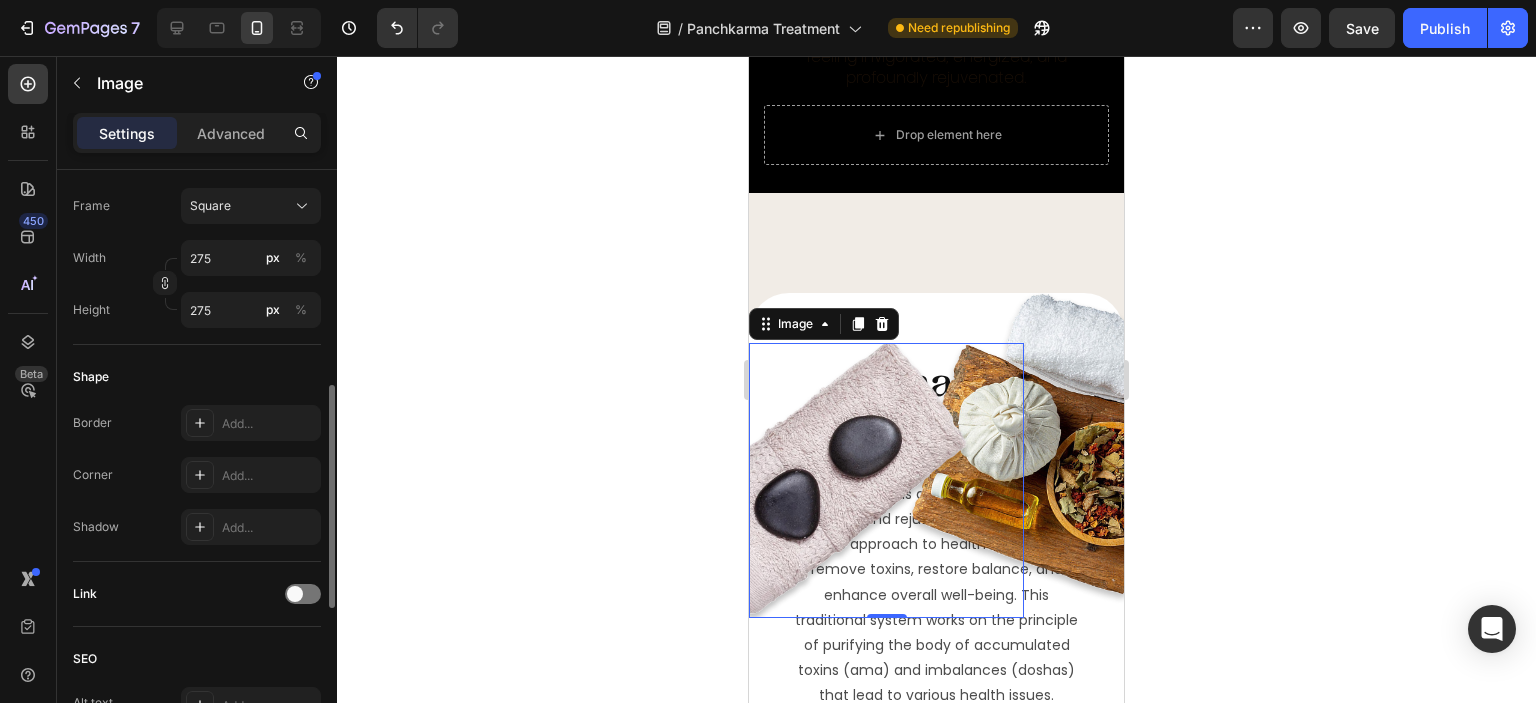 scroll, scrollTop: 368, scrollLeft: 0, axis: vertical 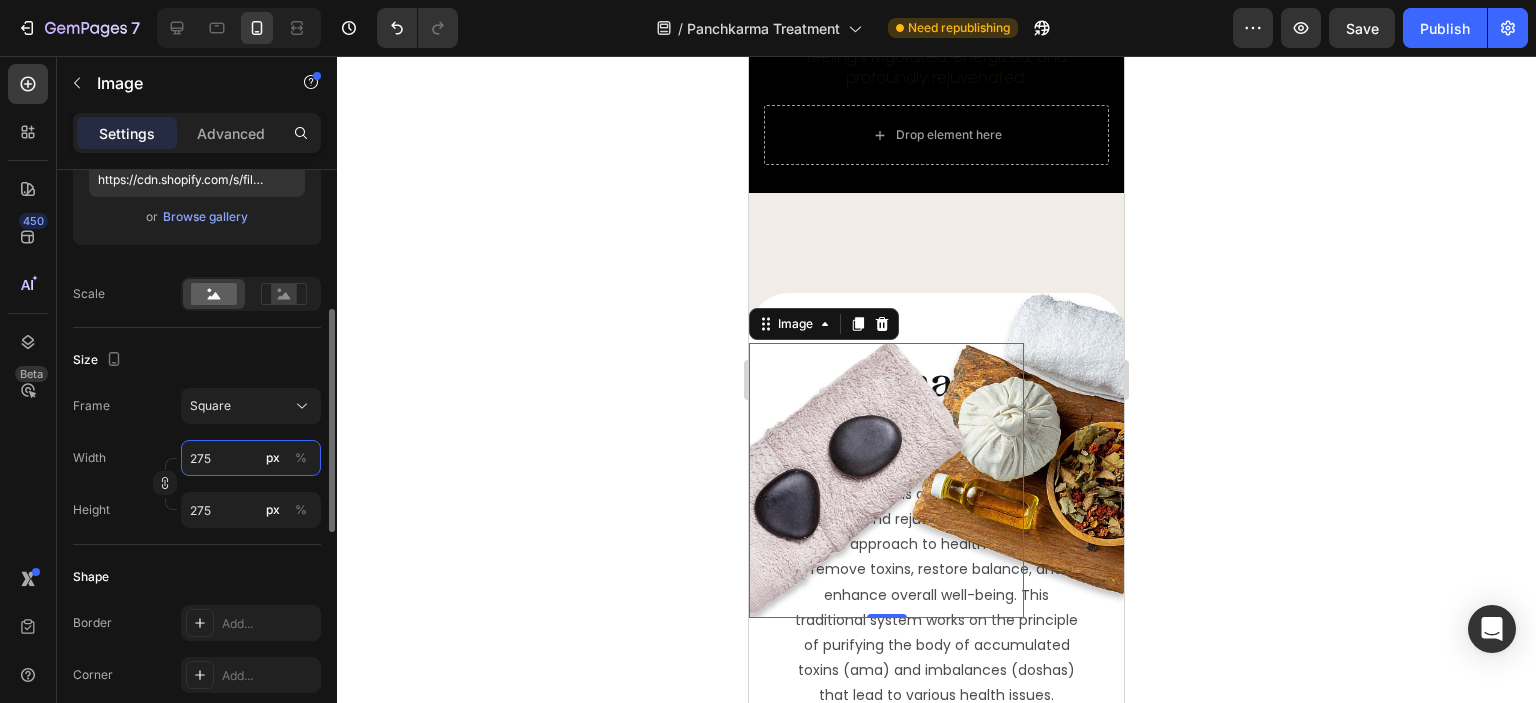 click on "275" at bounding box center [251, 458] 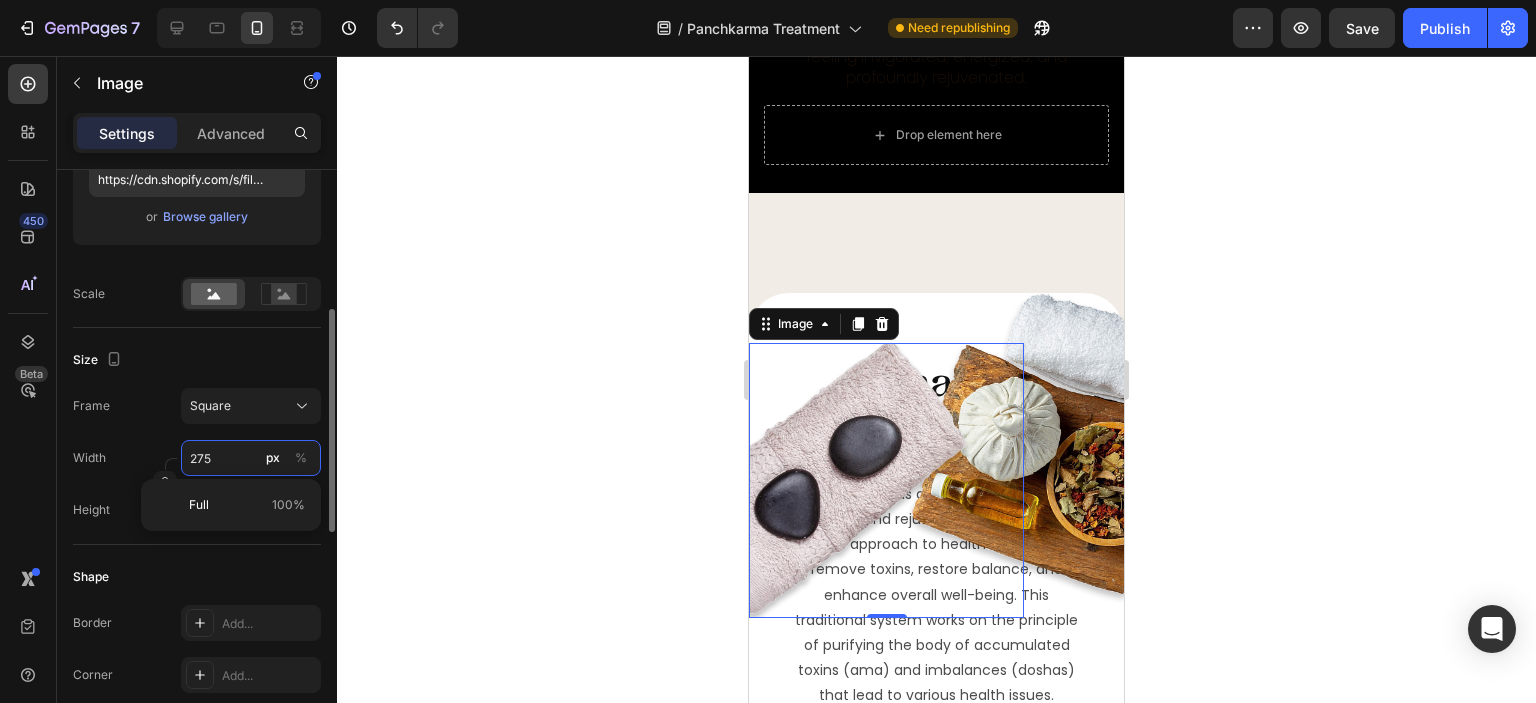 type on "1" 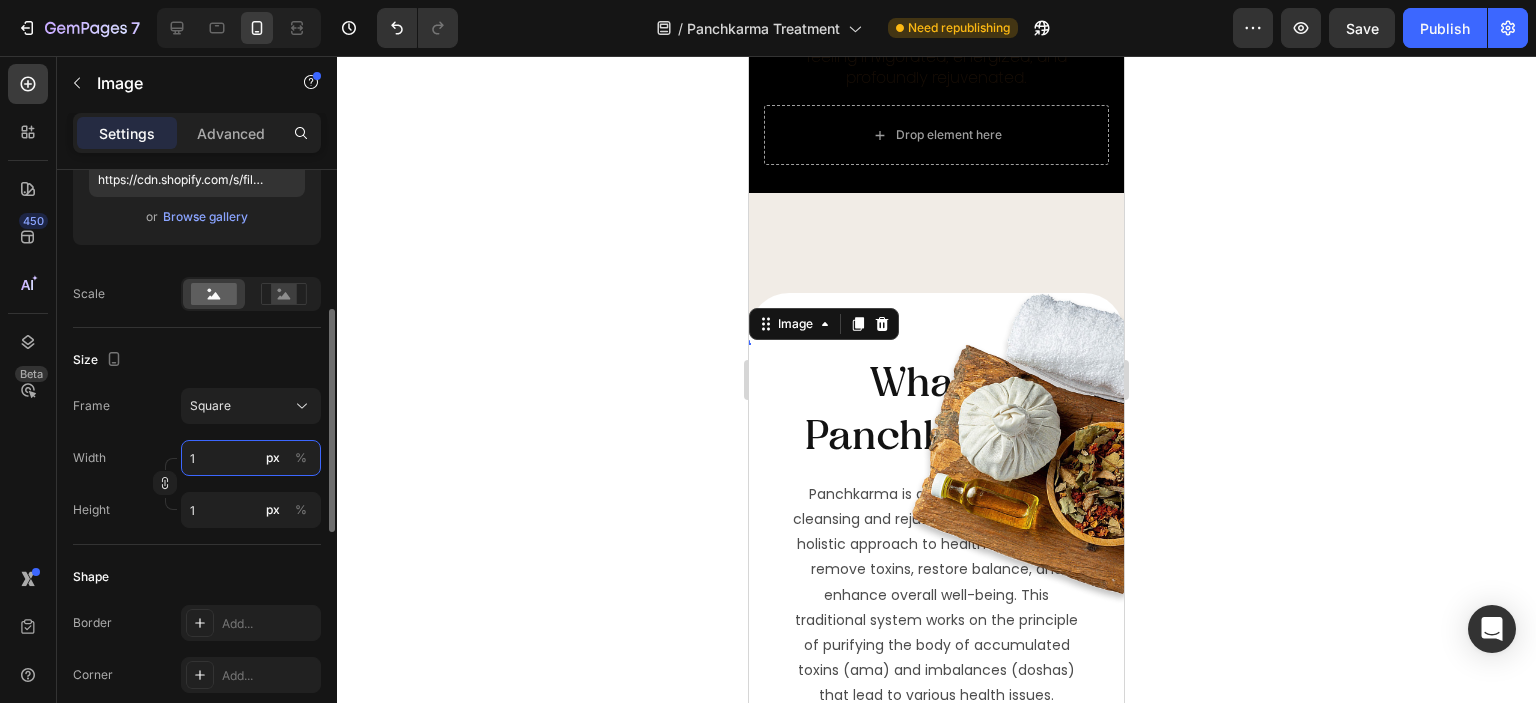 type on "10" 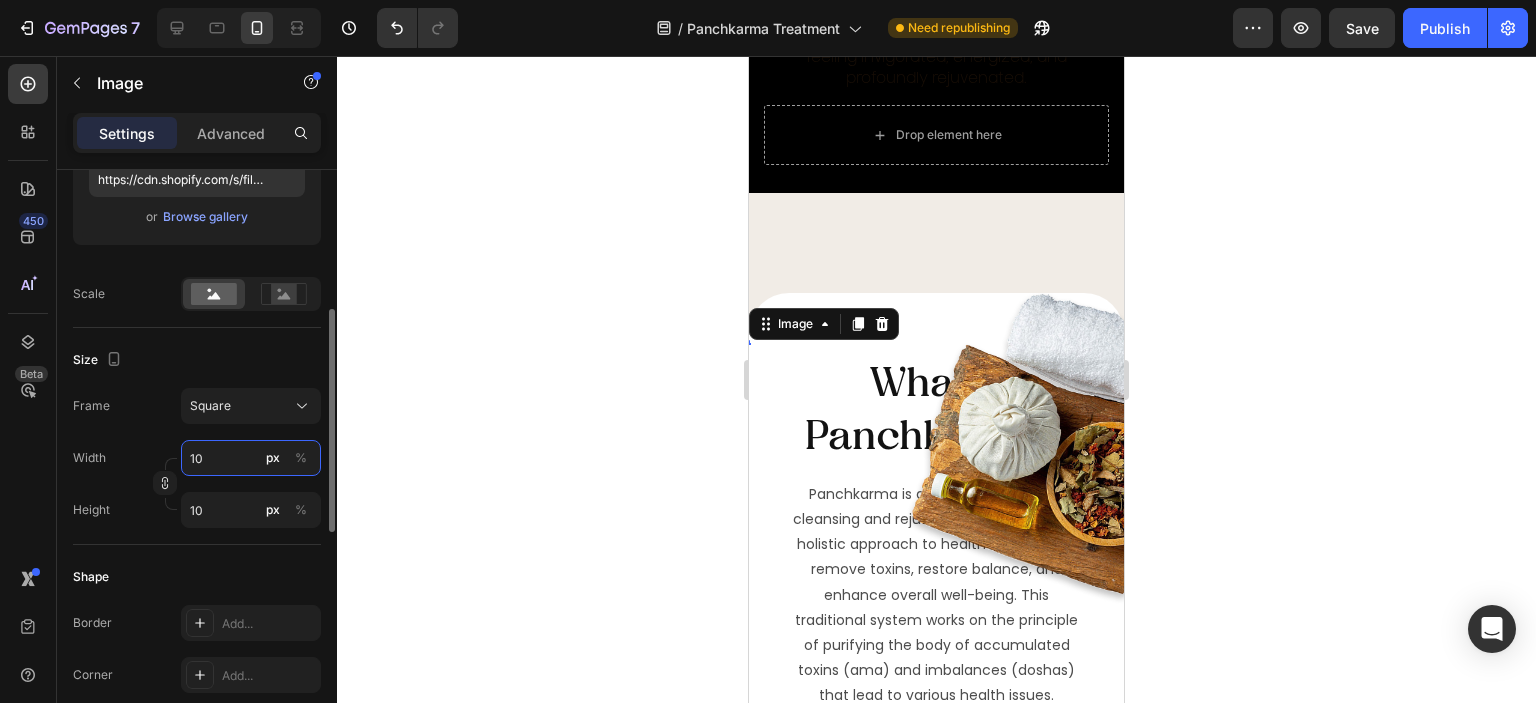 type on "100" 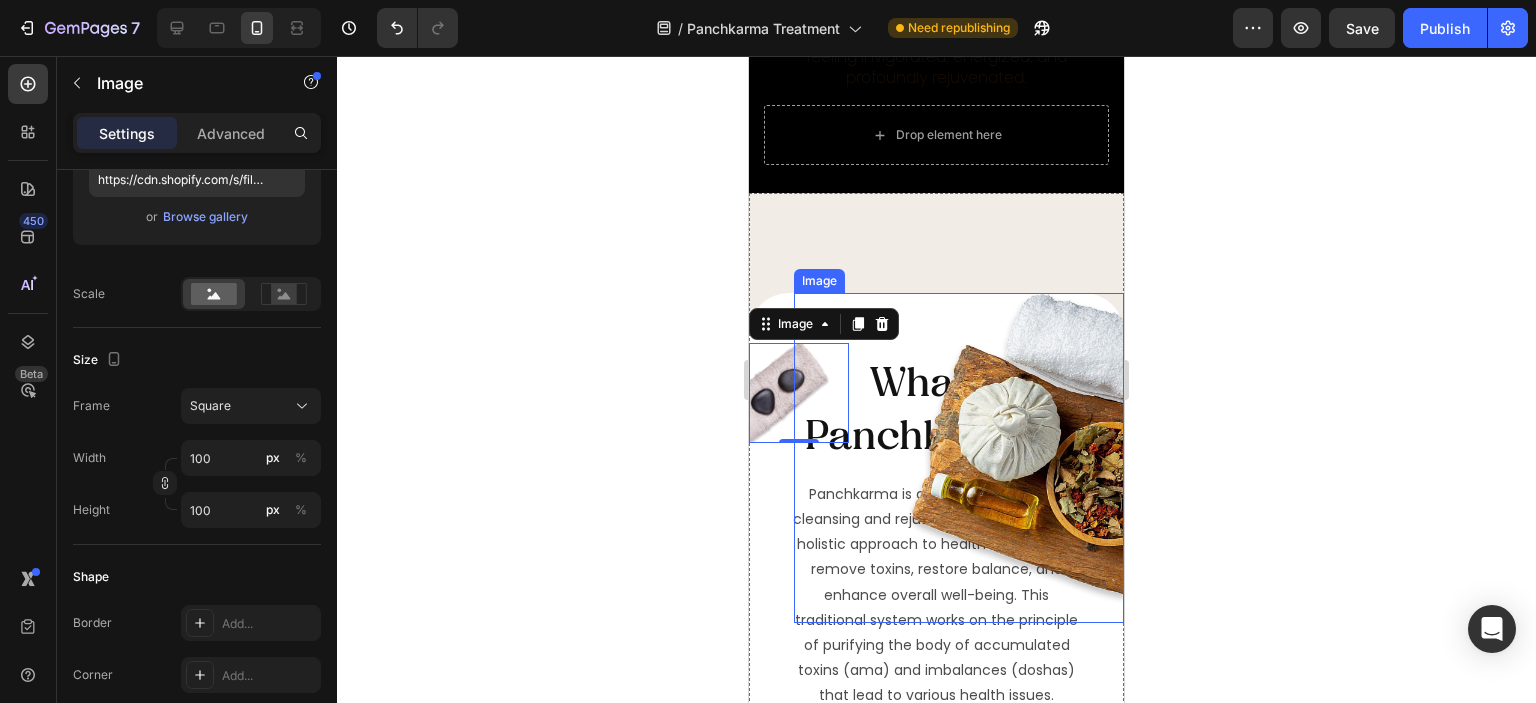 click at bounding box center (959, 458) 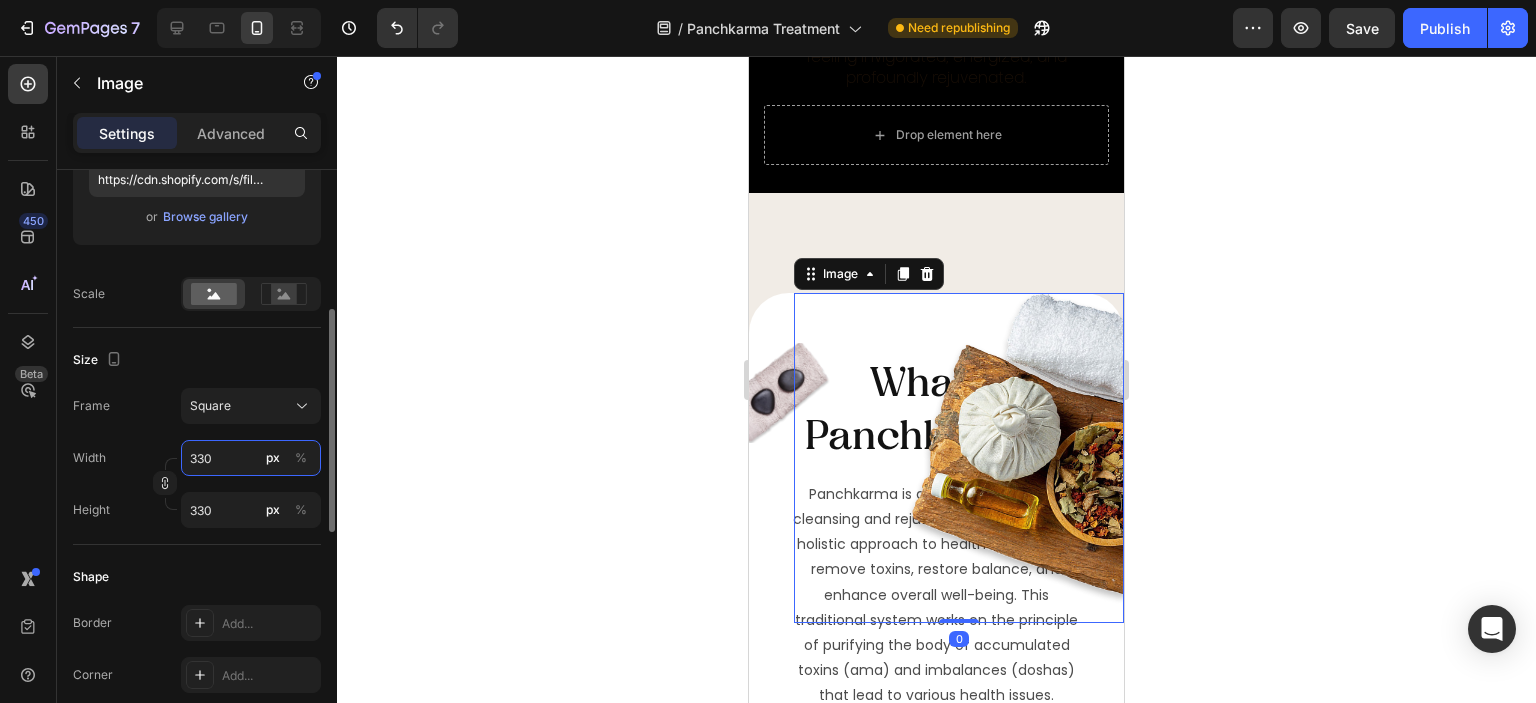 click on "330" at bounding box center [251, 458] 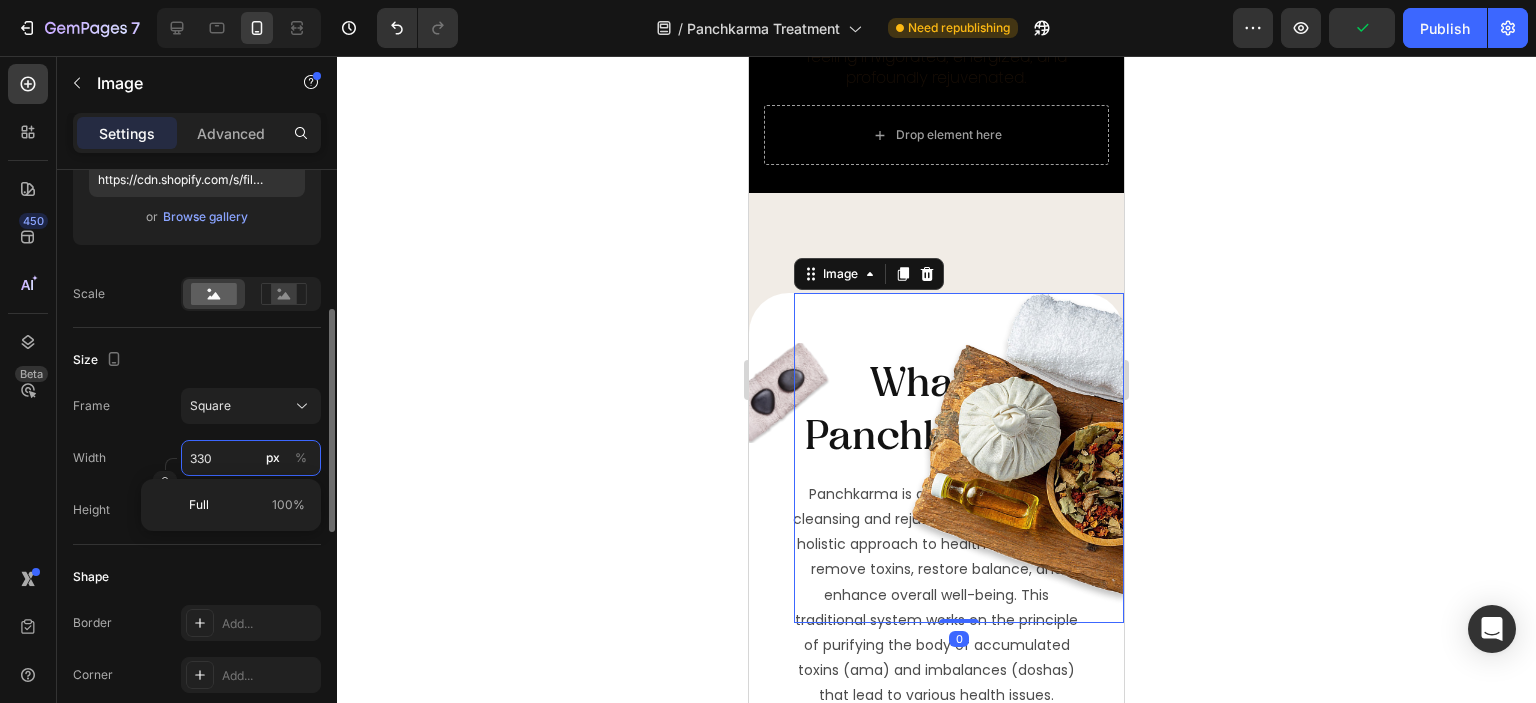 type on "1" 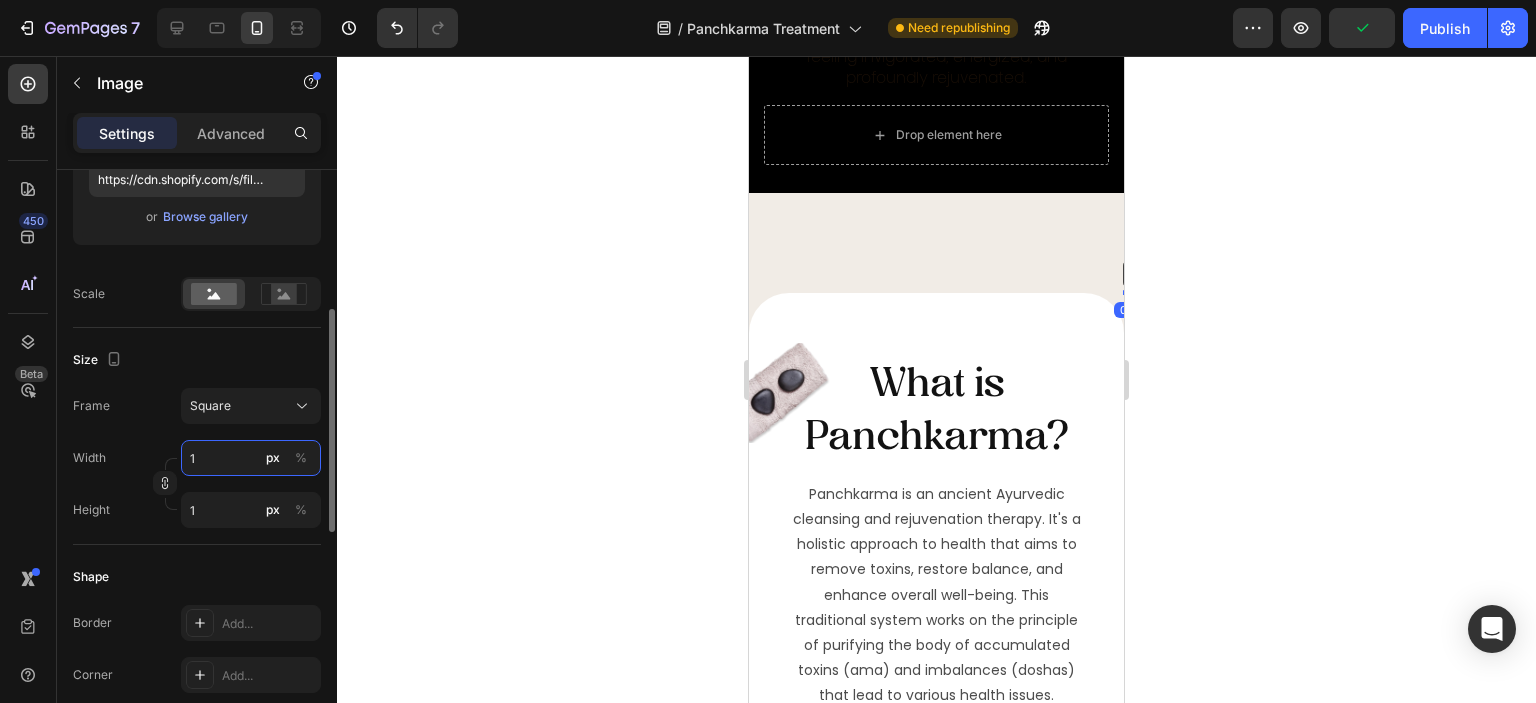type on "10" 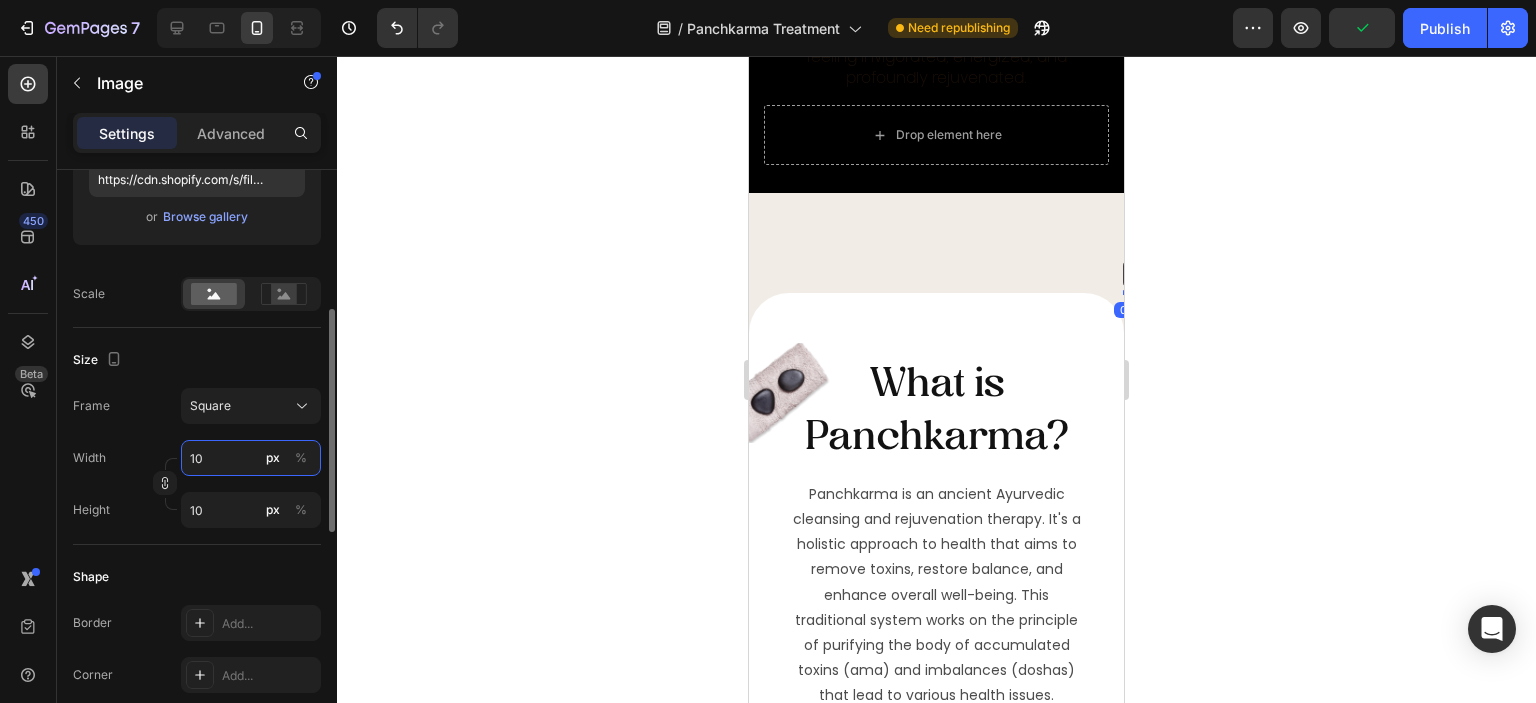 type on "100" 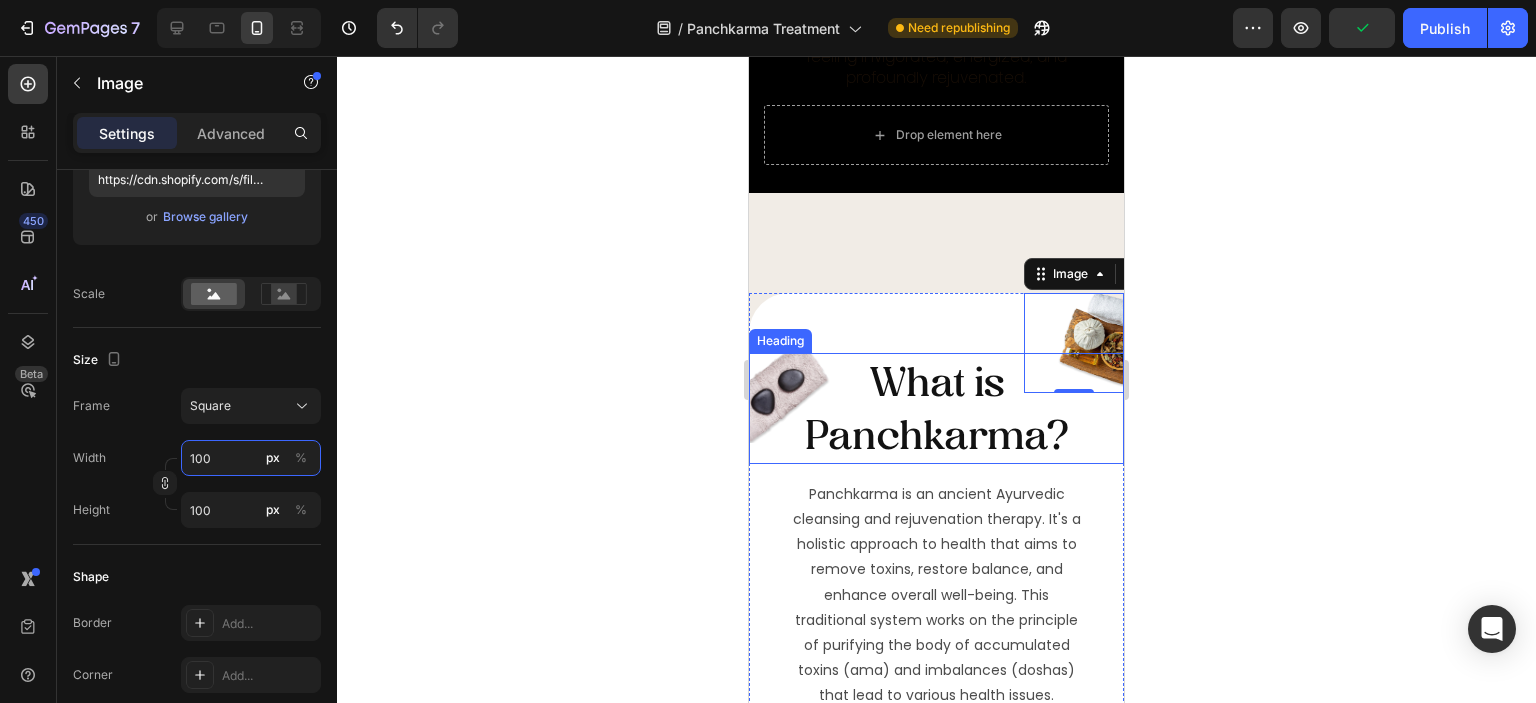 type on "100" 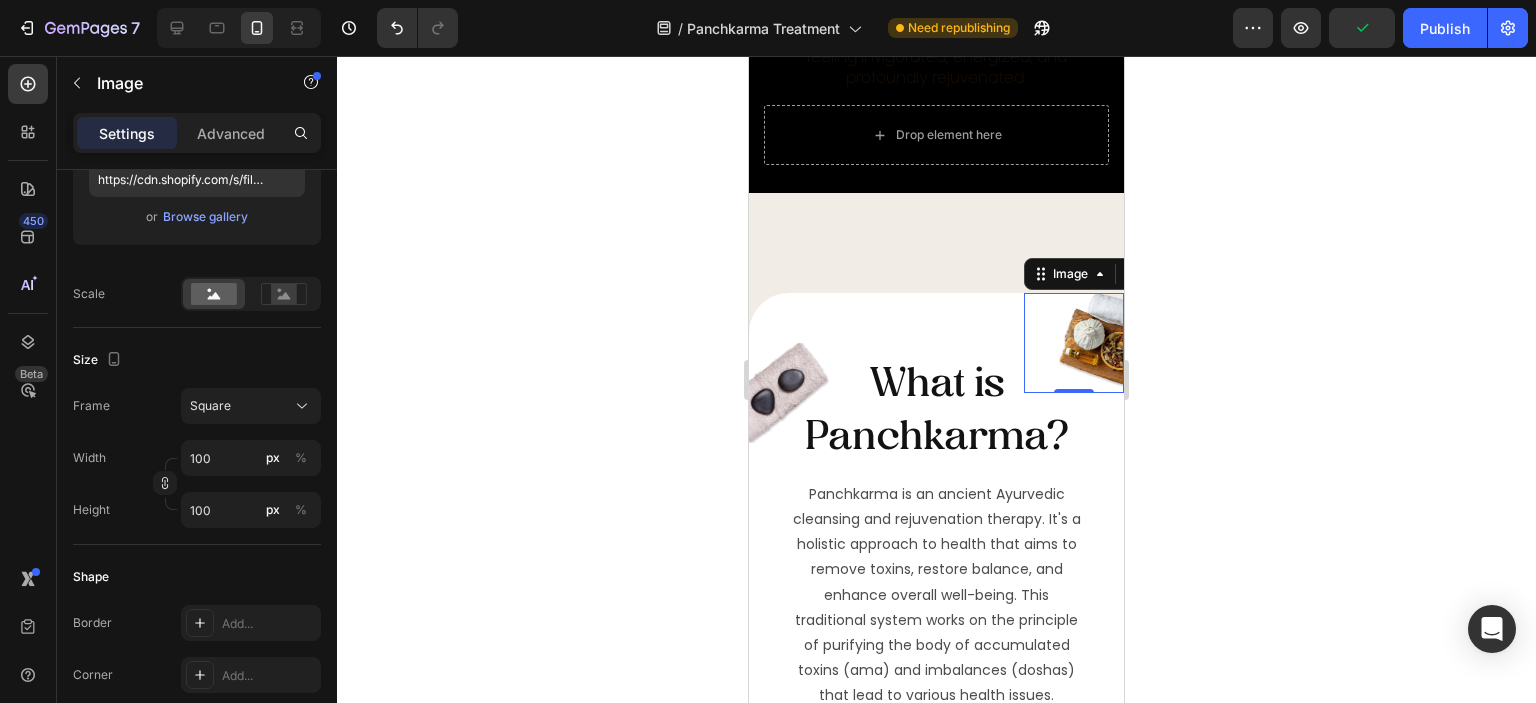 drag, startPoint x: 1337, startPoint y: 413, endPoint x: 1272, endPoint y: 434, distance: 68.30813 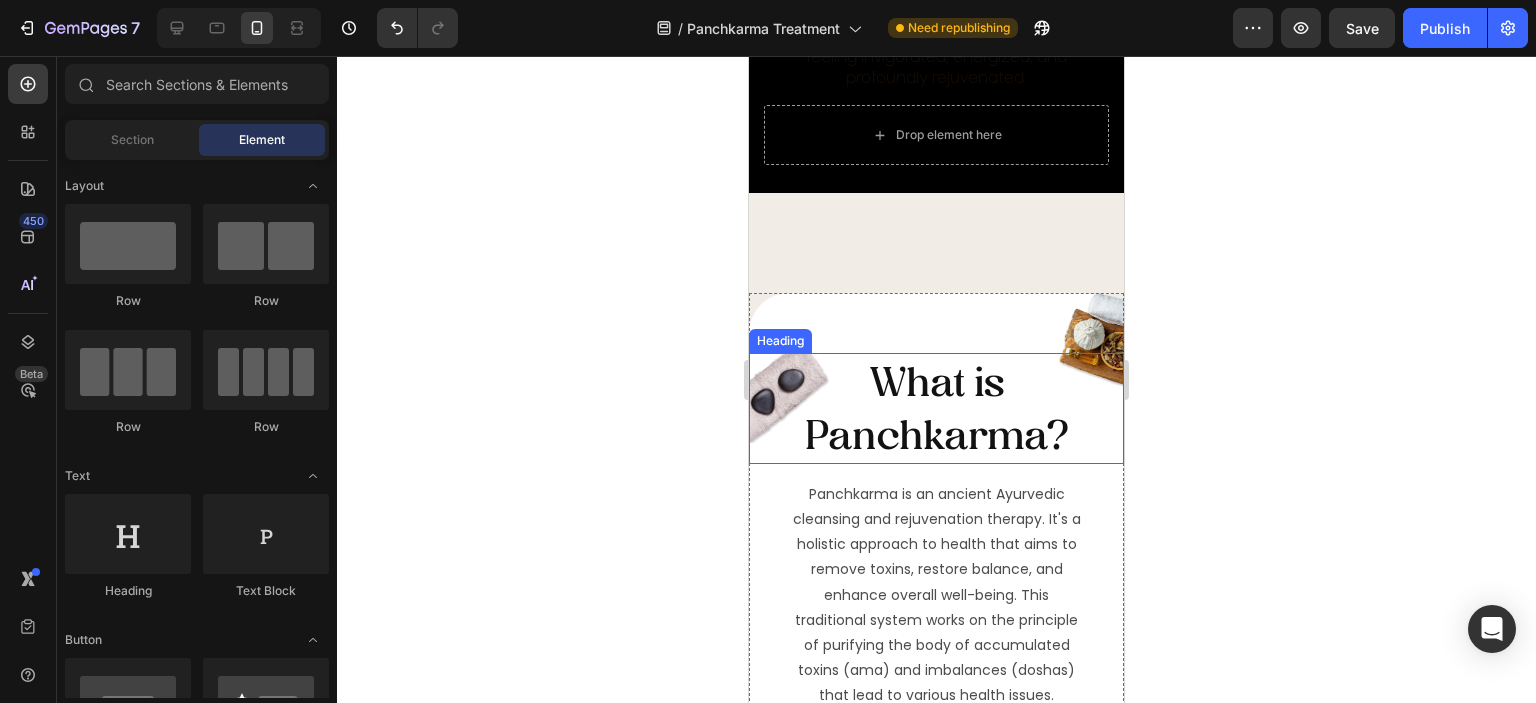 click on "What is Panchkarma?" at bounding box center (936, 408) 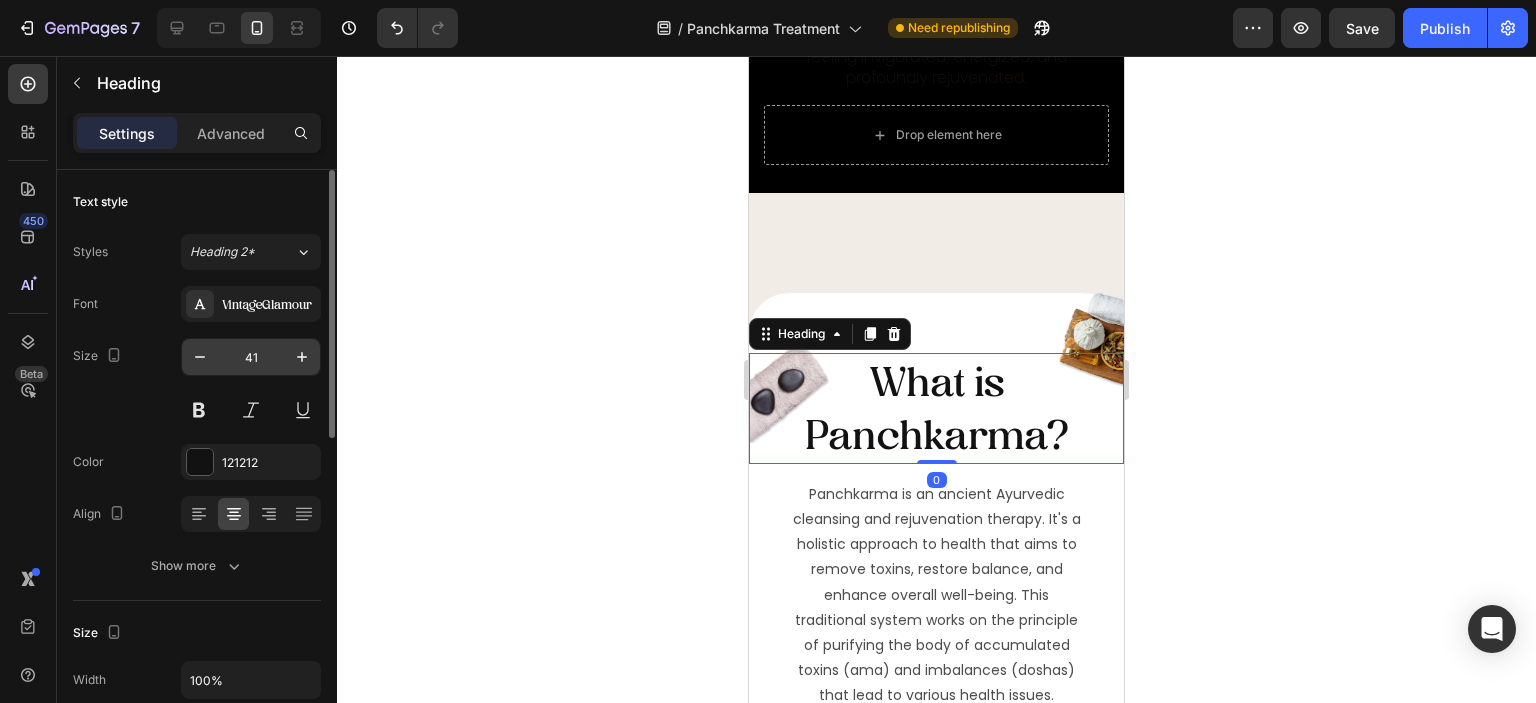 click on "41" at bounding box center [251, 357] 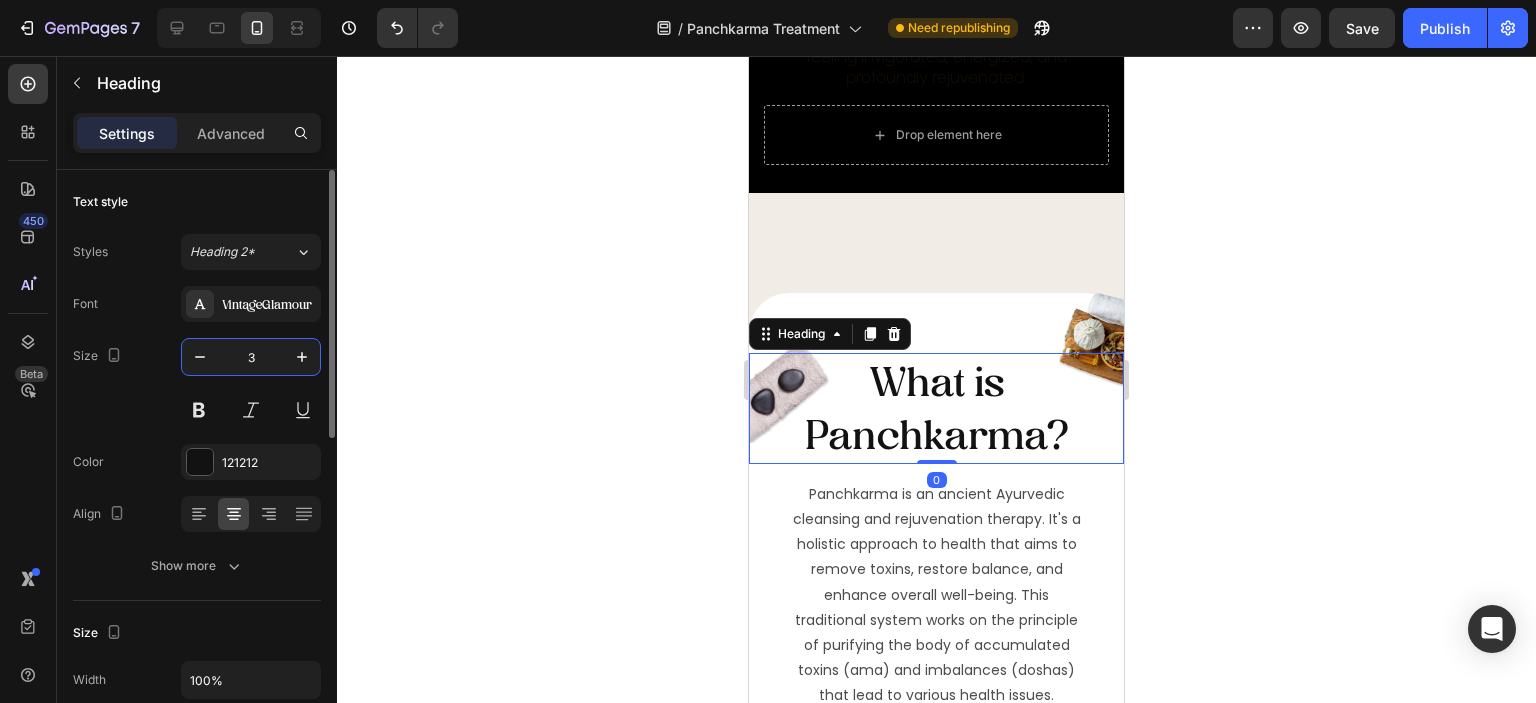 type on "30" 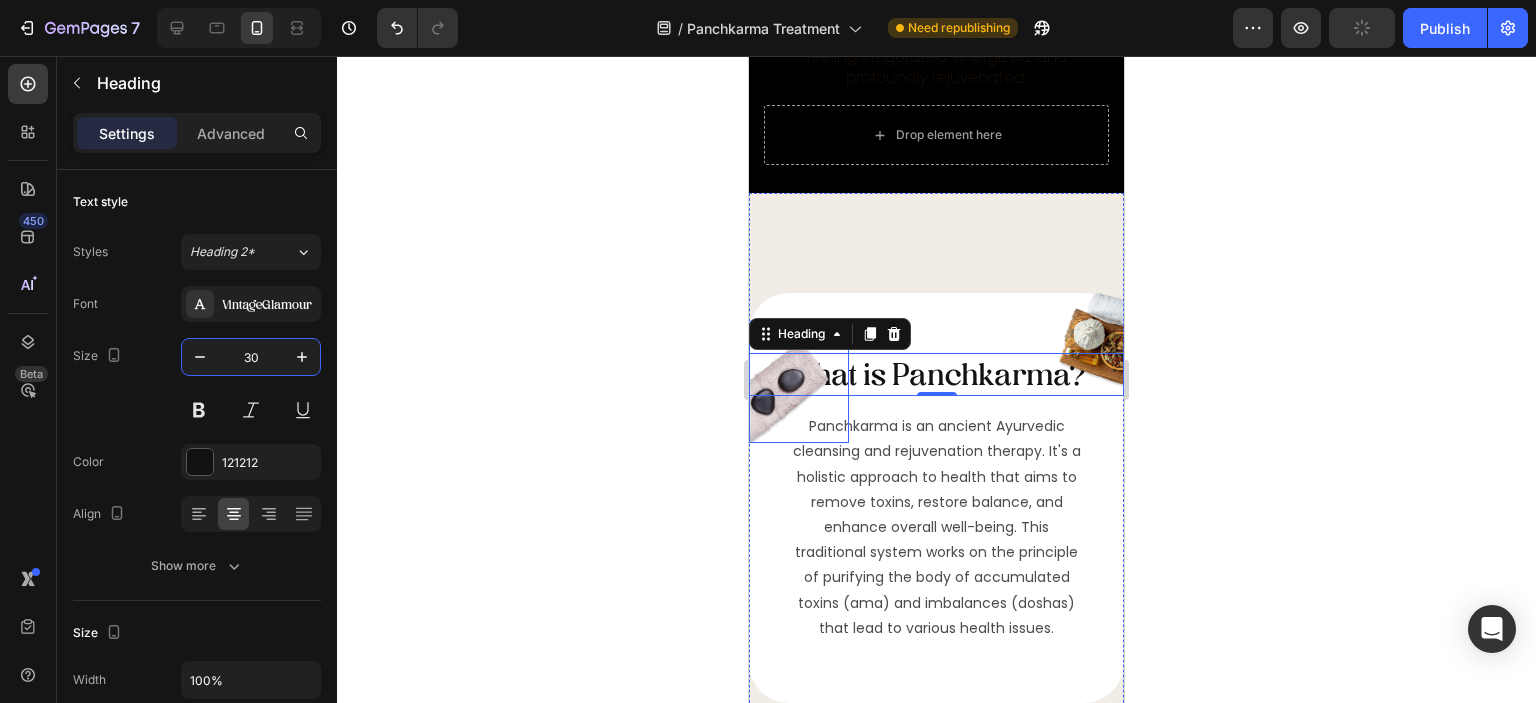 click at bounding box center (799, 393) 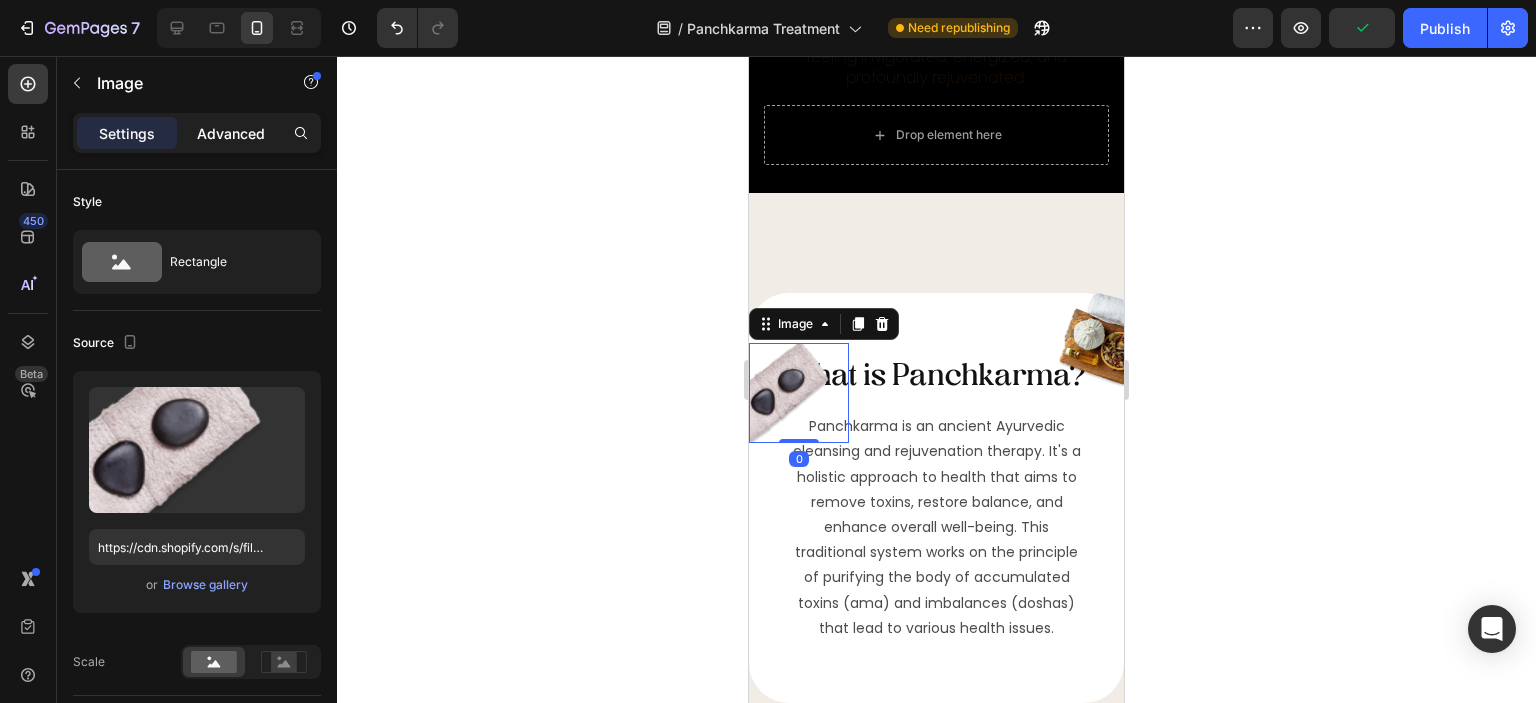click on "Advanced" at bounding box center (231, 133) 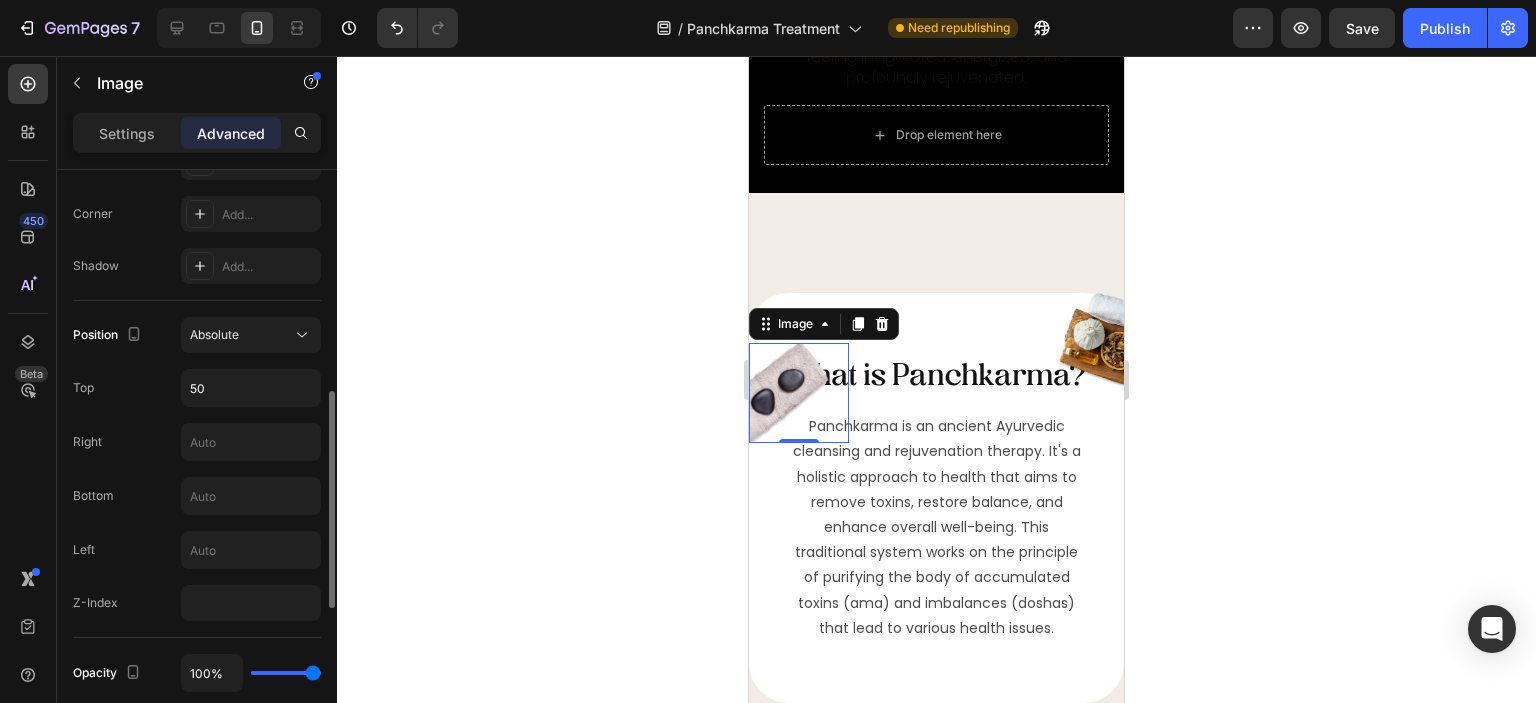 scroll, scrollTop: 500, scrollLeft: 0, axis: vertical 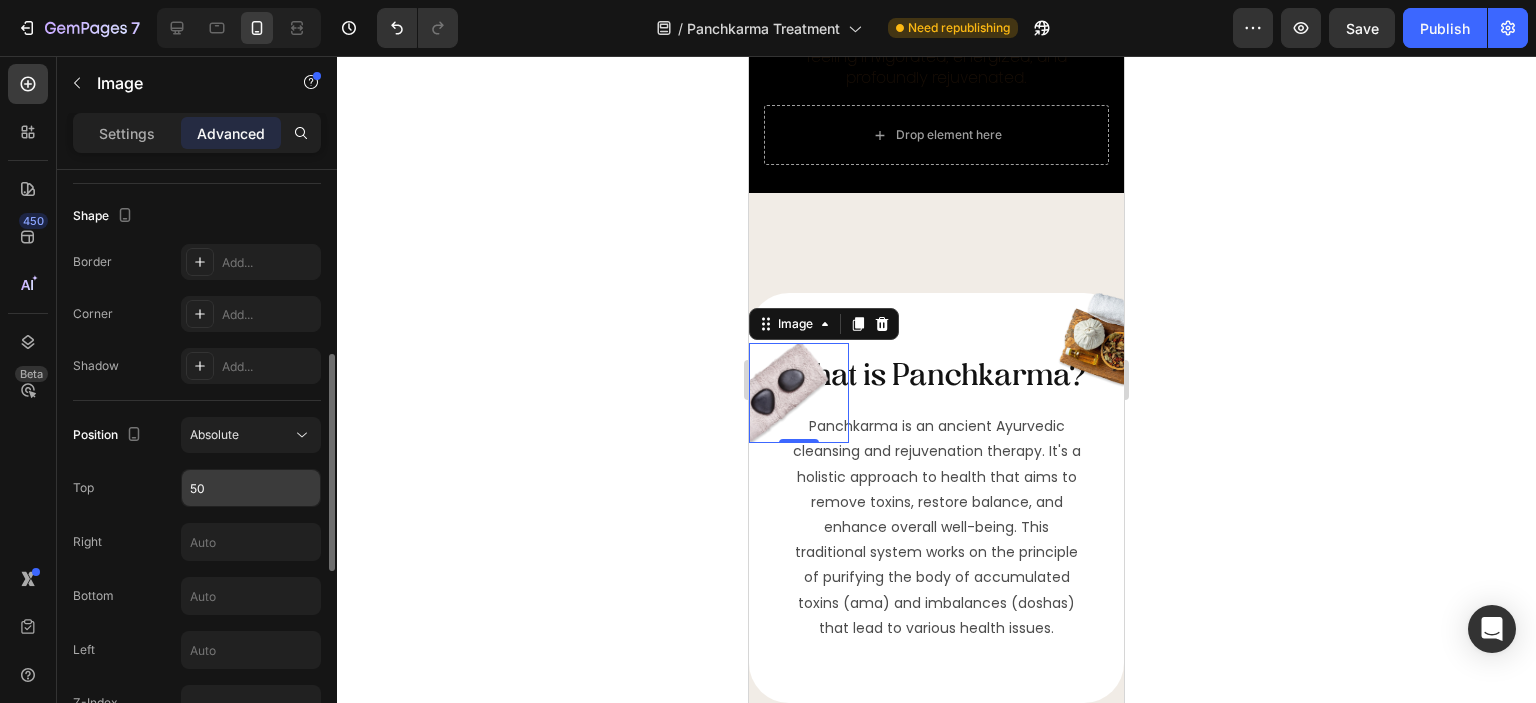 click on "50" at bounding box center [251, 488] 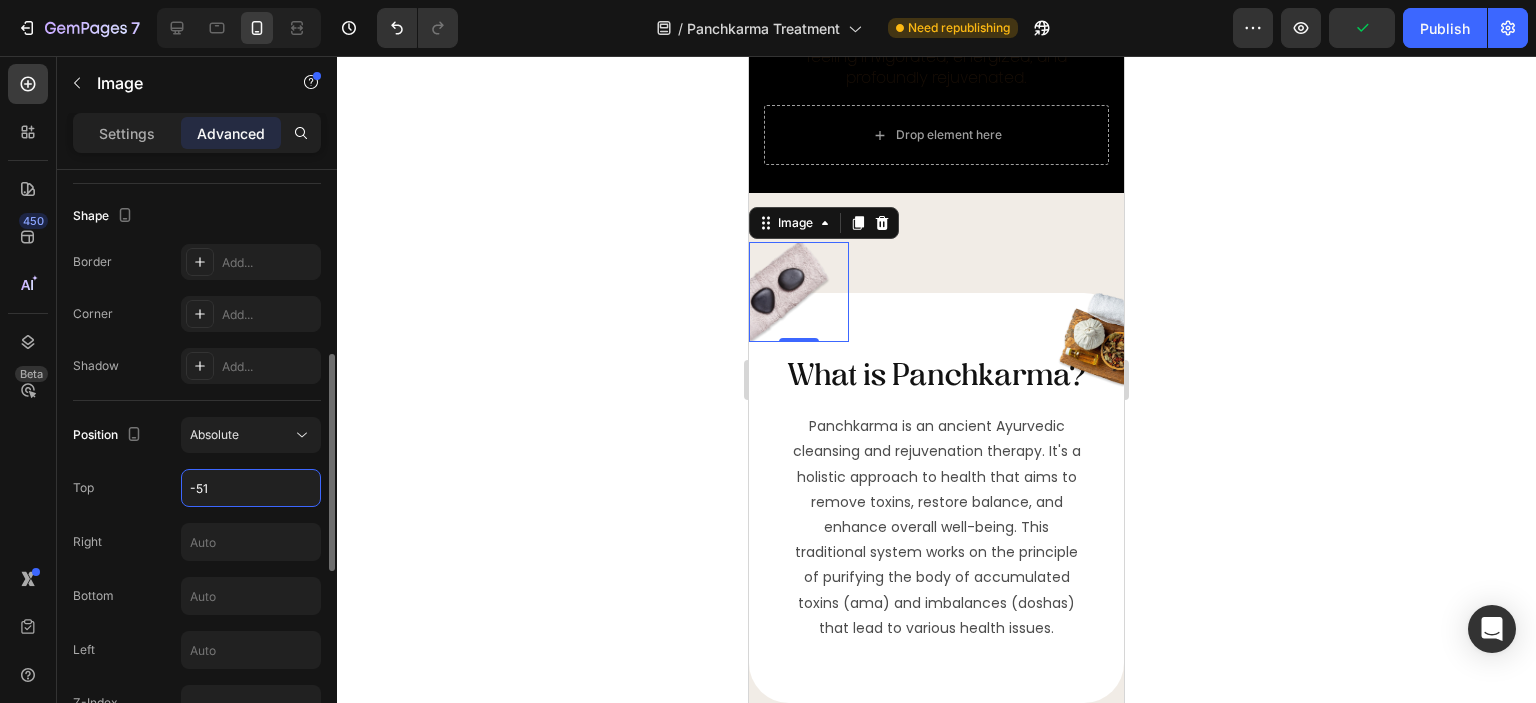 type on "-50" 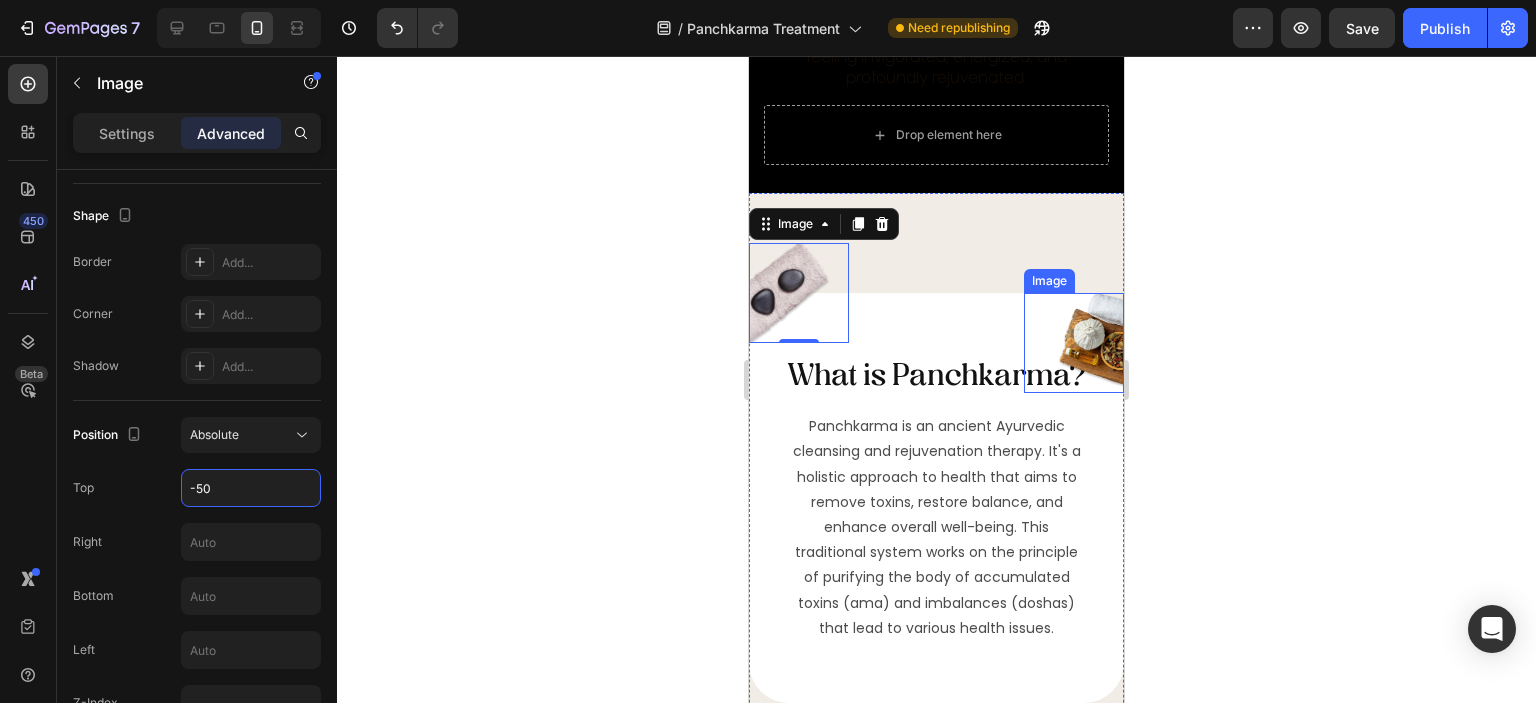 click at bounding box center (1074, 343) 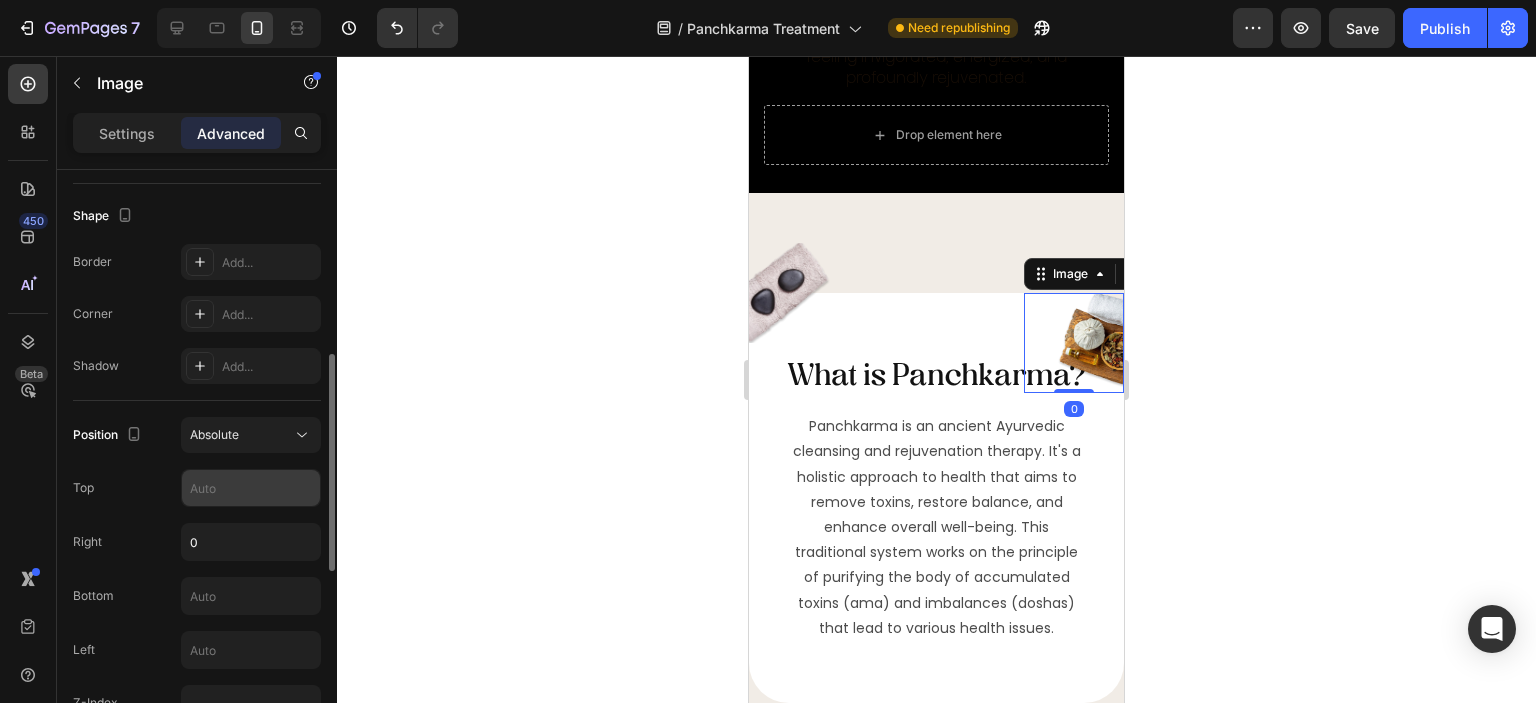 click at bounding box center (251, 488) 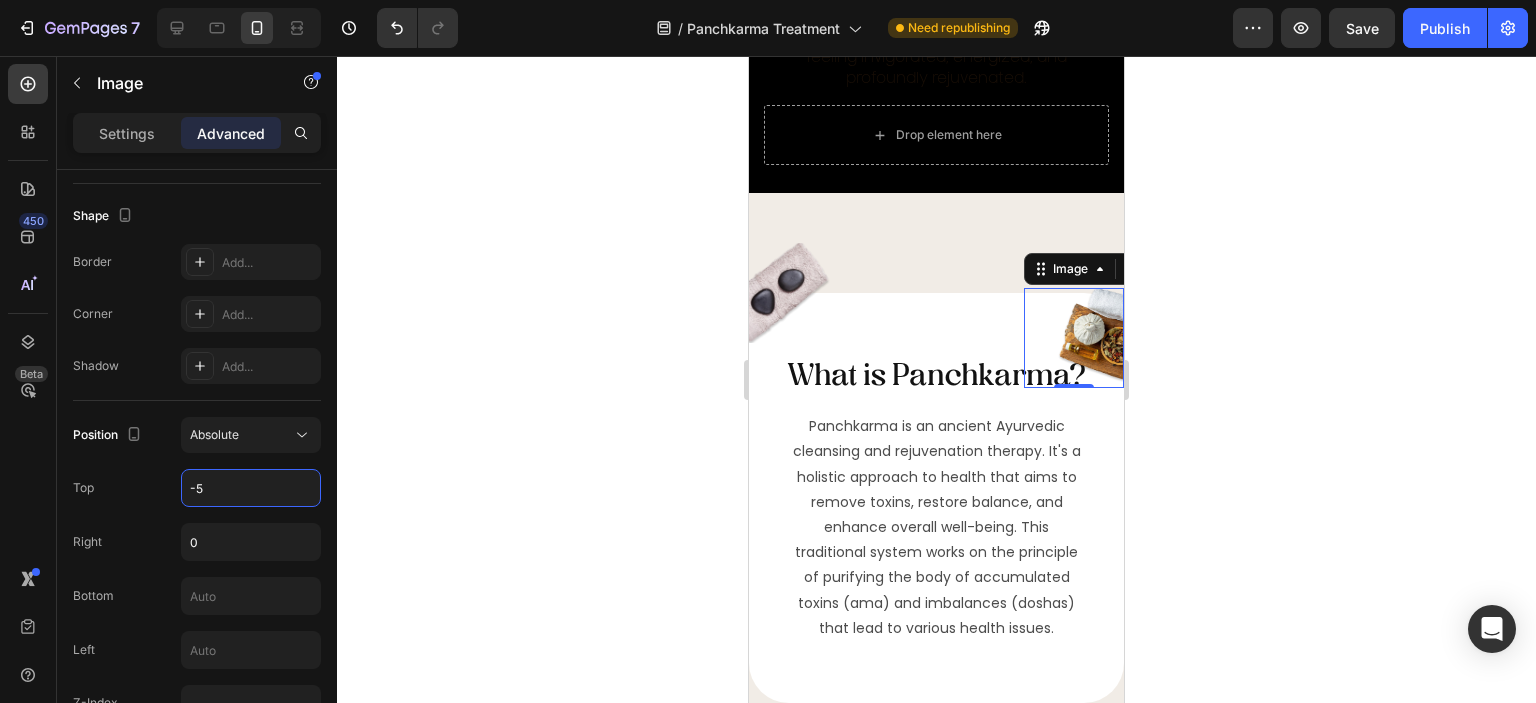type on "-" 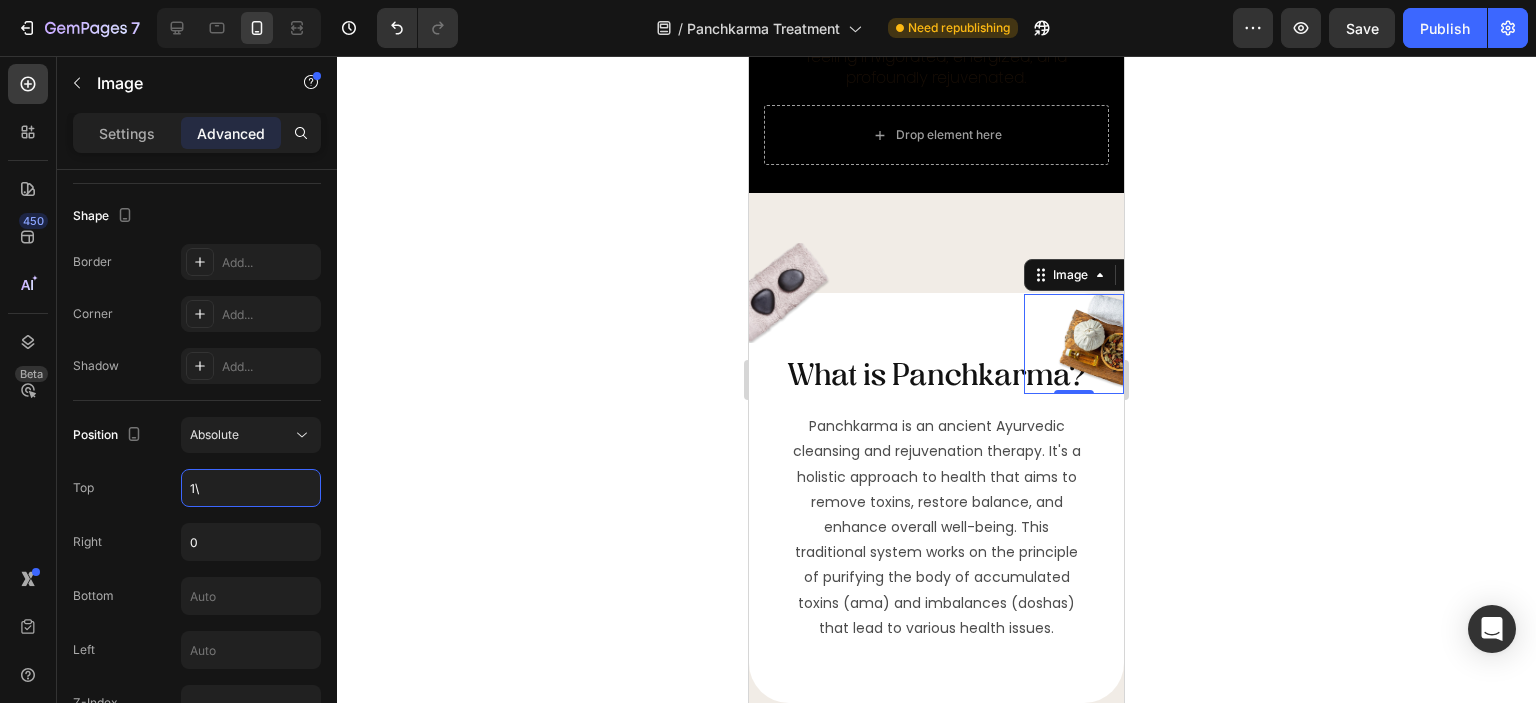 type on "1" 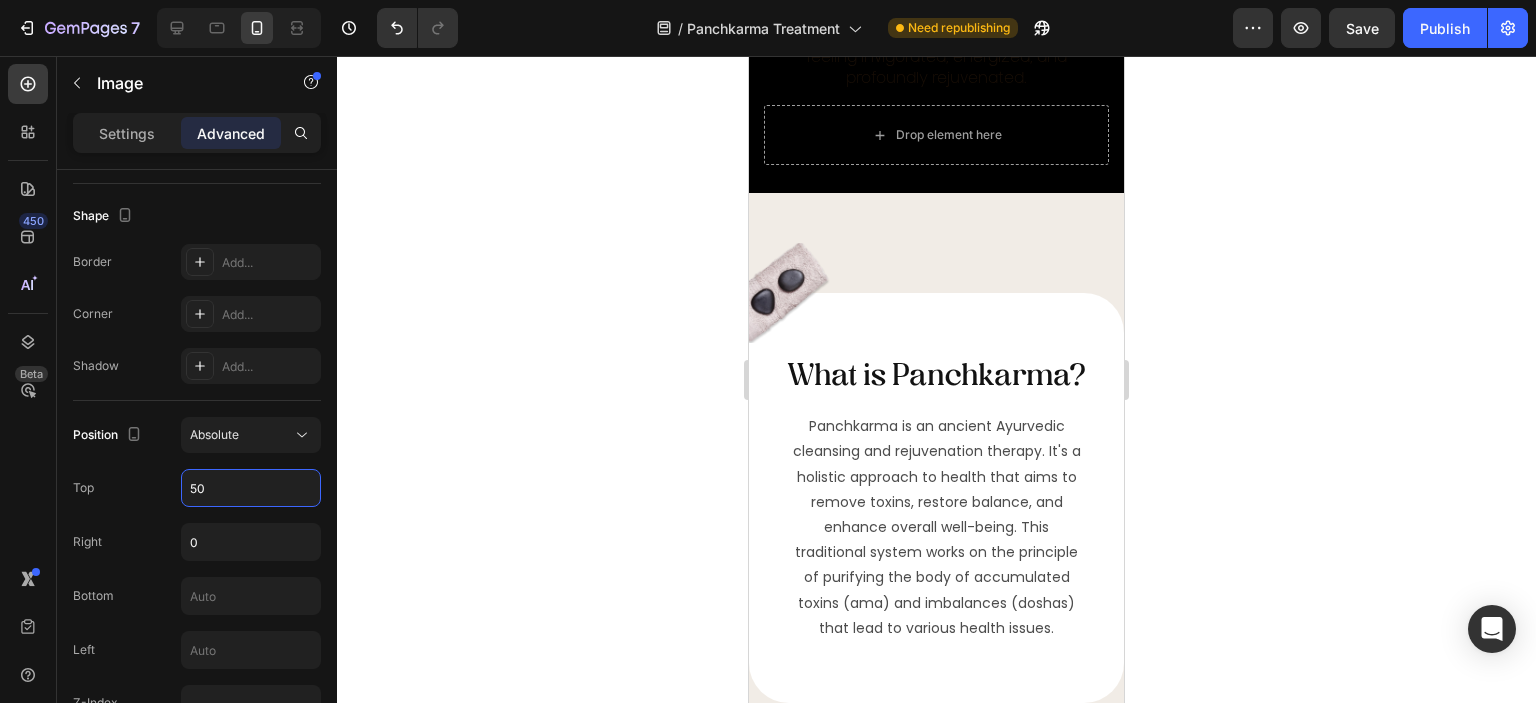 type on "5" 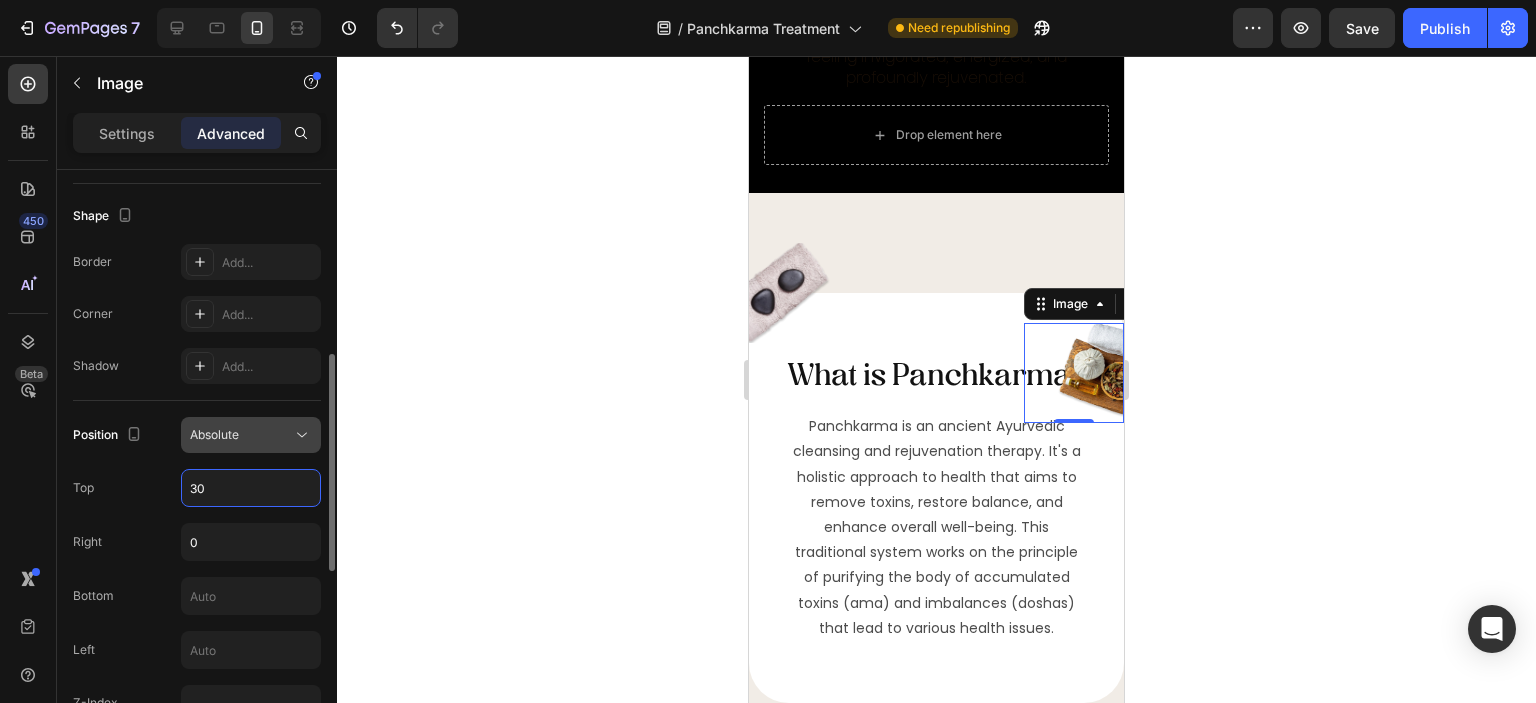 type on "3" 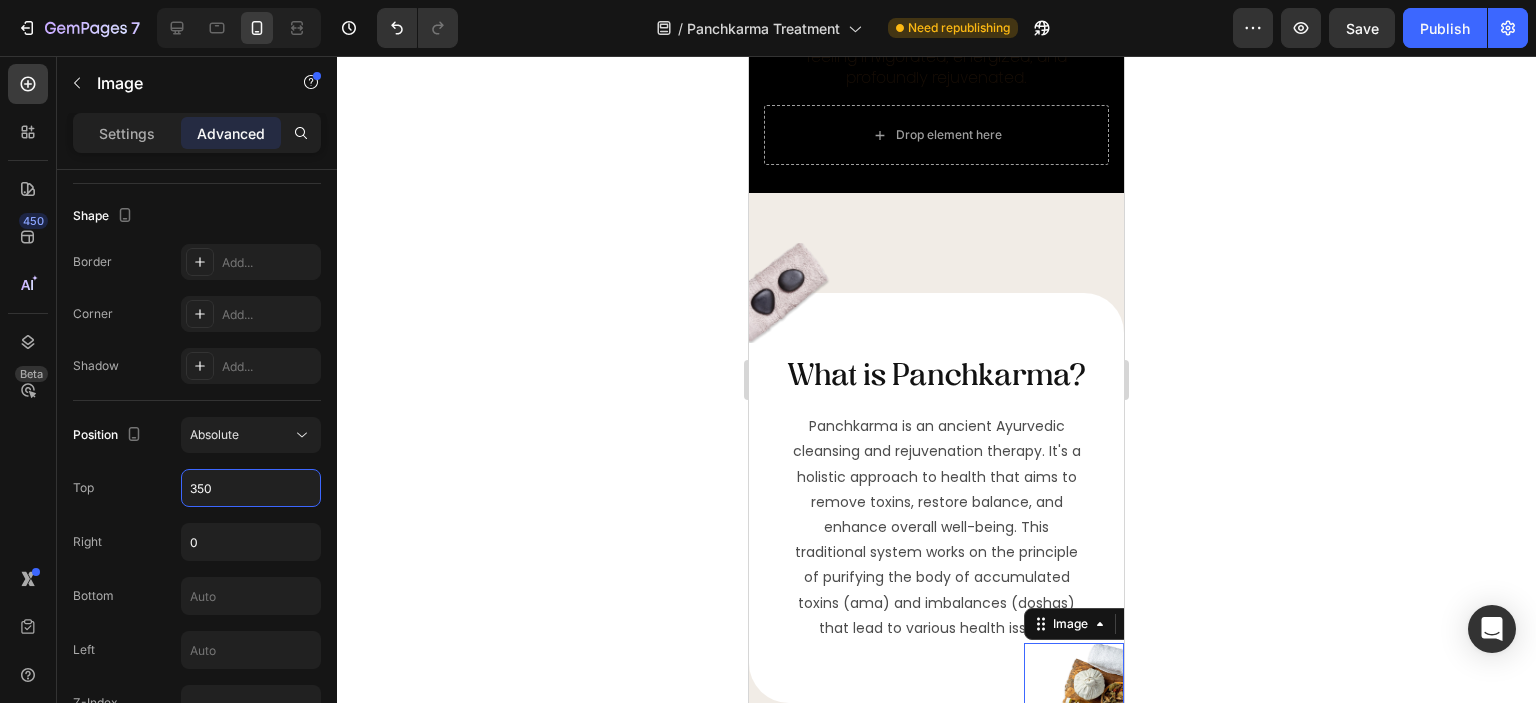 type on "350" 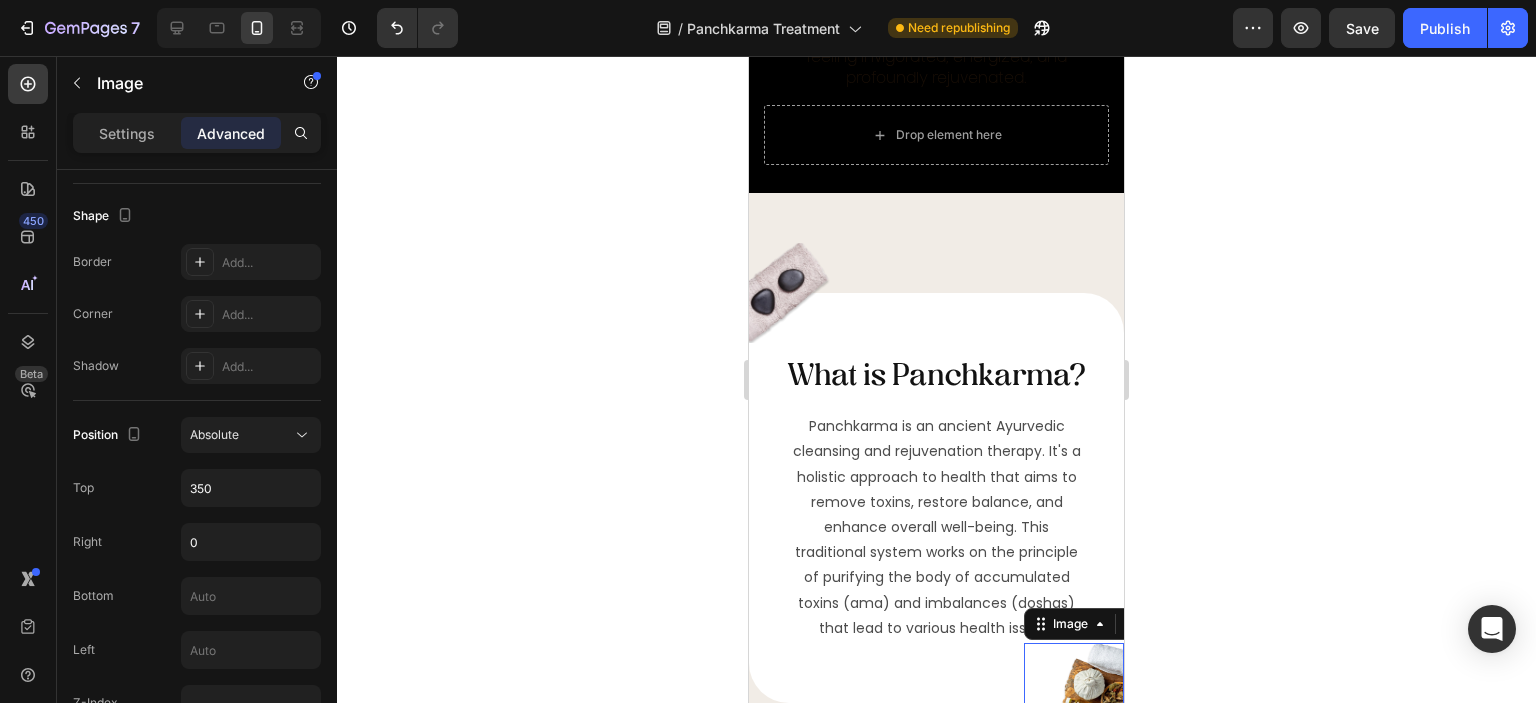 drag, startPoint x: 1283, startPoint y: 435, endPoint x: 264, endPoint y: 398, distance: 1019.6715 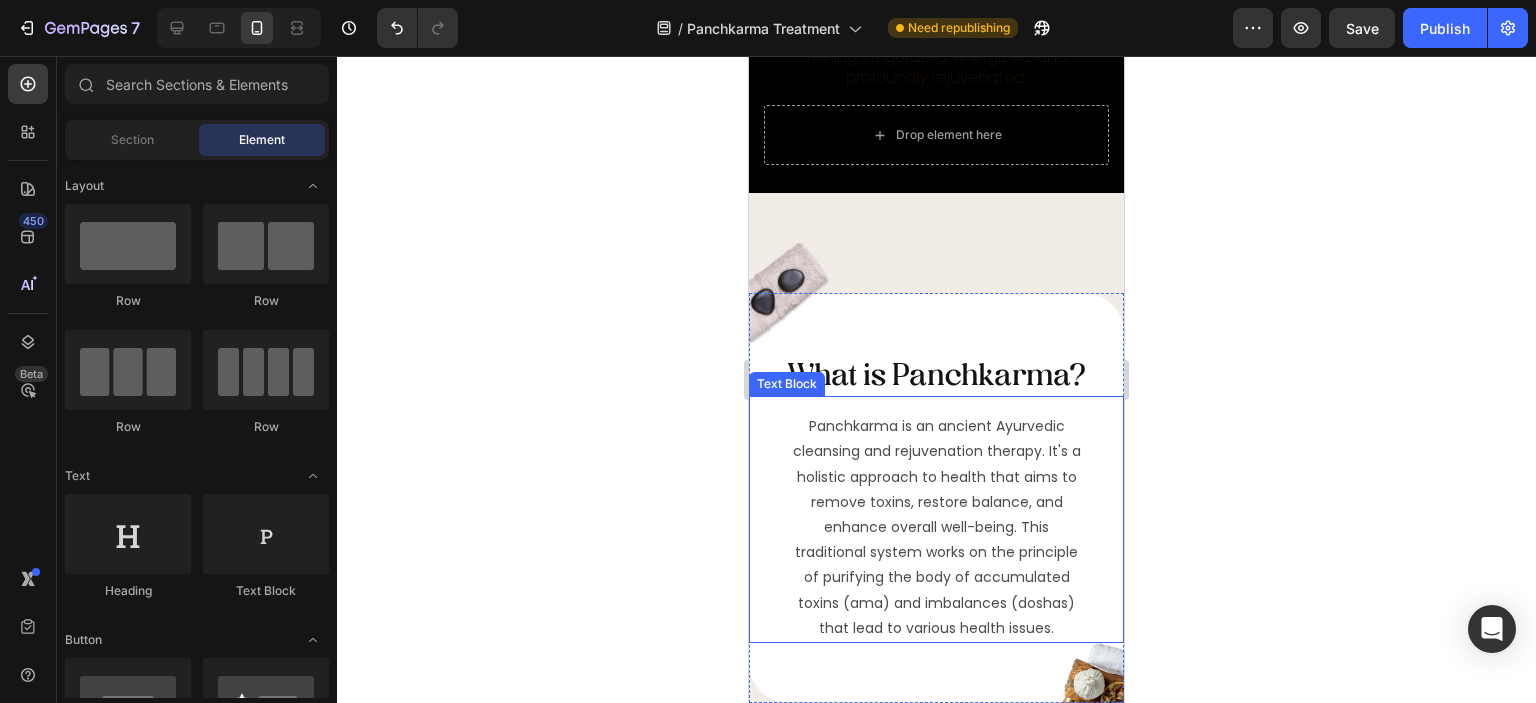 scroll, scrollTop: 4400, scrollLeft: 0, axis: vertical 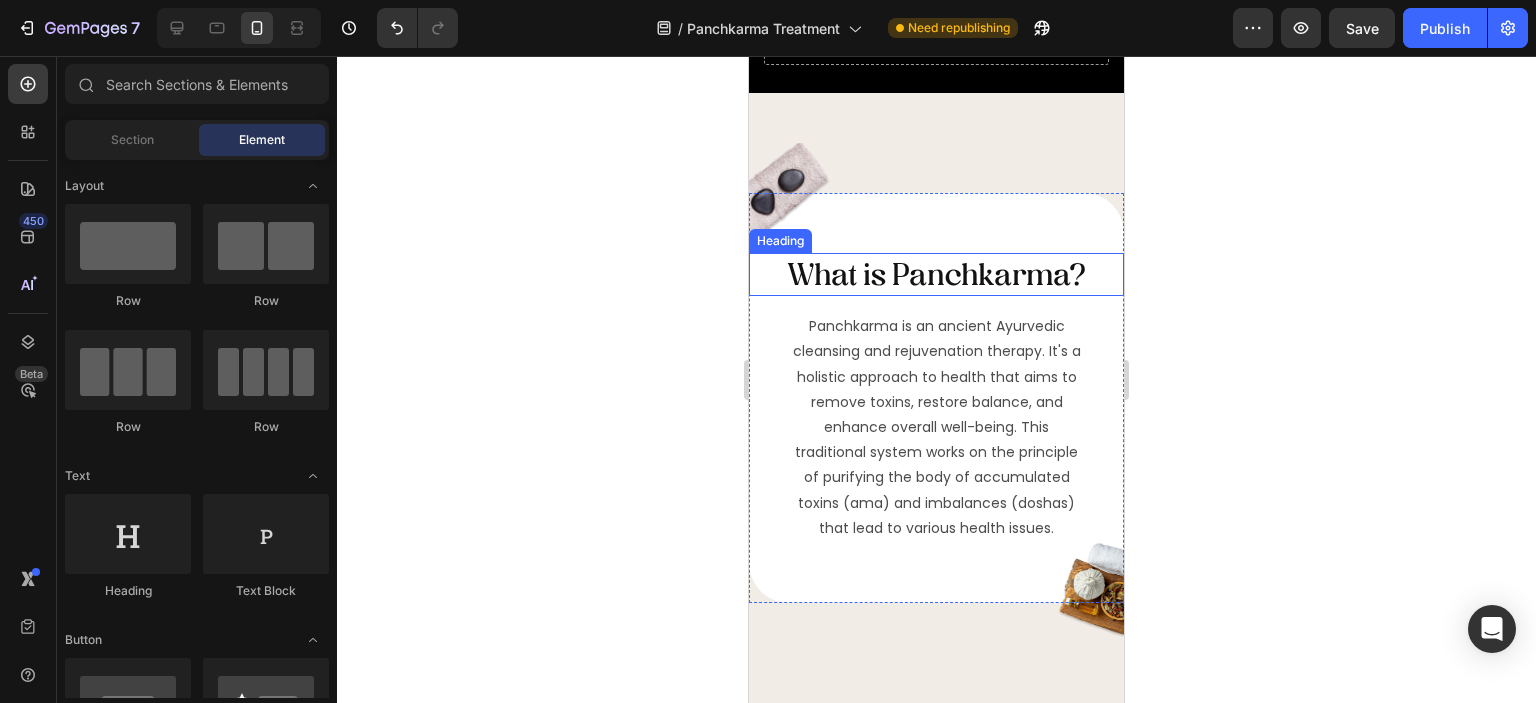 click on "What is Panchkarma?" at bounding box center (936, 274) 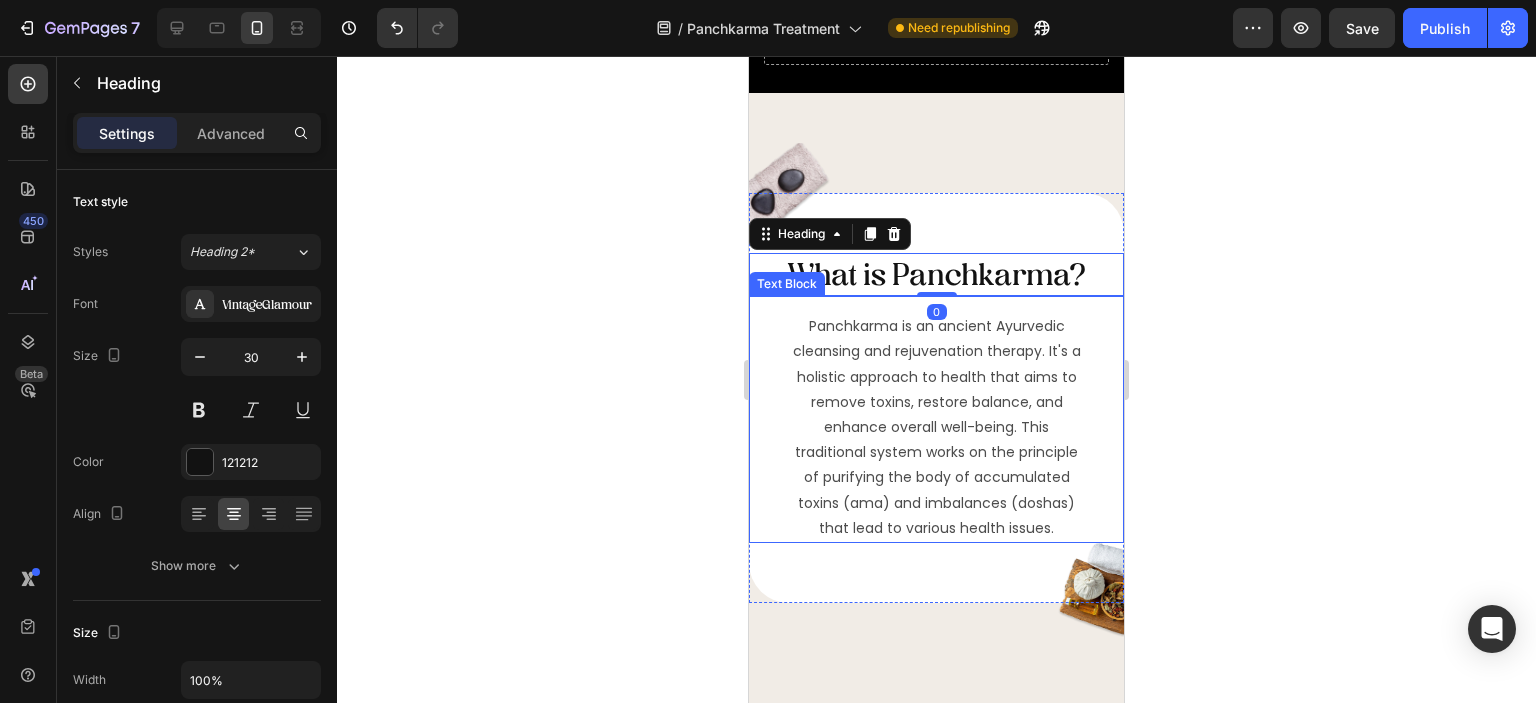 click on "Panchkarma is an ancient Ayurvedic cleansing and rejuvenation therapy. It's a holistic approach to health that aims to remove toxins, restore balance, and enhance overall well-being. This traditional system works on the principle of purifying the body of accumulated toxins (ama) and imbalances (doshas) that lead to various health issues." at bounding box center [937, 427] 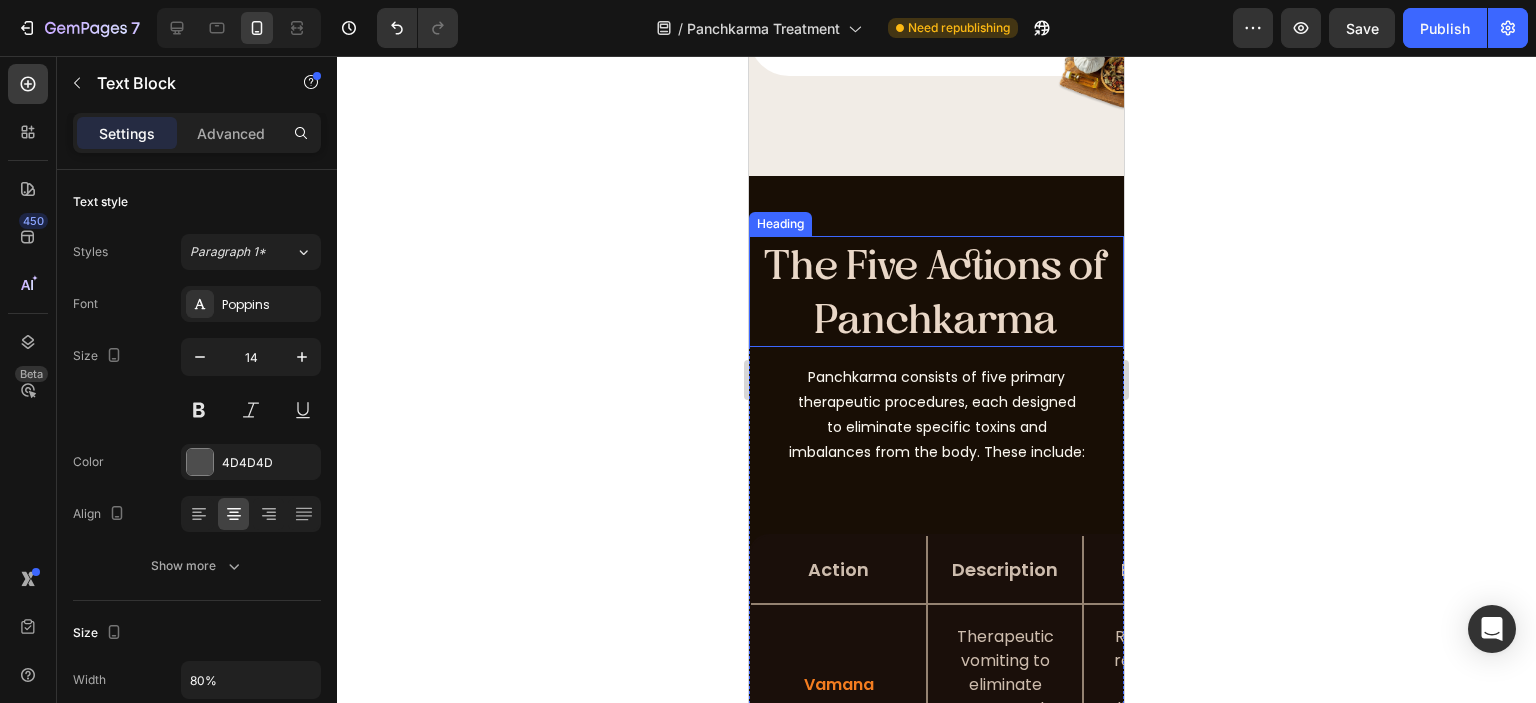 scroll, scrollTop: 5000, scrollLeft: 0, axis: vertical 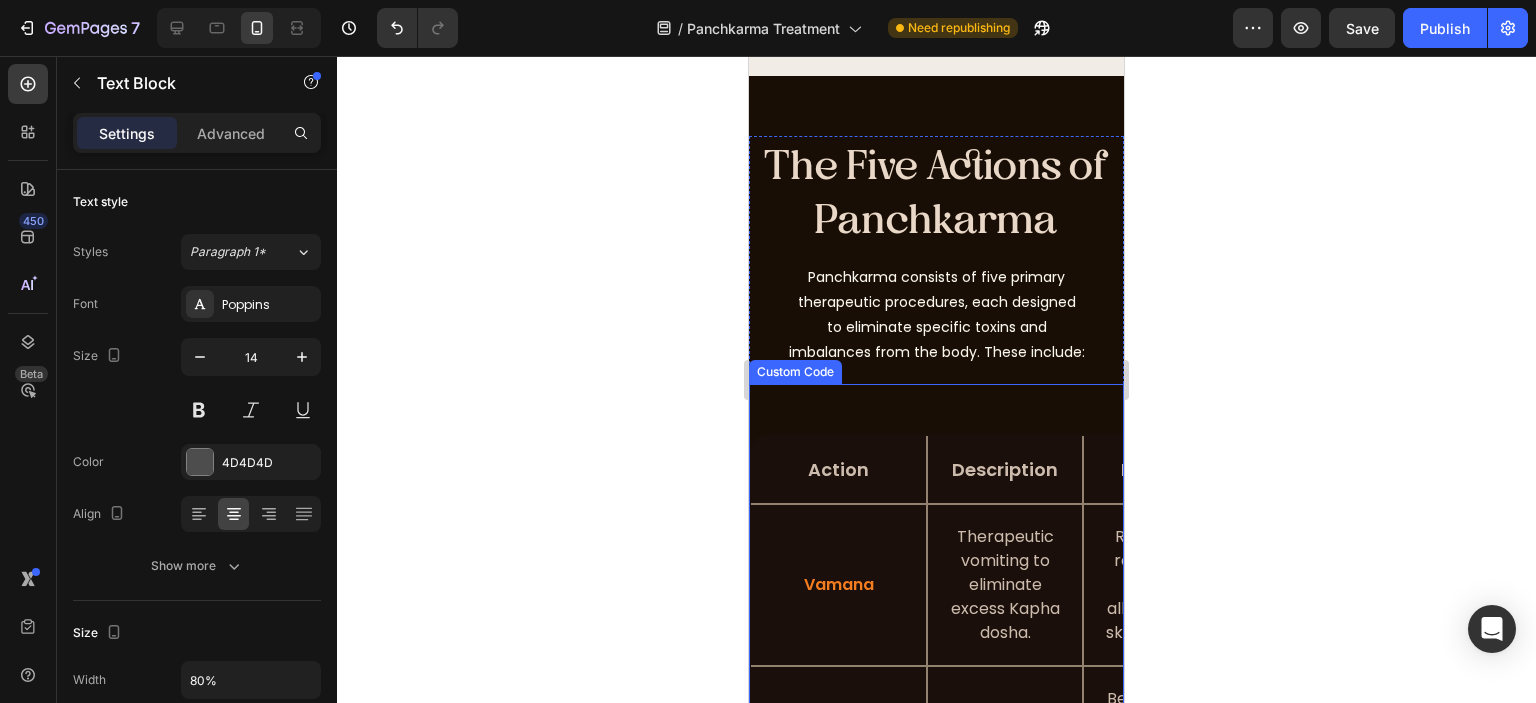 click on "Action
Description
Benefits
Vamana
Therapeutic vomiting to eliminate excess Kapha dosha.
Relief from respiratory issues, allergies, and skin diseases.
Virechana
Therapeutic purgation to eliminate excess Pitta dosha.
Beneficial for digestive disorders, liver conditions, and skin ailments.
Basti
Medicated enemas to eliminate excess Vata dosha.
Effective for chronic diseases, neurological disorders, and joint pain.
Nasya
Nasal administration of medicated oils or herbs.
Alleviates headaches, sinusitis, and improves sensory organs.
Raktamokshana
Bloodletting, used for specific blood-related disorders.
Beneficial for skin diseases, chronic itching, and certain inflammatory conditions.
Custom Code" at bounding box center [936, 946] 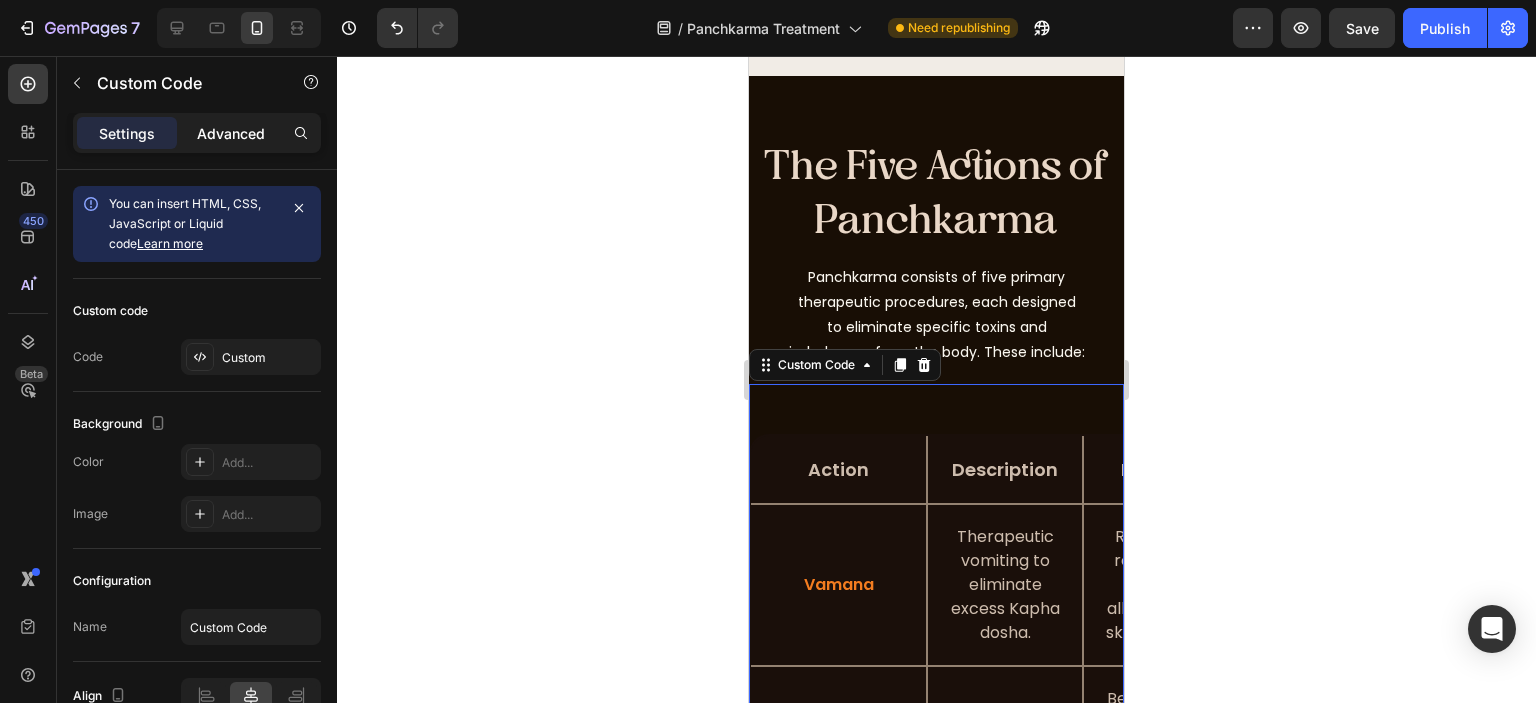 click on "Advanced" at bounding box center (231, 133) 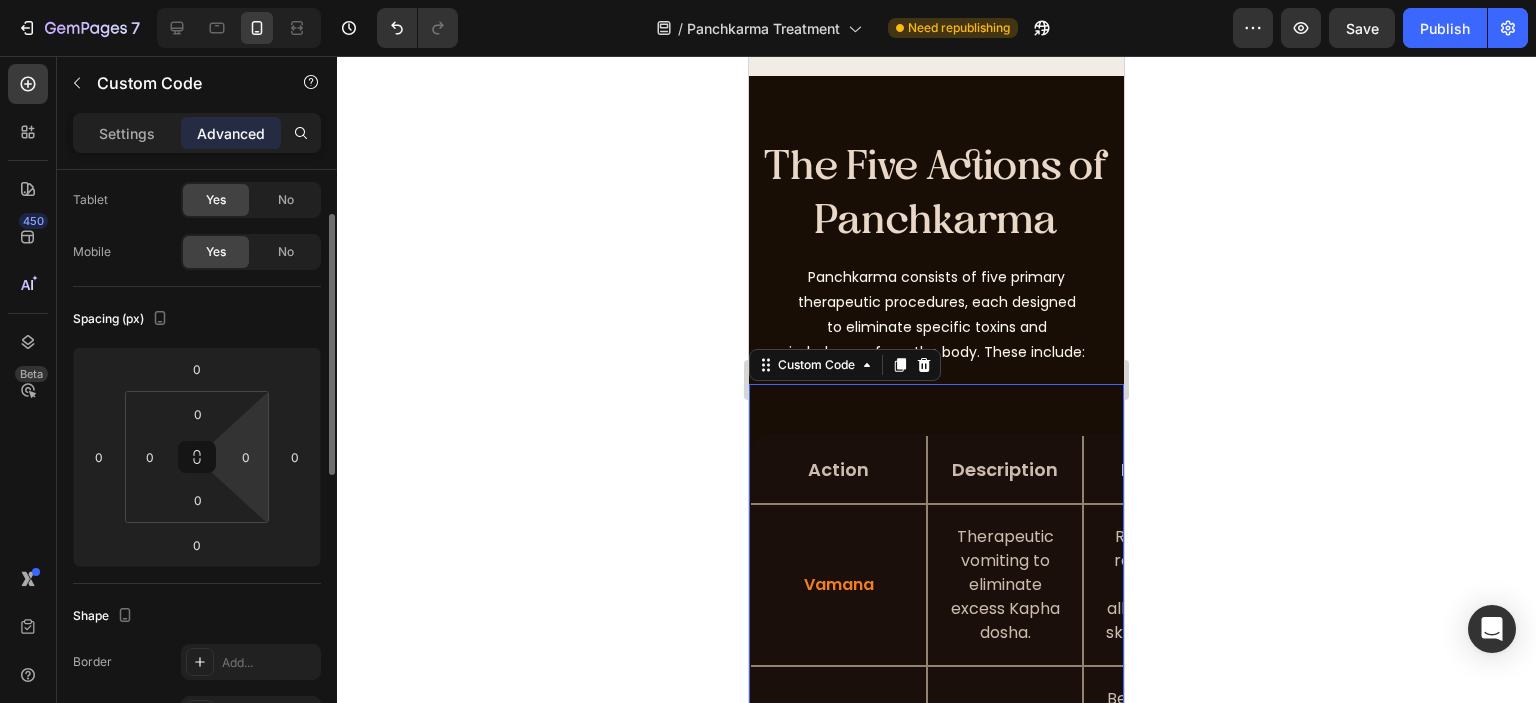 scroll, scrollTop: 0, scrollLeft: 0, axis: both 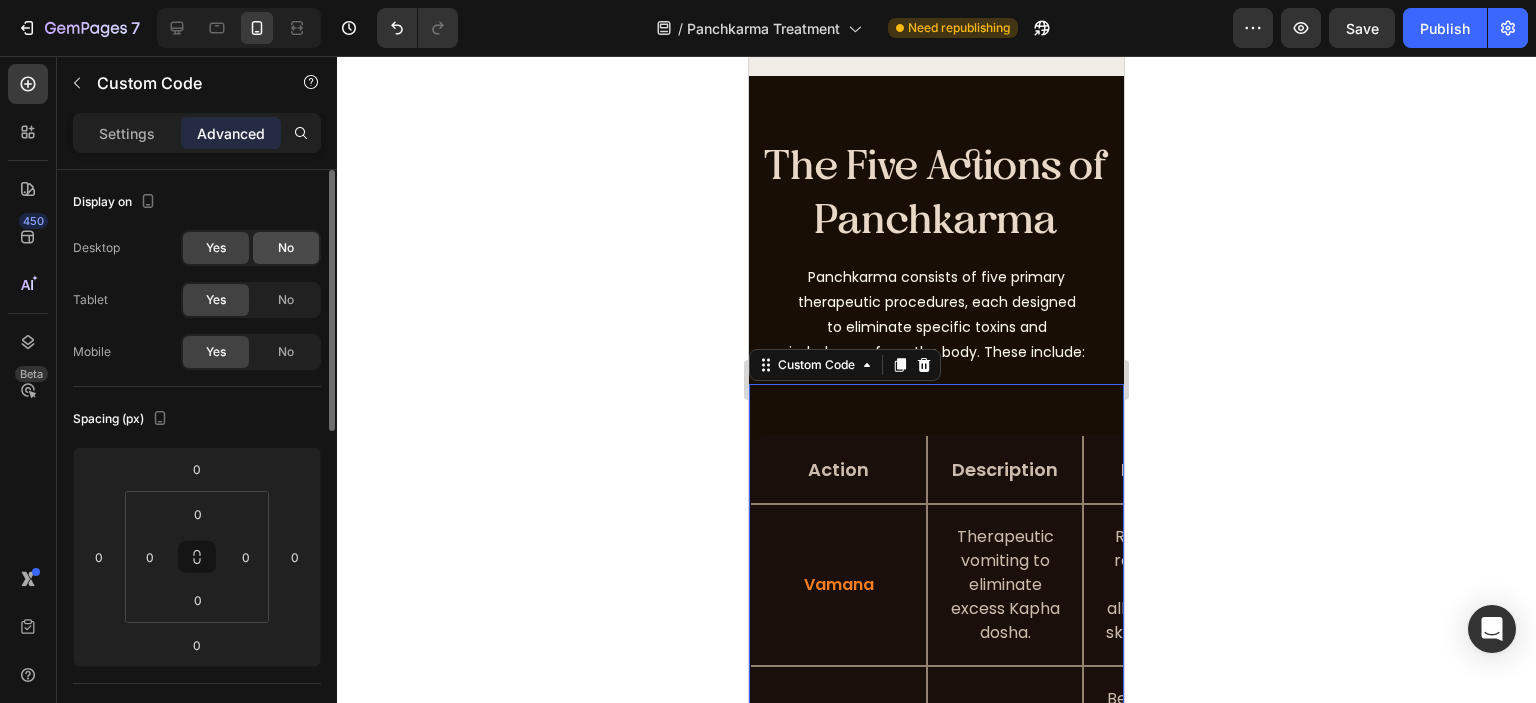 click on "No" 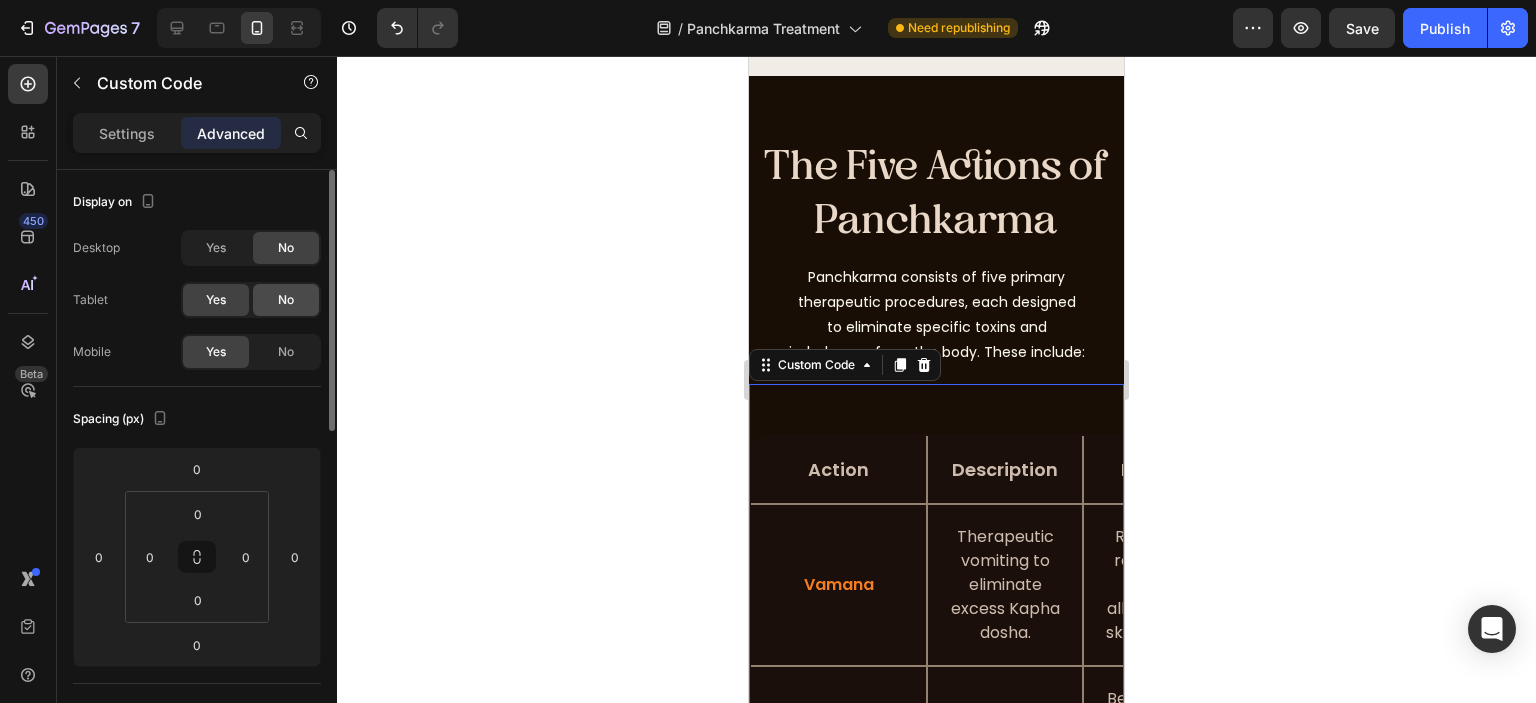 click on "No" 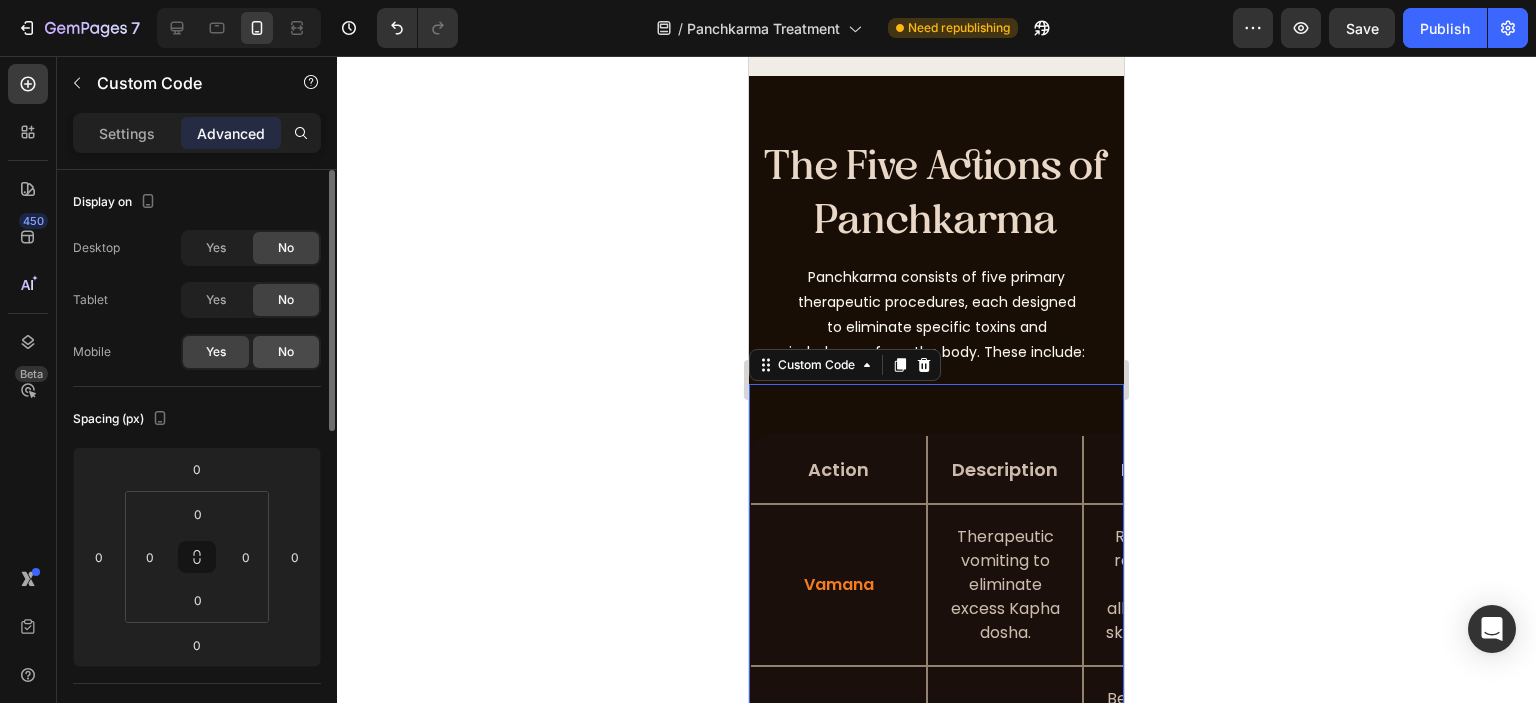 click on "No" 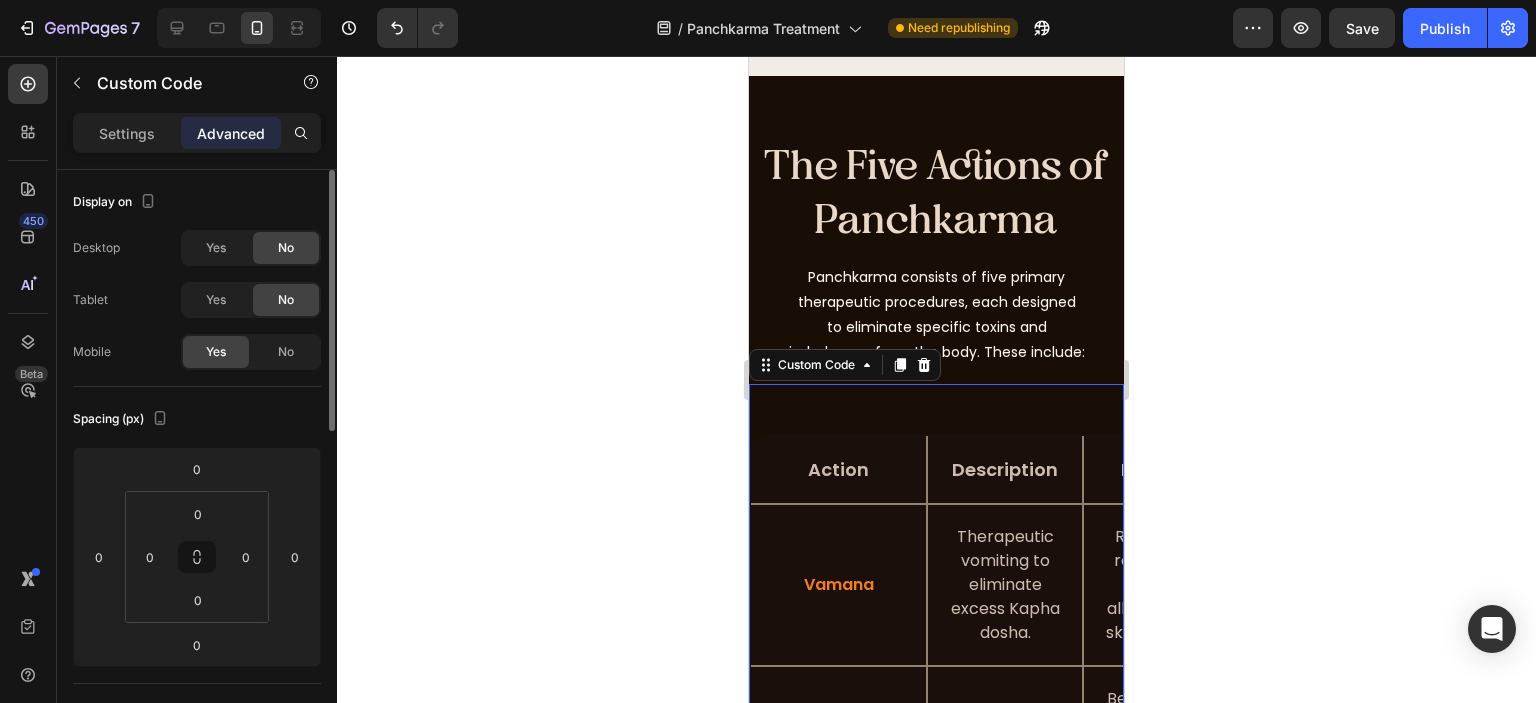 drag, startPoint x: 216, startPoint y: 296, endPoint x: 208, endPoint y: 279, distance: 18.788294 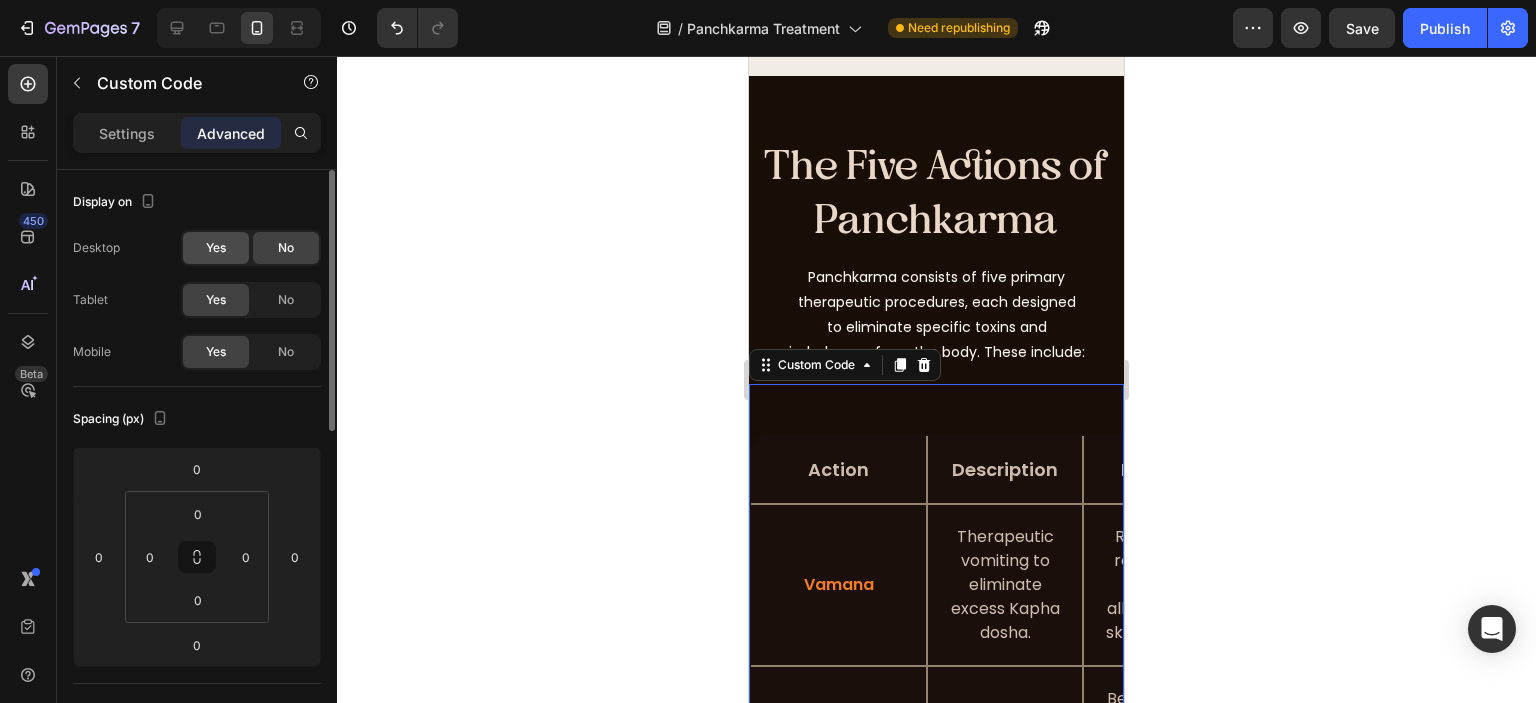click on "Yes" 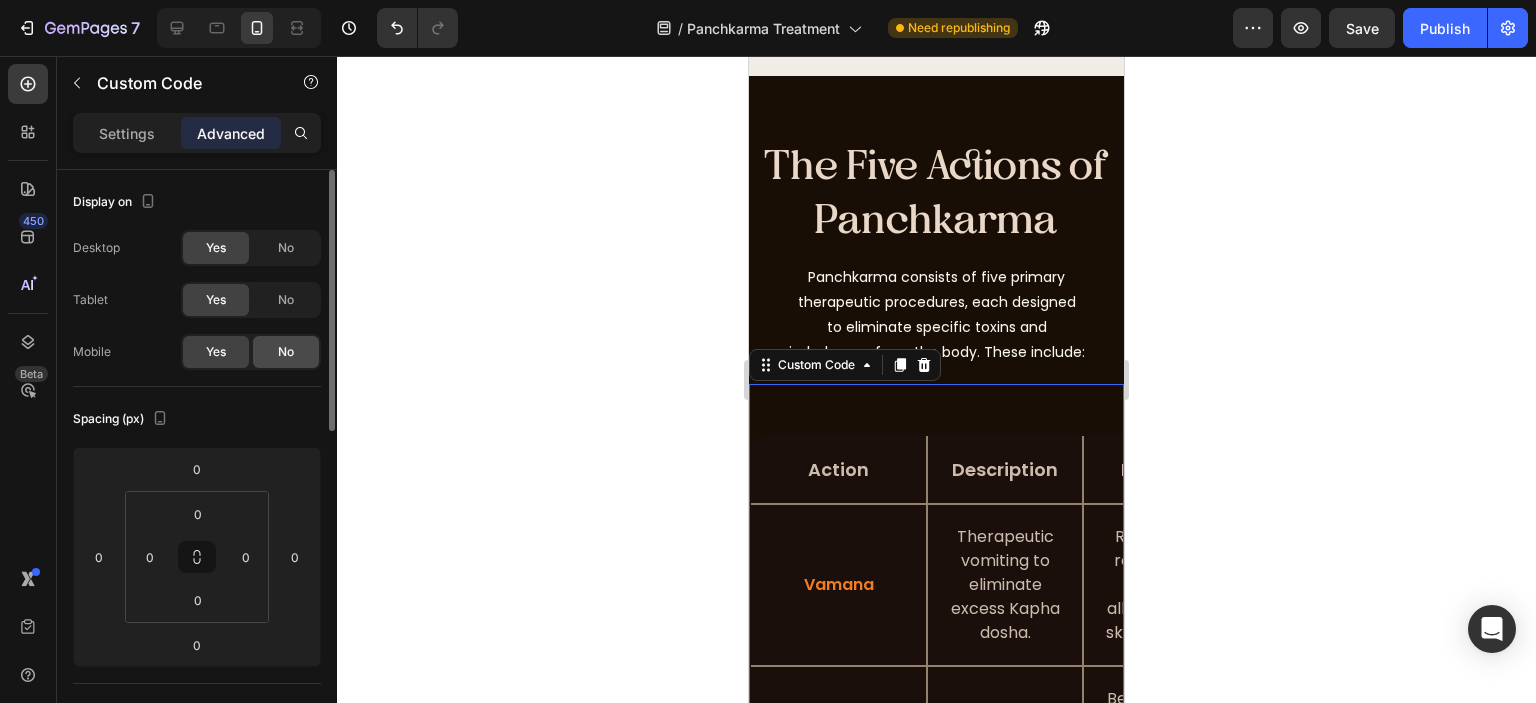 click on "No" 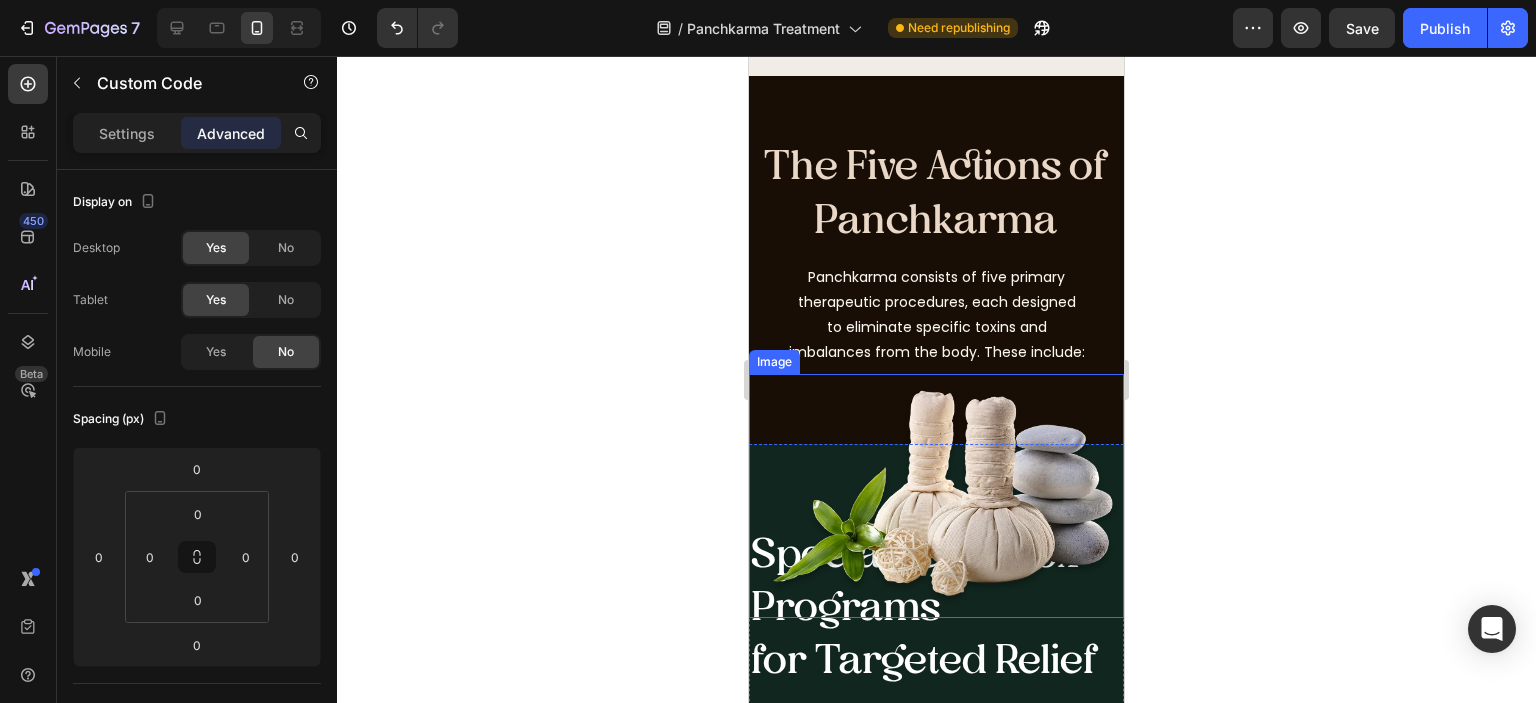 scroll, scrollTop: 5300, scrollLeft: 0, axis: vertical 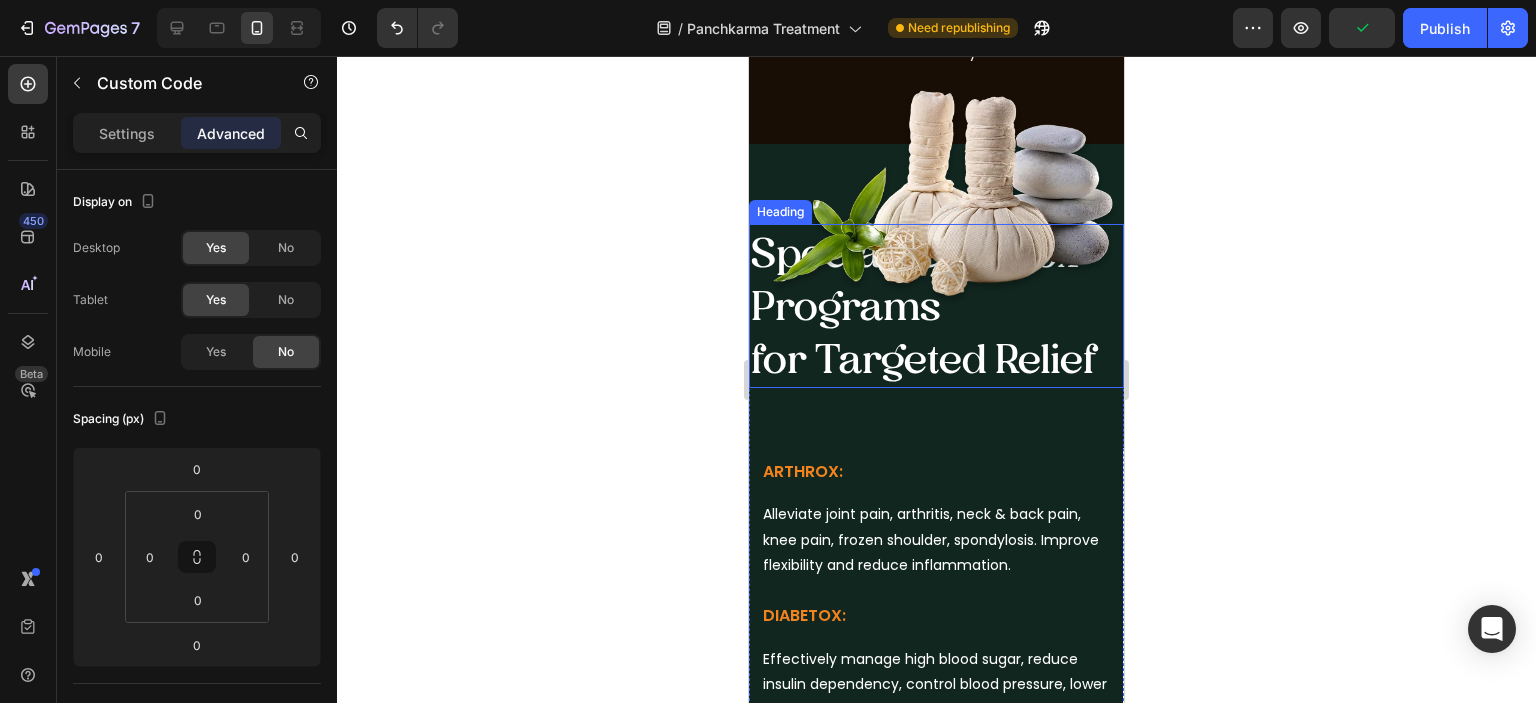 click on "Specialized Detox Programs for Targeted Relief" at bounding box center (936, 306) 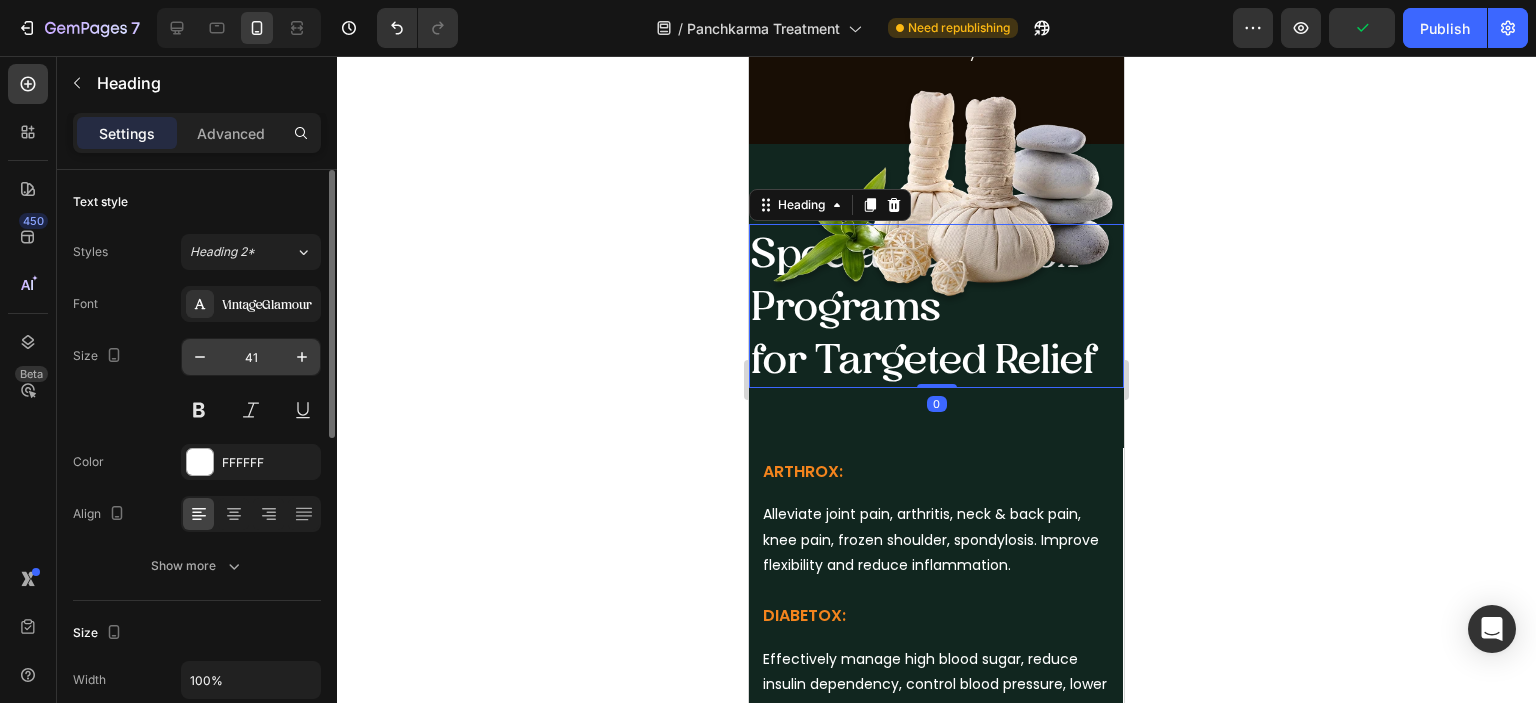 click on "41" at bounding box center [251, 357] 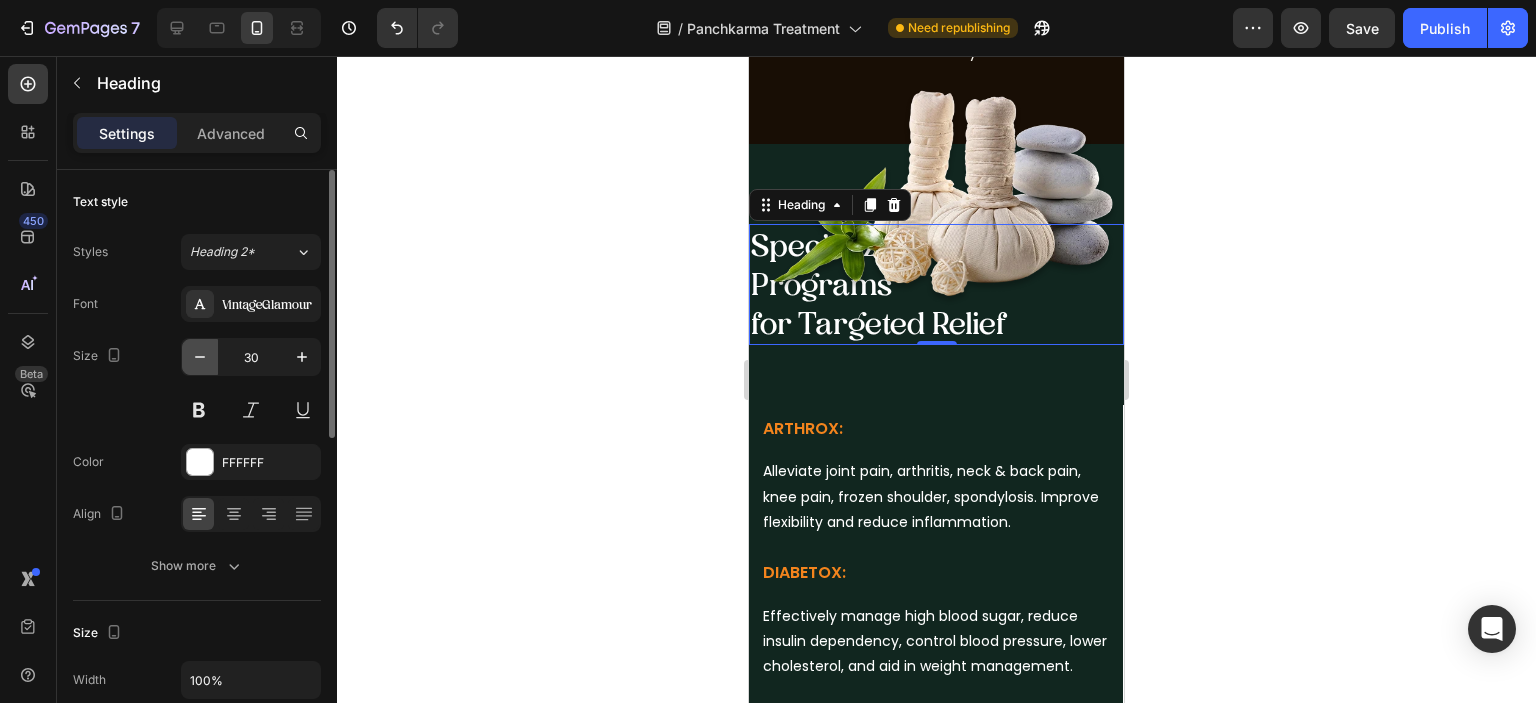 click 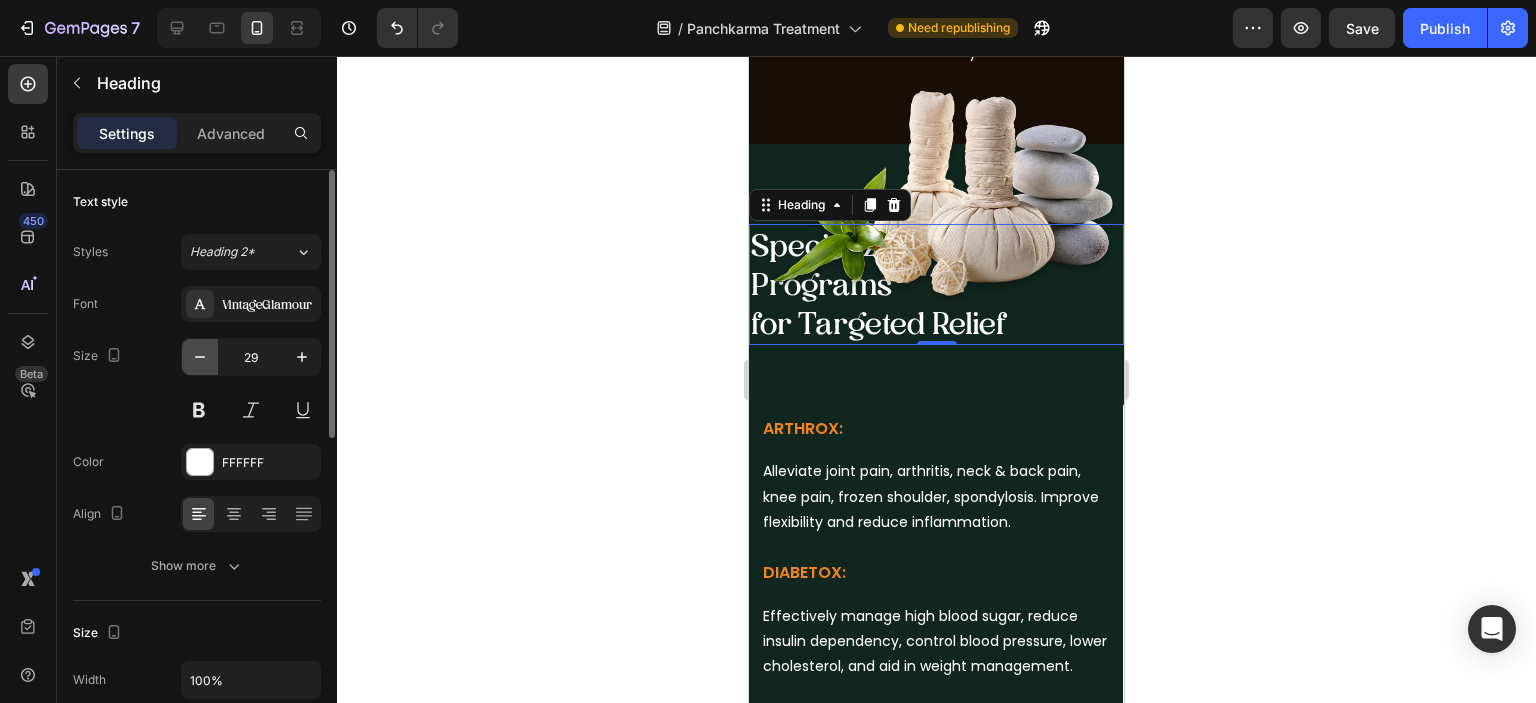 click 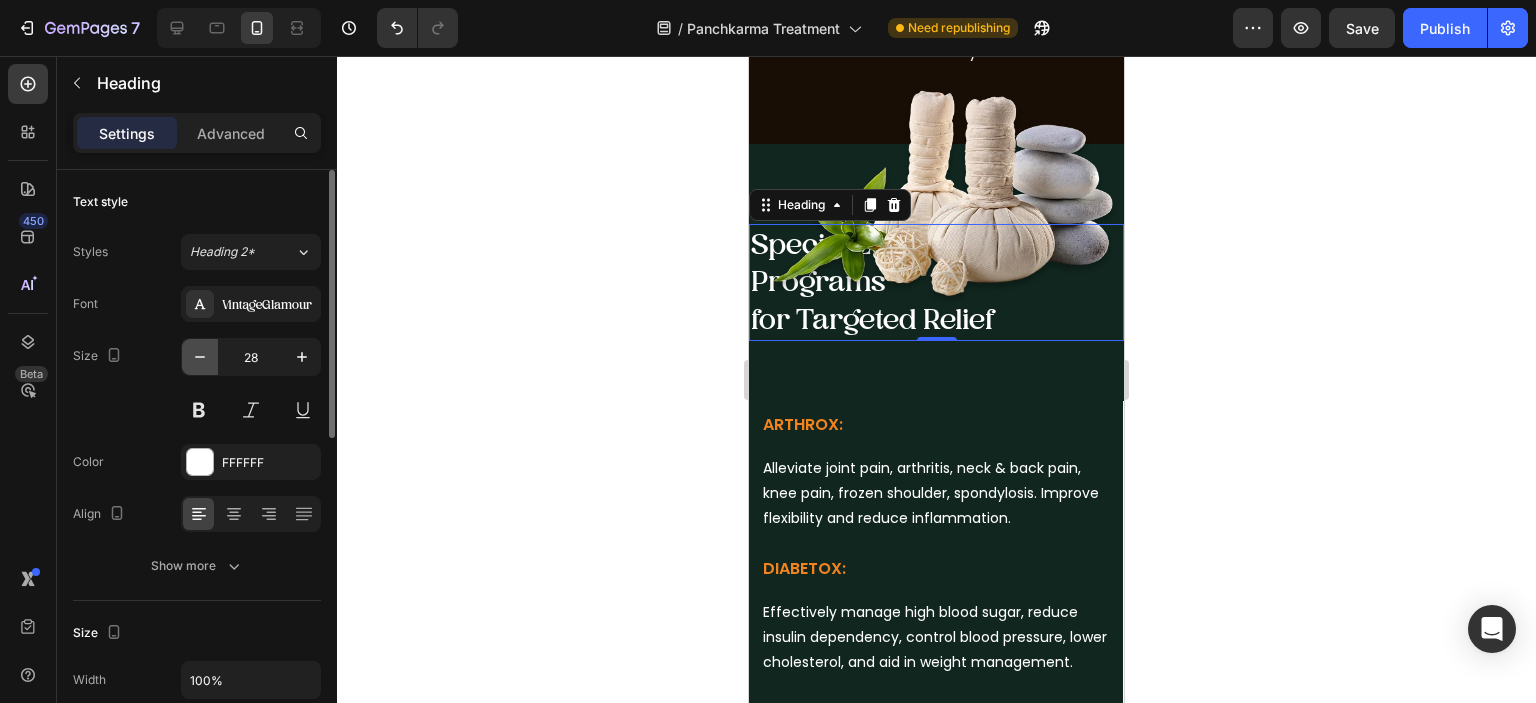 click 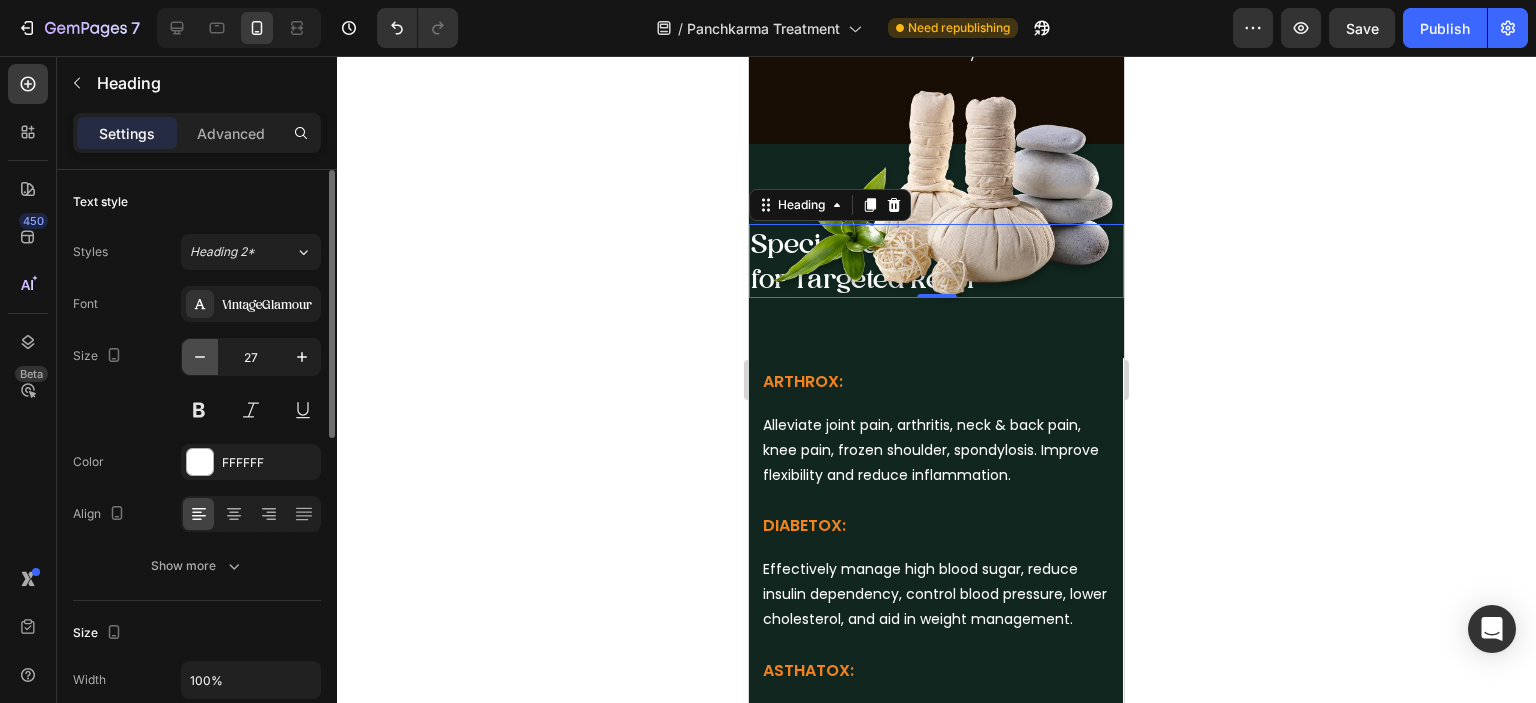 click 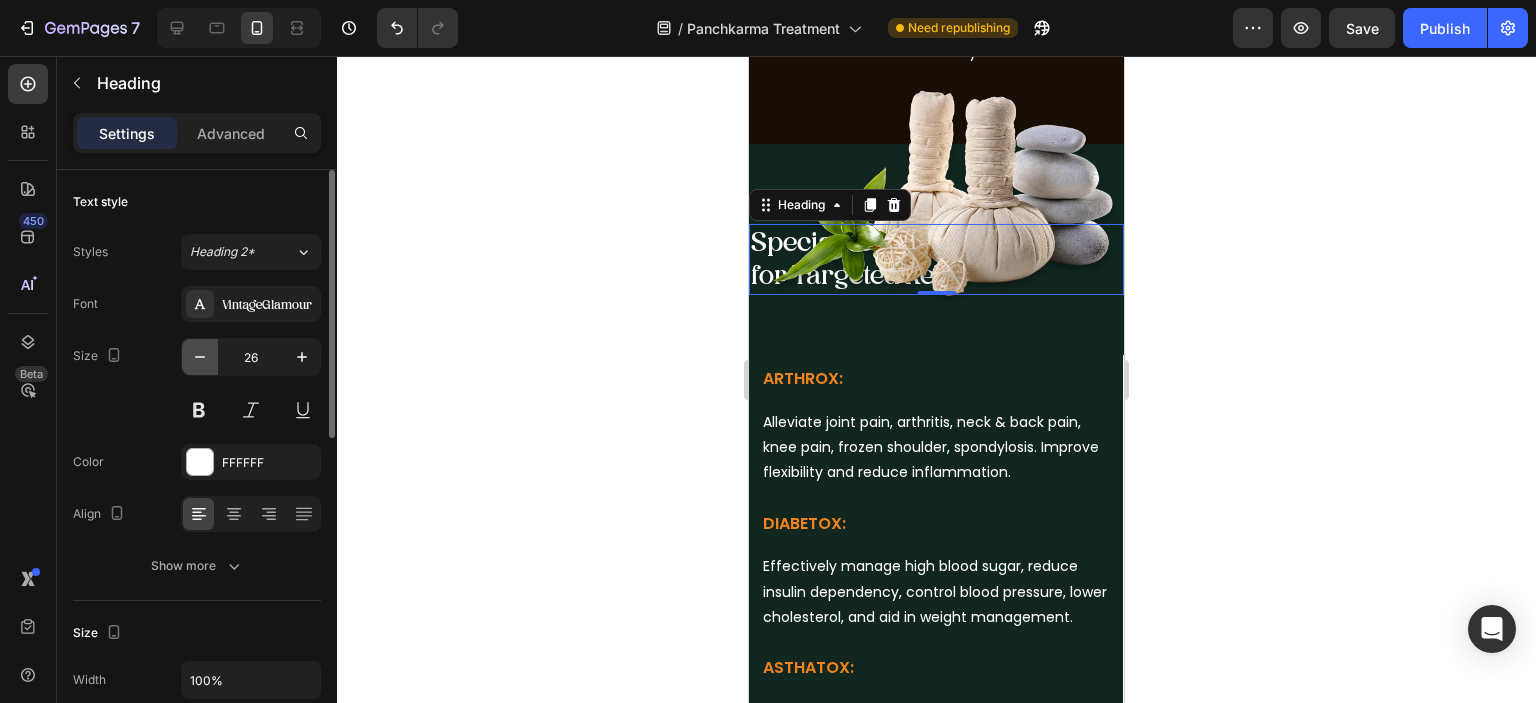 click 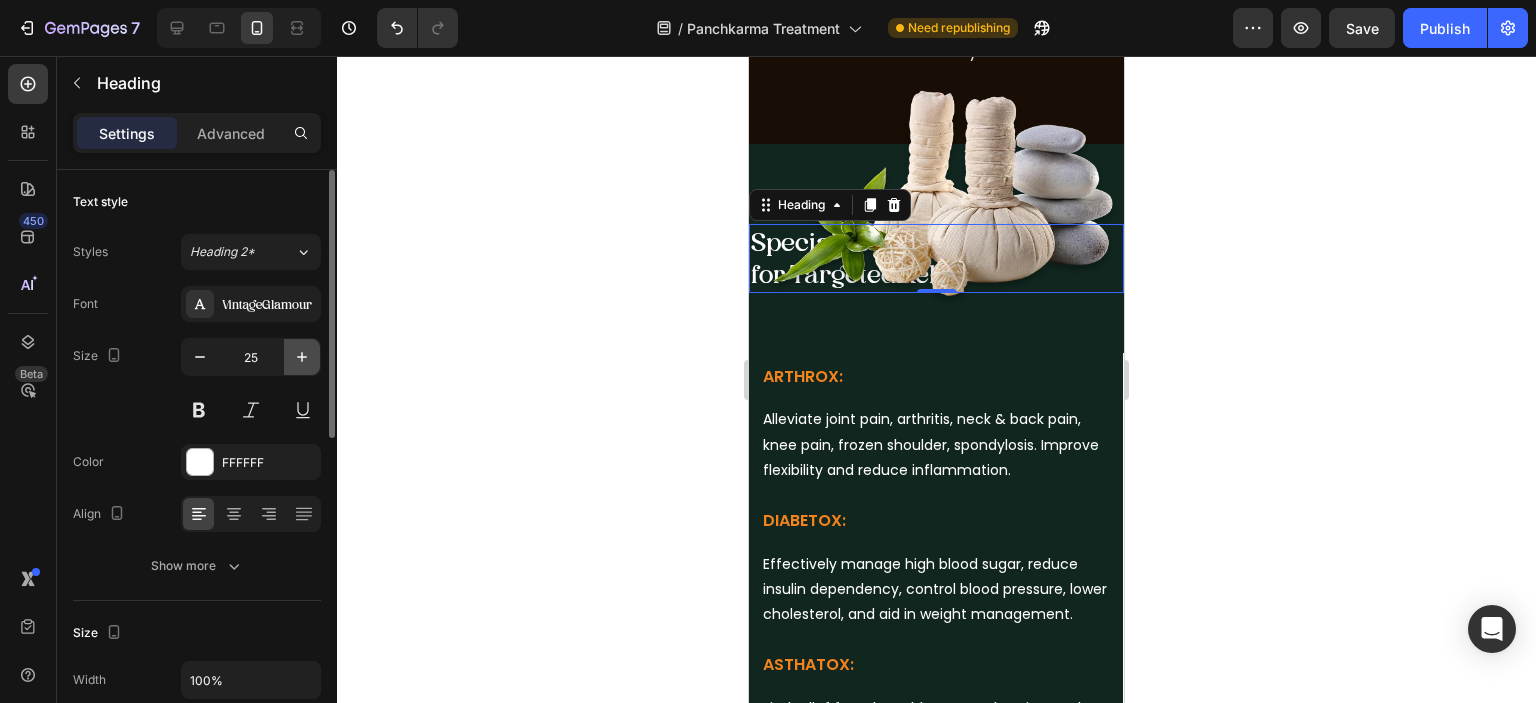 click 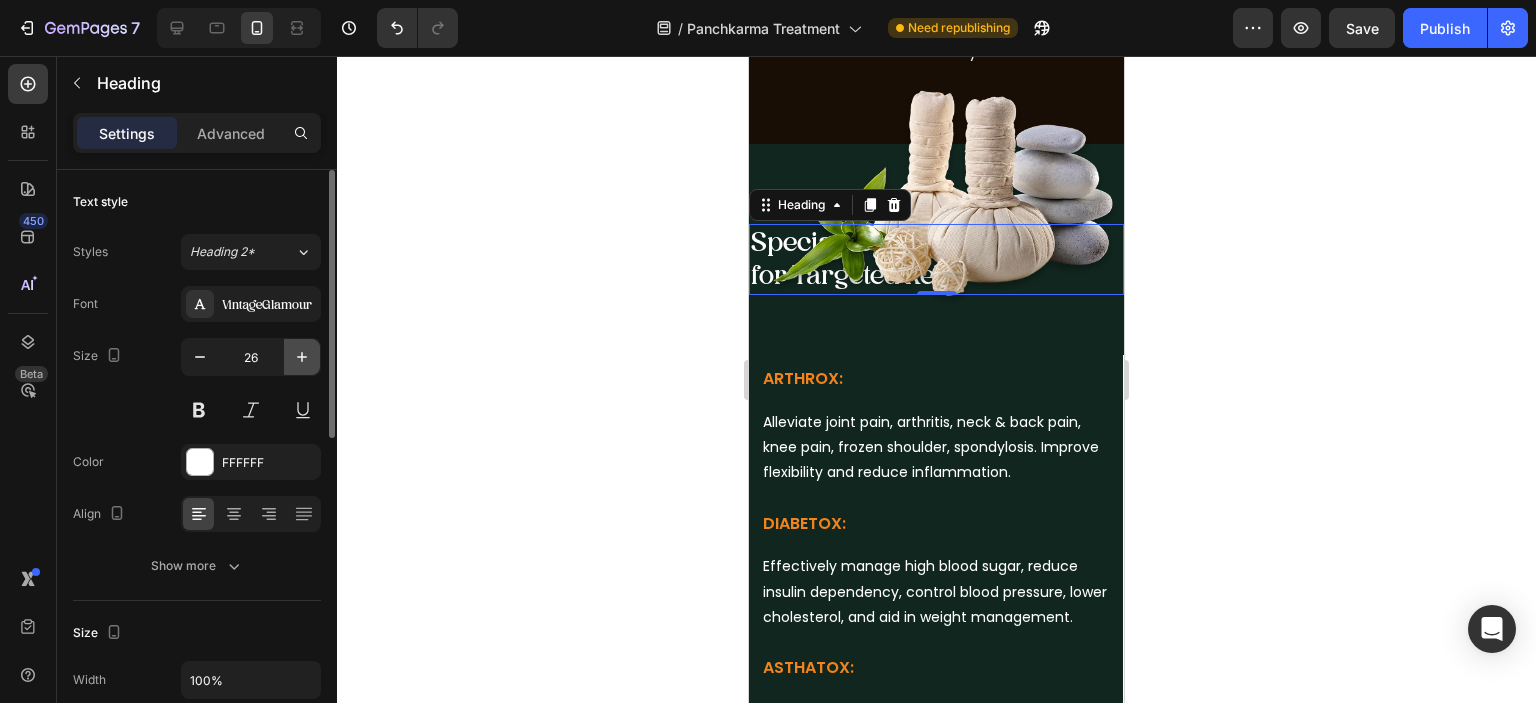 click 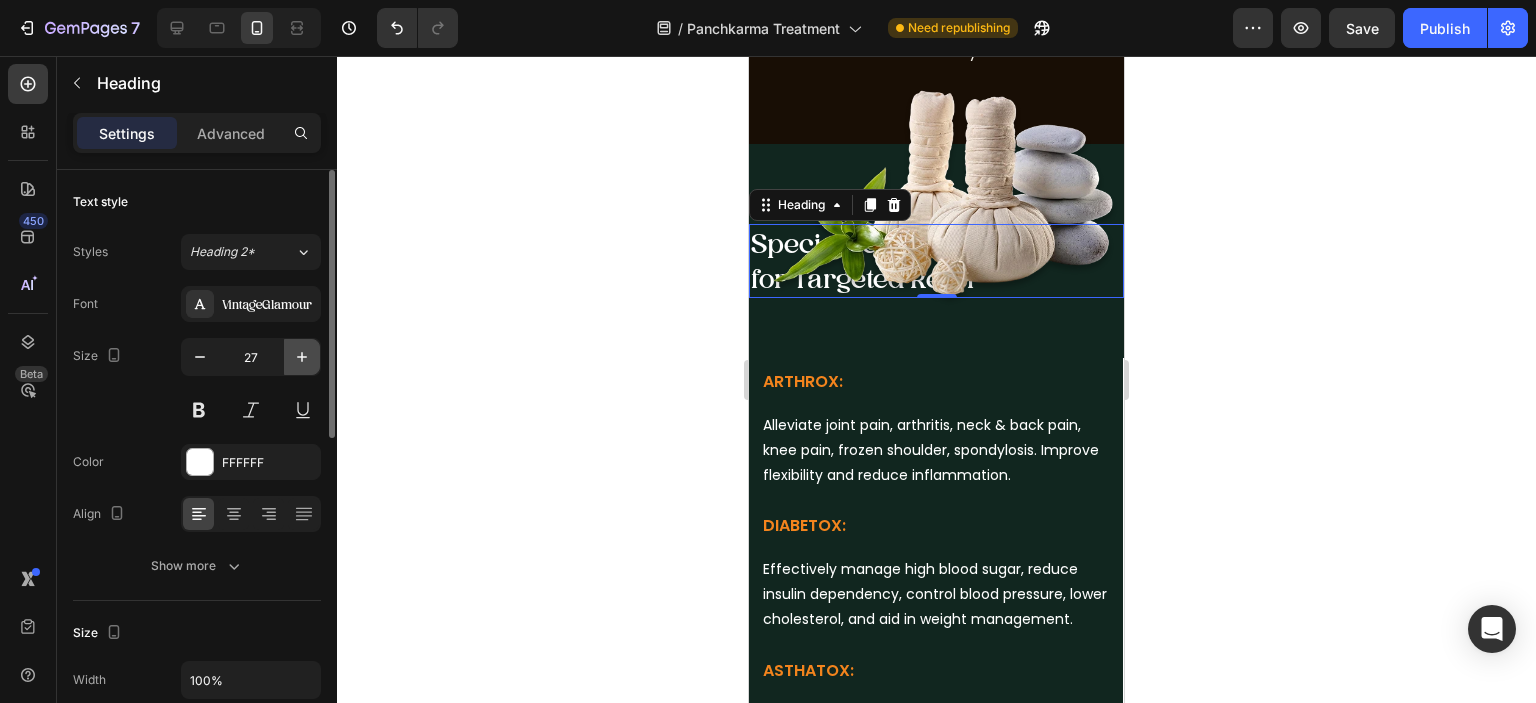click 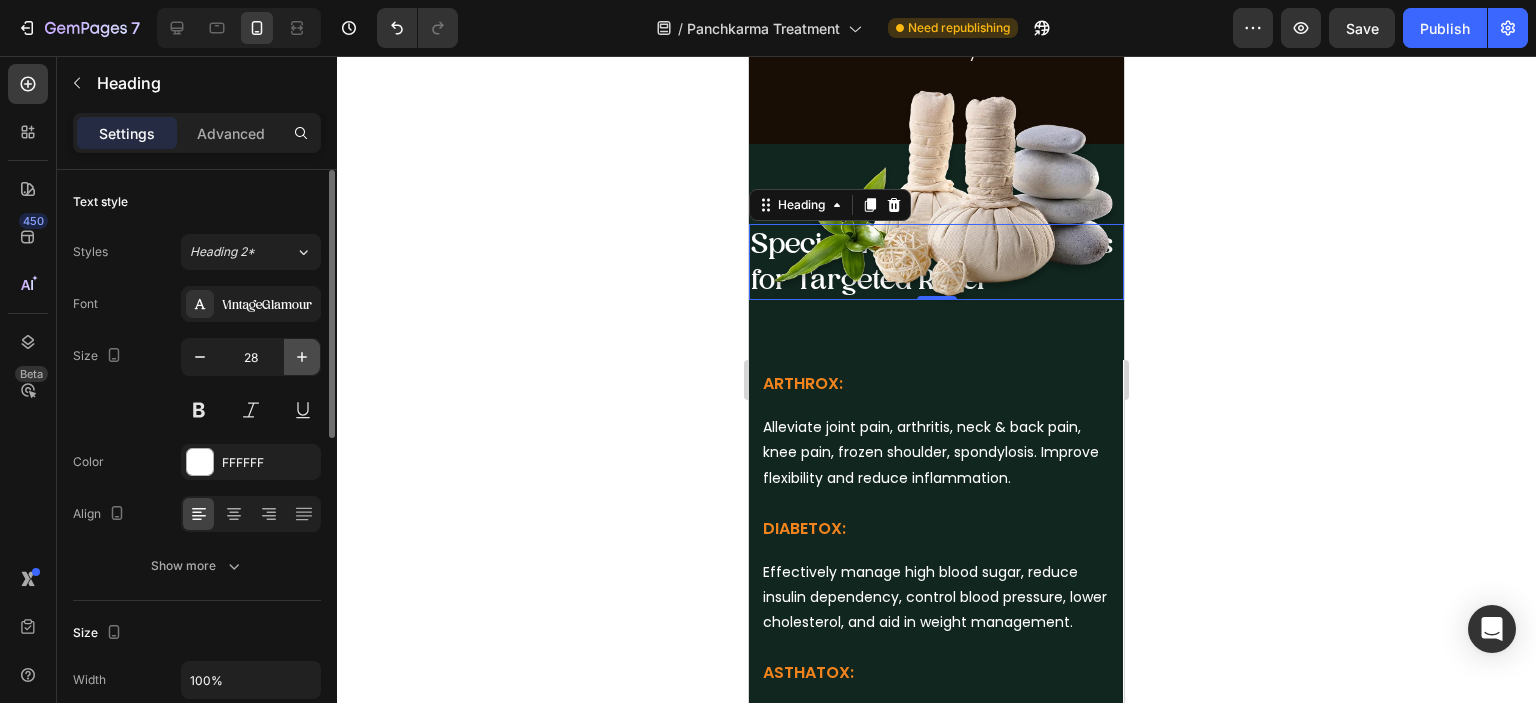 click 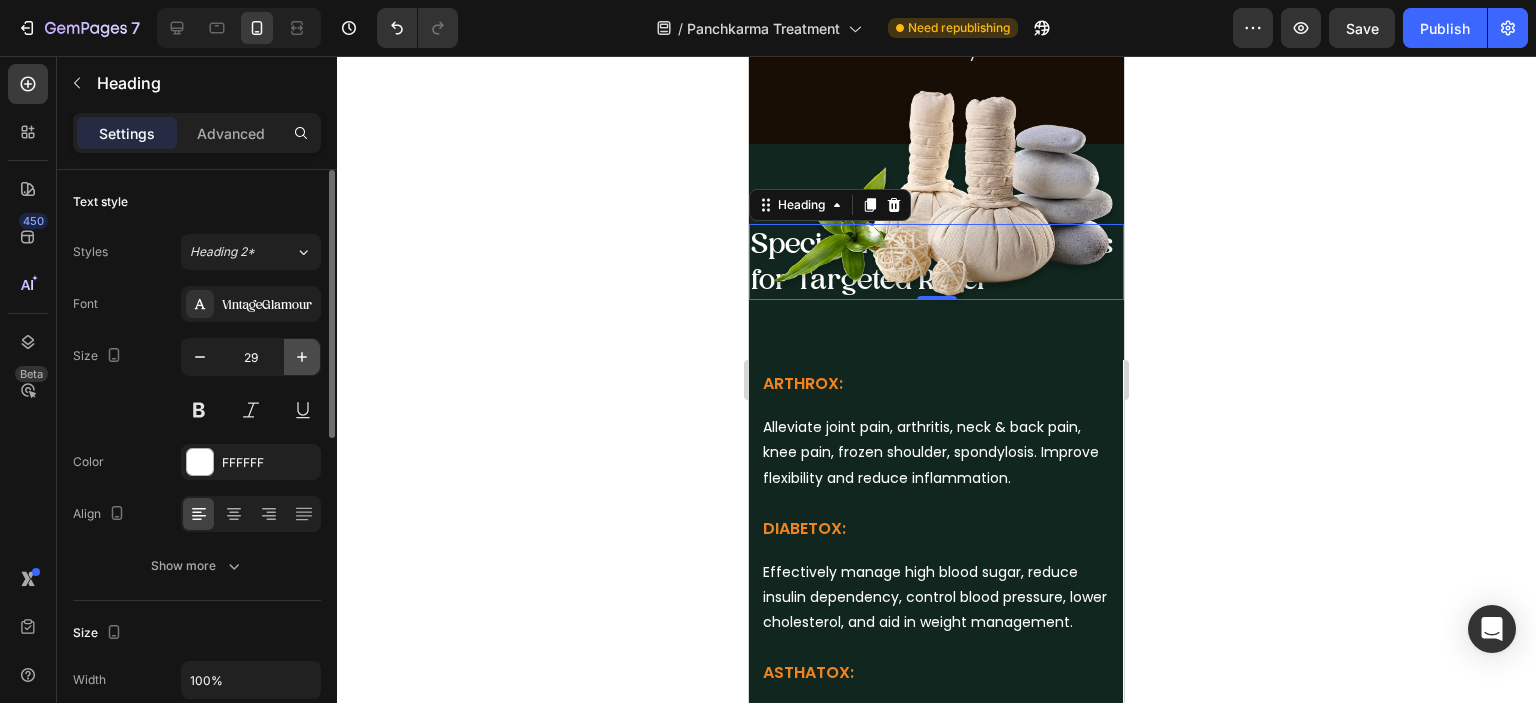 click 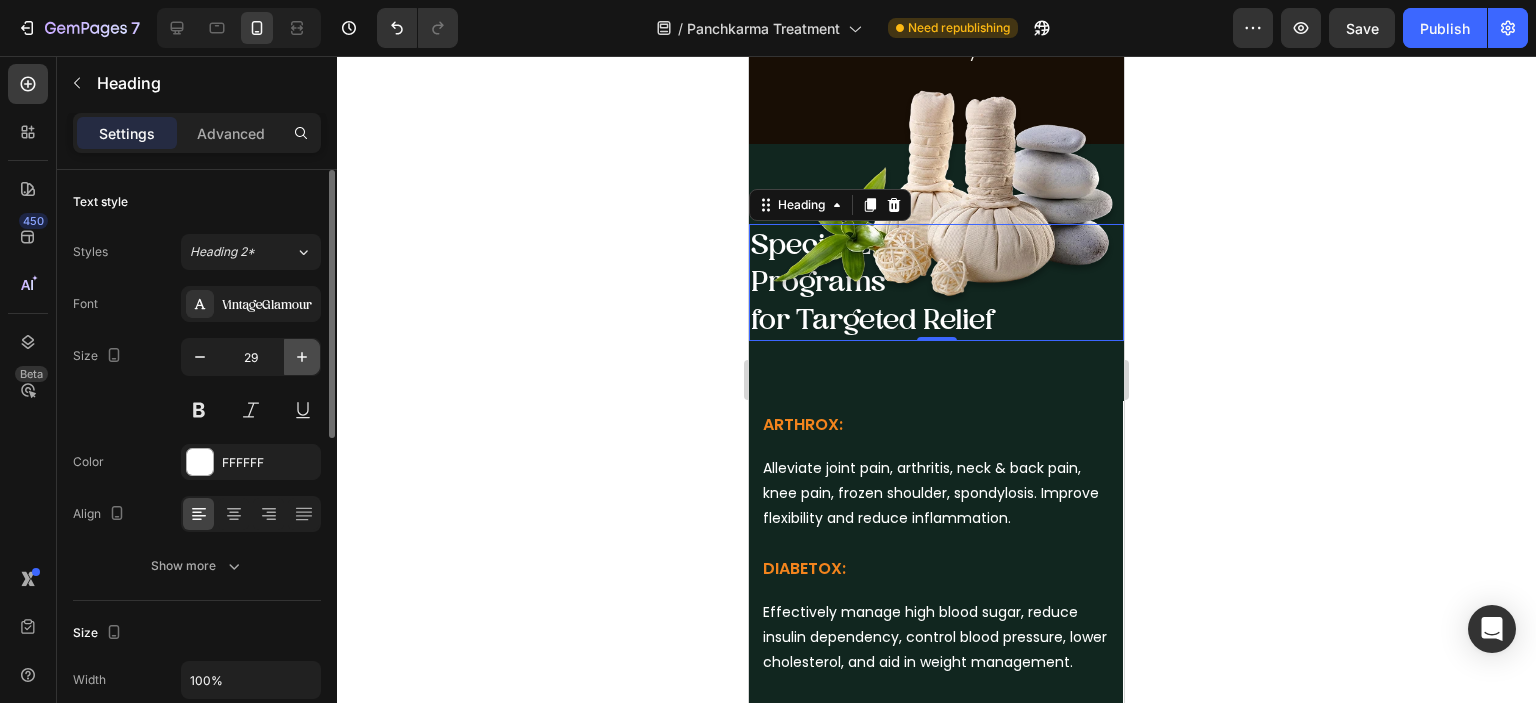 type on "30" 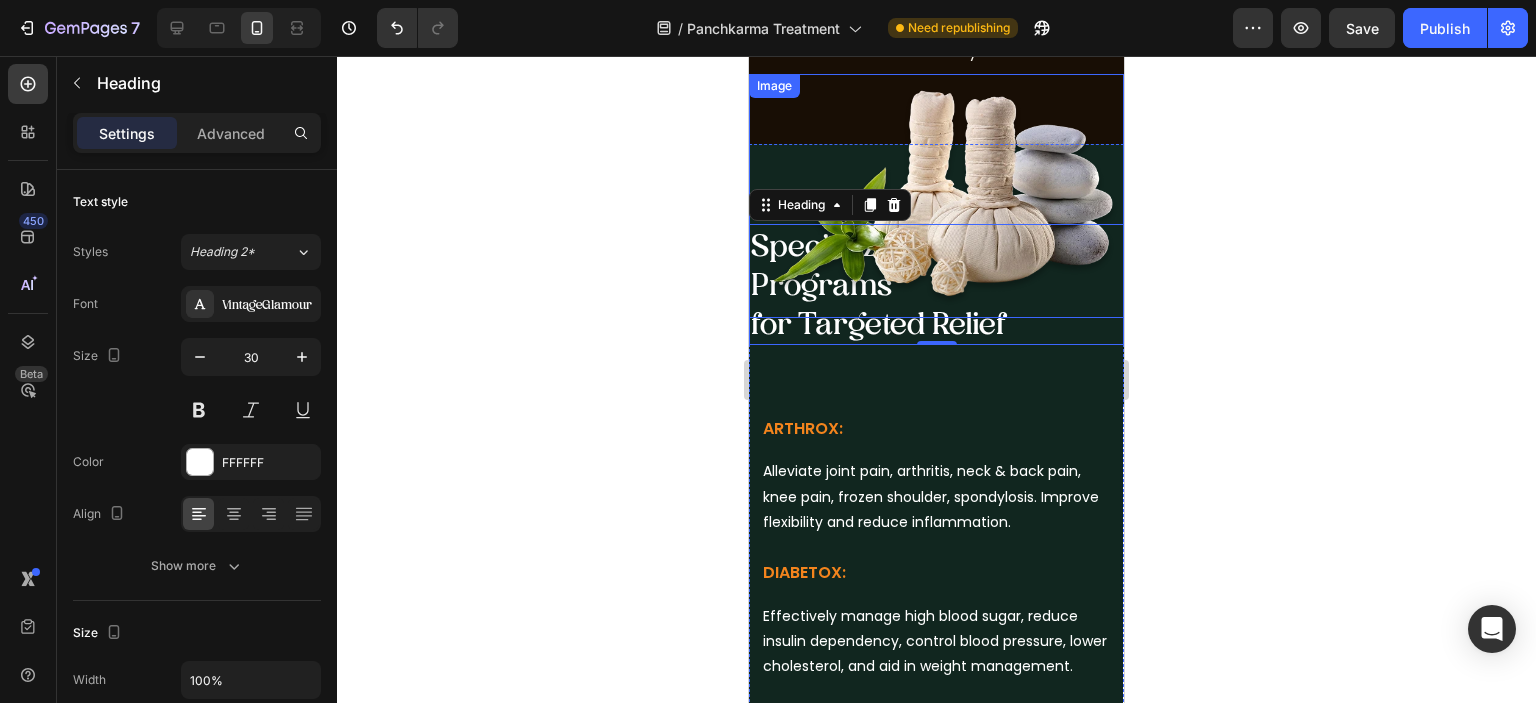 click at bounding box center [936, 196] 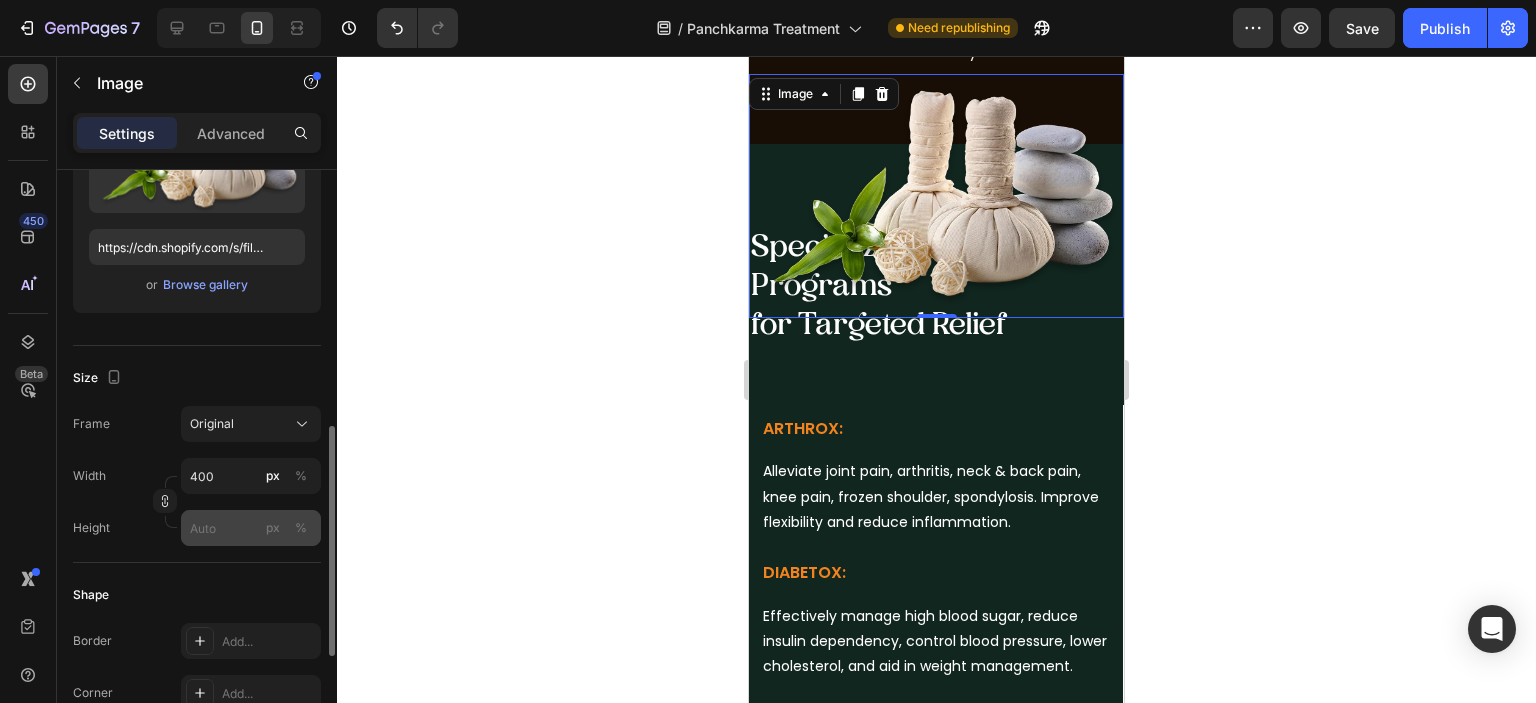 scroll, scrollTop: 400, scrollLeft: 0, axis: vertical 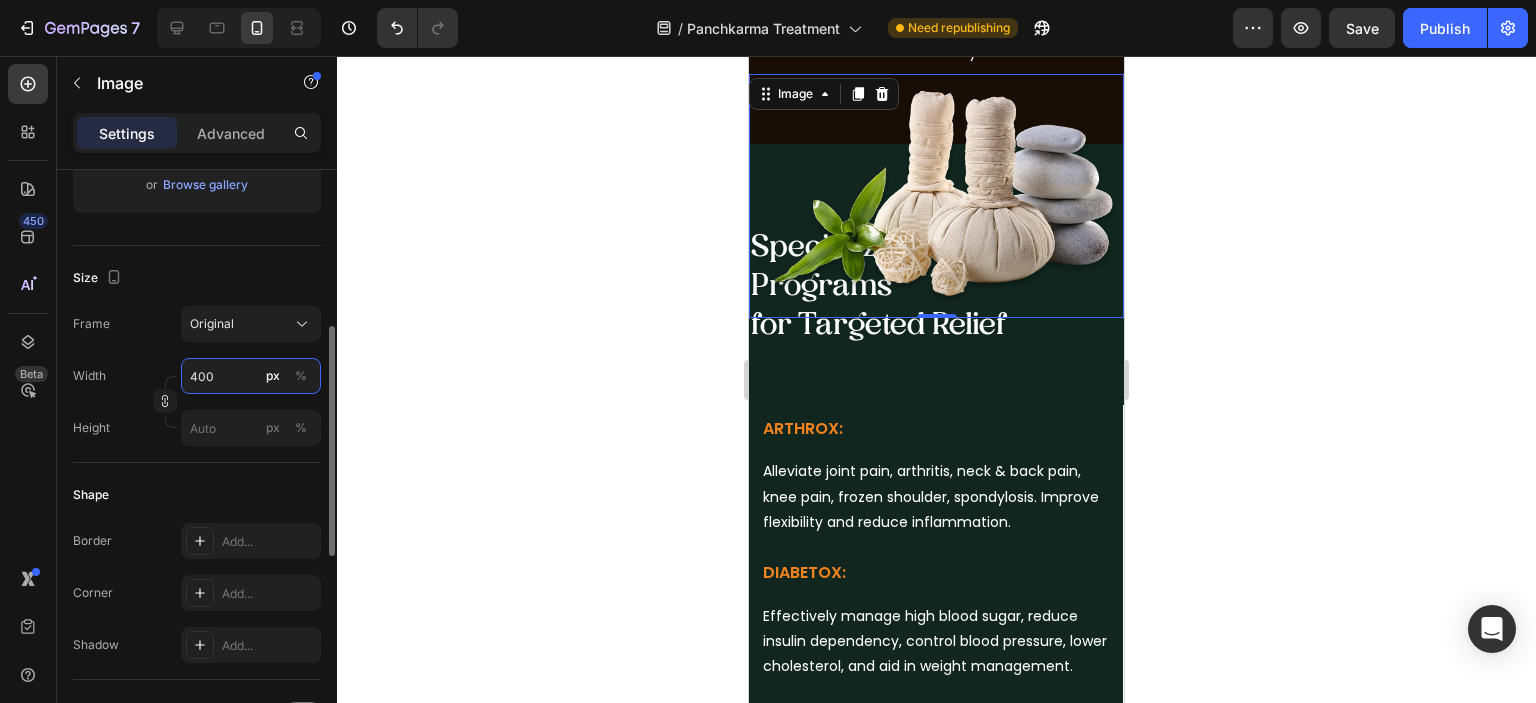 click on "400" at bounding box center (251, 376) 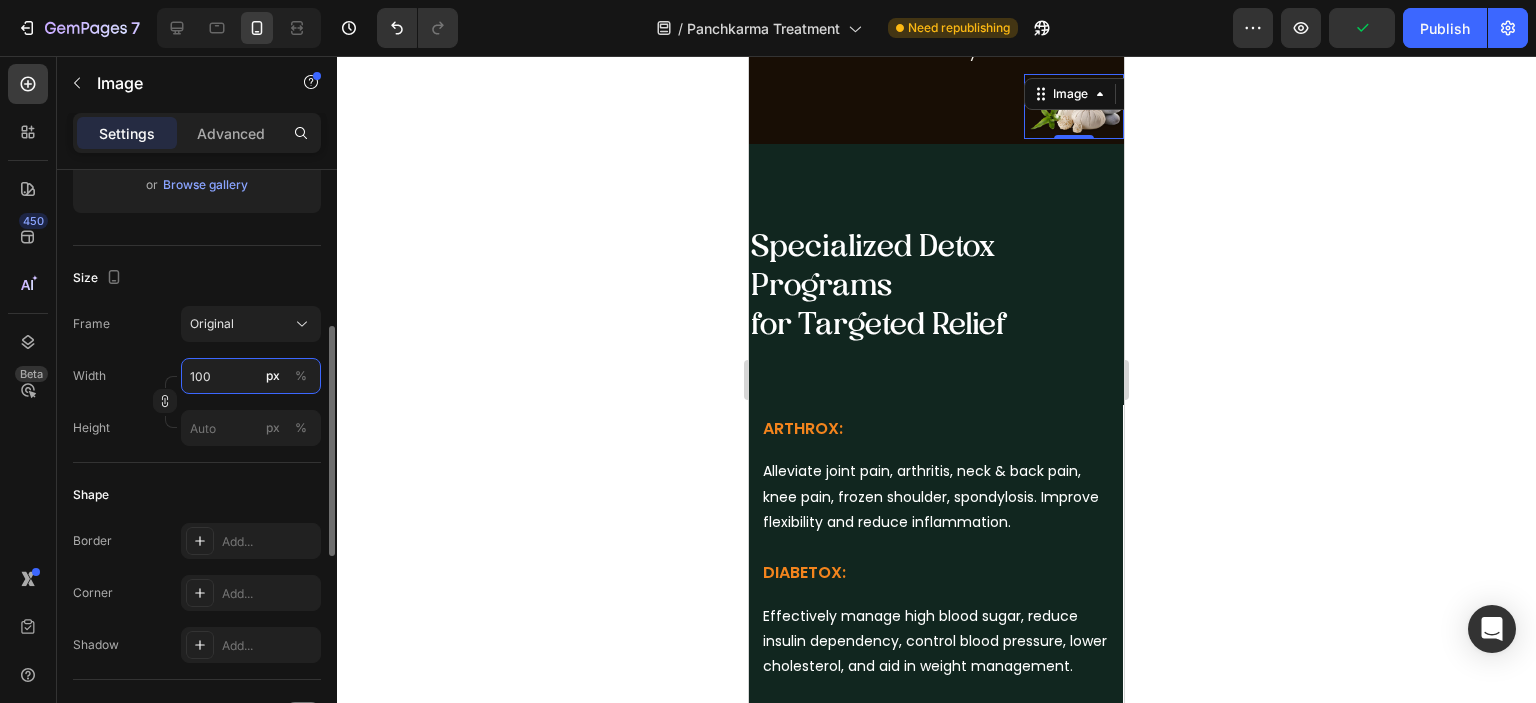 type on "100" 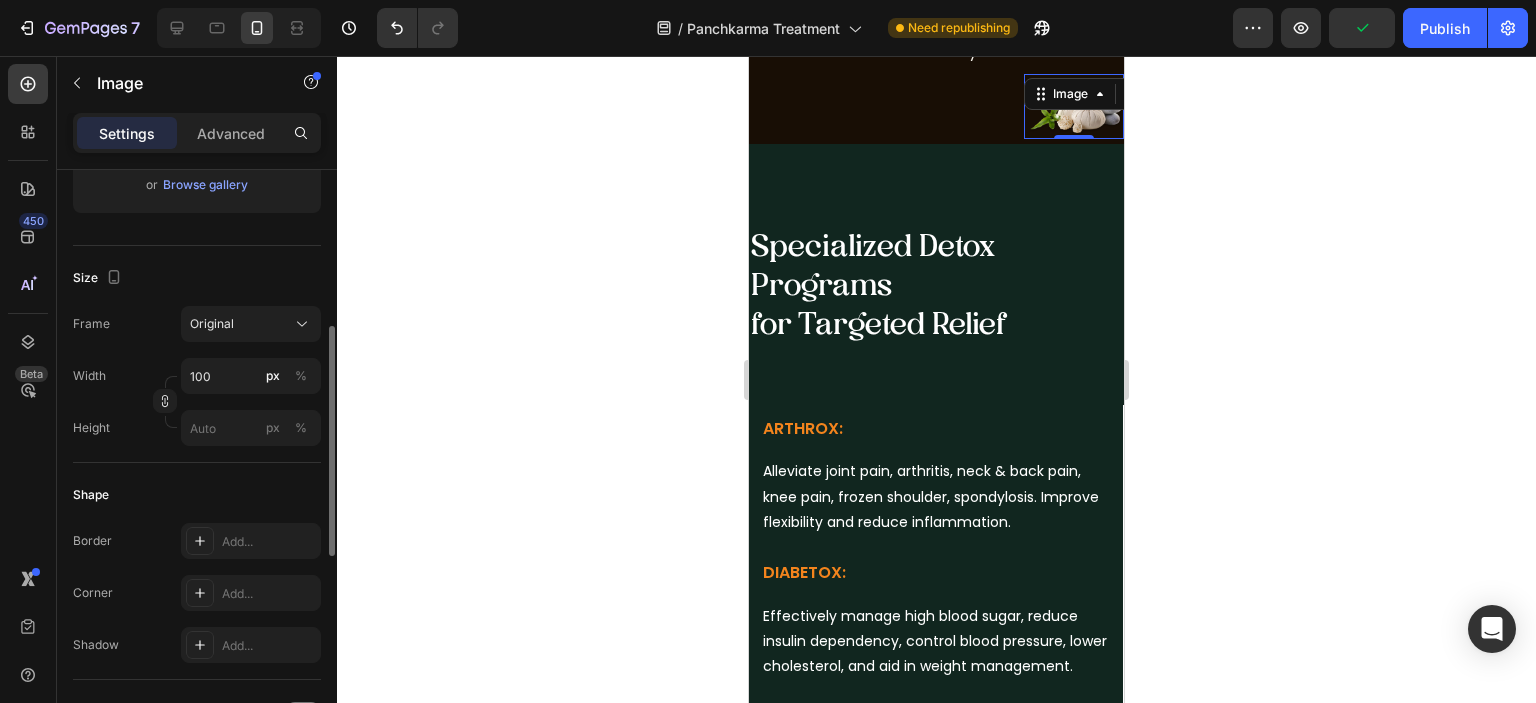 click on "Frame Original Width 100 px % Height px %" 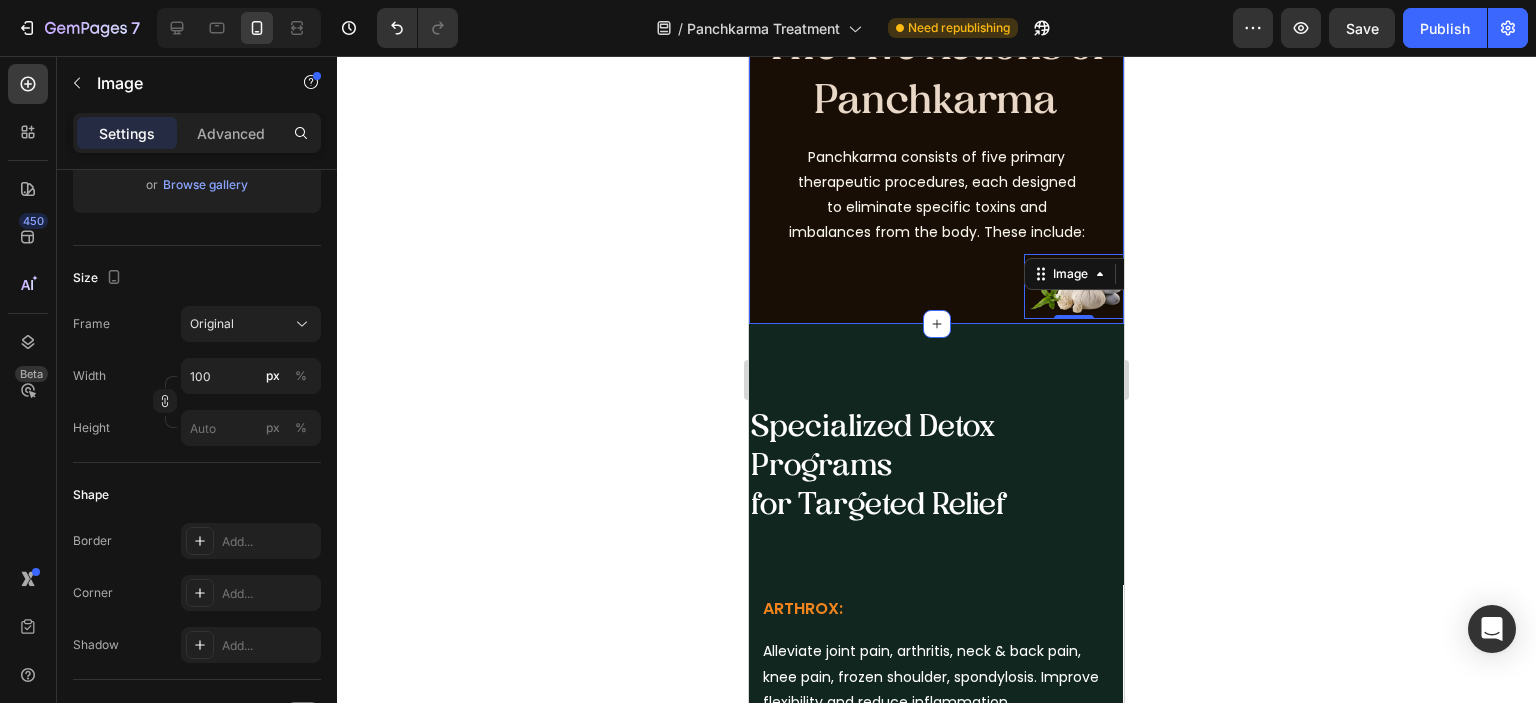 scroll, scrollTop: 5100, scrollLeft: 0, axis: vertical 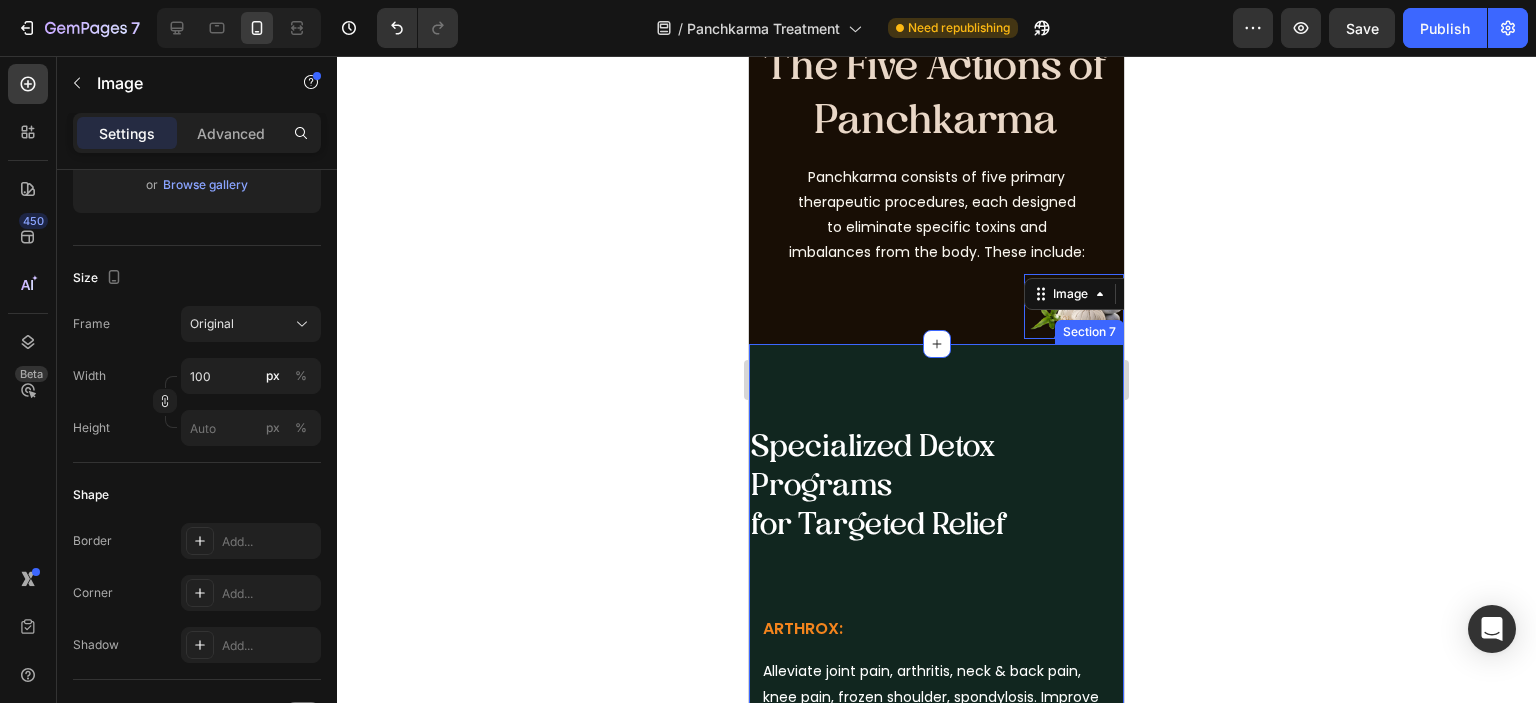 click on "Specialized Detox Programs for Targeted Relief Heading ARTHROX: Heading Alleviate joint pain, arthritis, neck & back pain, knee pain, frozen shoulder, spondylosis. Improve flexibility and reduce inflammation. Text Block Row DIABETOX: Heading Effectively manage high blood sugar, reduce insulin dependency, control blood pressure, lower cholesterol, and aid in weight management. Text Block Row ASTHATOX: Heading Find relief from breathlessness, chronic cough, cold, allergies, and sinusitis.       Text Block Row INFERTOX Heading Boost fertility in both men and women, improve sperm count, and address conditions like PCOD, fibroids, and blocked fallopian tubes. Text Block Row PMS DETOX: Heading Harmonize premenstrual symptoms including mood swings, pain, bloating, and pimples. Text Block Row Row And many more, almost for all ailments! Text Block Row Row Image   0 Section 7" at bounding box center [936, 898] 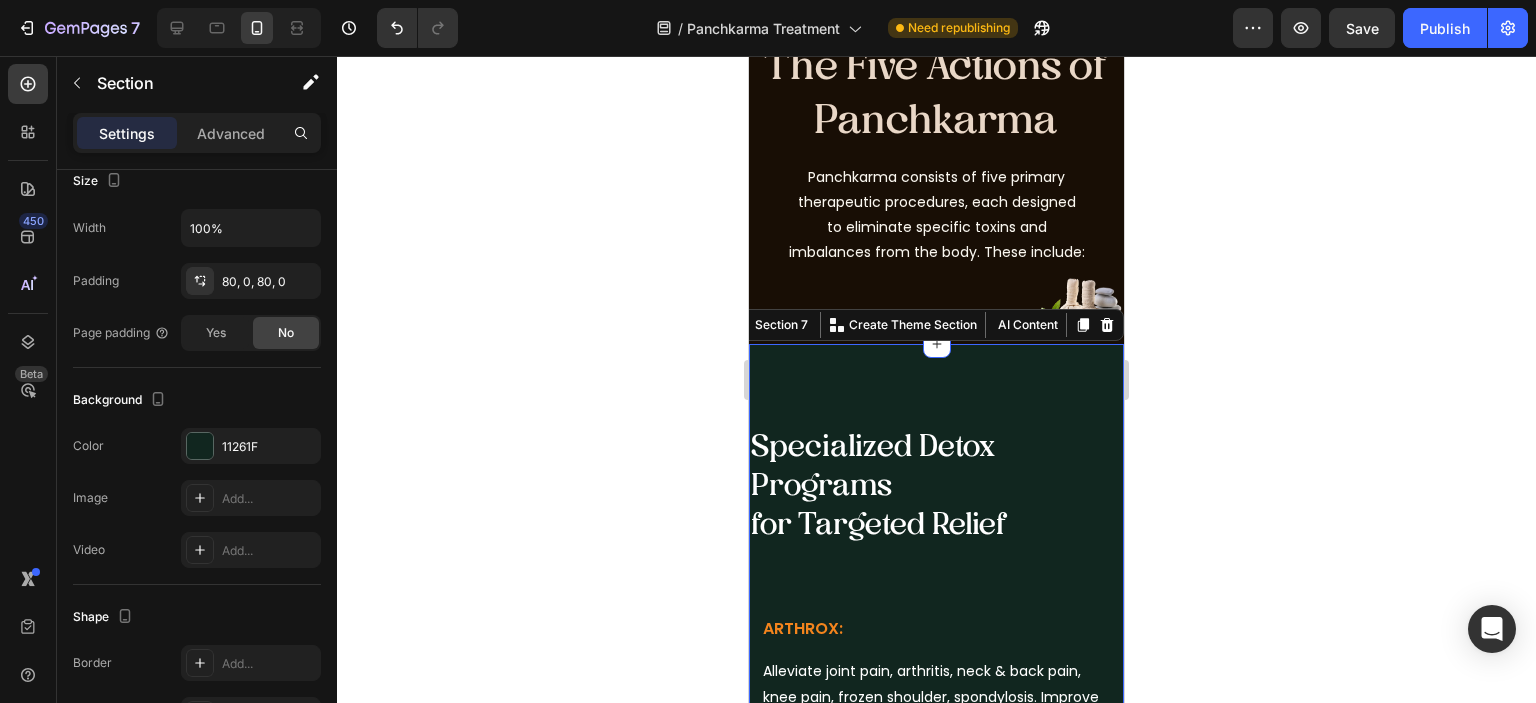scroll, scrollTop: 0, scrollLeft: 0, axis: both 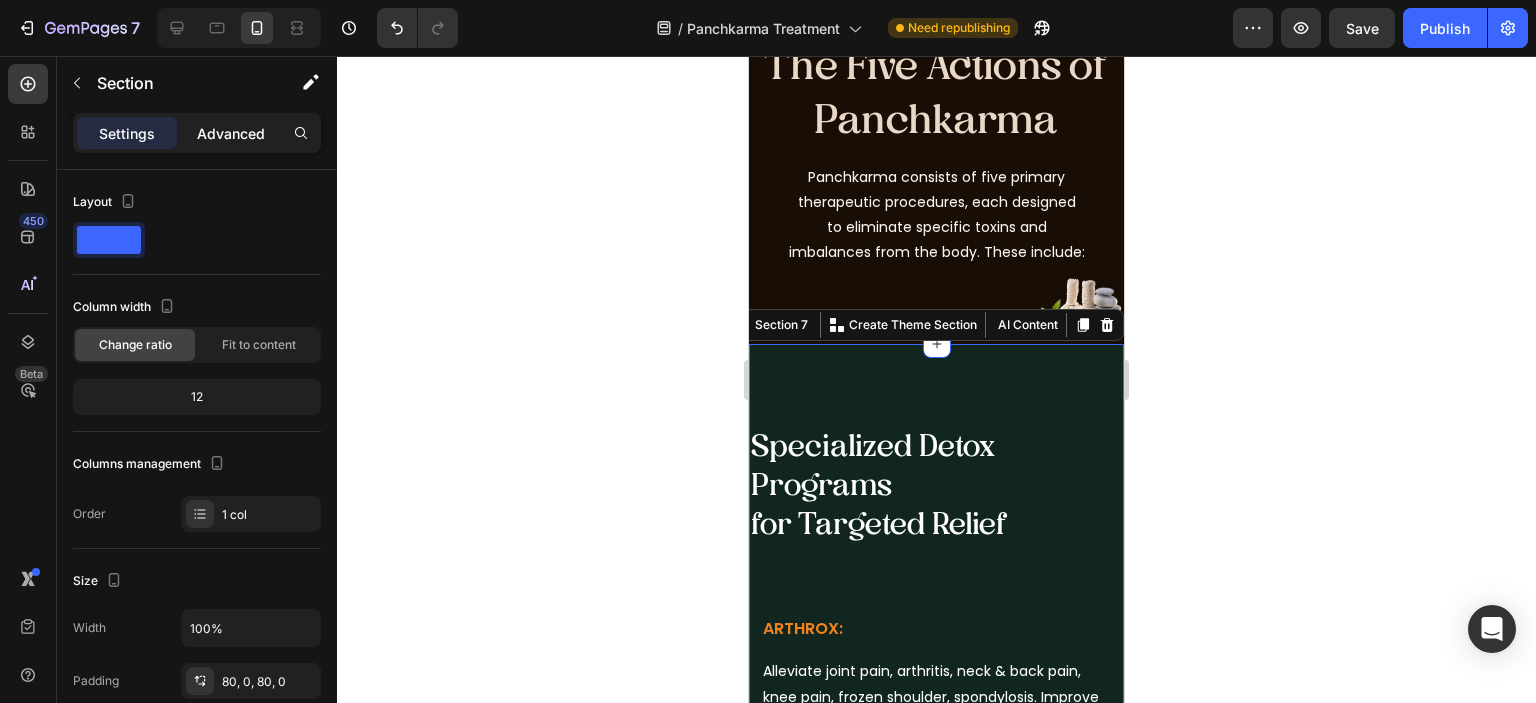 click on "Advanced" at bounding box center [231, 133] 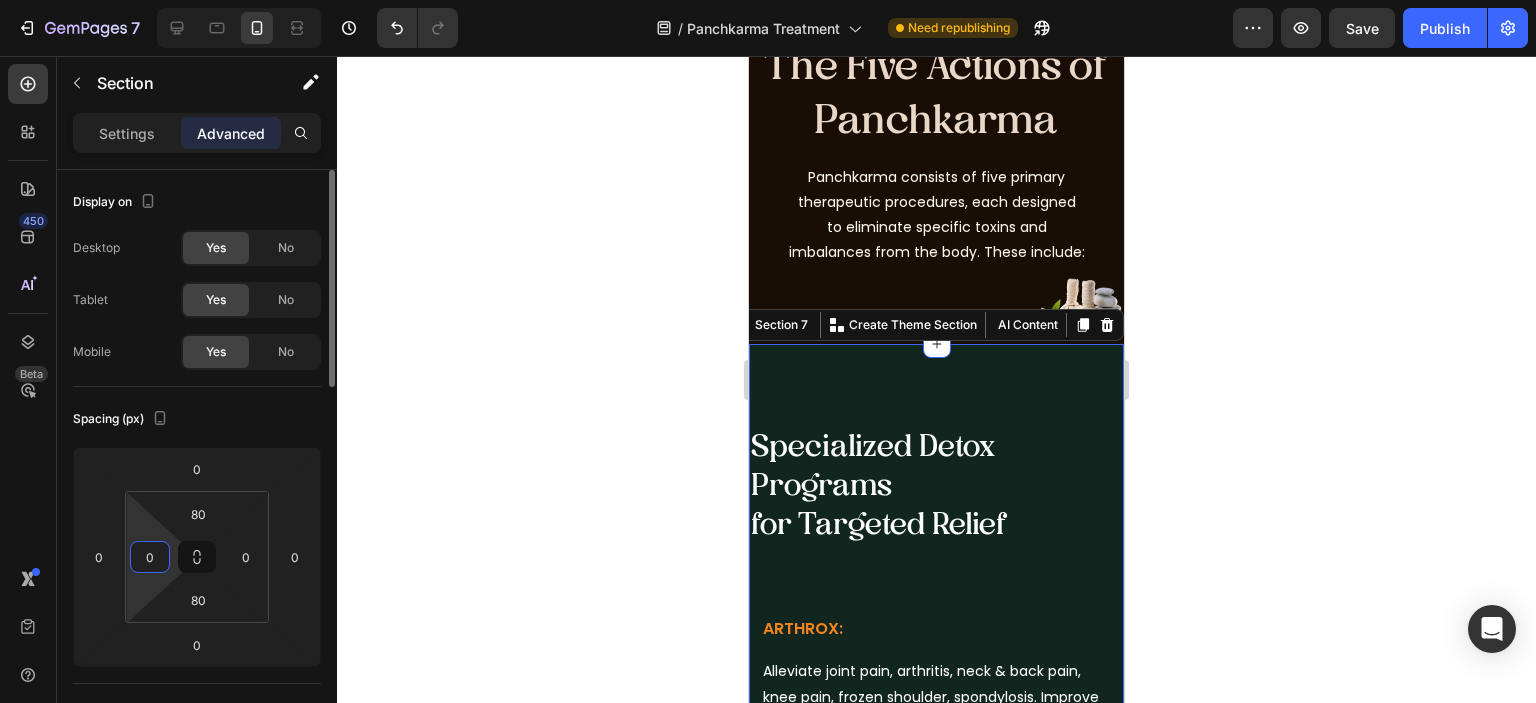 click on "0" at bounding box center [150, 557] 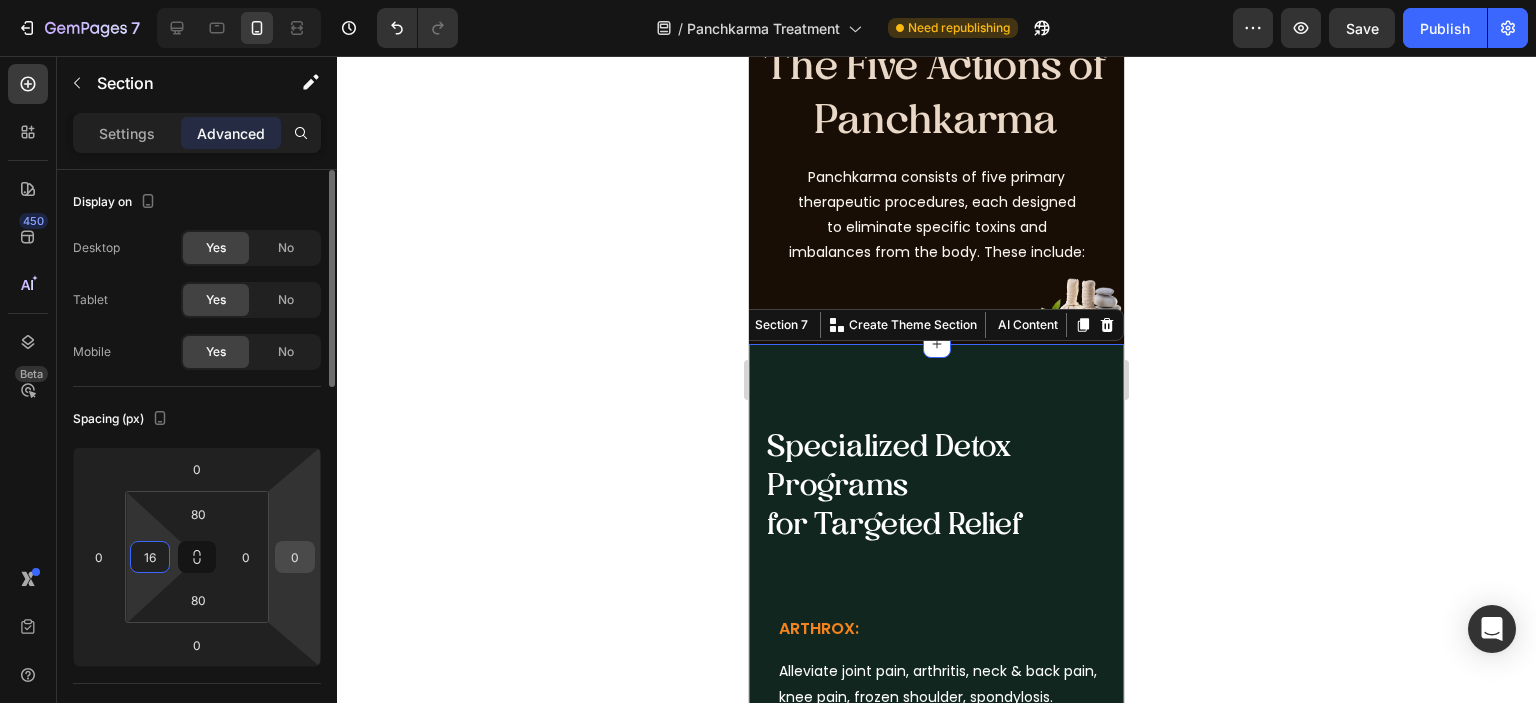 type on "16" 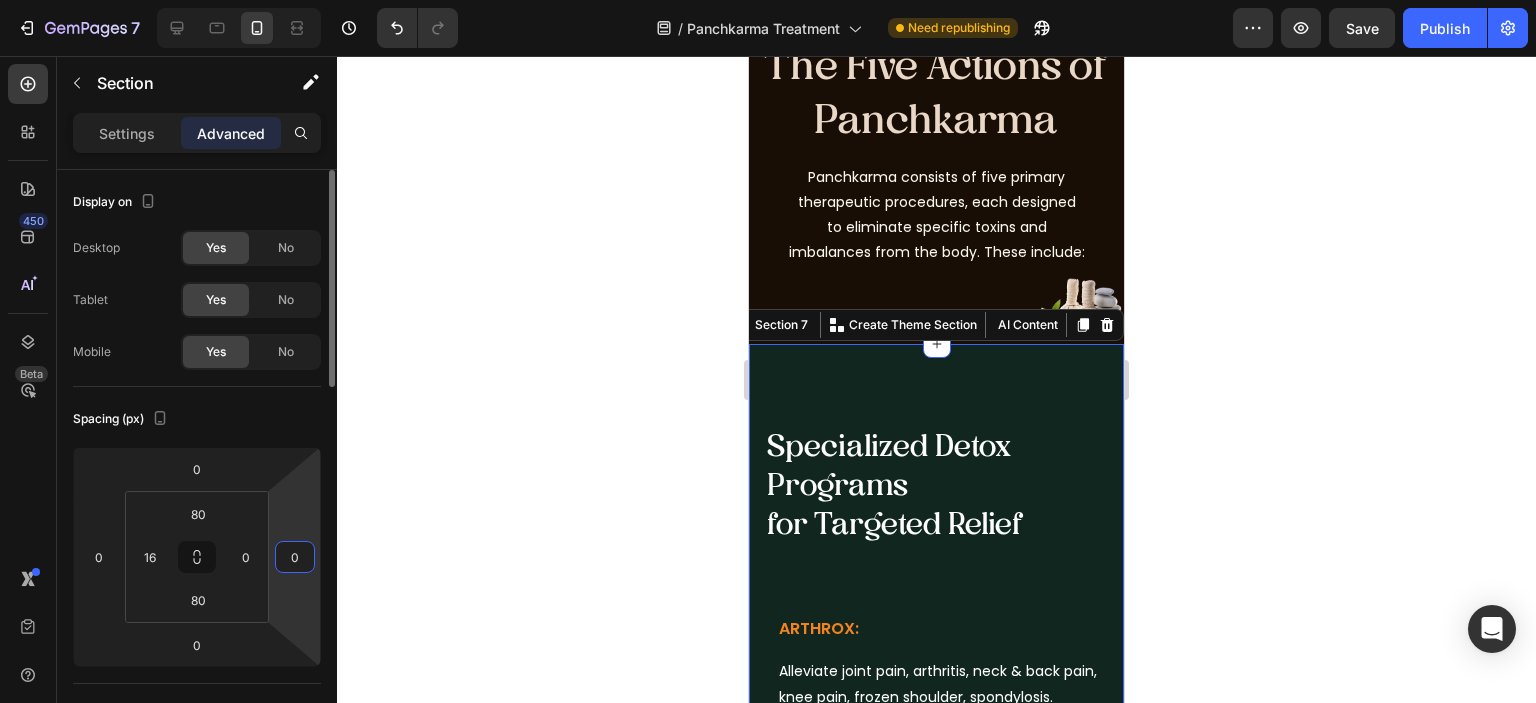 click on "0" at bounding box center (295, 557) 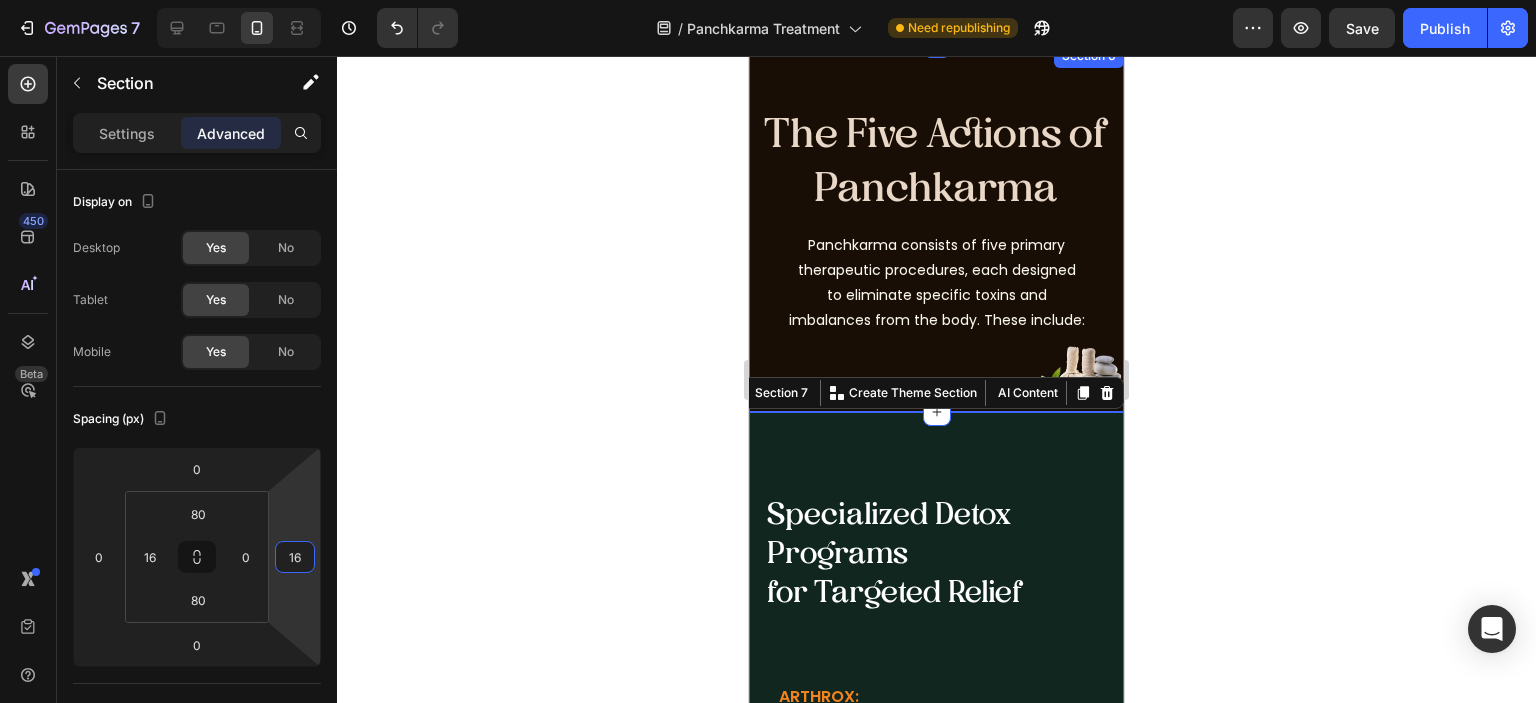 scroll, scrollTop: 4800, scrollLeft: 0, axis: vertical 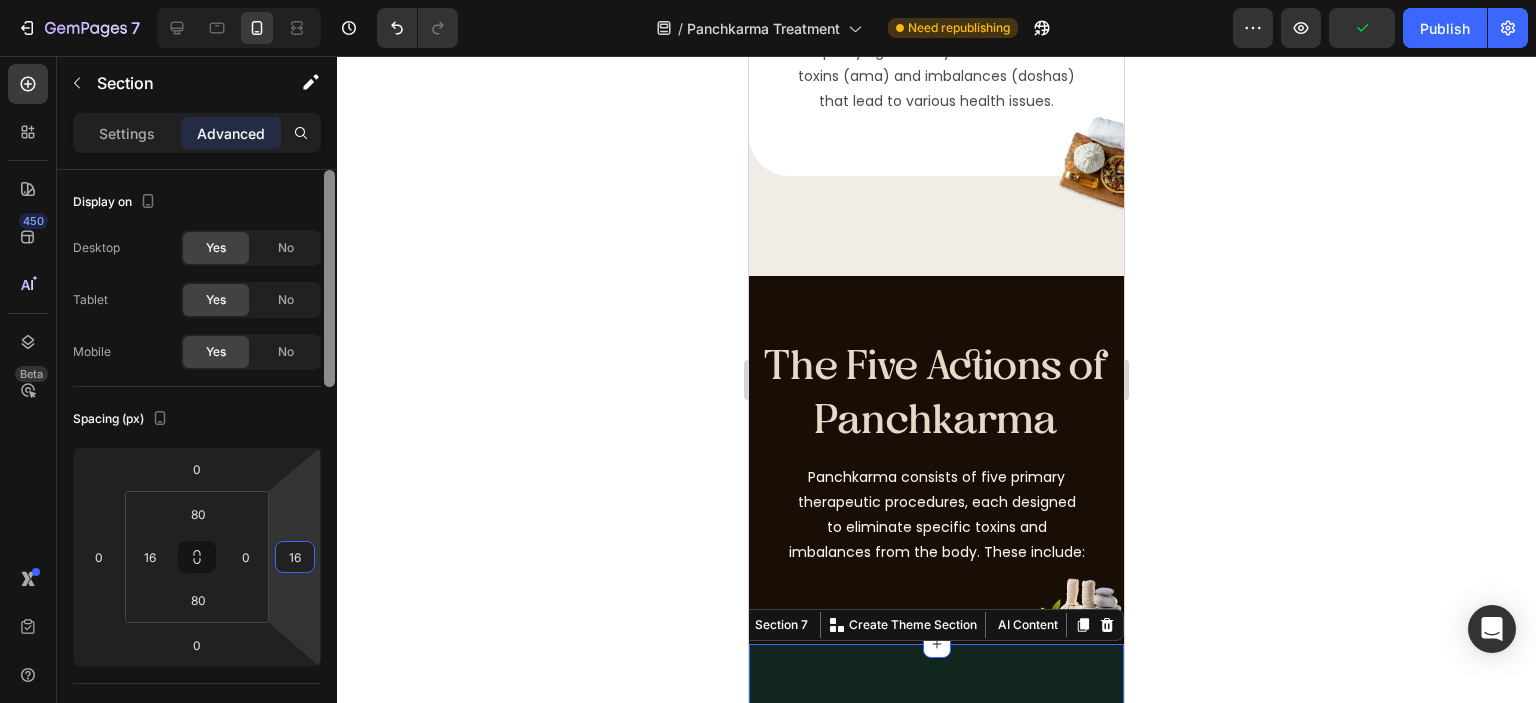 type on "1" 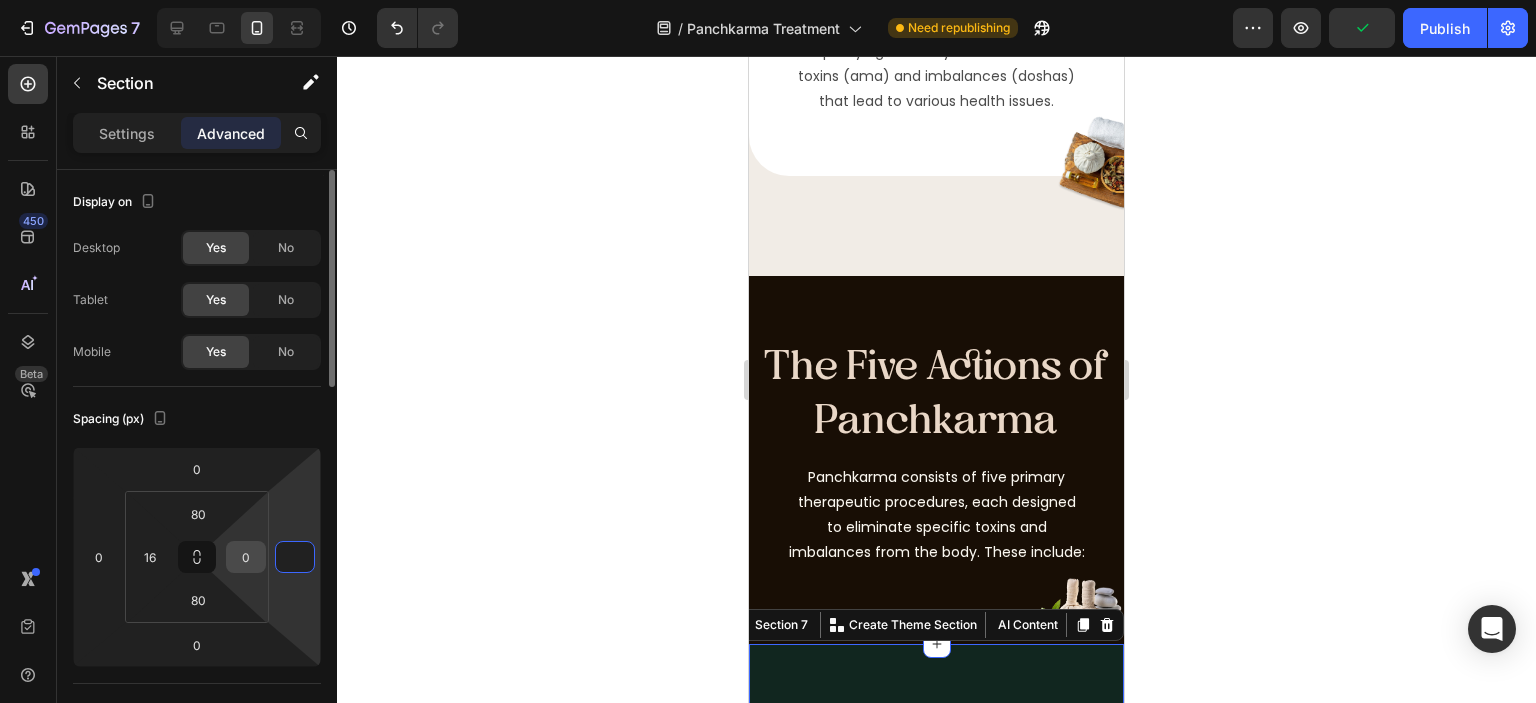 click on "0" at bounding box center [246, 557] 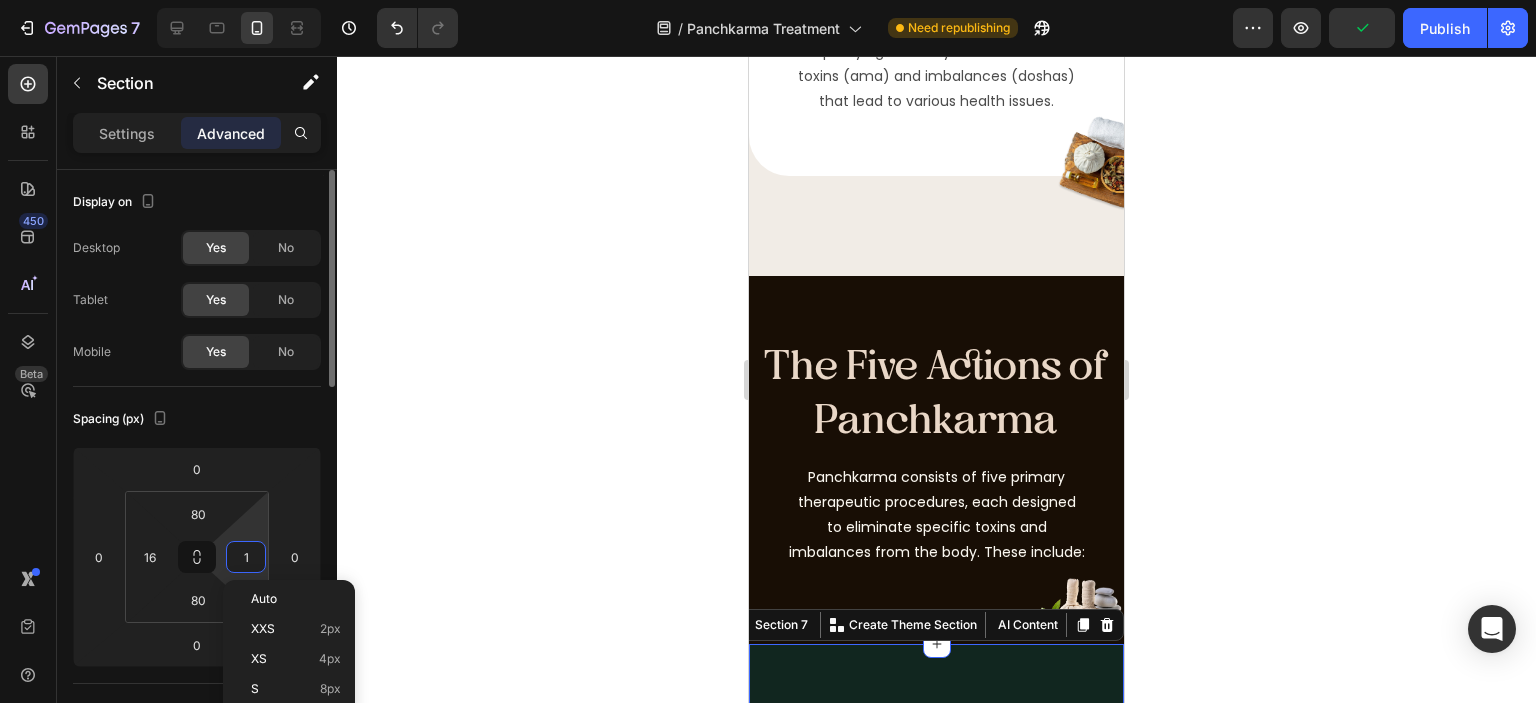 type on "16" 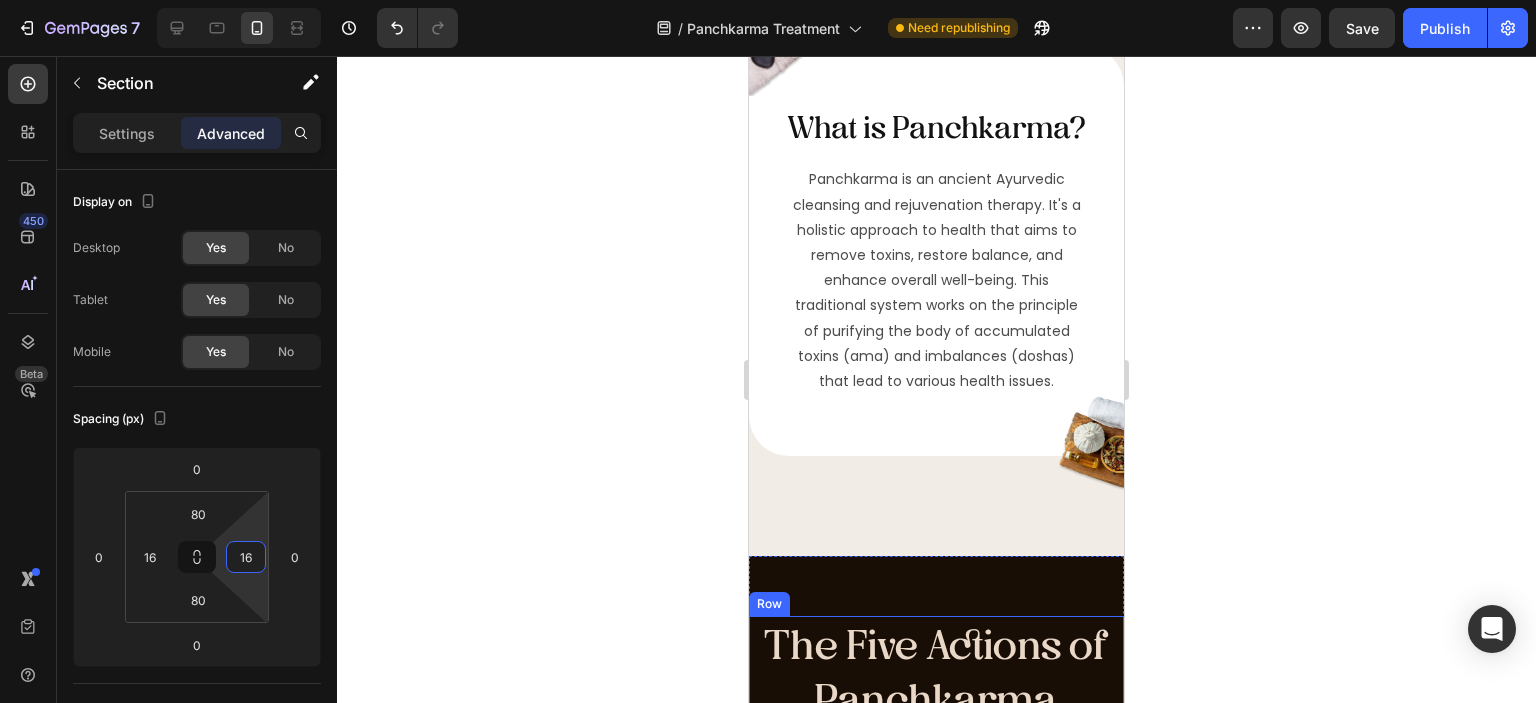 scroll, scrollTop: 4500, scrollLeft: 0, axis: vertical 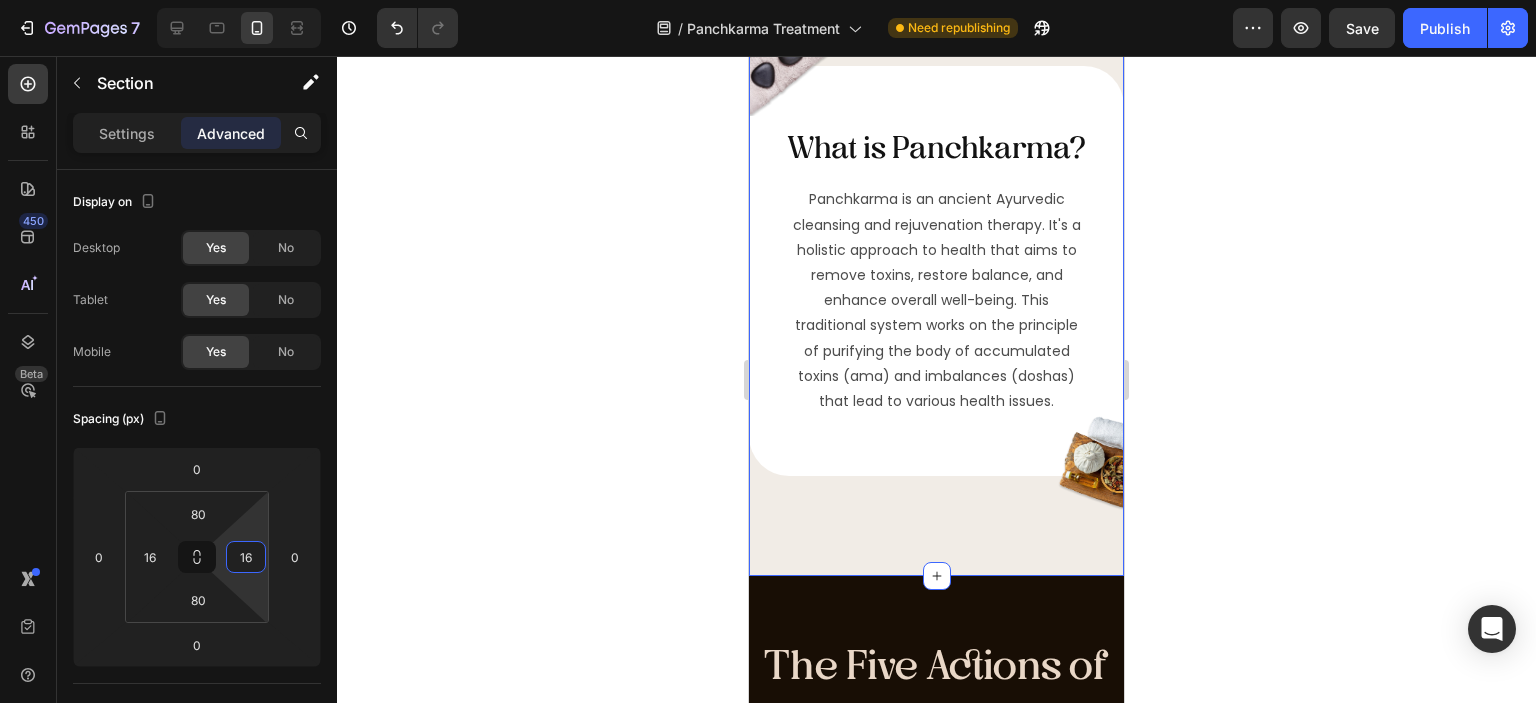 click on "What is Panchkarma? Heading Panchkarma is an ancient Ayurvedic cleansing and rejuvenation therapy. It's a holistic approach to health that aims to remove toxins, restore balance, and enhance overall well-being. This traditional system works on the principle of purifying the body of accumulated toxins (ama) and imbalances (doshas) that lead to various health issues. Text Block Row Image Image Section 5" at bounding box center [936, 271] 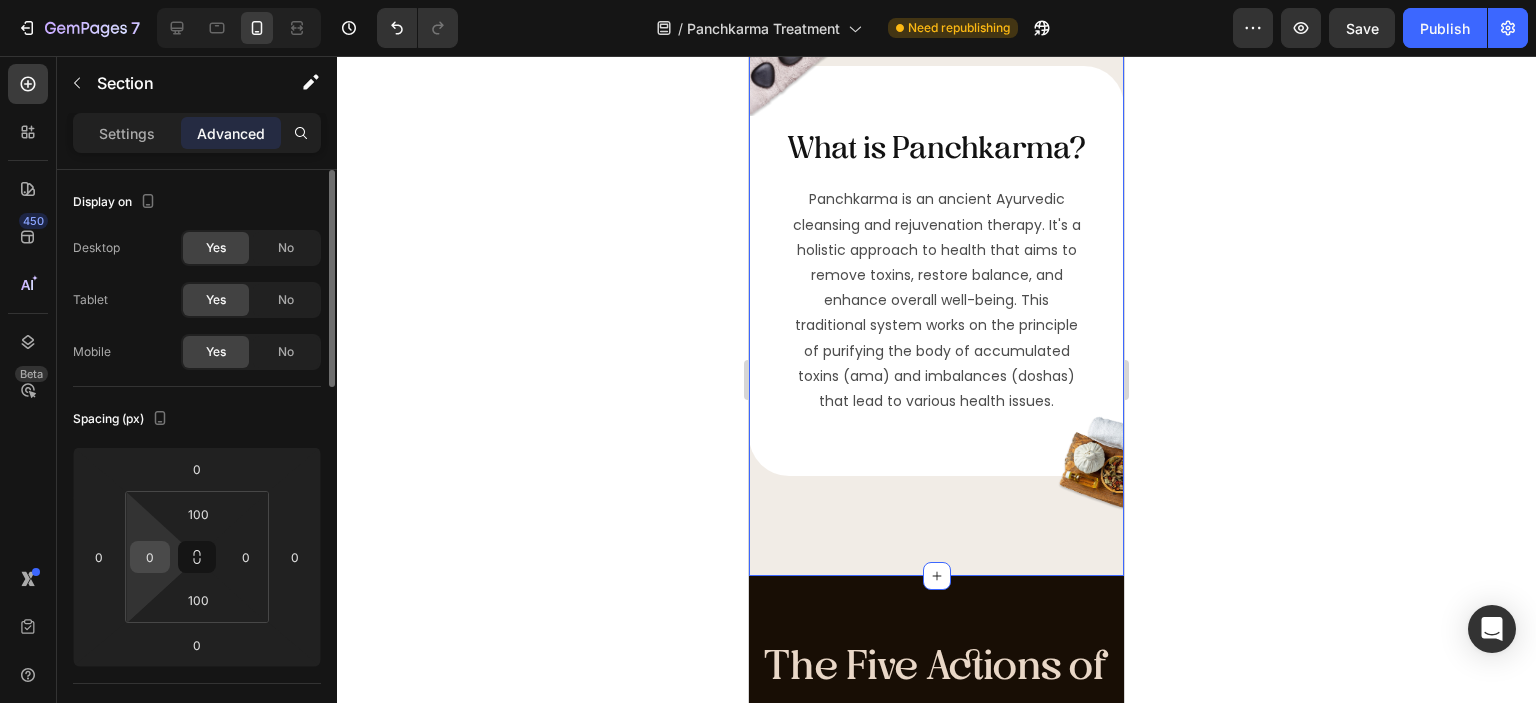 click on "0" at bounding box center [150, 557] 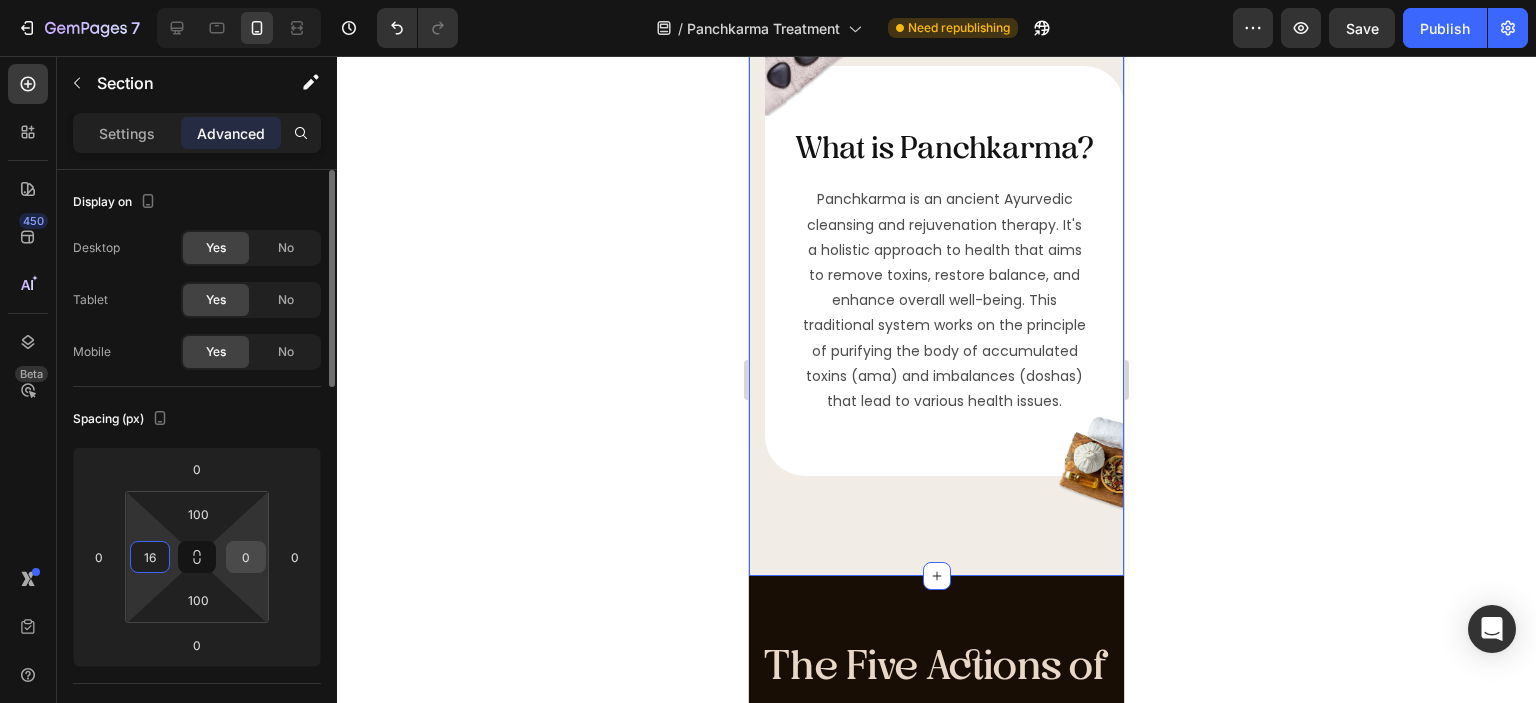 type on "16" 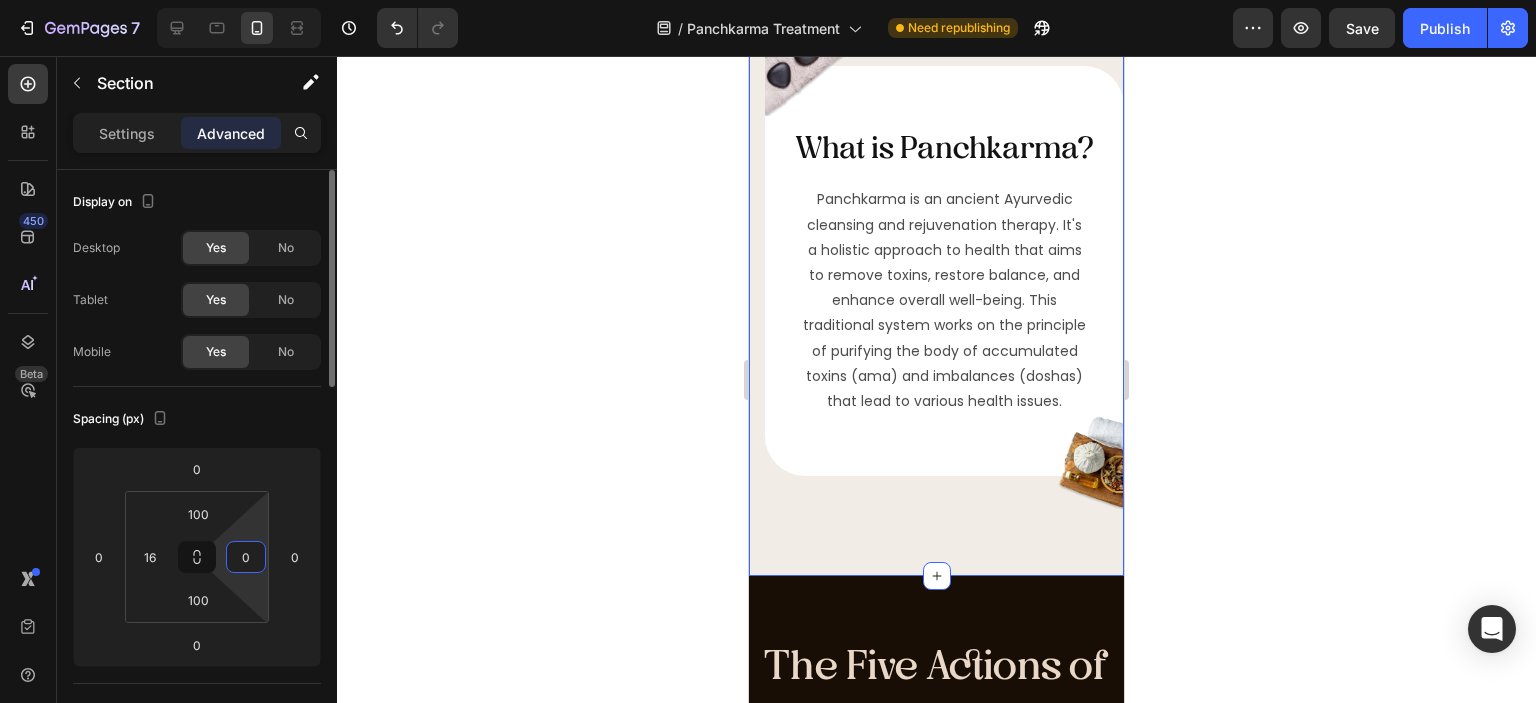 click on "0" at bounding box center (246, 557) 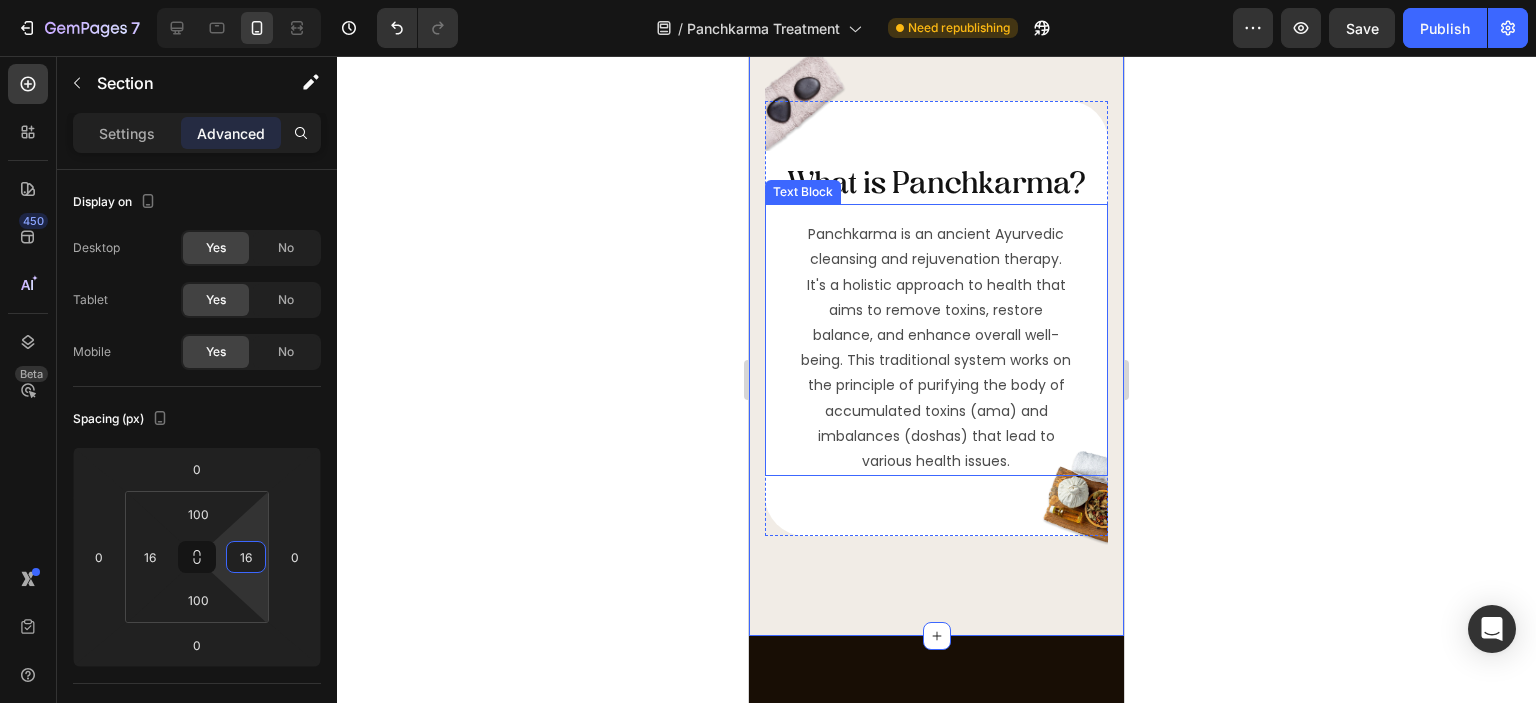 scroll, scrollTop: 4500, scrollLeft: 0, axis: vertical 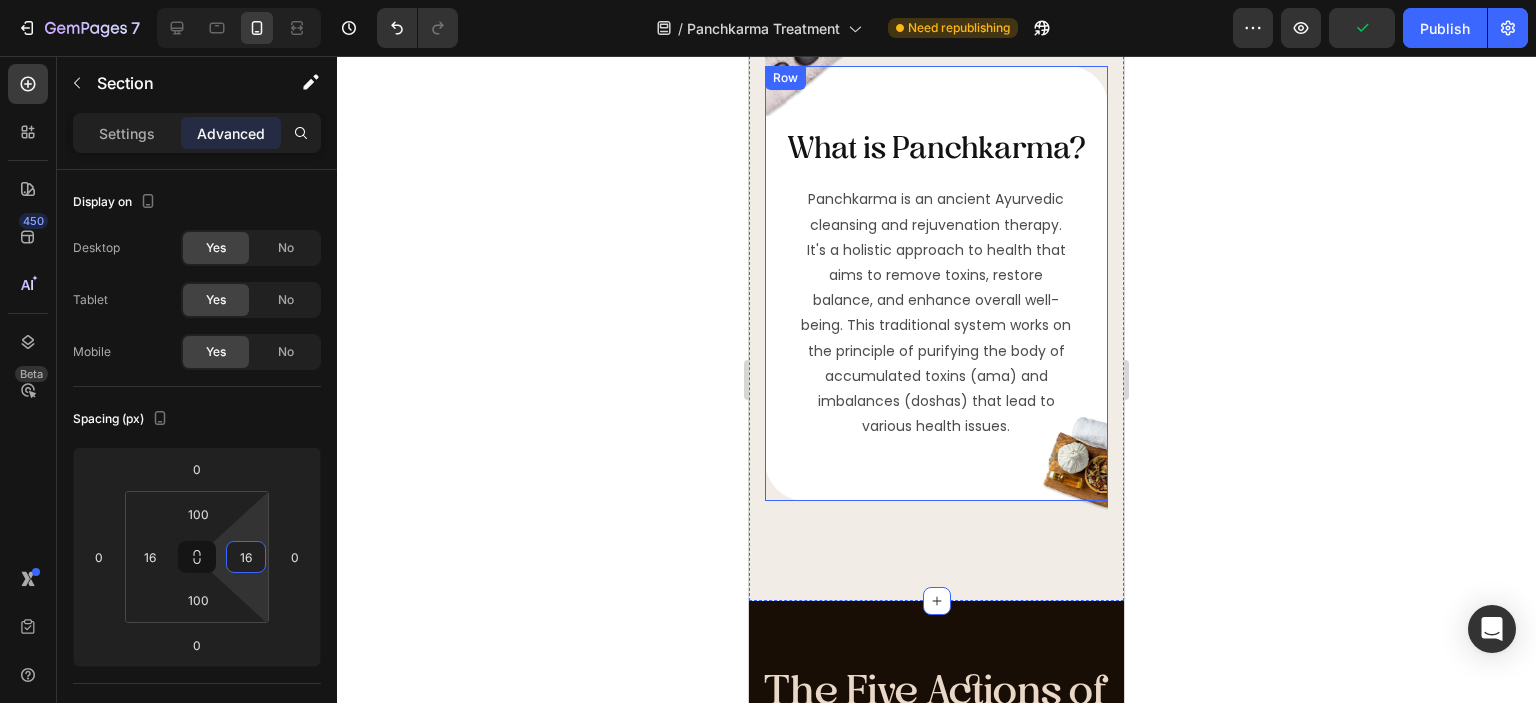 type on "1" 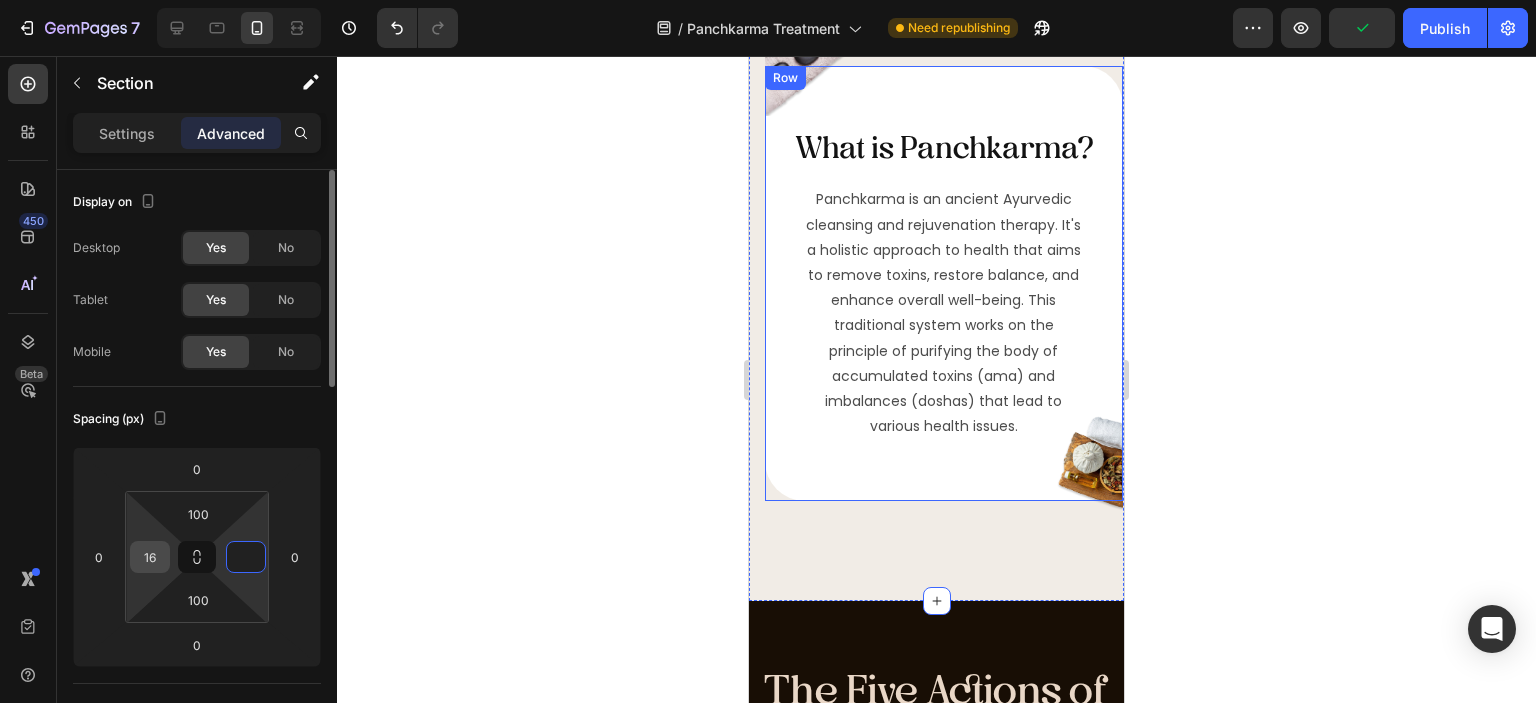 click on "16" at bounding box center [150, 557] 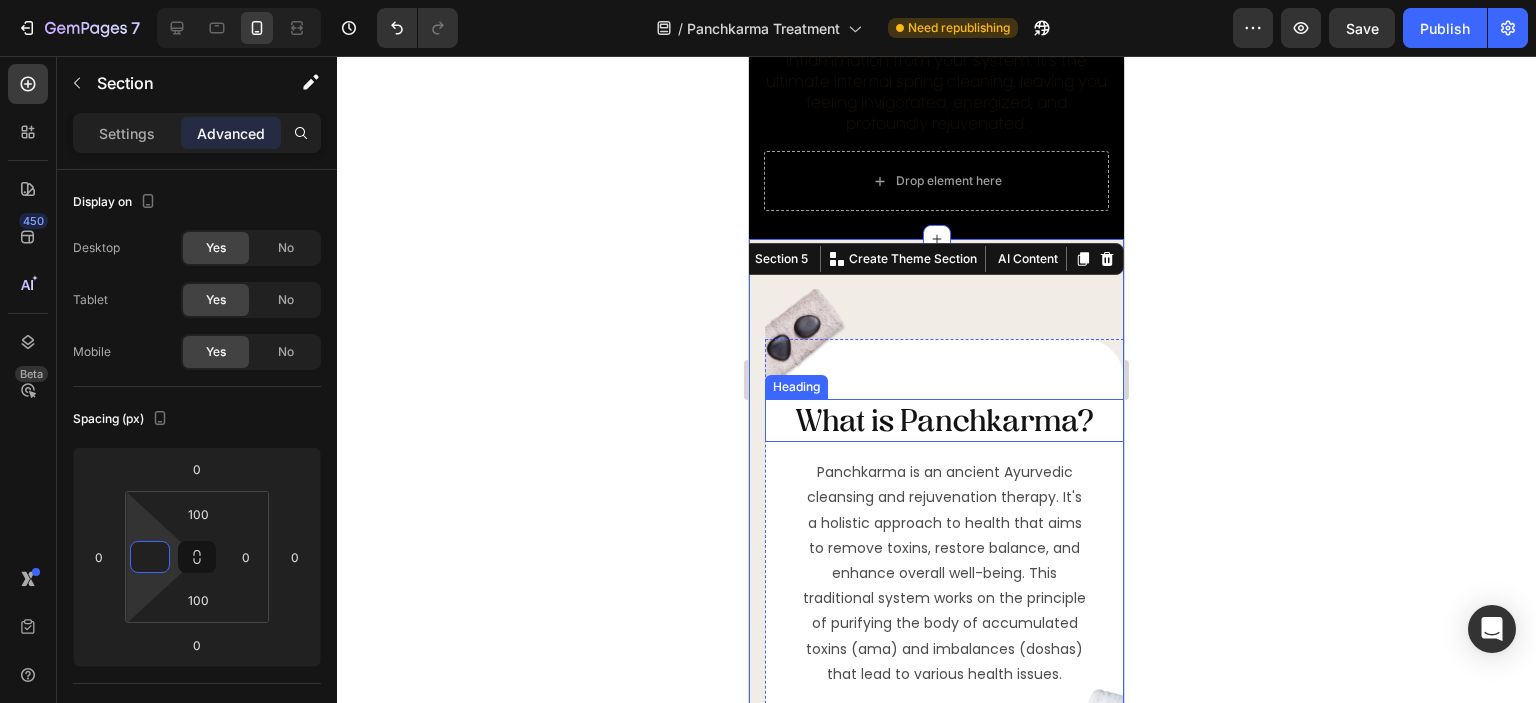 scroll, scrollTop: 4200, scrollLeft: 0, axis: vertical 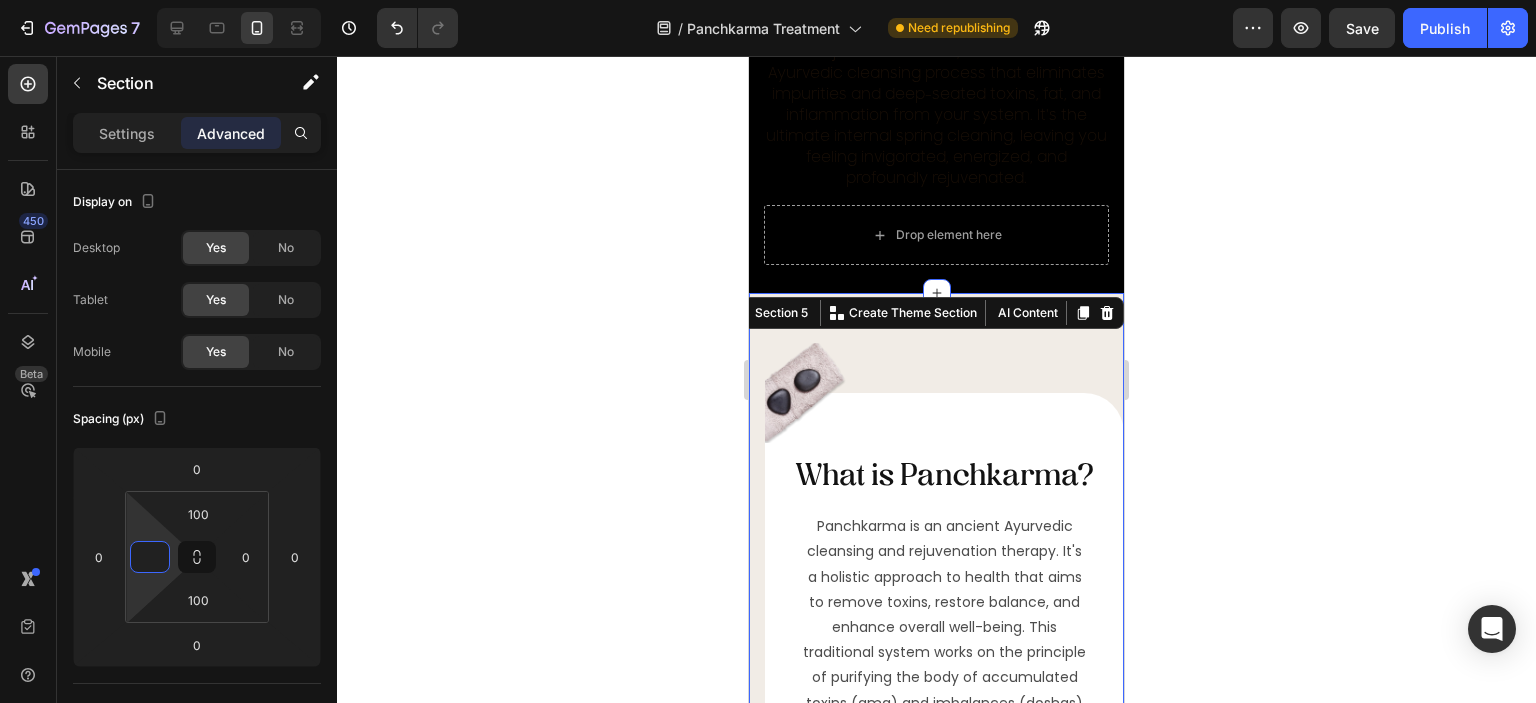 type on "0" 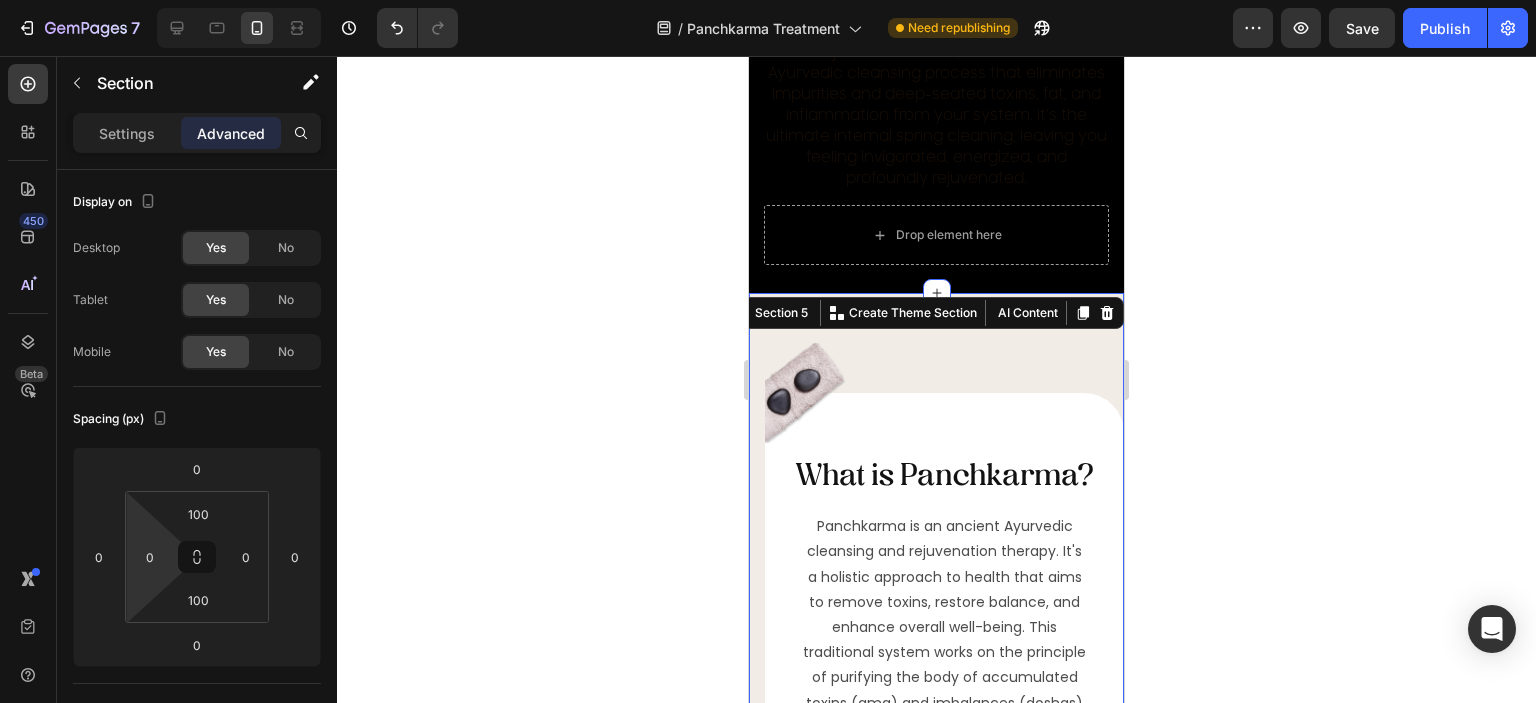 click on "What is Panchkarma? Heading Panchkarma is an ancient Ayurvedic cleansing and rejuvenation therapy. It's a holistic approach to health that aims to remove toxins, restore balance, and enhance overall well-being. This traditional system works on the principle of purifying the body of accumulated toxins (ama) and imbalances (doshas) that lead to various health issues. Text Block Row Image Image Section 5   Create Theme Section AI Content Write with GemAI What would you like to describe here? Tone and Voice Persuasive Product SUKESHA SCALP CLEANSER ( 180 ML ) Show more Generate" at bounding box center (936, 598) 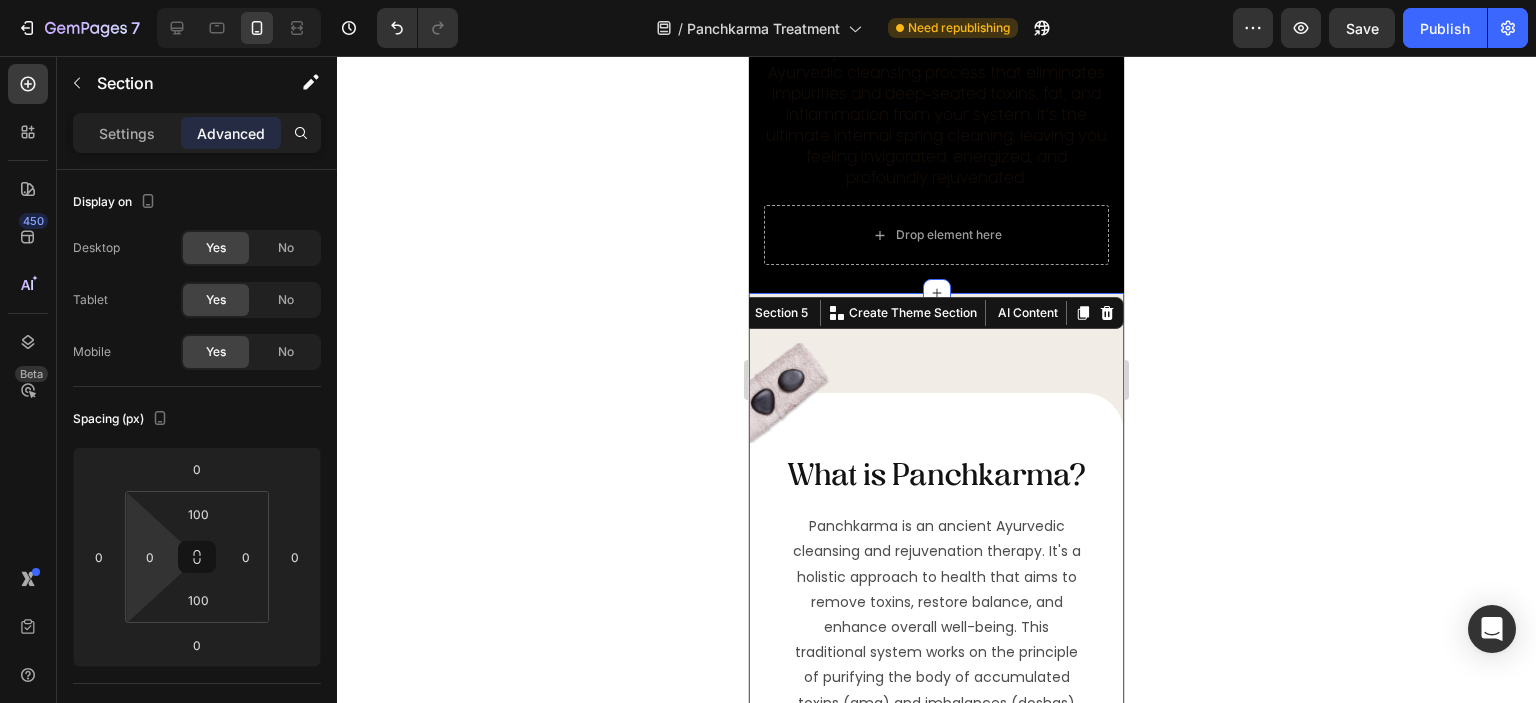 click on "What is Panchkarma? Heading Panchkarma is an ancient Ayurvedic cleansing and rejuvenation therapy. It's a holistic approach to health that aims to remove toxins, restore balance, and enhance overall well-being. This traditional system works on the principle of purifying the body of accumulated toxins (ama) and imbalances (doshas) that lead to various health issues. Text Block Row Image Image Section 5   Create Theme Section AI Content Write with GemAI What would you like to describe here? Tone and Voice Persuasive Product SUKESHA SCALP CLEANSER ( 180 ML ) Show more Generate" at bounding box center [936, 598] 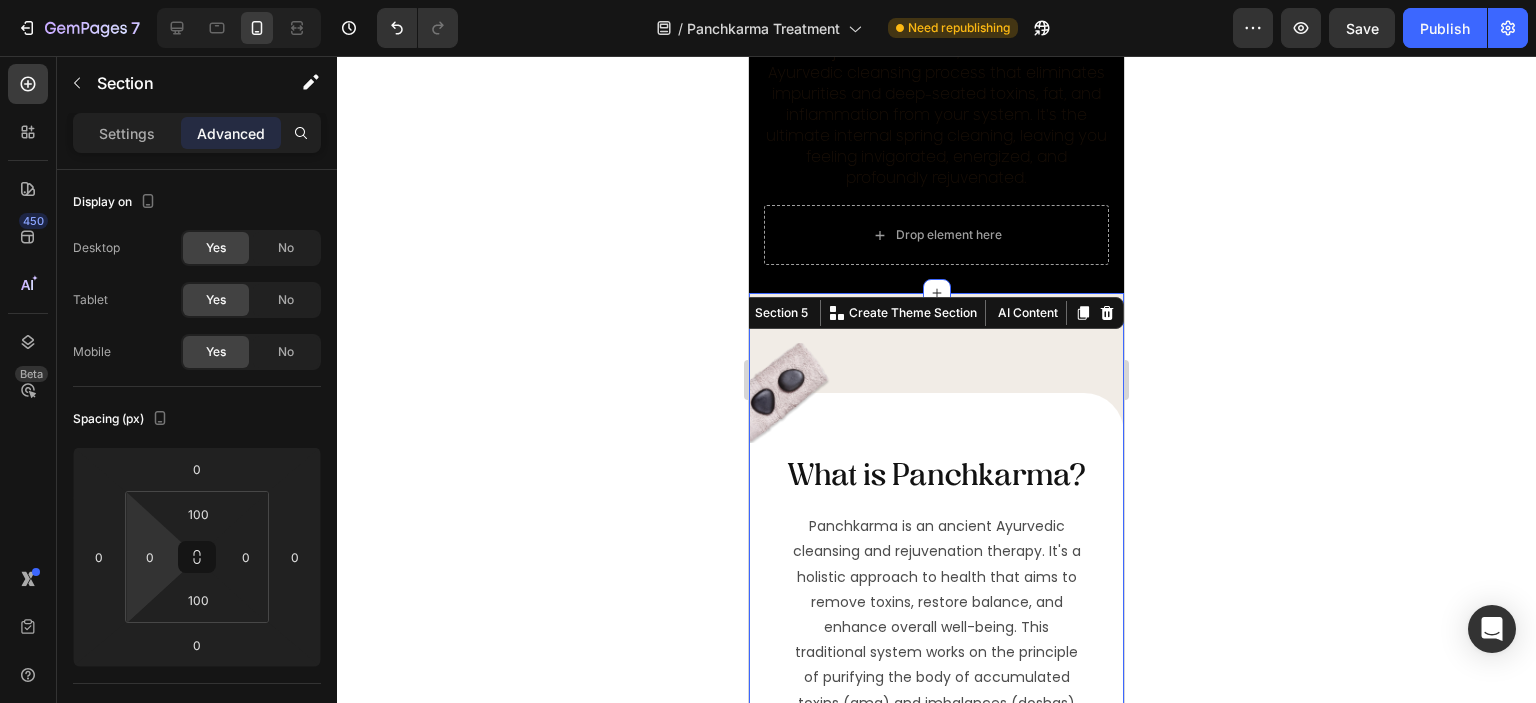 click on "What is Panchkarma? Heading Panchkarma is an ancient Ayurvedic cleansing and rejuvenation therapy. It's a holistic approach to health that aims to remove toxins, restore balance, and enhance overall well-being. This traditional system works on the principle of purifying the body of accumulated toxins (ama) and imbalances (doshas) that lead to various health issues. Text Block Row" at bounding box center [936, 598] 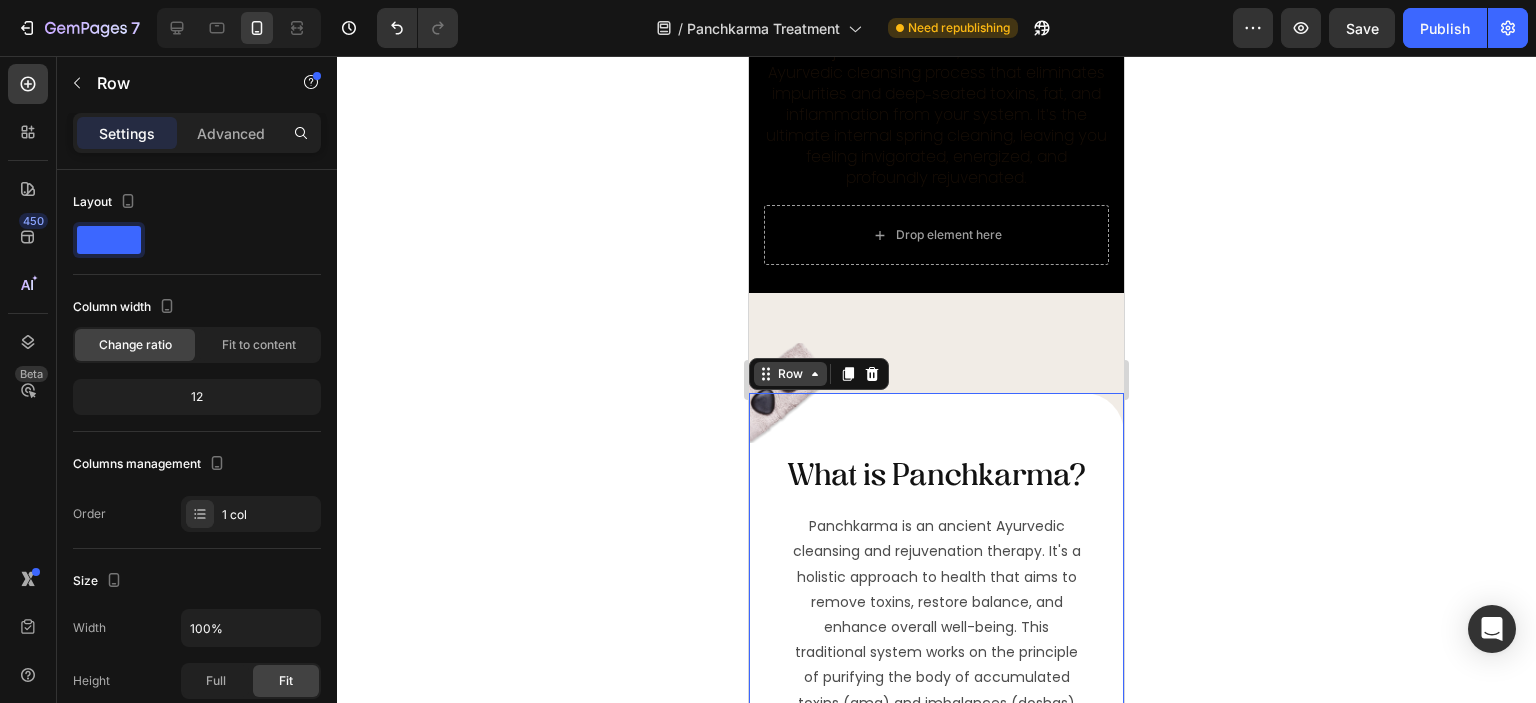 click on "Row" at bounding box center (790, 374) 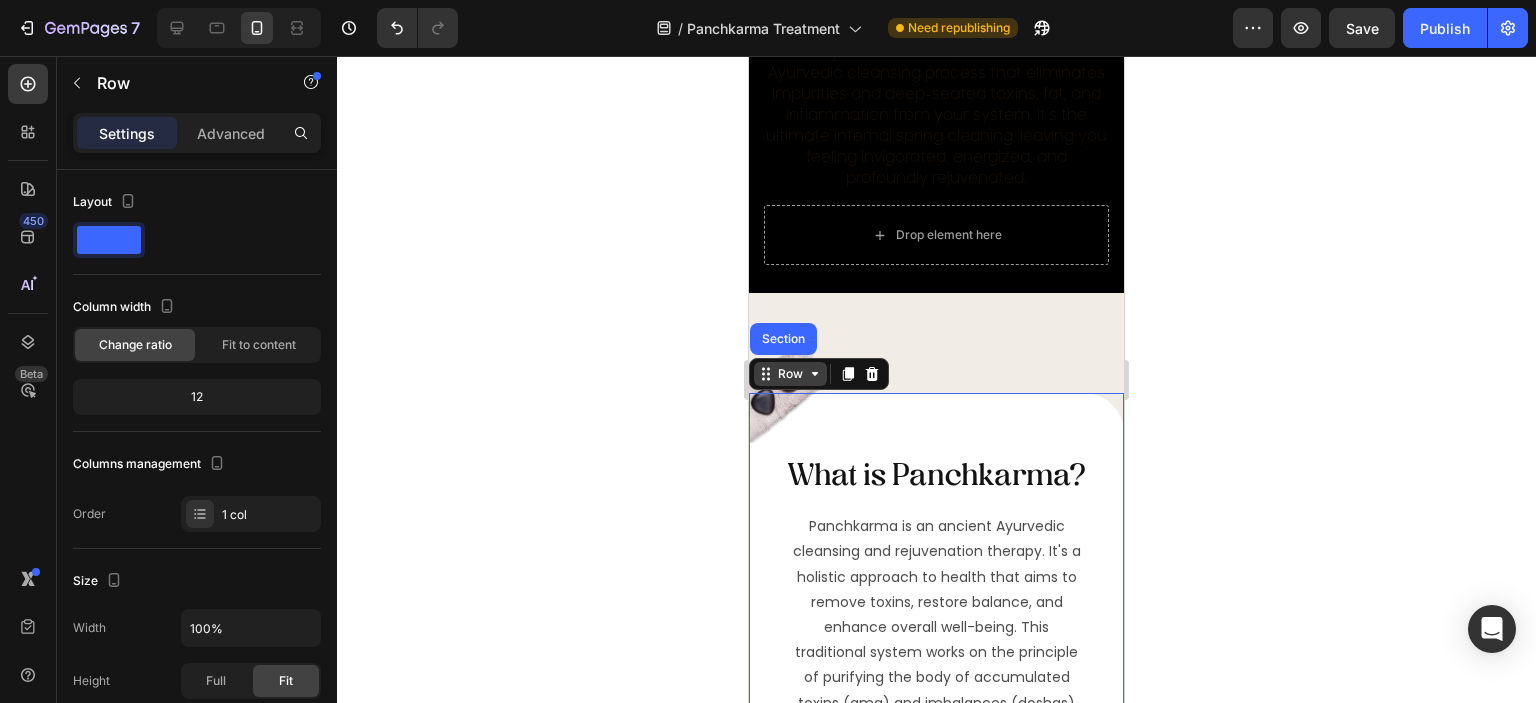 click 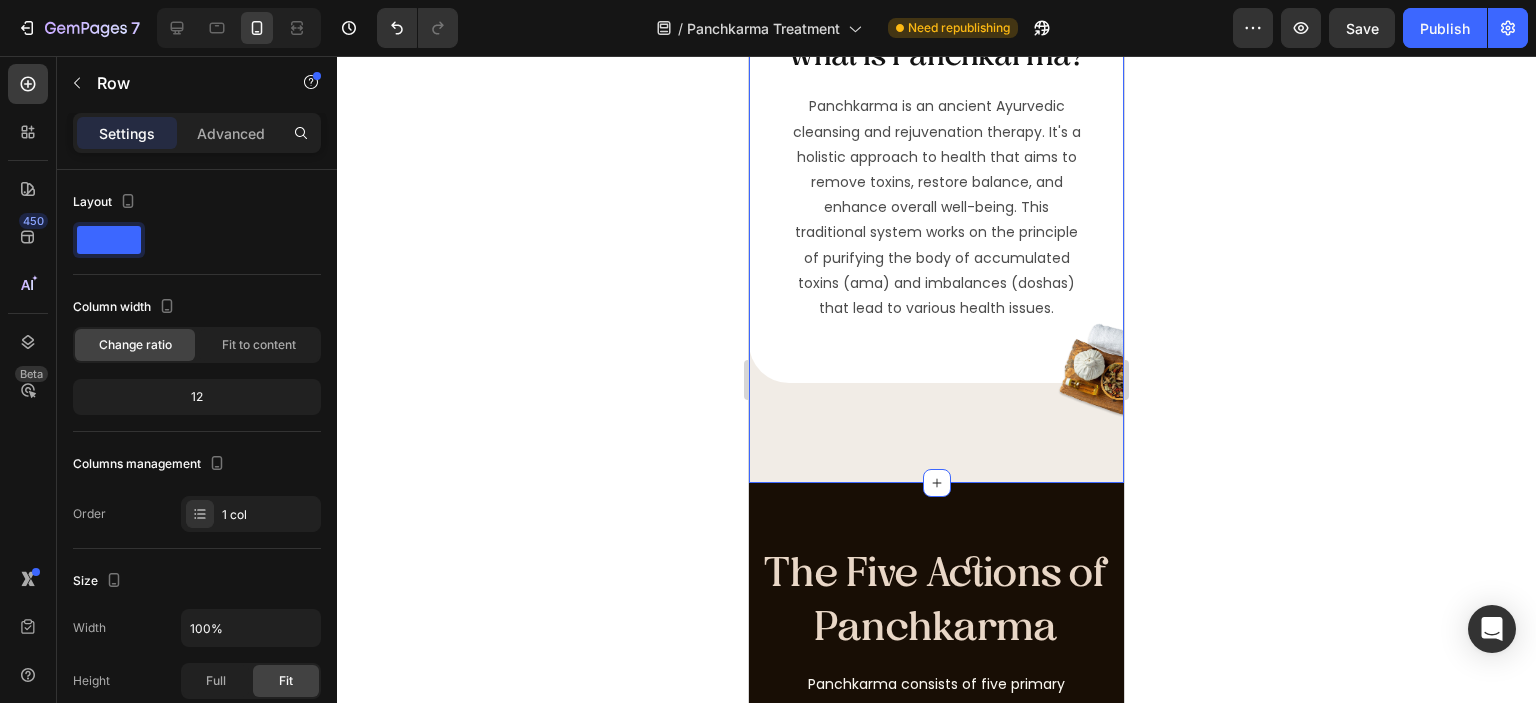 scroll, scrollTop: 4800, scrollLeft: 0, axis: vertical 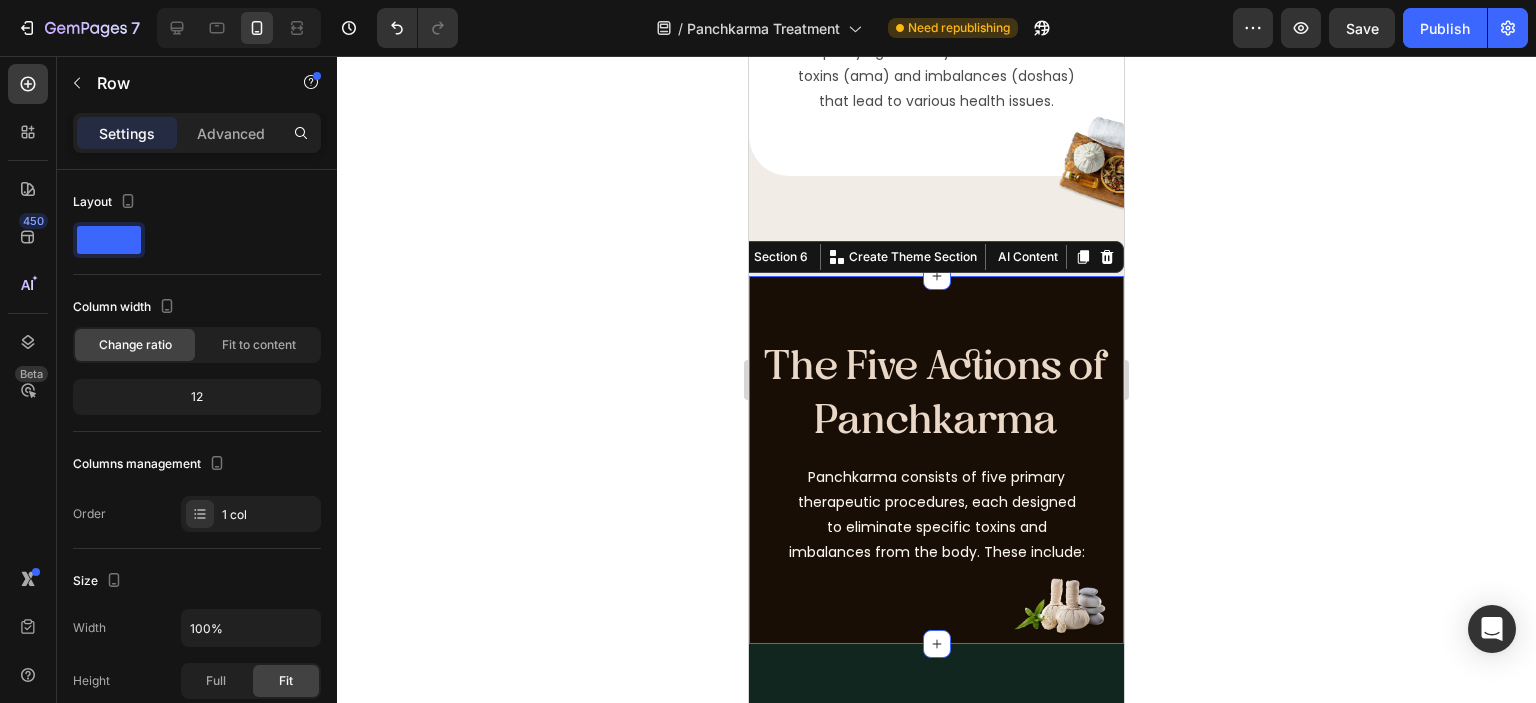 click on "The Five Actions of Panchkarma Heading Panchkarma consists of five primary therapeutic procedures, each designed to eliminate specific toxins and imbalances from the body. These include: Text Block
Action
Description
Benefits
Vamana
Therapeutic vomiting to eliminate excess Kapha dosha.
Relief from respiratory issues, allergies, and skin diseases.
Virechana
Therapeutic purgation to eliminate excess Pitta dosha.
Beneficial for digestive disorders, liver conditions, and skin ailments.
Basti
Medicated enemas to eliminate excess Vata dosha.
Effective for chronic diseases, neurological disorders, and joint pain.
Nasya
Nasal administration of medicated oils or herbs.
Alleviates headaches, sinusitis, and improves sensory organs.
Raktamokshana
Bloodletting, used for specific blood-related disorders.
Custom Code Row Section 6   Create Theme Section AI Content" at bounding box center [936, 459] 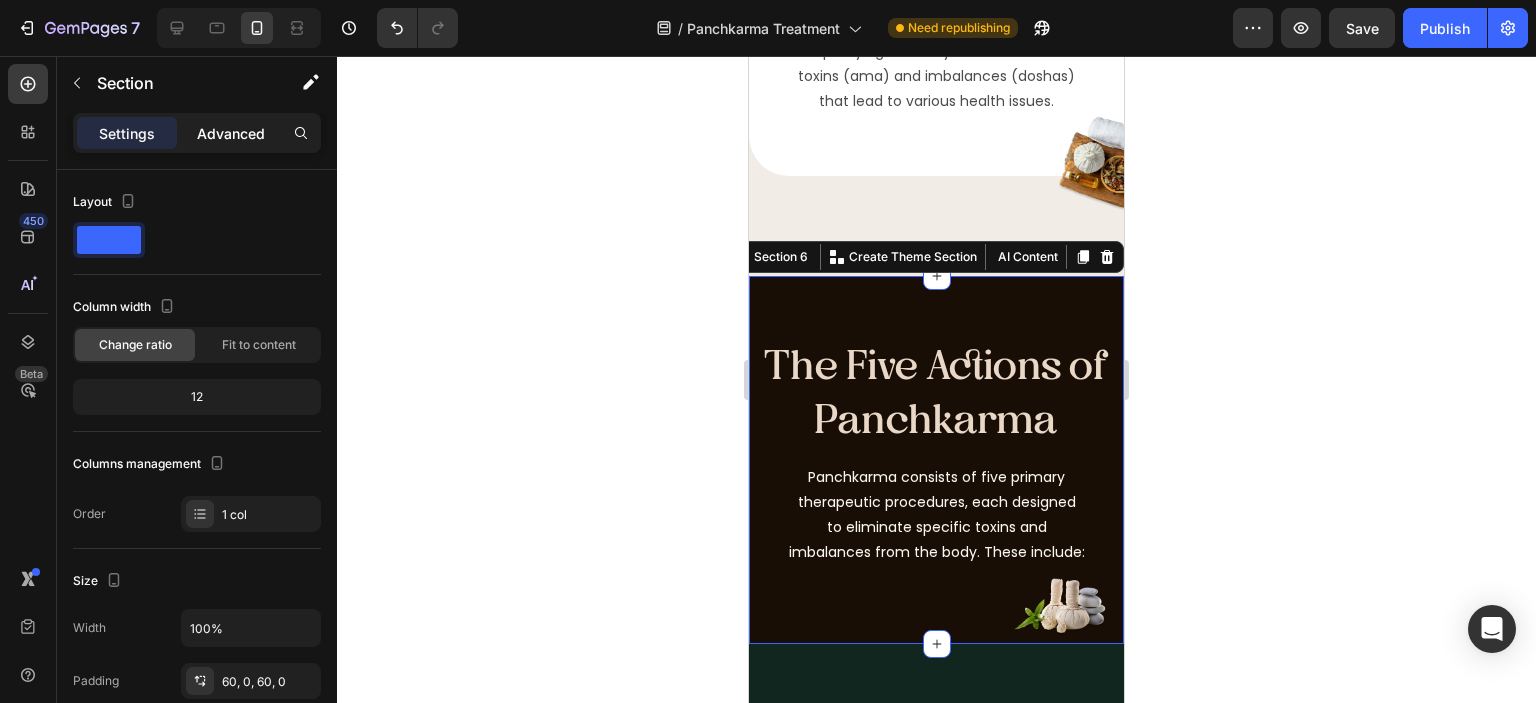 click on "Advanced" 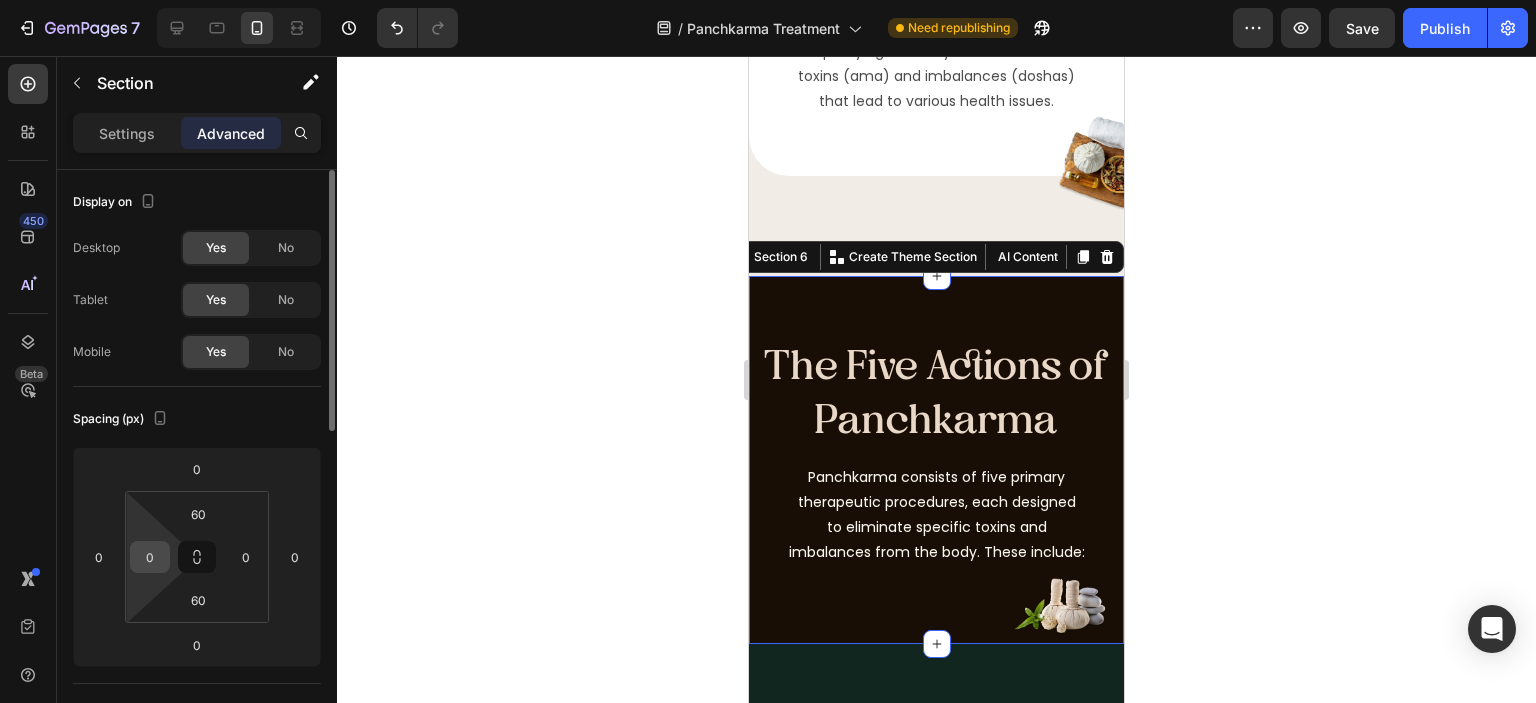 click on "0" at bounding box center [150, 557] 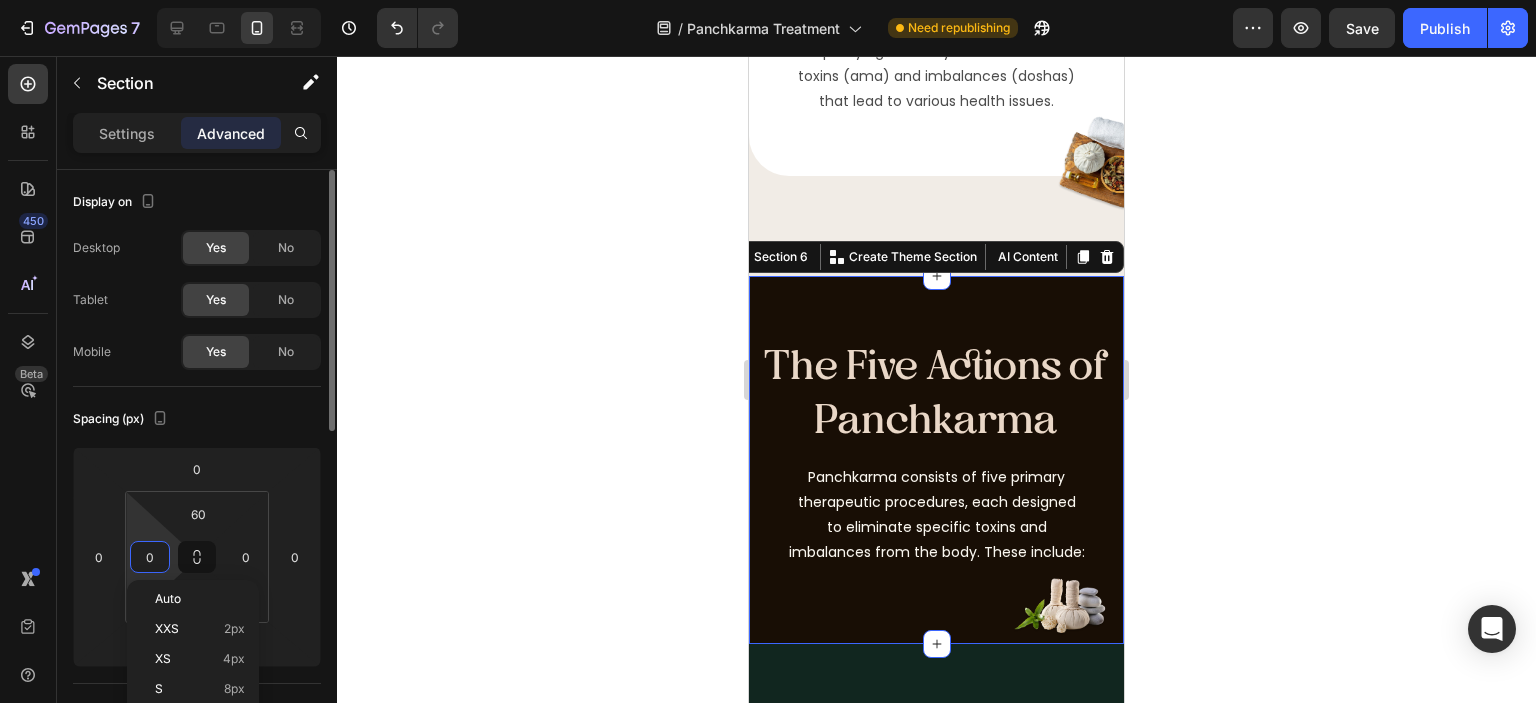 type on "6" 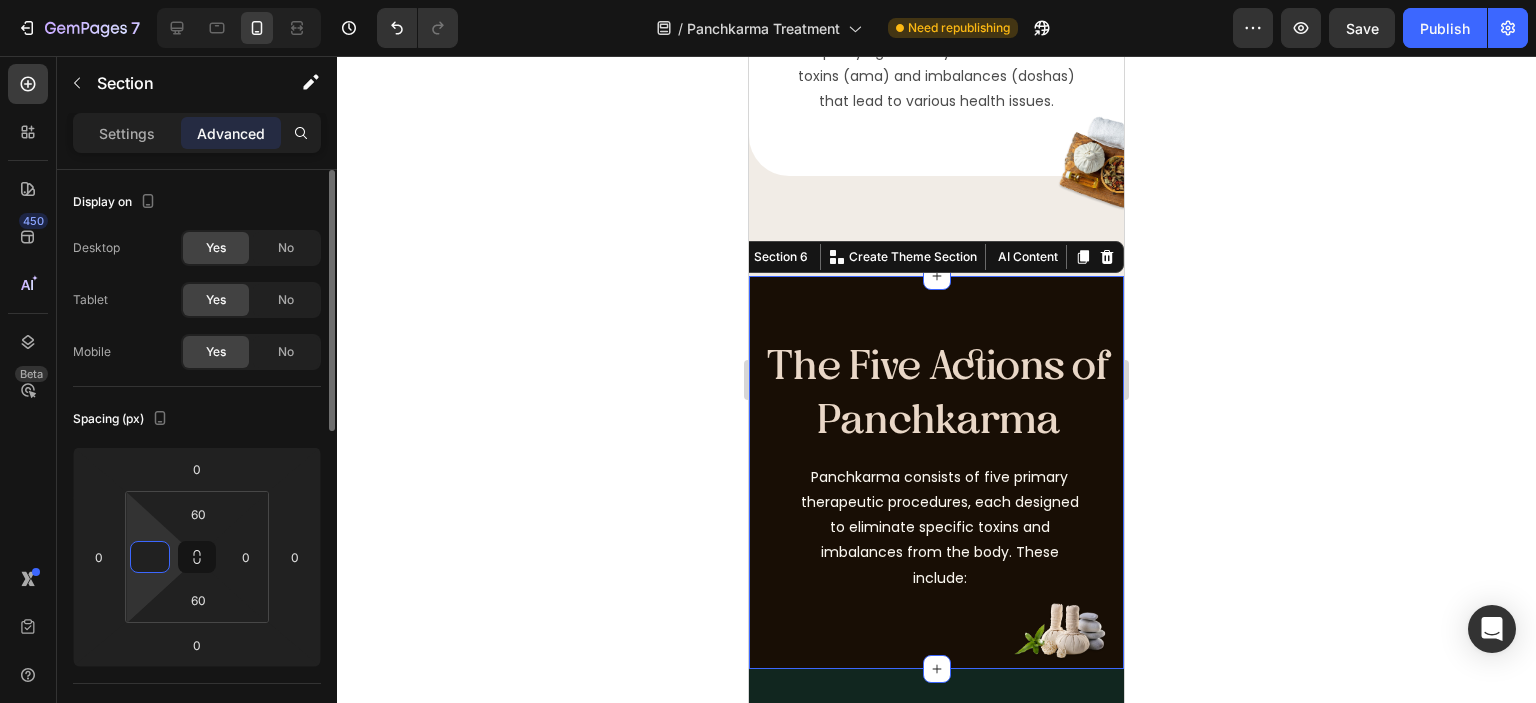 type on "6" 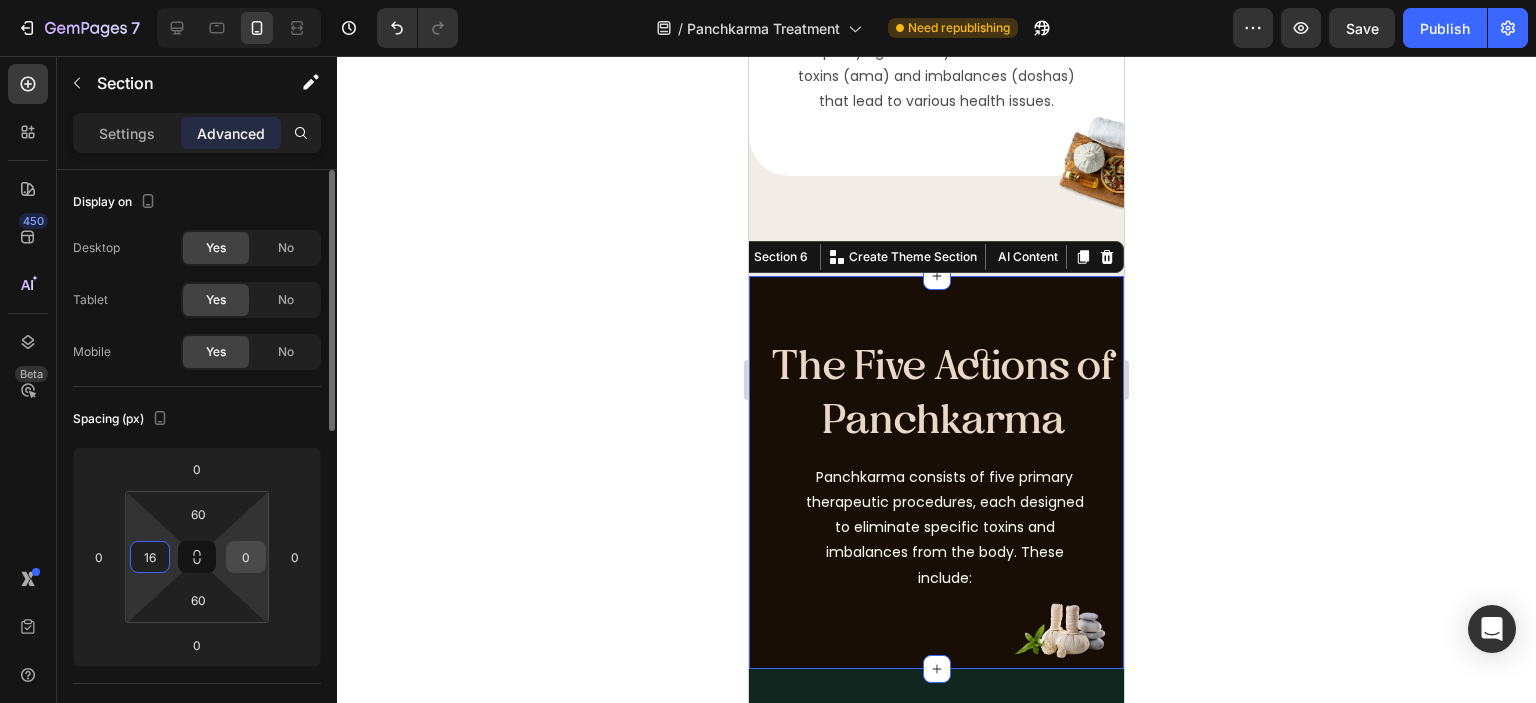 type on "16" 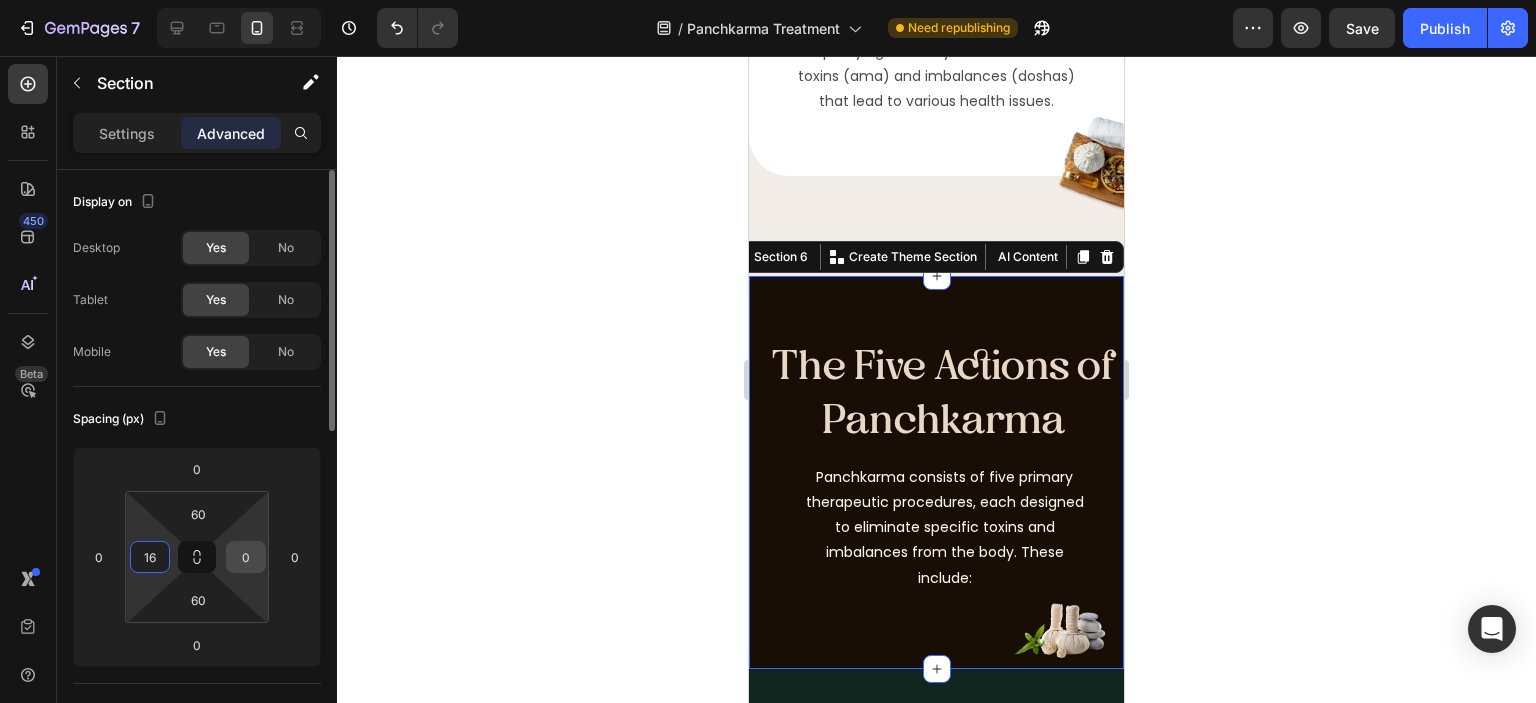 click on "0" at bounding box center (246, 557) 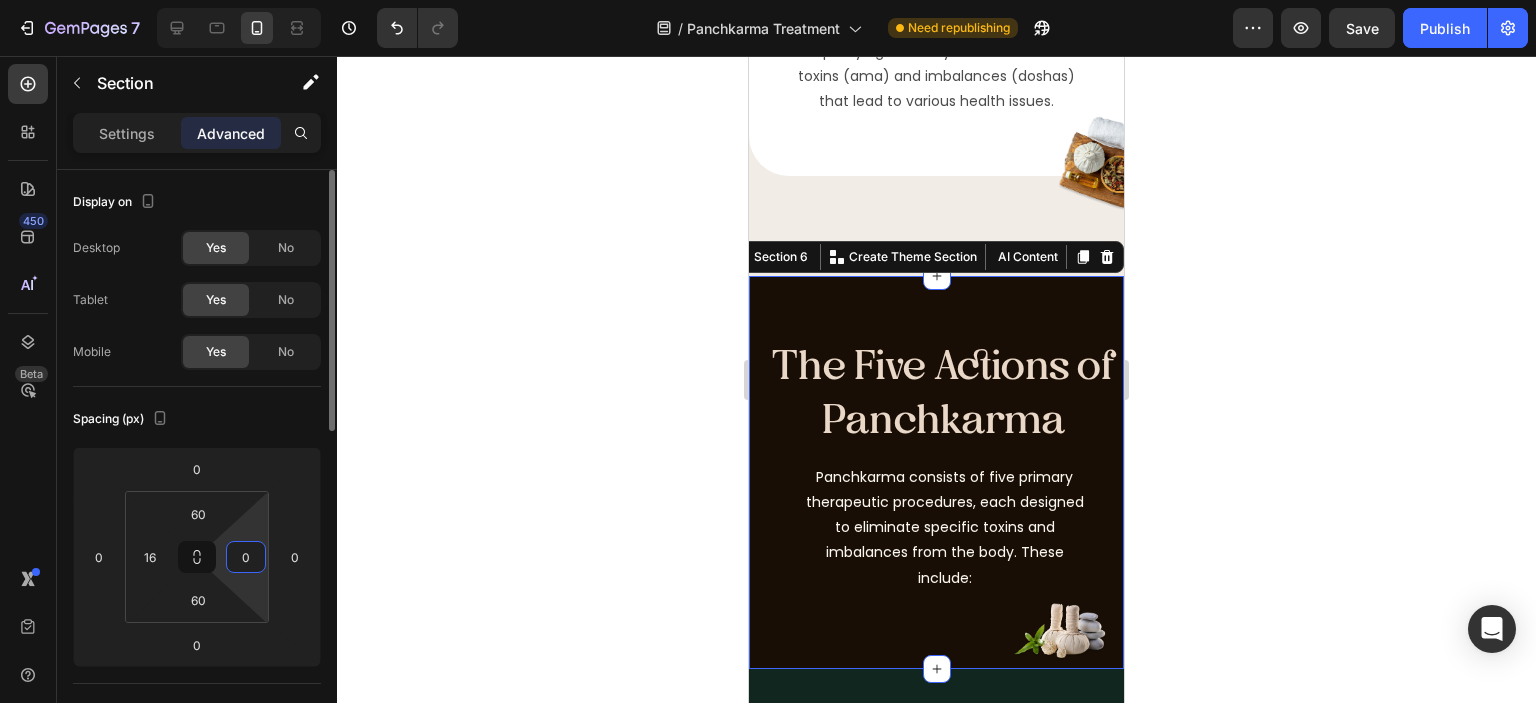 click on "0" at bounding box center (246, 557) 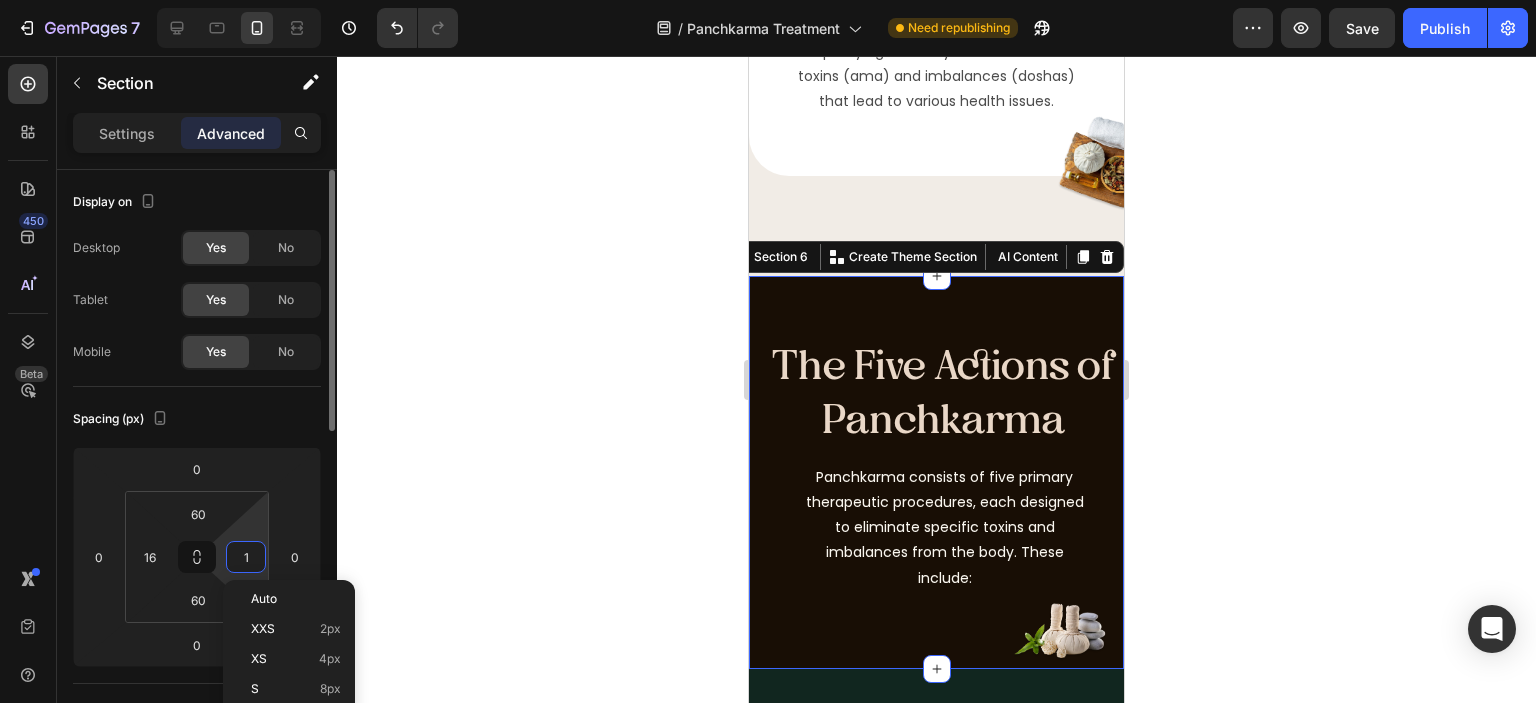 type on "16" 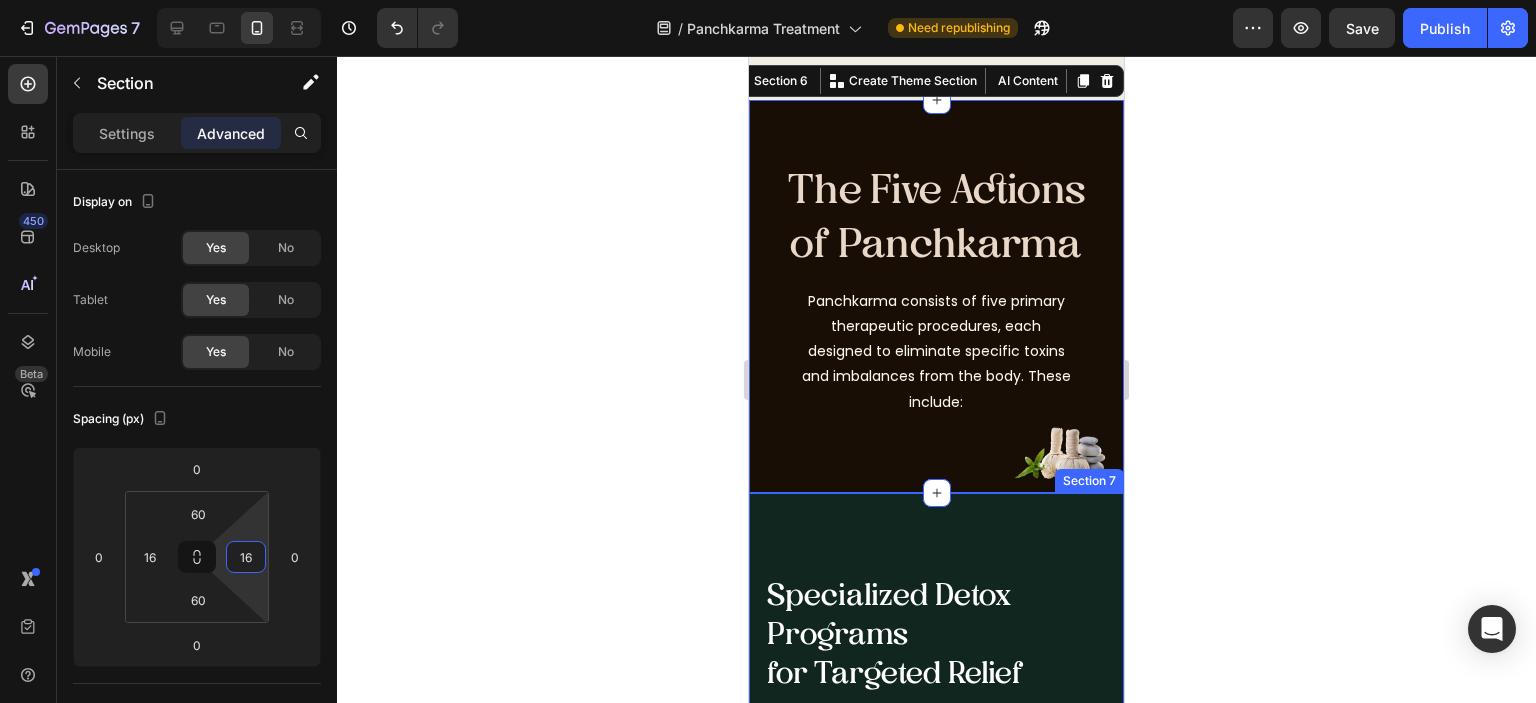 scroll, scrollTop: 5000, scrollLeft: 0, axis: vertical 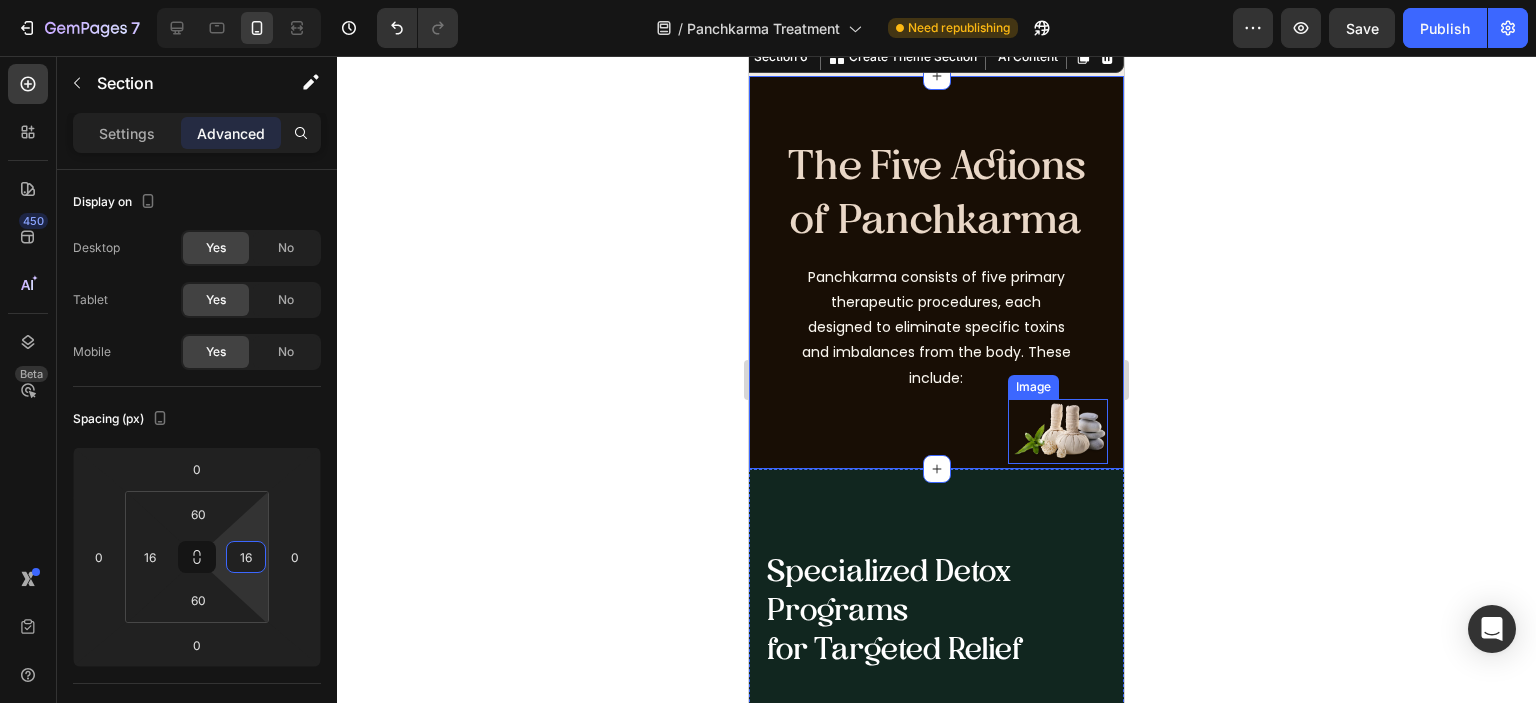 click at bounding box center [1058, 431] 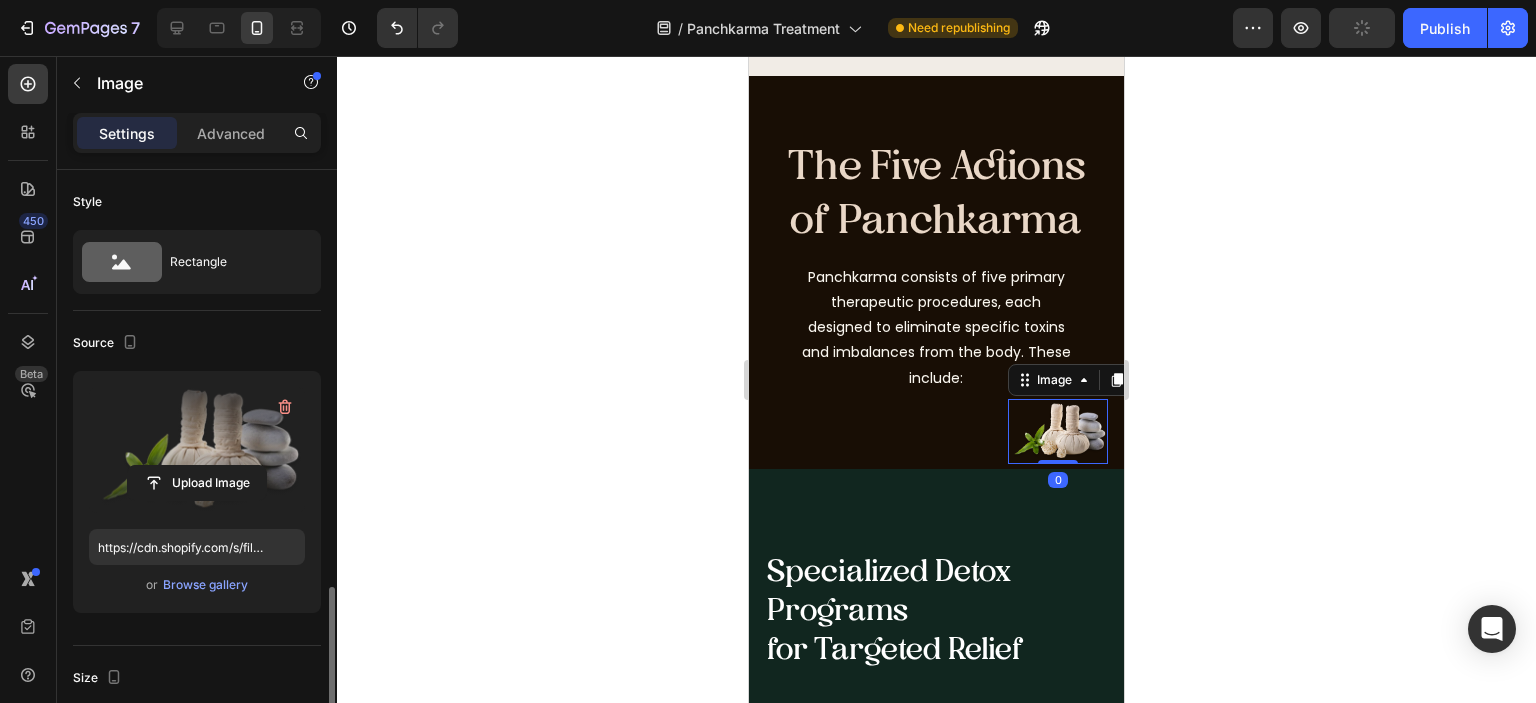 scroll, scrollTop: 300, scrollLeft: 0, axis: vertical 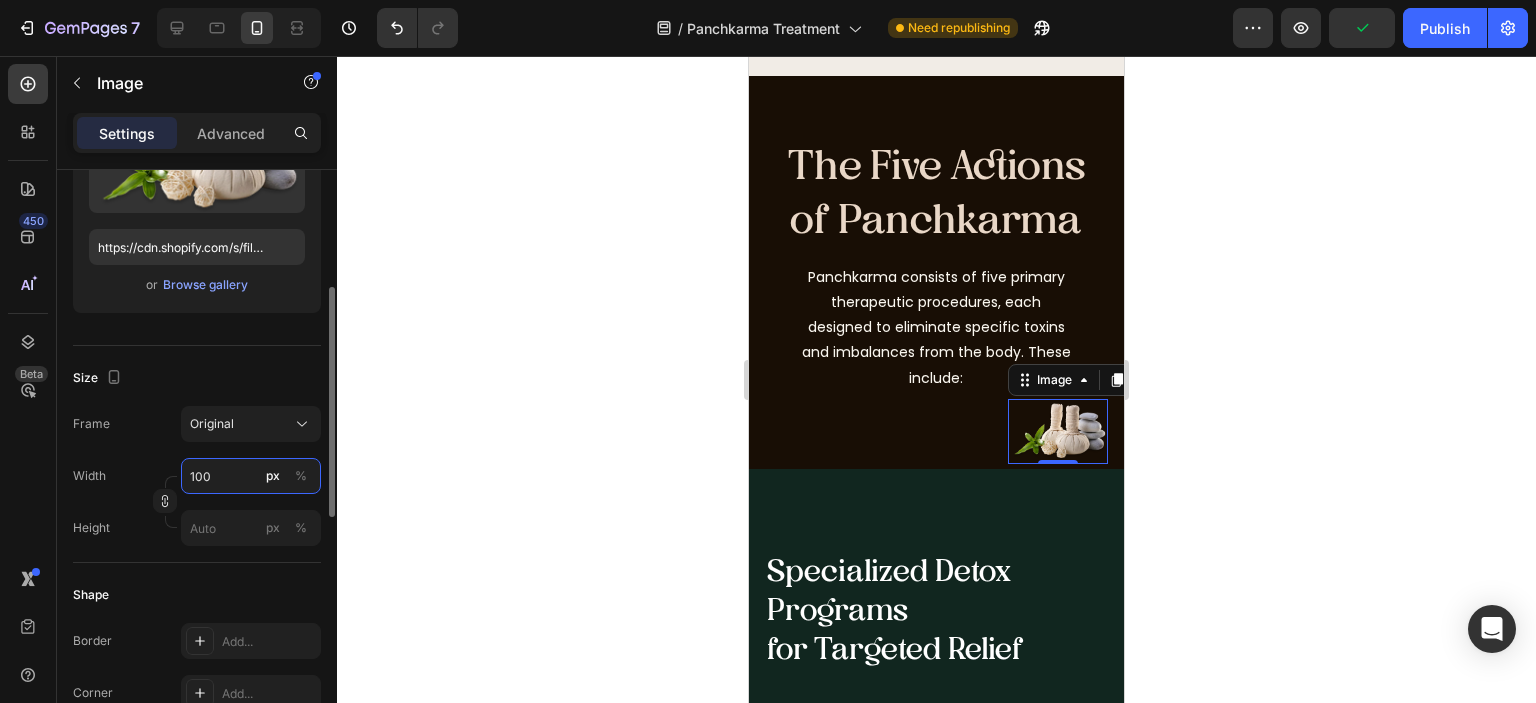 click on "100" at bounding box center [251, 476] 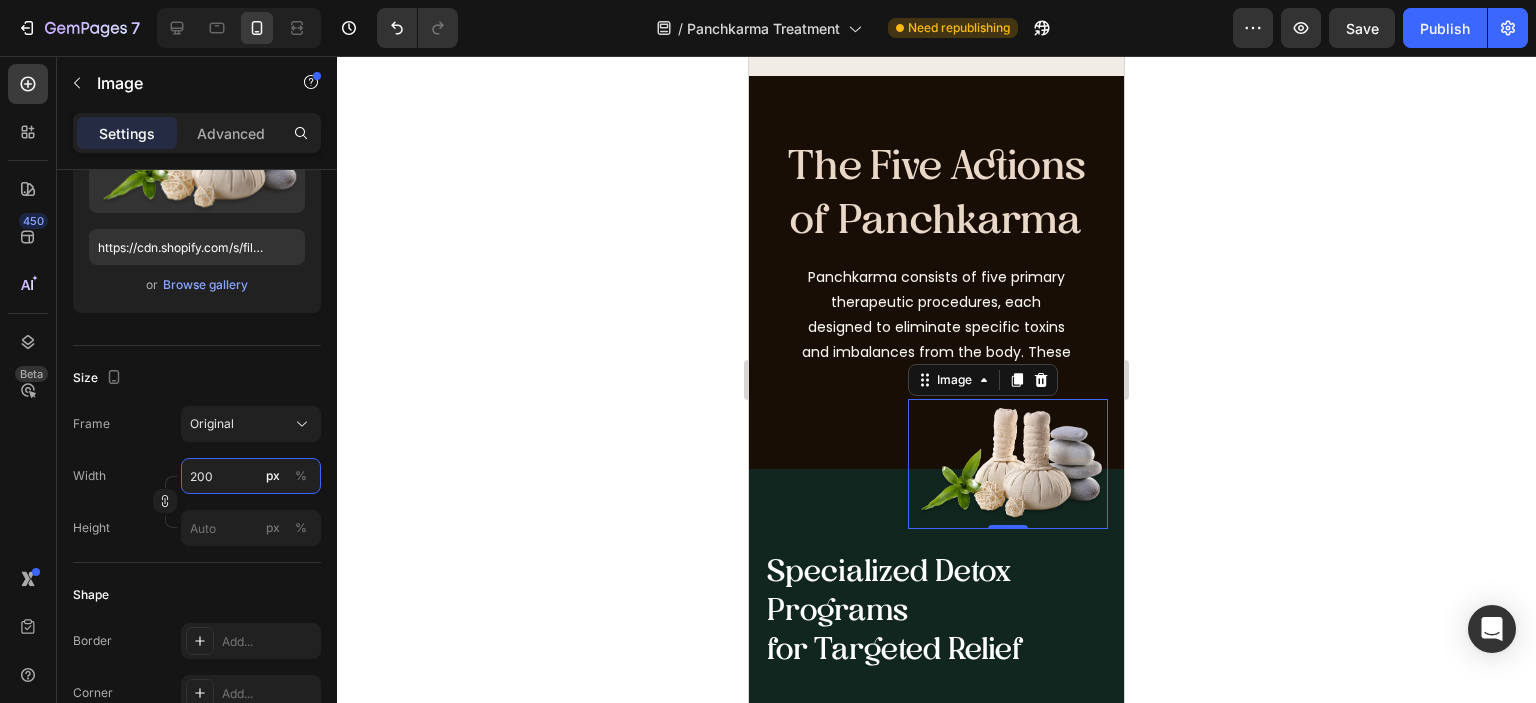 type on "200" 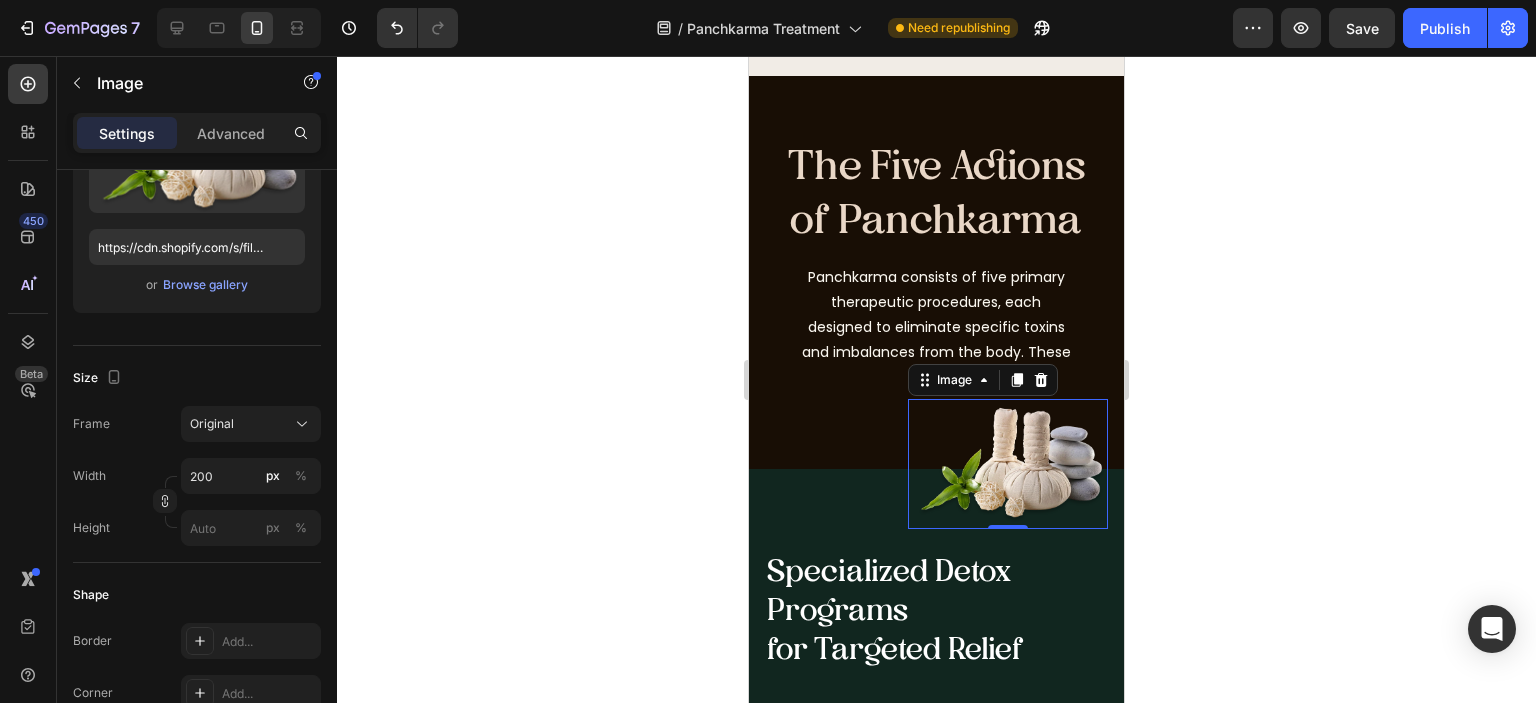 click 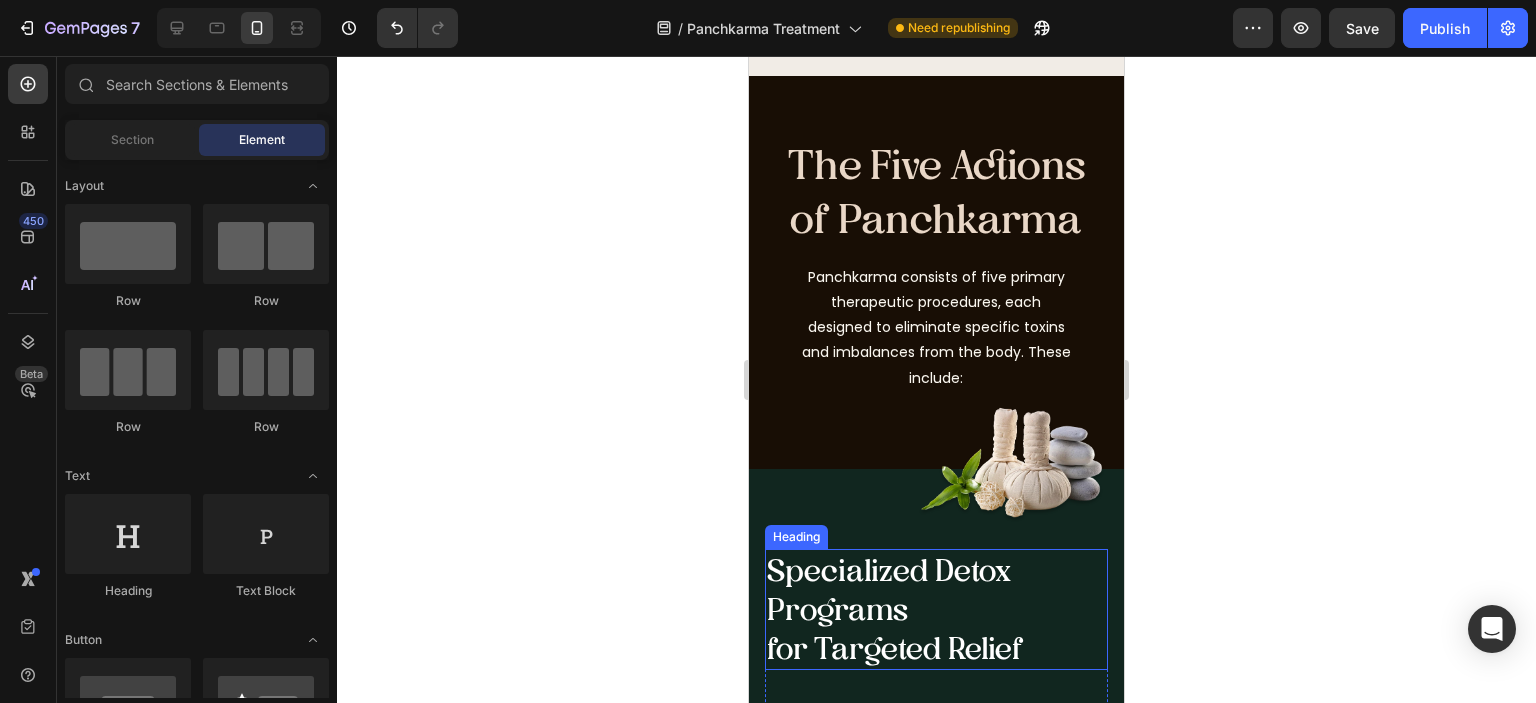 click on "Specialized Detox Programs for Targeted Relief" at bounding box center (936, 609) 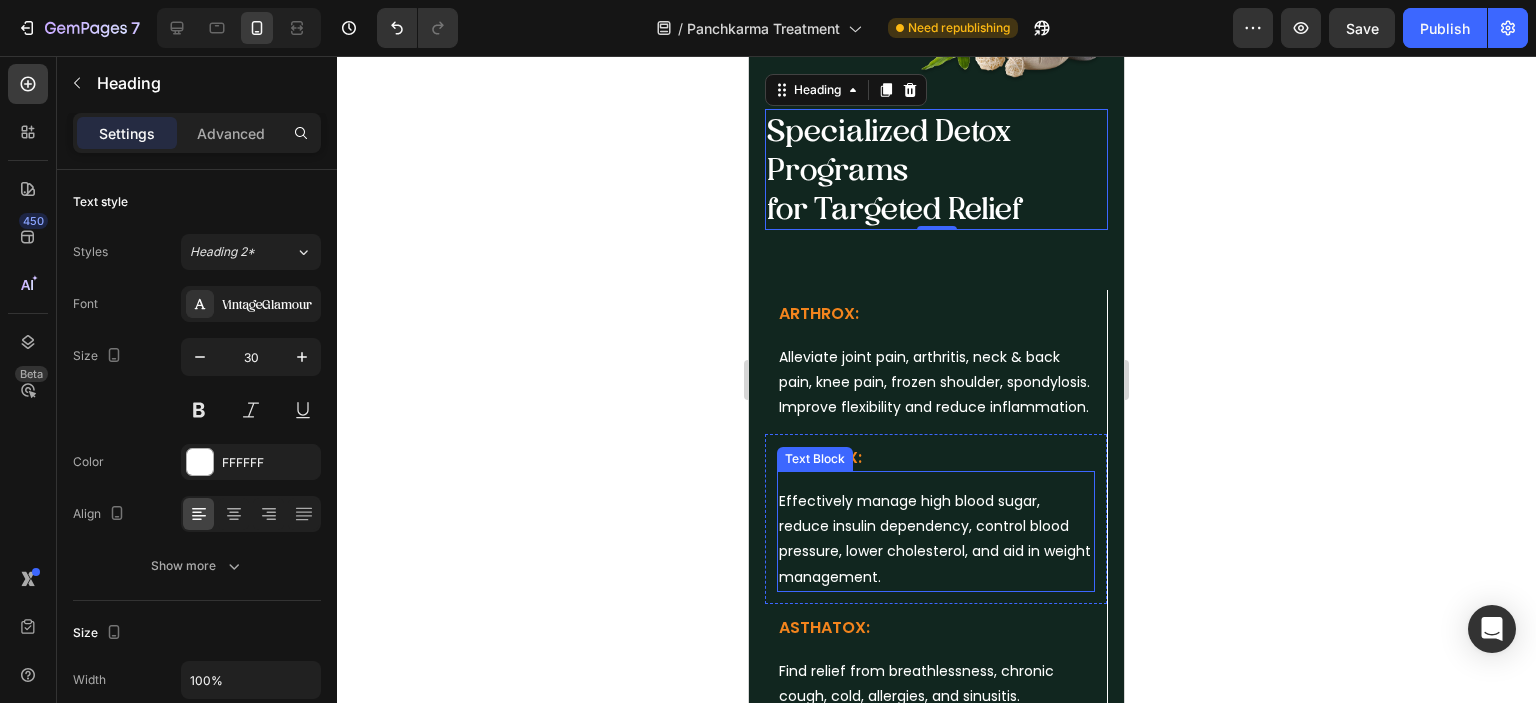 scroll, scrollTop: 5400, scrollLeft: 0, axis: vertical 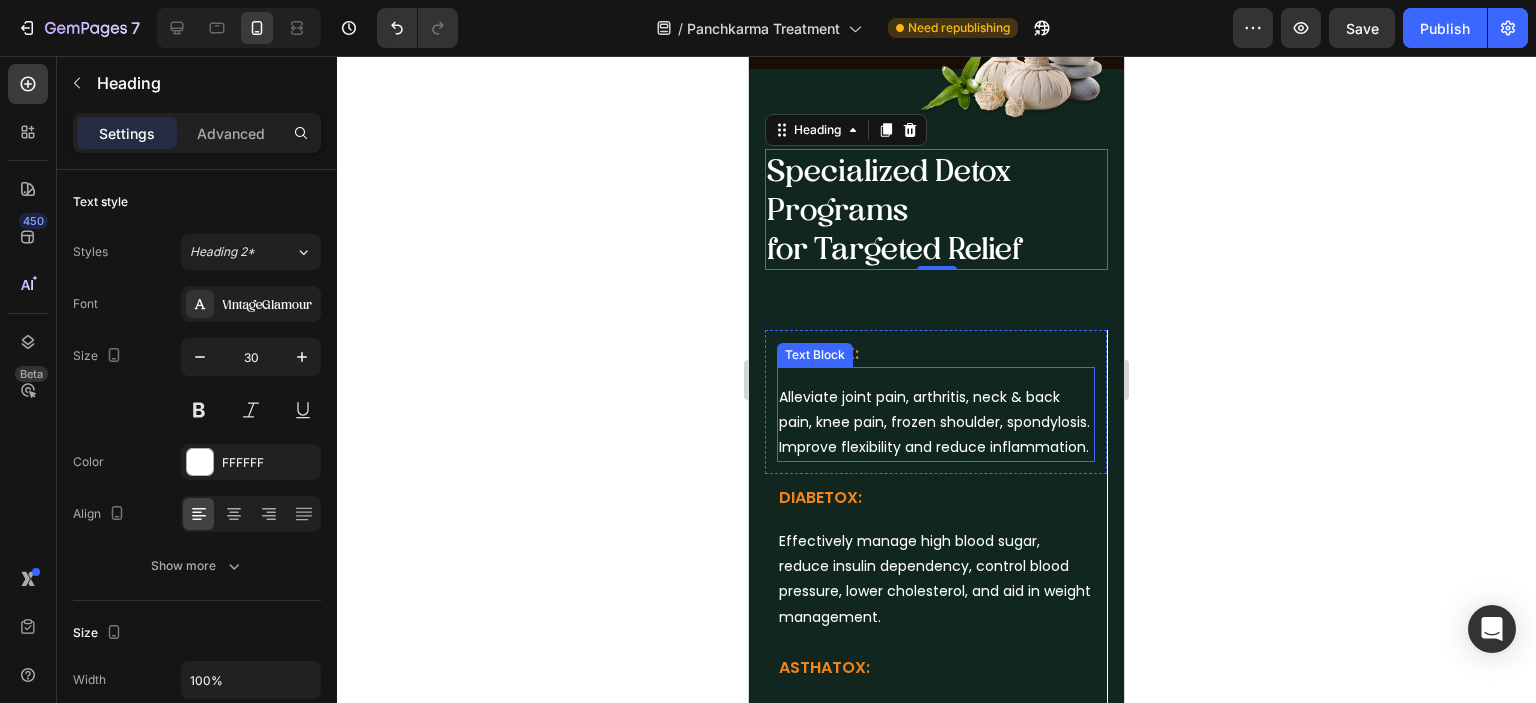 click 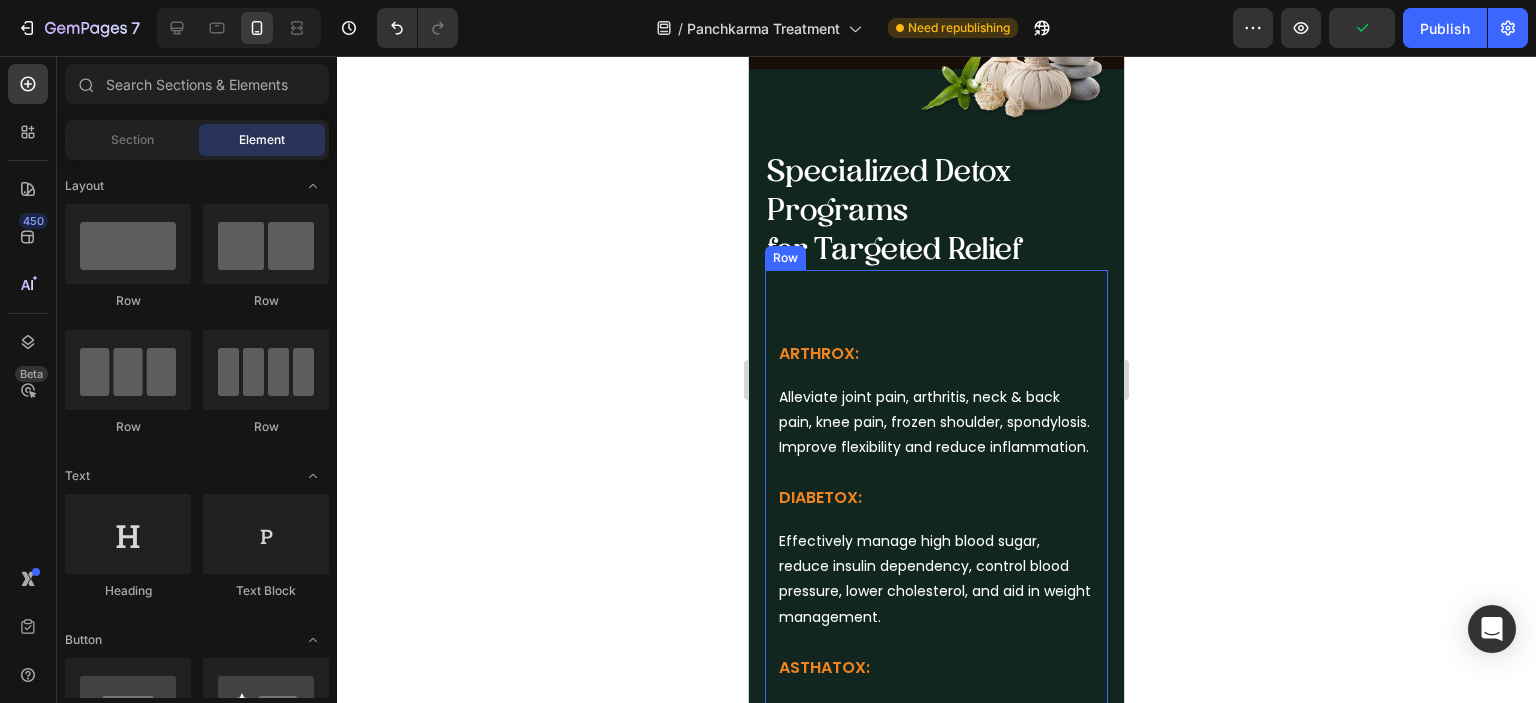 click on "ARTHROX: Heading Alleviate joint pain, arthritis, neck & back pain, knee pain, frozen shoulder, spondylosis. Improve flexibility and reduce inflammation. Text Block Row DIABETOX: Heading Effectively manage high blood sugar, reduce insulin dependency, control blood pressure, lower cholesterol, and aid in weight management. Text Block Row ASTHATOX: Heading Find relief from breathlessness, chronic cough, cold, allergies, and sinusitis.       Text Block Row INFERTOX Heading Boost fertility in both men and women, improve sperm count, and address conditions like PCOD, fibroids, and blocked fallopian tubes. Text Block Row PMS DETOX: Heading Harmonize premenstrual symptoms including mood swings, pain, bloating, and pimples. Text Block Row Row" at bounding box center (936, 699) 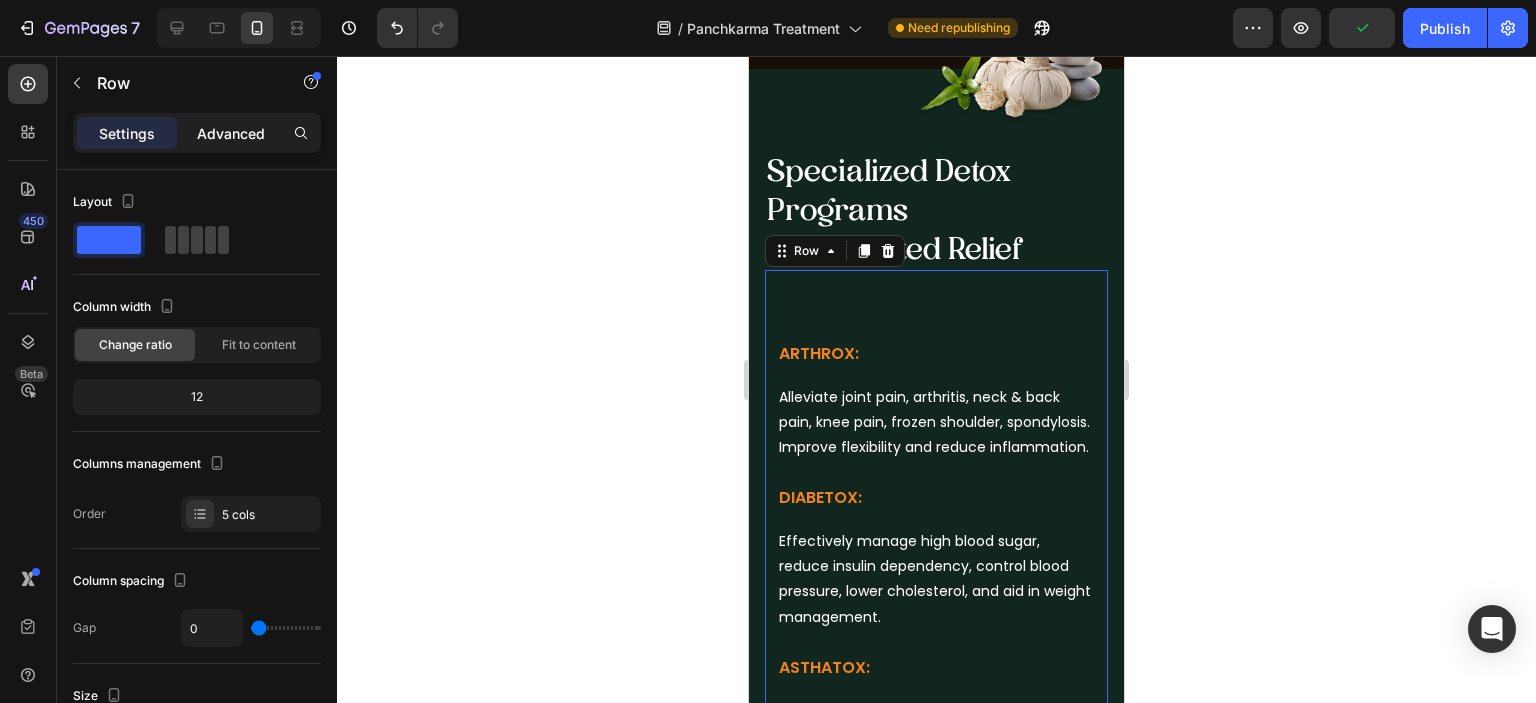 click on "Advanced" at bounding box center [231, 133] 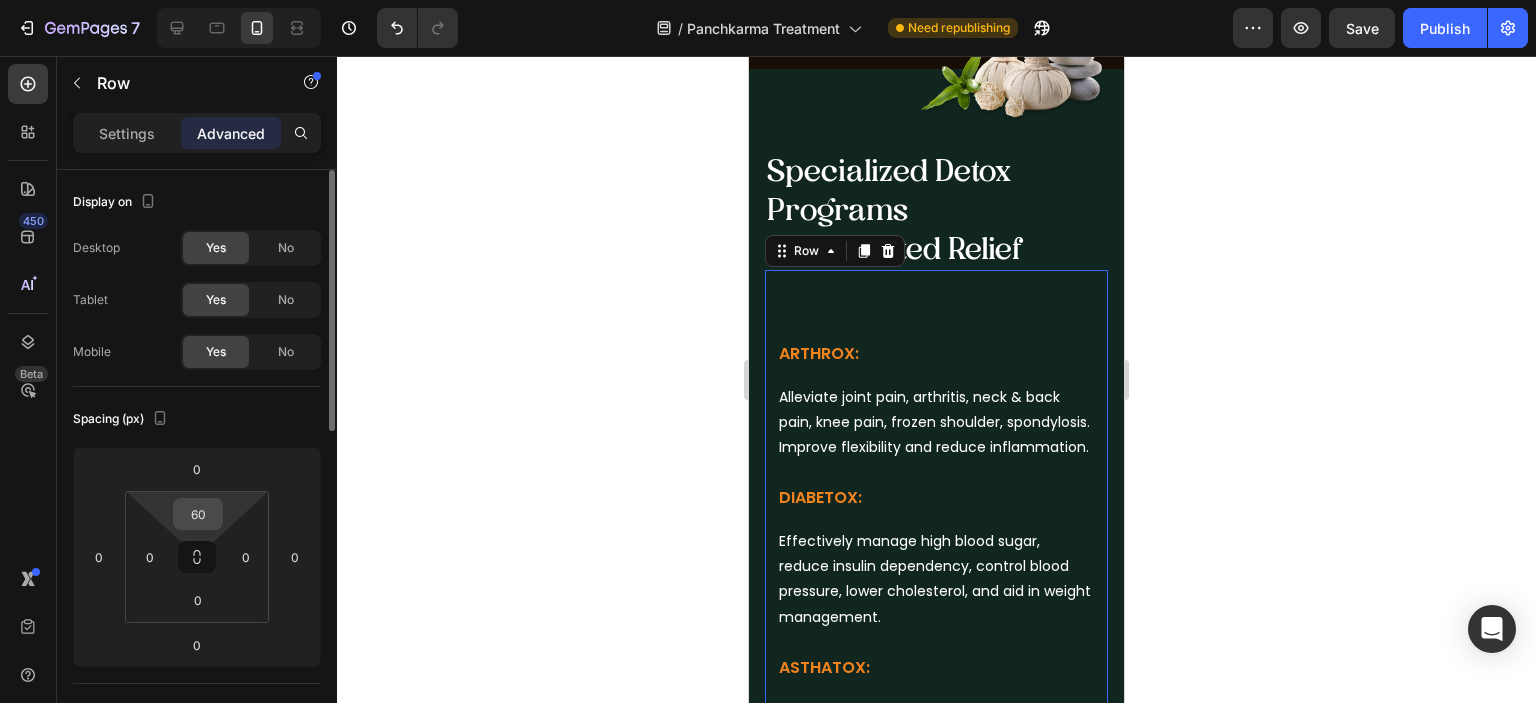 click on "60" at bounding box center (198, 514) 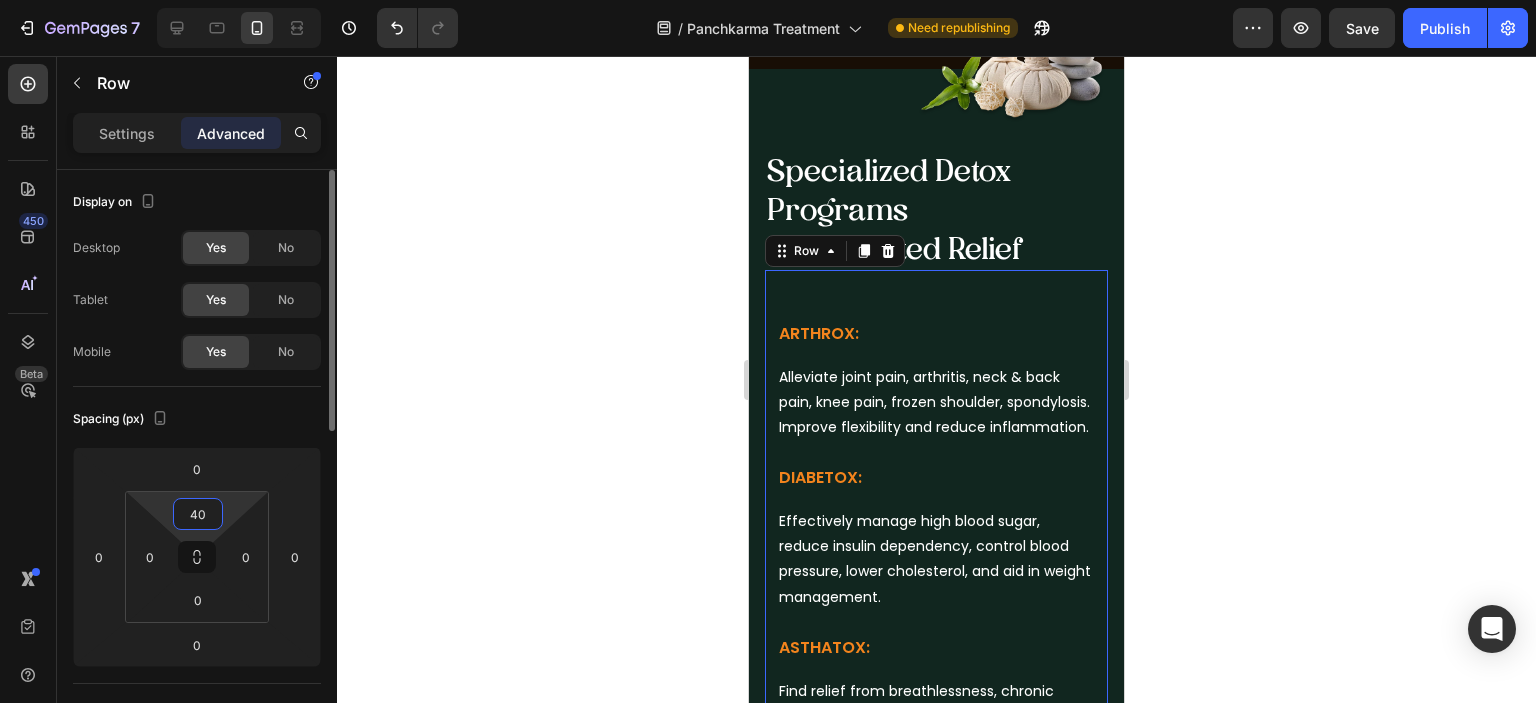 type on "4" 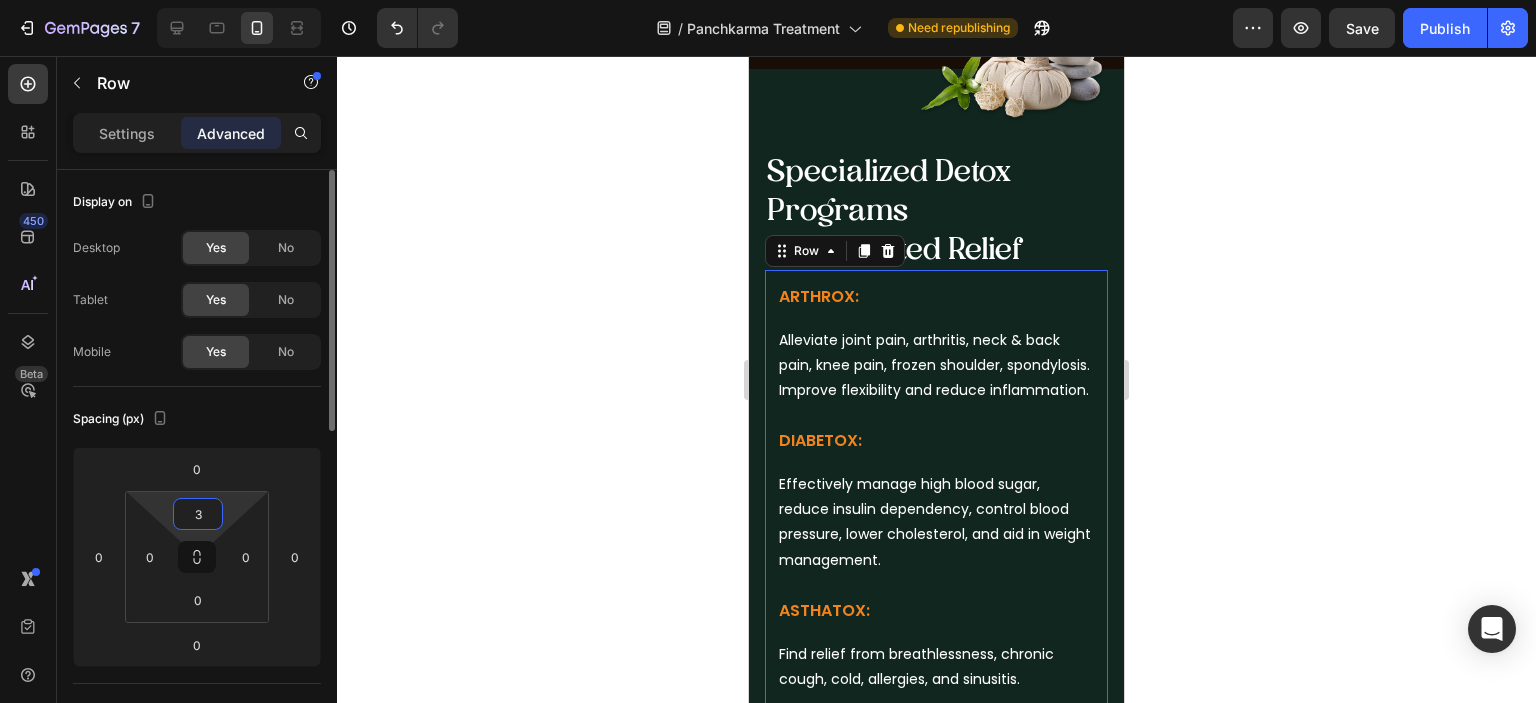 type on "30" 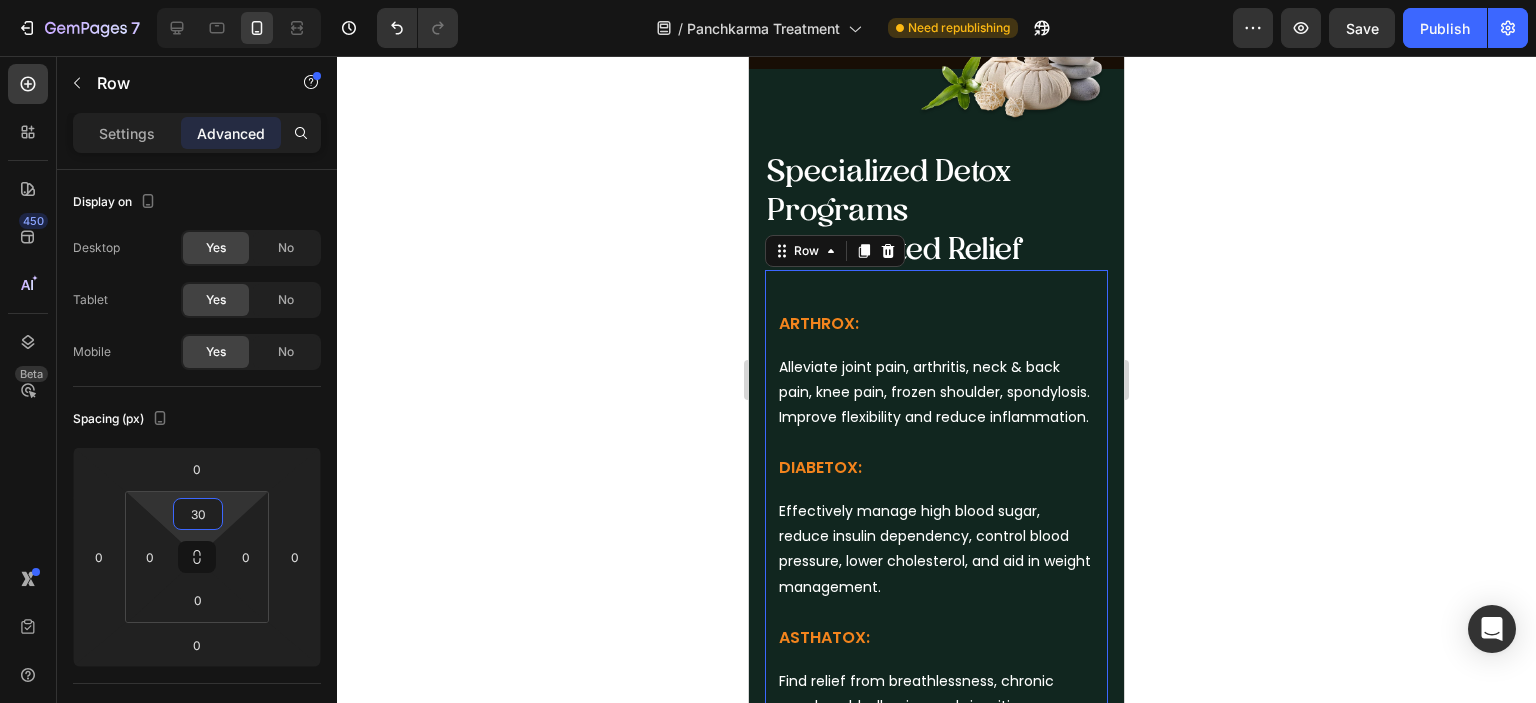click 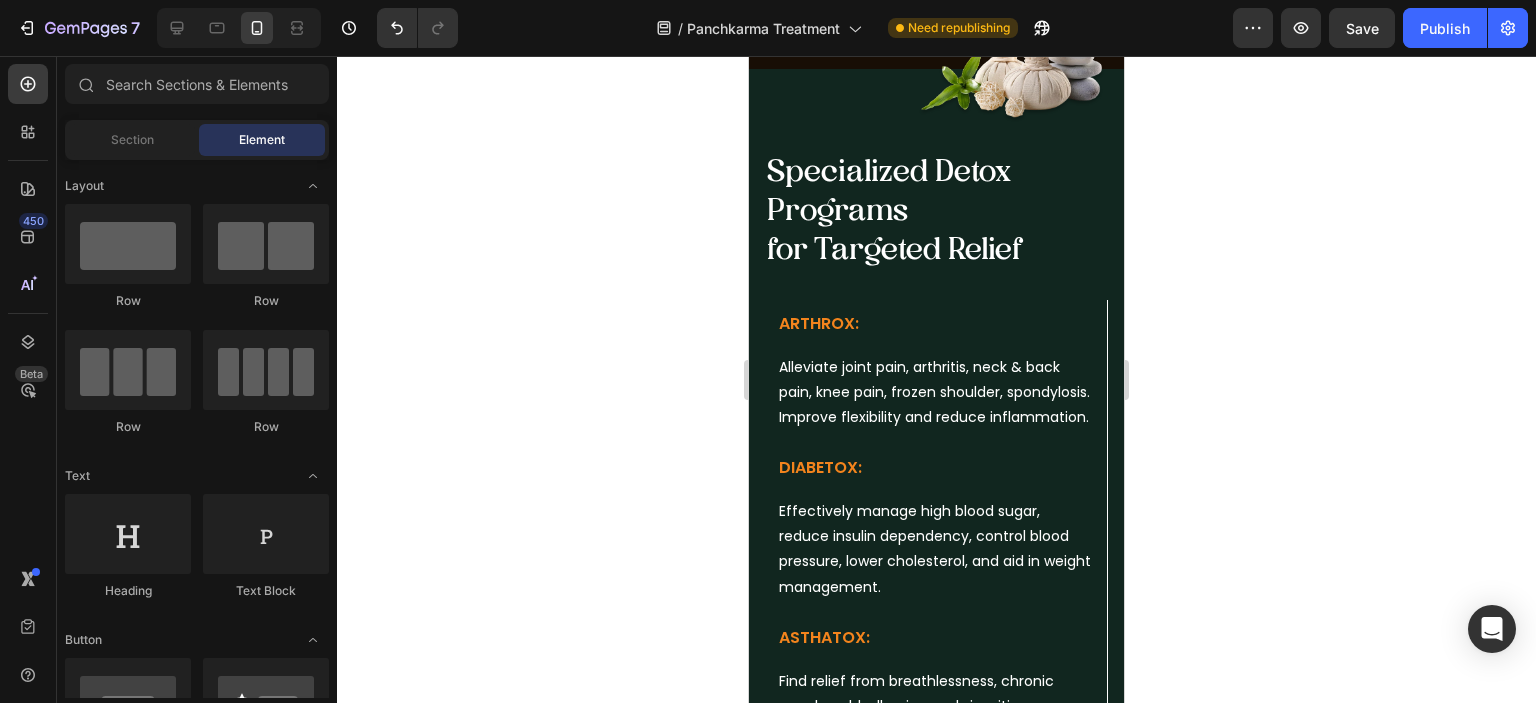 click on "Specialized Detox Programs for Targeted Relief" at bounding box center (936, 209) 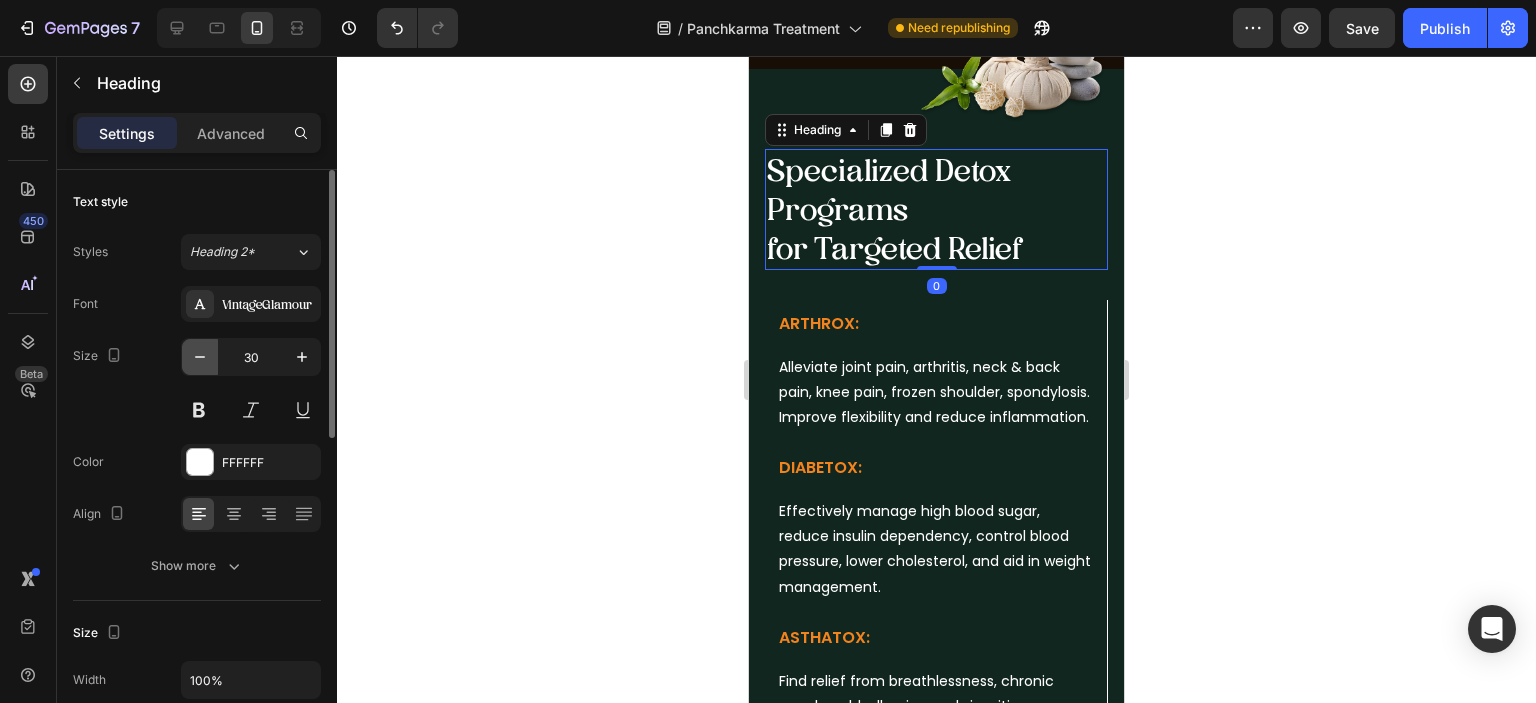 click 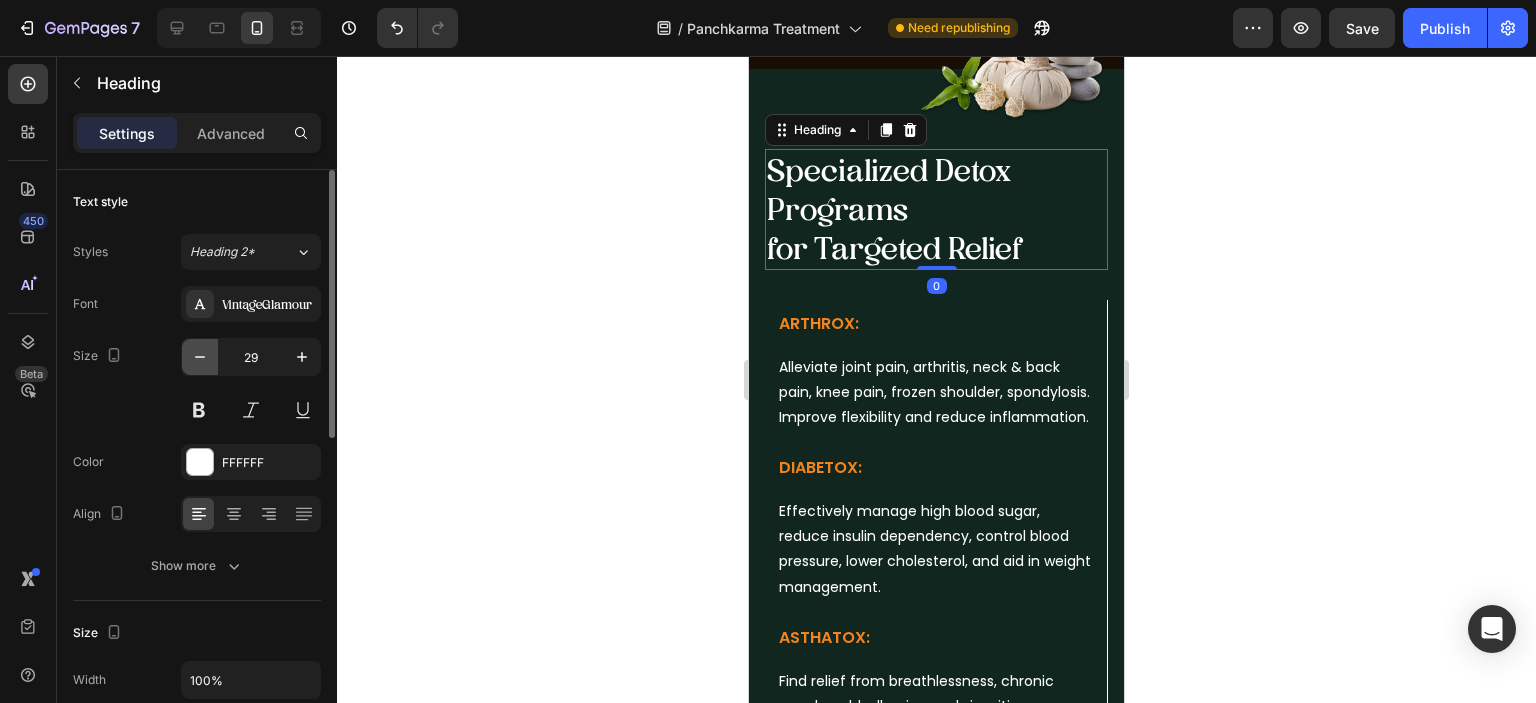 click 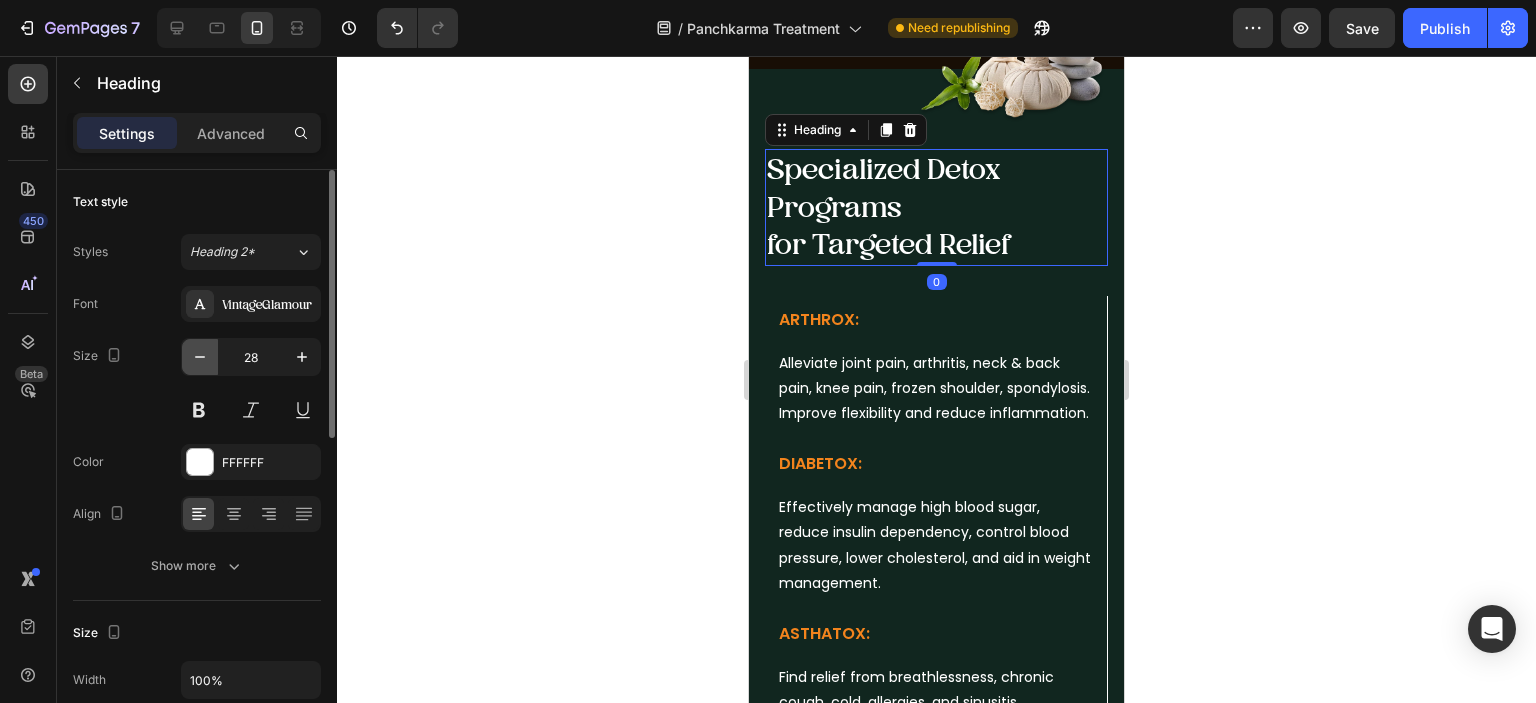 click 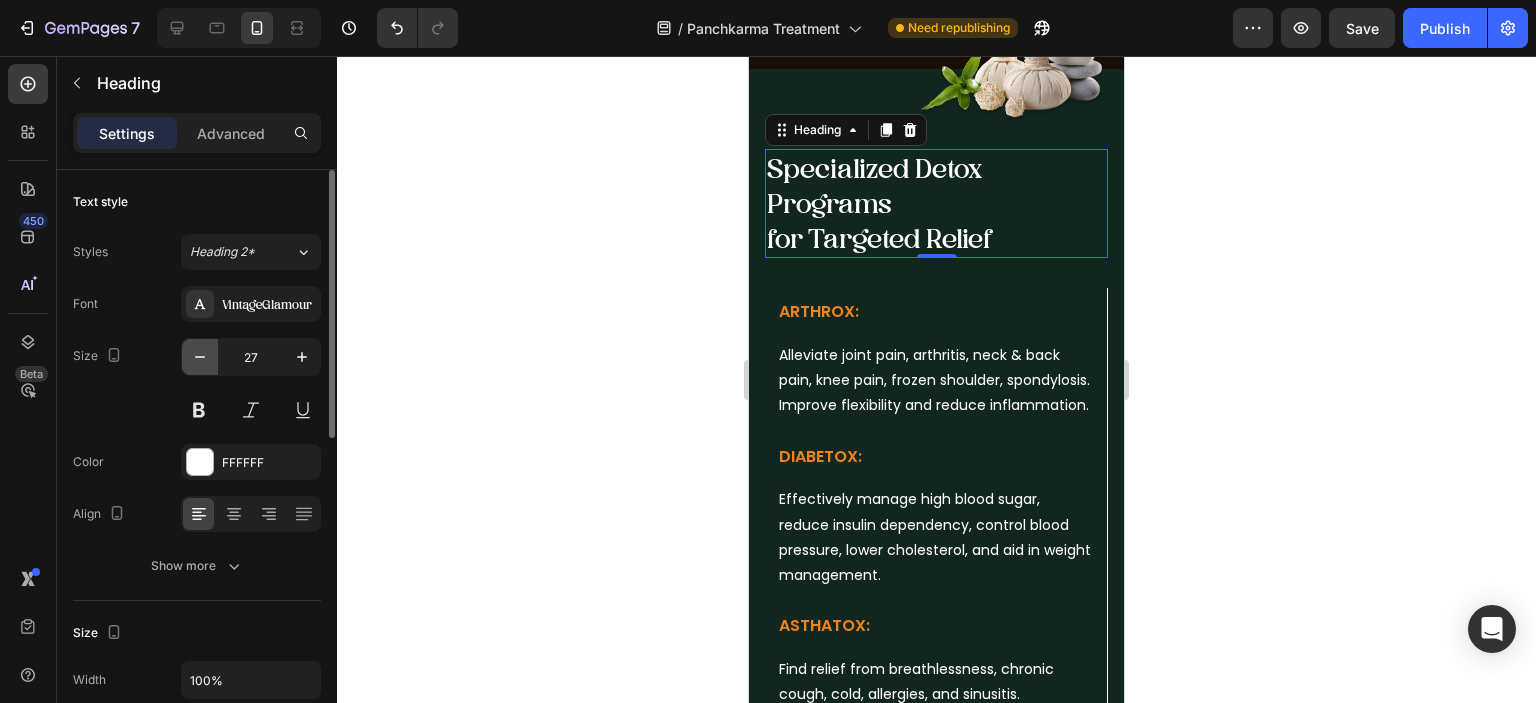click 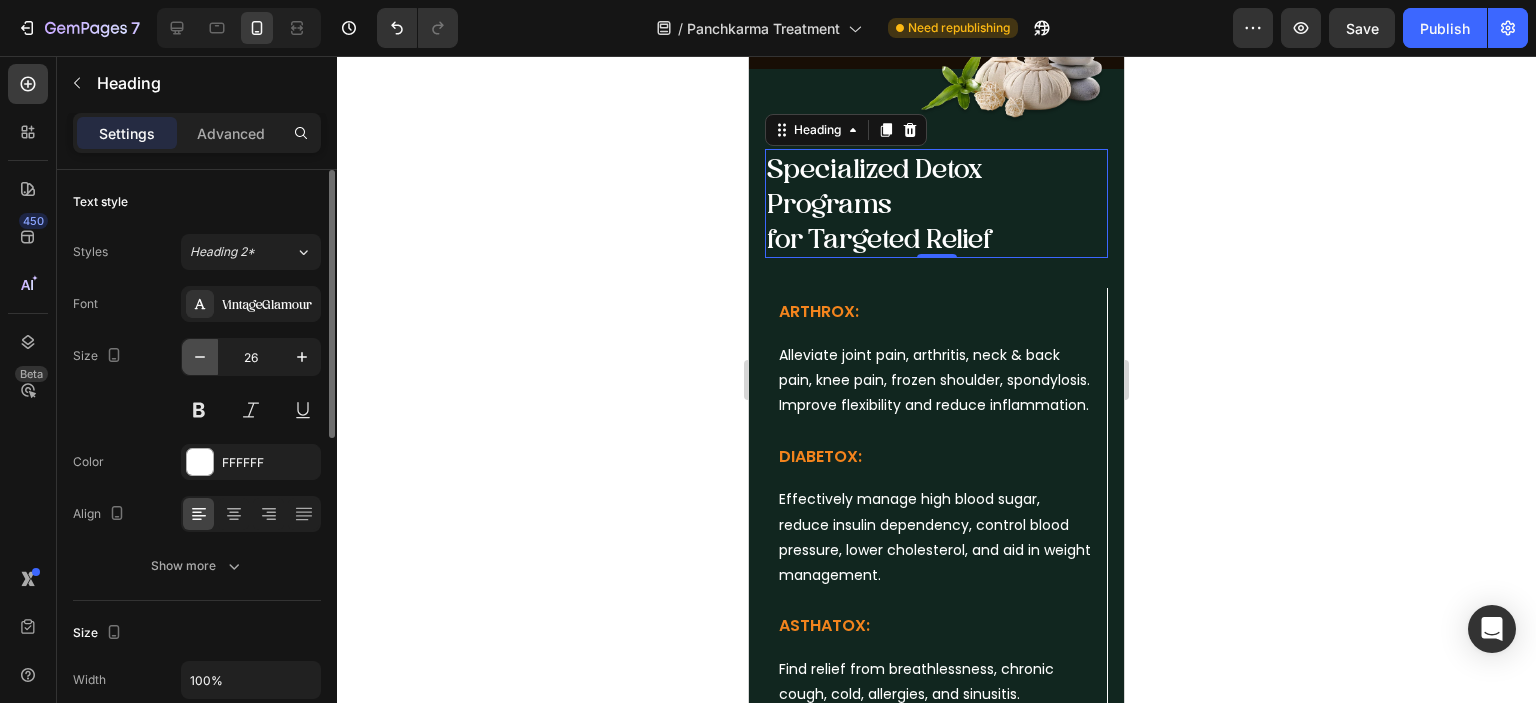 click 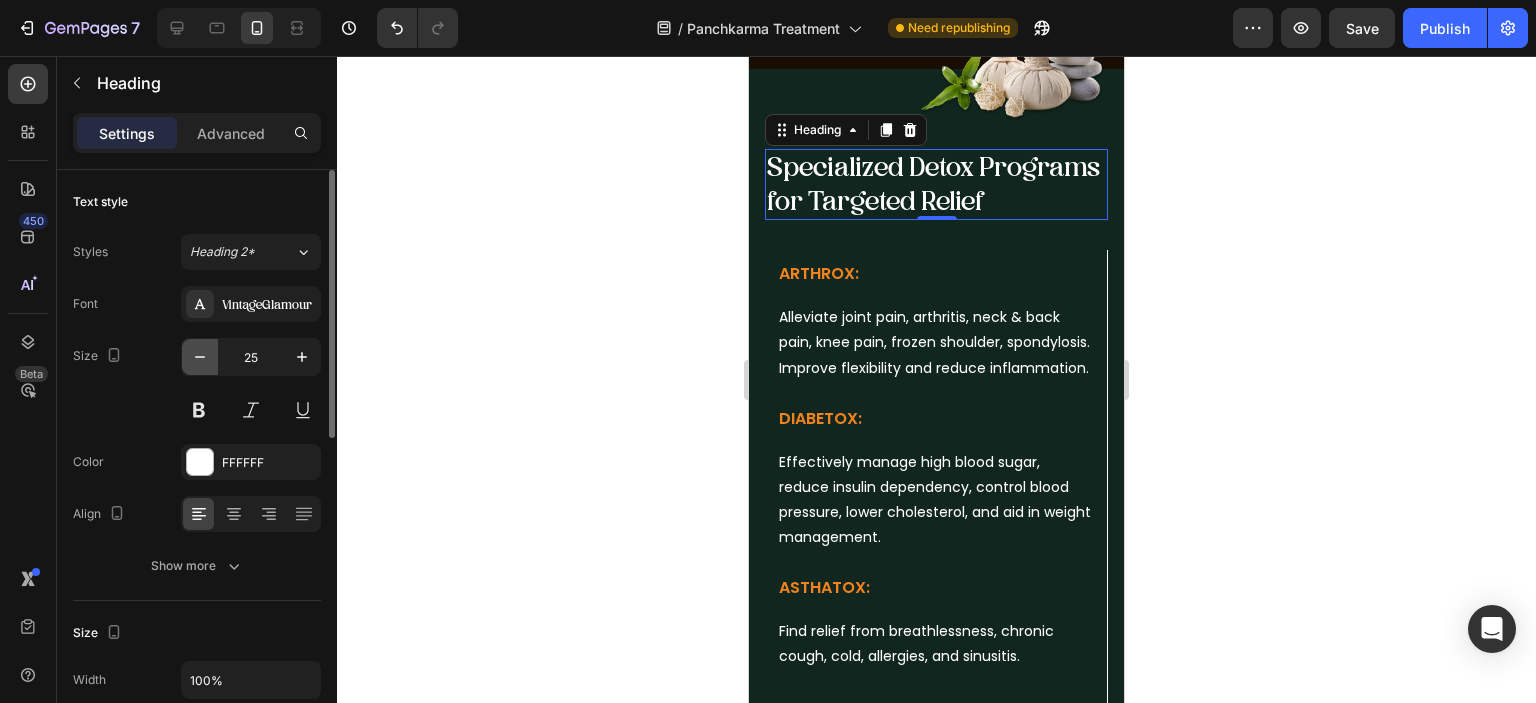 click 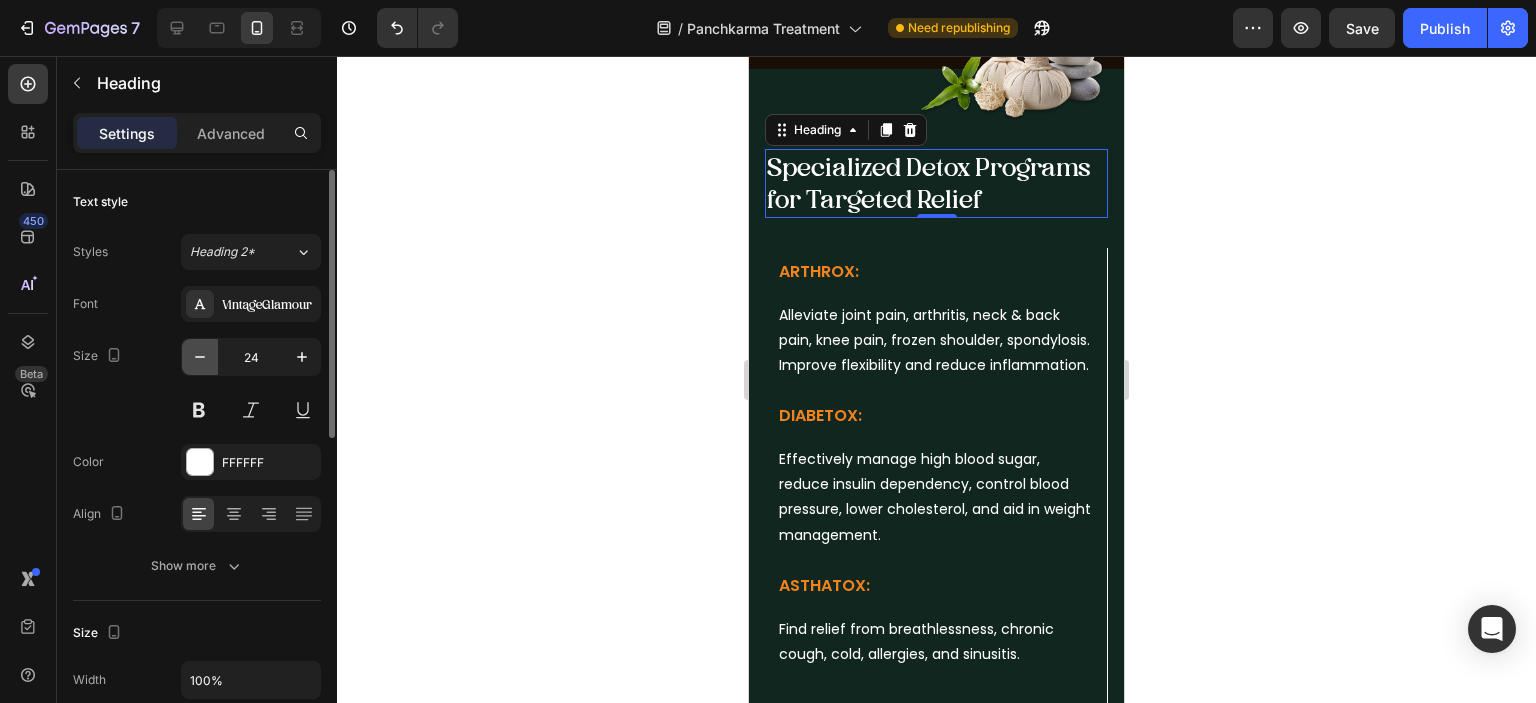 click 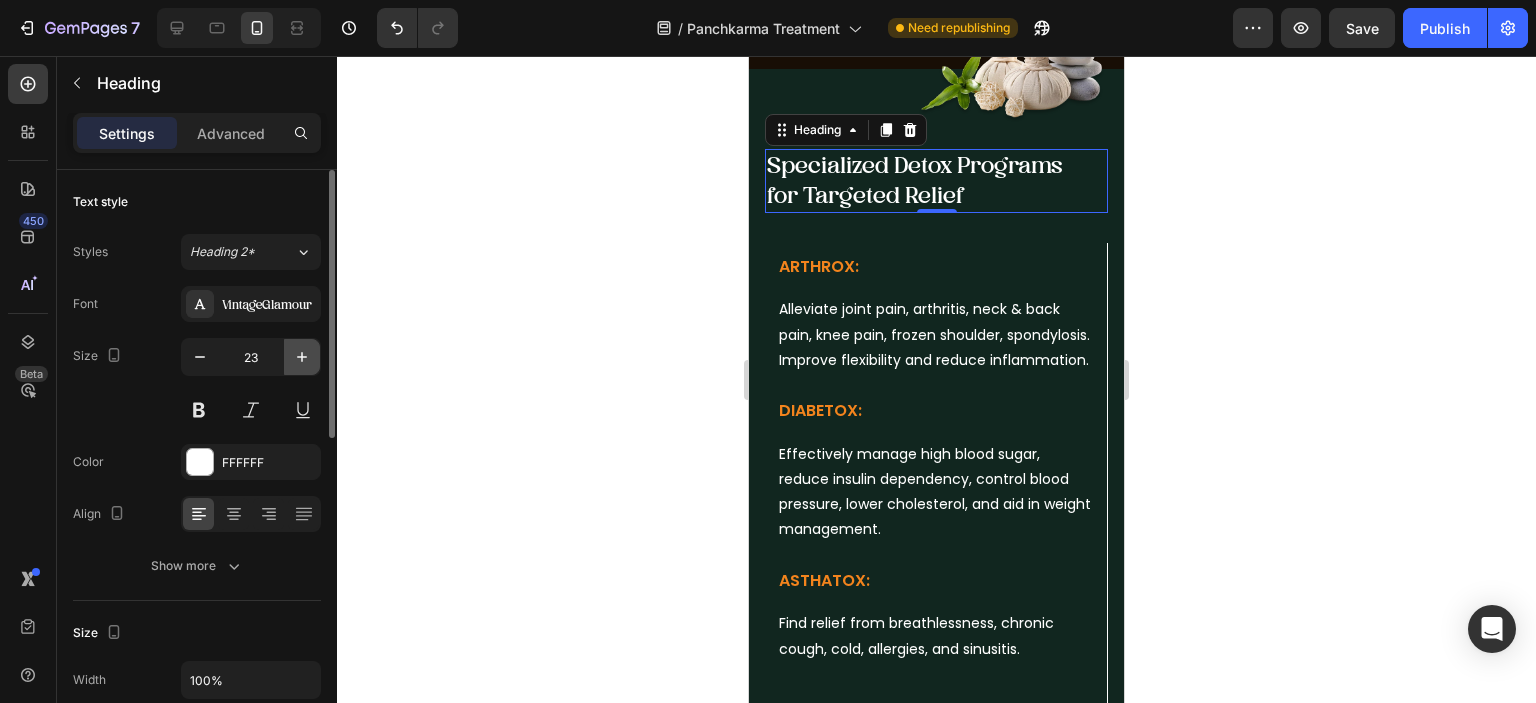 click 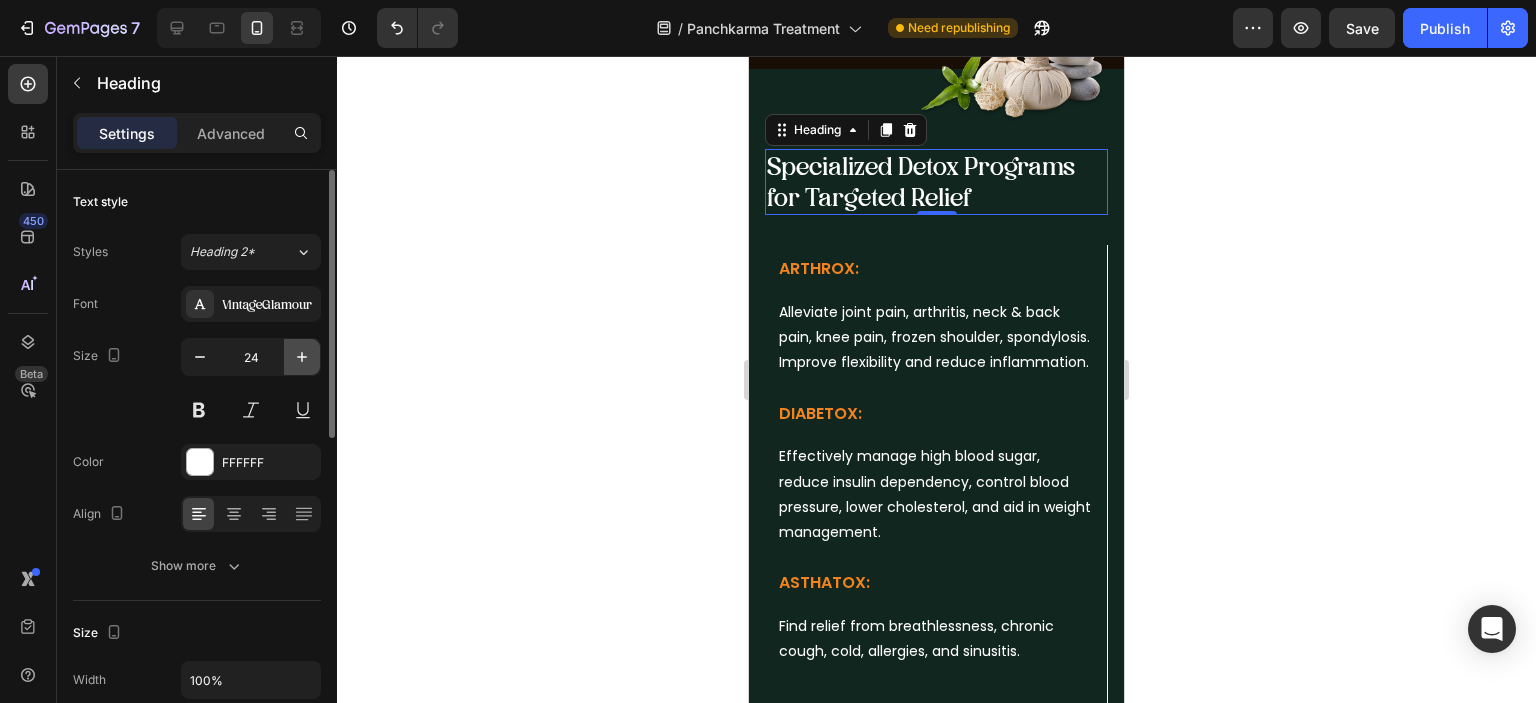 click 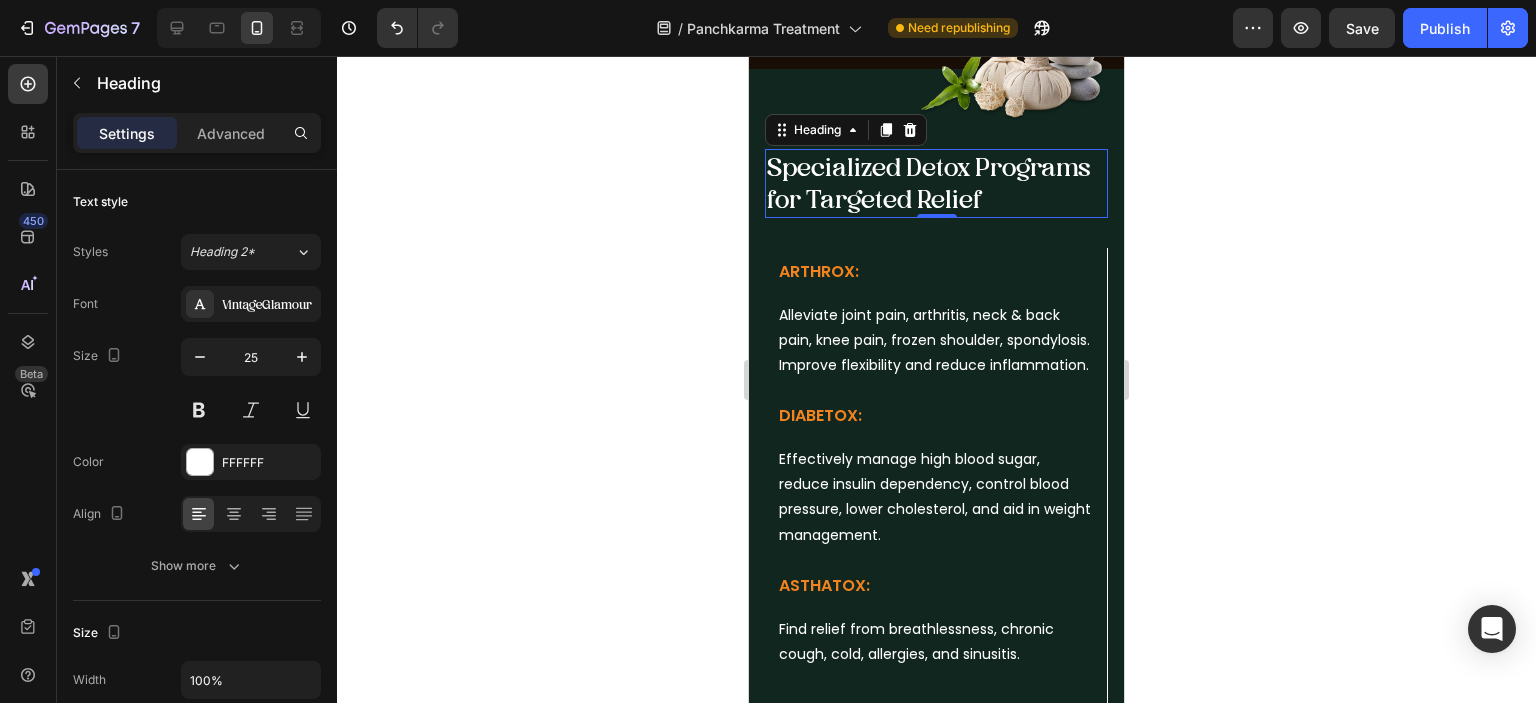 click 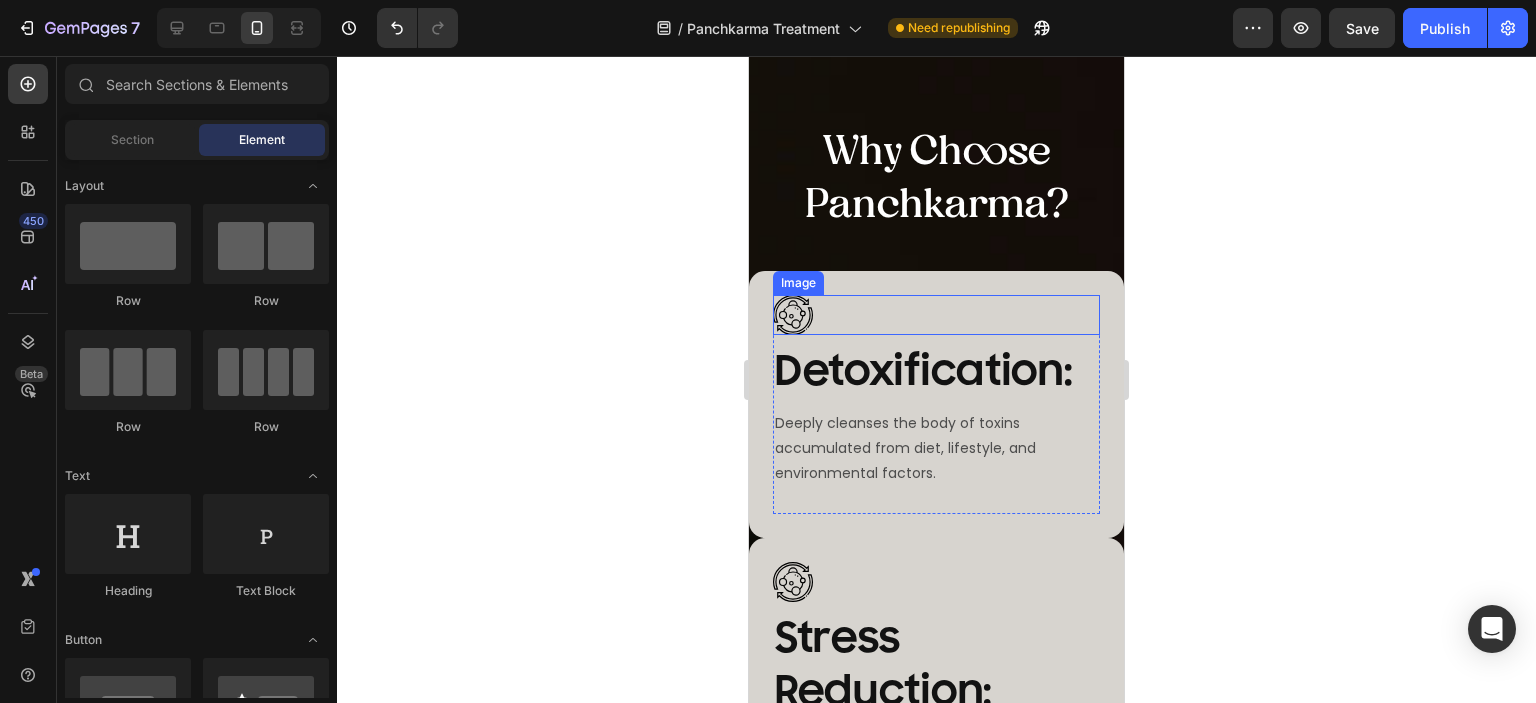 scroll, scrollTop: 6400, scrollLeft: 0, axis: vertical 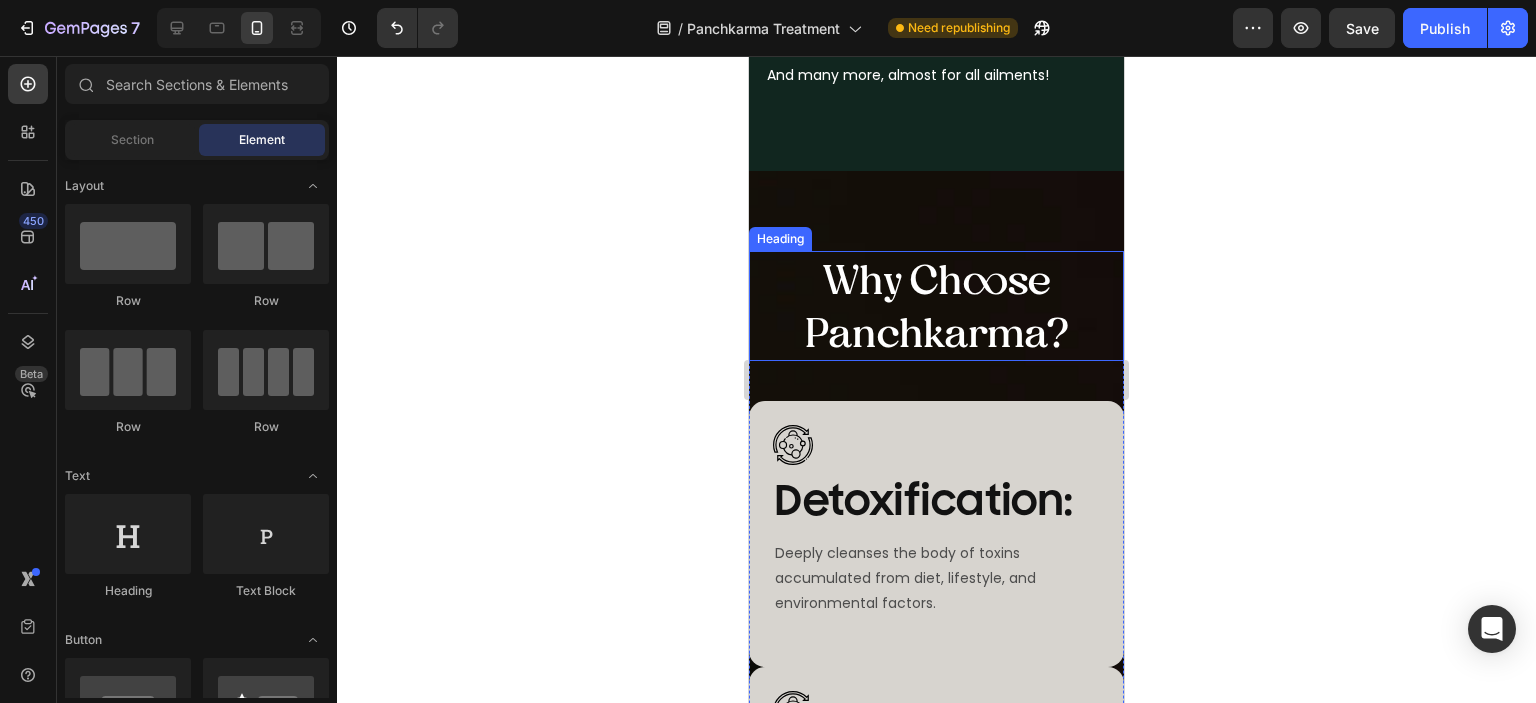 click on "Why Choose Panchkarma?" at bounding box center [936, 306] 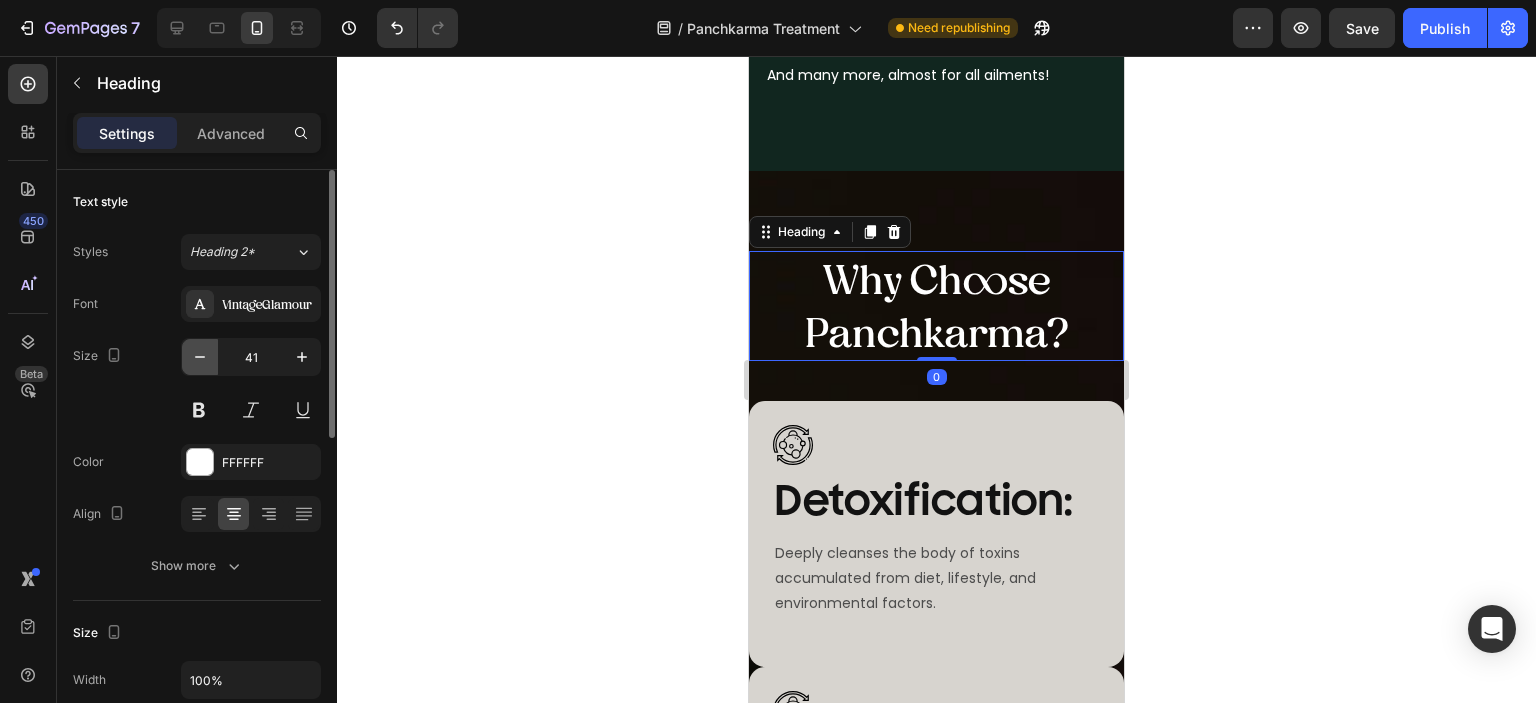 click 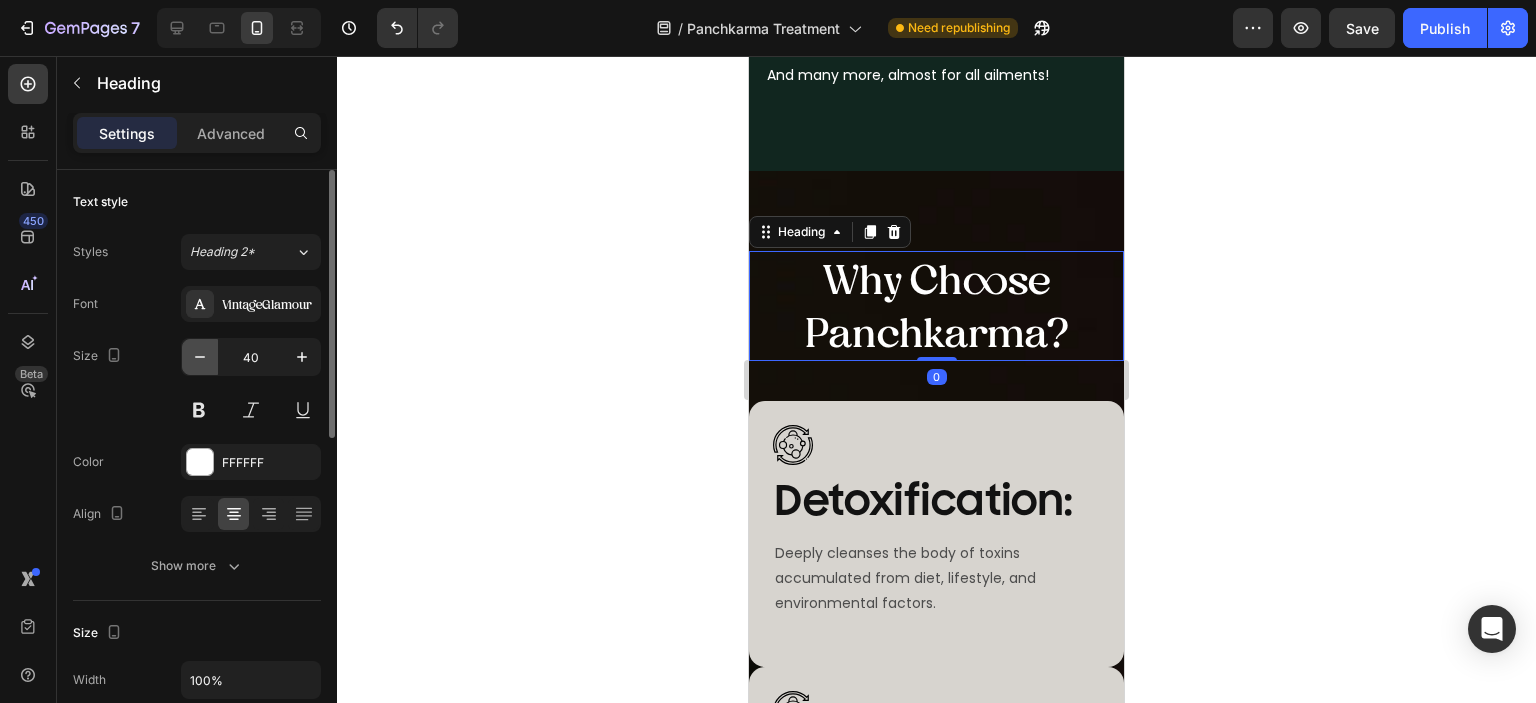 click 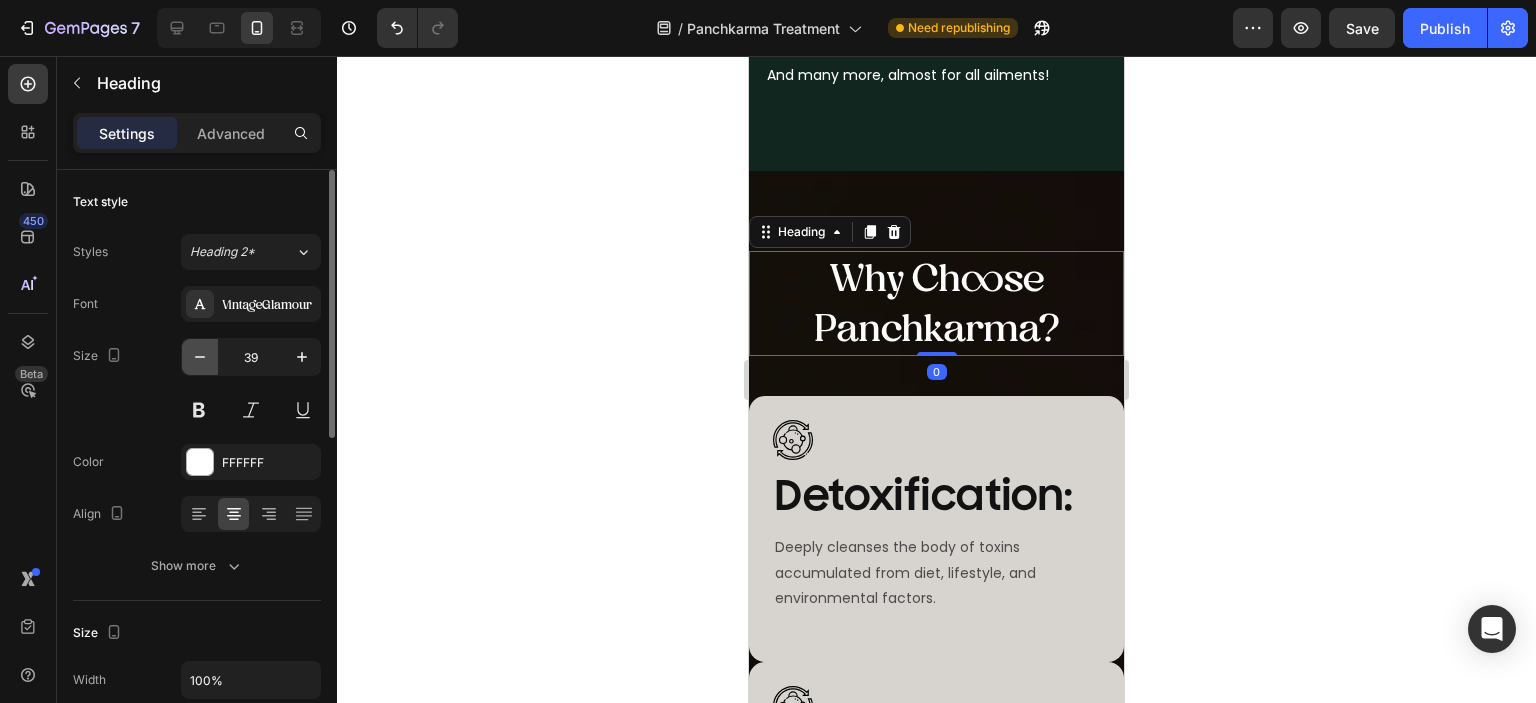 click 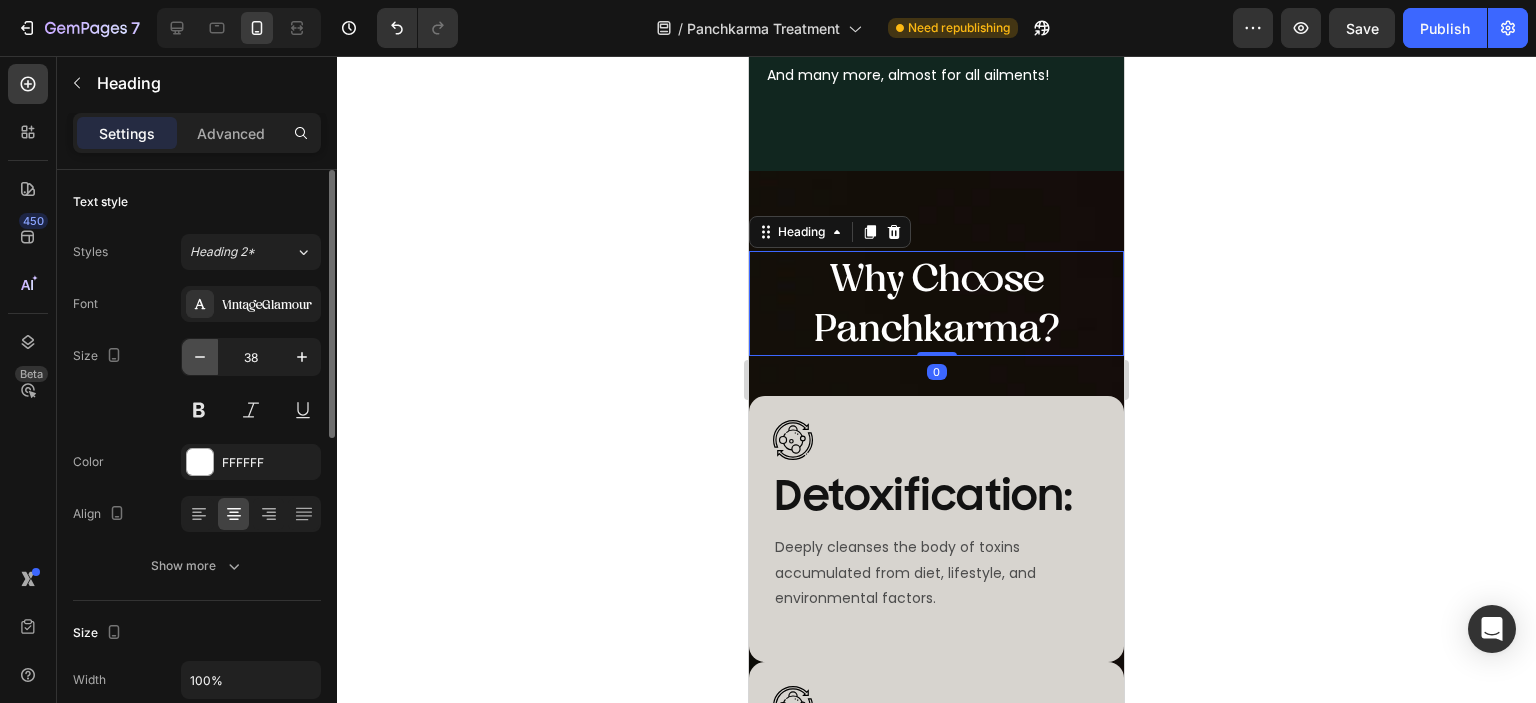 click 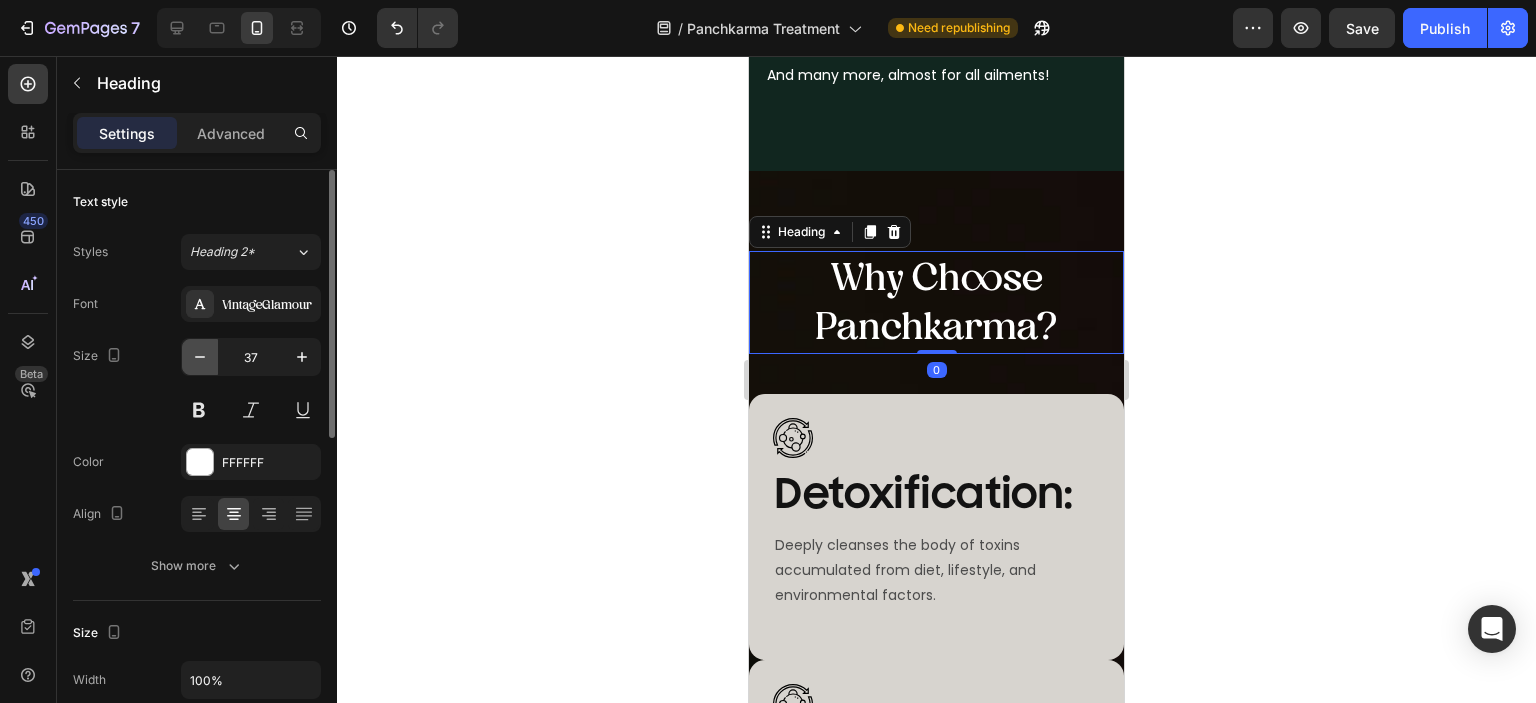 click 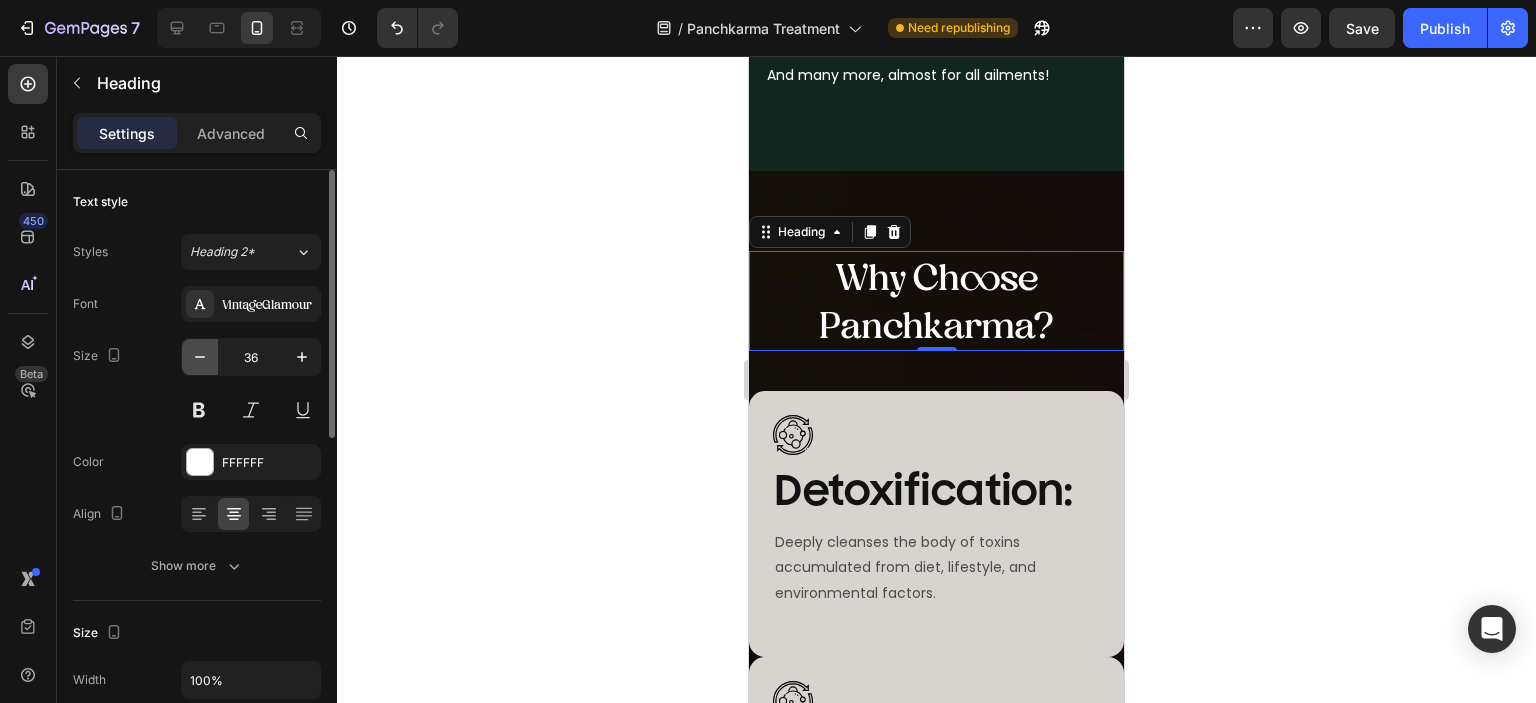 click 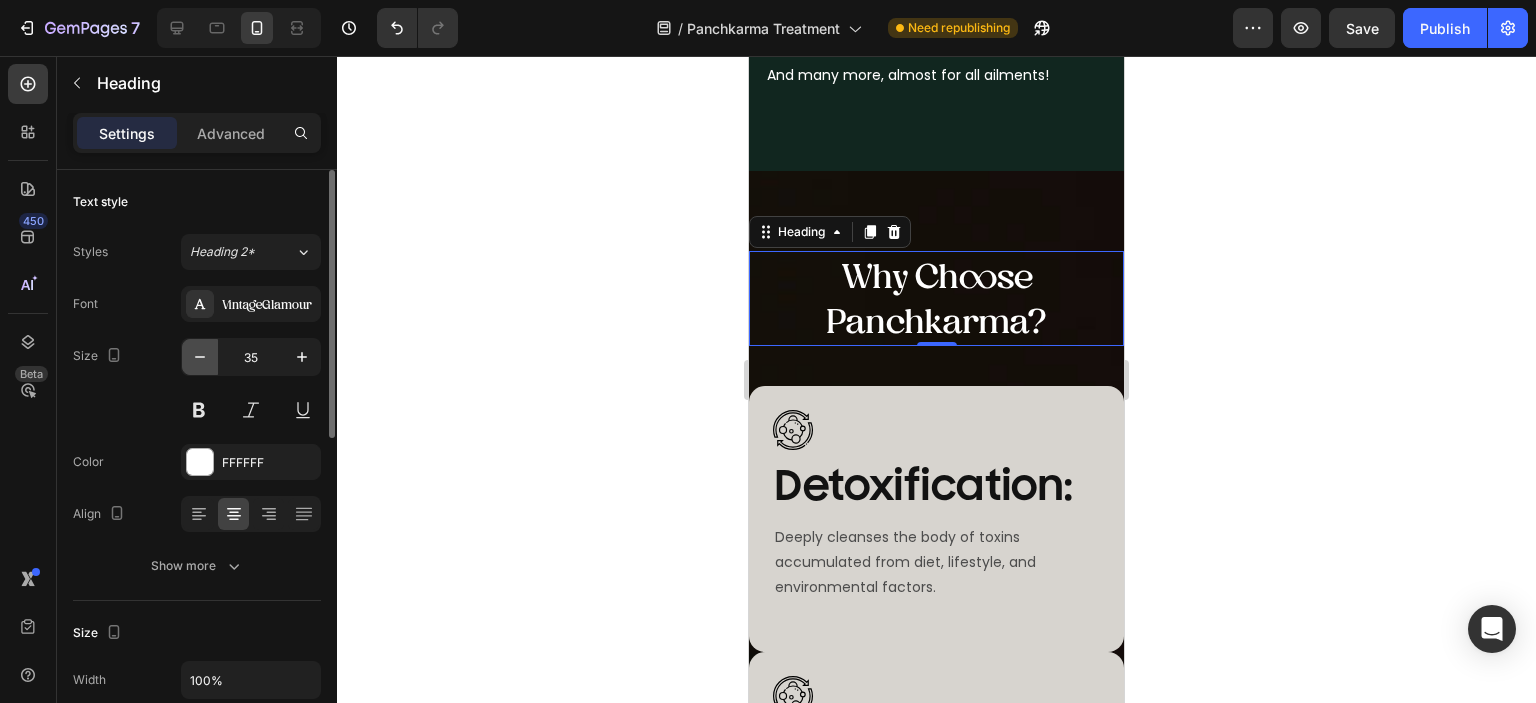 click 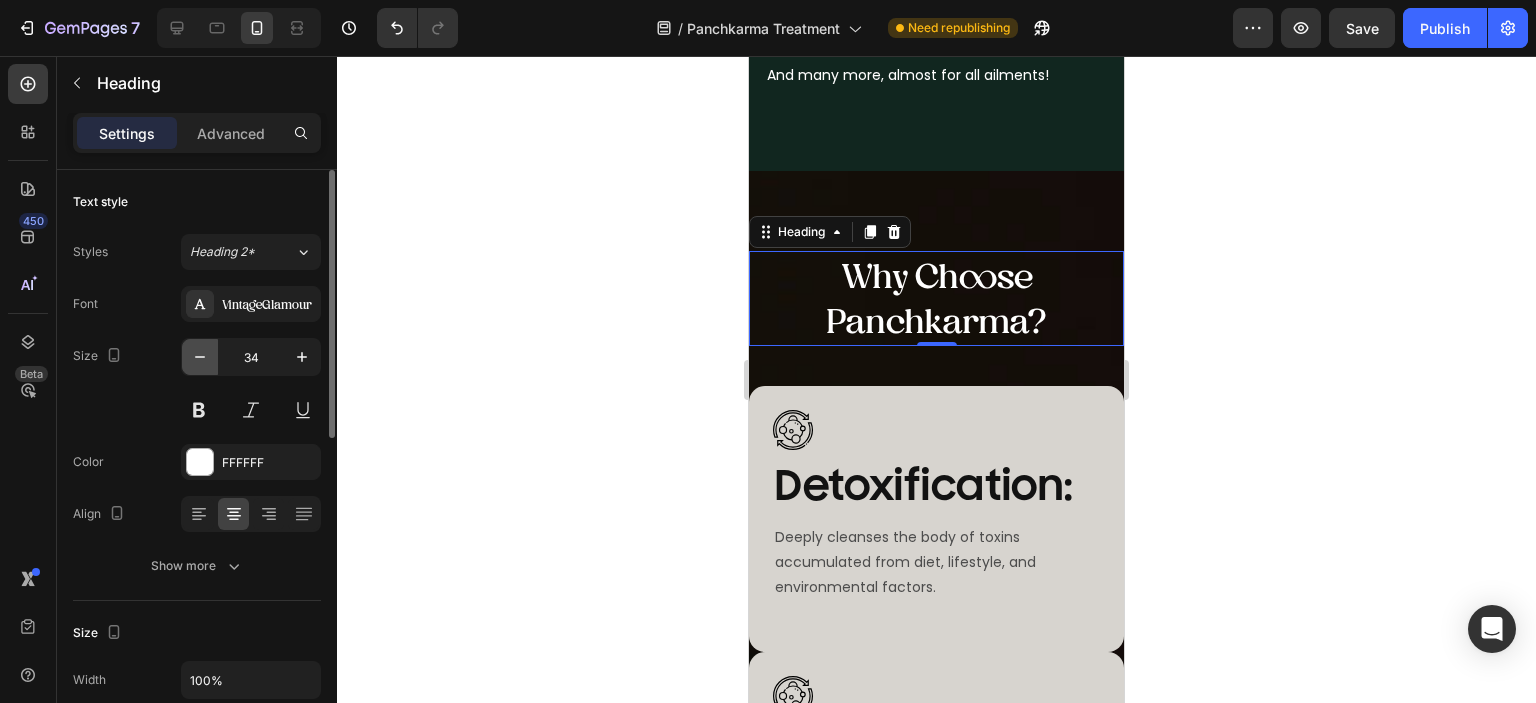 click 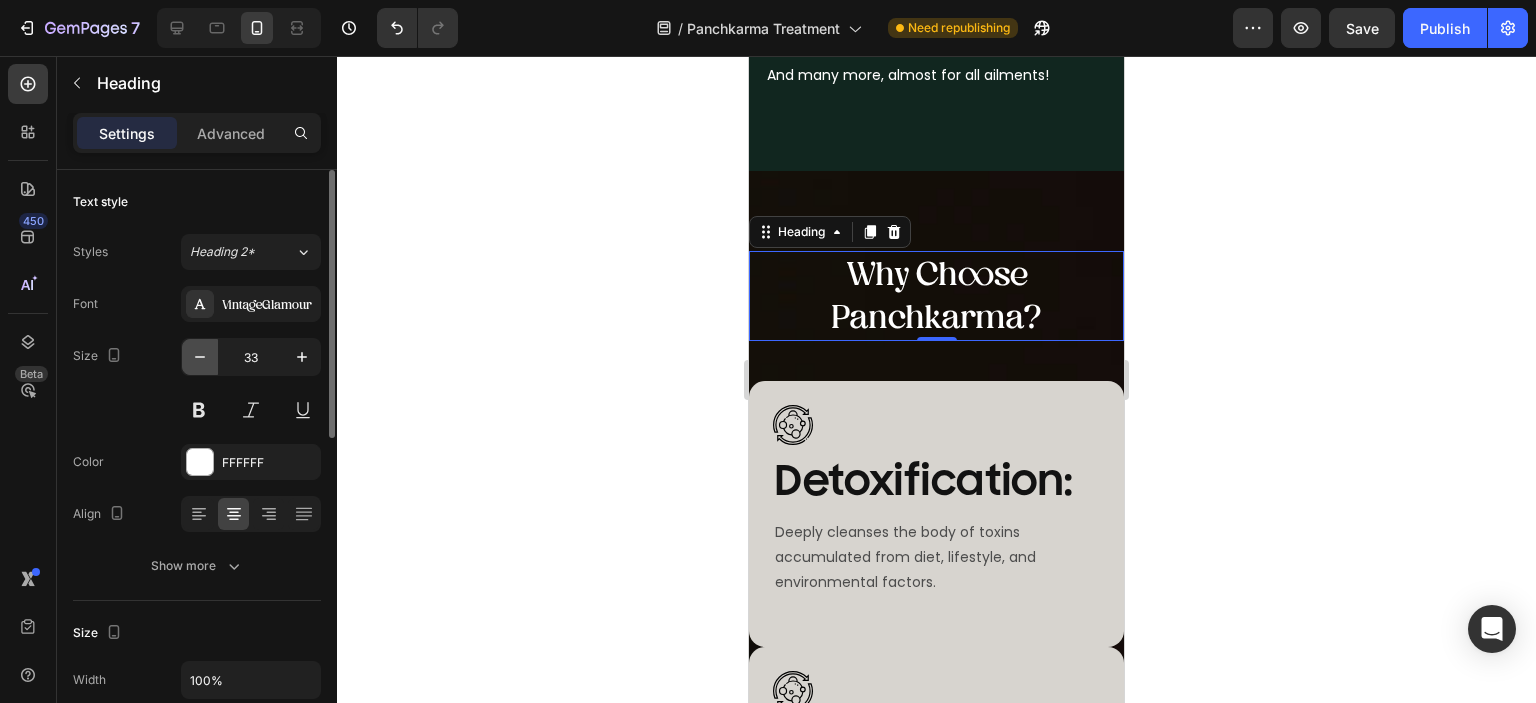 click 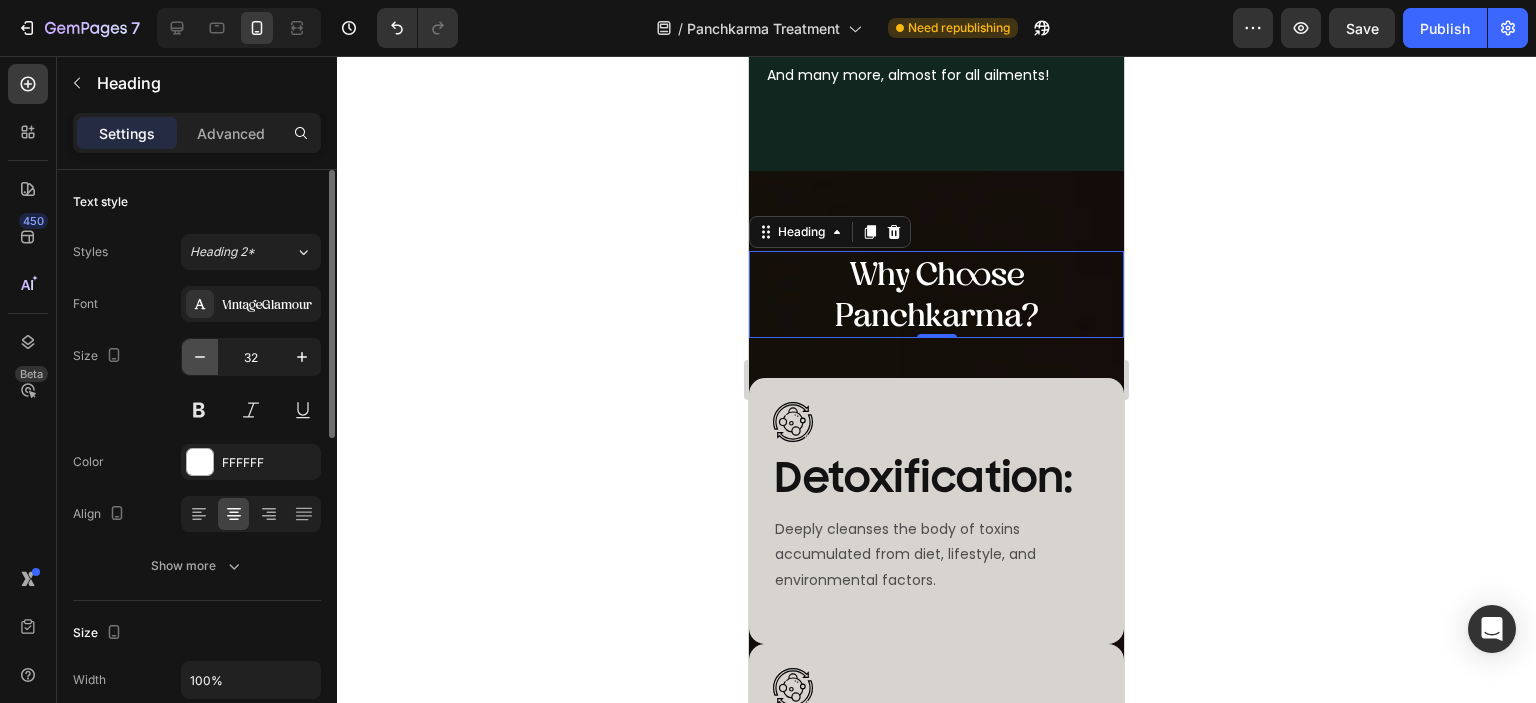 click 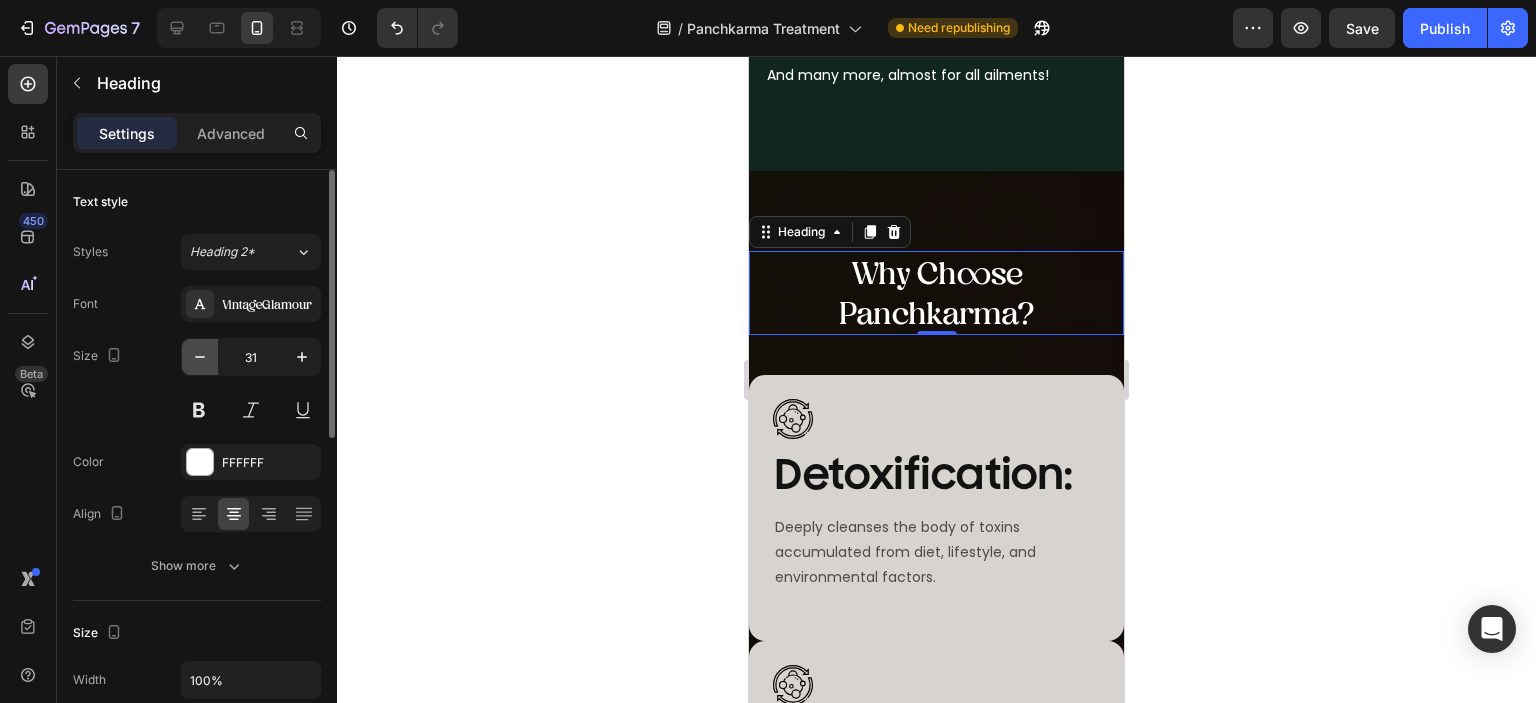 click 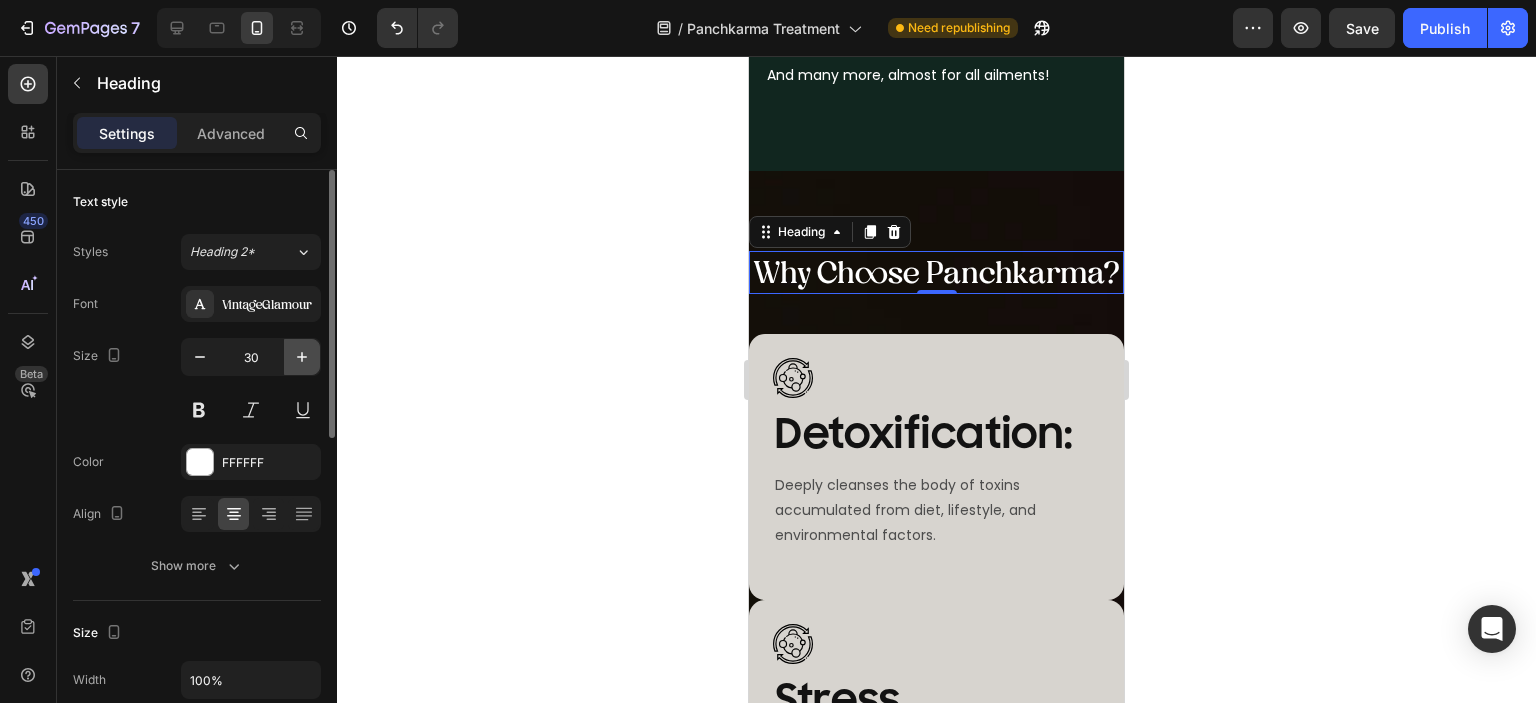 click 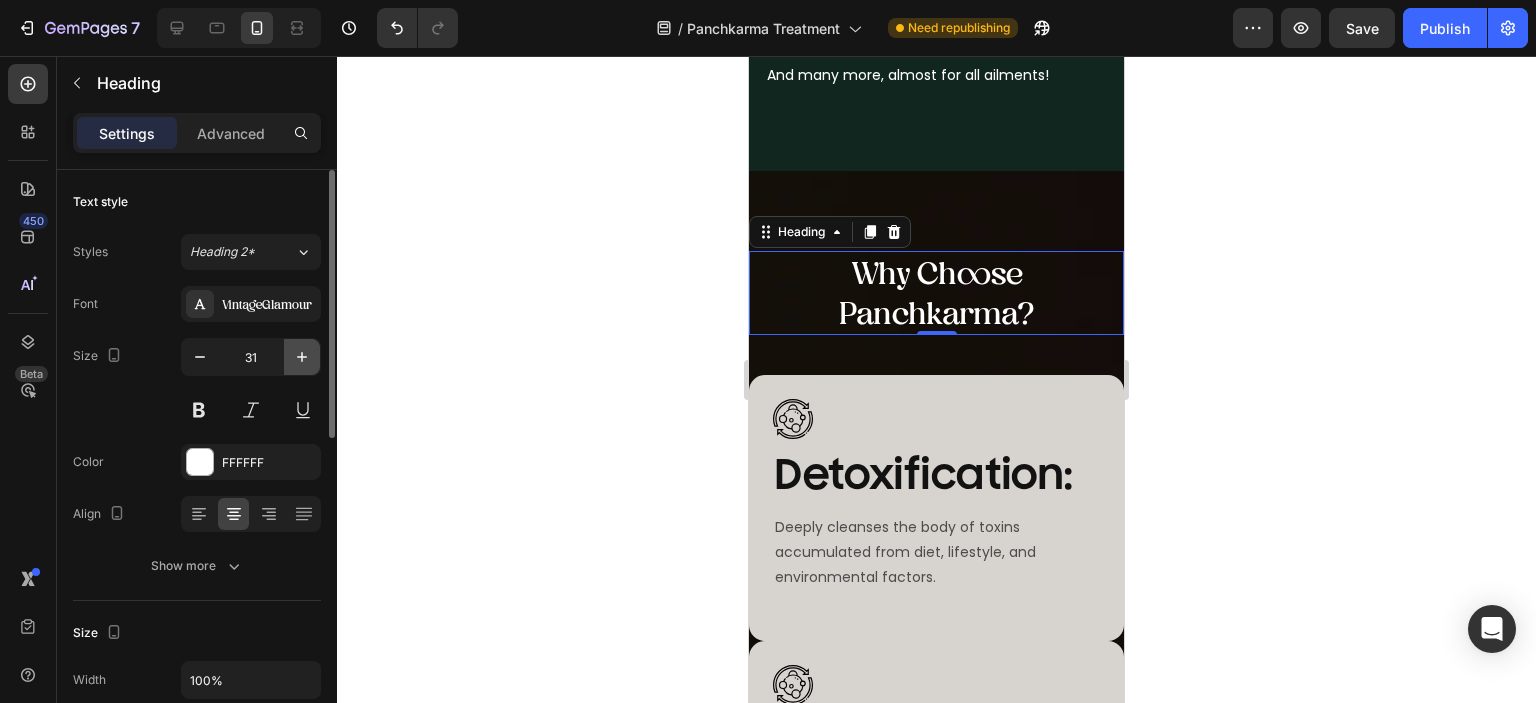 click 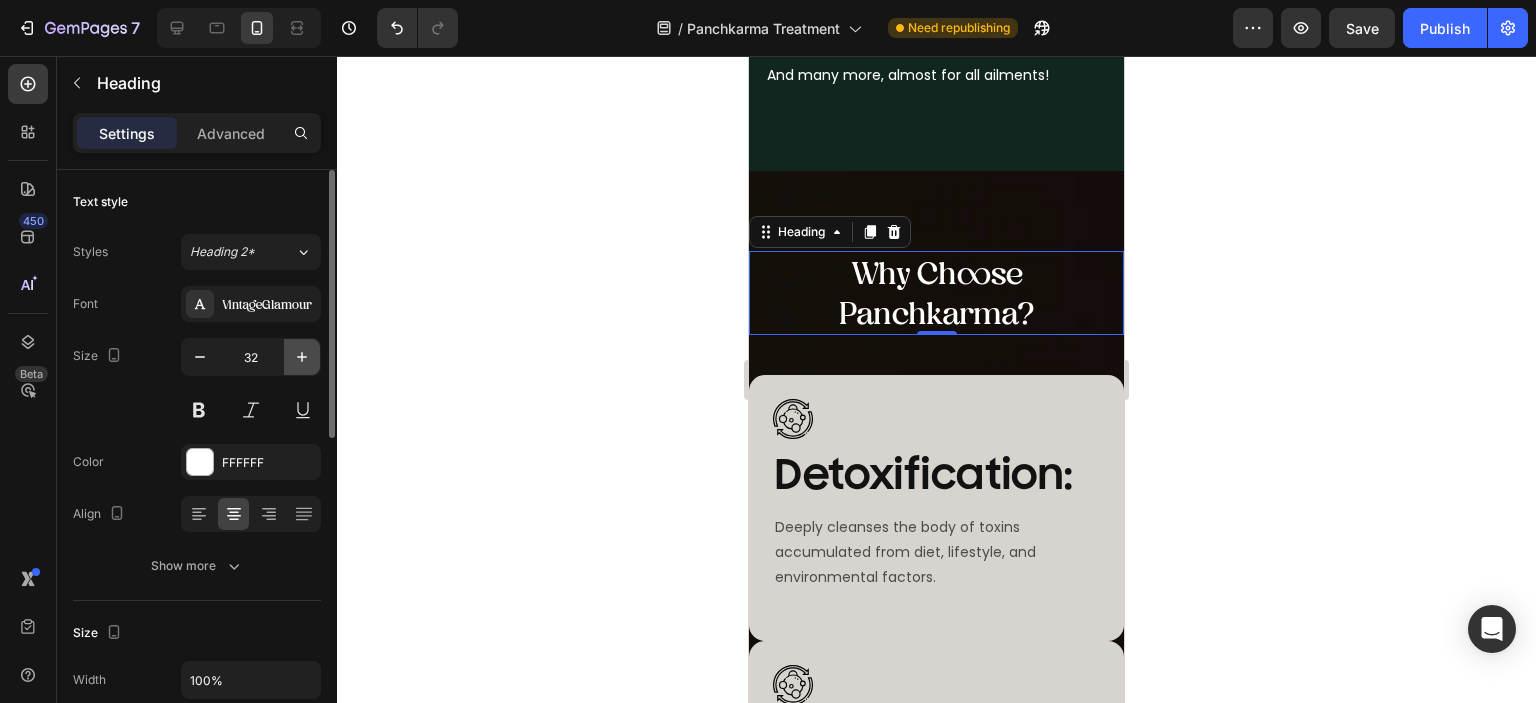 click 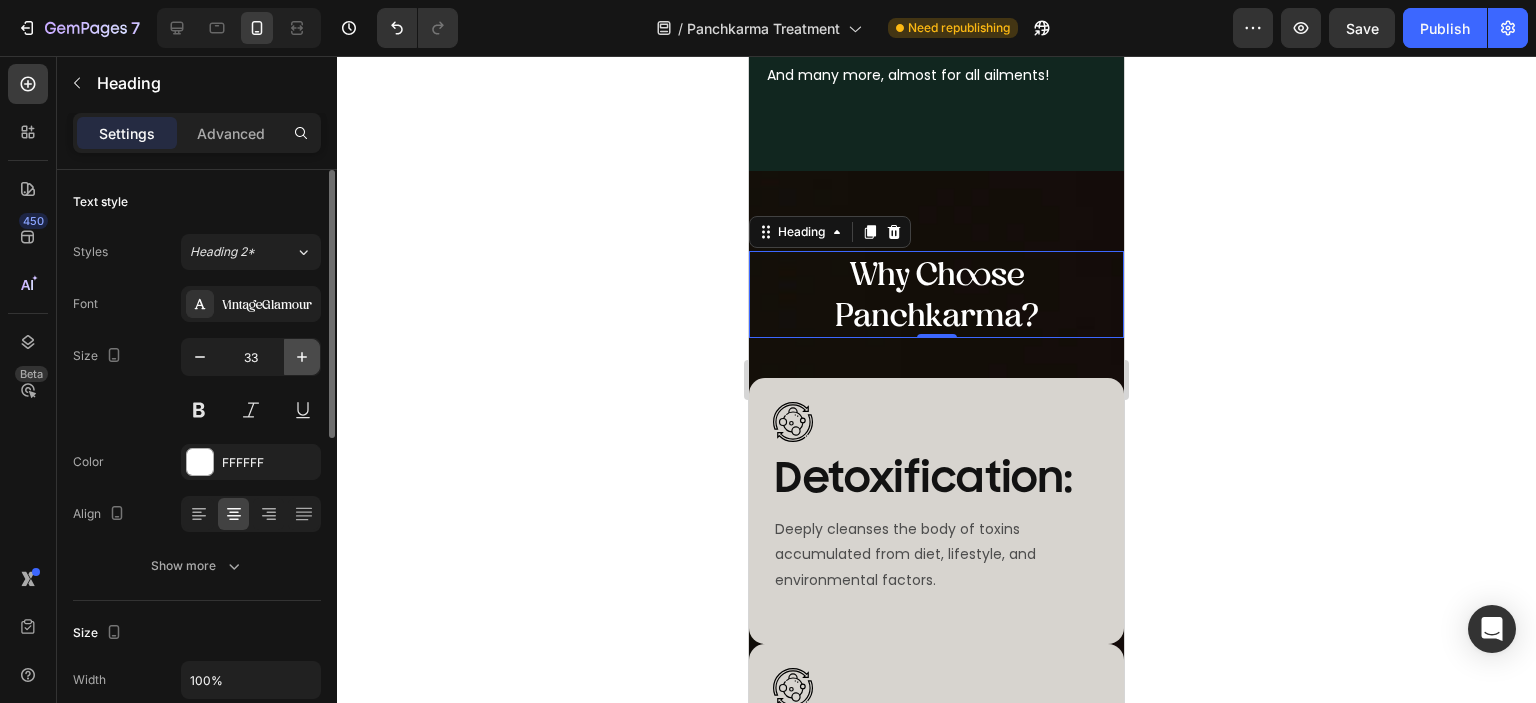 click 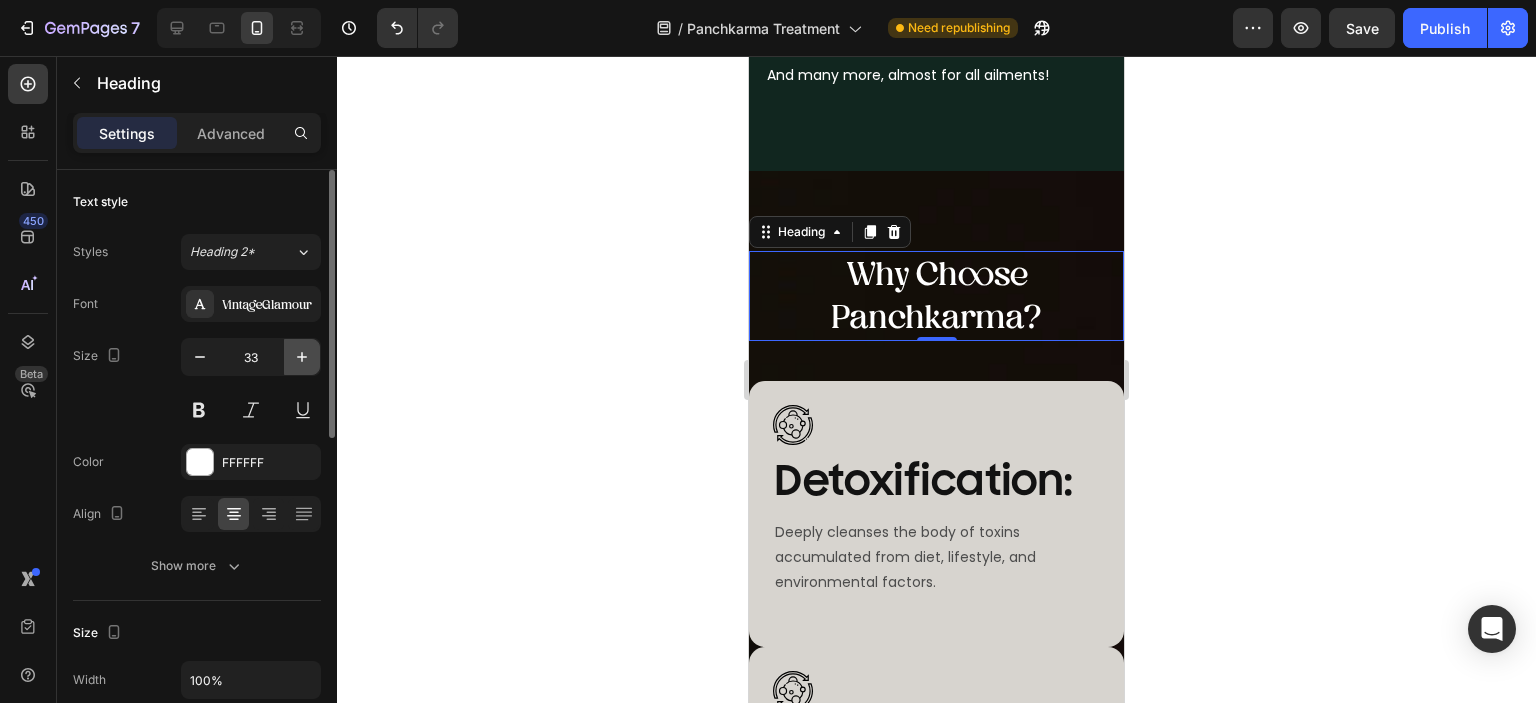 type on "34" 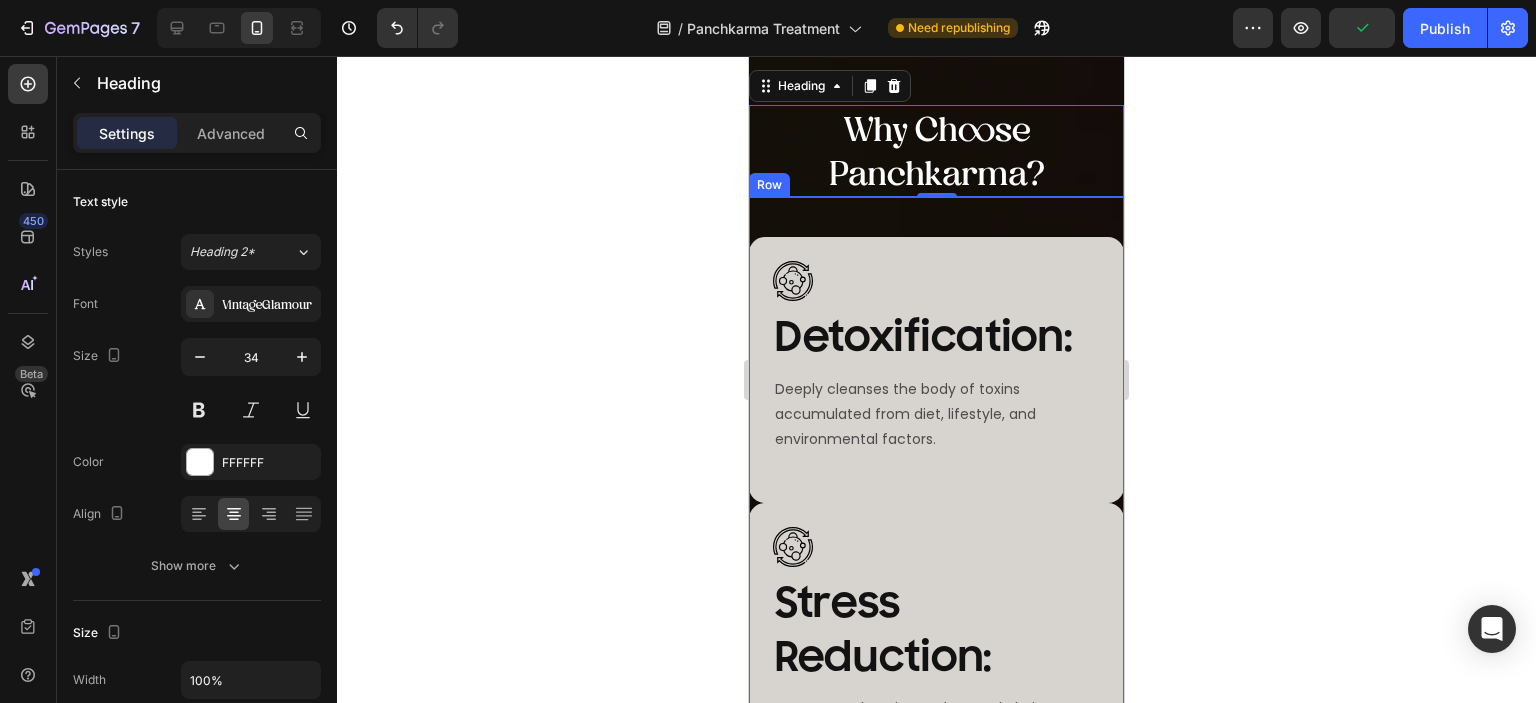 scroll, scrollTop: 6600, scrollLeft: 0, axis: vertical 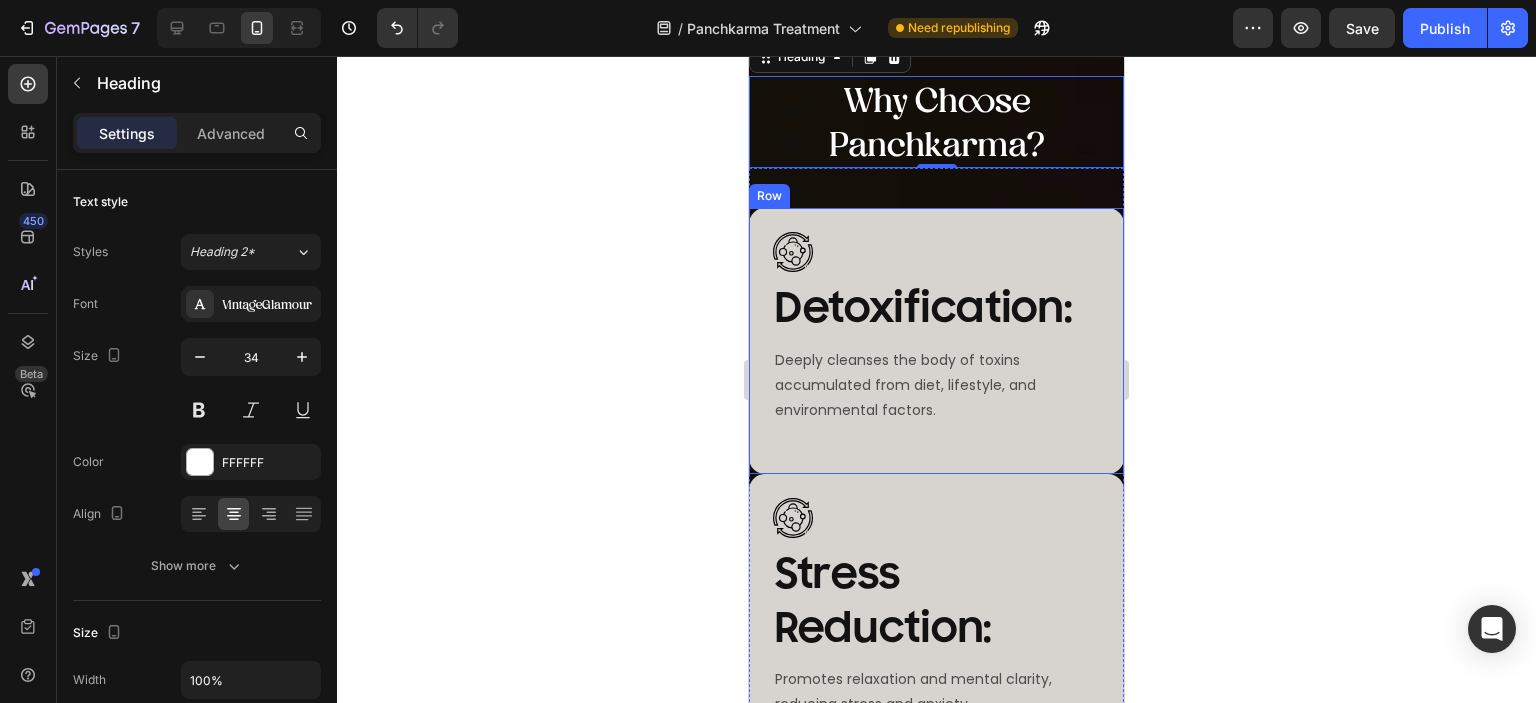 click on "Image Detoxification: Heading Deeply cleanses the body of toxins accumulated from diet, lifestyle, and environmental factors.   Text Block Row Row" at bounding box center (936, 341) 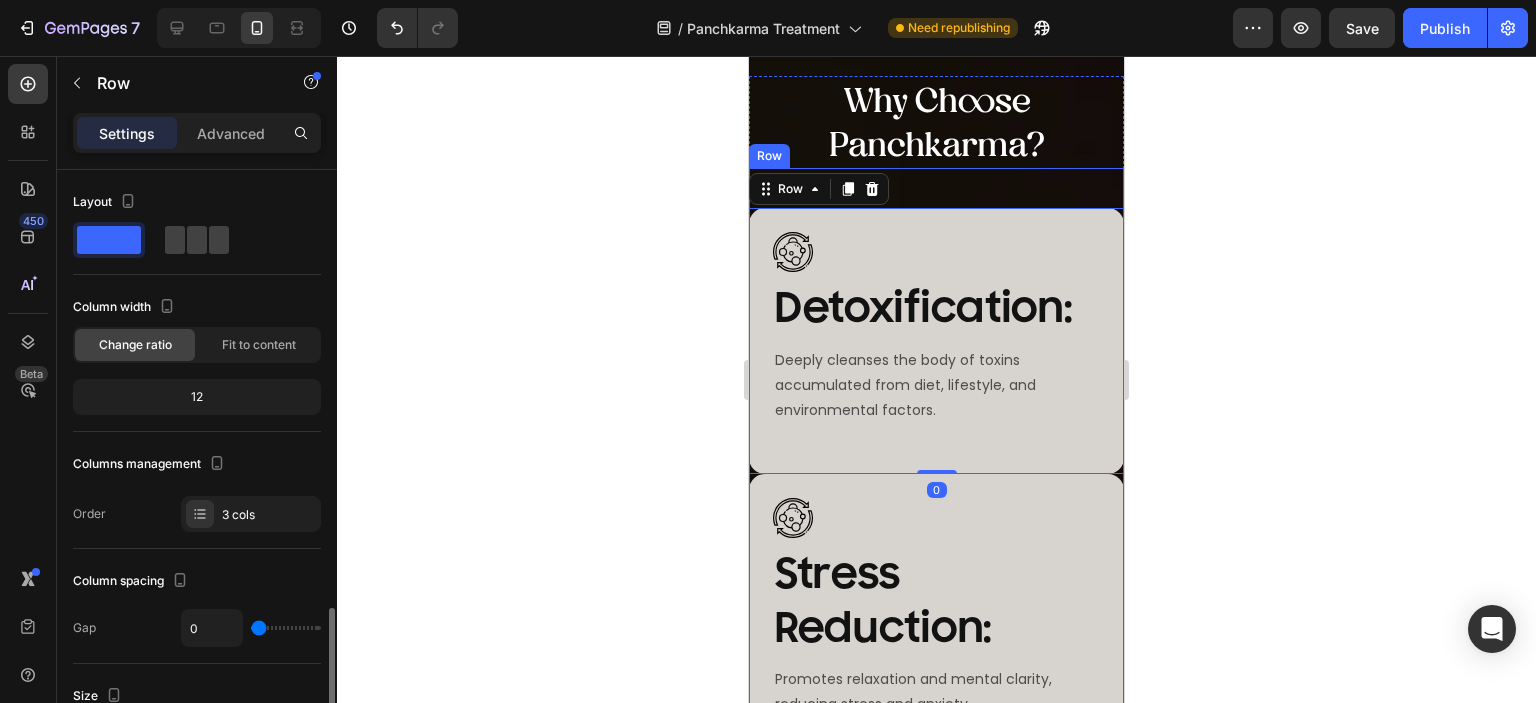 scroll, scrollTop: 300, scrollLeft: 0, axis: vertical 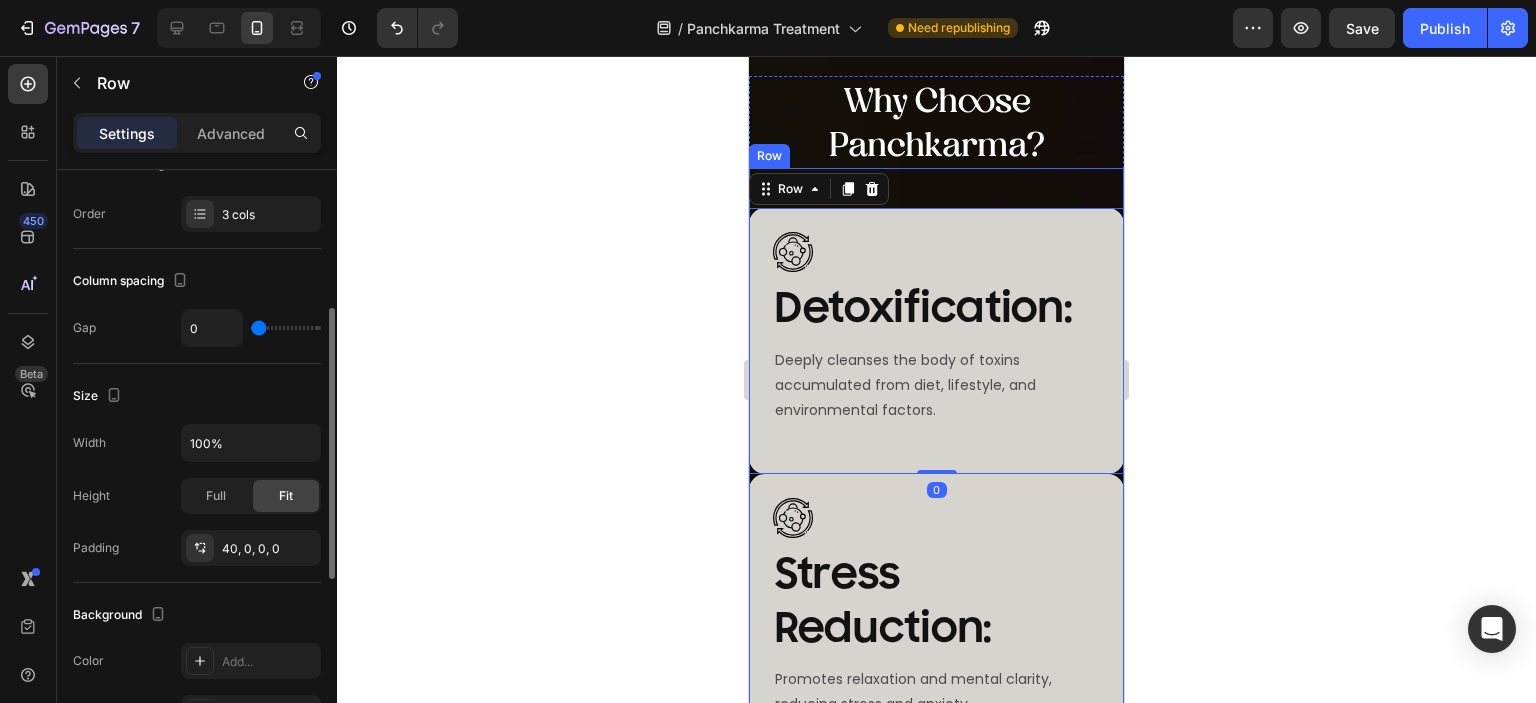 click on "Image Detoxification: Heading Deeply cleanses the body of toxins accumulated from diet, lifestyle, and environmental factors.   Text Block Row Row   0 Image Stress Reduction: Heading Promotes relaxation and mental clarity, reducing stress and anxiety.   Text Block Row Row Image Improved Digestion: Heading Enhances digestive fire (Agni) and nutrient absorption.   Text Block Row Row Row" at bounding box center [936, 615] 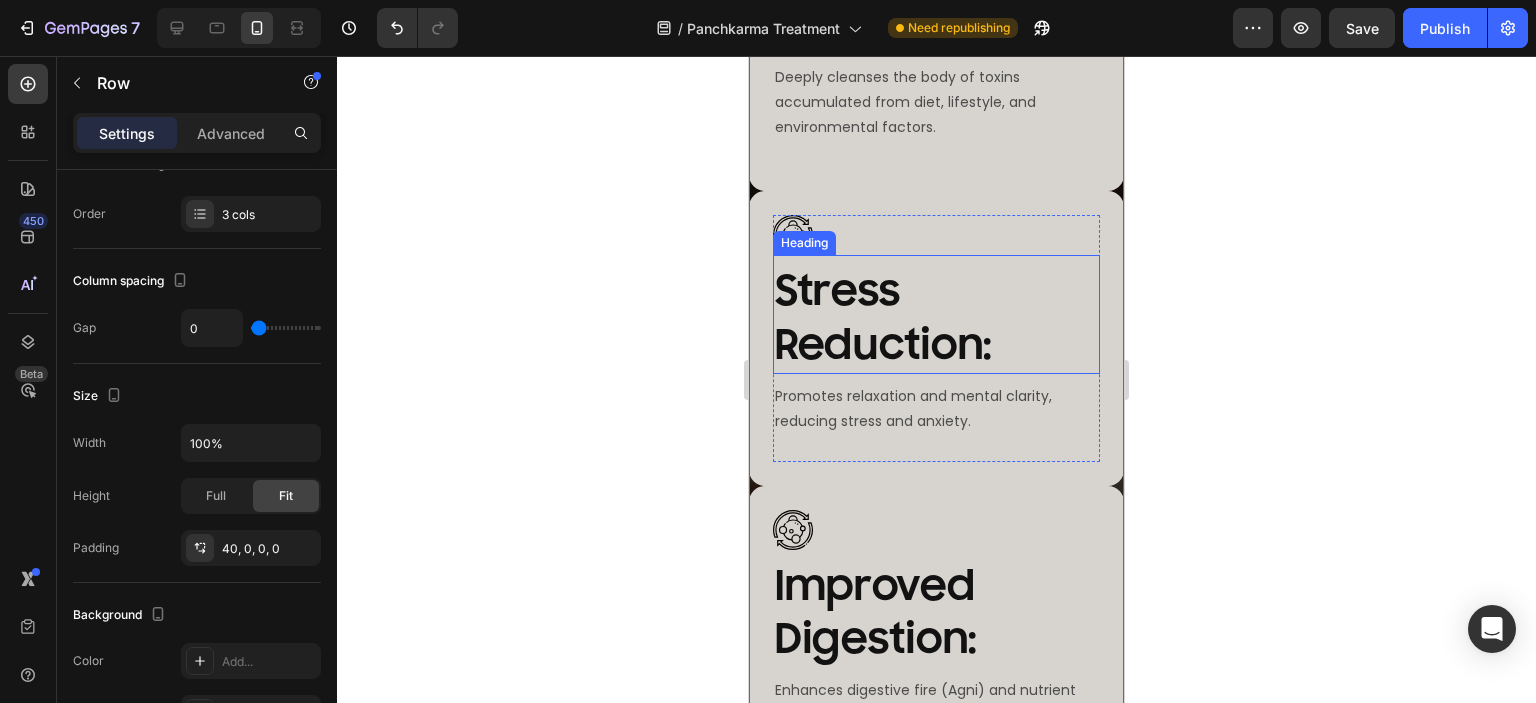 scroll, scrollTop: 6600, scrollLeft: 0, axis: vertical 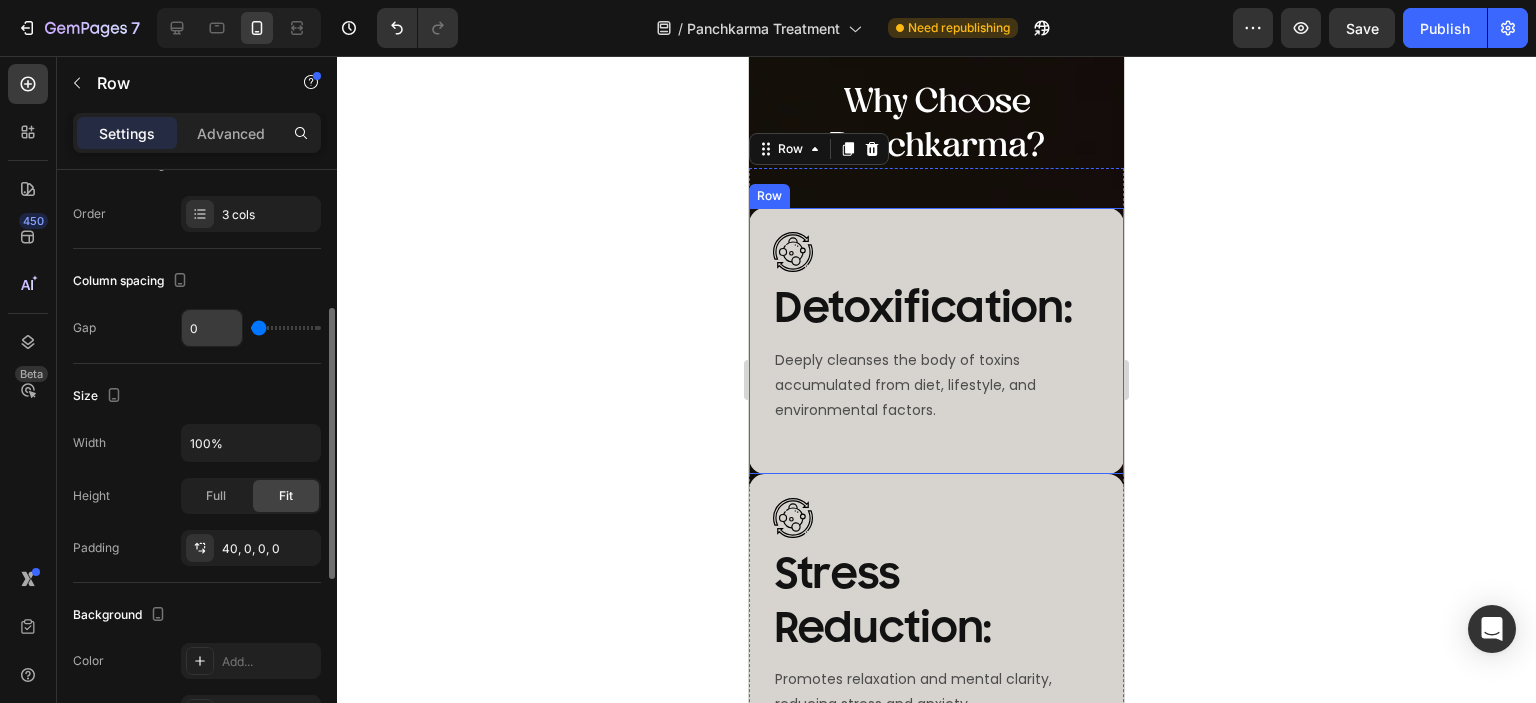 click on "0" at bounding box center (212, 328) 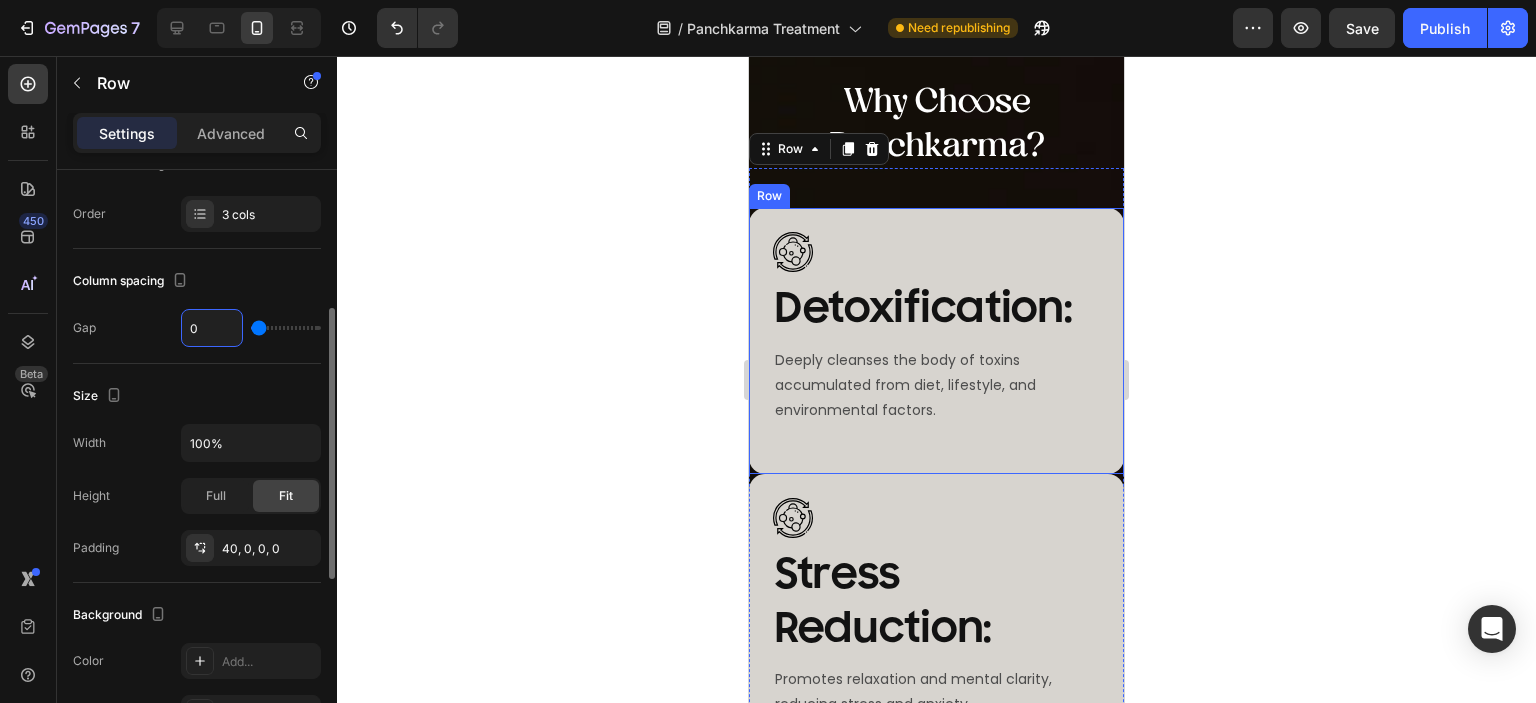type on "1" 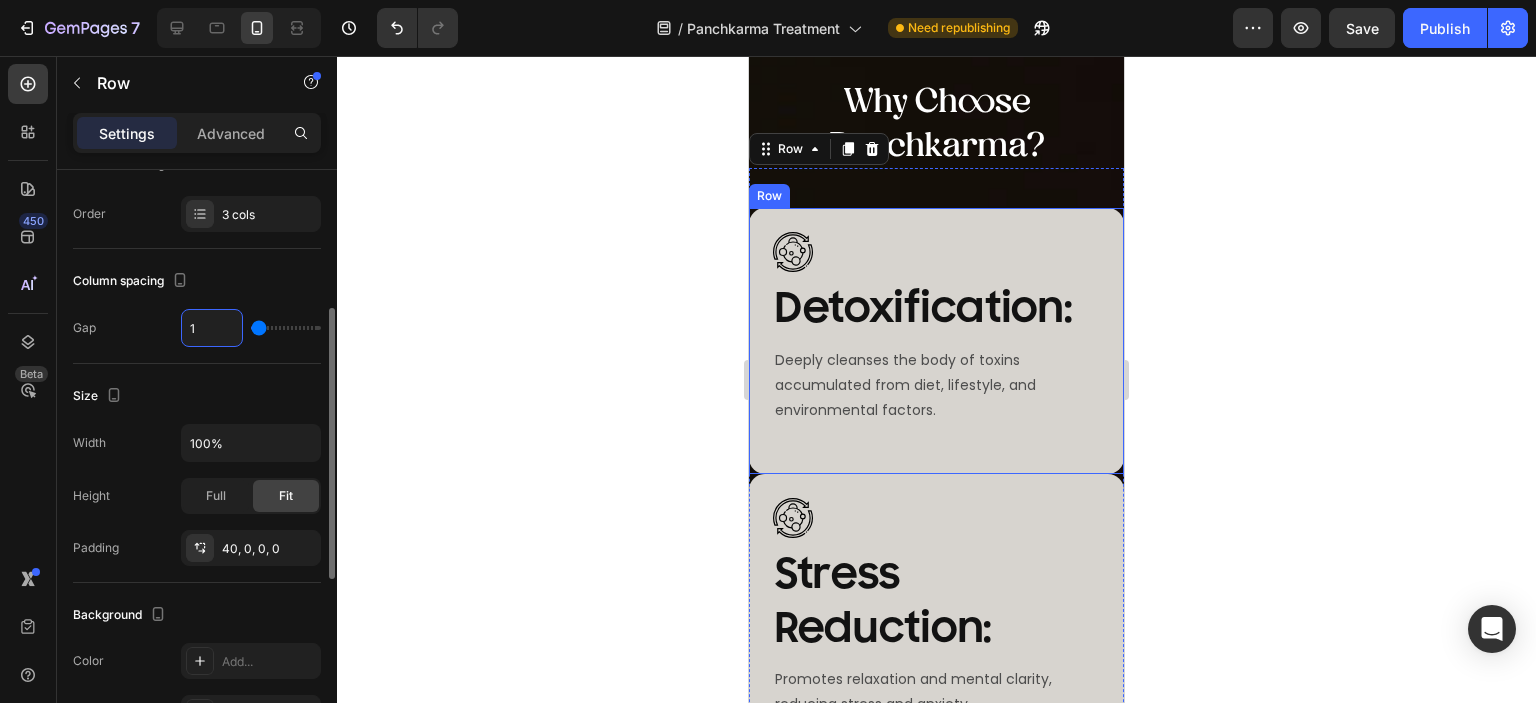 type on "16" 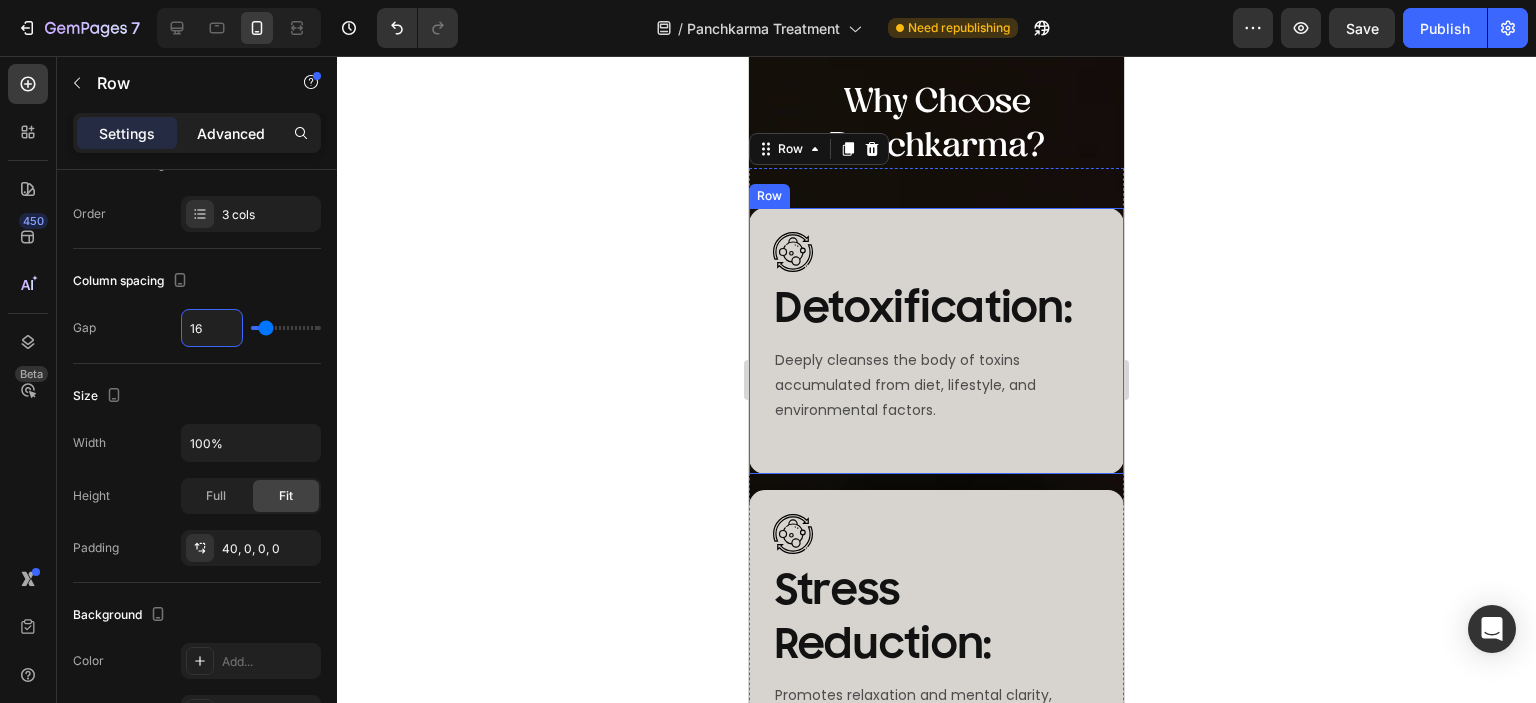 click on "Advanced" 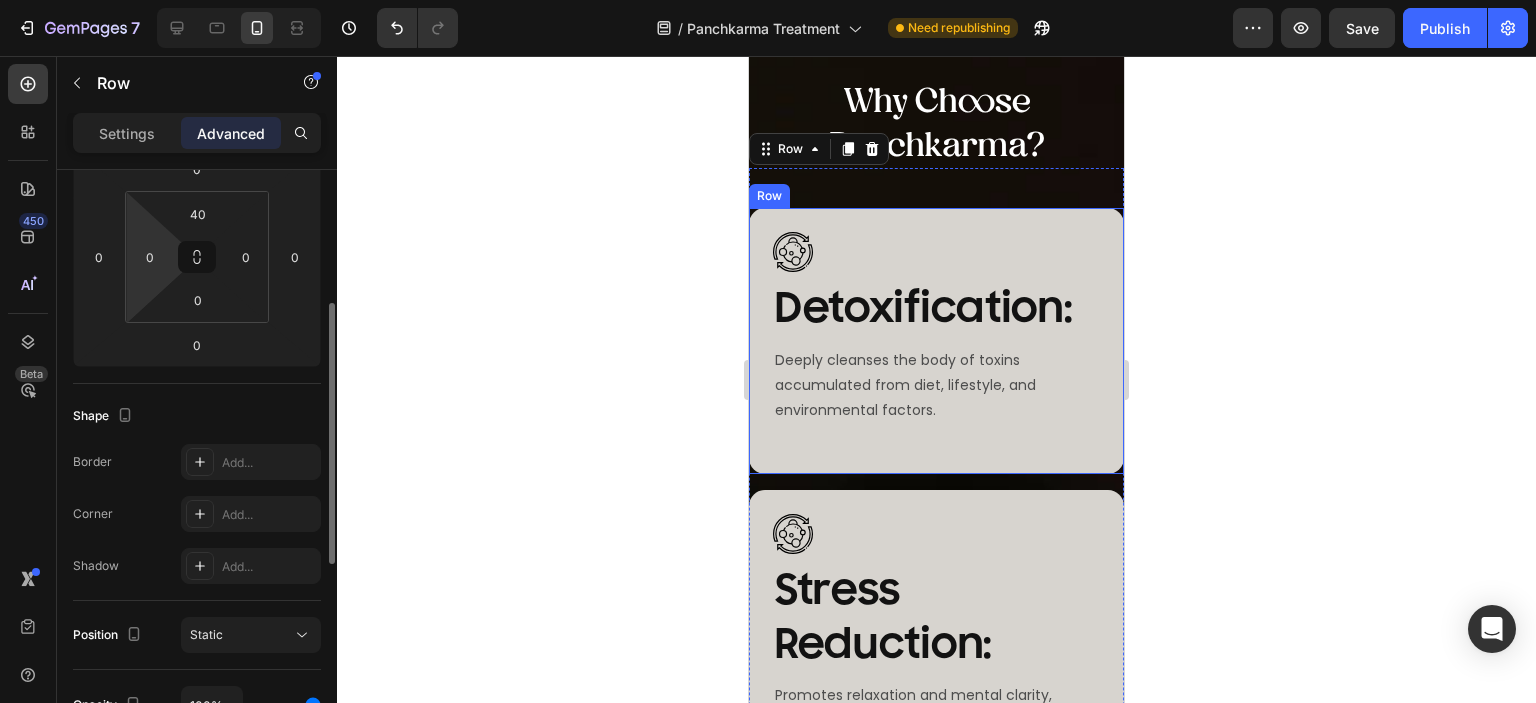 click on "7  Version history  /  Panchkarma Treatment Need republishing Preview  Save   Publish  450 Beta Sections(18) Elements(83) Section Element Hero Section Product Detail Brands Trusted Badges Guarantee Product Breakdown How to use Testimonials Compare Bundle FAQs Social Proof Brand Story Product List Collection Blog List Contact Sticky Add to Cart Custom Footer Browse Library 450 Layout
Row
Row
Row
Row Text
Heading
Text Block Button
Button
Button Media
Image
Image
Video" at bounding box center [768, 75] 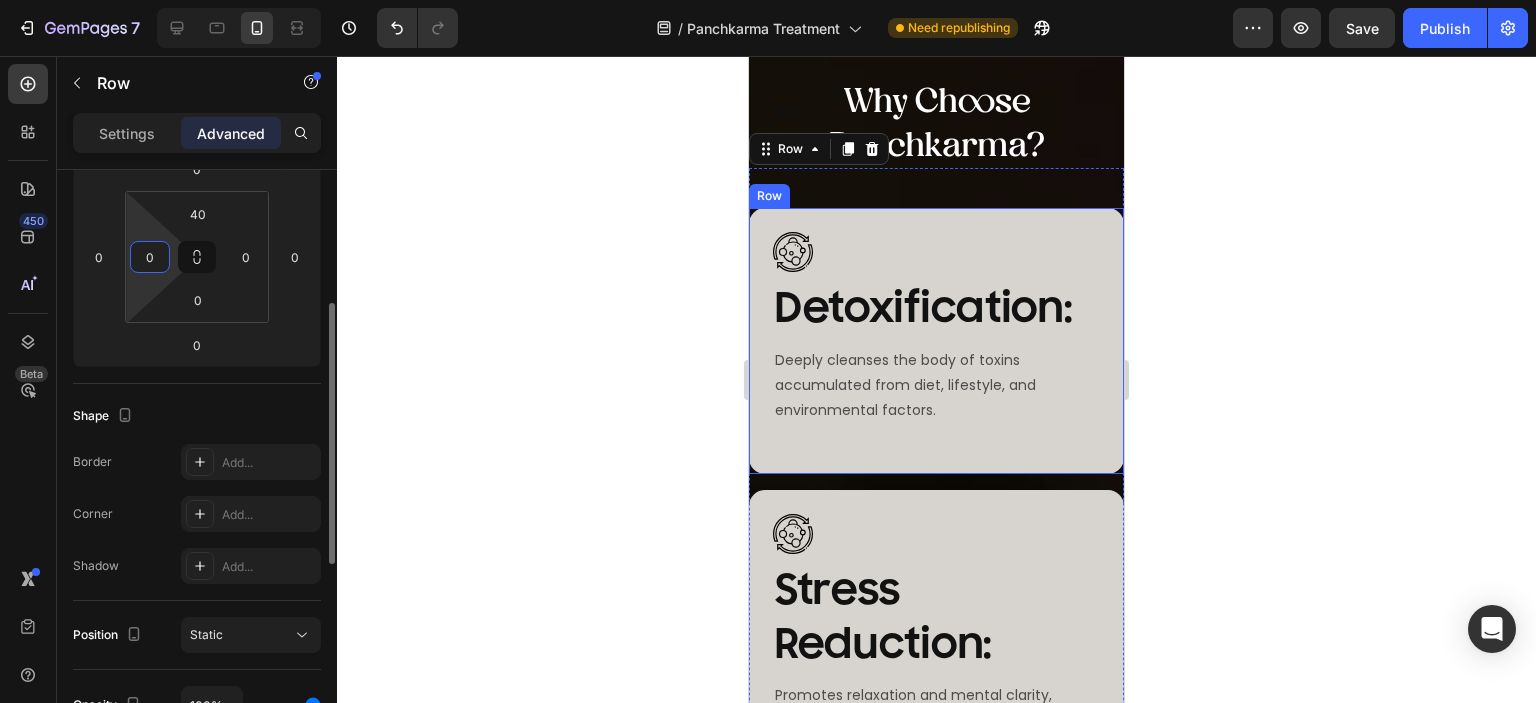 click on "0" at bounding box center [150, 257] 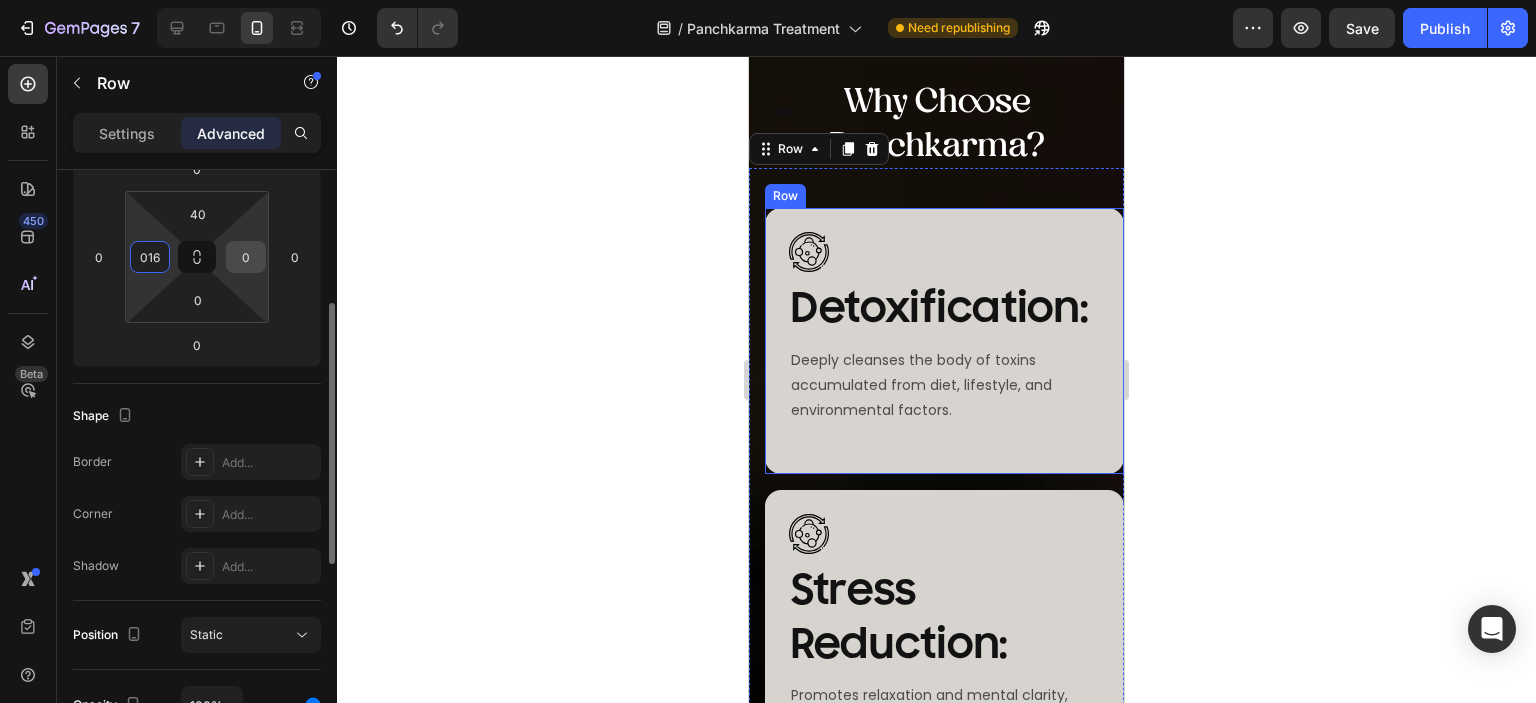 type on "16" 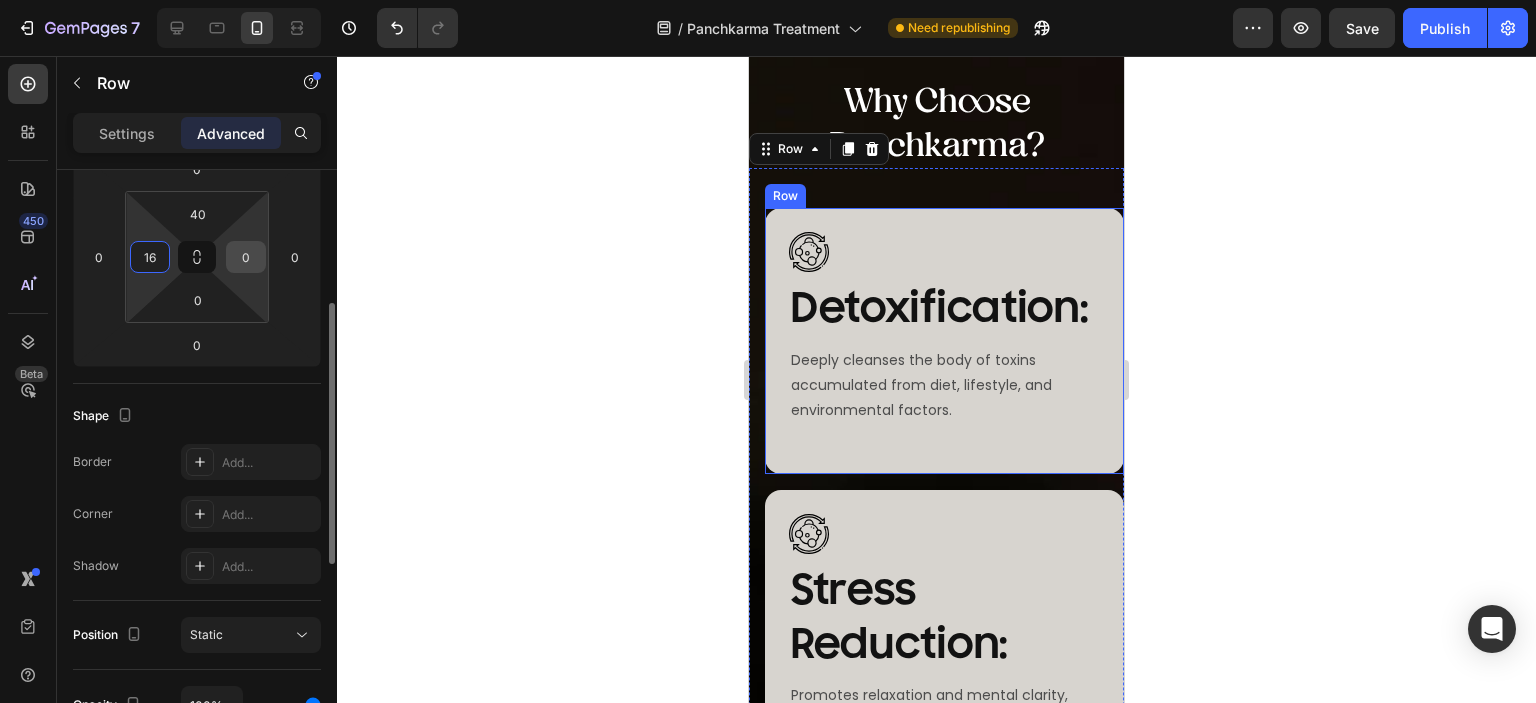 click on "0" at bounding box center [246, 257] 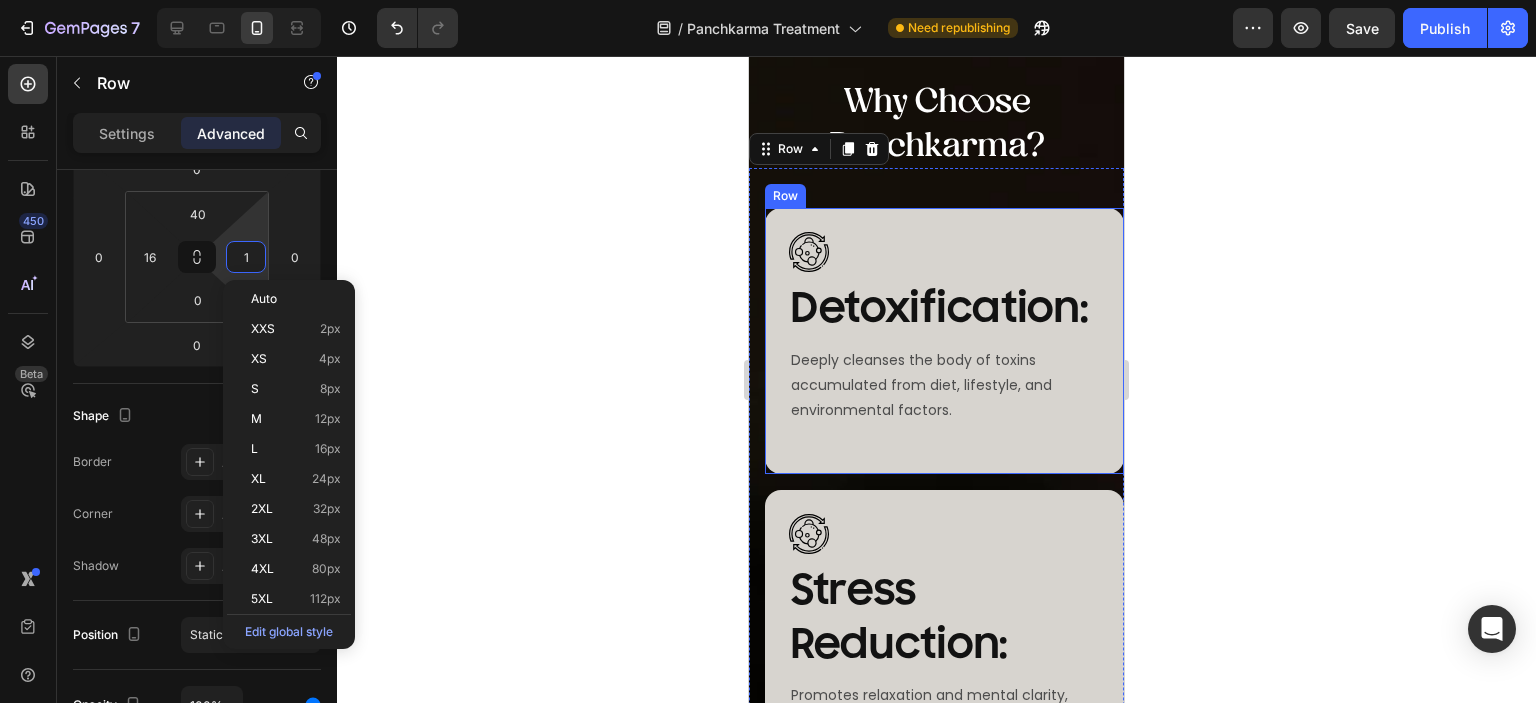 type on "16" 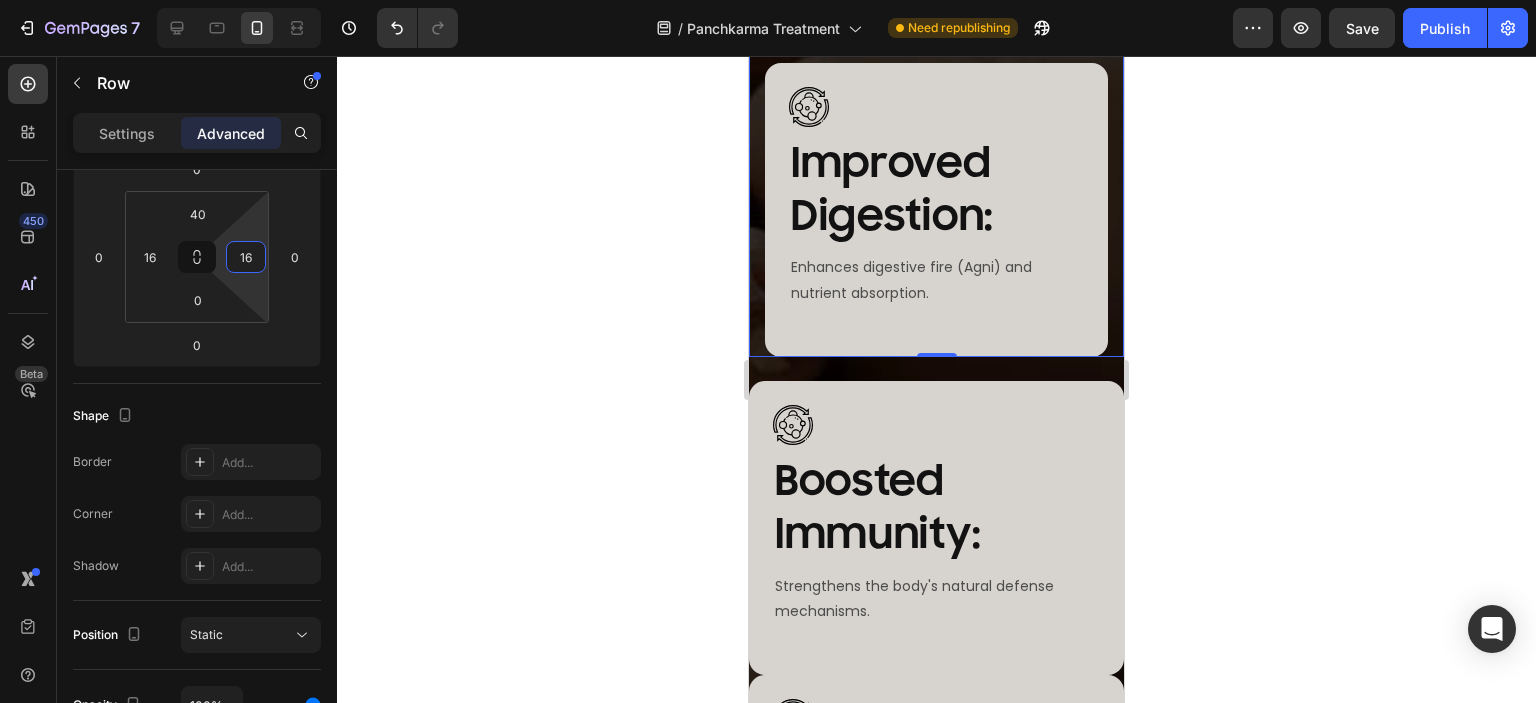 scroll, scrollTop: 7400, scrollLeft: 0, axis: vertical 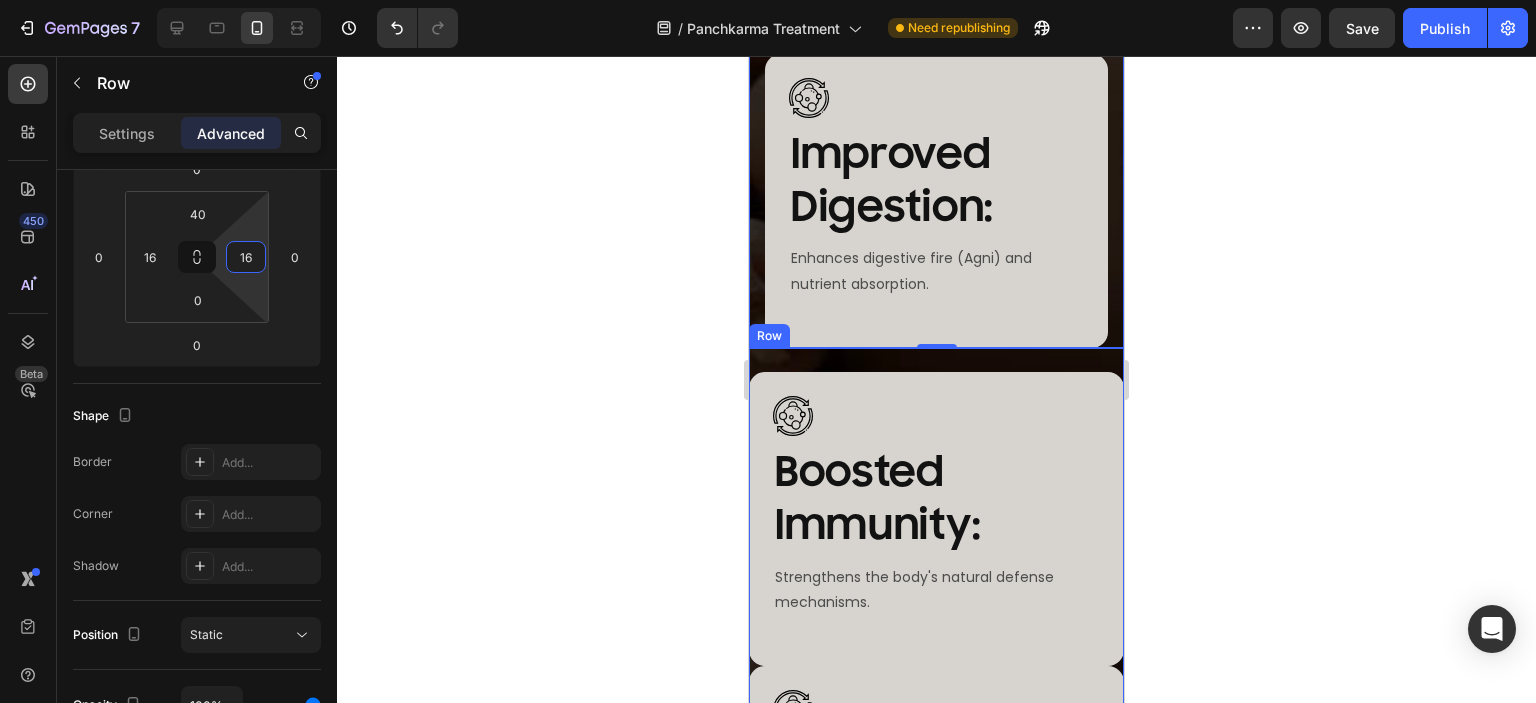 click on "Image Boosted Immunity: Heading Strengthens the body's natural defense mechanisms.   Text Block Row Row Image Anti-Aging: Heading Rejuvenates tissues and promotes longevity.     Text Block Row Row Image Chronic Disease Management: Heading Supports the management of various chronic health conditions.   Text Block Row Row Row" at bounding box center [936, 801] 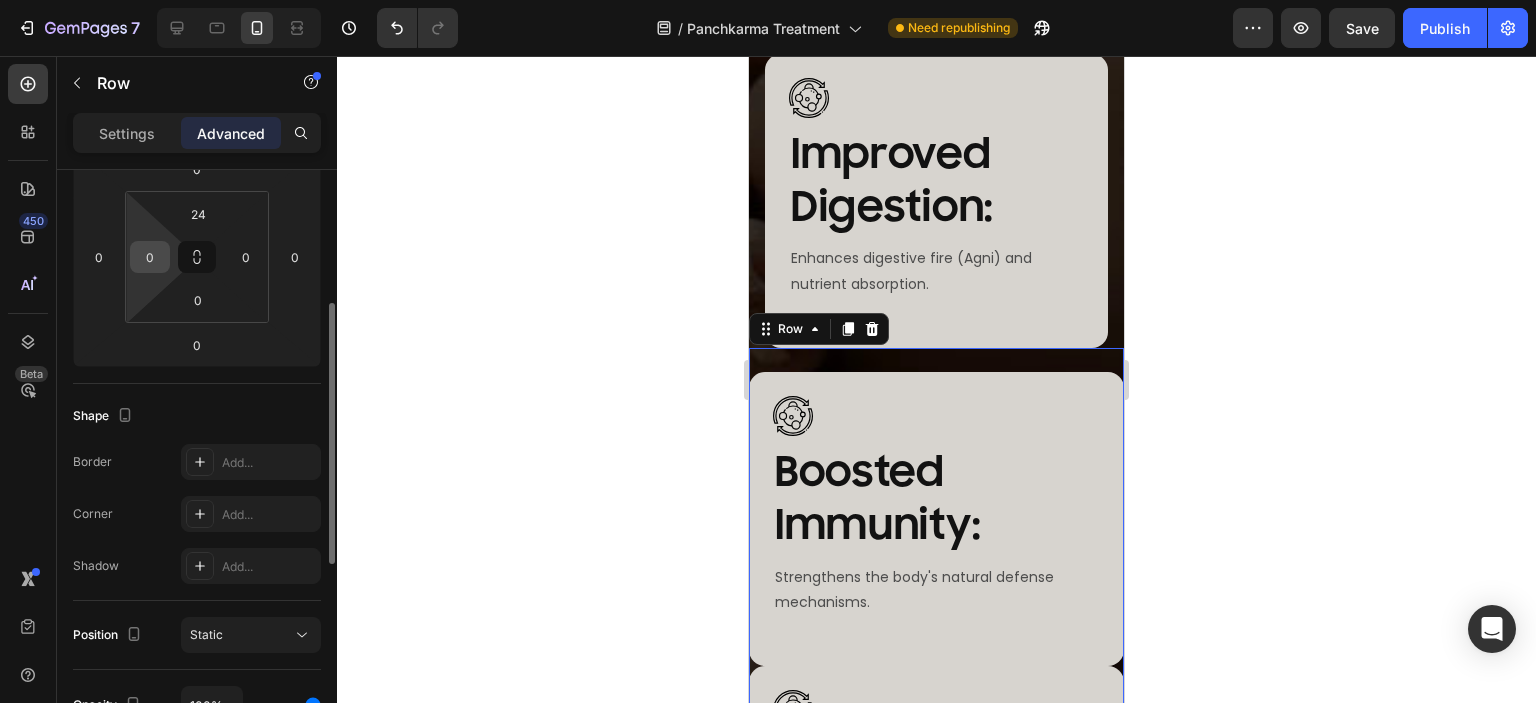 click on "0" at bounding box center [150, 257] 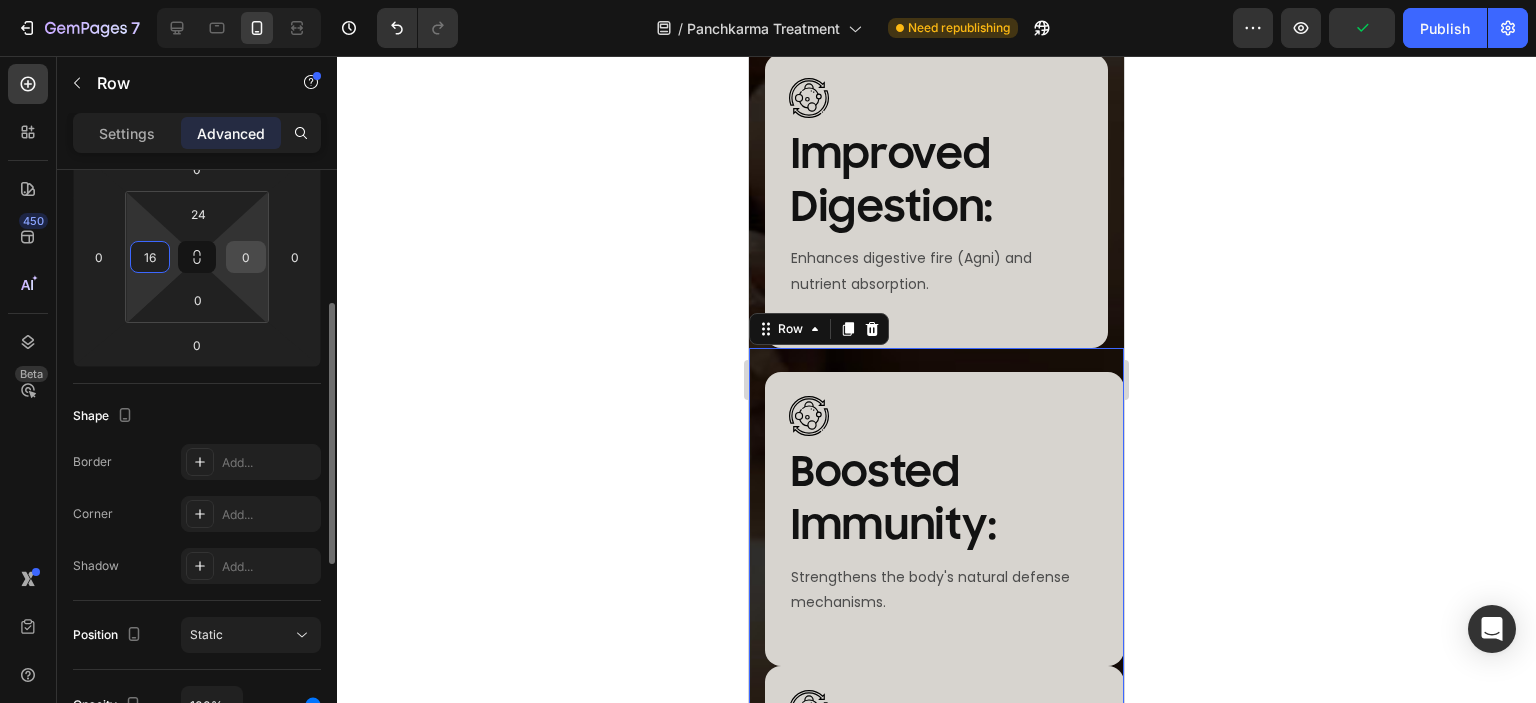 type on "16" 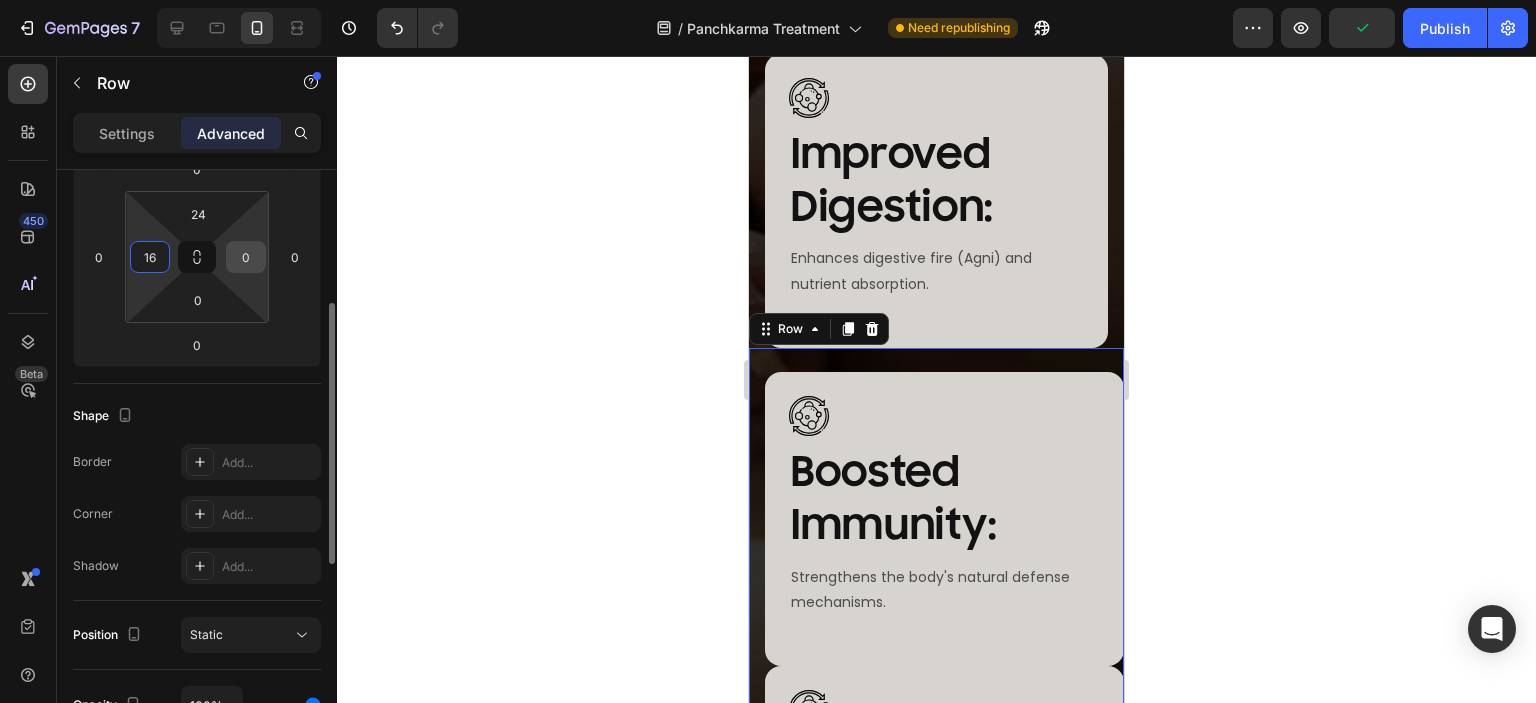 click on "0" at bounding box center [246, 257] 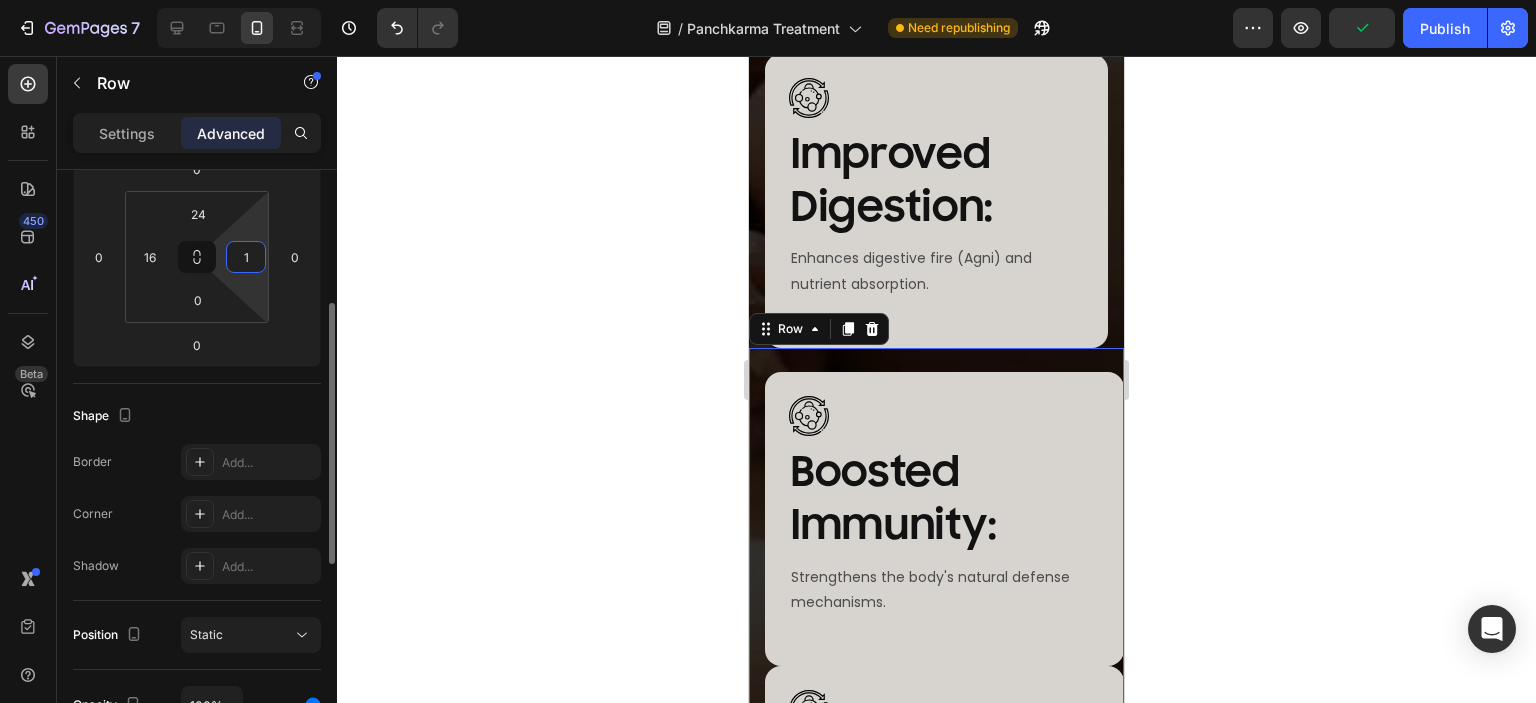 type on "16" 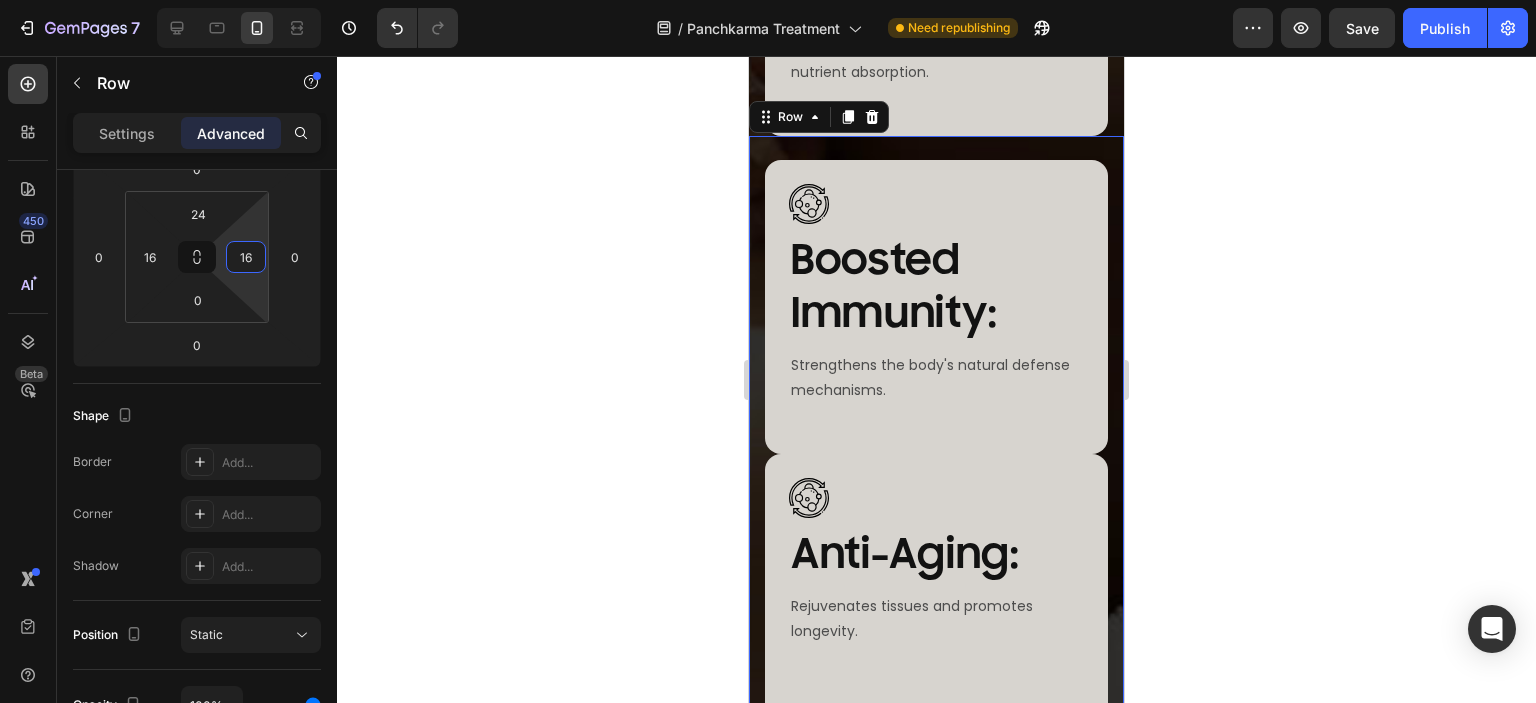 scroll, scrollTop: 7600, scrollLeft: 0, axis: vertical 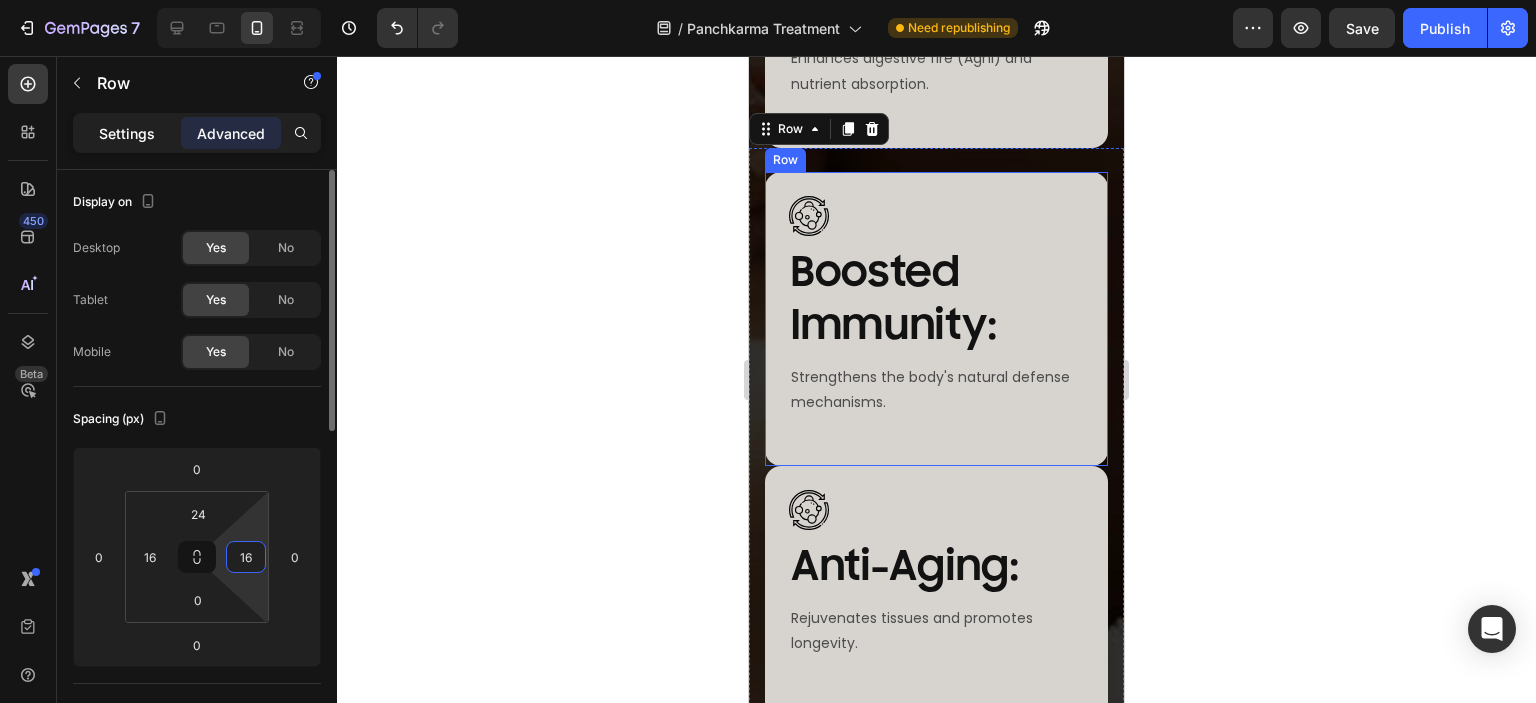 click on "Settings" 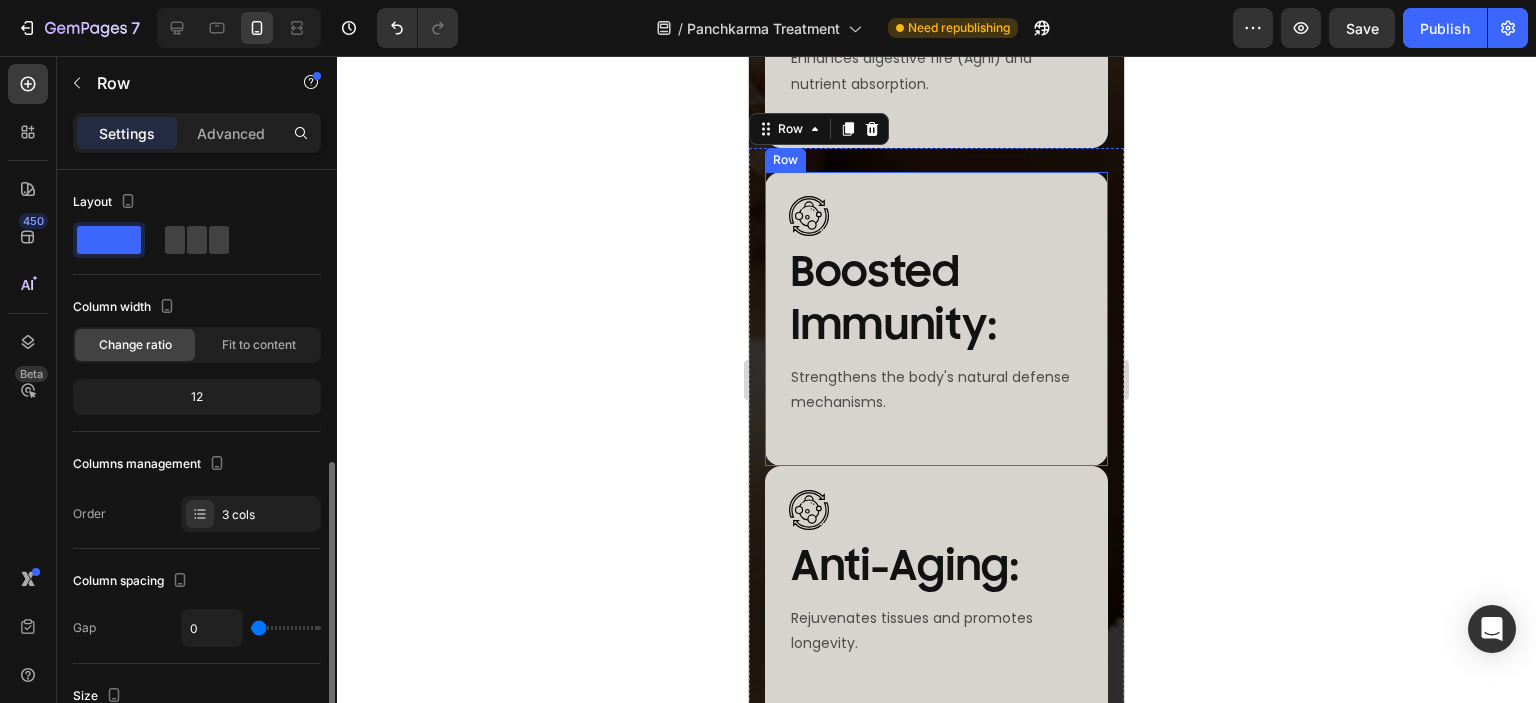 scroll, scrollTop: 200, scrollLeft: 0, axis: vertical 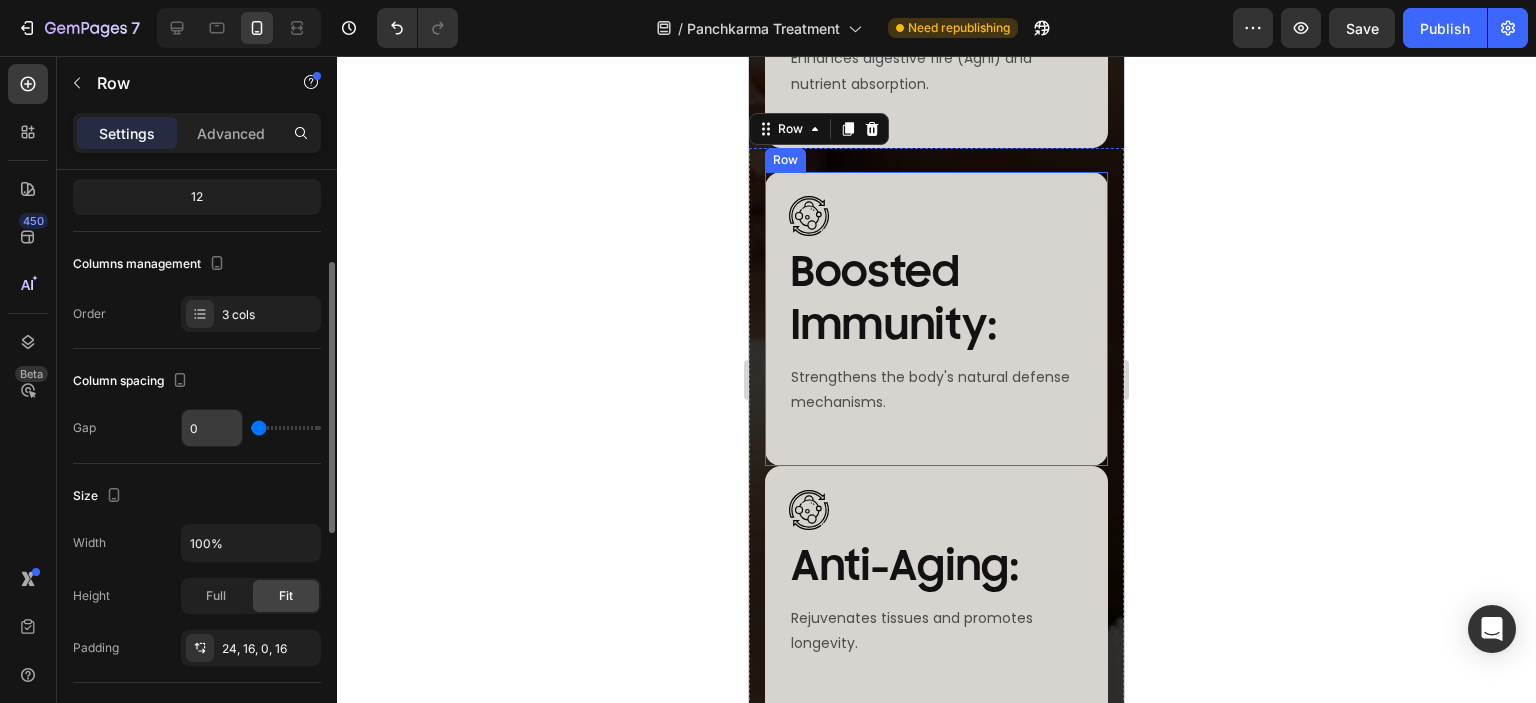 click on "0" at bounding box center [212, 428] 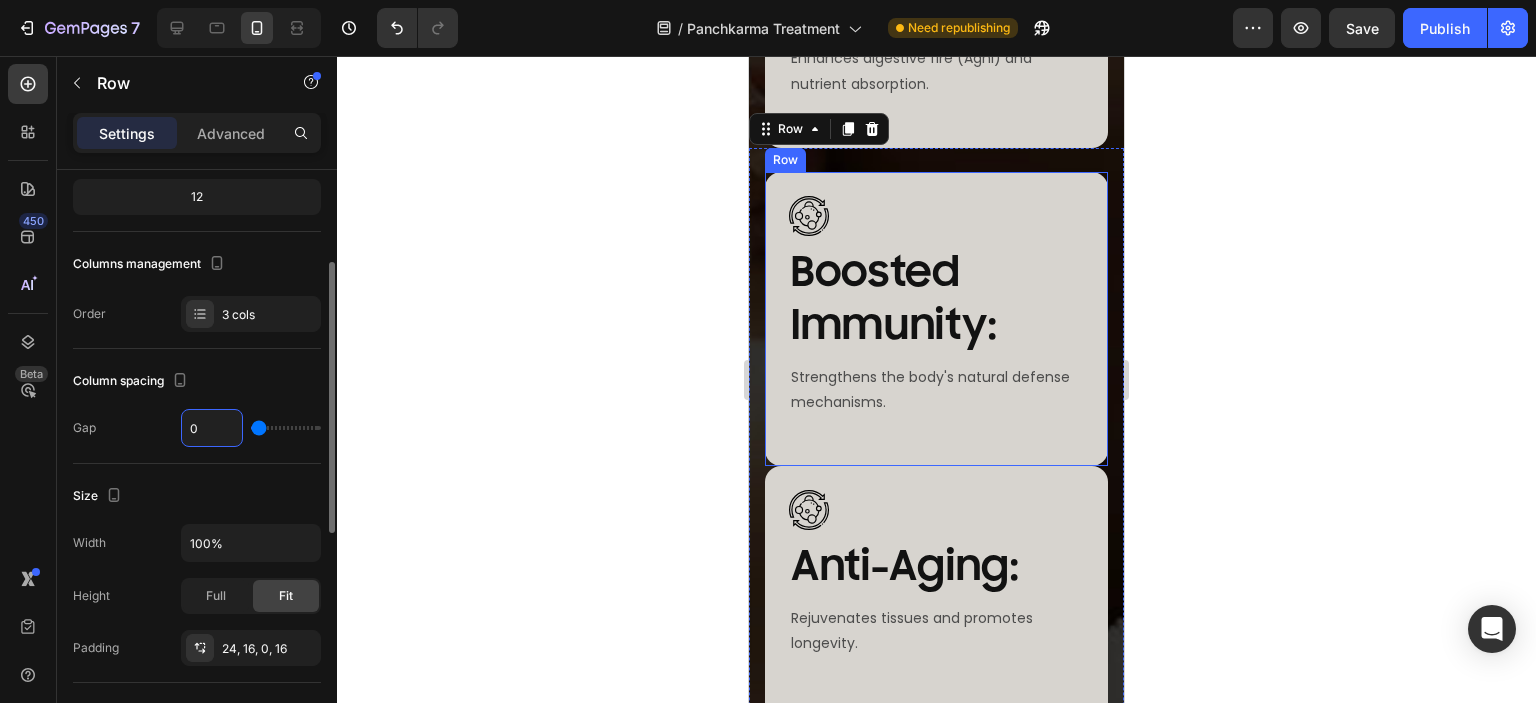 type on "1" 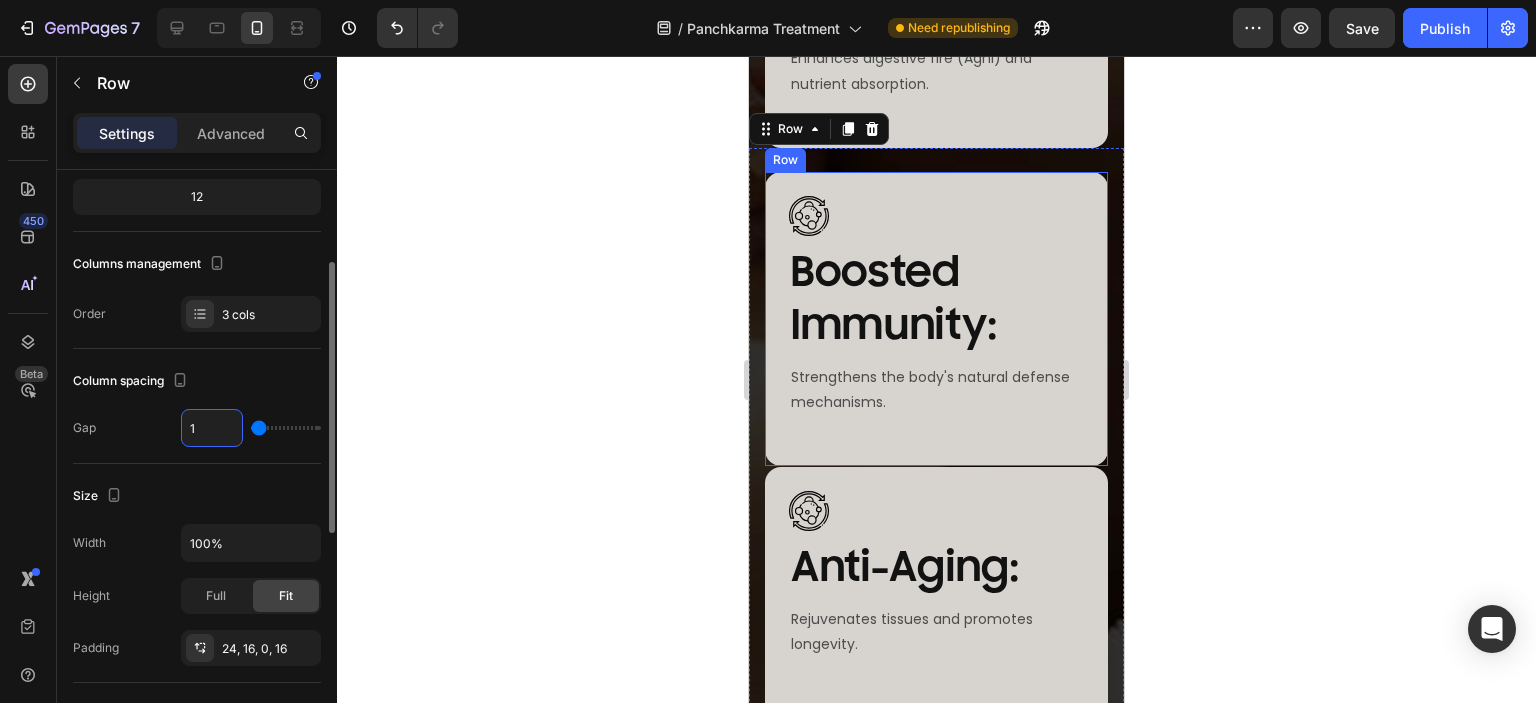 type on "16" 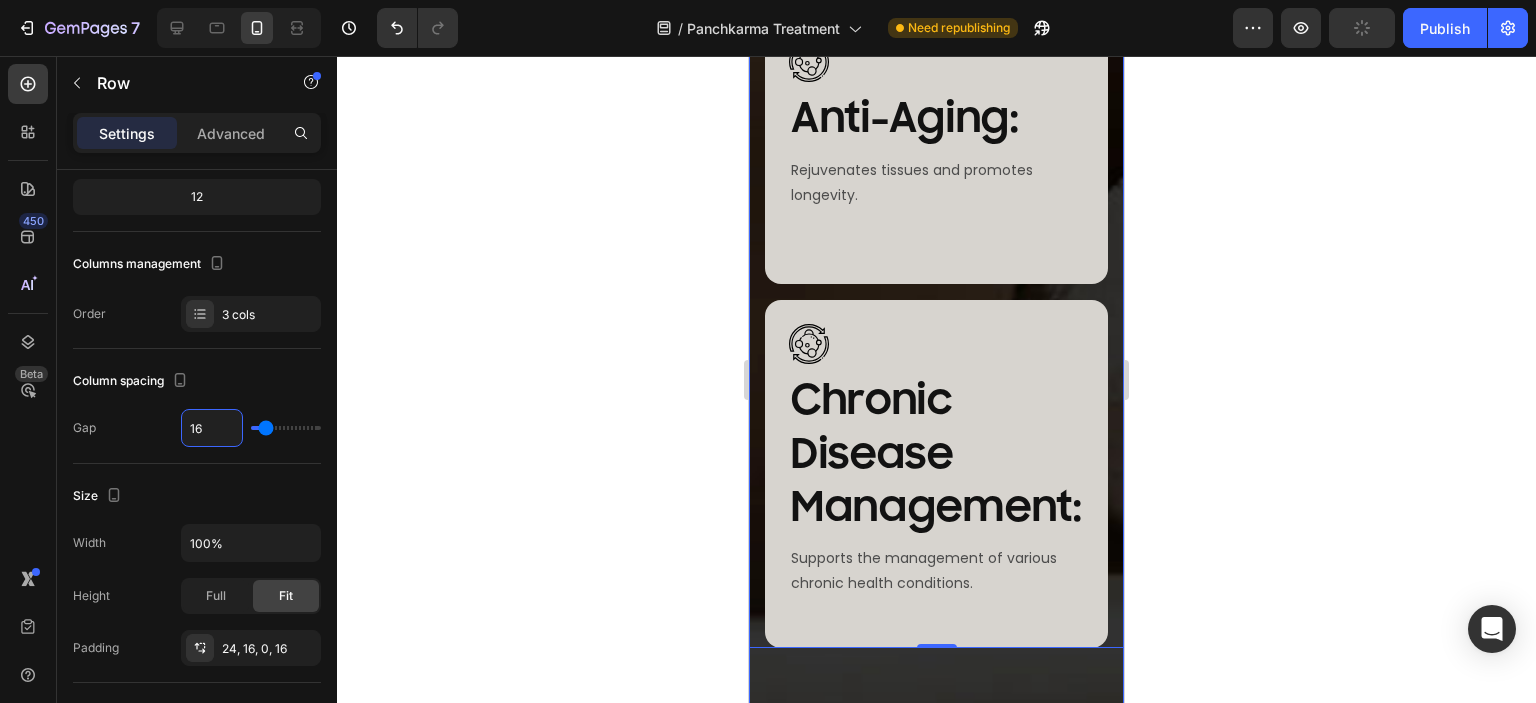 scroll, scrollTop: 8000, scrollLeft: 0, axis: vertical 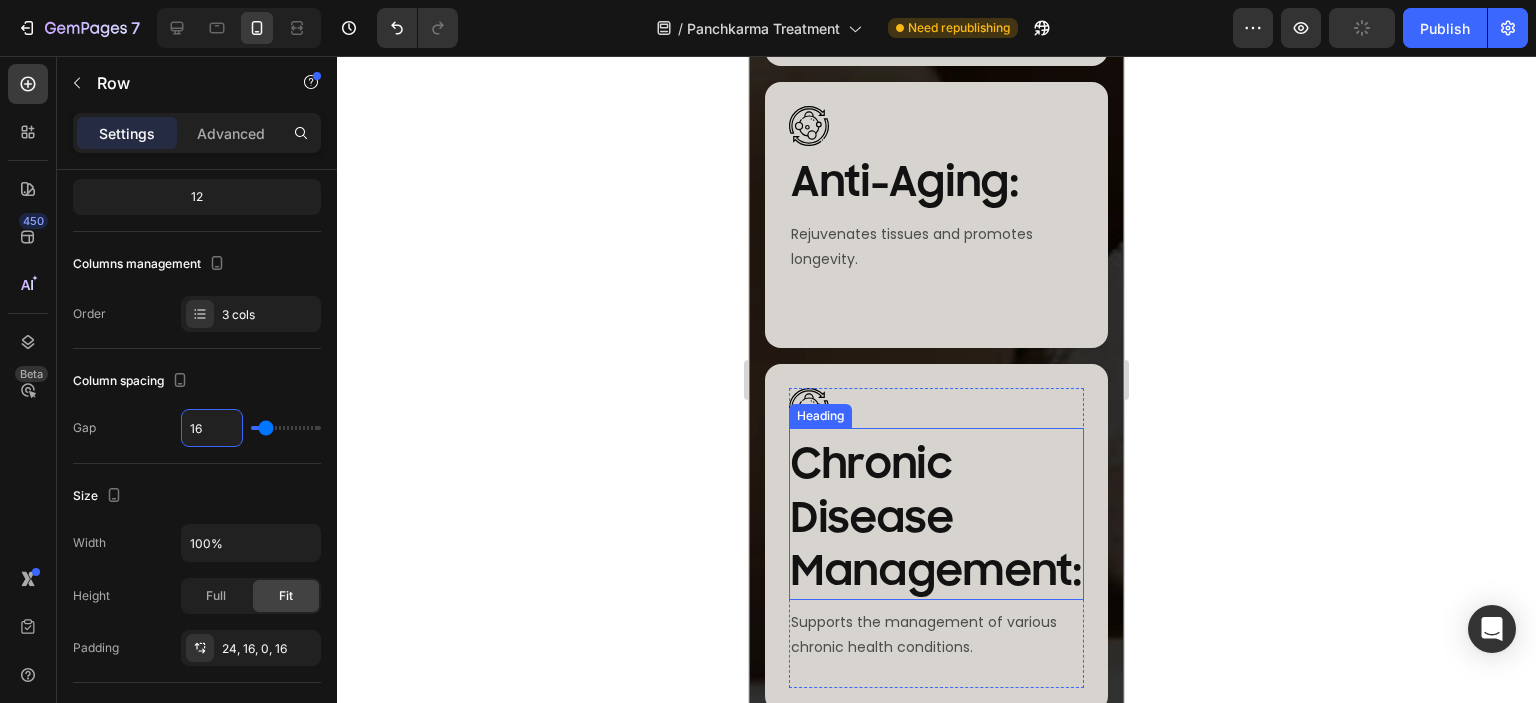 click on "Chronic Disease Management:" at bounding box center [936, 518] 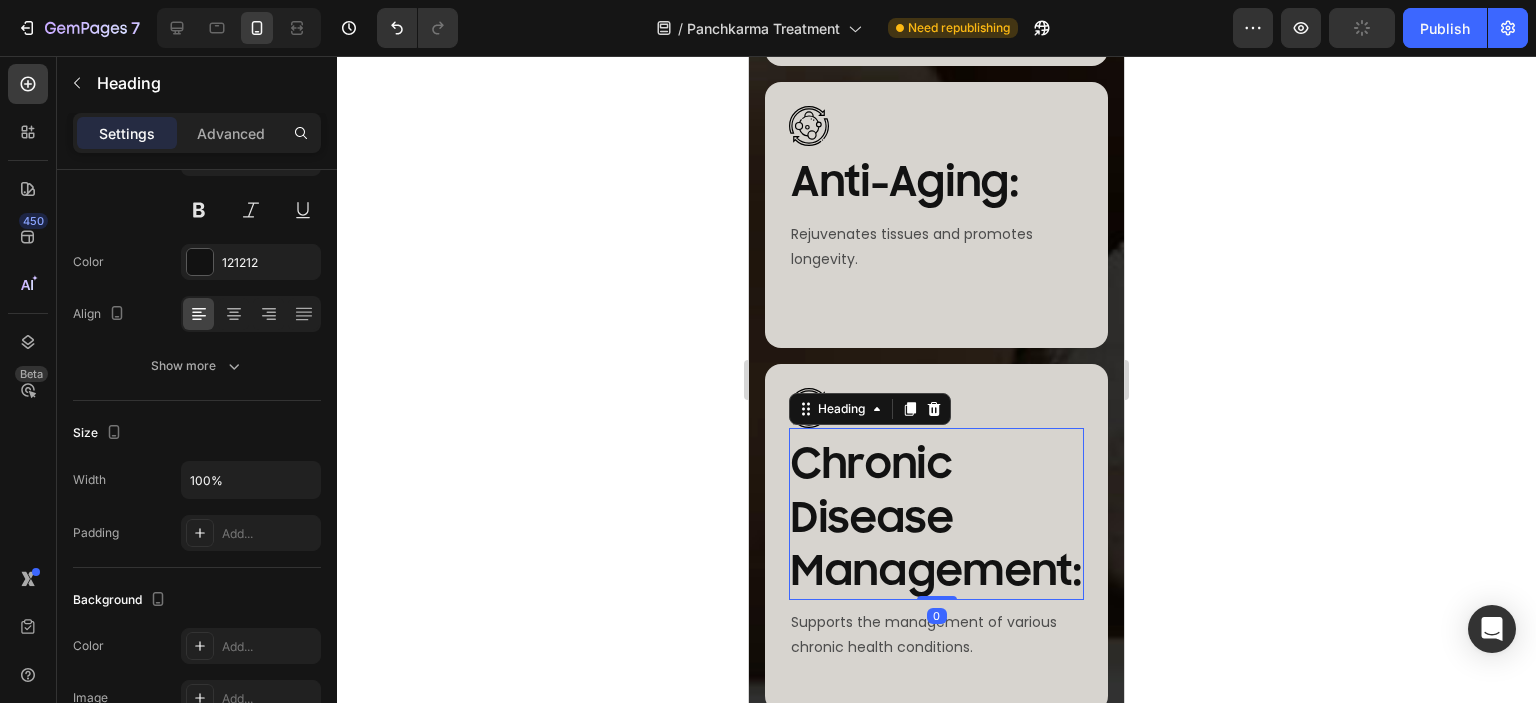 scroll, scrollTop: 0, scrollLeft: 0, axis: both 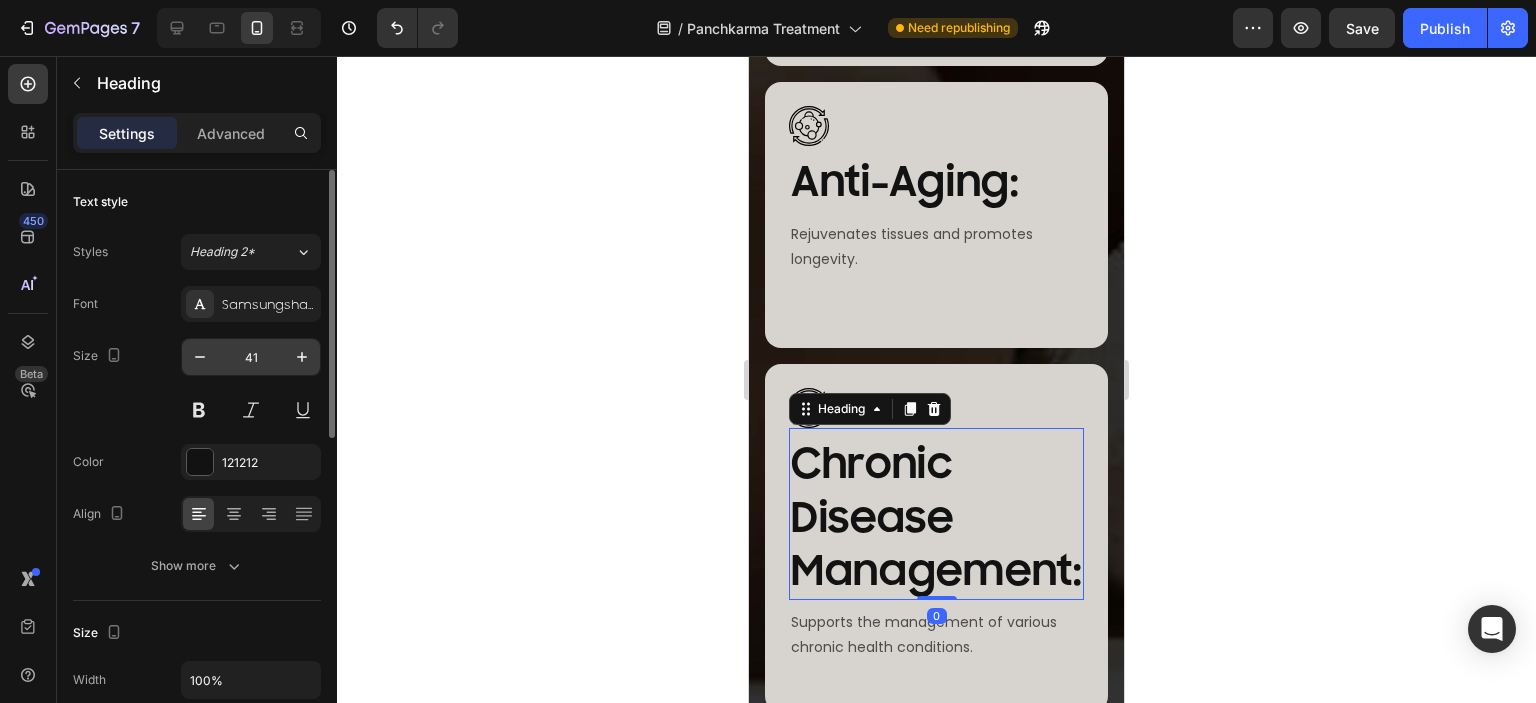 click on "41" at bounding box center (251, 357) 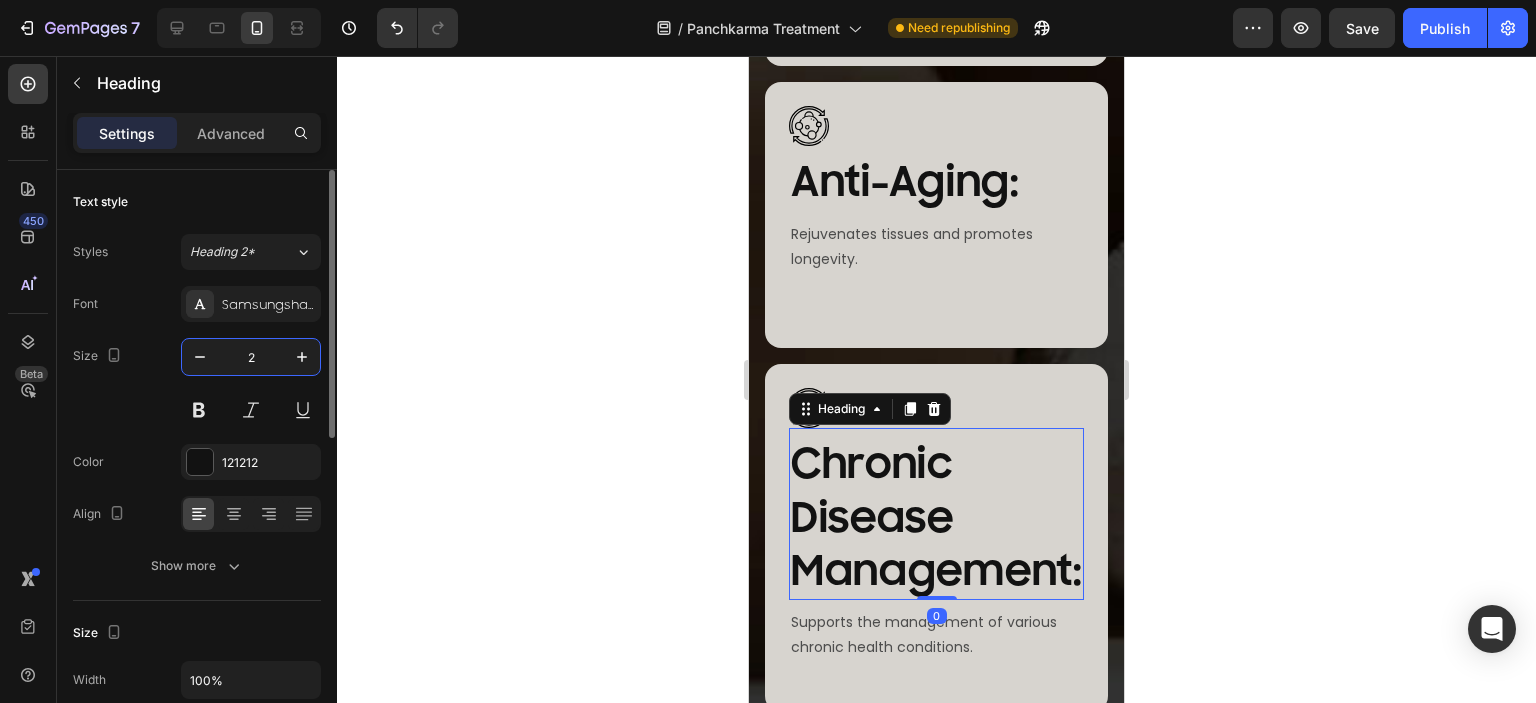 type on "20" 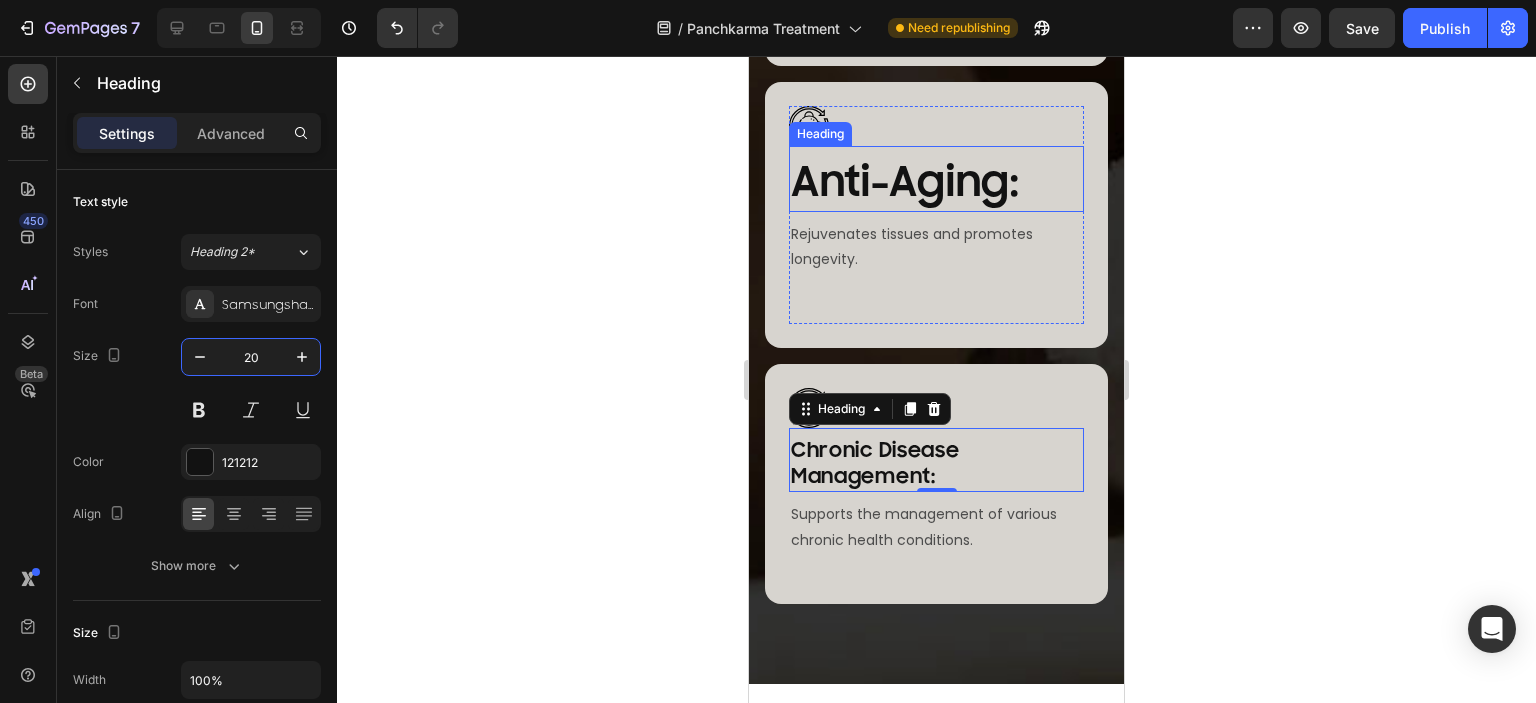 click on "Anti-Aging:" at bounding box center (936, 182) 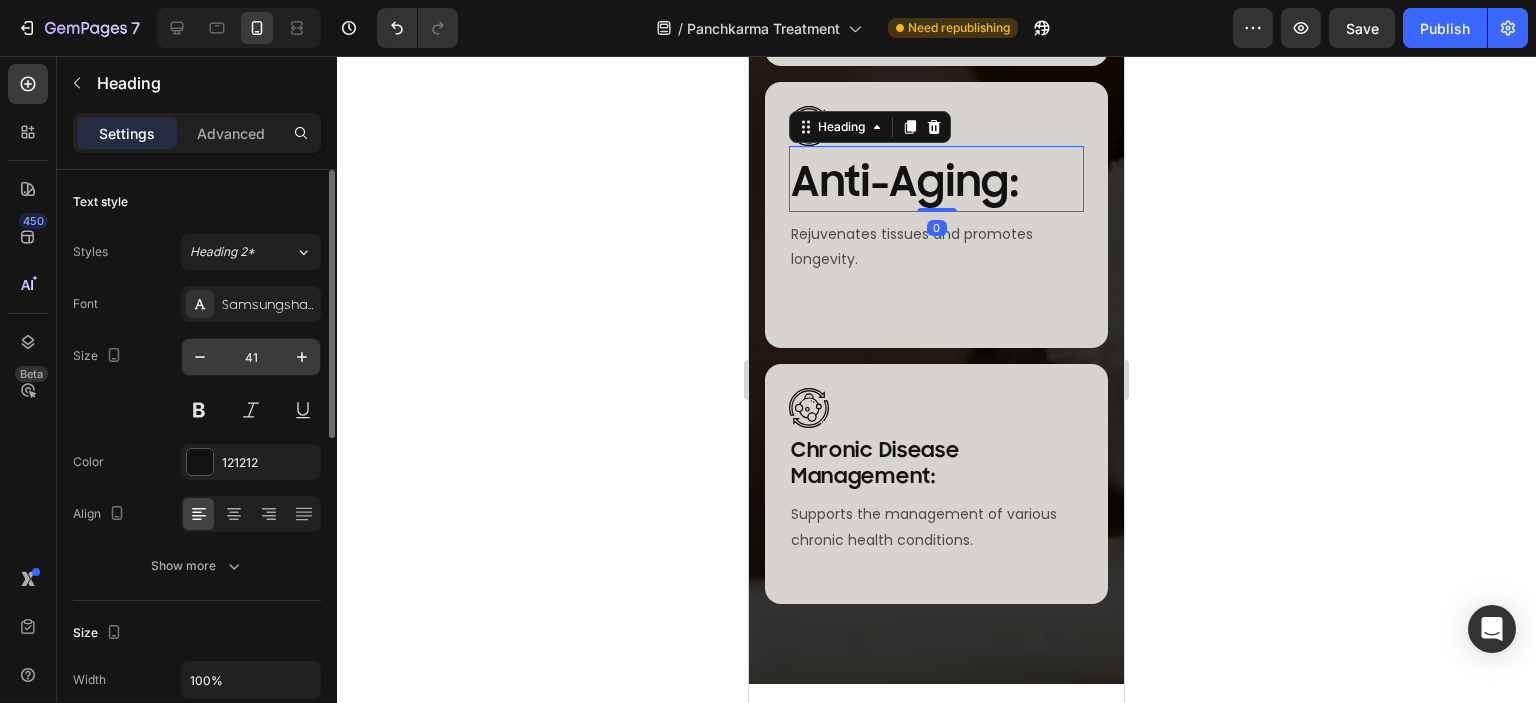 click on "41" at bounding box center (251, 357) 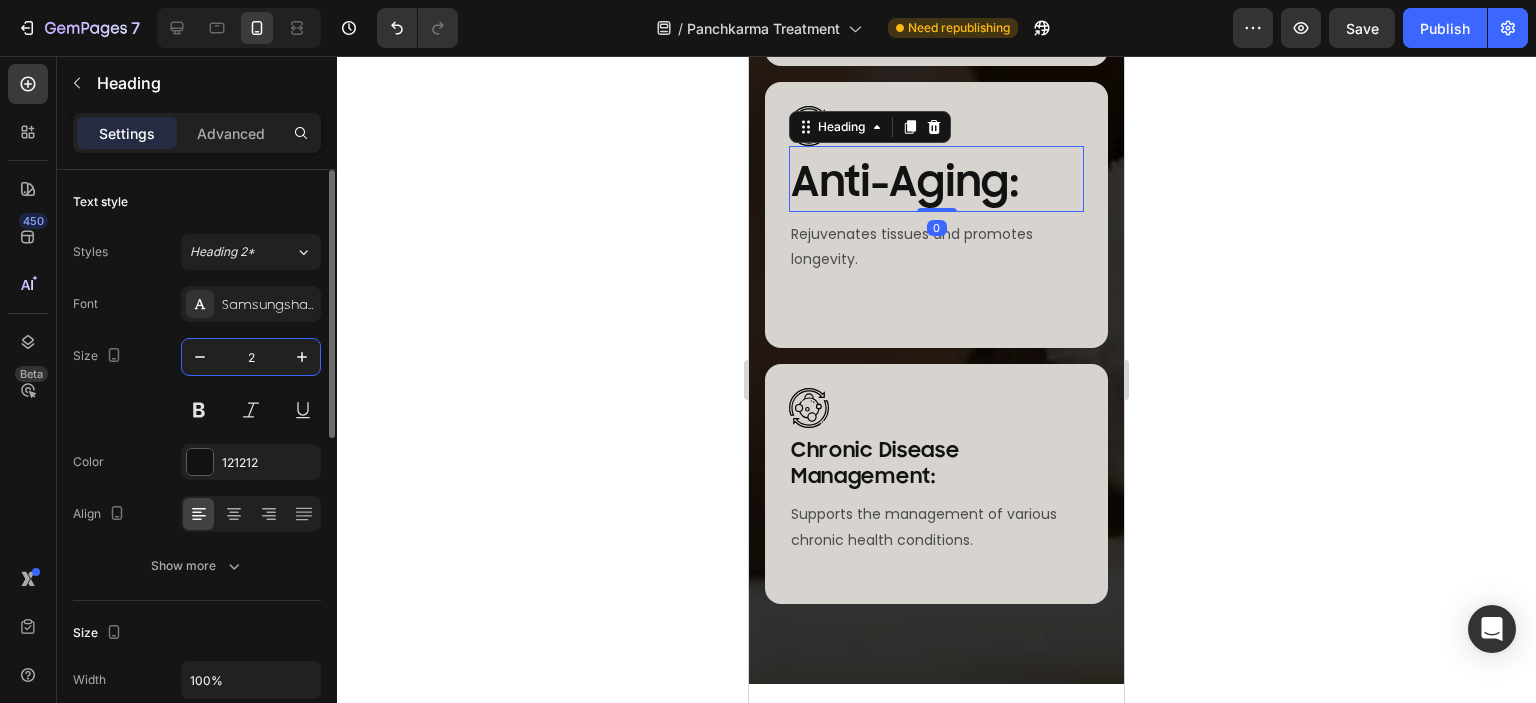 type on "20" 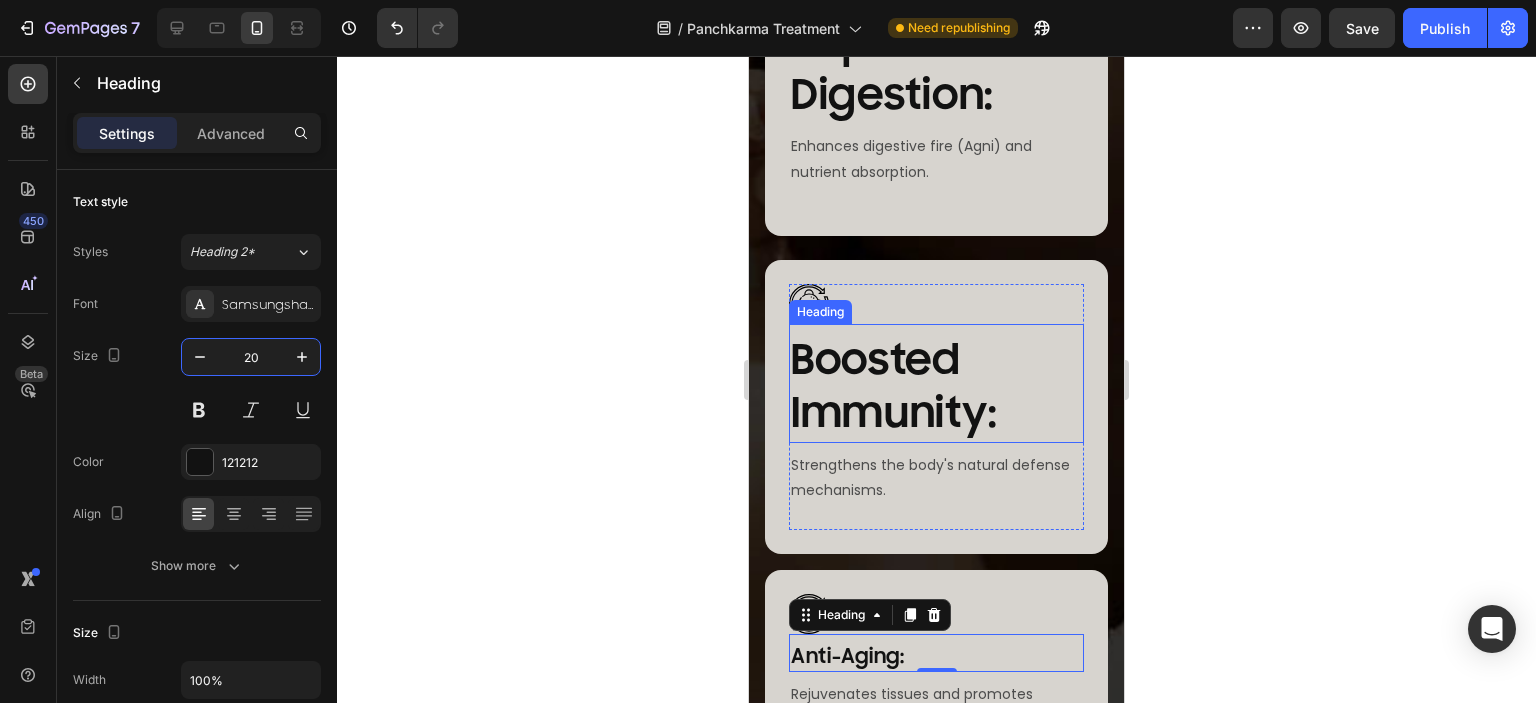 scroll, scrollTop: 7500, scrollLeft: 0, axis: vertical 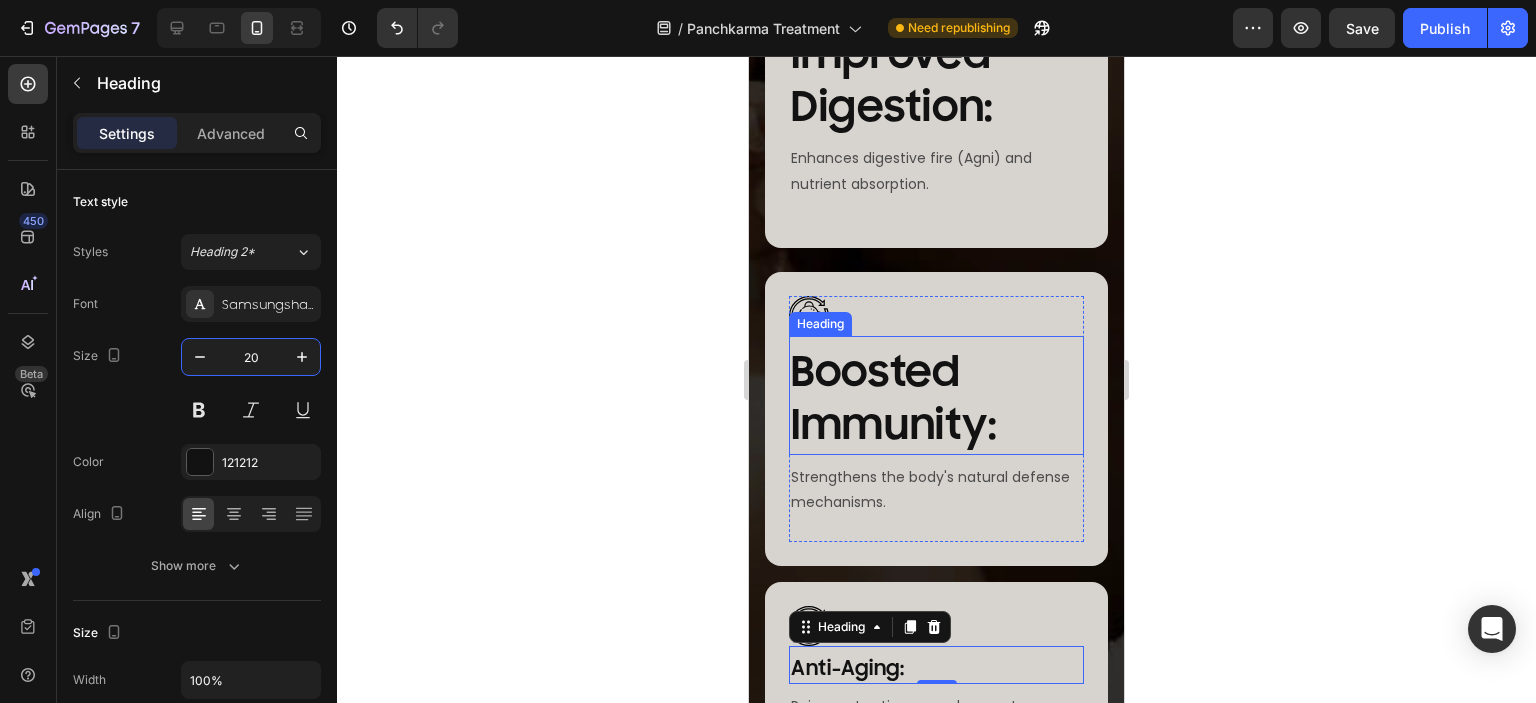click on "Boosted Immunity:" at bounding box center [936, 399] 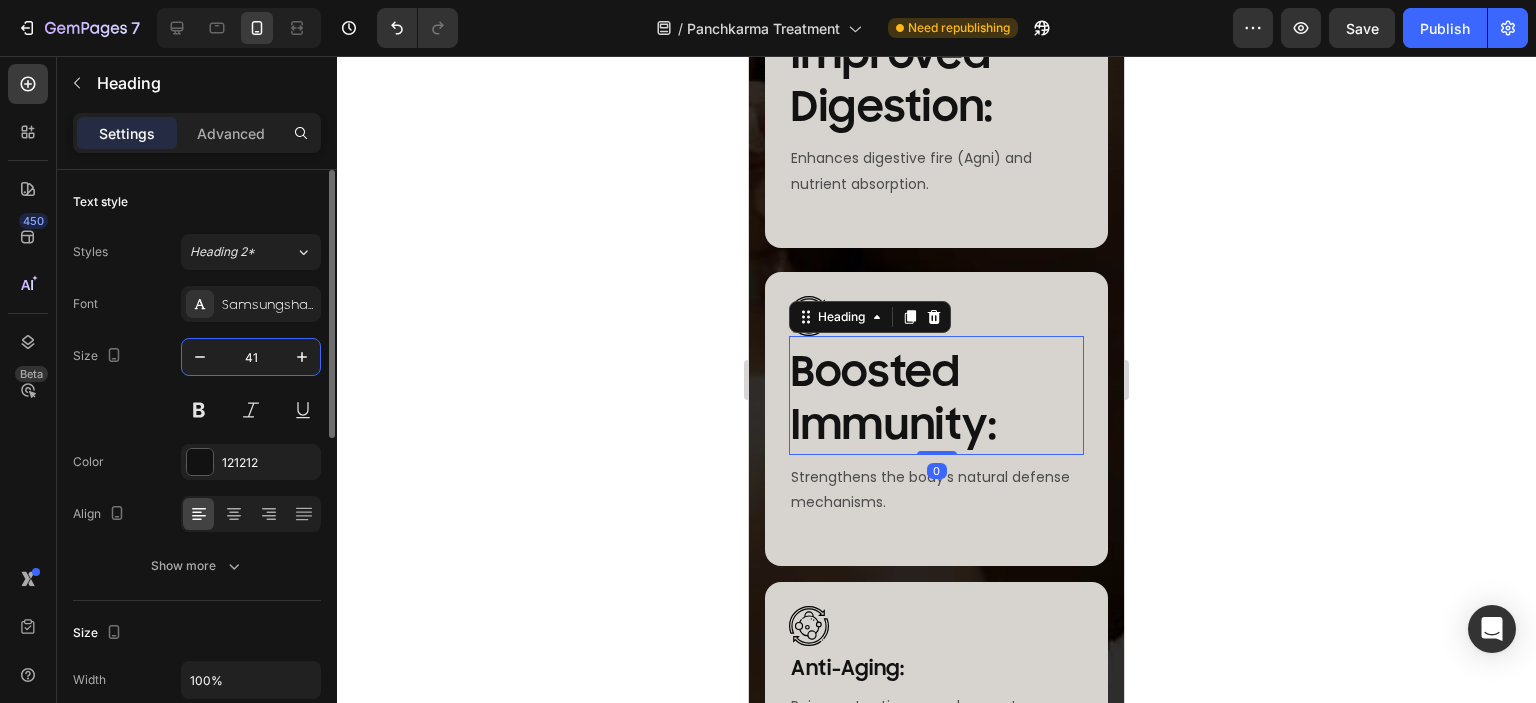 click on "41" at bounding box center (251, 357) 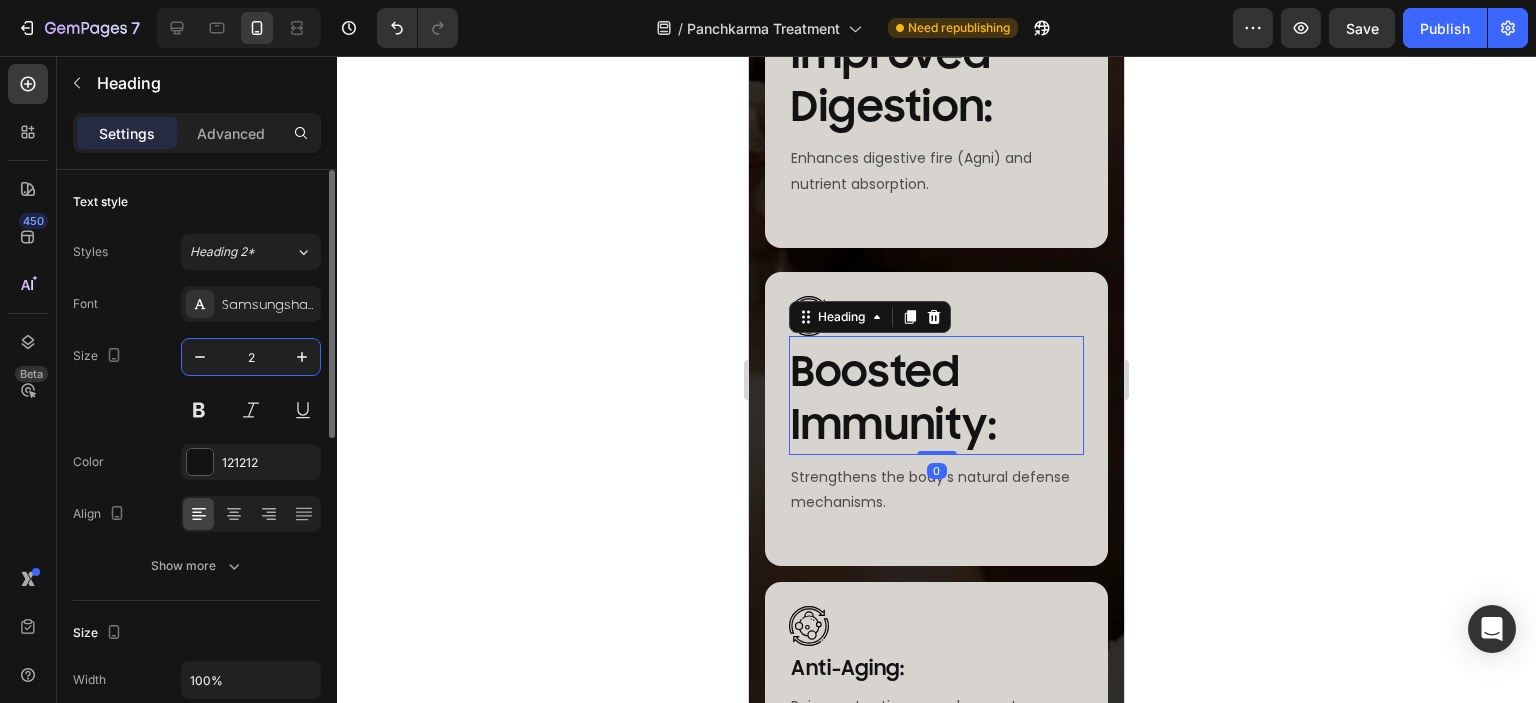 type on "20" 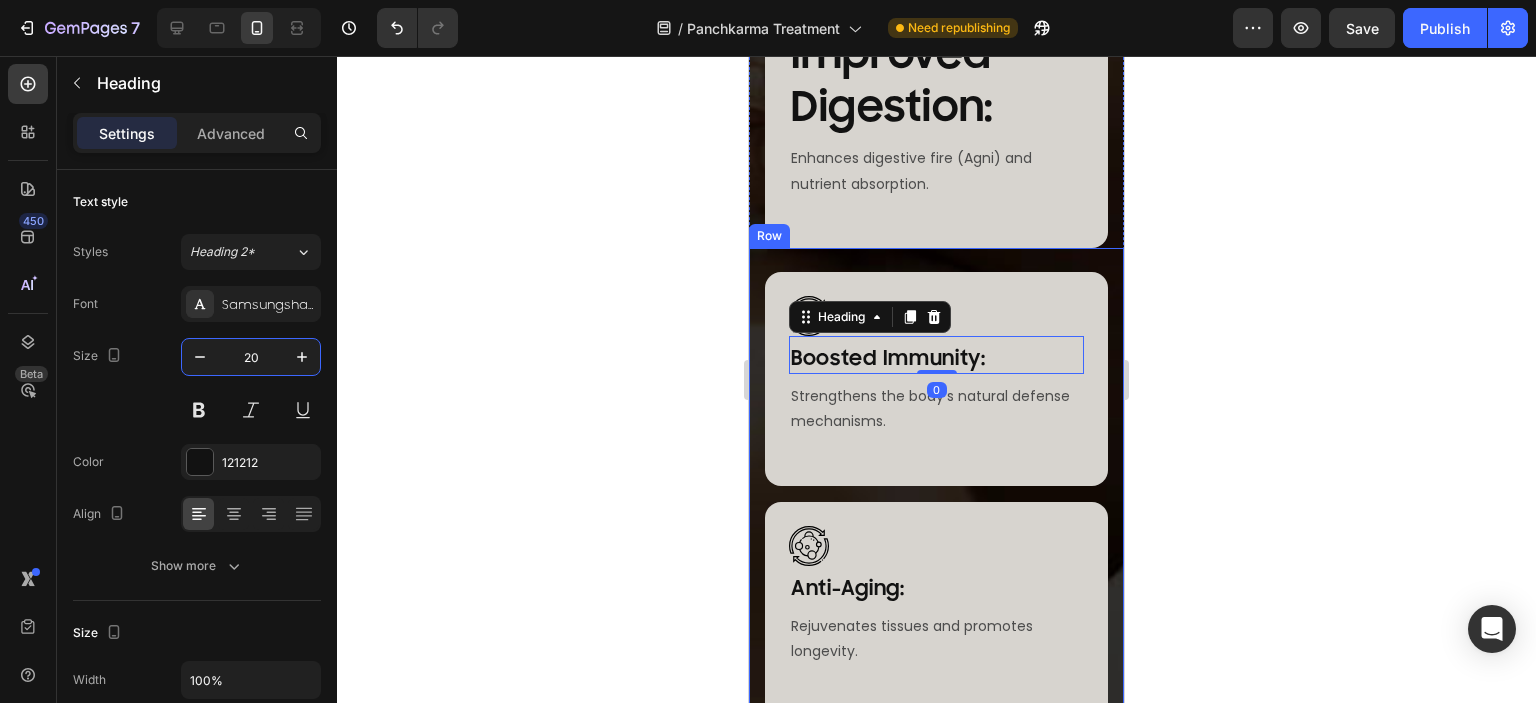 scroll, scrollTop: 7200, scrollLeft: 0, axis: vertical 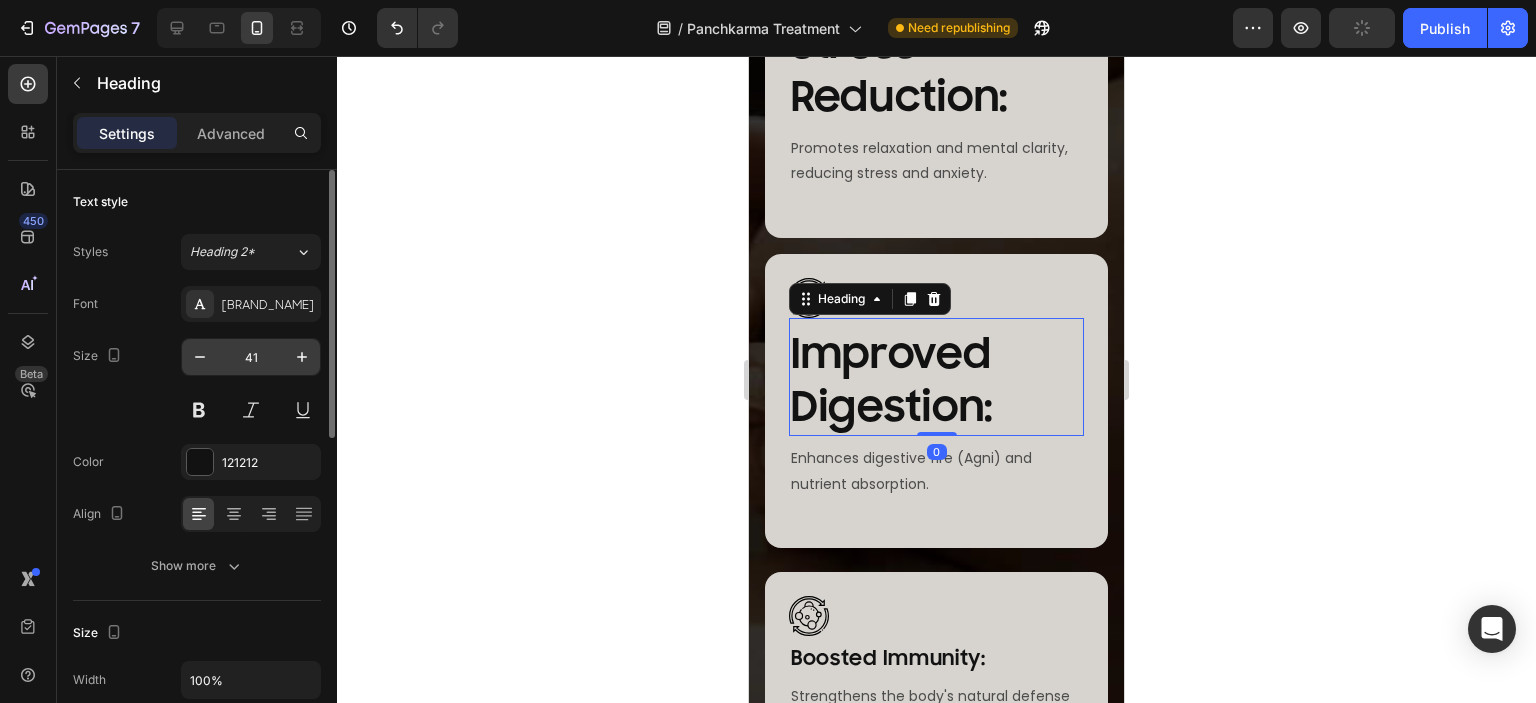 click on "41" at bounding box center (251, 357) 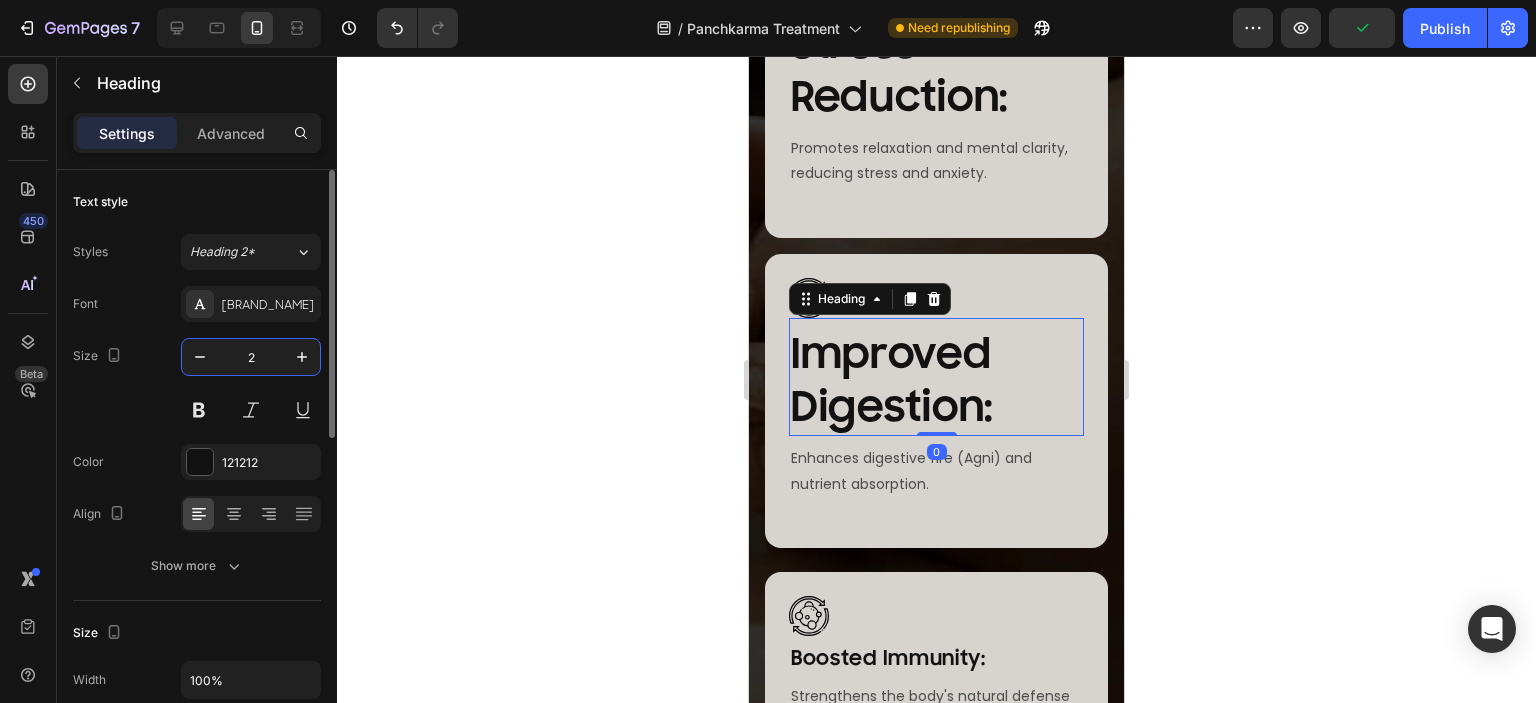 type on "20" 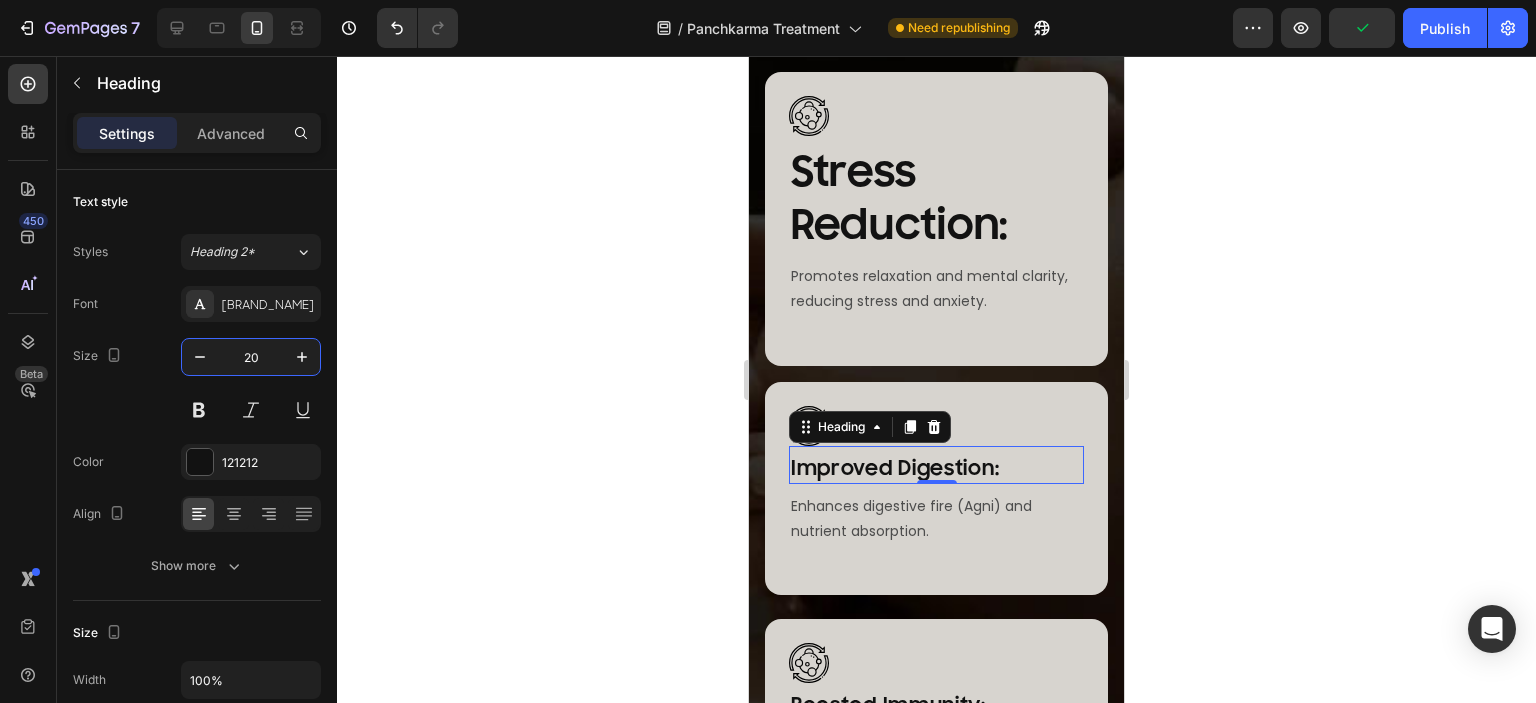 scroll, scrollTop: 7000, scrollLeft: 0, axis: vertical 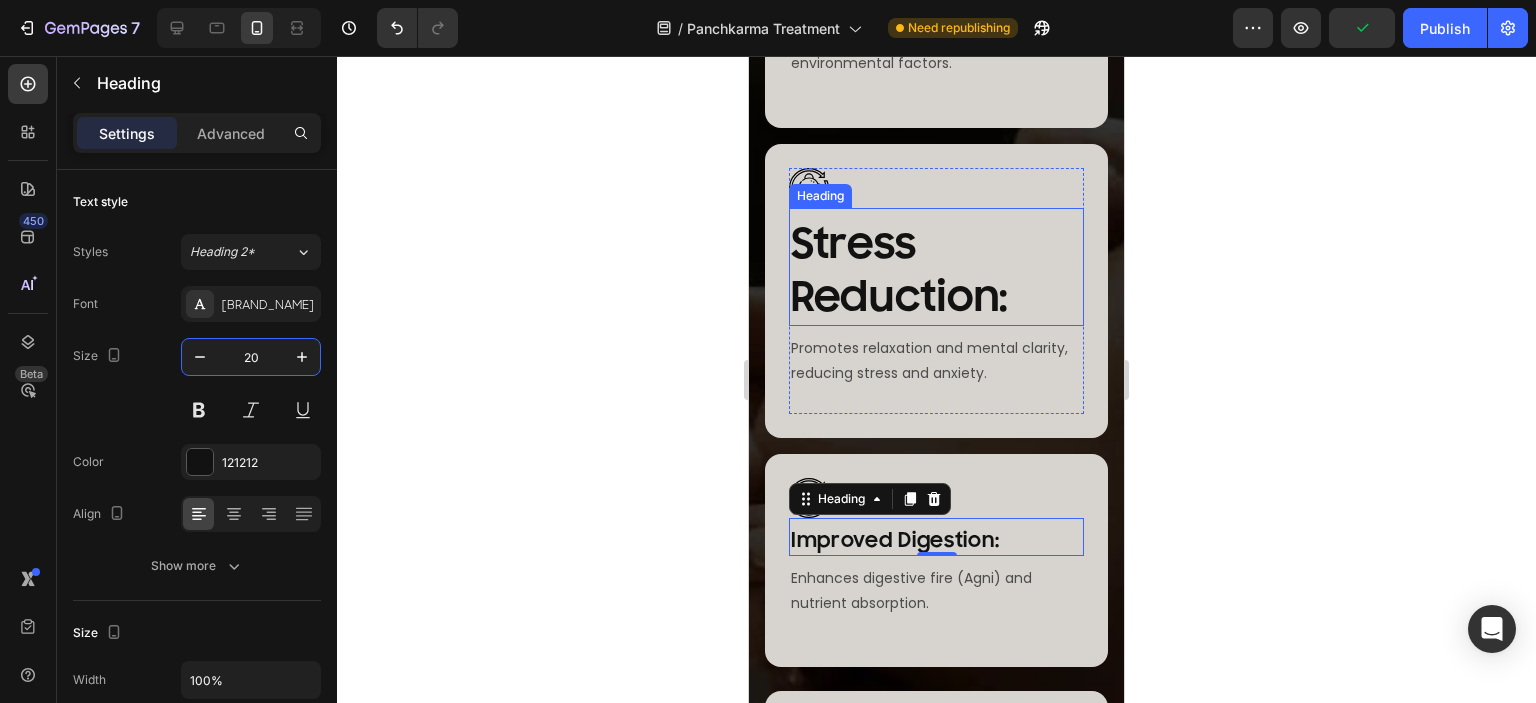 click on "Stress Reduction:" at bounding box center [936, 271] 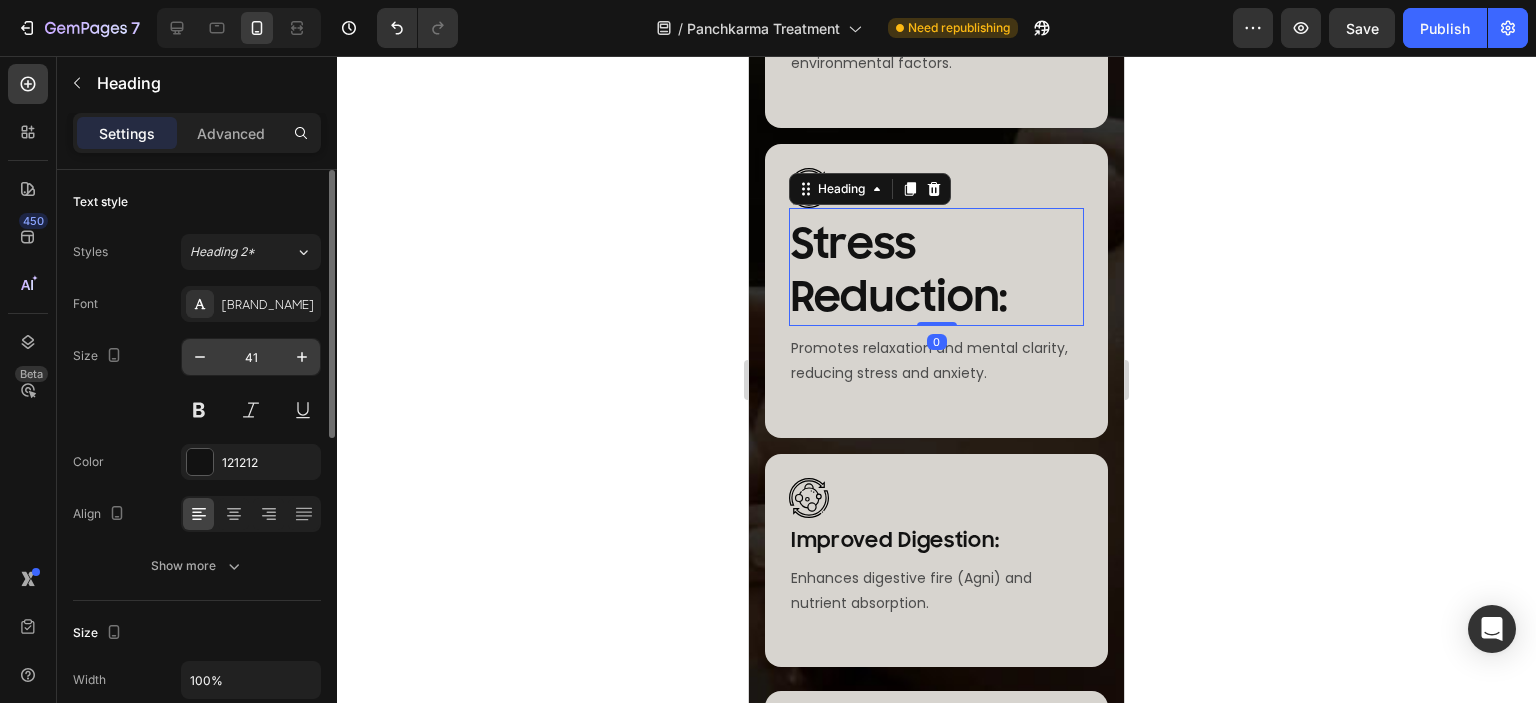 click on "41" at bounding box center (251, 357) 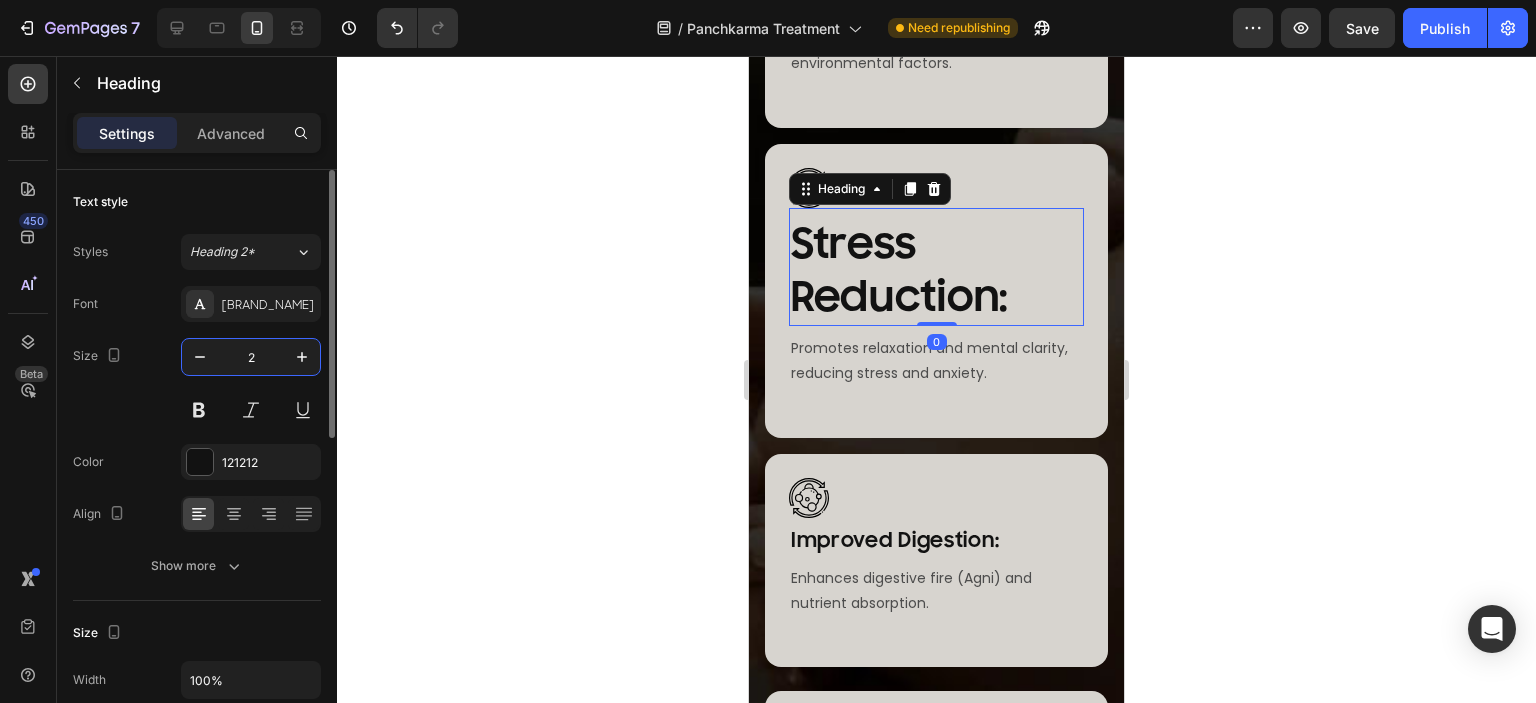 type on "20" 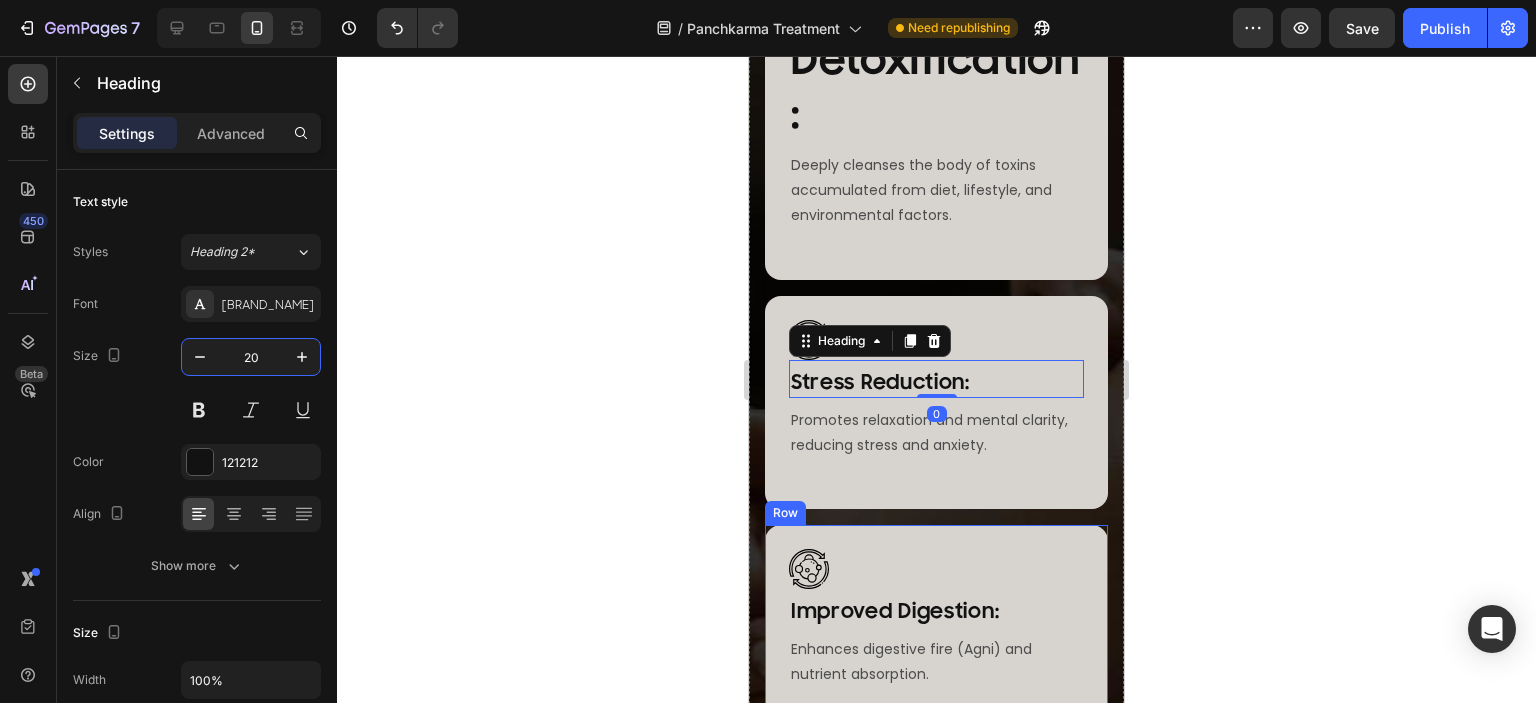 scroll, scrollTop: 6600, scrollLeft: 0, axis: vertical 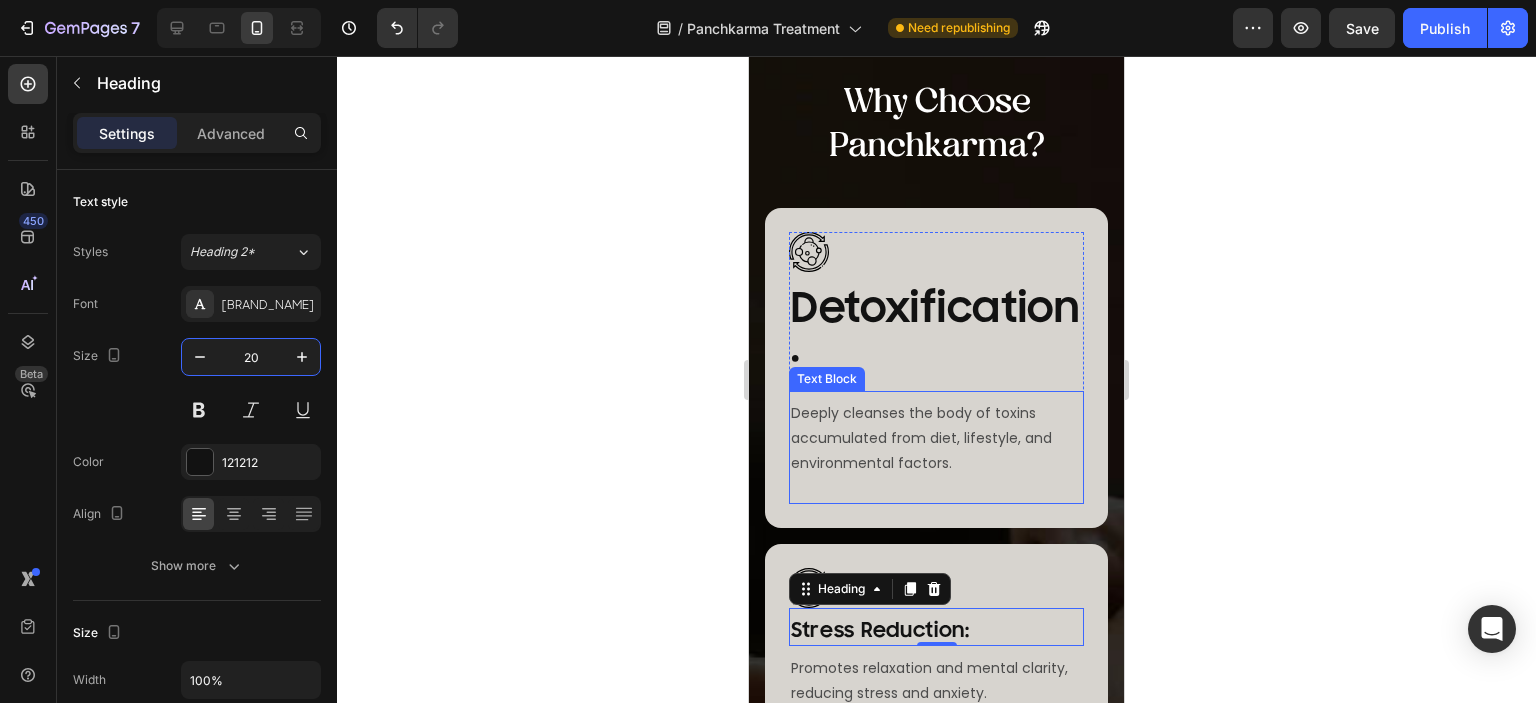 click on "Detoxification:" at bounding box center [936, 335] 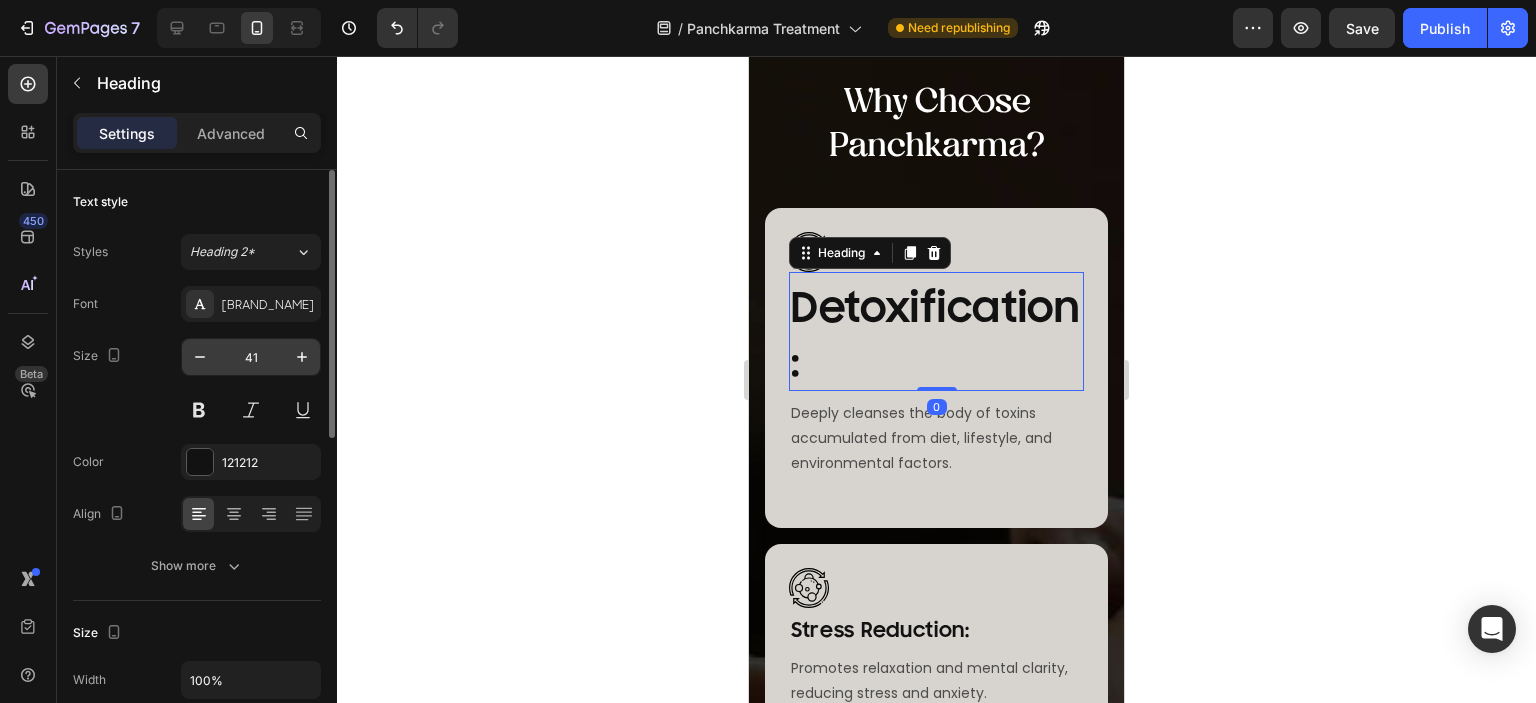 click on "41" at bounding box center [251, 357] 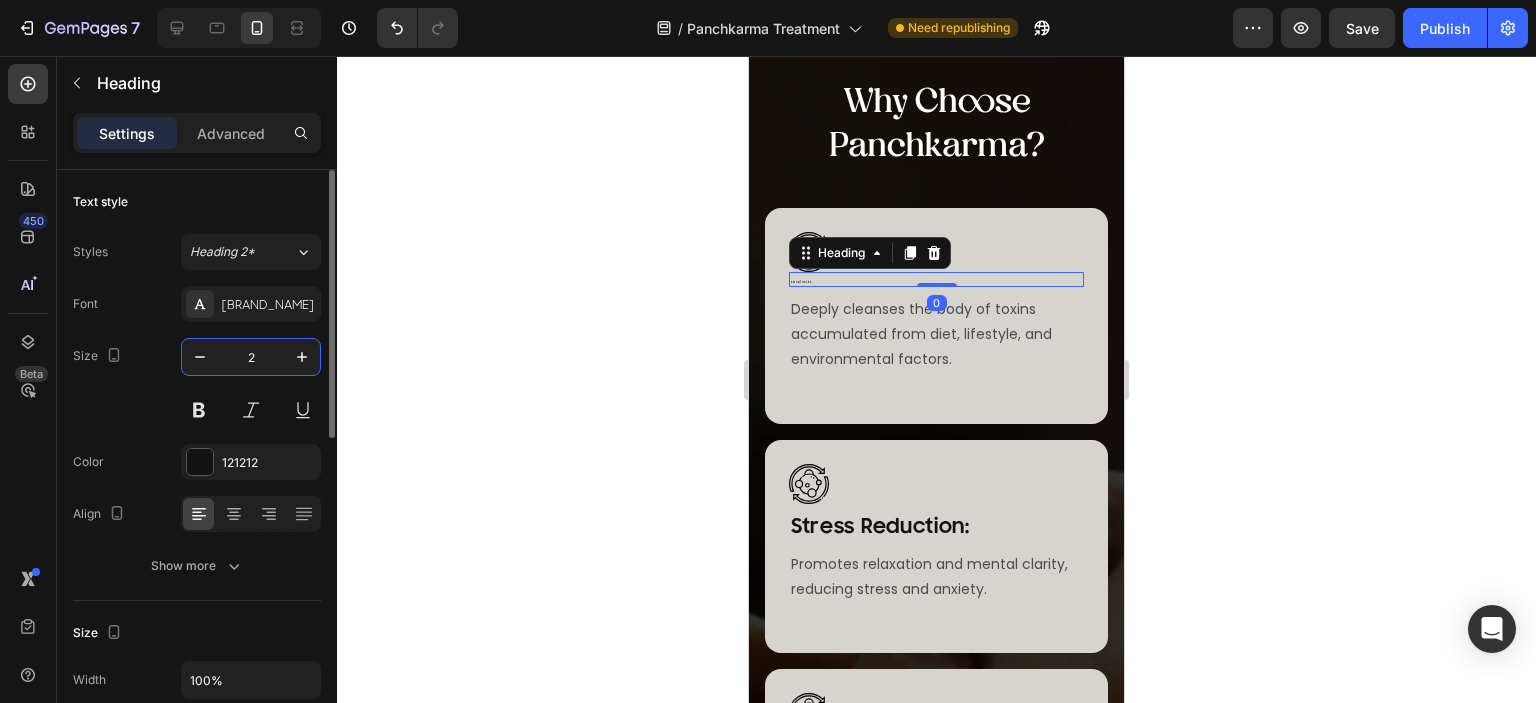 type on "20" 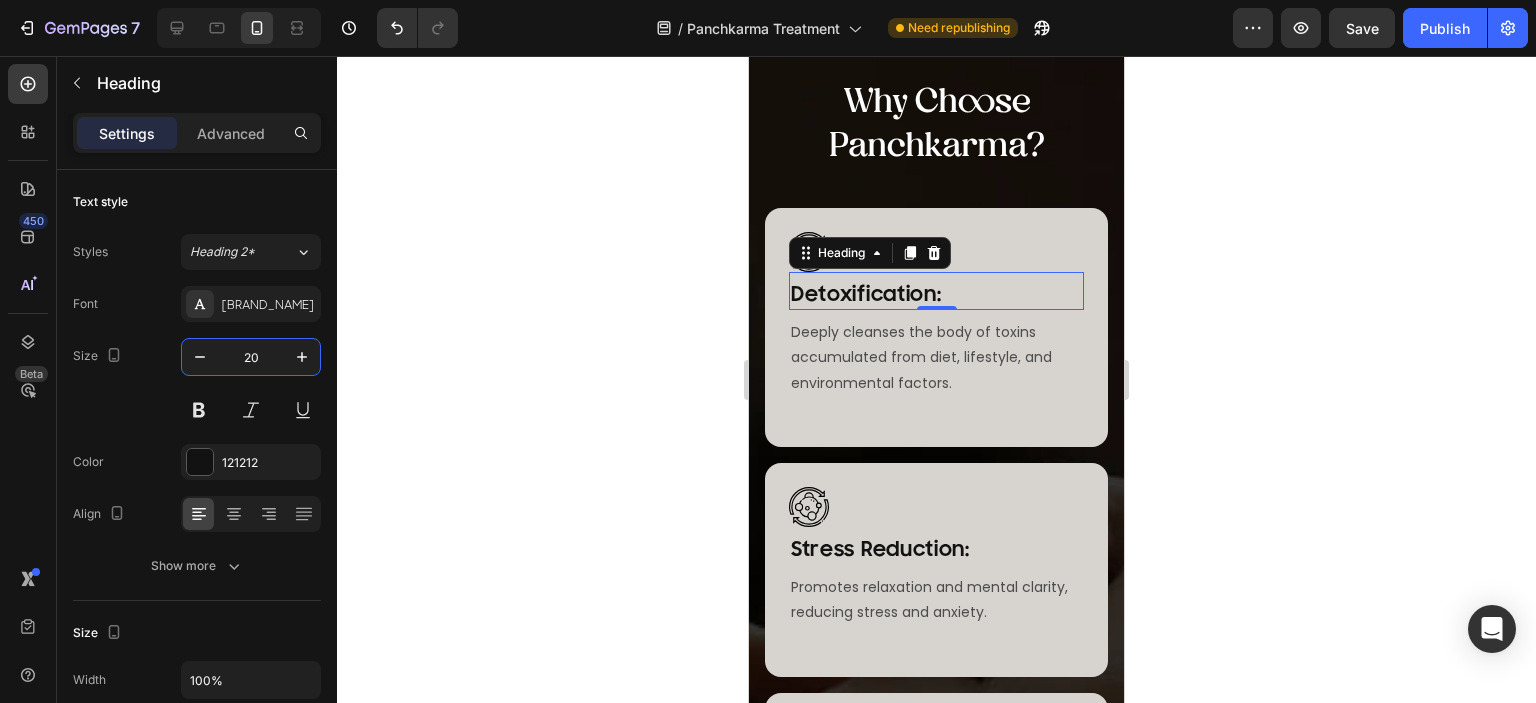 click 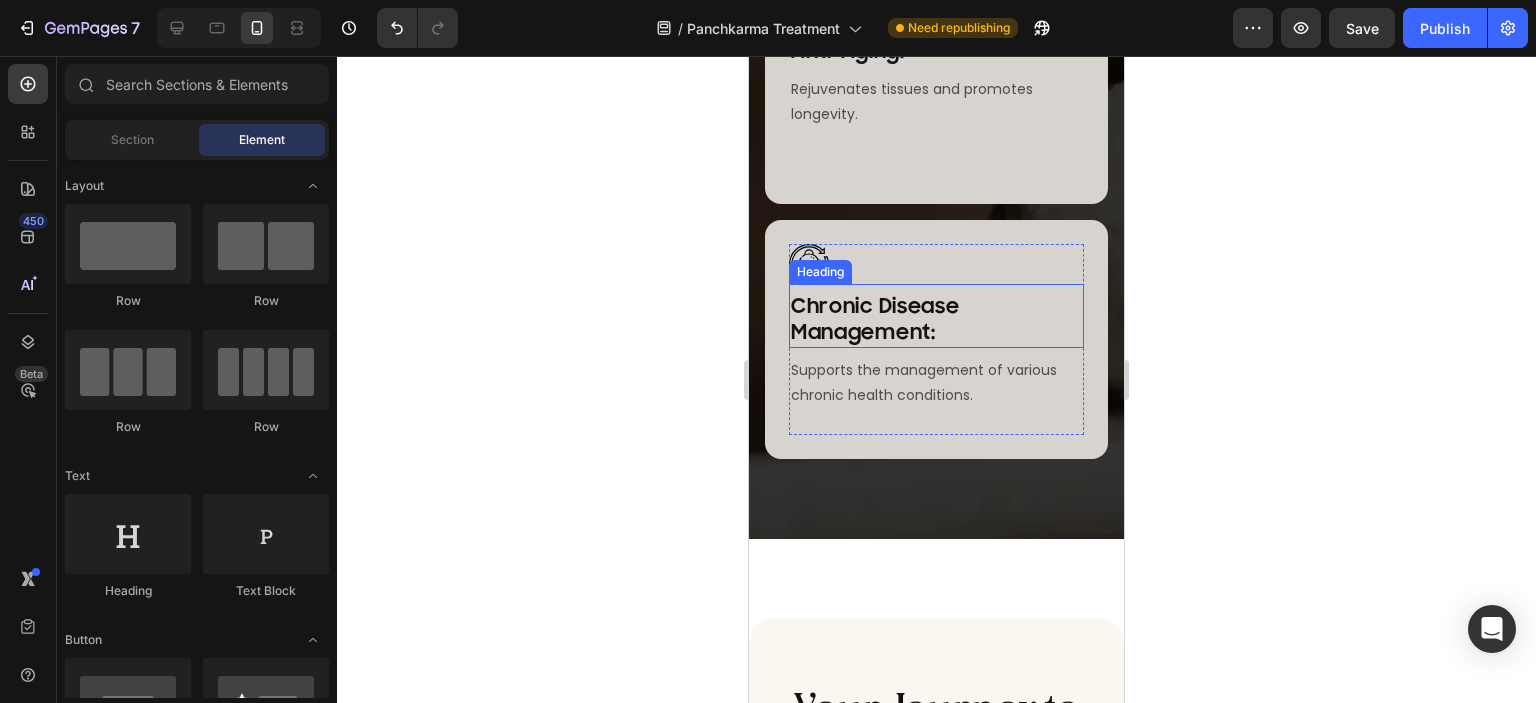 scroll, scrollTop: 7800, scrollLeft: 0, axis: vertical 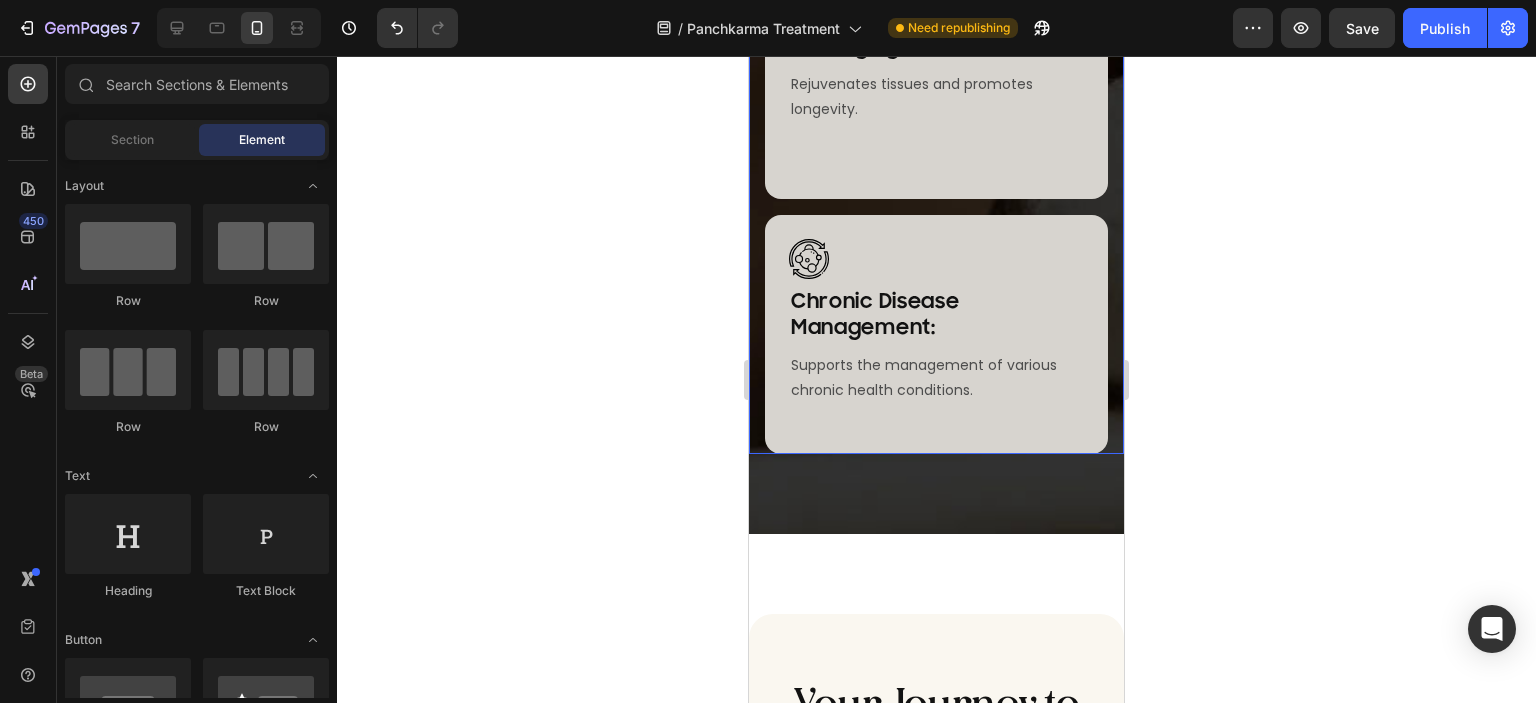 click 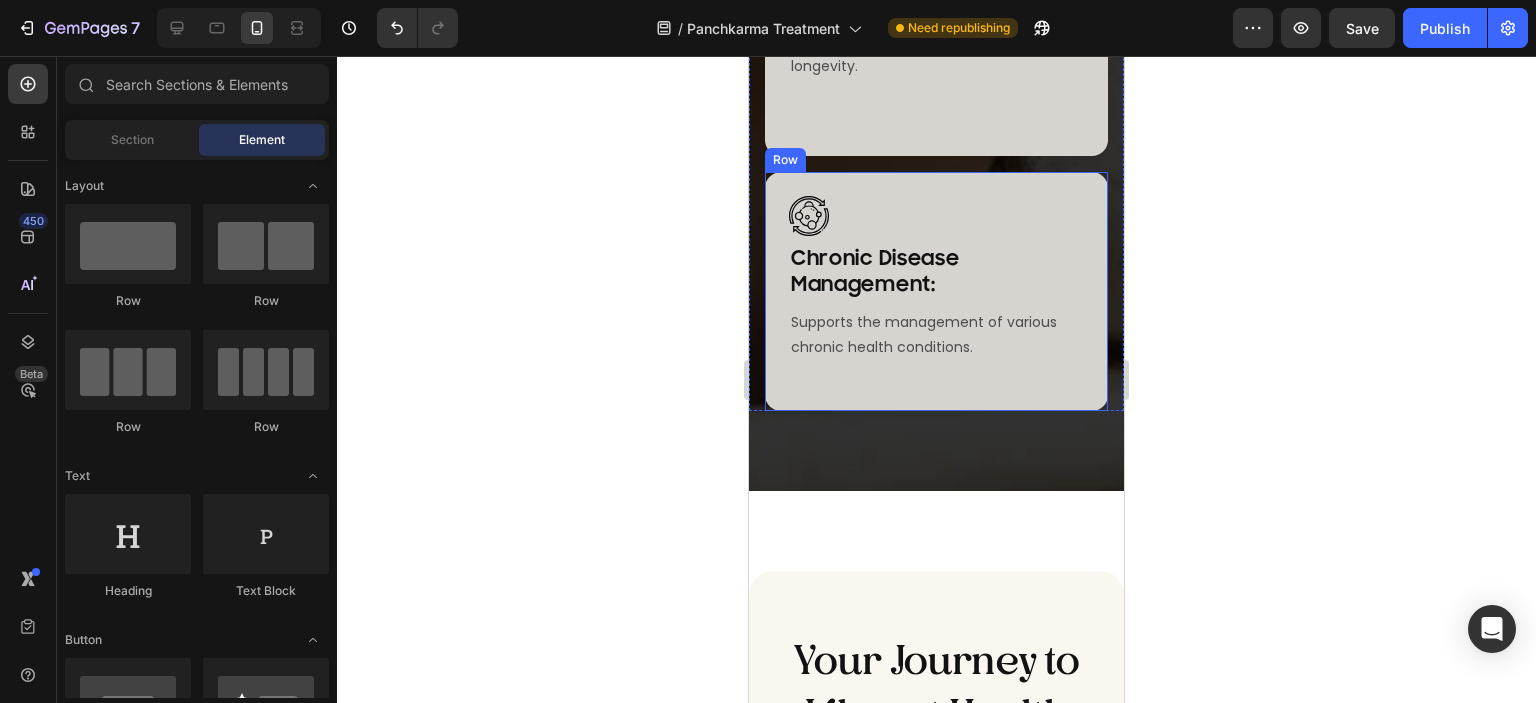 scroll, scrollTop: 7900, scrollLeft: 0, axis: vertical 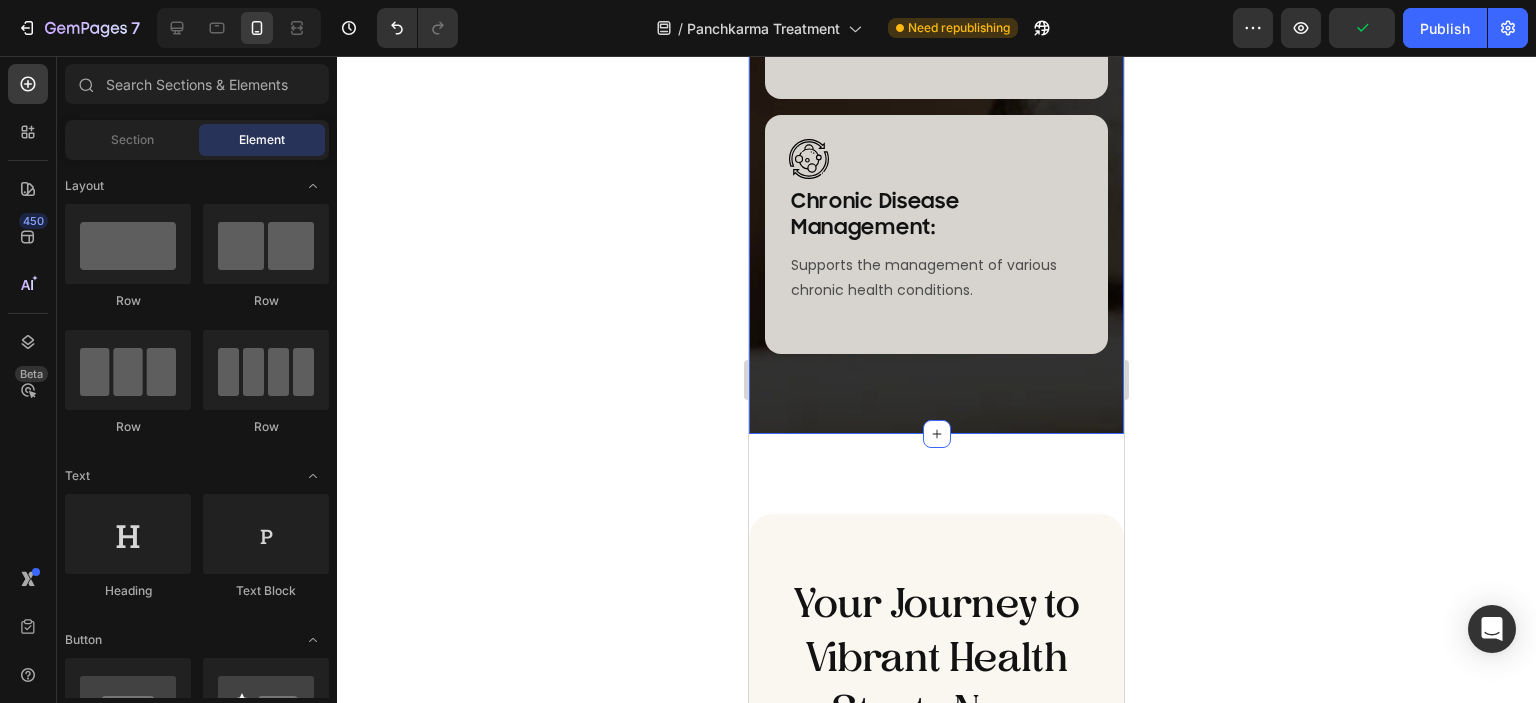 click on "Why Choose Panchkarma? Heading Image Detoxification: Heading Deeply cleanses the body of toxins accumulated from diet, lifestyle, and environmental factors.   Text Block Row Row Image Stress Reduction: Heading Promotes relaxation and mental clarity, reducing stress and anxiety.   Text Block Row Row Image Improved Digestion: Heading Enhances digestive fire (Agni) and nutrient absorption.   Text Block Row Row Row Image Boosted Immunity: Heading Strengthens the body's natural defense mechanisms.   Text Block Row Row Image Anti-Aging: Heading Rejuvenates tissues and promotes longevity.     Text Block Row Row Image Chronic Disease Management: Heading Supports the management of various chronic health conditions.   Text Block Row Row Row Row Section 8" at bounding box center [936, -435] 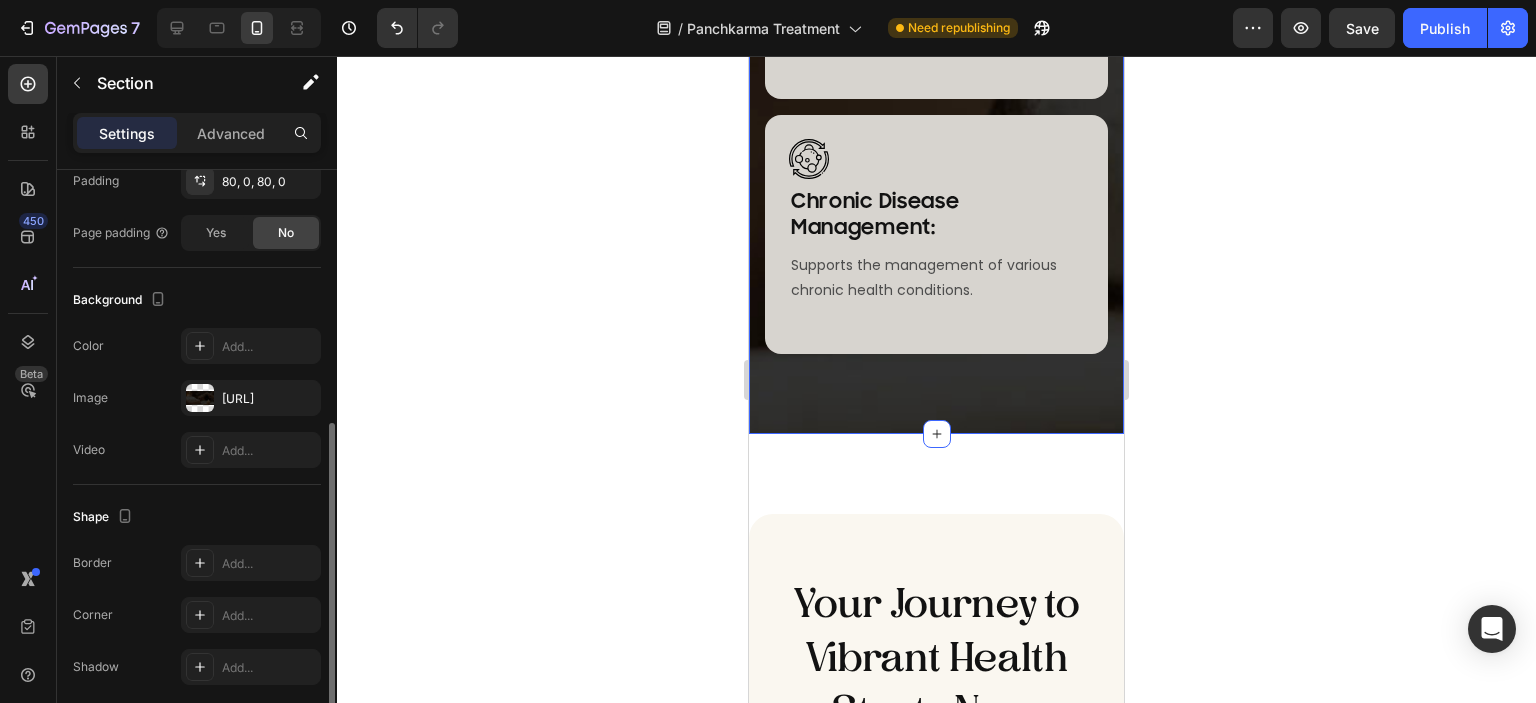 scroll, scrollTop: 576, scrollLeft: 0, axis: vertical 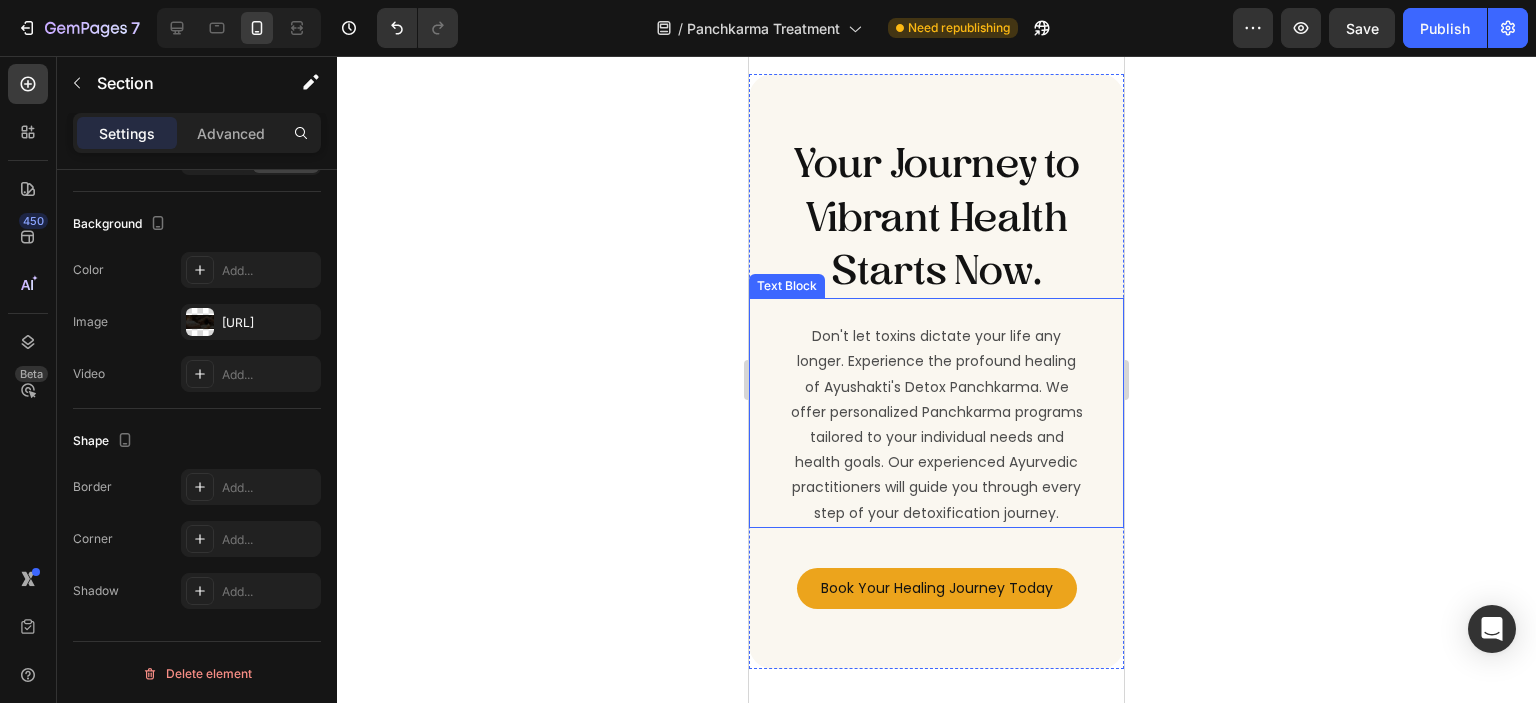 click on "Don't let toxins dictate your life any longer. Experience the profound healing of Ayushakti's Detox Panchkarma. We offer personalized Panchkarma programs tailored to your individual needs and health goals. Our experienced Ayurvedic practitioners will guide you through every step of your detoxification journey." at bounding box center (937, 425) 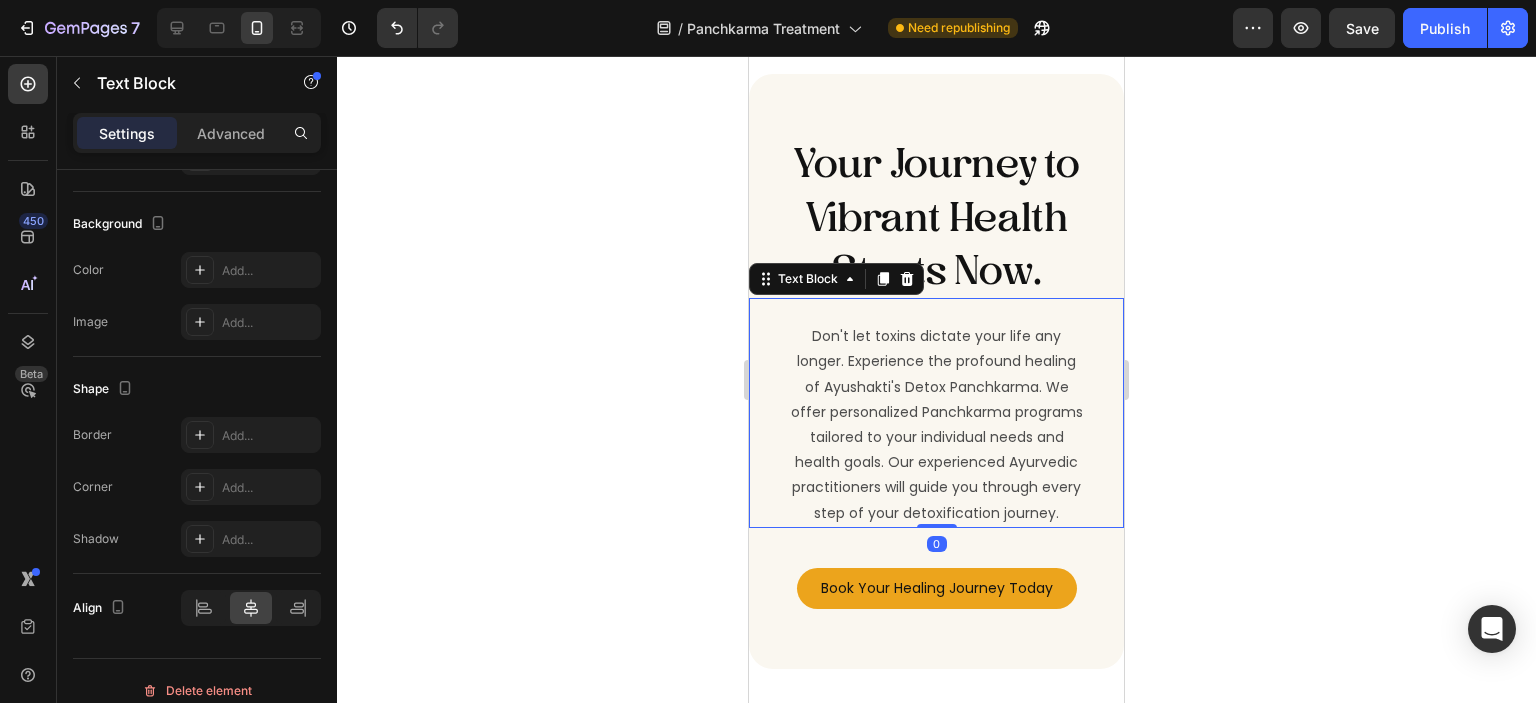 scroll, scrollTop: 0, scrollLeft: 0, axis: both 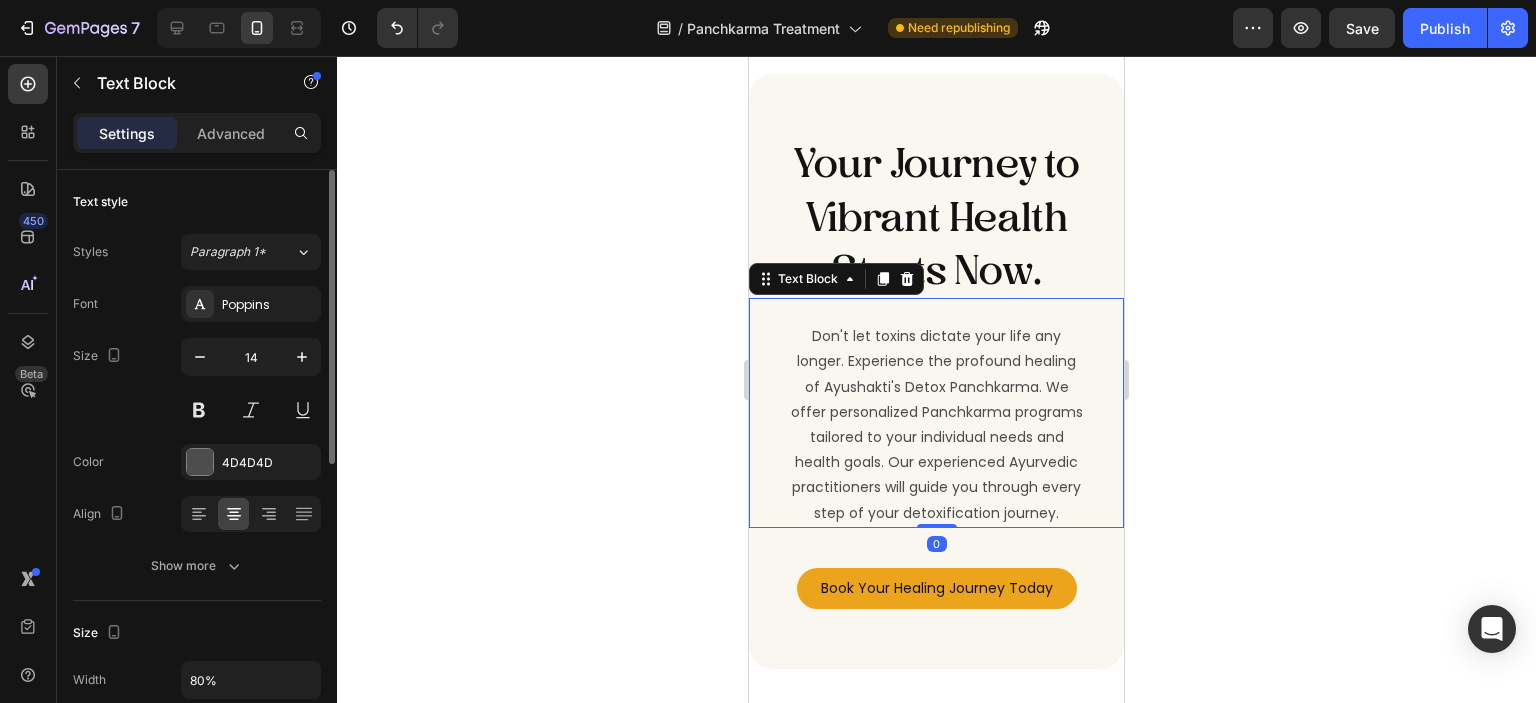 click on "Your Journey to Vibrant Health Starts Now." at bounding box center [936, 216] 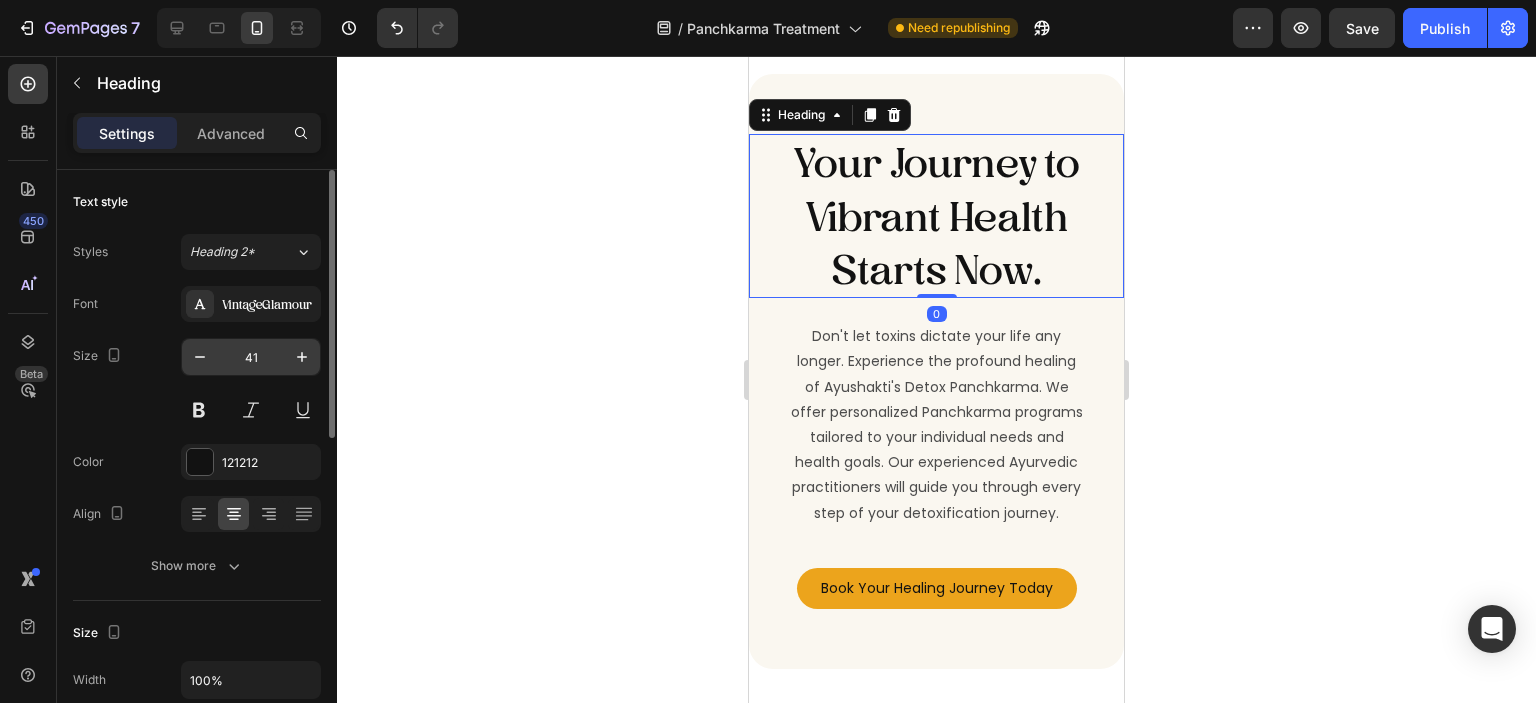 click on "41" at bounding box center [251, 357] 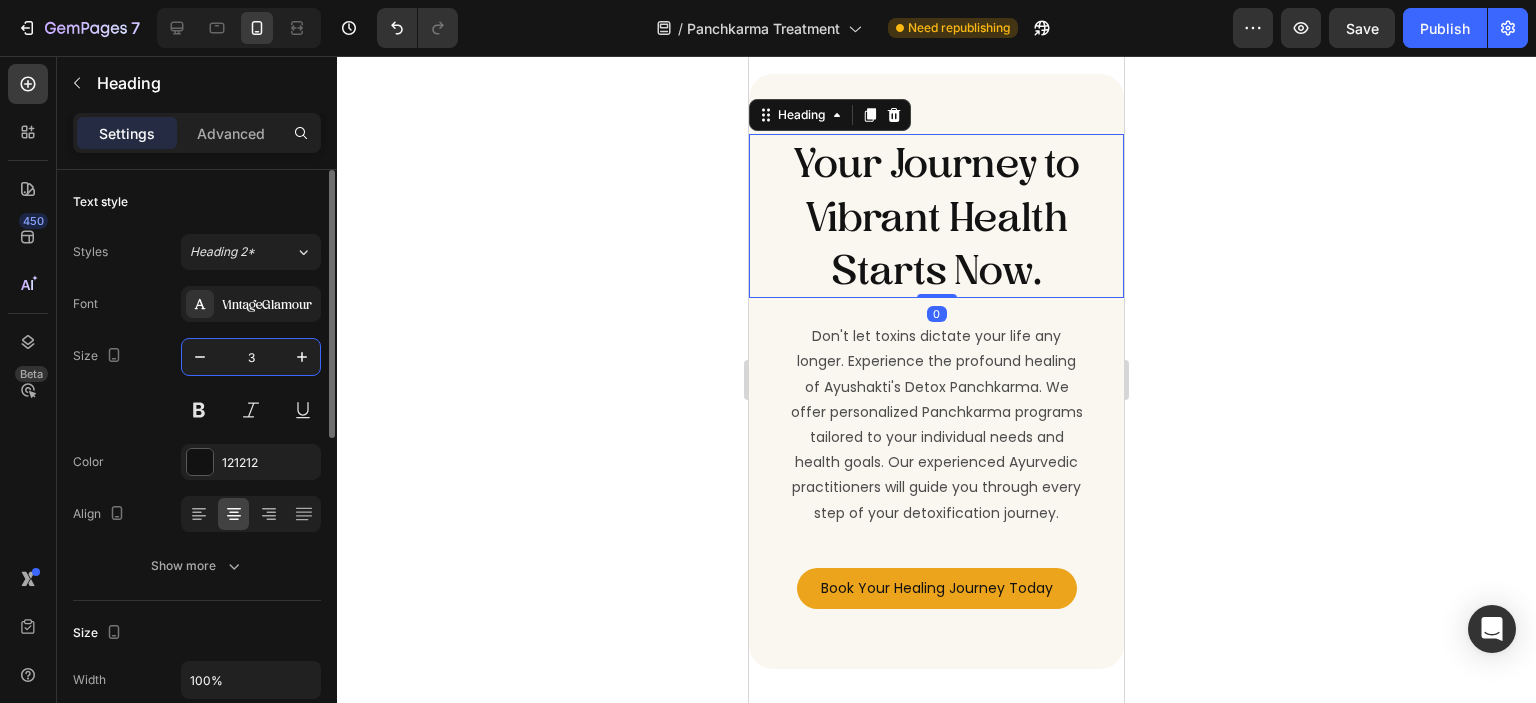 type on "30" 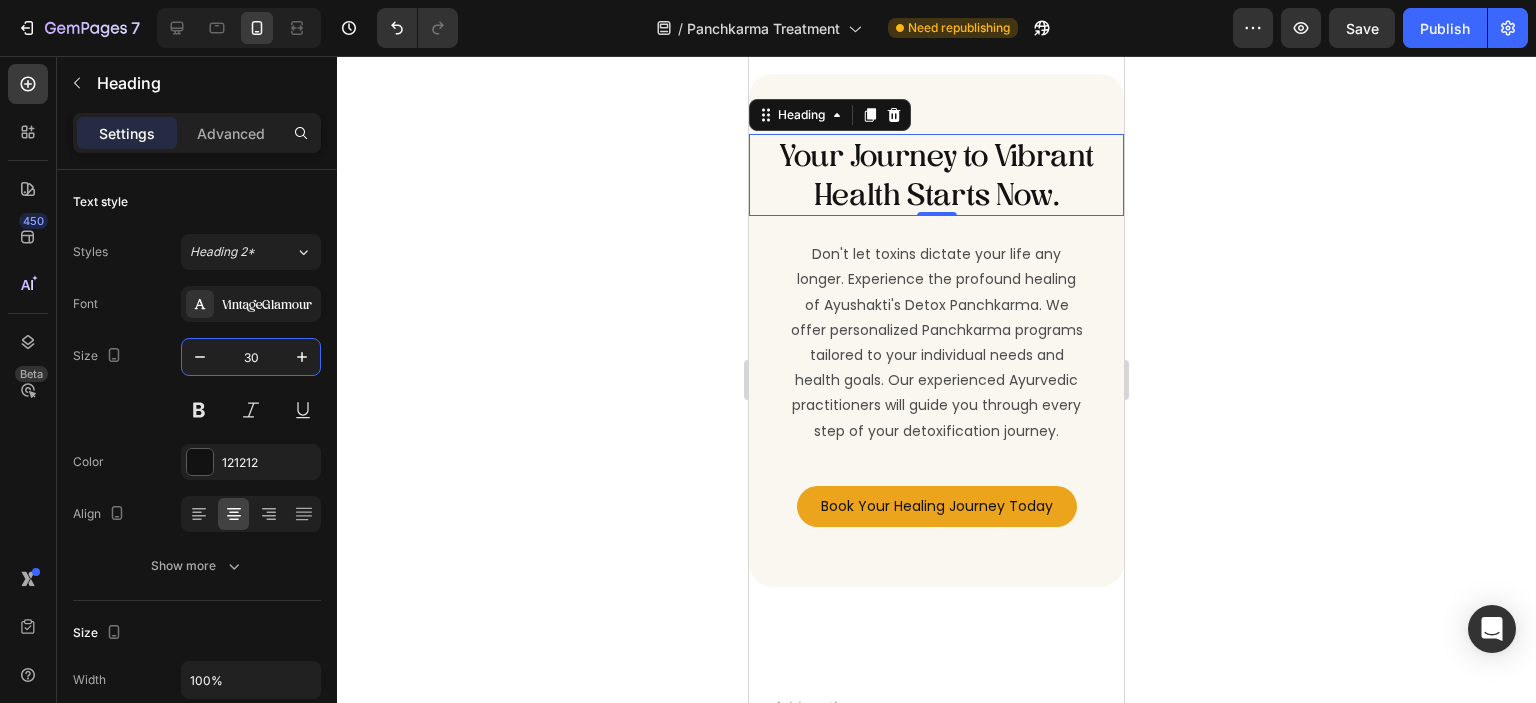 click 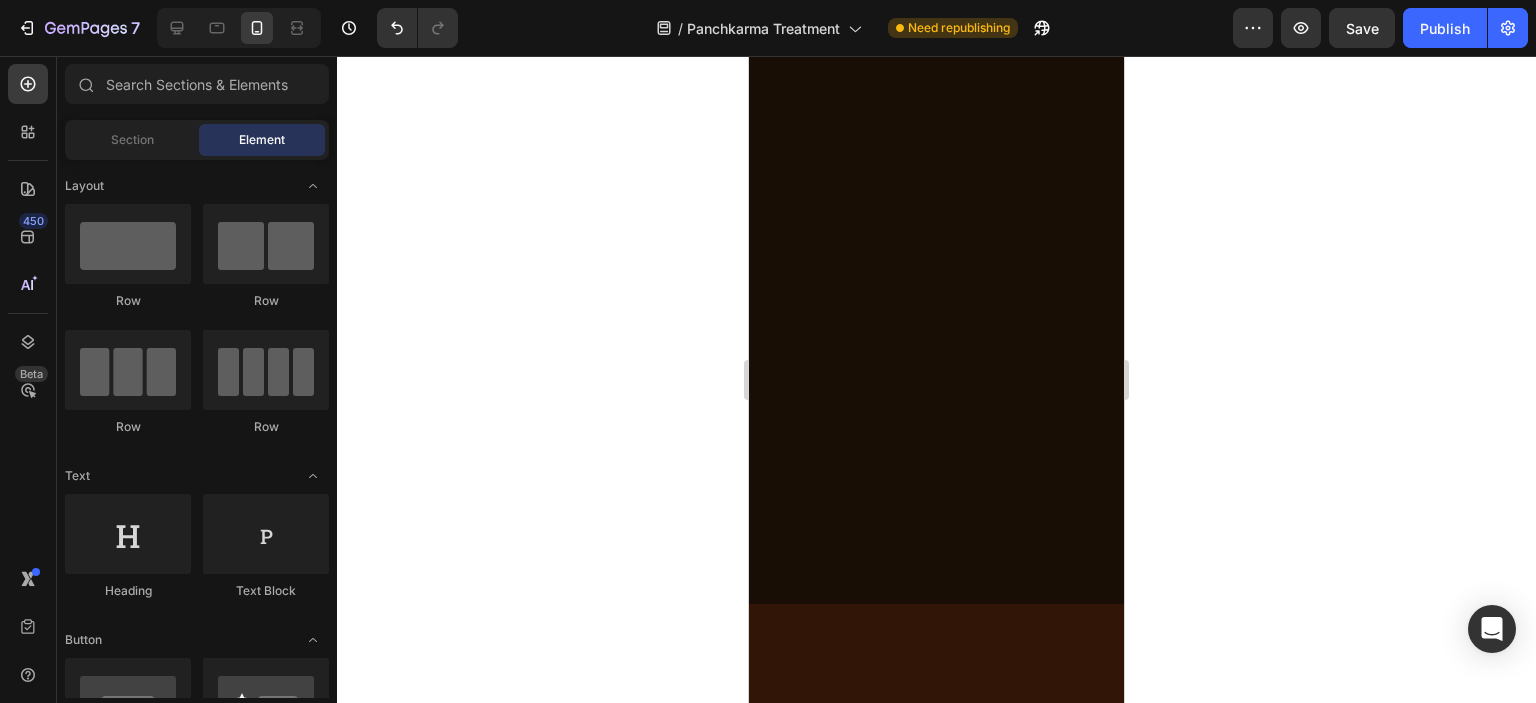 scroll, scrollTop: 0, scrollLeft: 0, axis: both 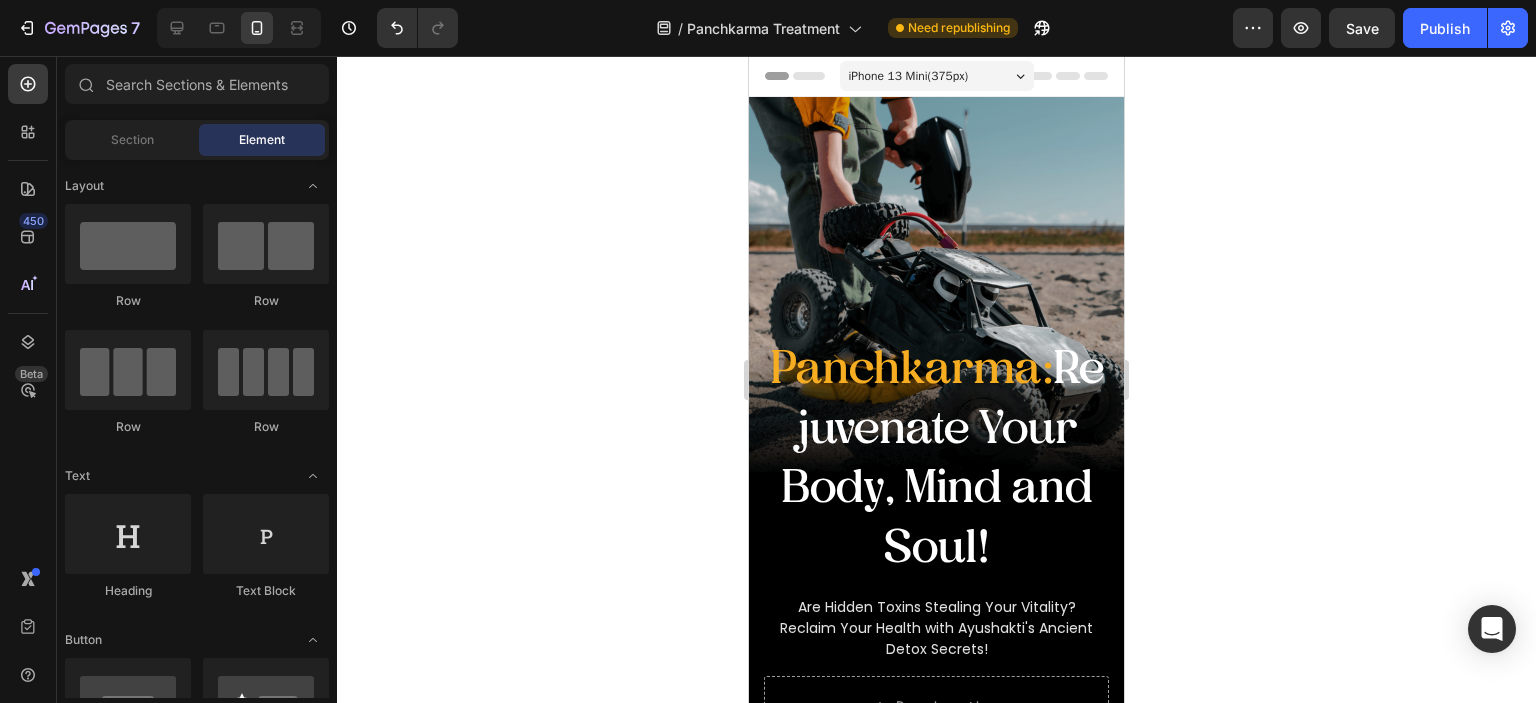 drag, startPoint x: 1121, startPoint y: 501, endPoint x: 1845, endPoint y: 58, distance: 848.77856 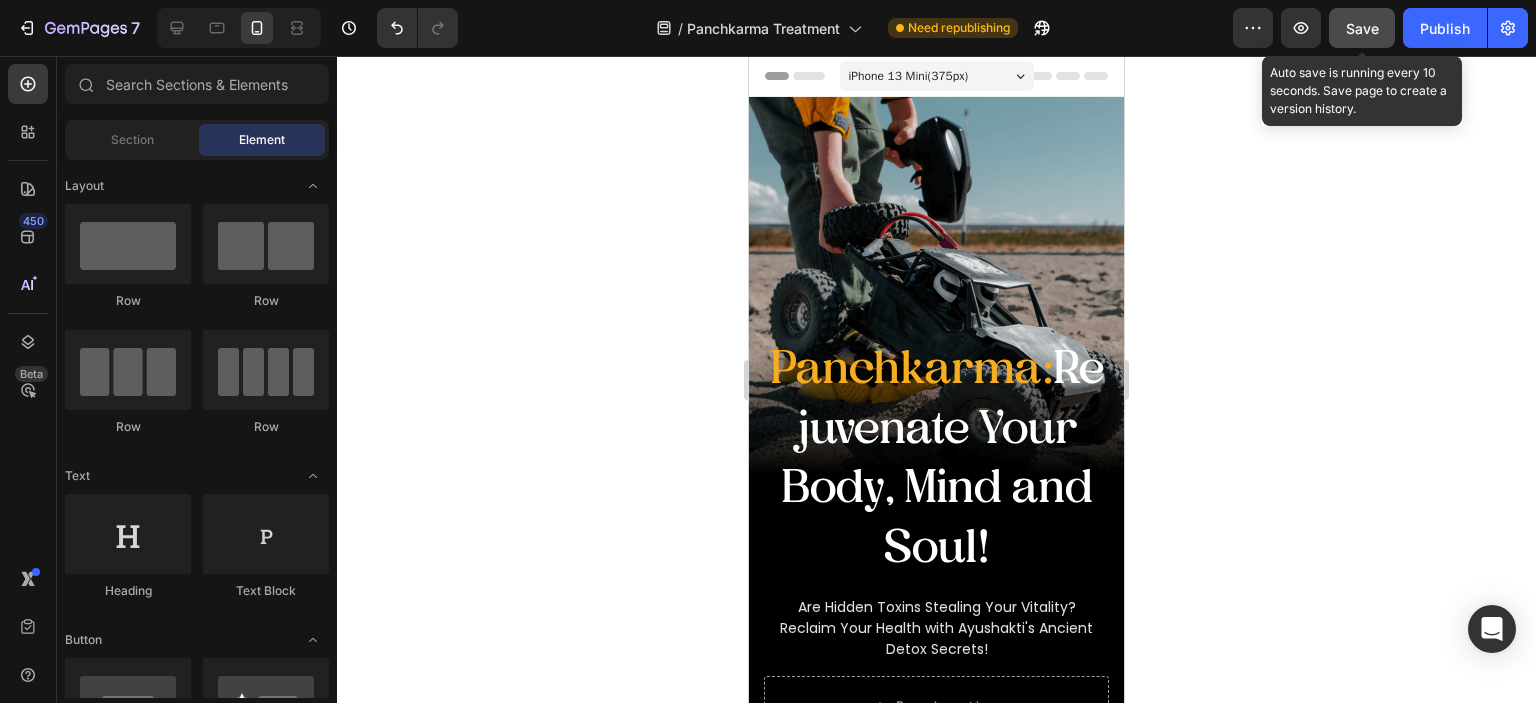 click on "Save" 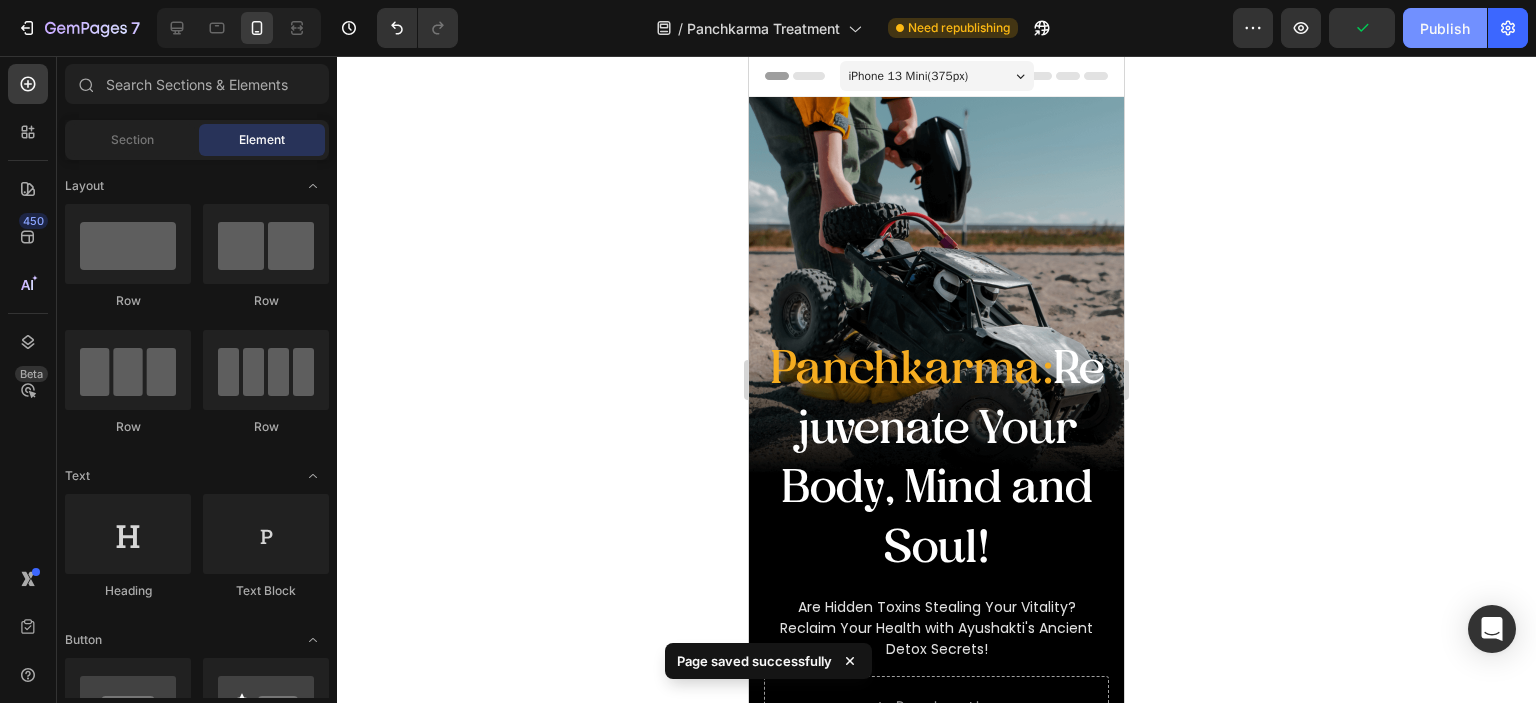 click on "Publish" at bounding box center [1445, 28] 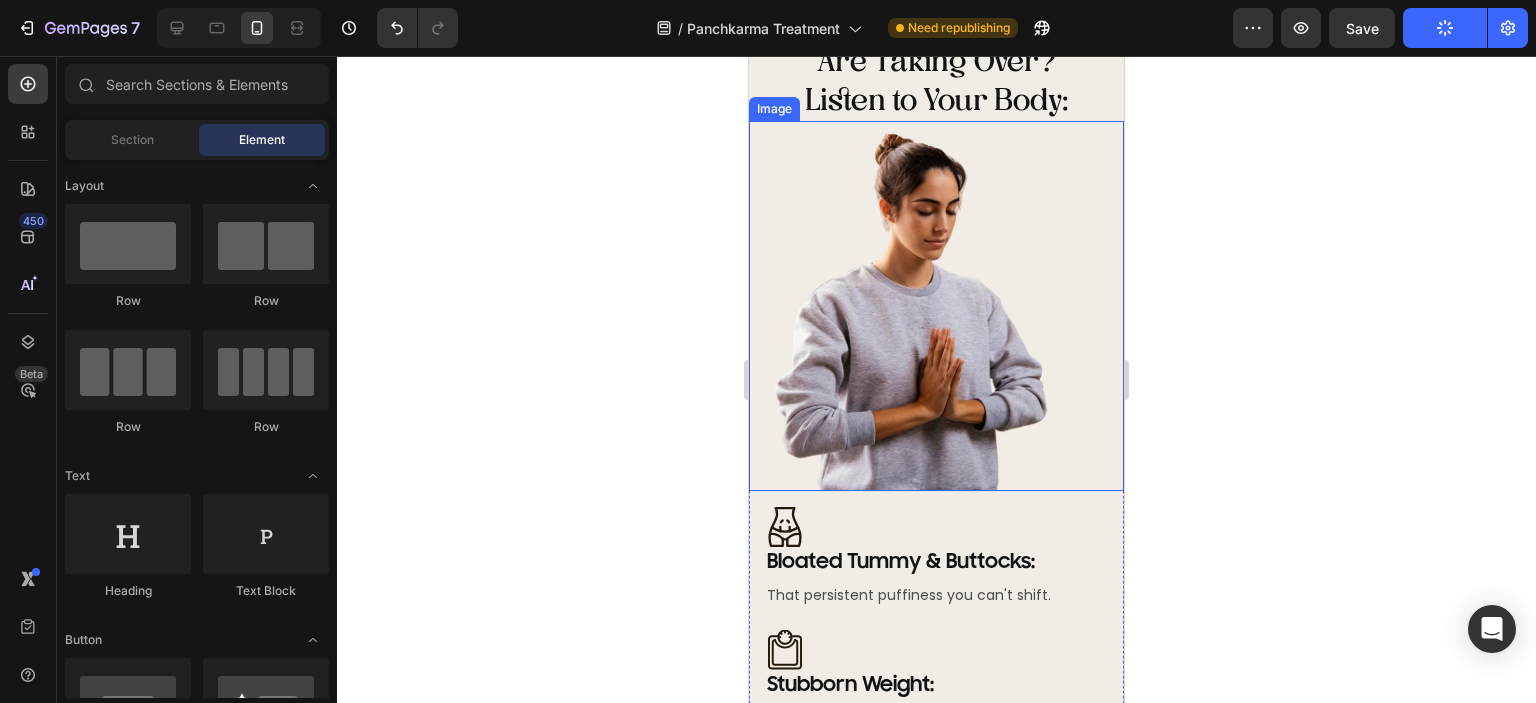 scroll, scrollTop: 800, scrollLeft: 0, axis: vertical 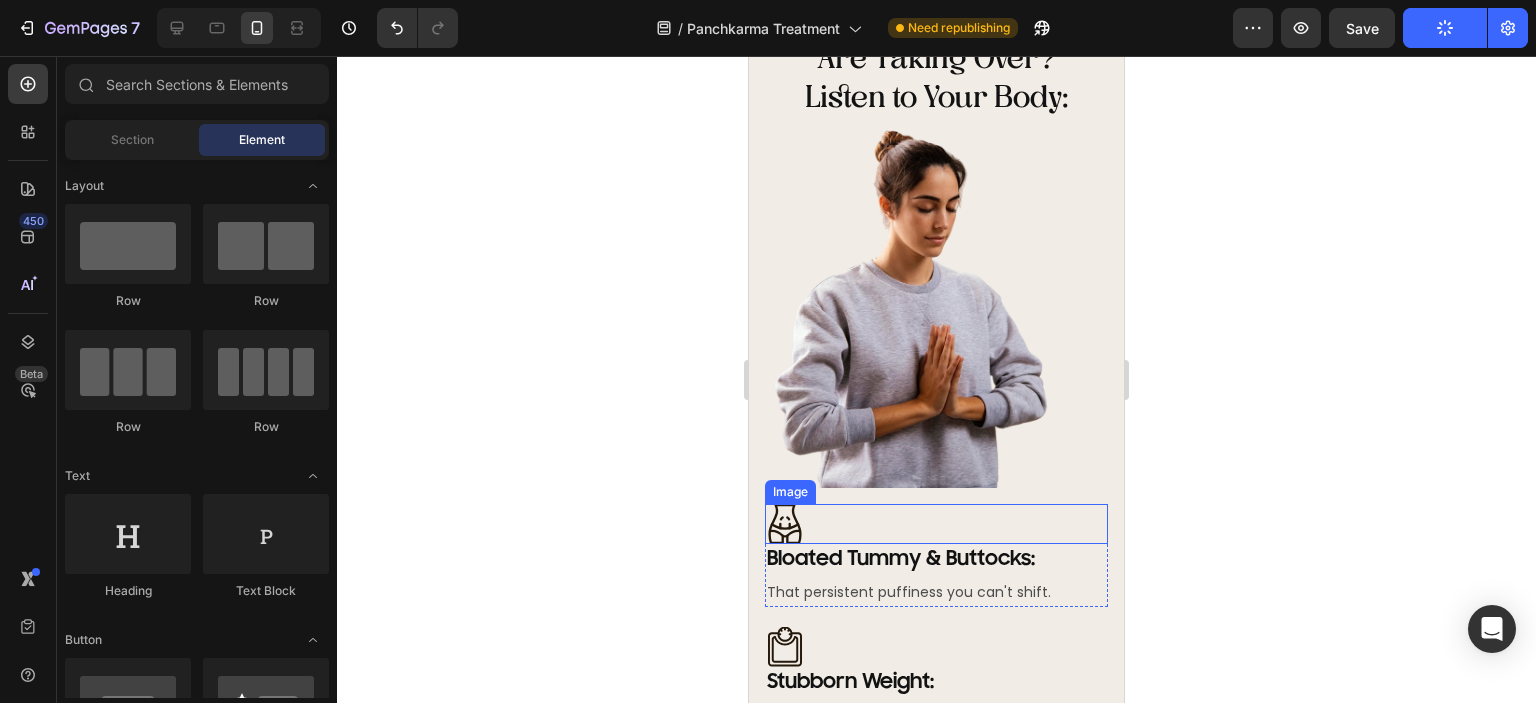 click at bounding box center (936, 524) 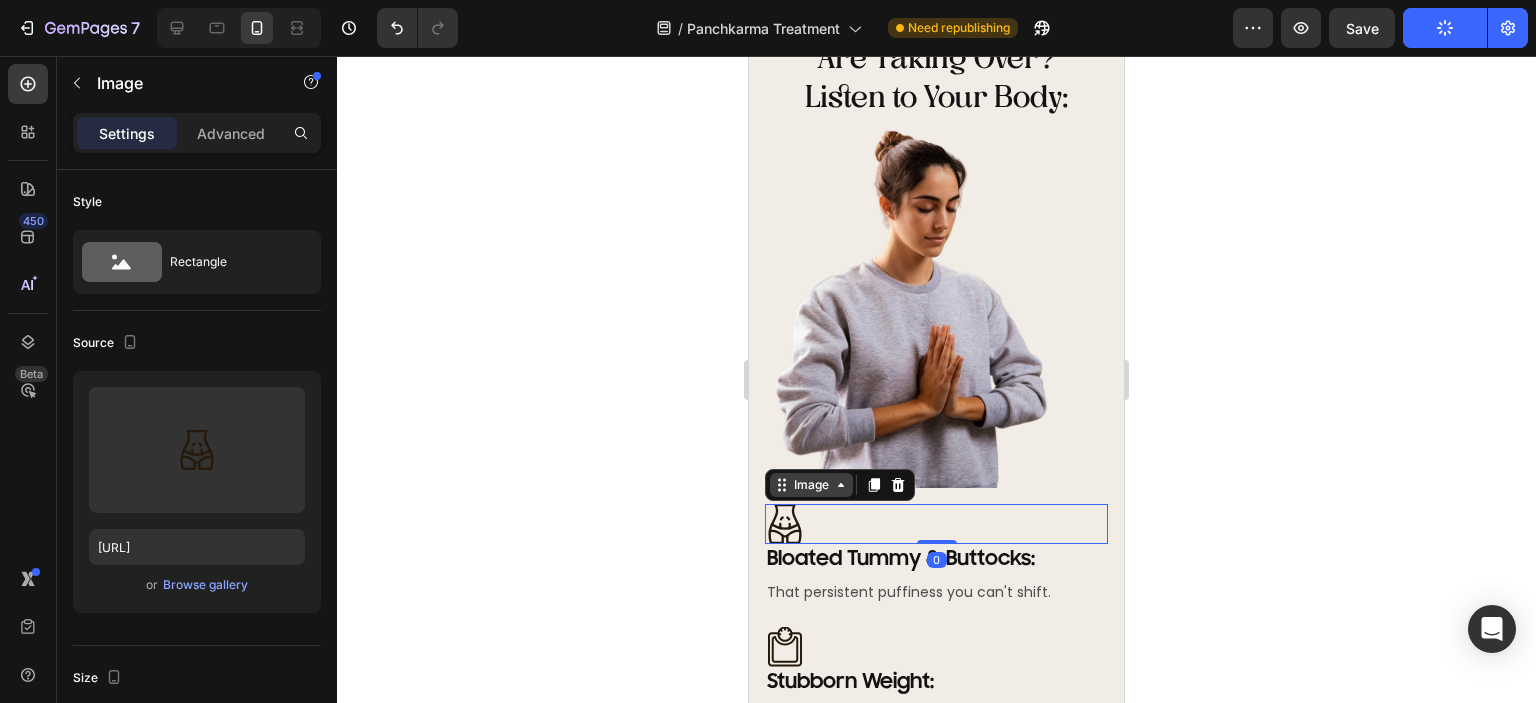 click on "Image" at bounding box center (811, 485) 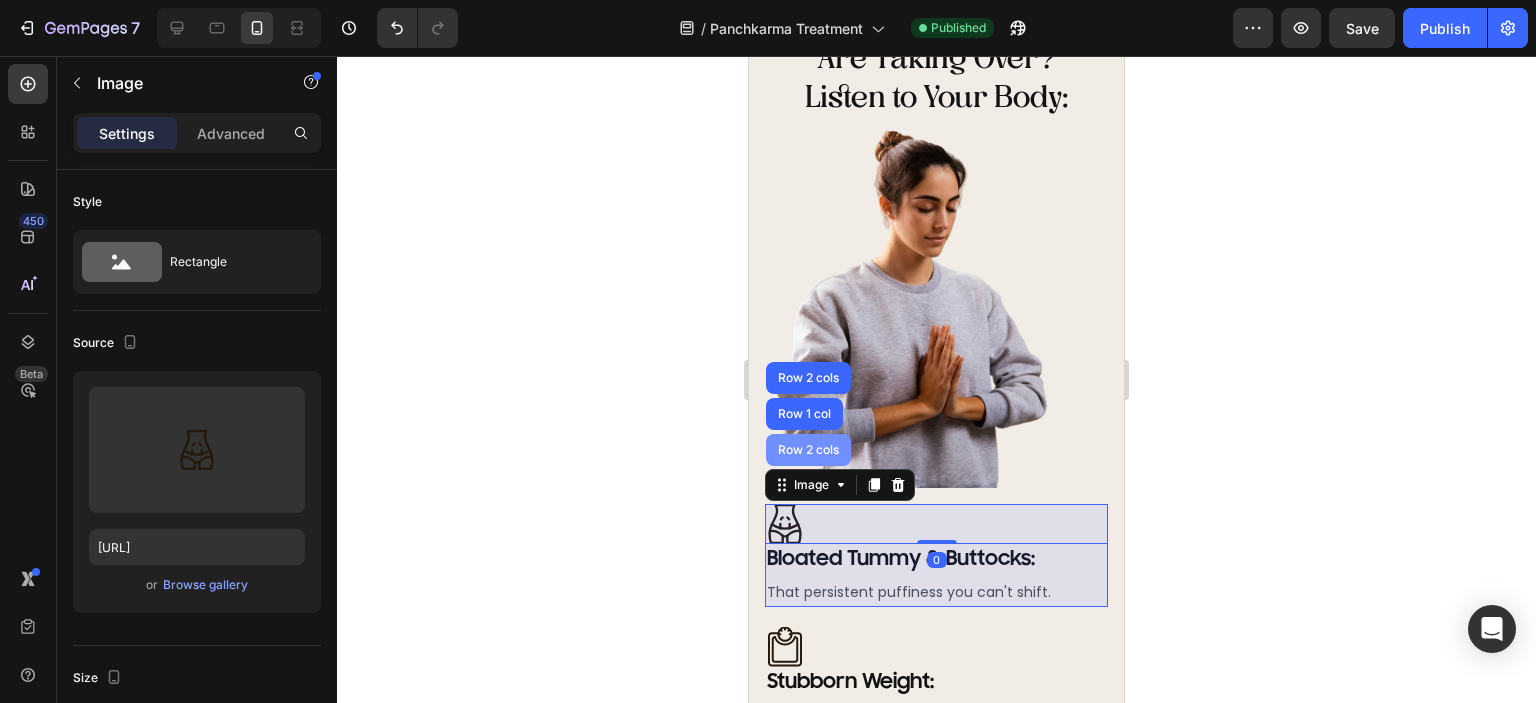 click on "Row 2 cols" at bounding box center [808, 450] 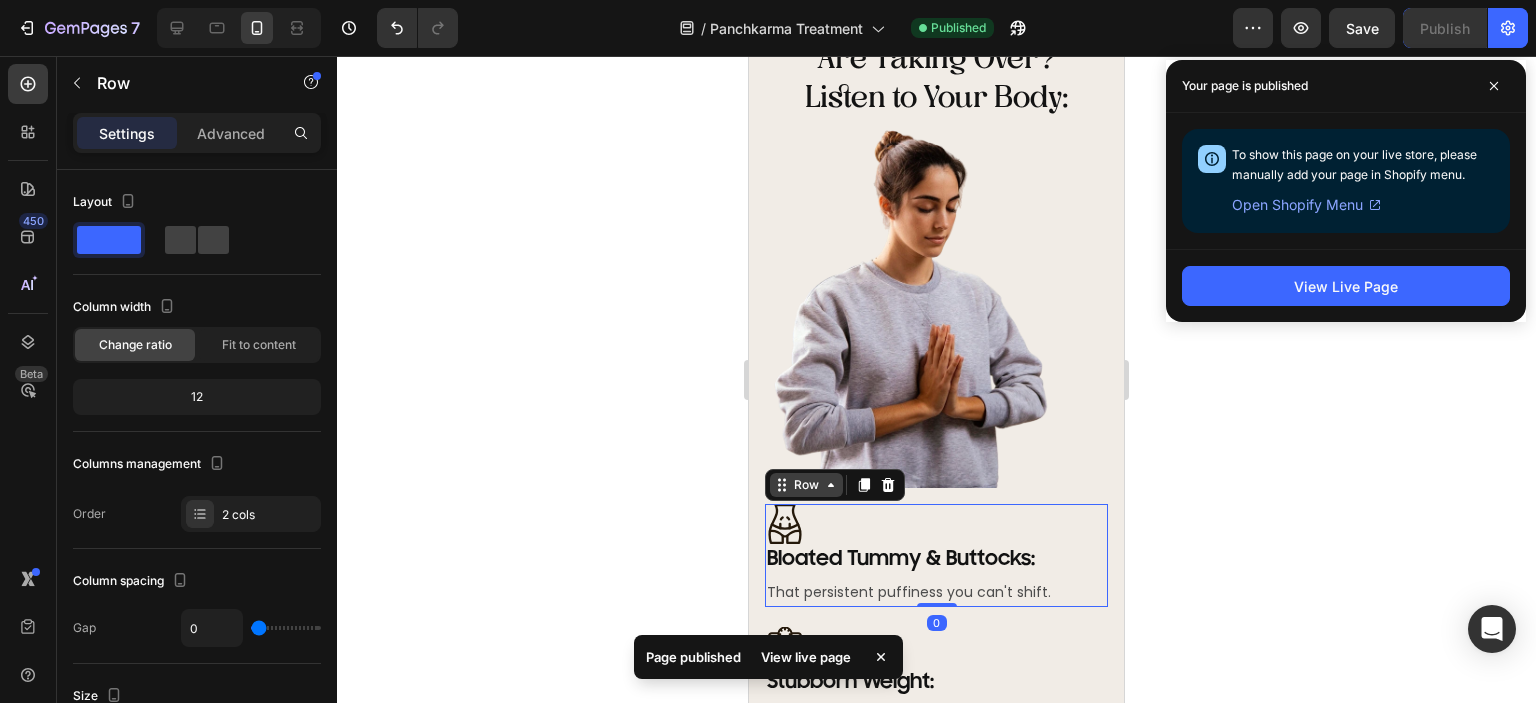 click on "Row" at bounding box center (806, 485) 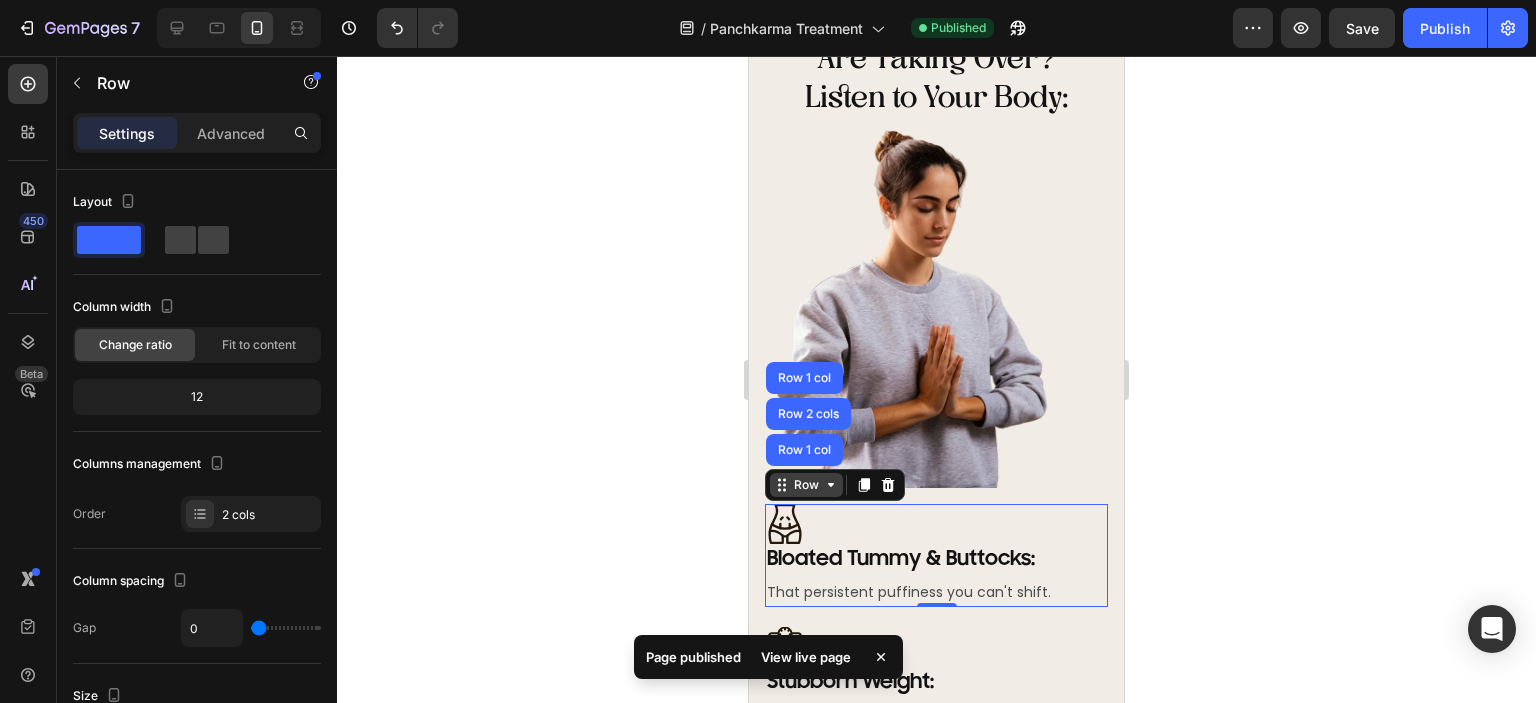 click on "Row" at bounding box center [806, 485] 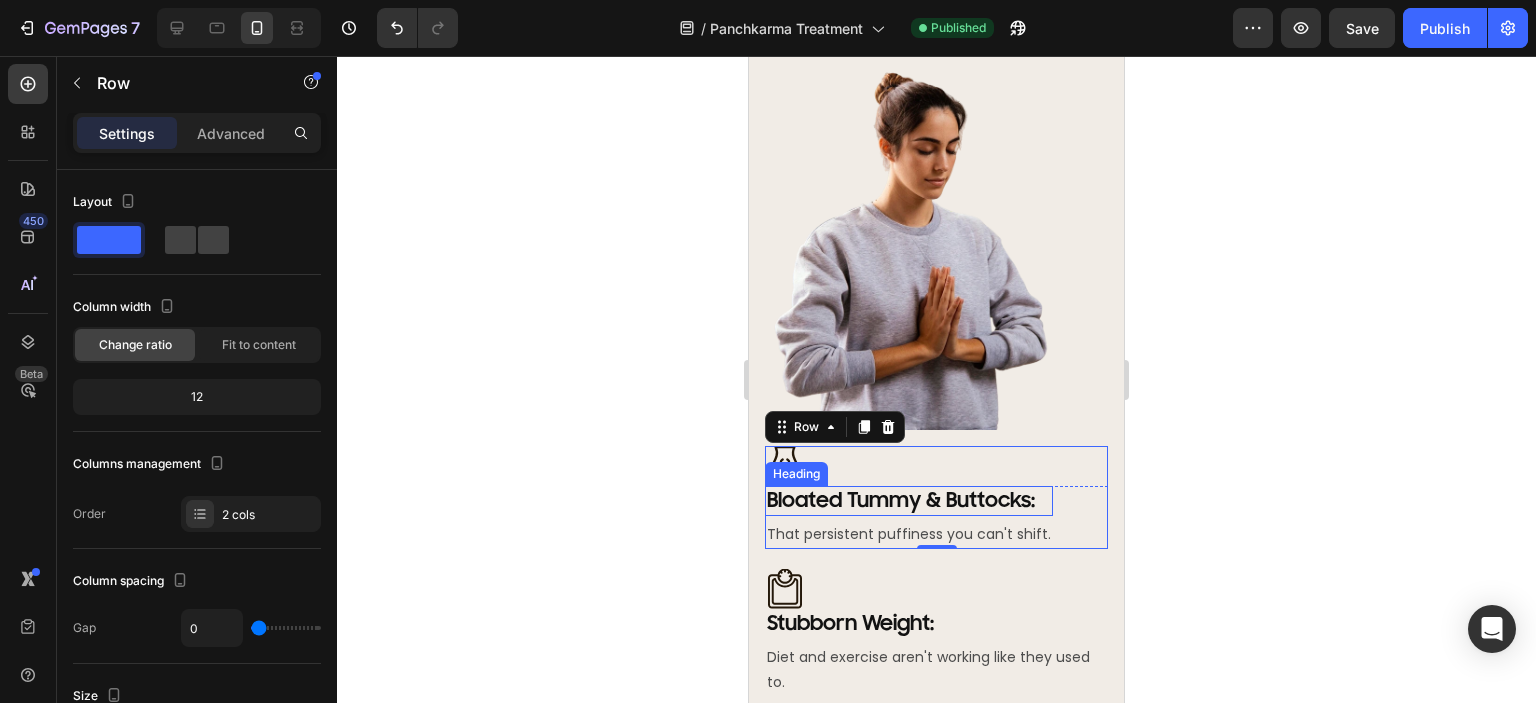 scroll, scrollTop: 900, scrollLeft: 0, axis: vertical 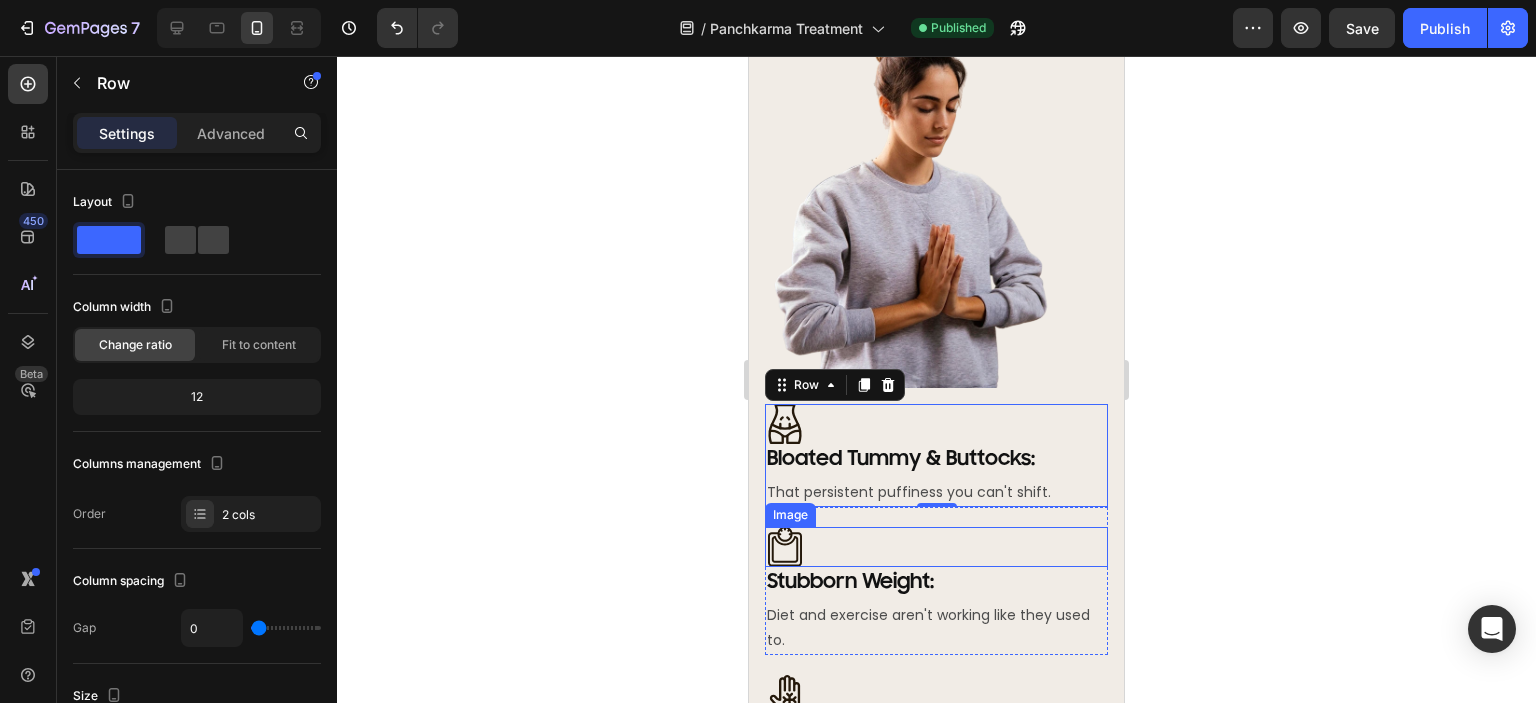 click 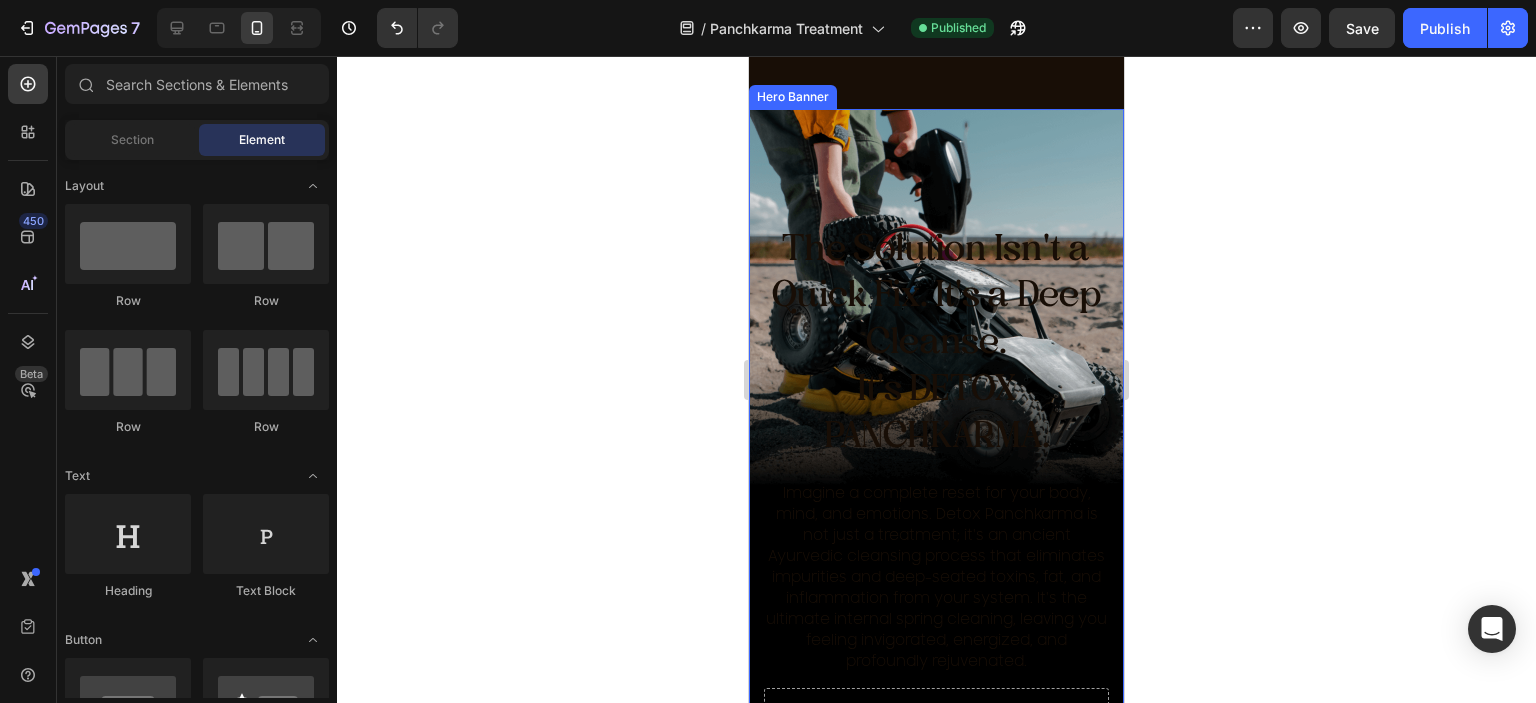 scroll, scrollTop: 3700, scrollLeft: 0, axis: vertical 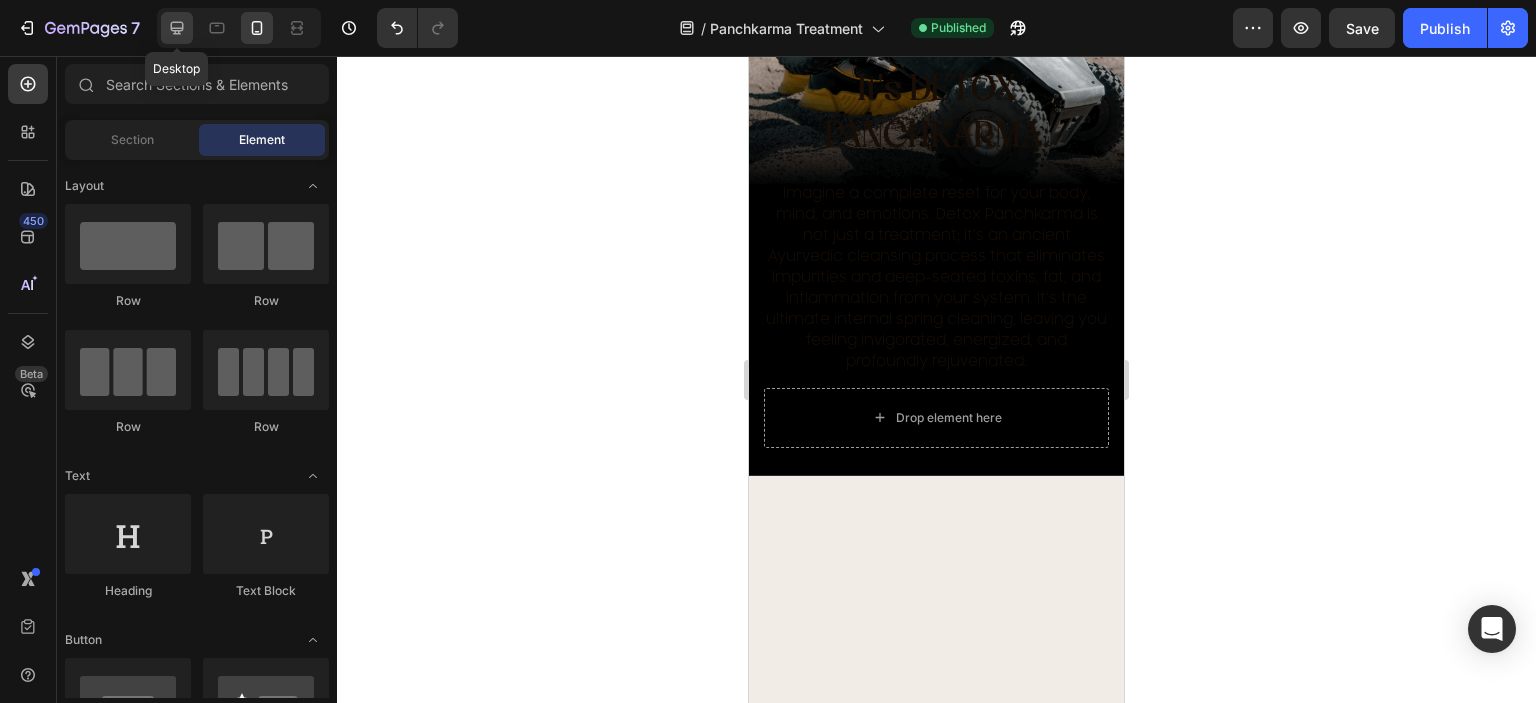click 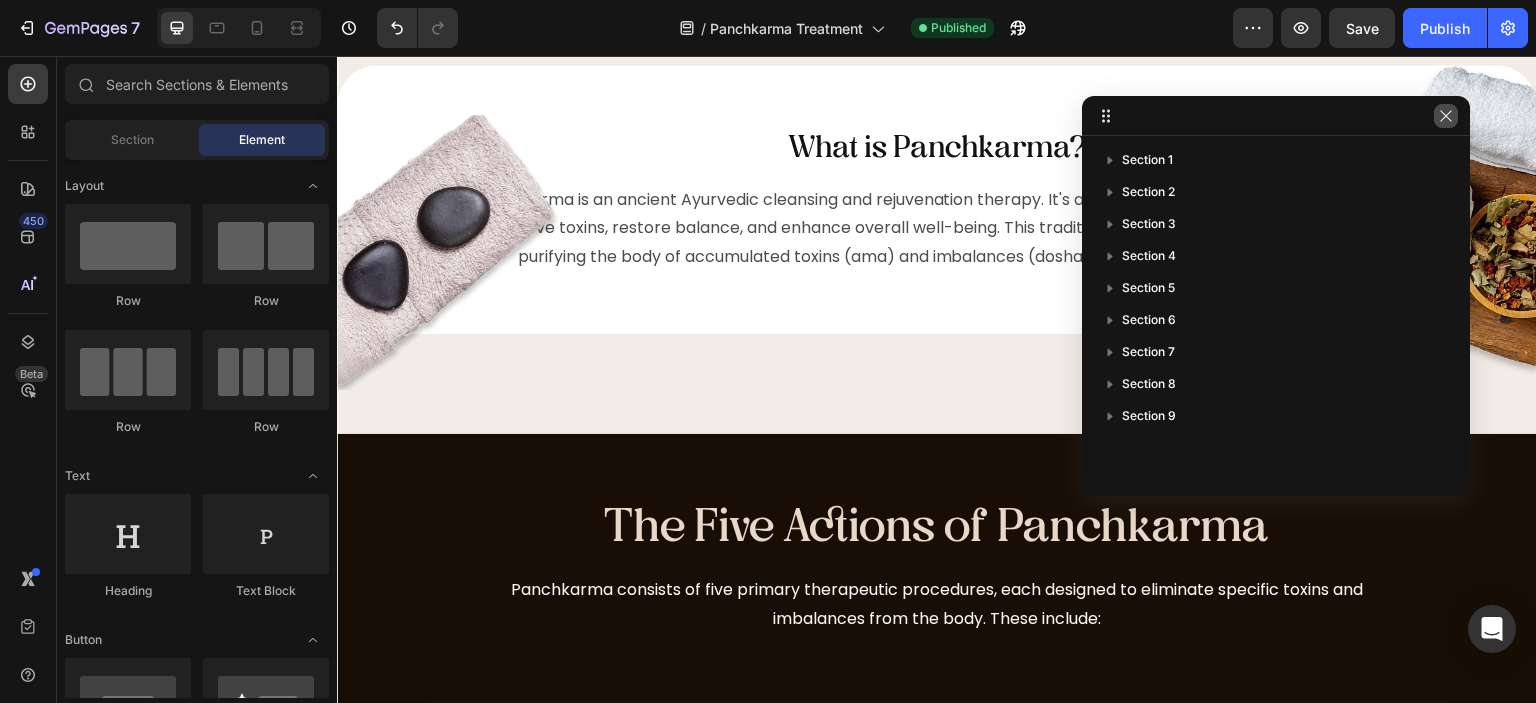 click 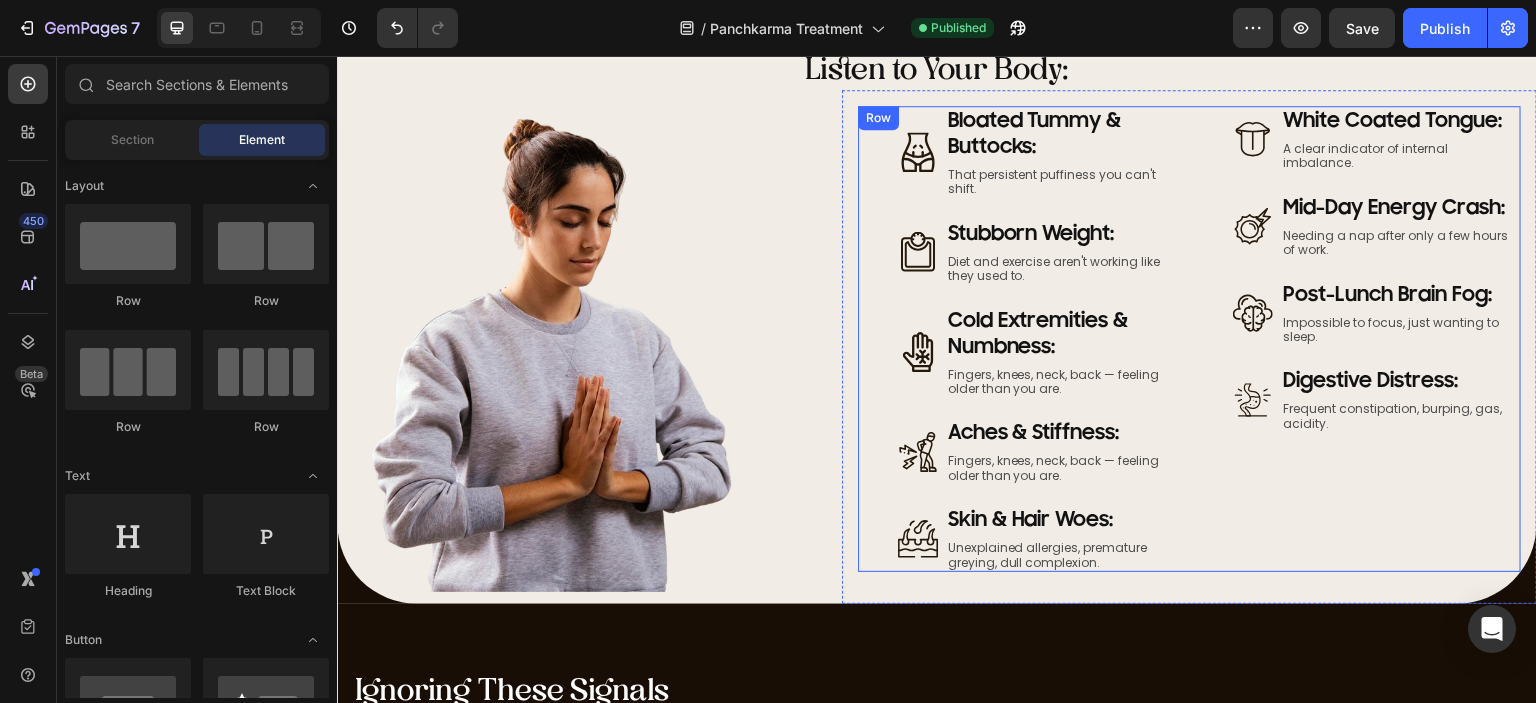scroll, scrollTop: 1118, scrollLeft: 0, axis: vertical 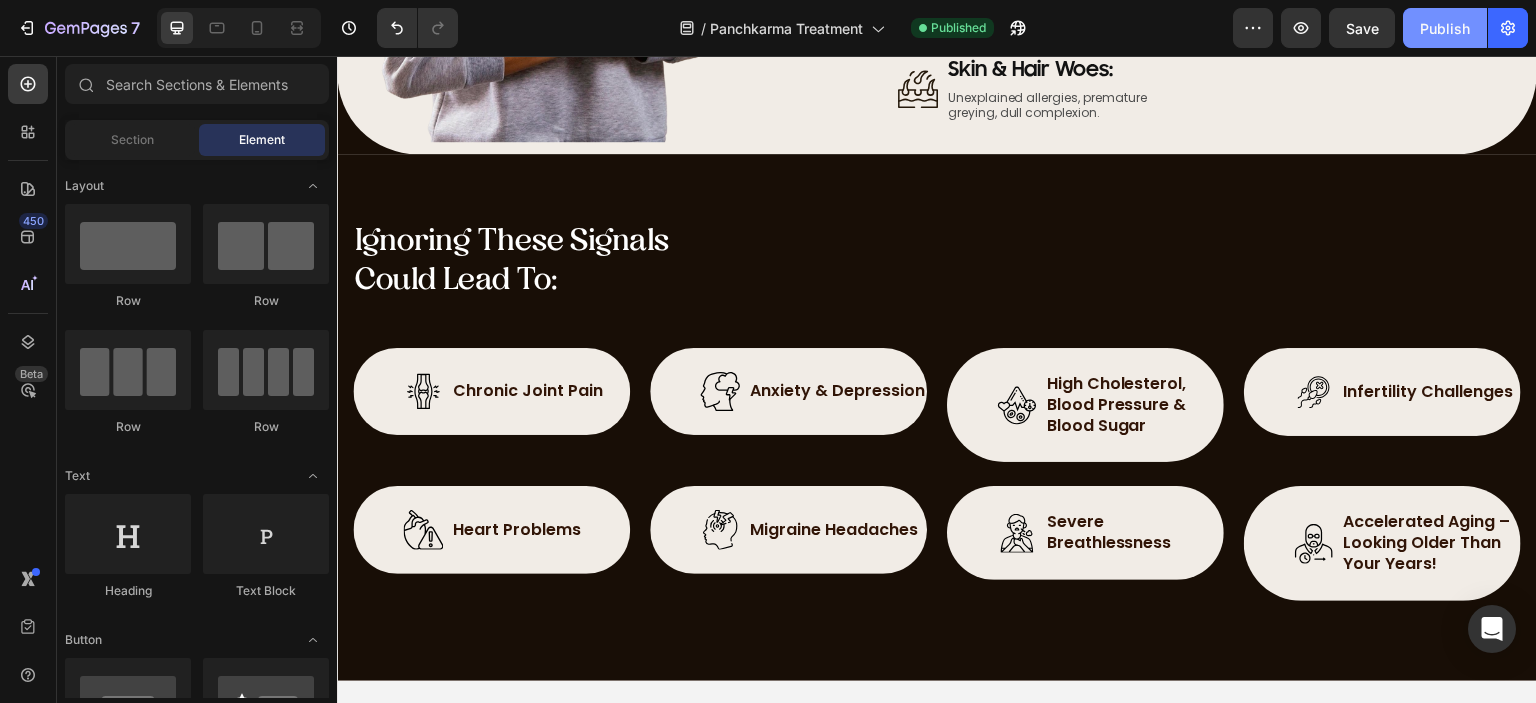 click on "Publish" at bounding box center (1445, 28) 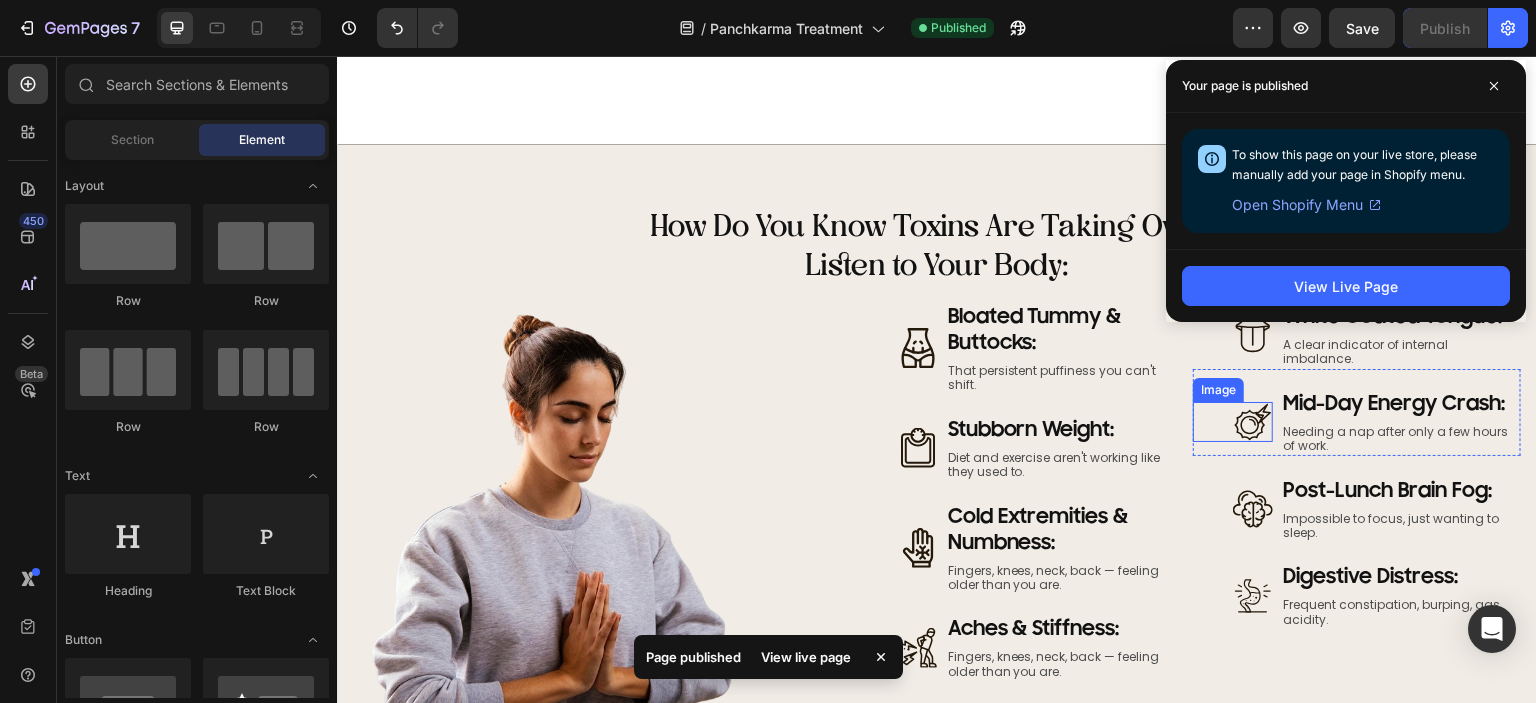 scroll, scrollTop: 718, scrollLeft: 0, axis: vertical 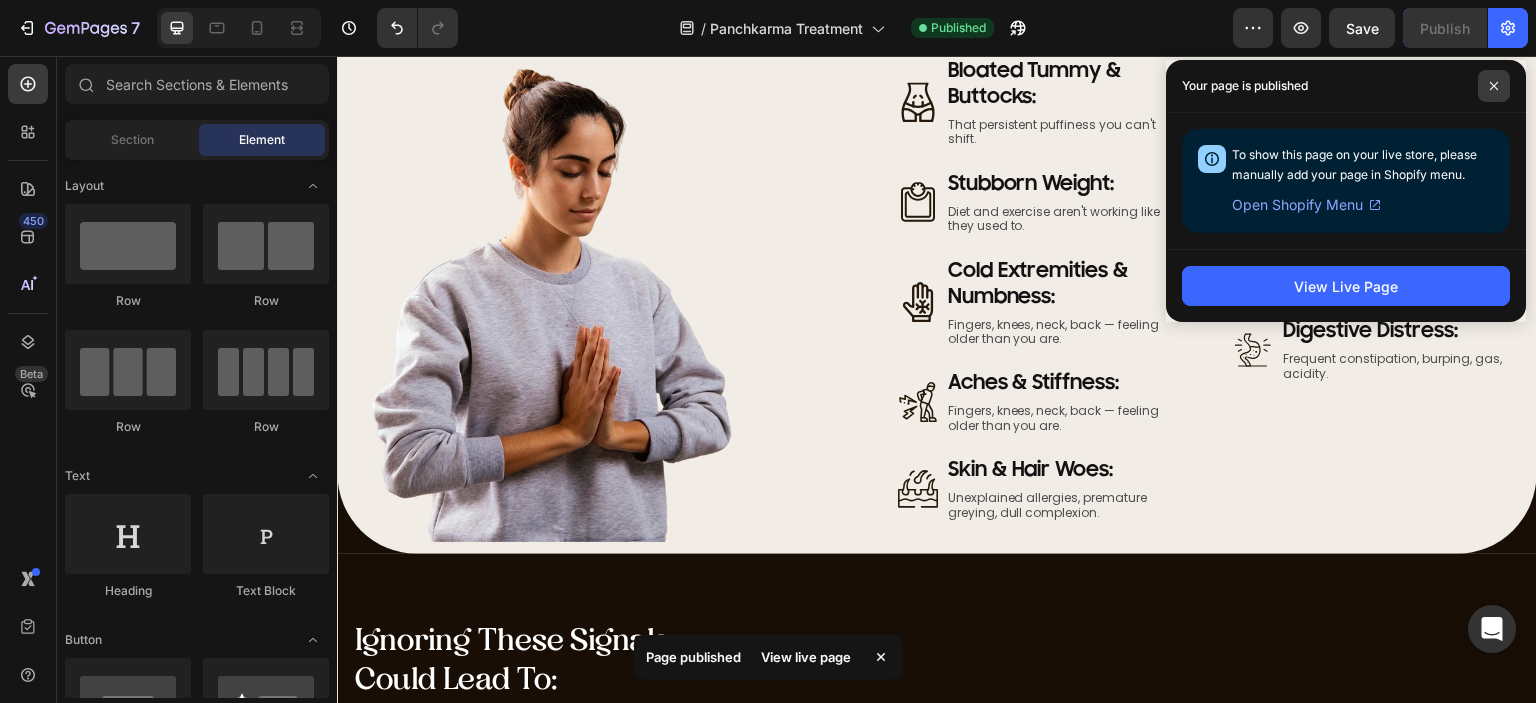 click 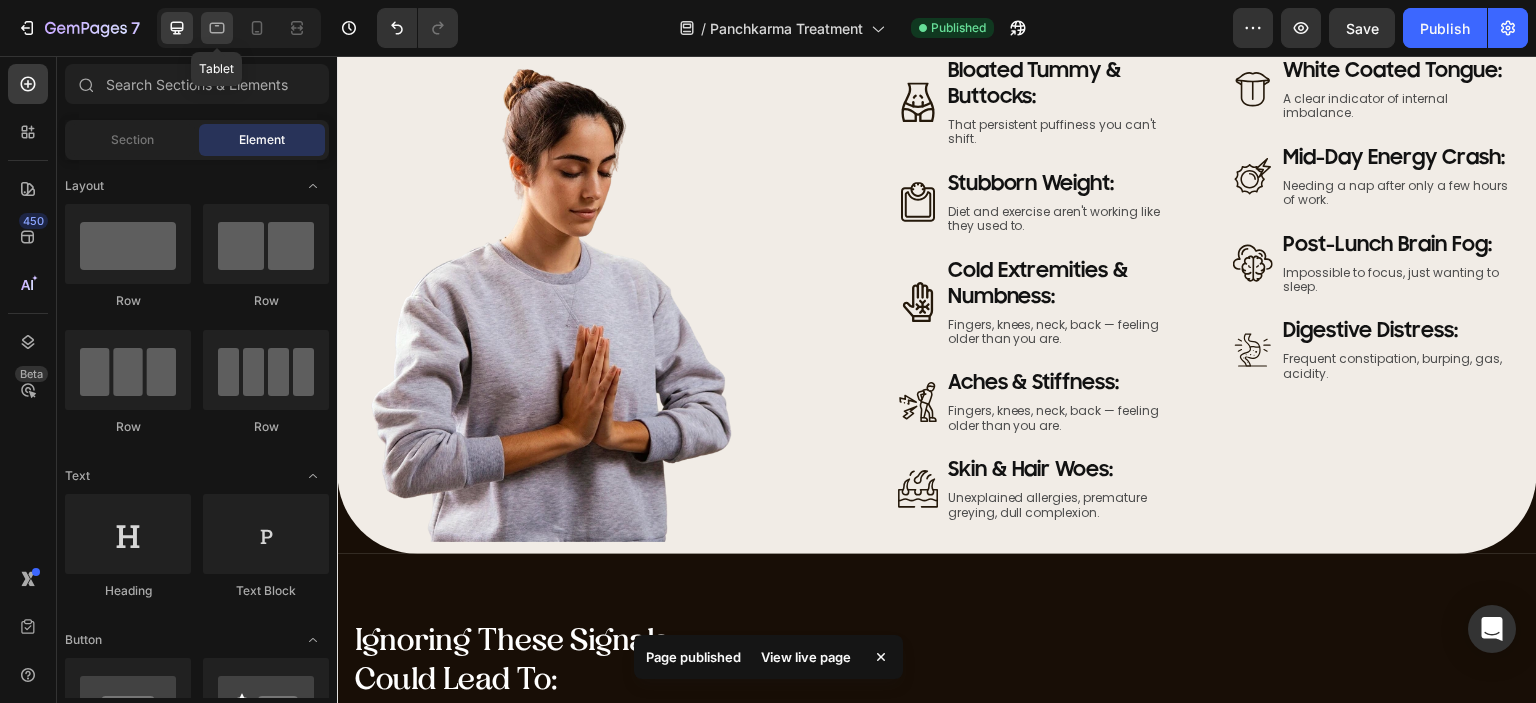 click 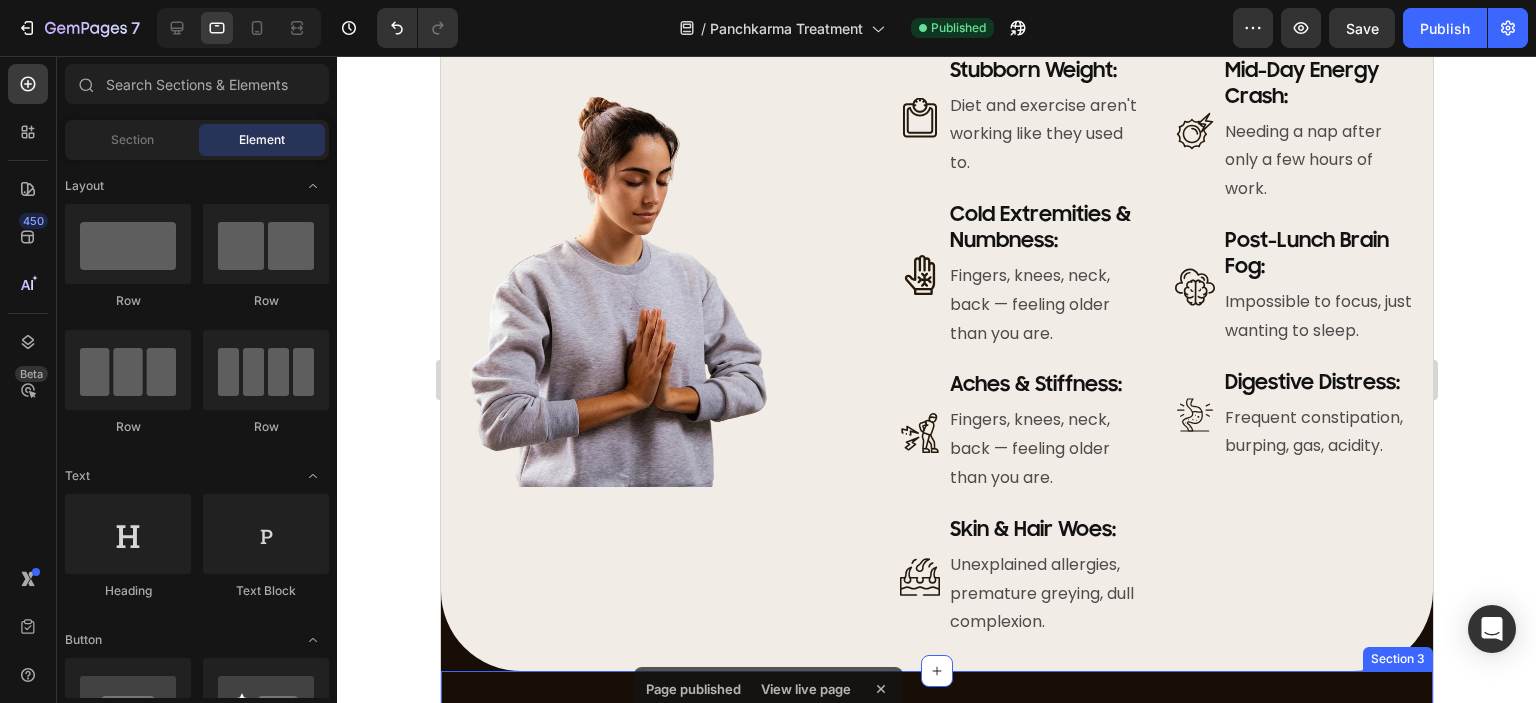 scroll, scrollTop: 760, scrollLeft: 0, axis: vertical 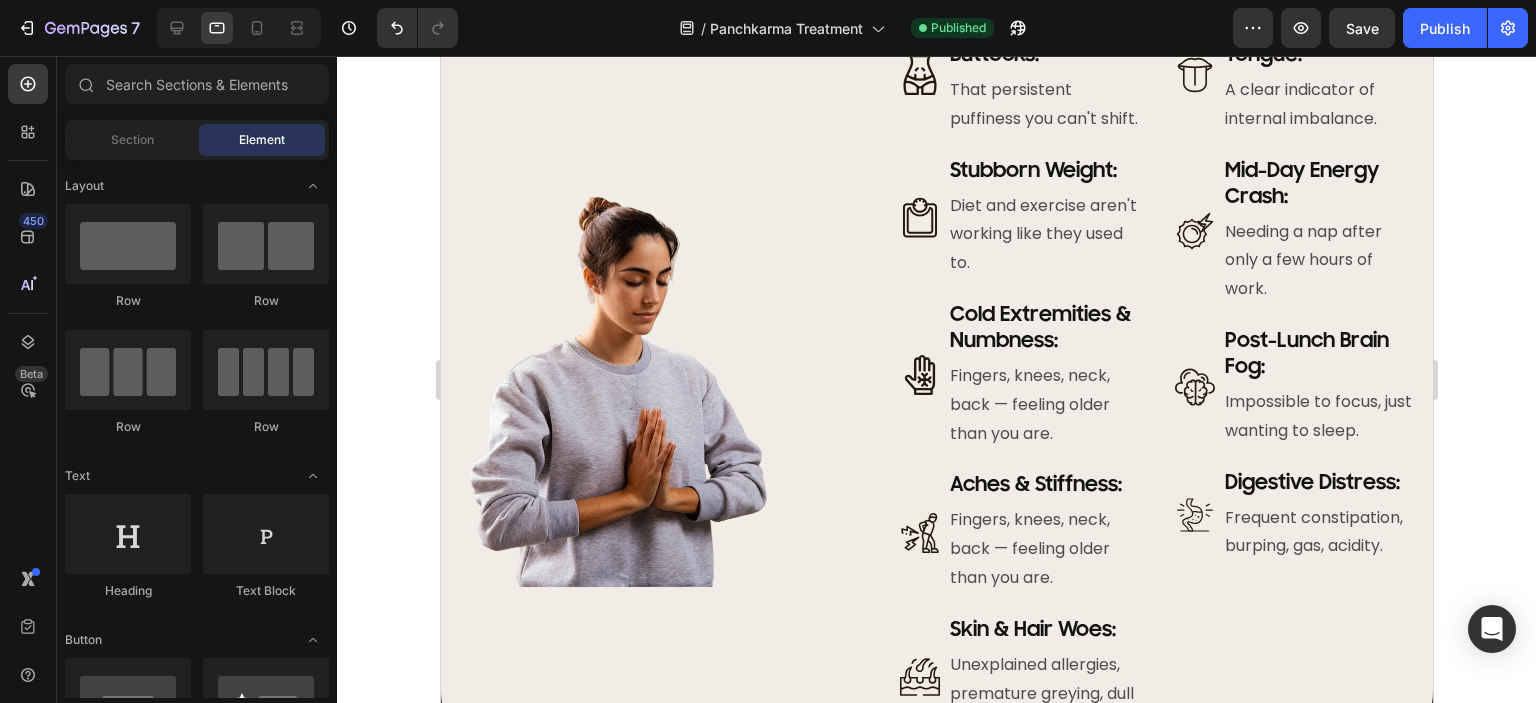 click on "7  Version history  /  Panchkarma Treatment Published Preview  Save   Publish" 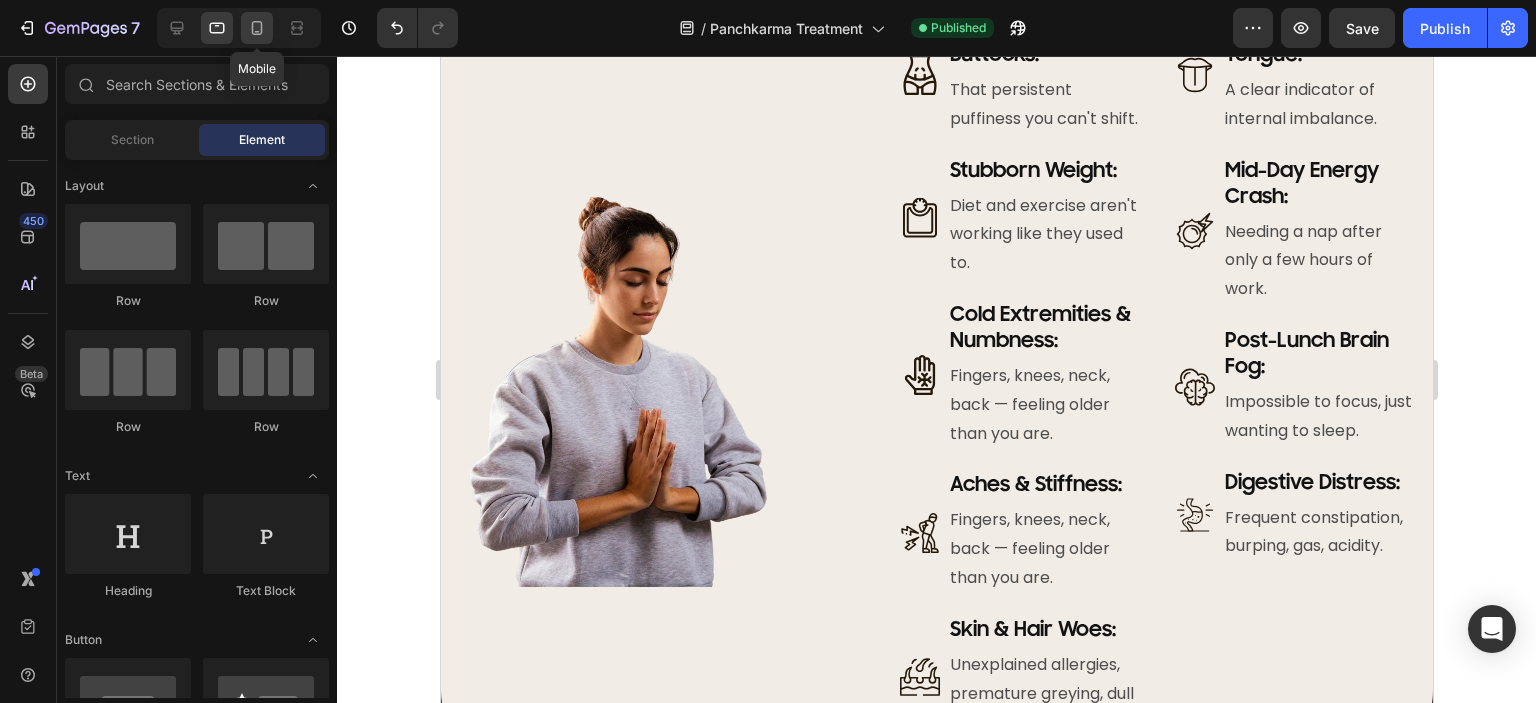click 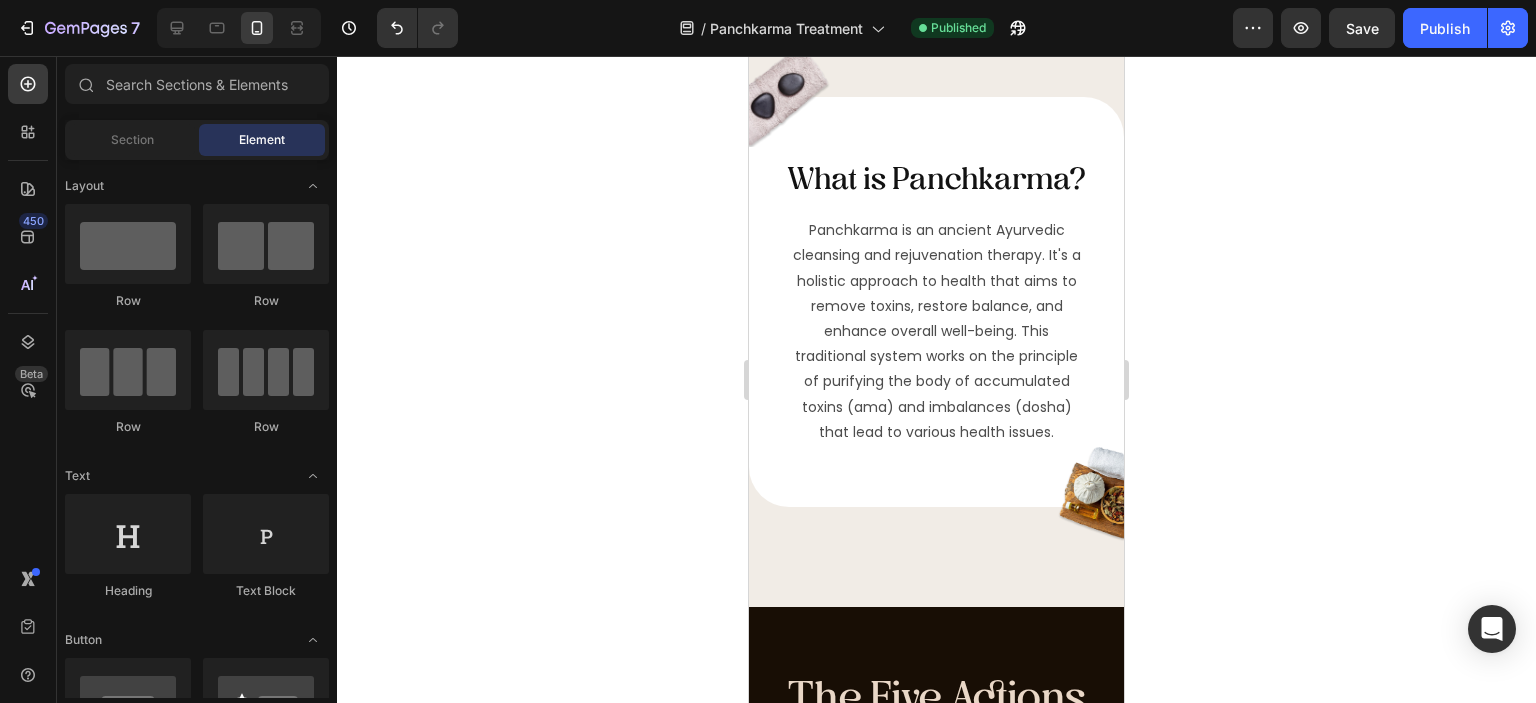 scroll, scrollTop: 4332, scrollLeft: 0, axis: vertical 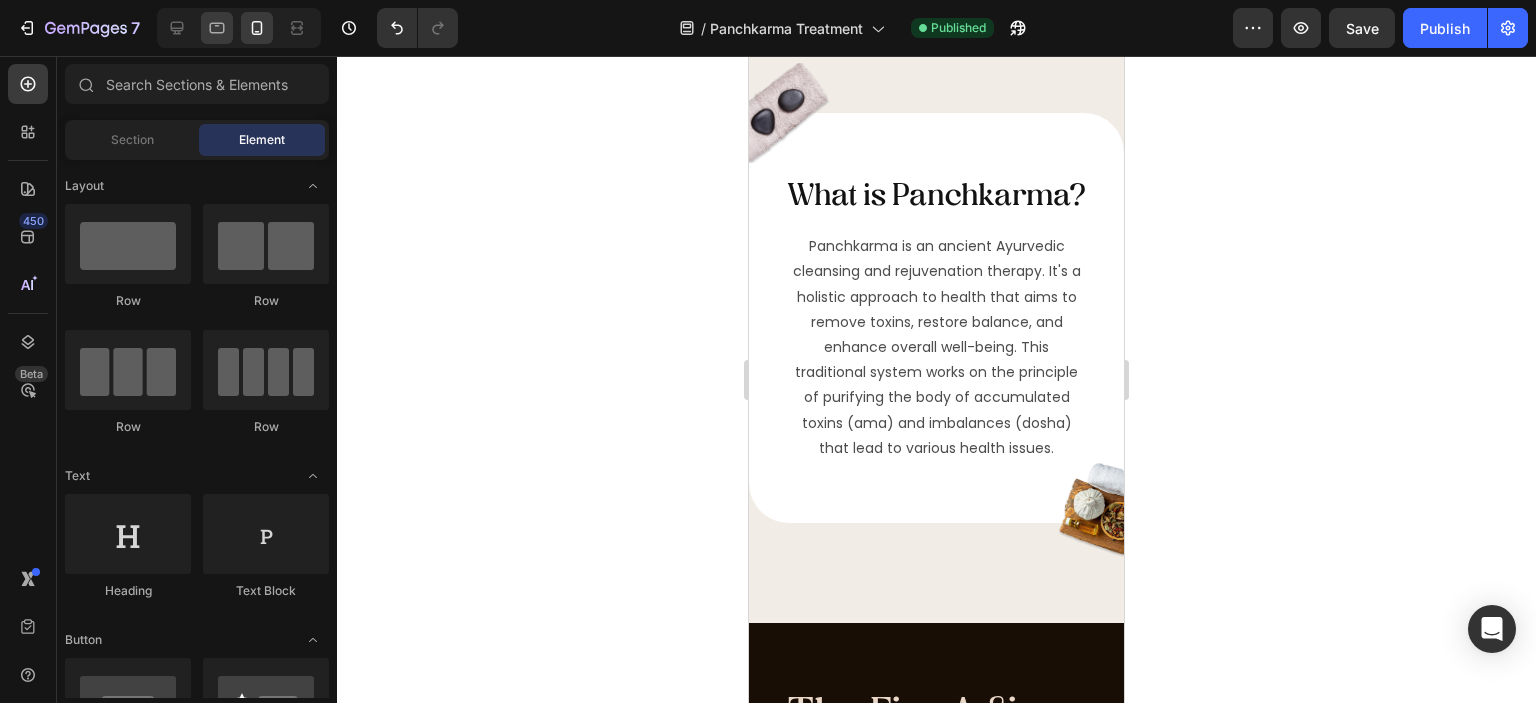click 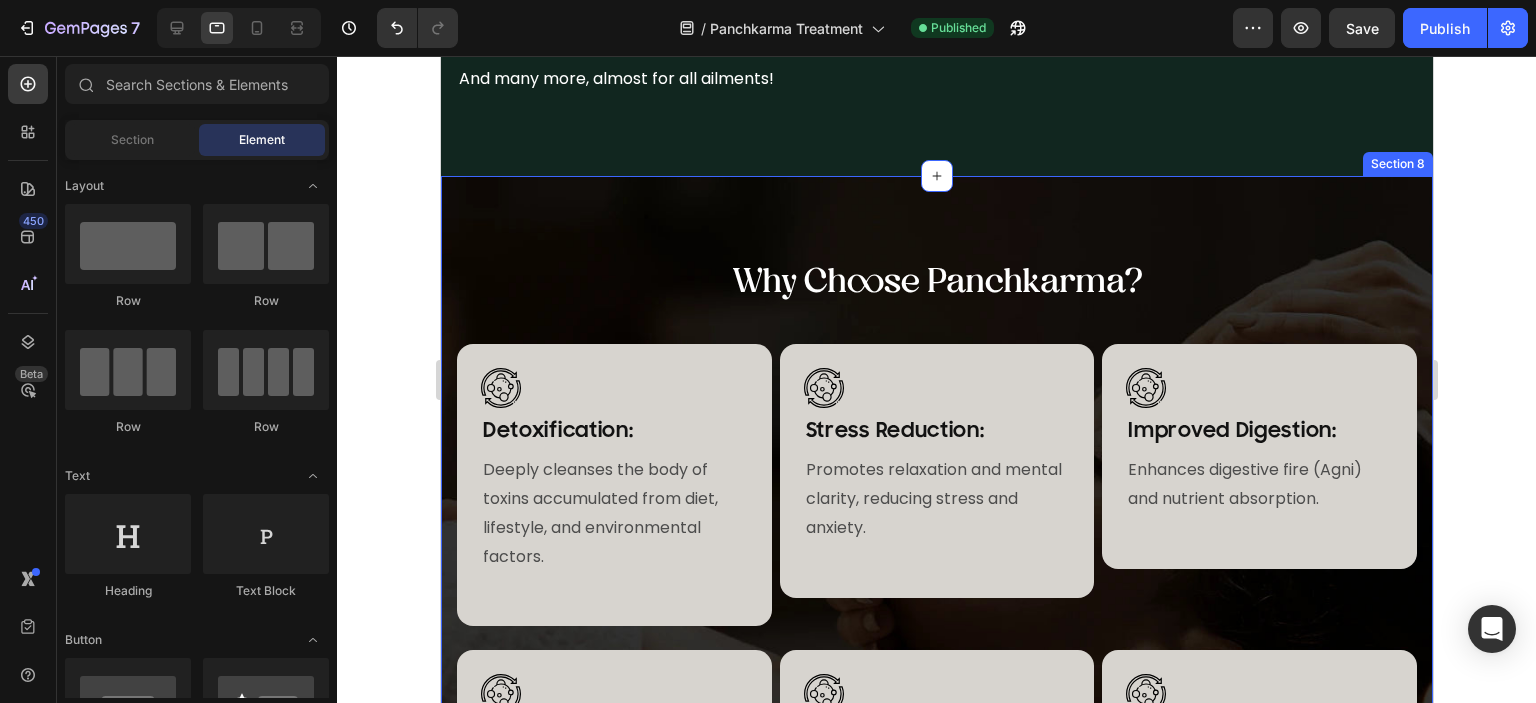 scroll, scrollTop: 4332, scrollLeft: 0, axis: vertical 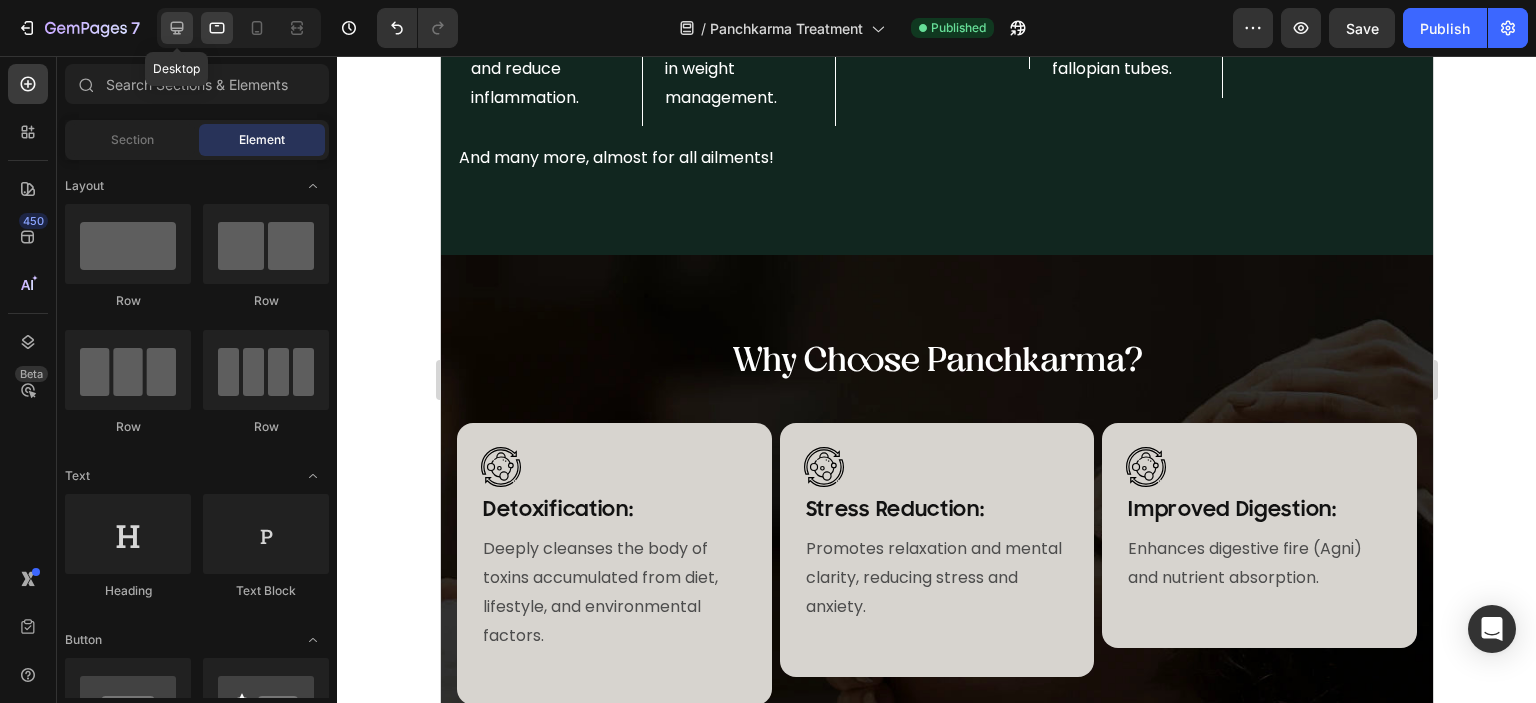 click 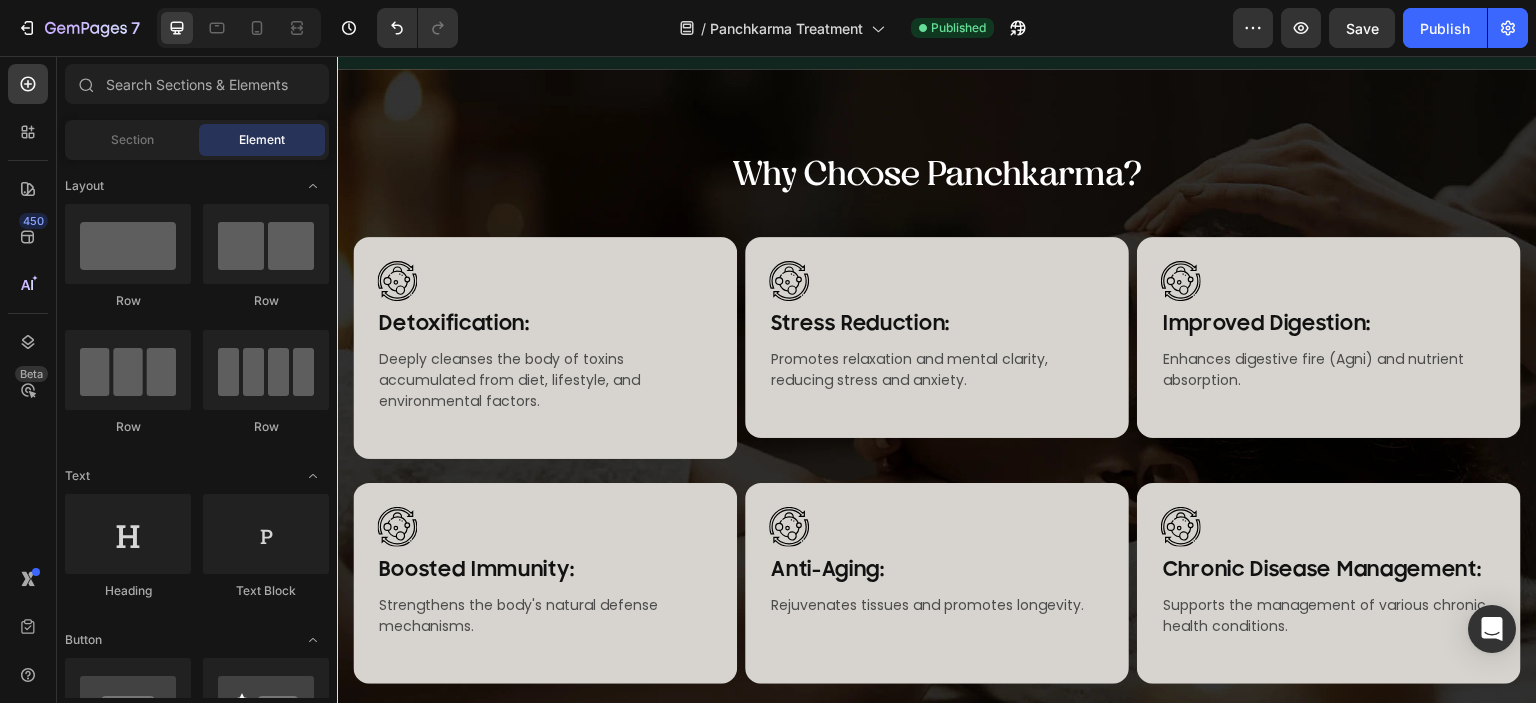 click at bounding box center [239, 28] 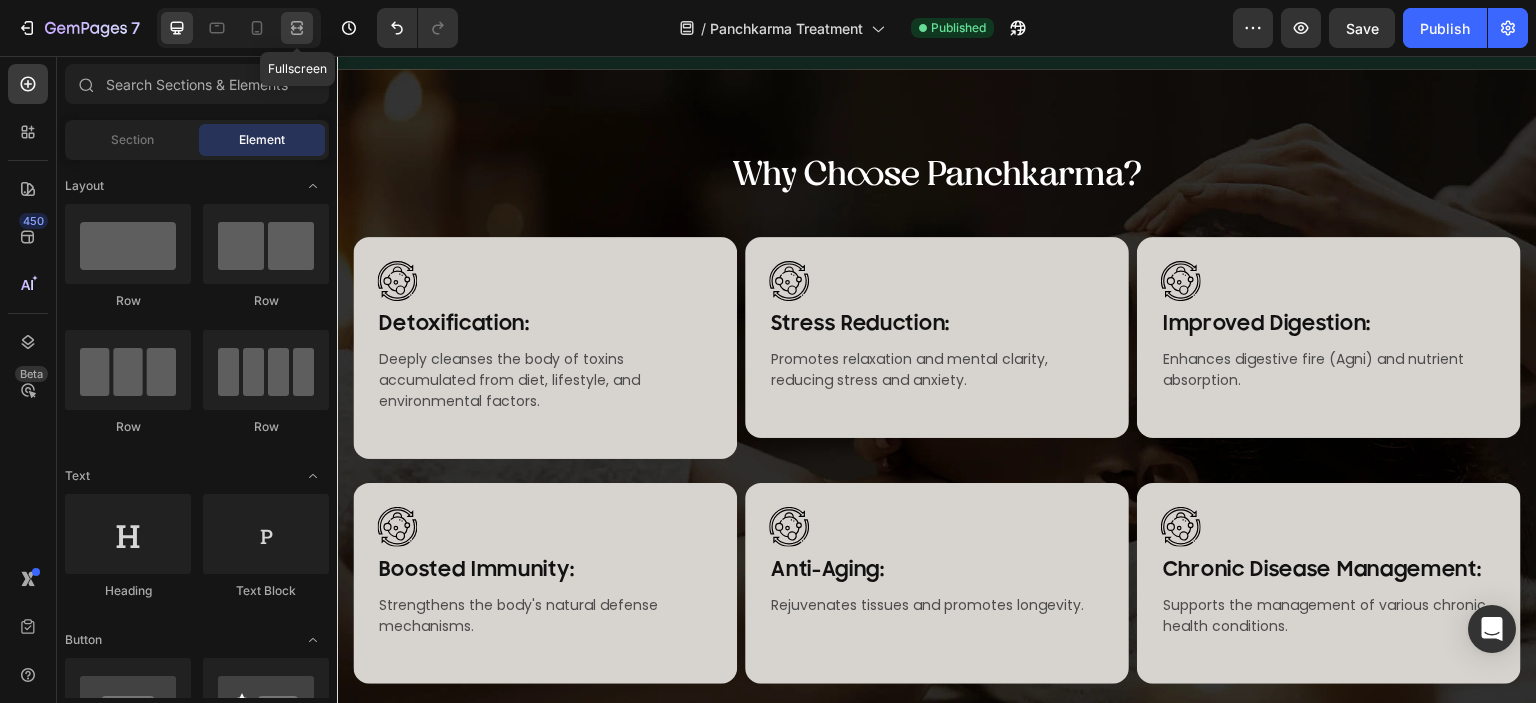 click 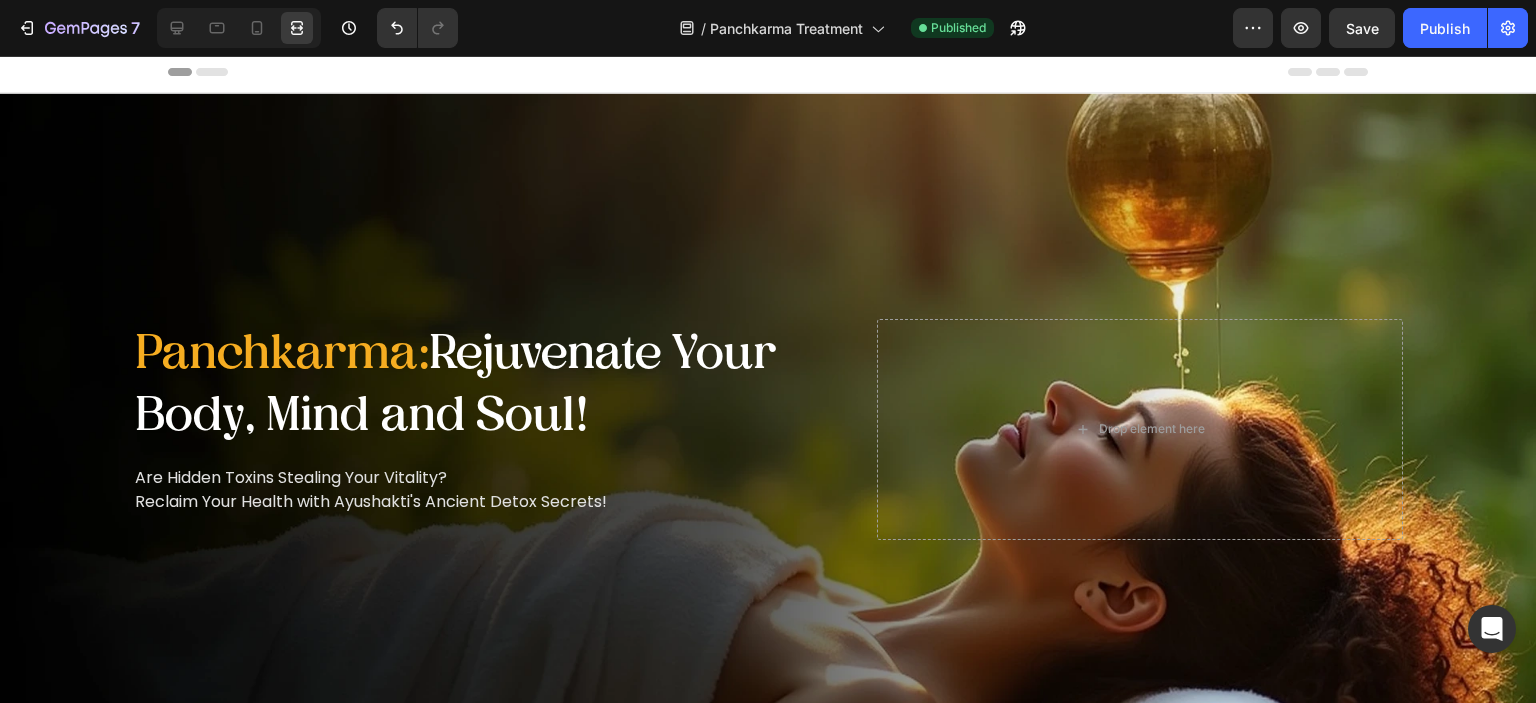 scroll, scrollTop: 0, scrollLeft: 0, axis: both 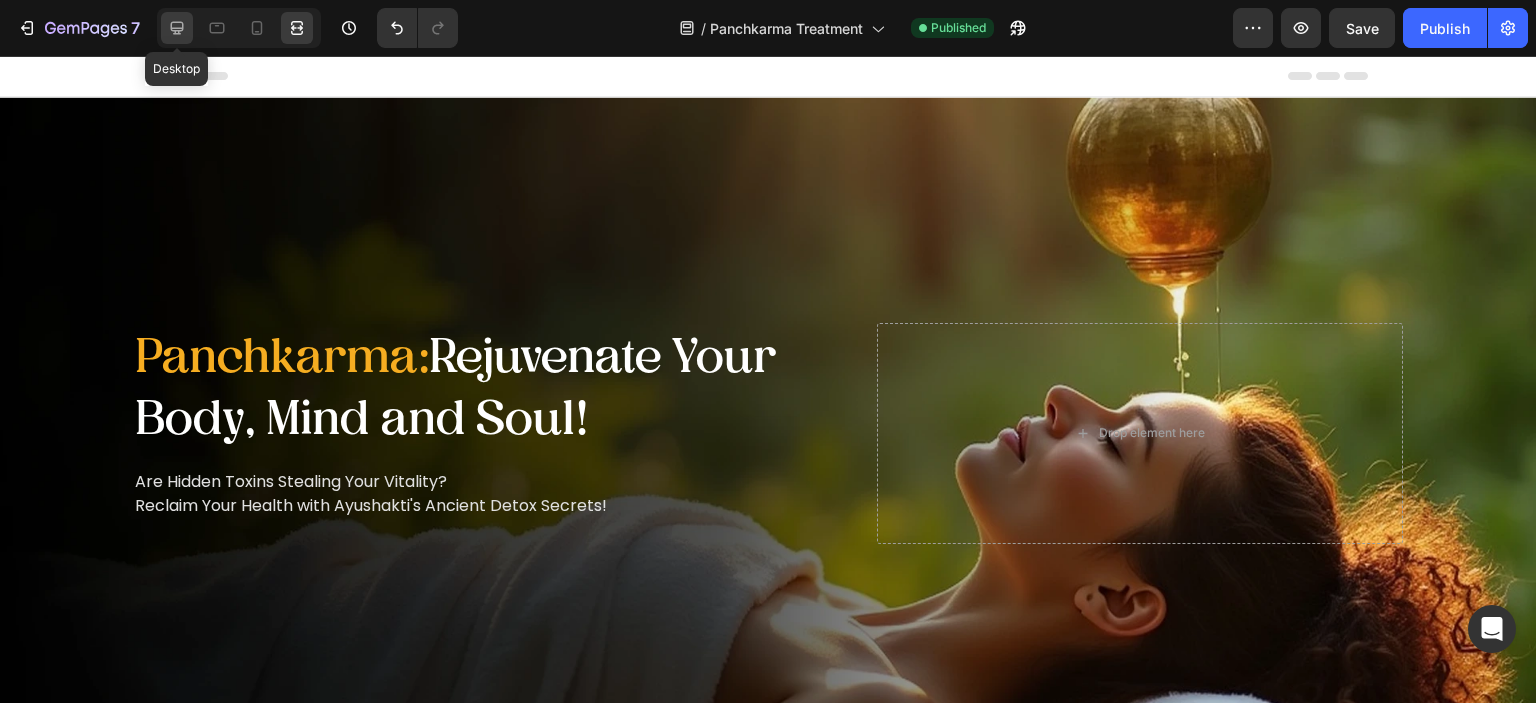 click 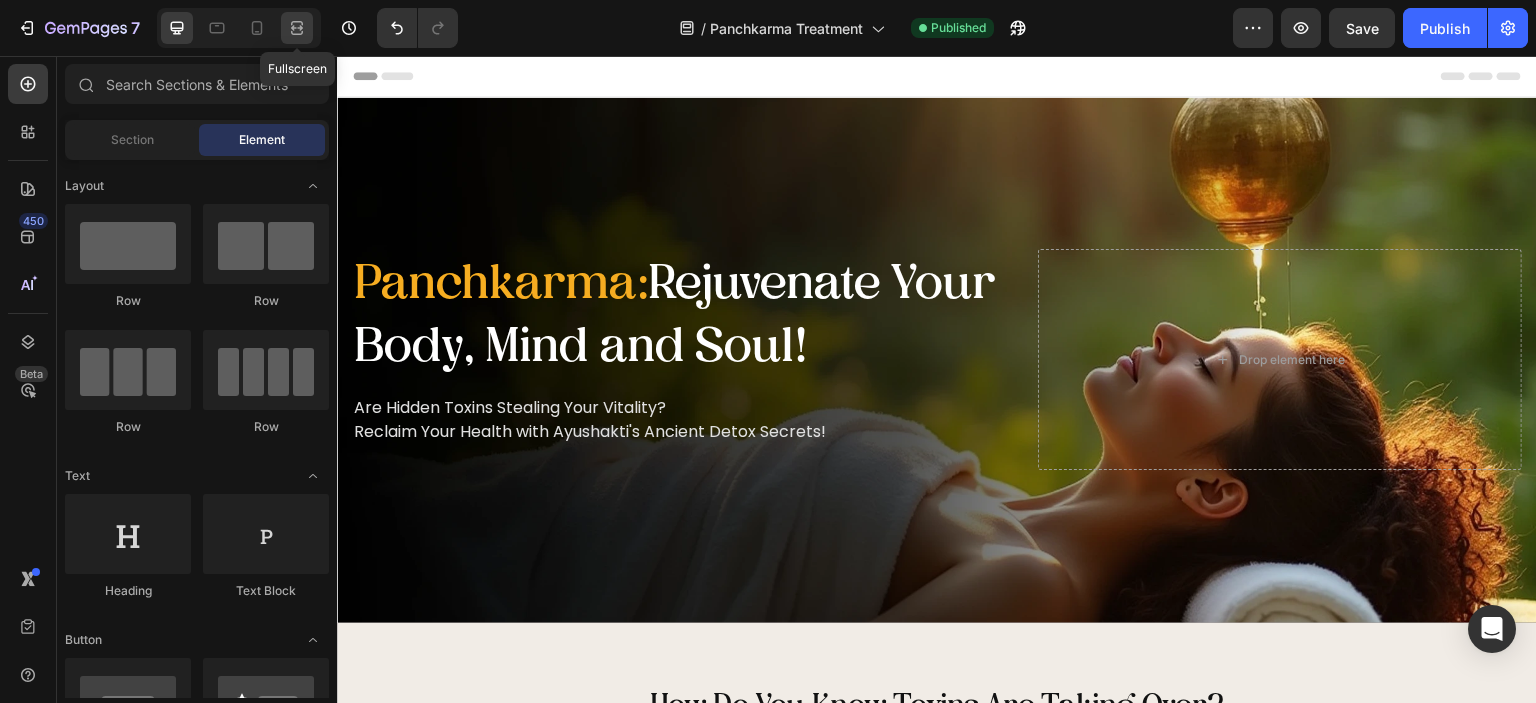 click 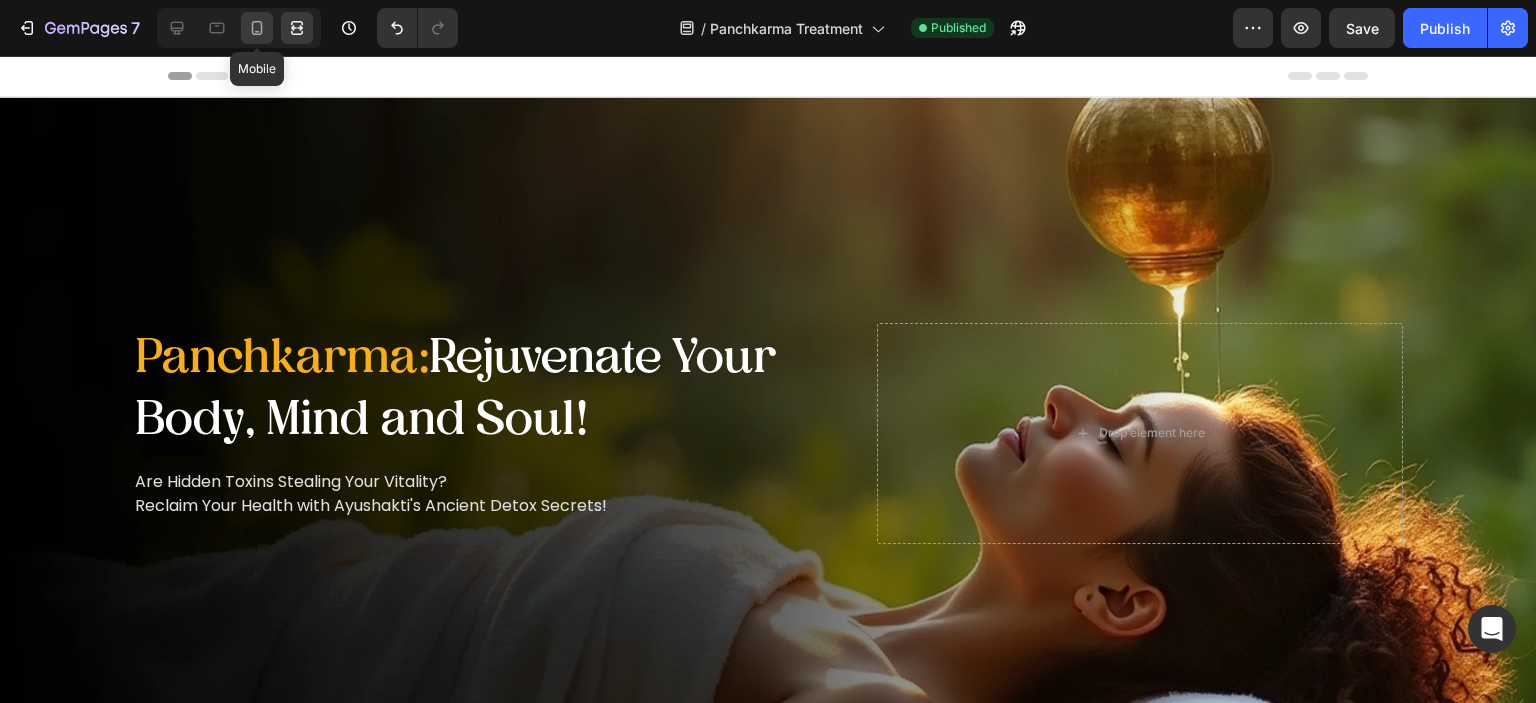 click 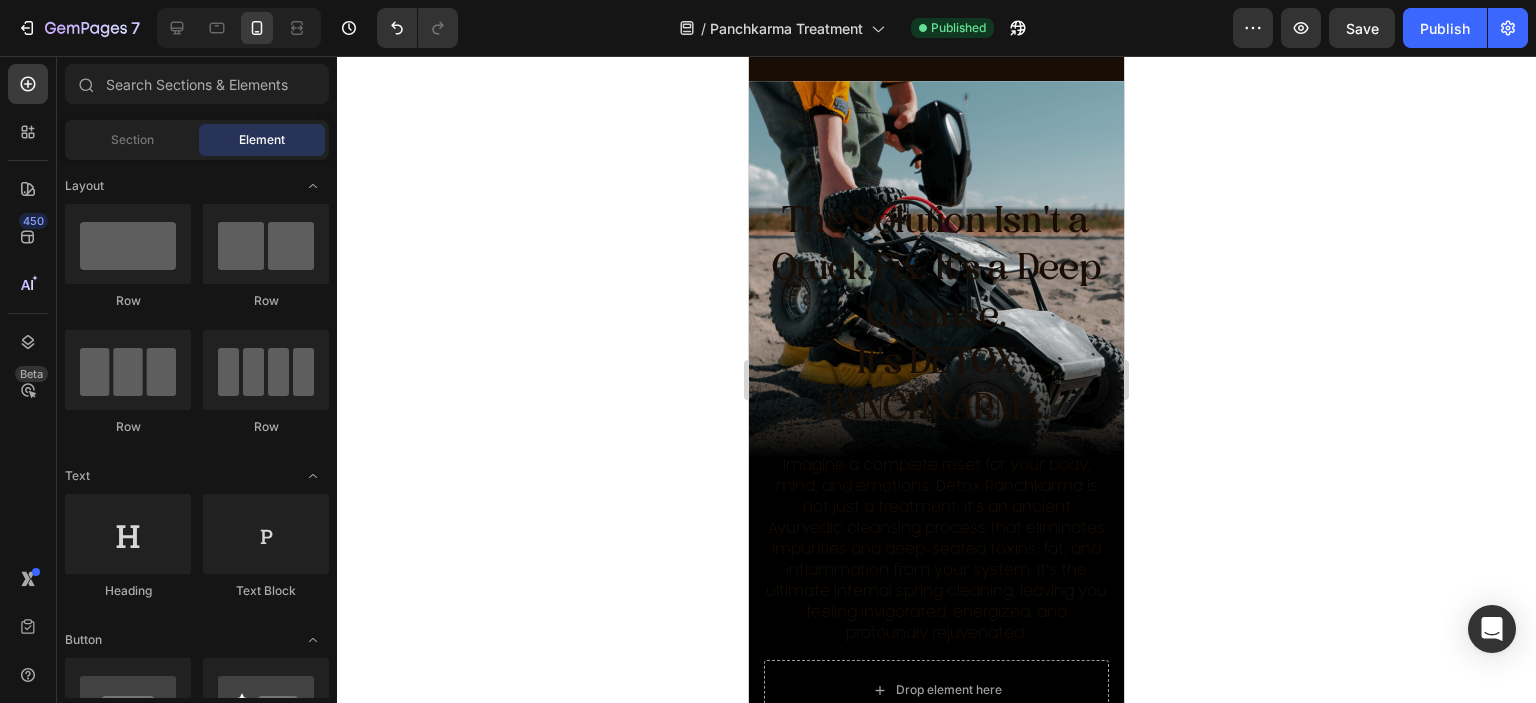 scroll, scrollTop: 3800, scrollLeft: 0, axis: vertical 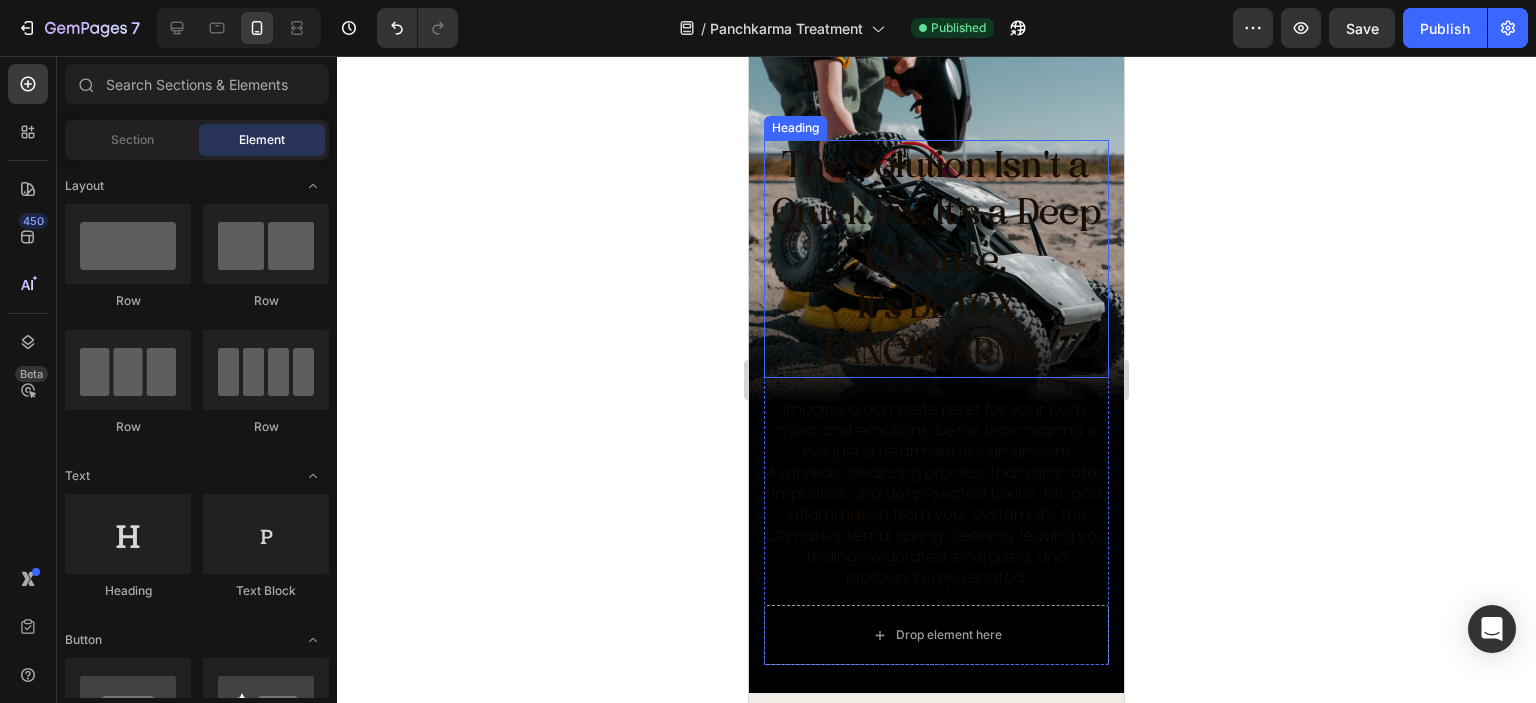 click on "The Solution Isn't a Quick Fix. It's a Deep Cleanse.  It's DETOX PANCHKARMA." at bounding box center [936, 259] 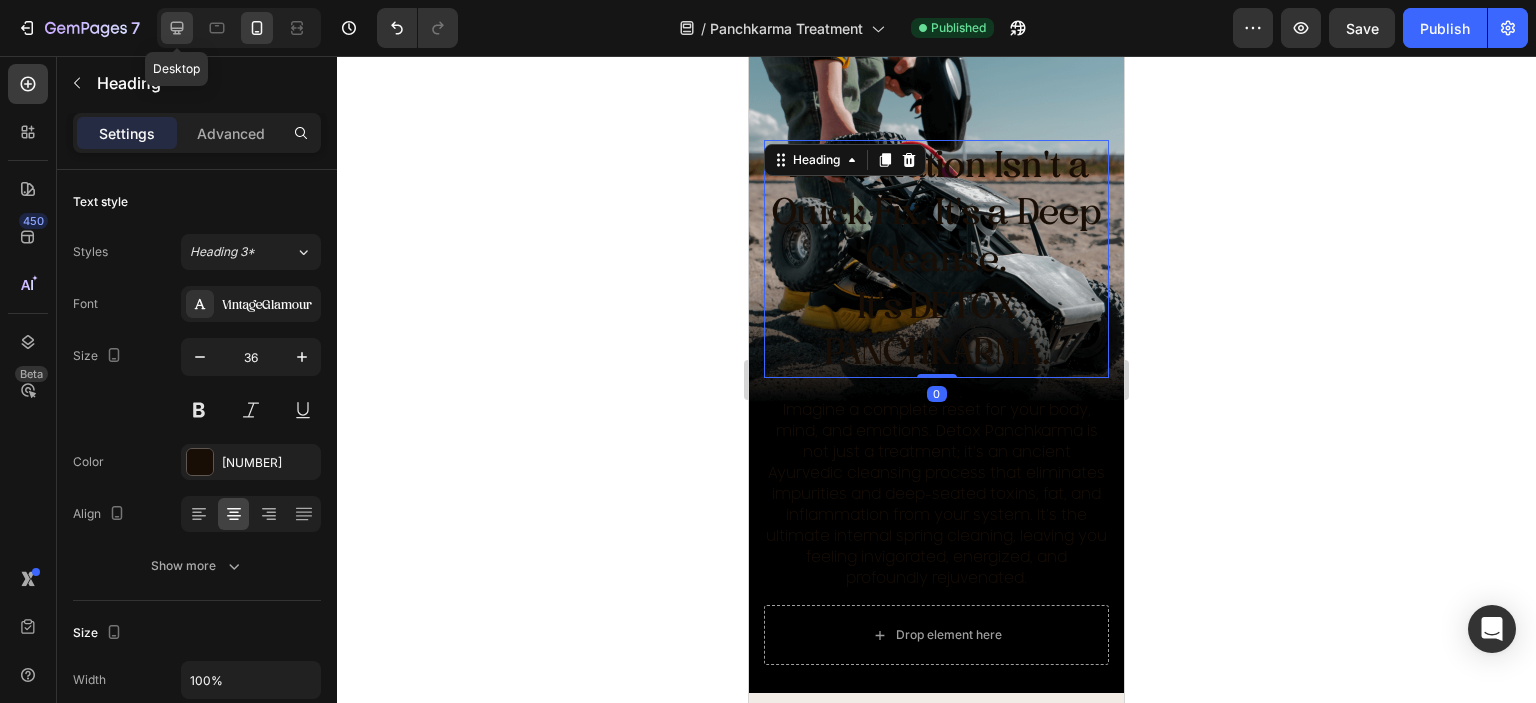 click 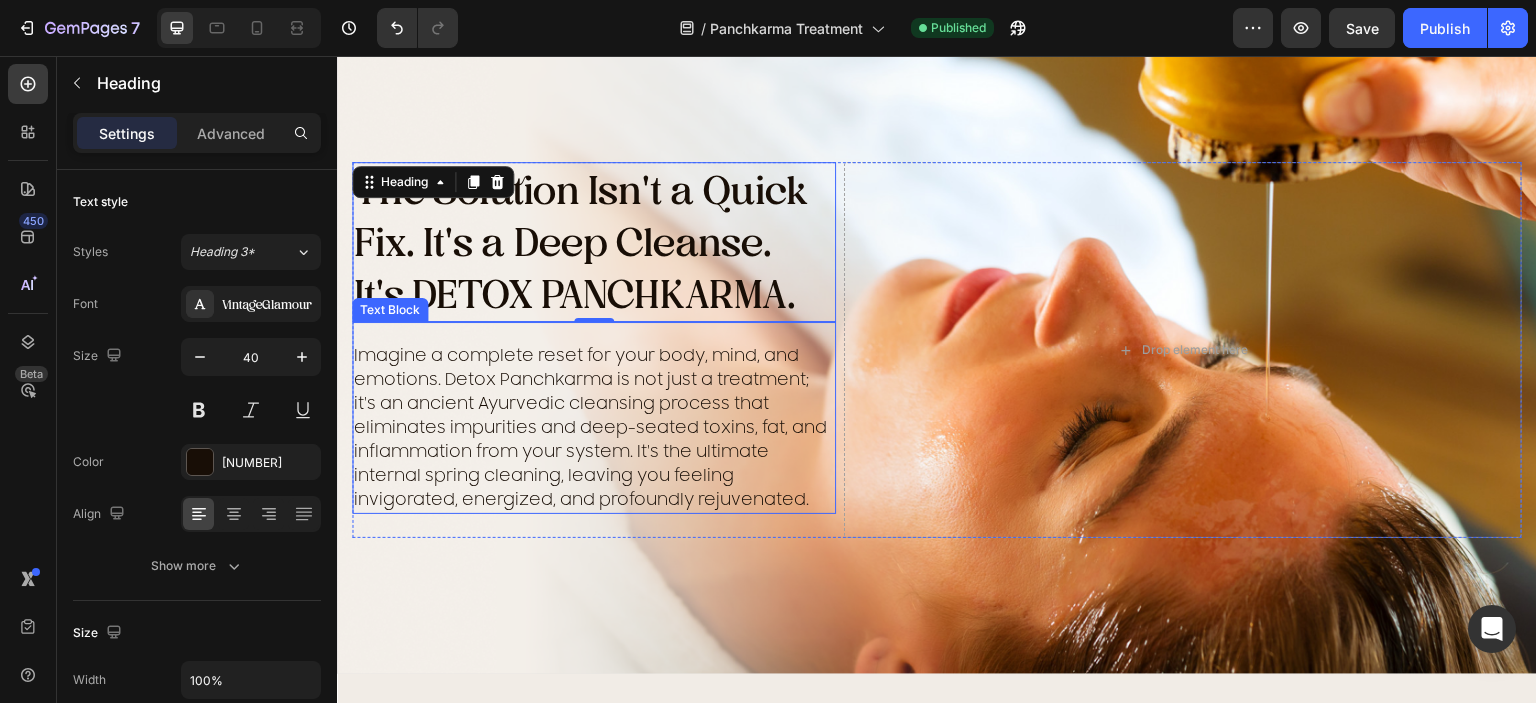 scroll, scrollTop: 3800, scrollLeft: 0, axis: vertical 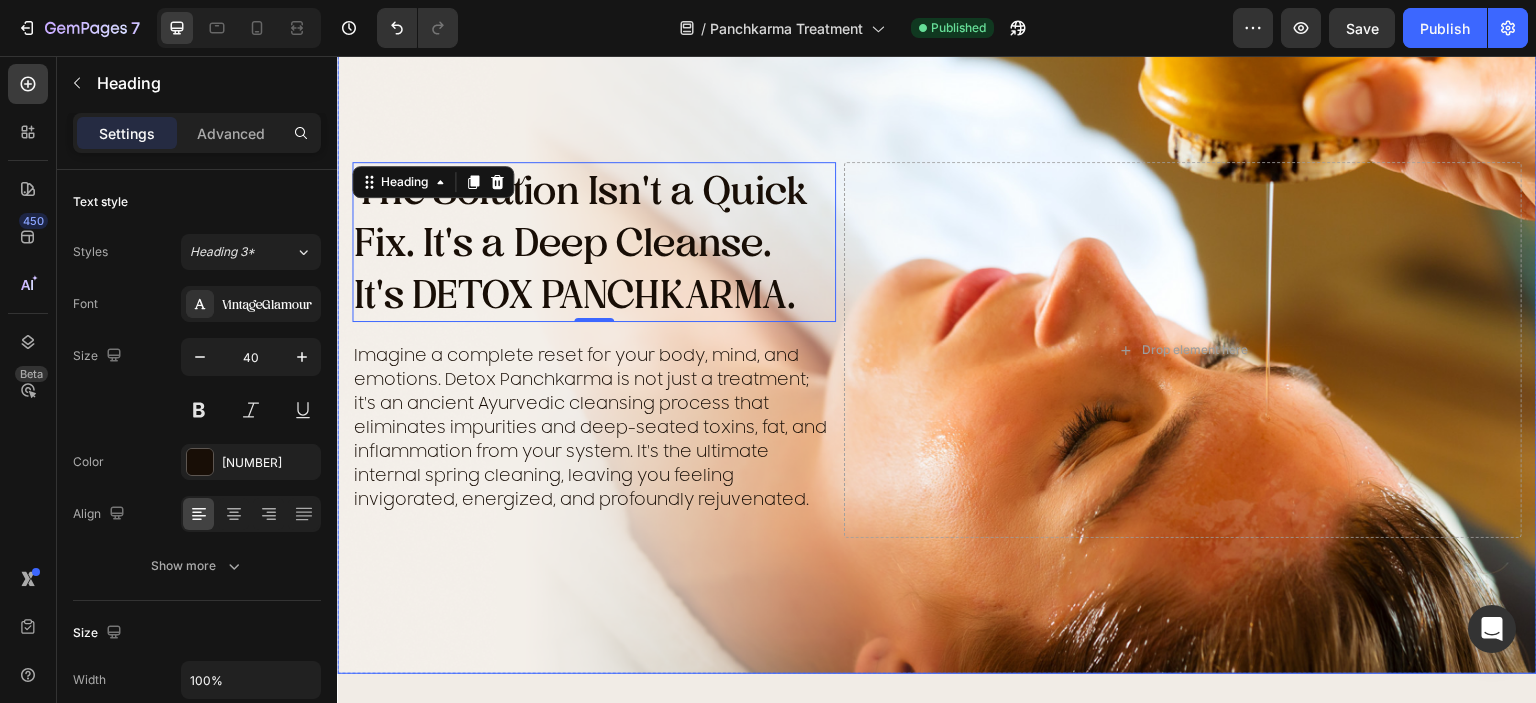 click at bounding box center [937, 350] 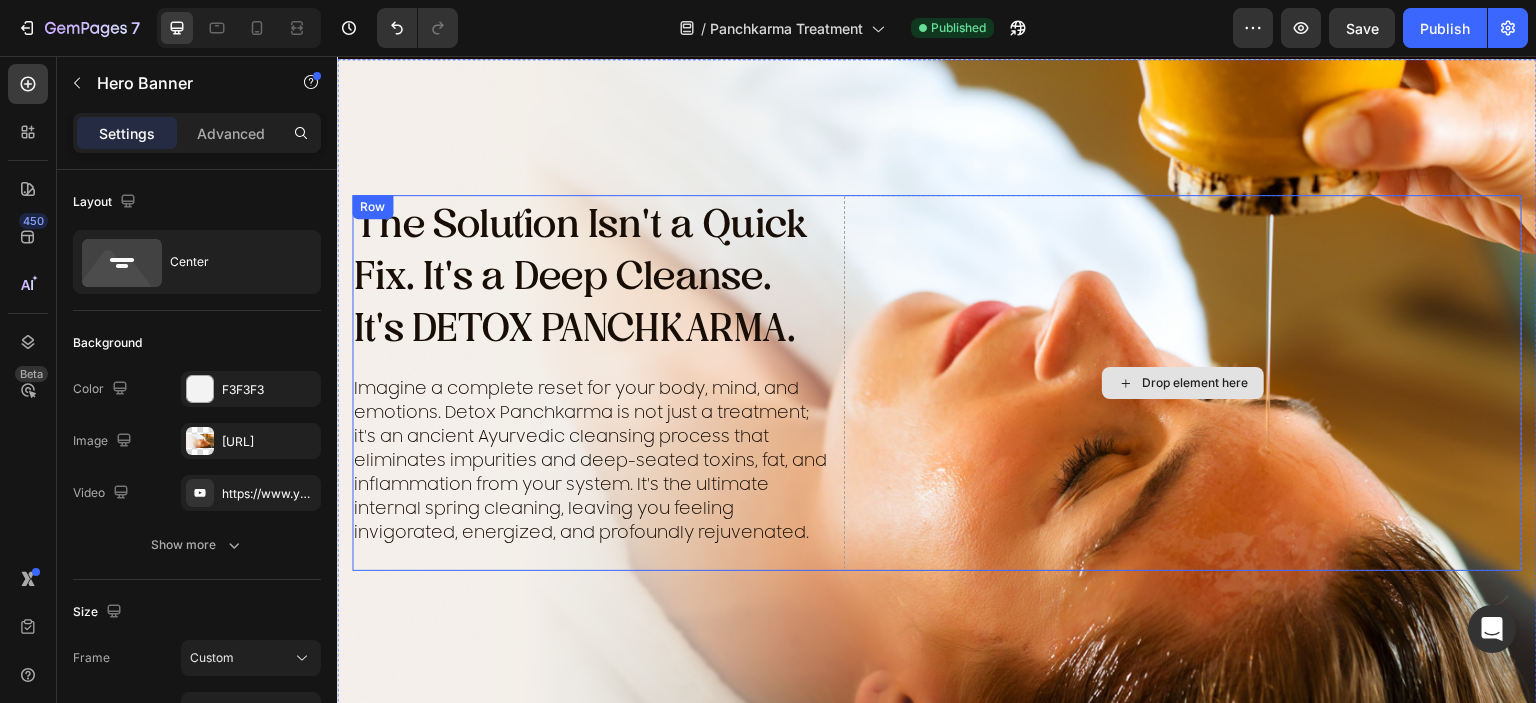scroll, scrollTop: 2800, scrollLeft: 0, axis: vertical 